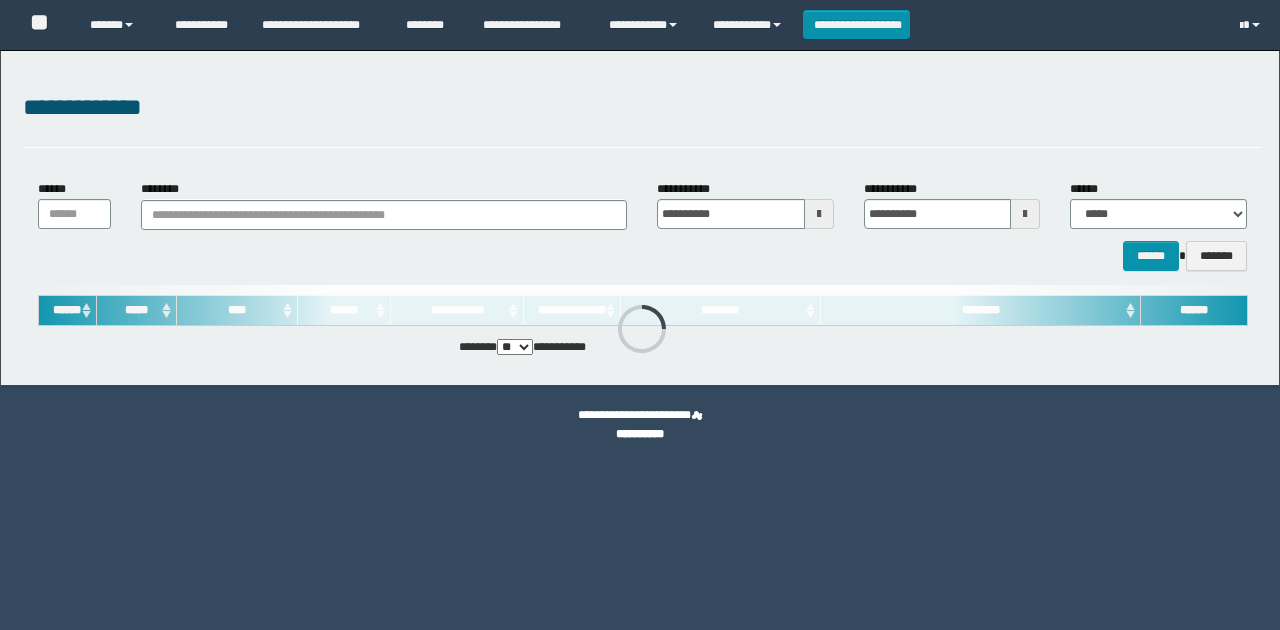 scroll, scrollTop: 0, scrollLeft: 0, axis: both 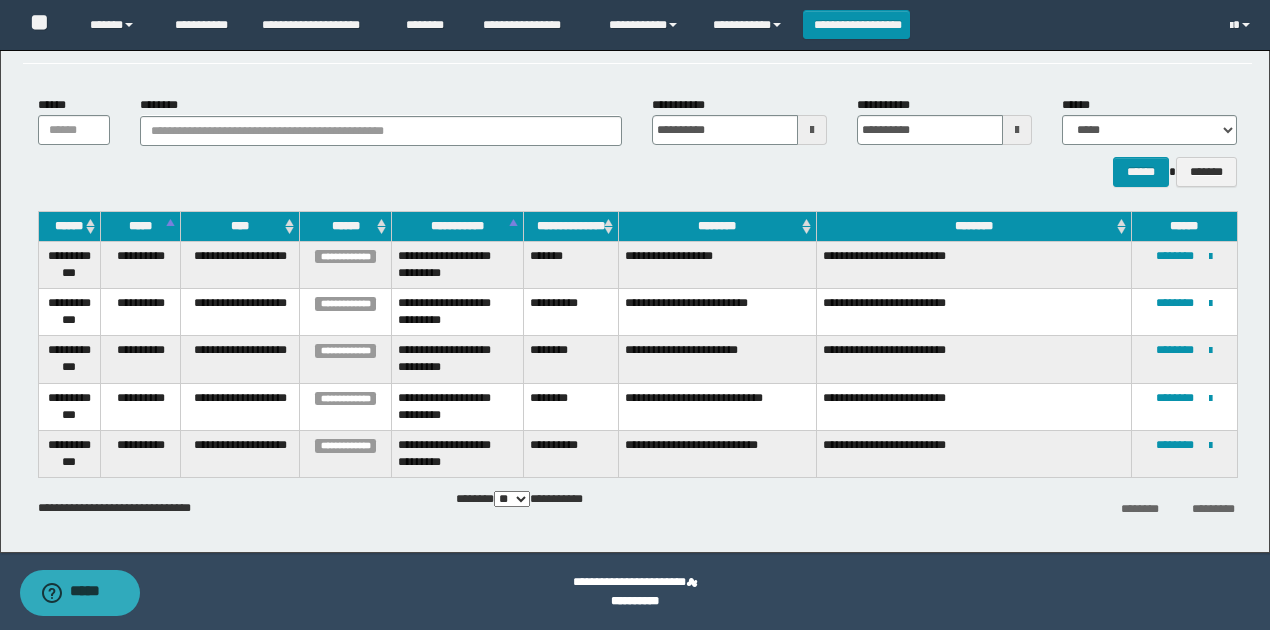 click on "**********" at bounding box center [635, 259] 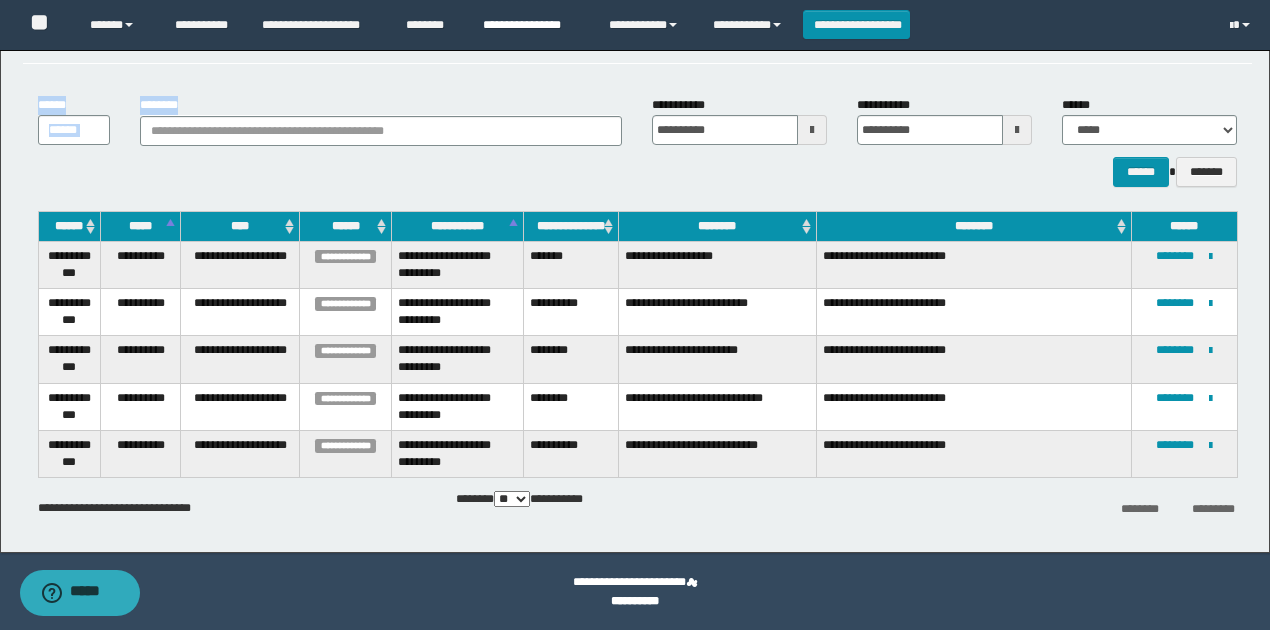 click on "**********" at bounding box center [531, 25] 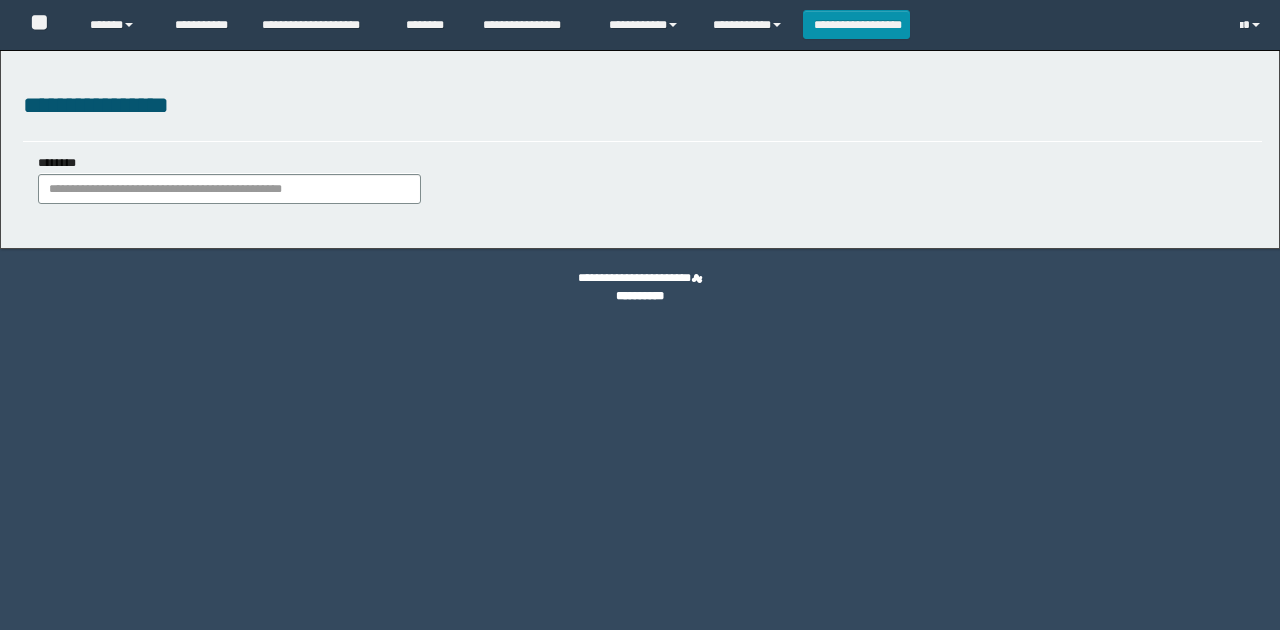 scroll, scrollTop: 0, scrollLeft: 0, axis: both 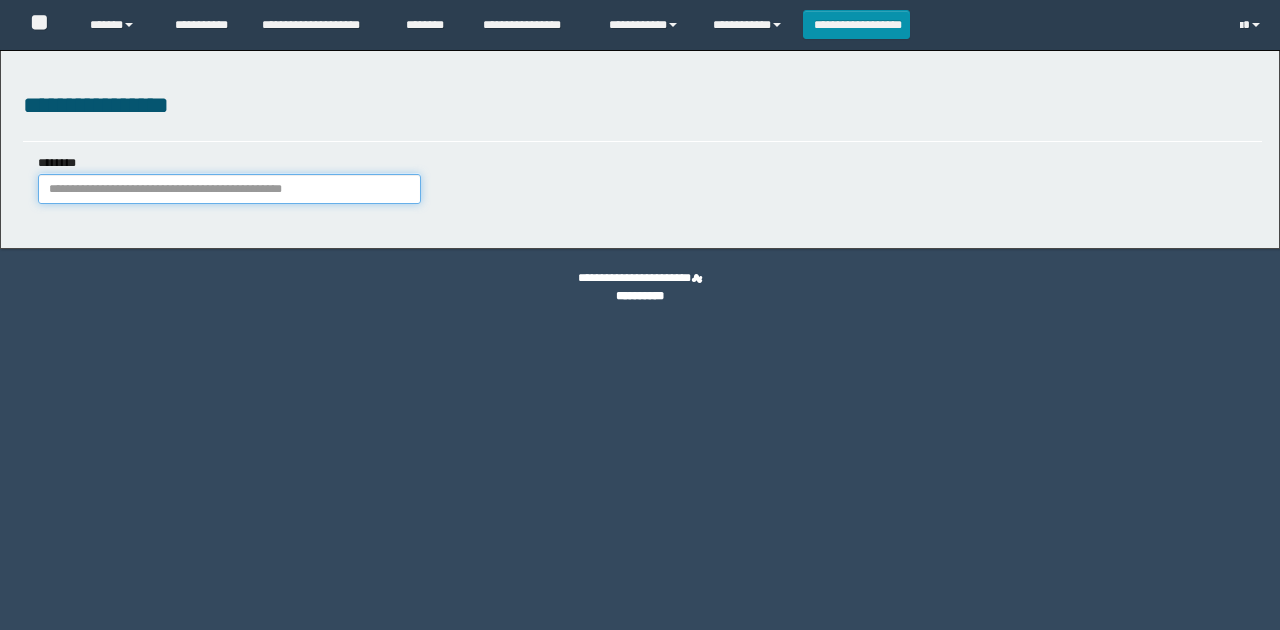 click on "********" at bounding box center [229, 189] 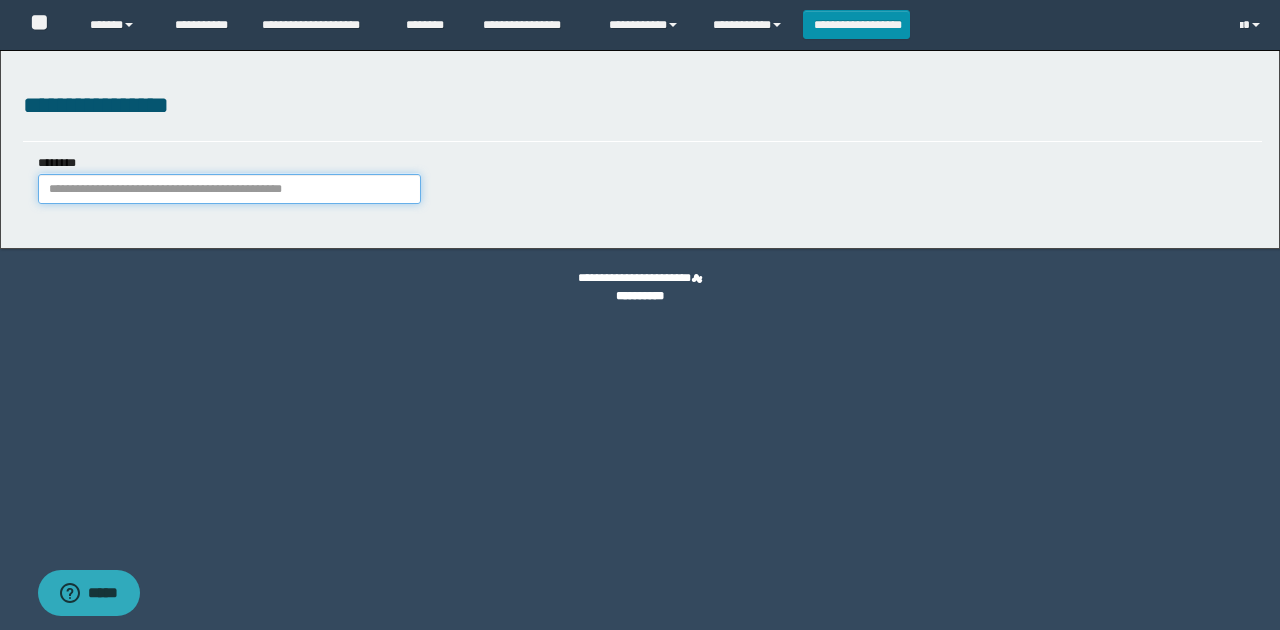 scroll, scrollTop: 0, scrollLeft: 0, axis: both 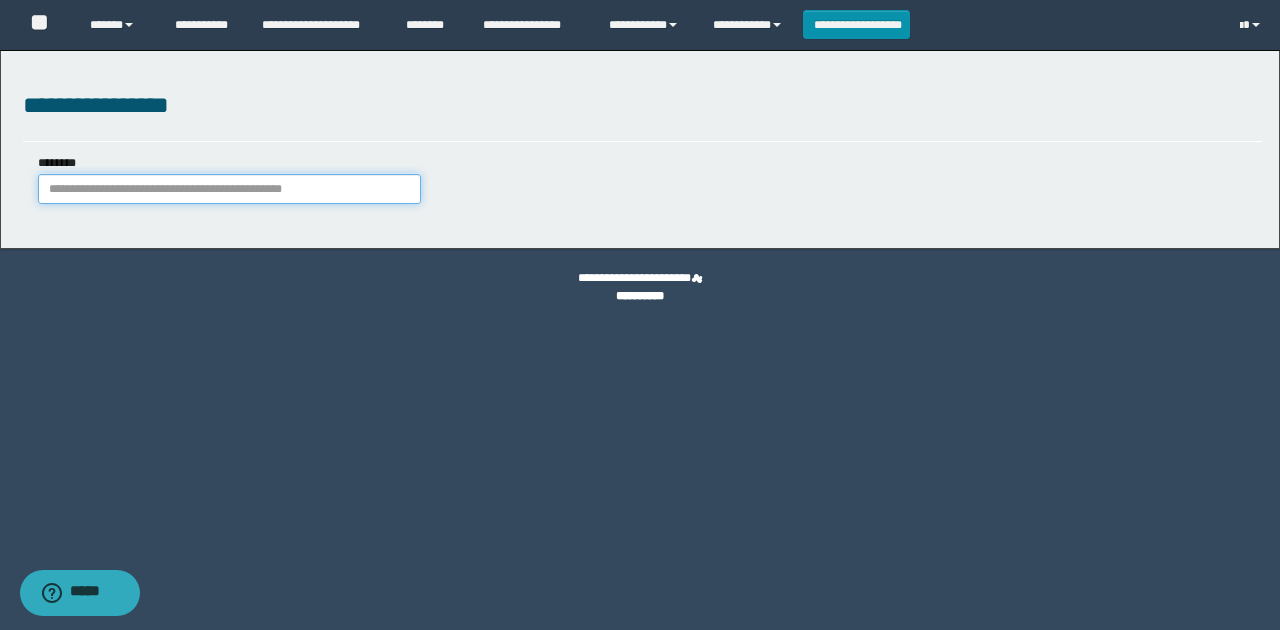 paste on "********" 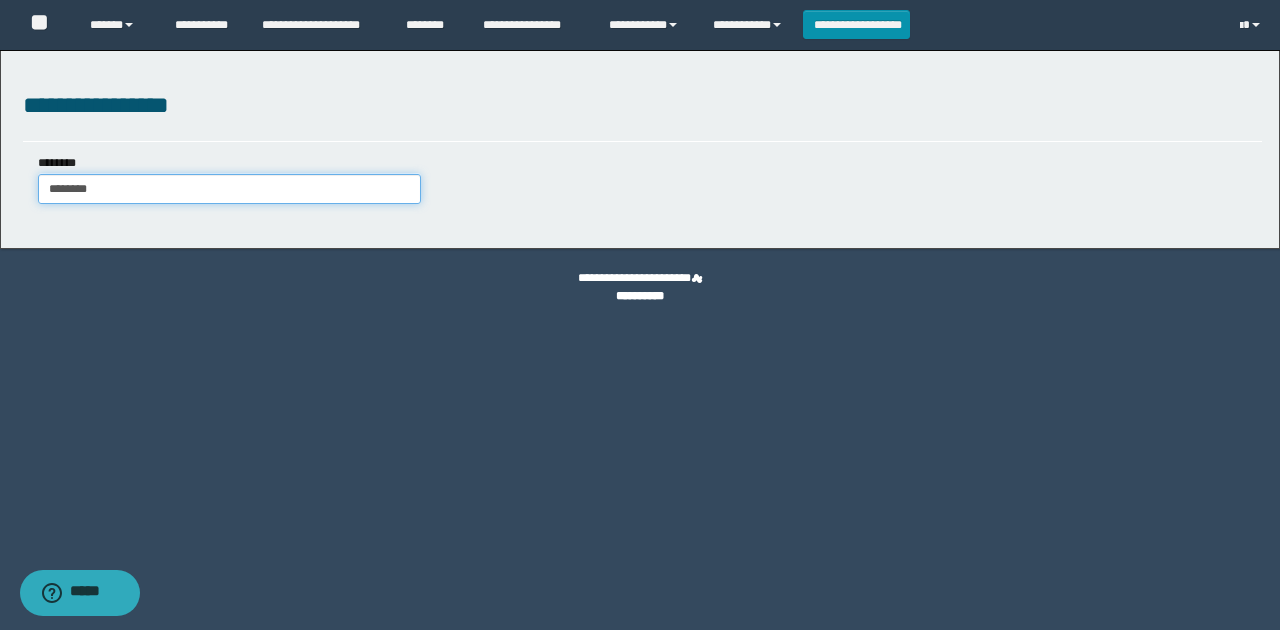 type on "********" 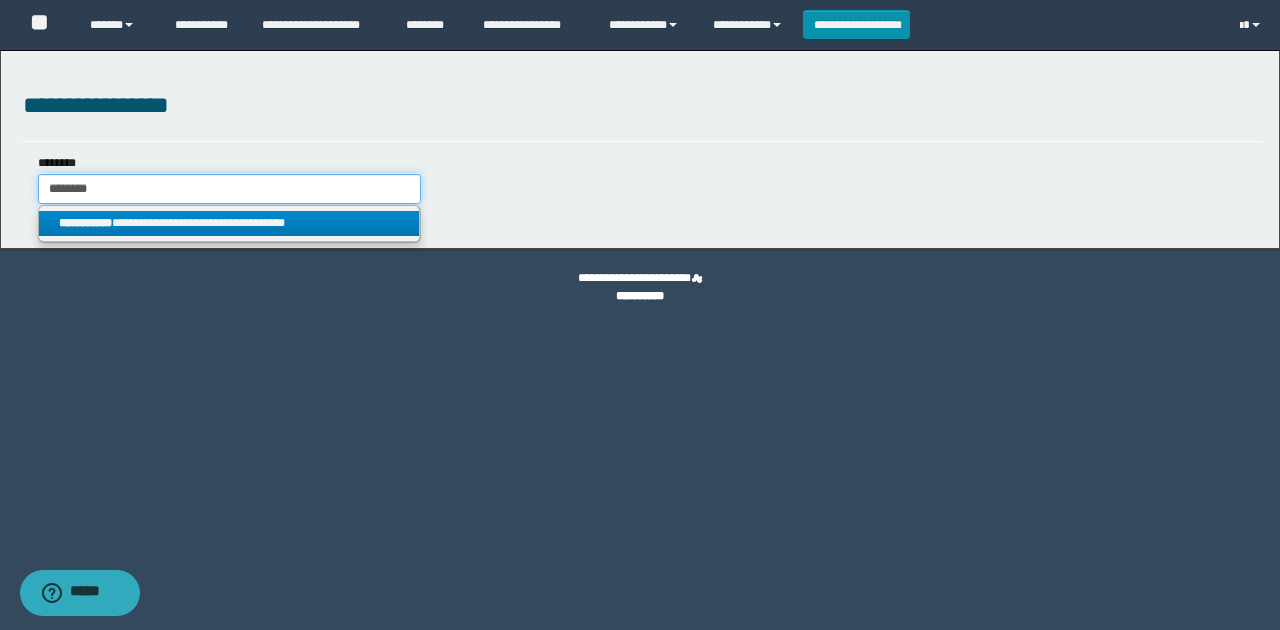 type on "********" 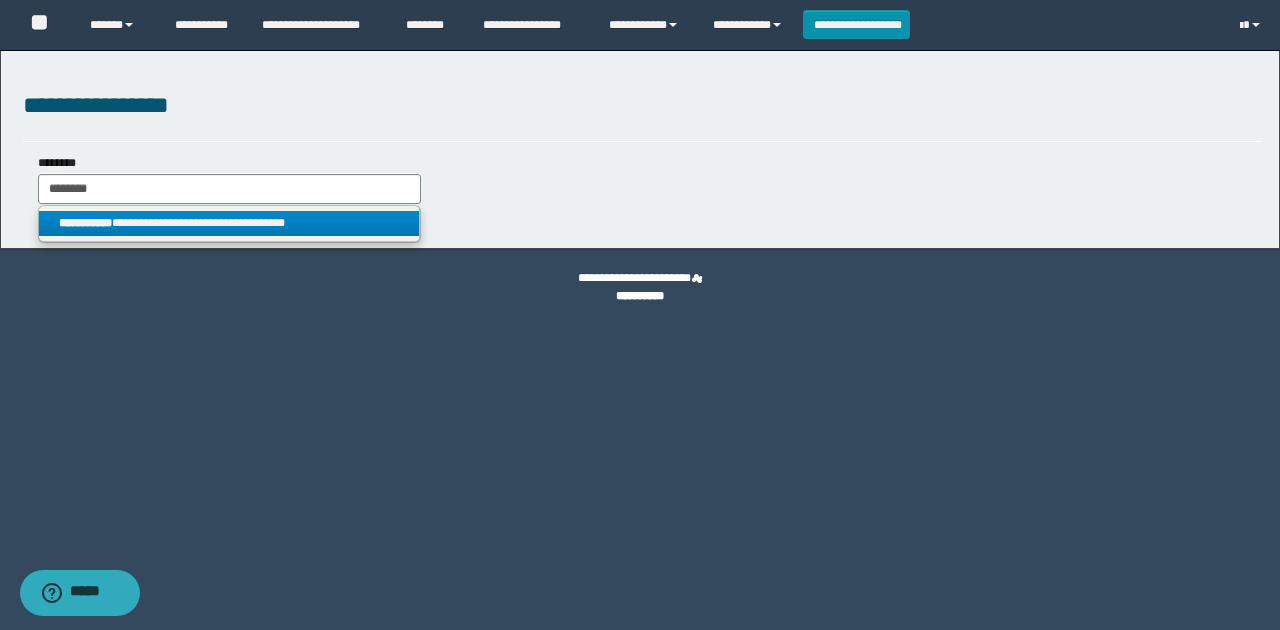 click on "**********" at bounding box center [229, 223] 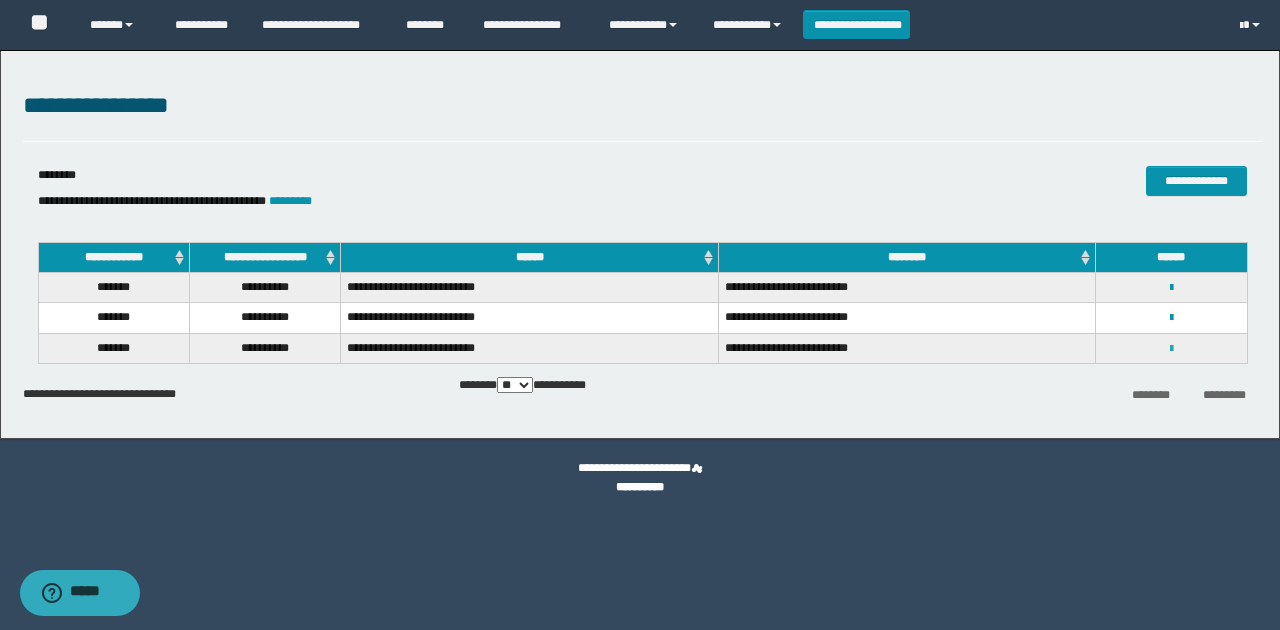 click at bounding box center (1171, 349) 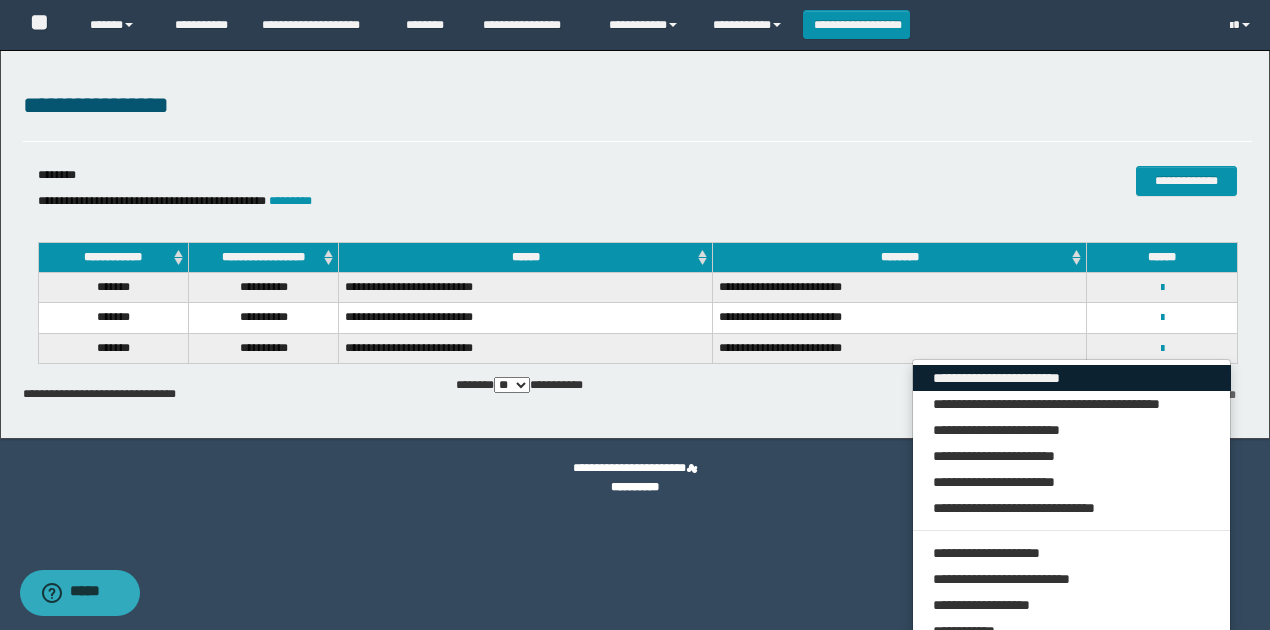 click on "**********" at bounding box center [1072, 378] 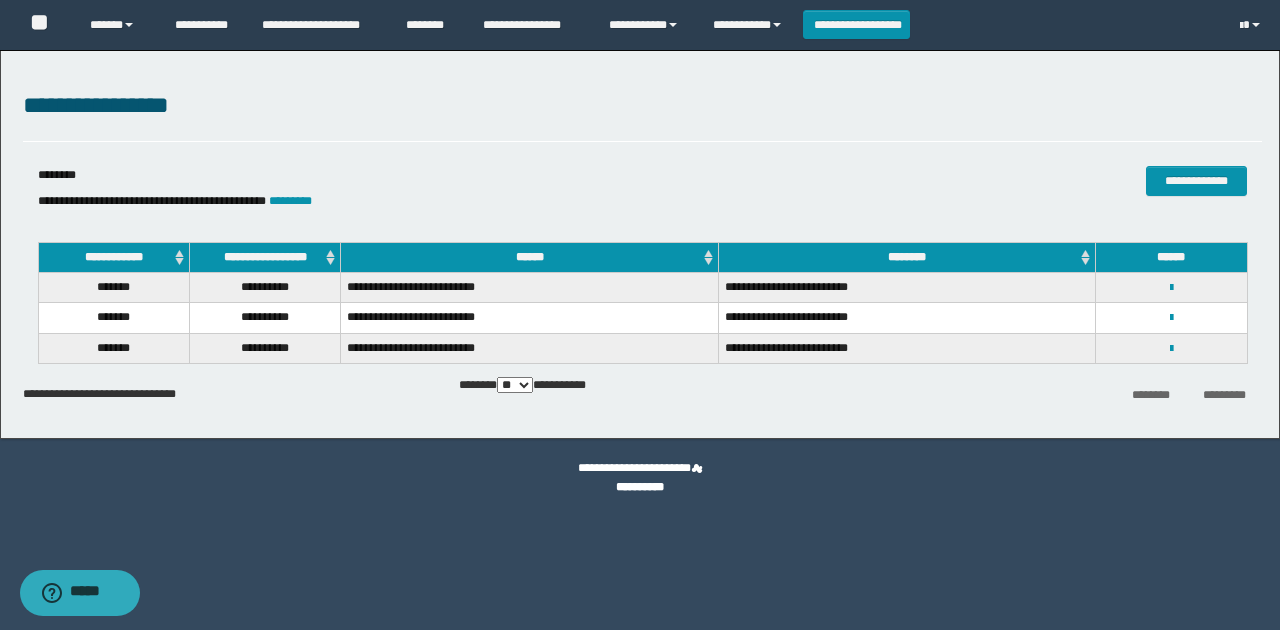 click on "**********" at bounding box center (436, 192) 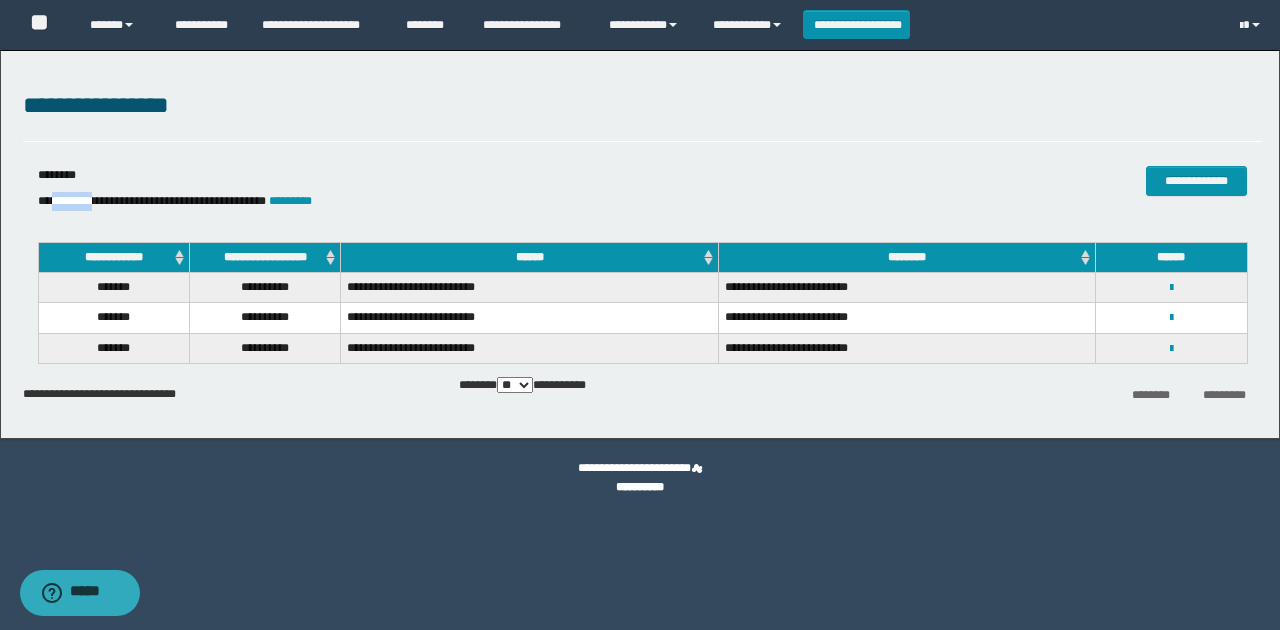 drag, startPoint x: 105, startPoint y: 199, endPoint x: 55, endPoint y: 198, distance: 50.01 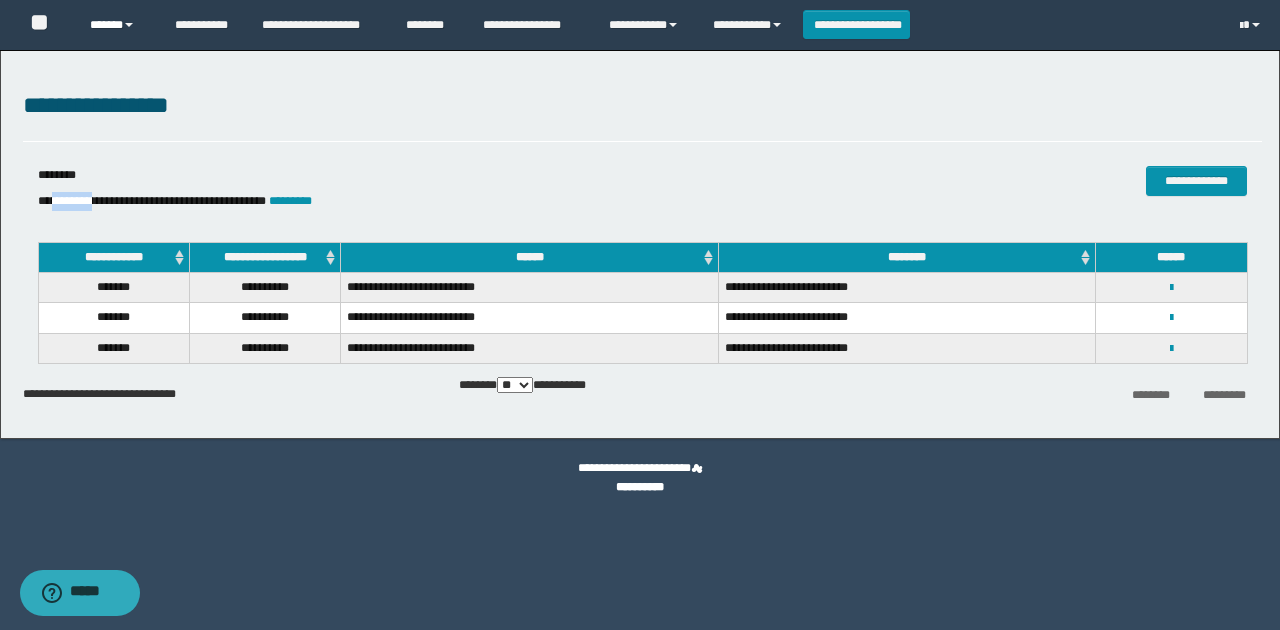 click on "******" at bounding box center (117, 25) 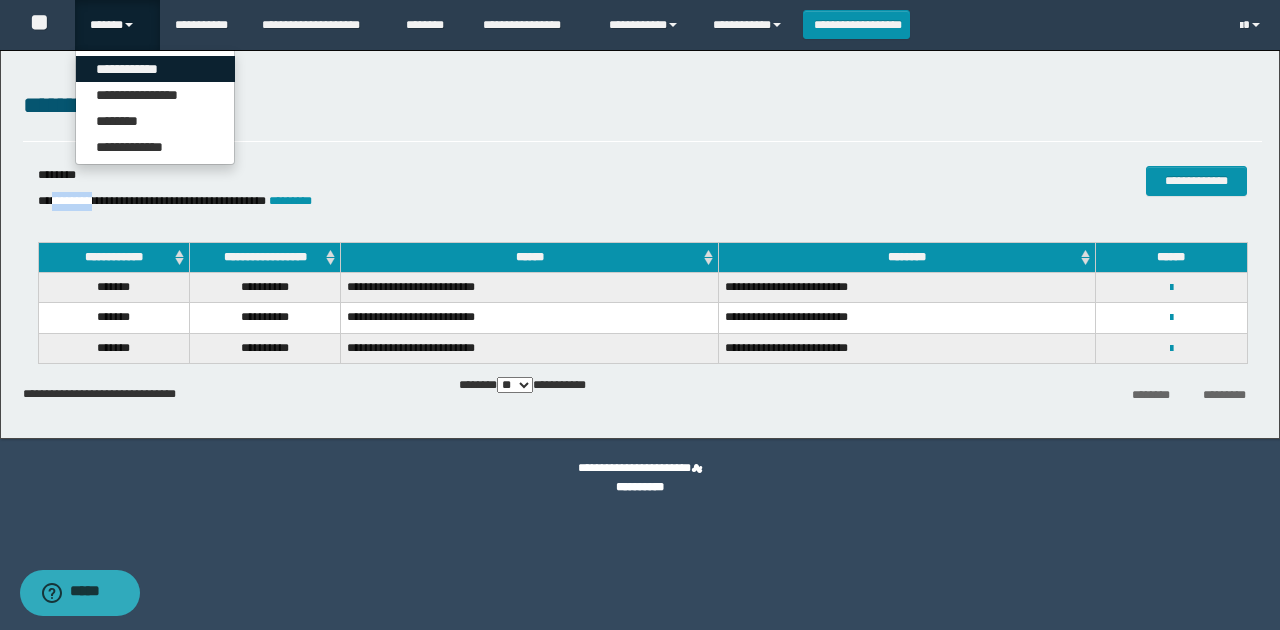 click on "**********" at bounding box center (155, 69) 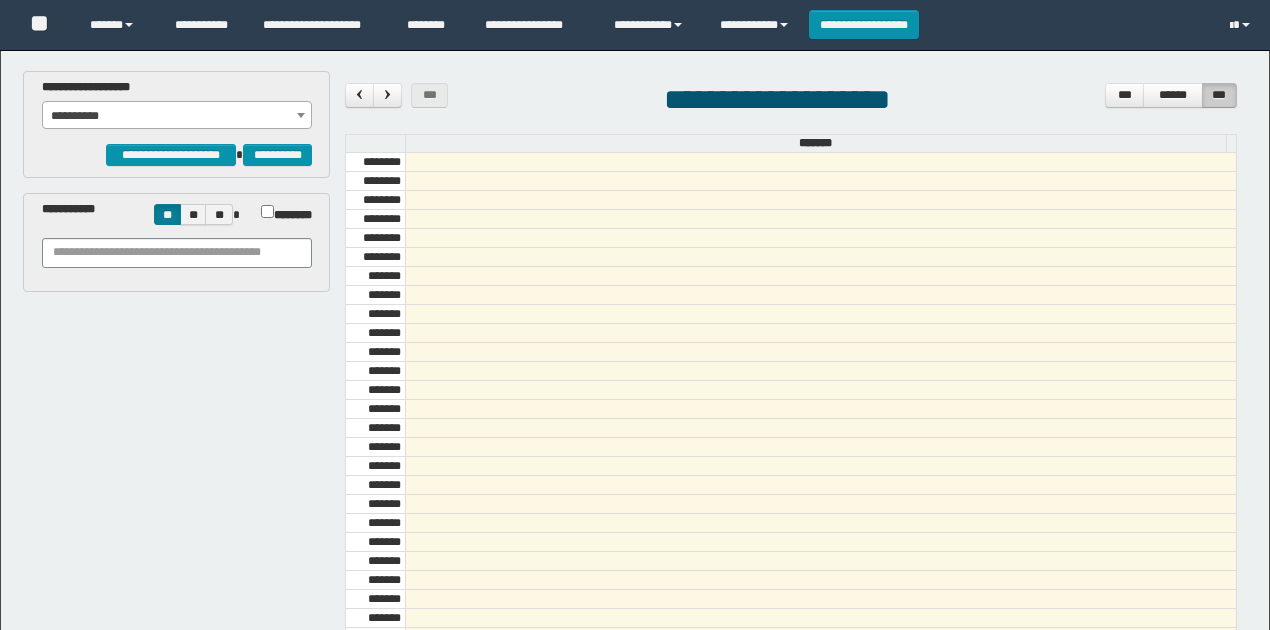 scroll, scrollTop: 0, scrollLeft: 0, axis: both 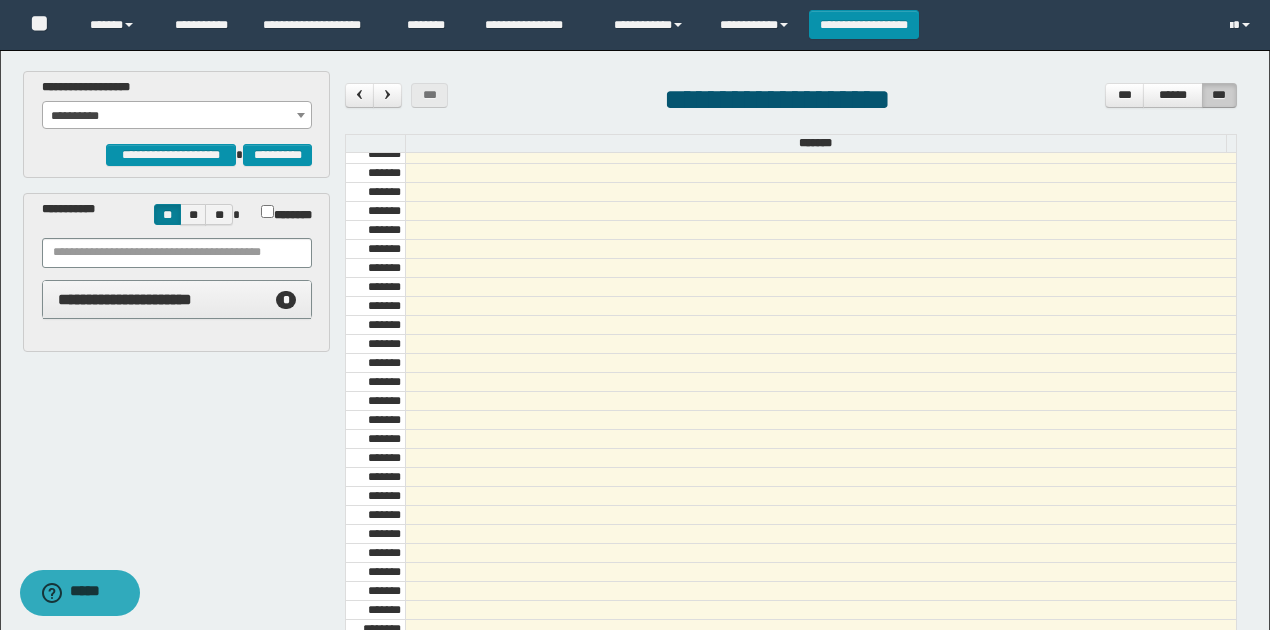 click on "**********" at bounding box center (177, 116) 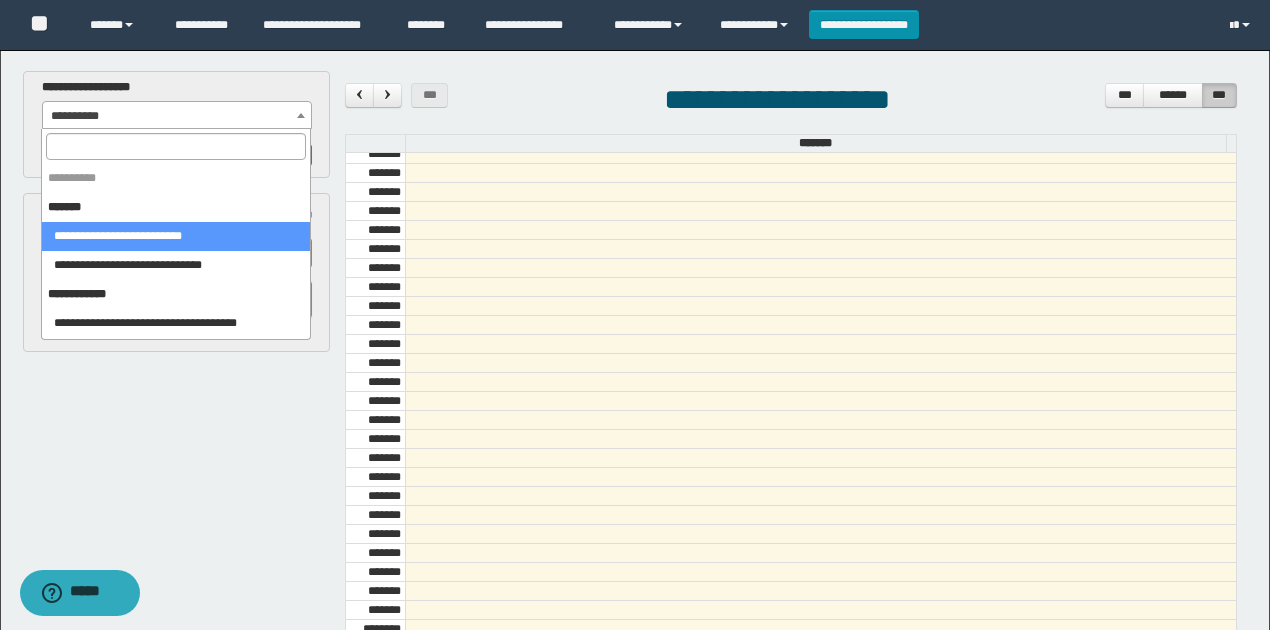 drag, startPoint x: 231, startPoint y: 229, endPoint x: 237, endPoint y: 239, distance: 11.661903 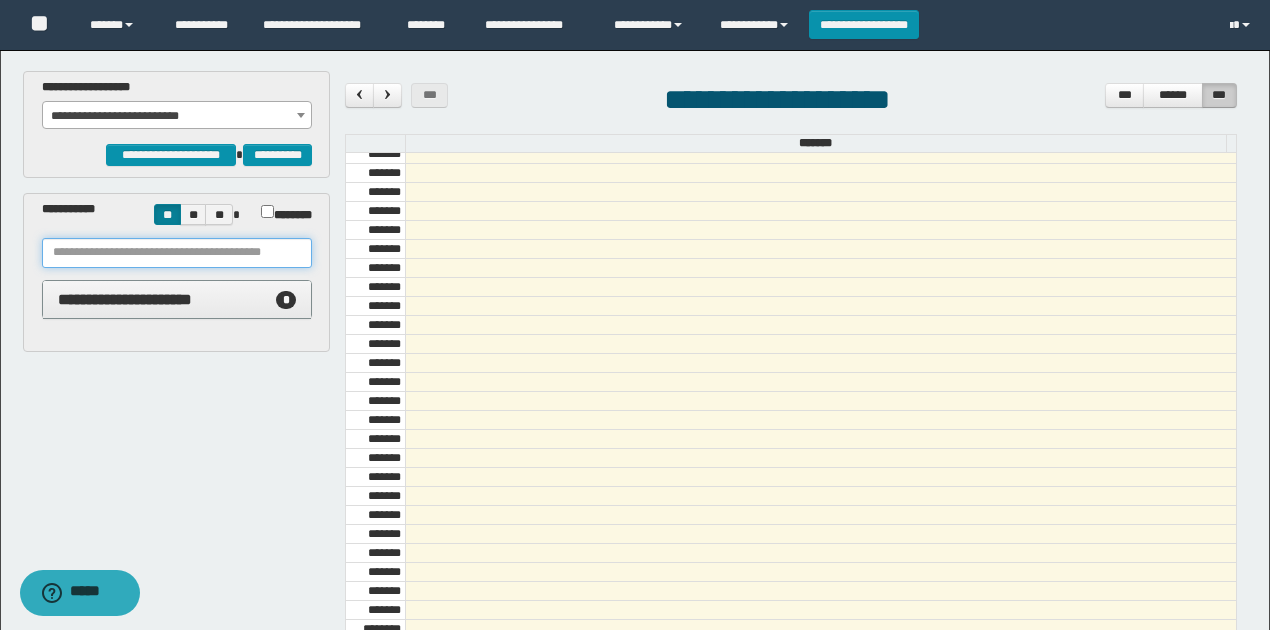 click at bounding box center [177, 253] 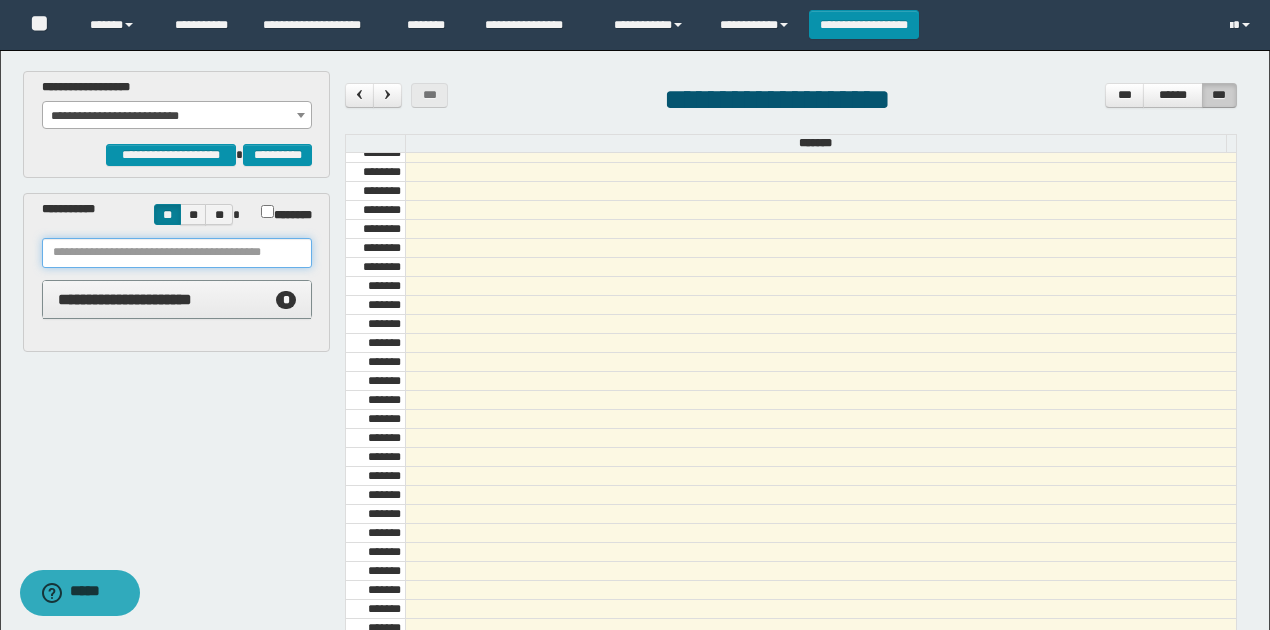 scroll, scrollTop: 1273, scrollLeft: 0, axis: vertical 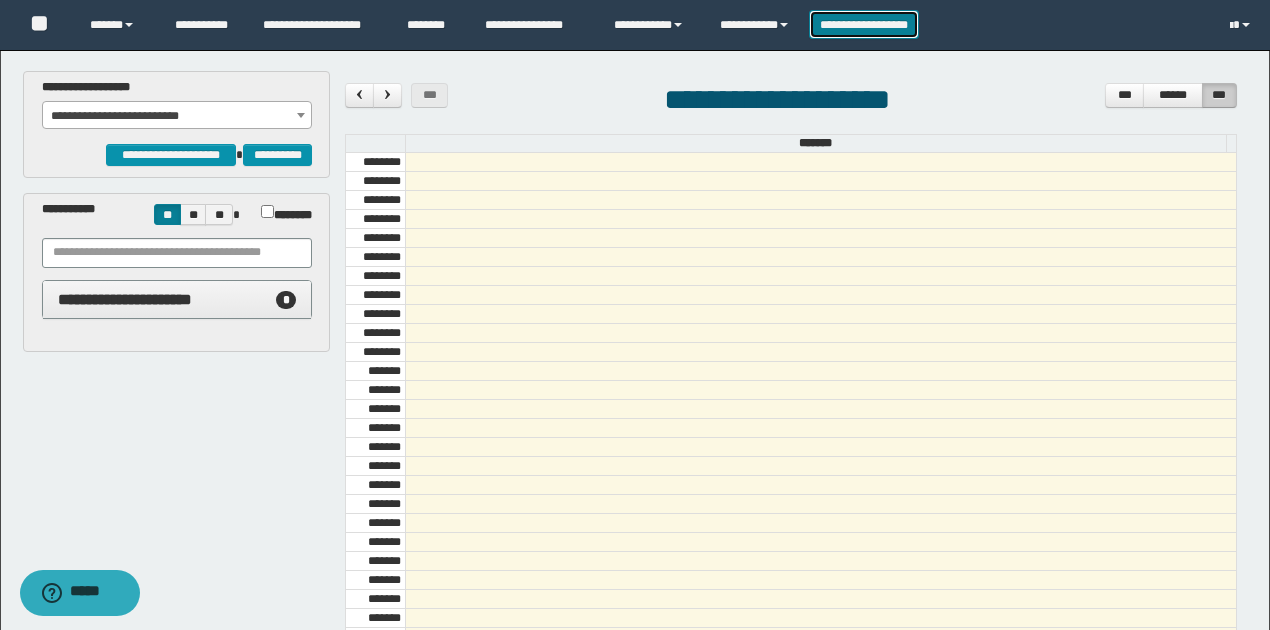 click on "**********" at bounding box center (864, 24) 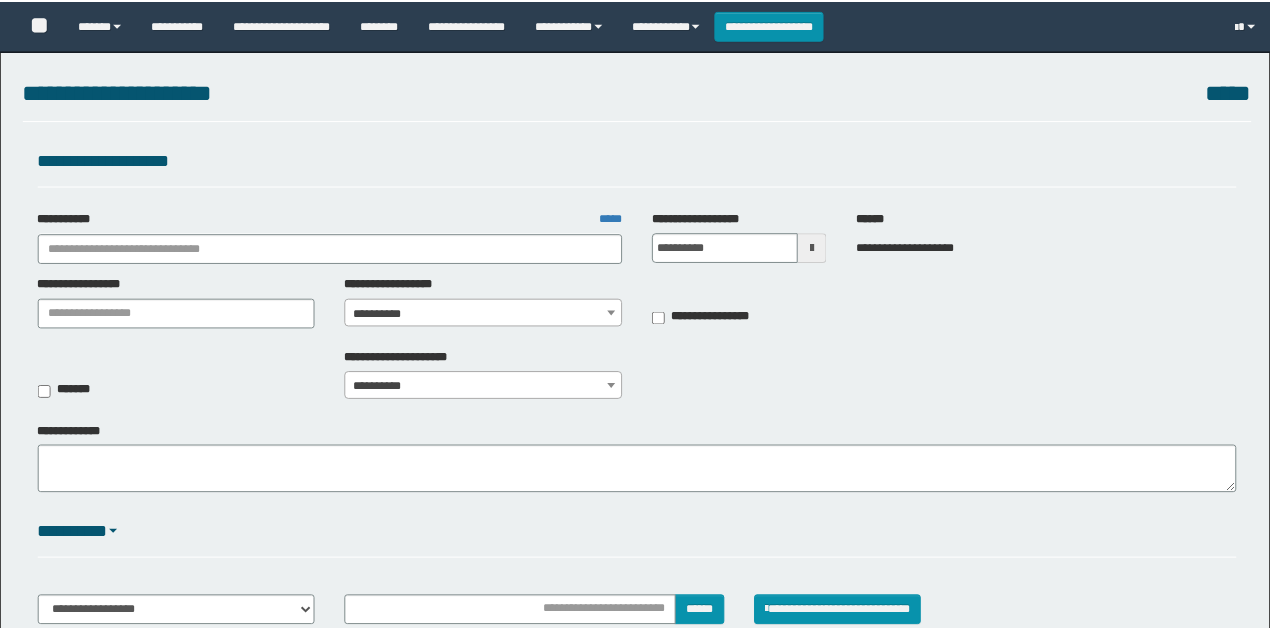 scroll, scrollTop: 0, scrollLeft: 0, axis: both 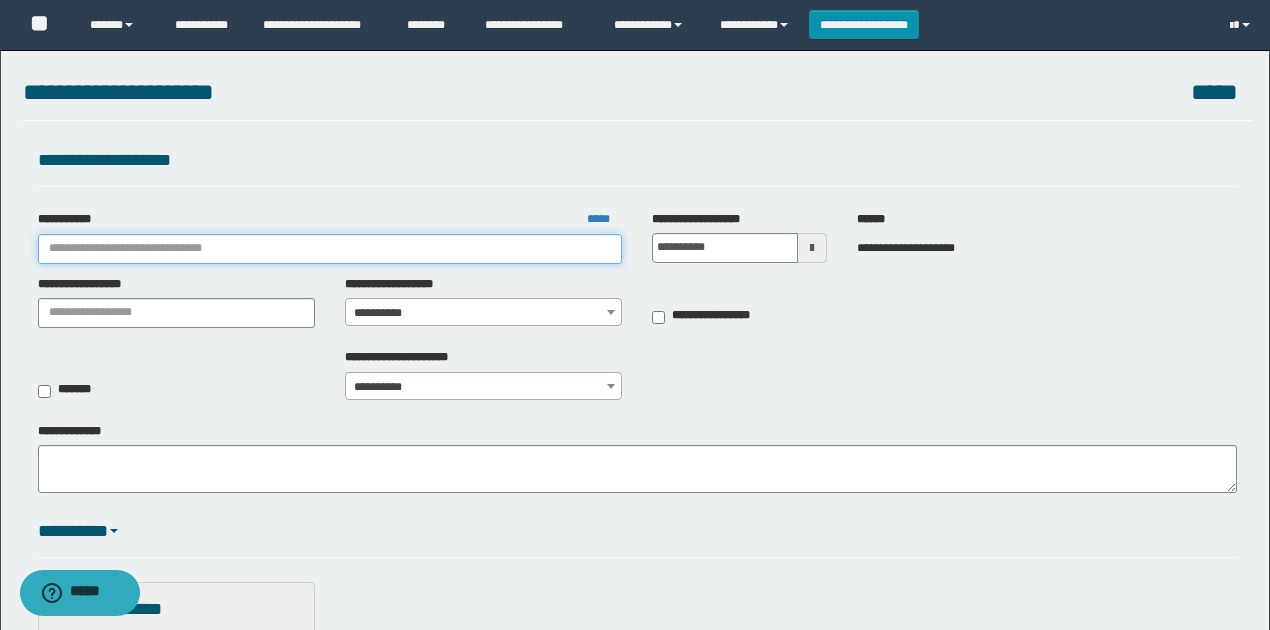 click on "**********" at bounding box center [330, 249] 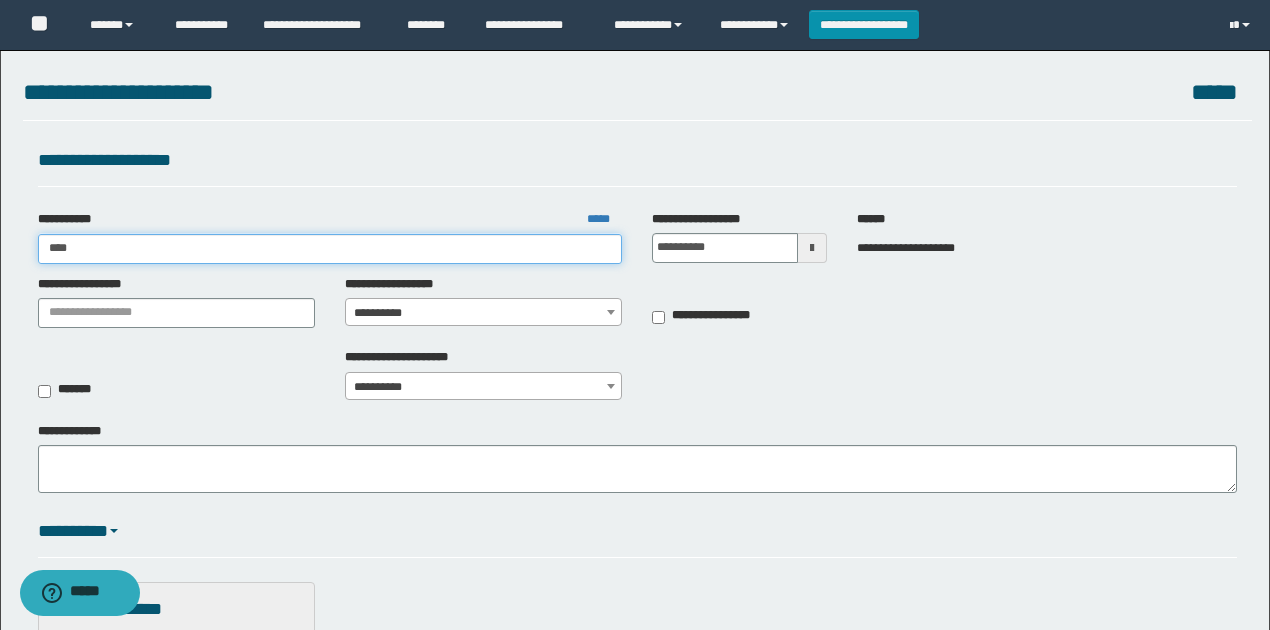 type on "*****" 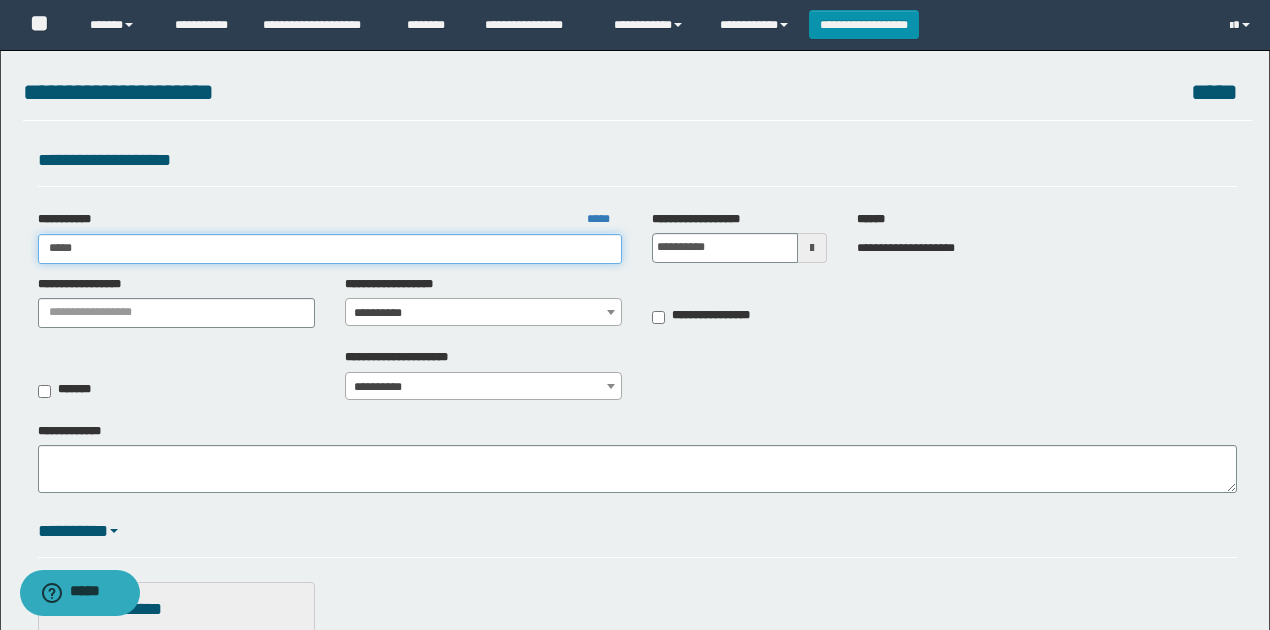 type on "*****" 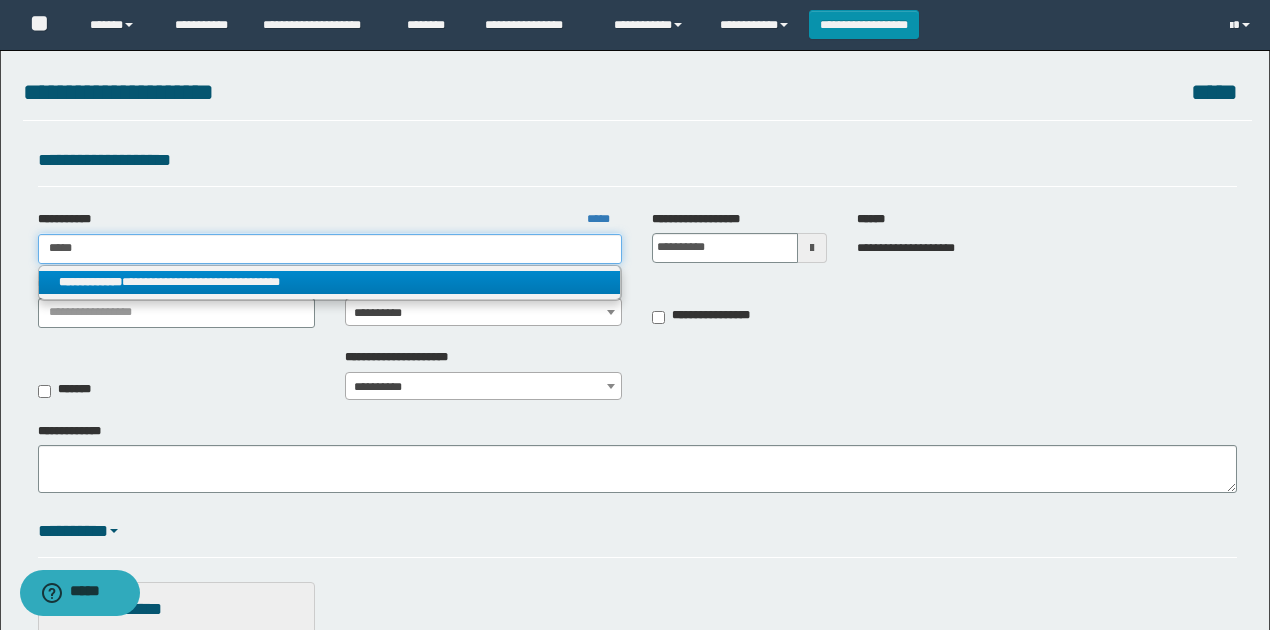 type on "*****" 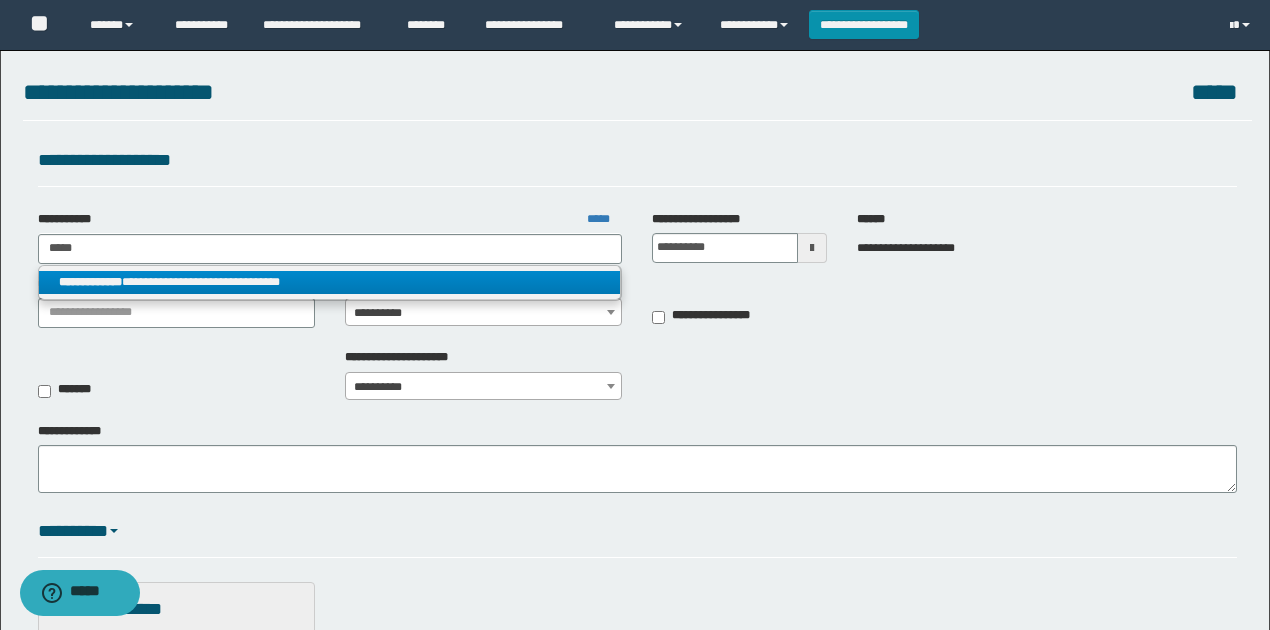 click on "**********" at bounding box center (330, 282) 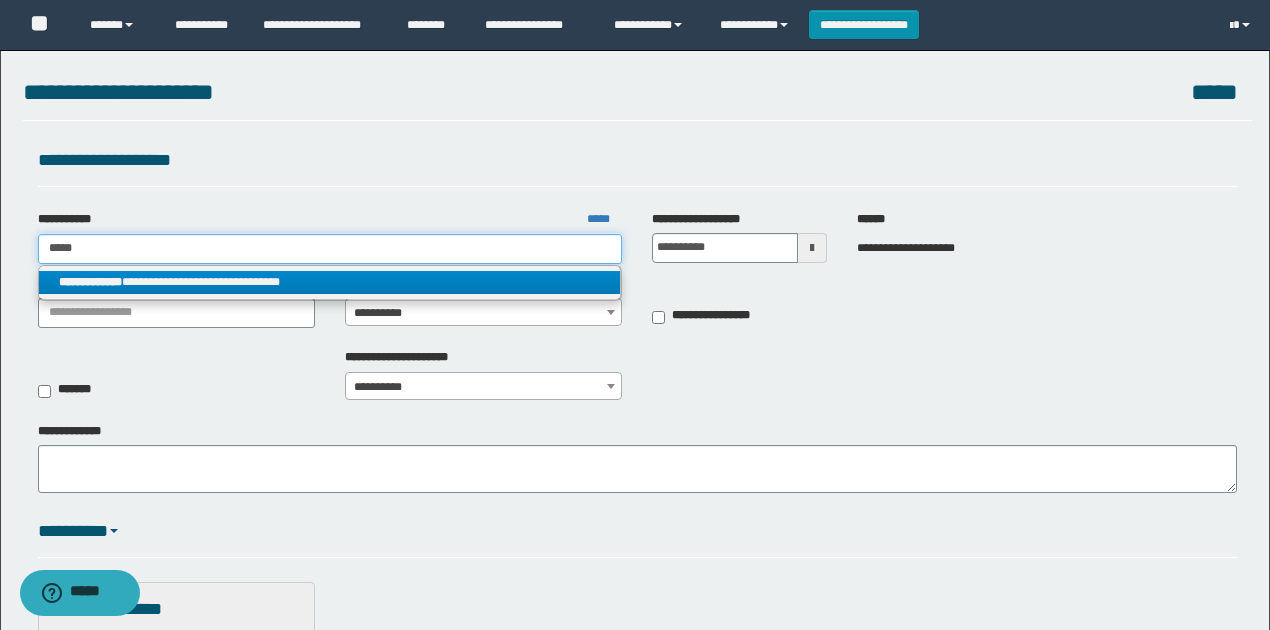 type 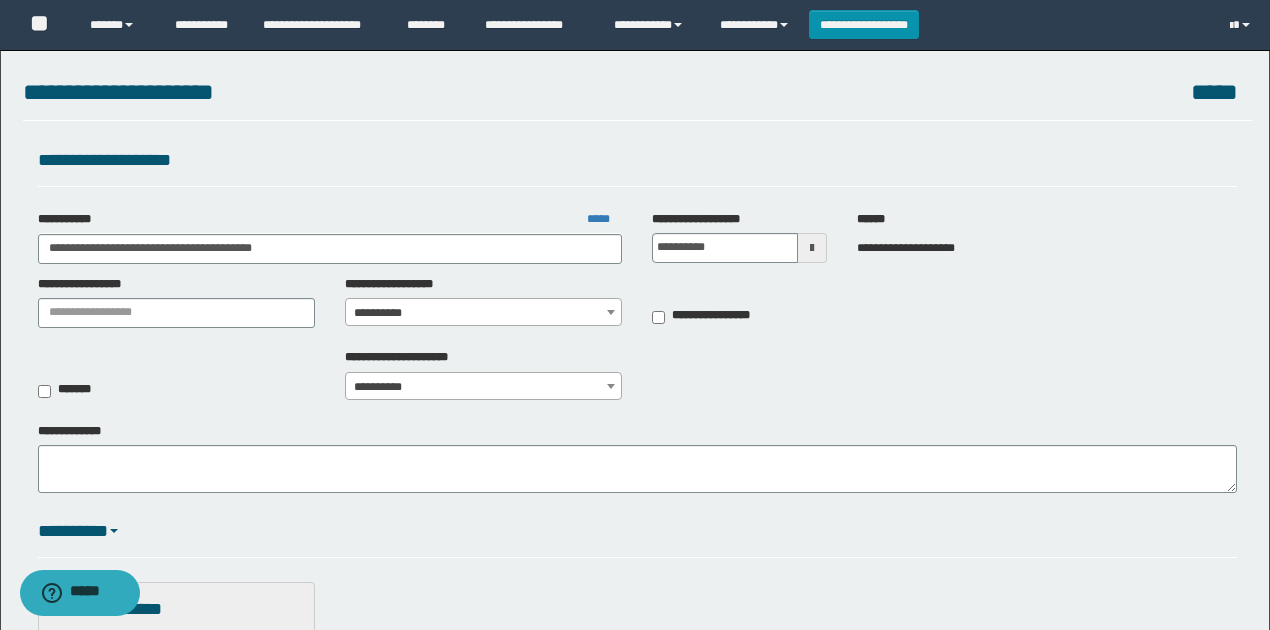 click on "**********" at bounding box center (484, 313) 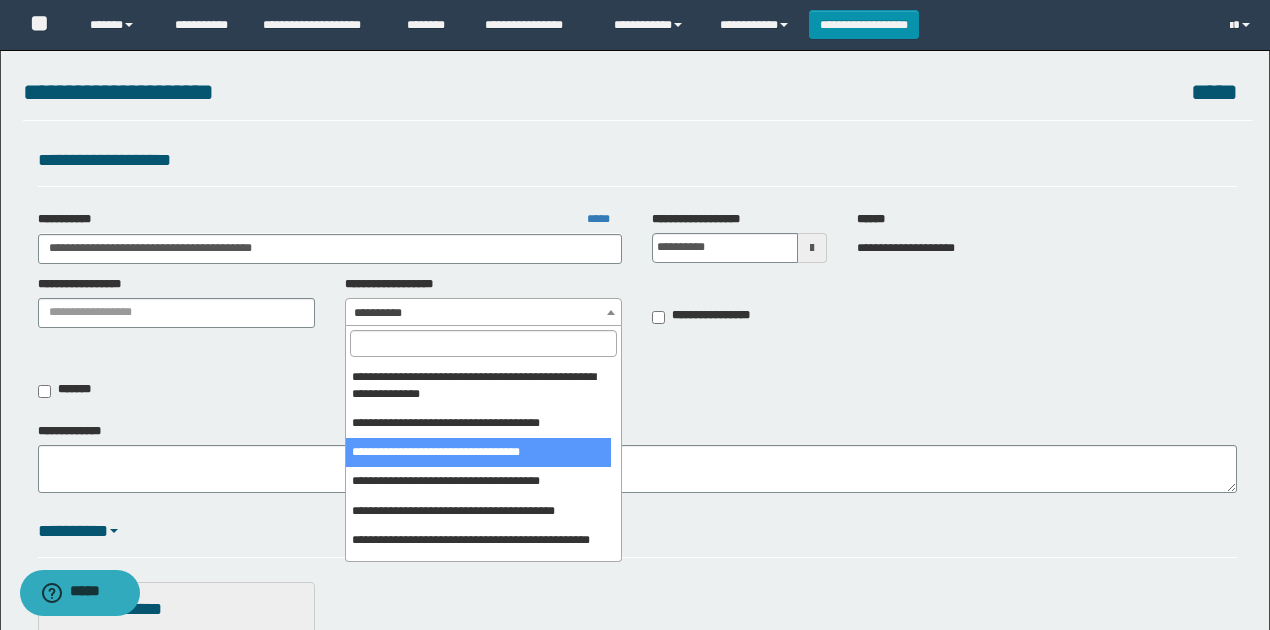 scroll, scrollTop: 1133, scrollLeft: 0, axis: vertical 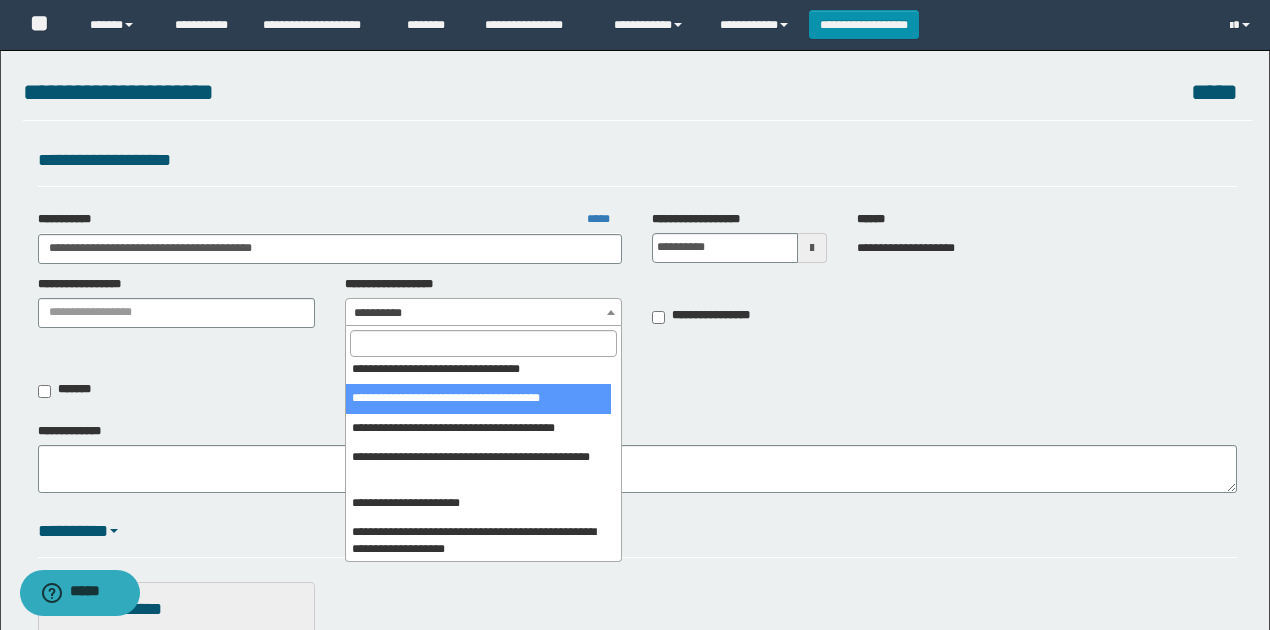 select on "****" 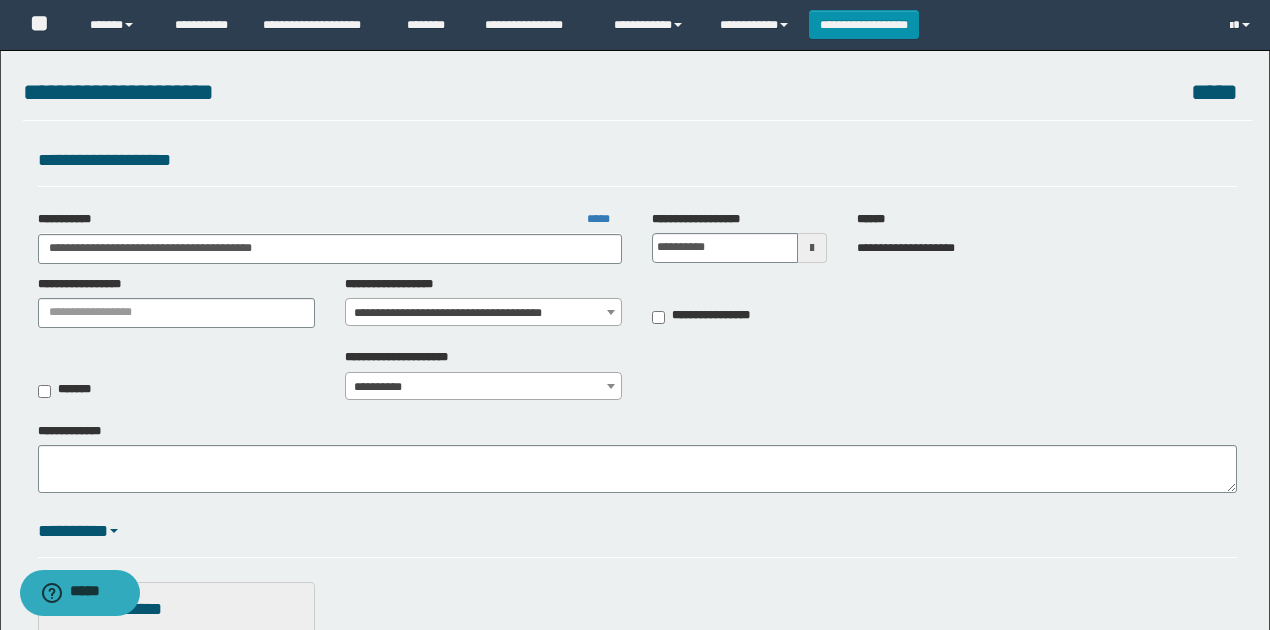 click on "**********" at bounding box center (637, 380) 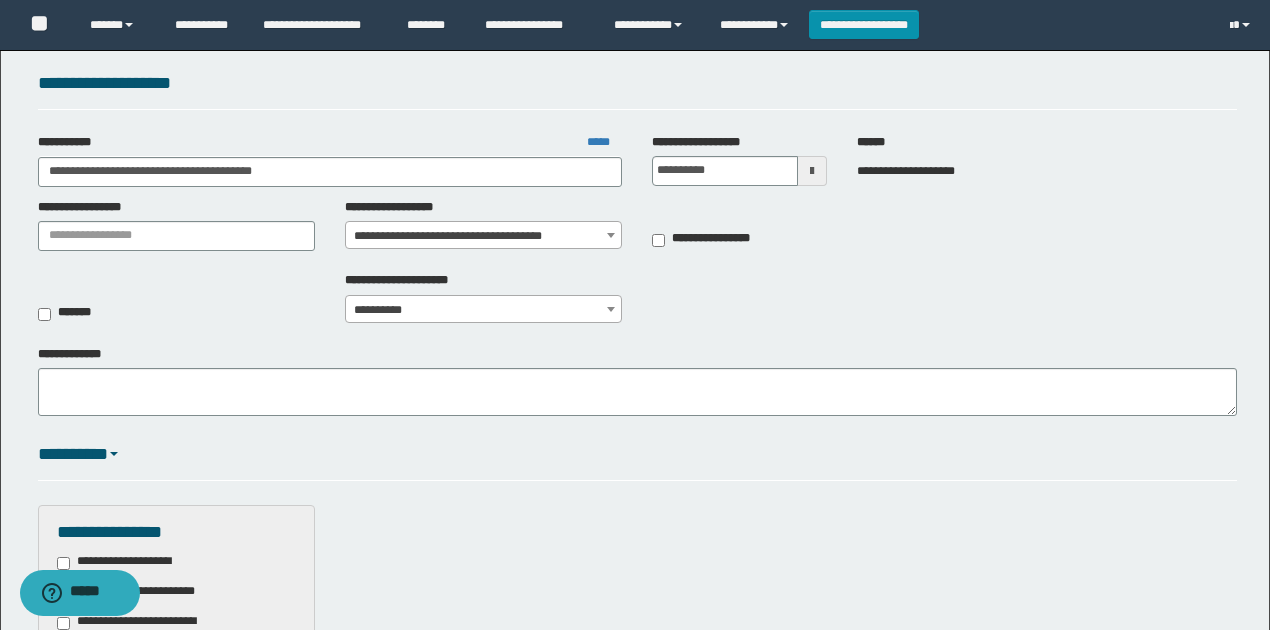 scroll, scrollTop: 266, scrollLeft: 0, axis: vertical 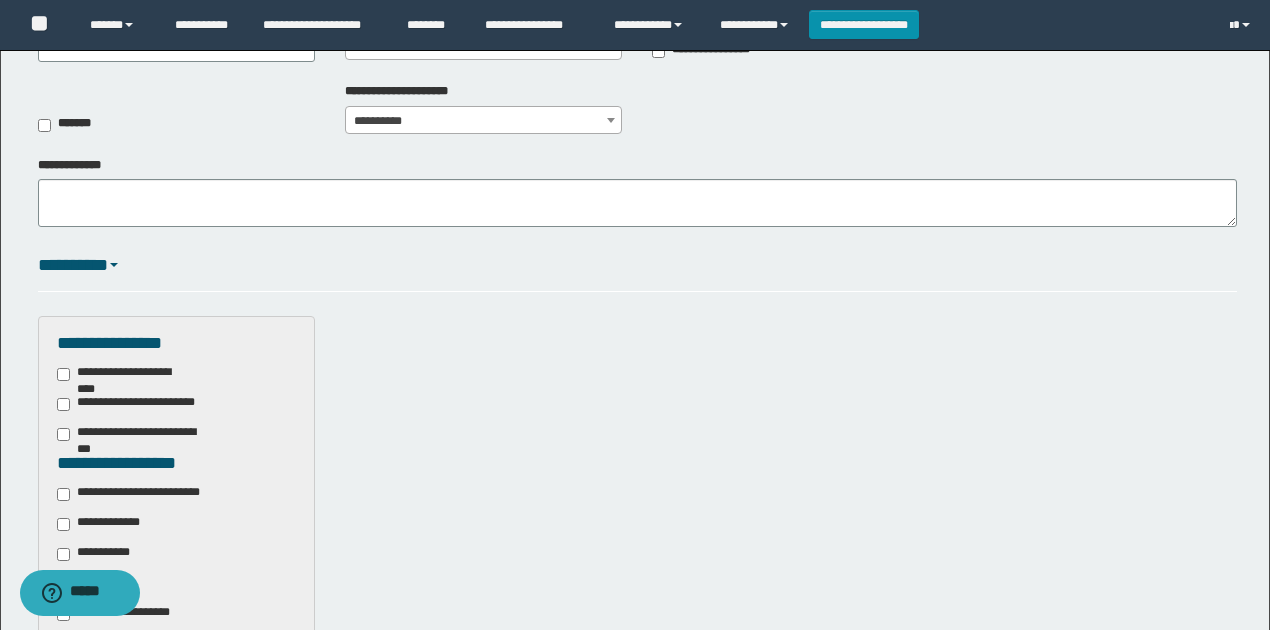 click on "**********" at bounding box center (143, 494) 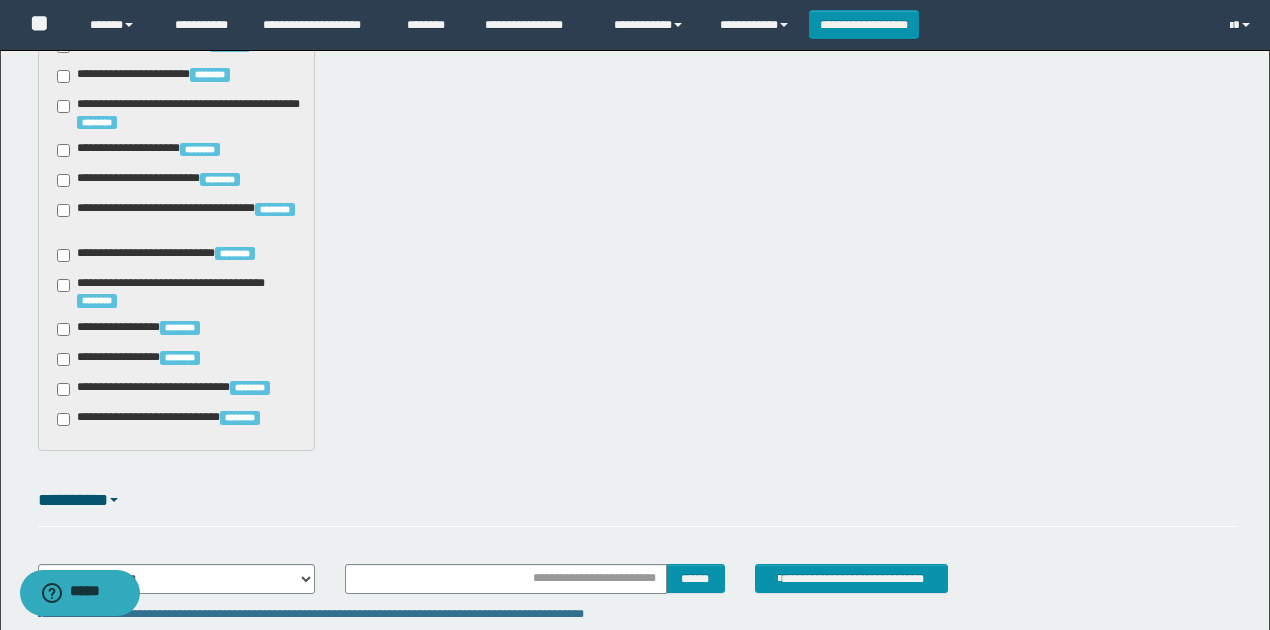 scroll, scrollTop: 1720, scrollLeft: 0, axis: vertical 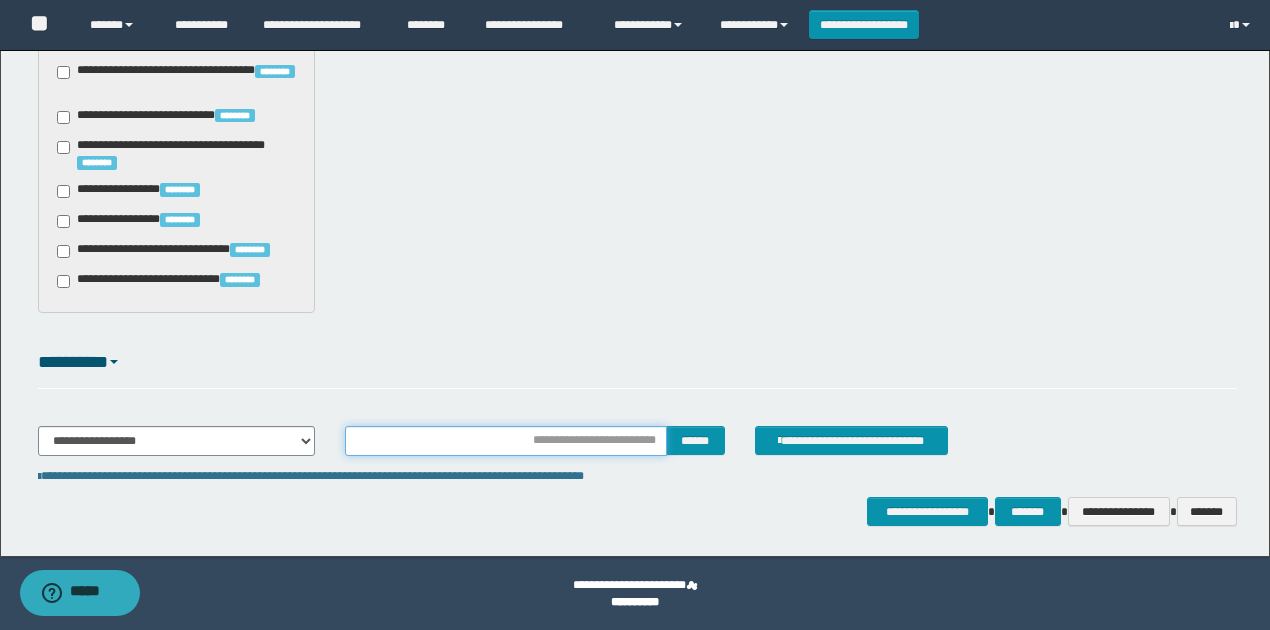 click at bounding box center (506, 441) 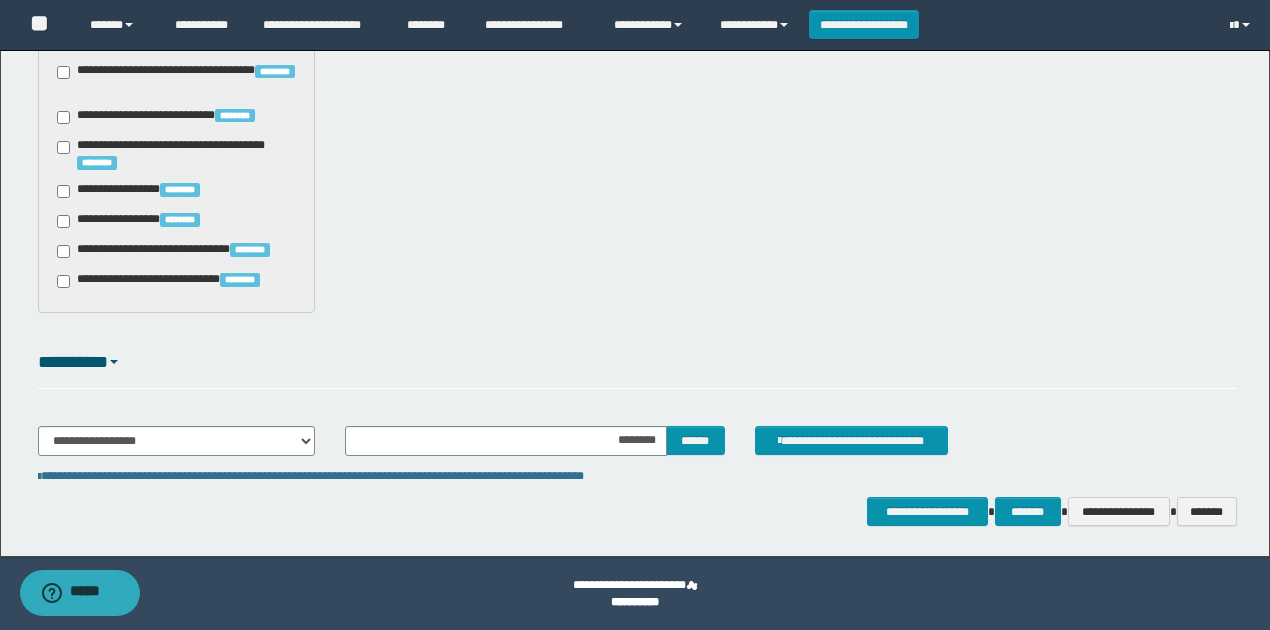 click on "*********" at bounding box center [637, 370] 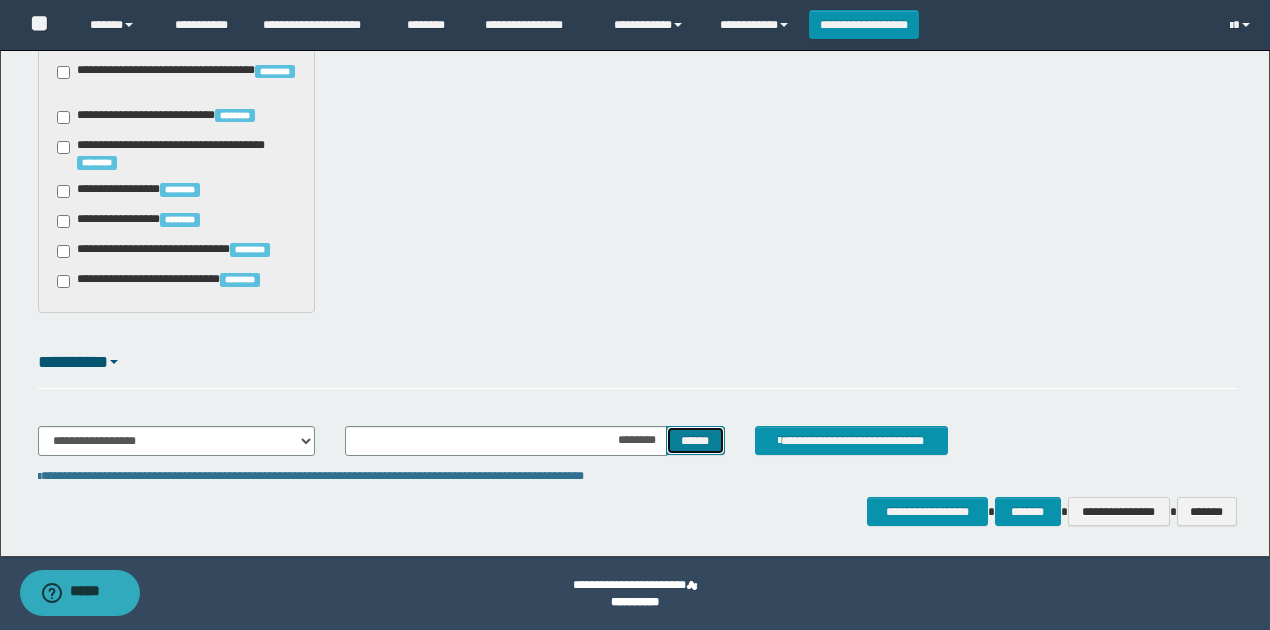 click on "******" at bounding box center [695, 440] 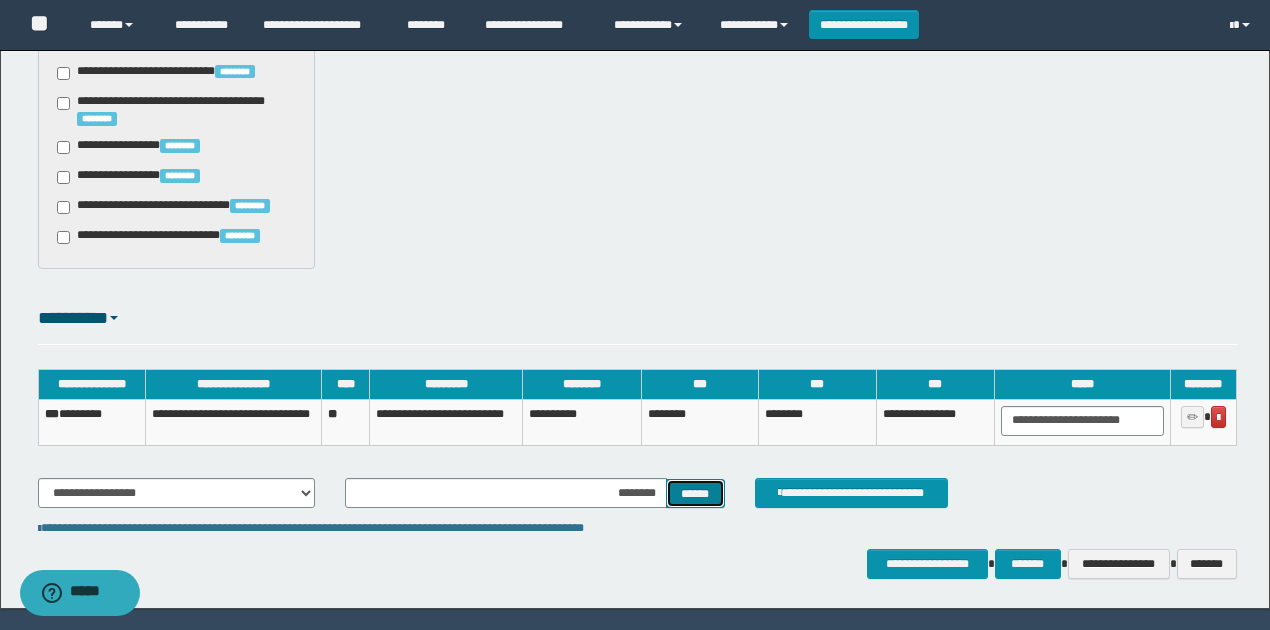 scroll, scrollTop: 1817, scrollLeft: 0, axis: vertical 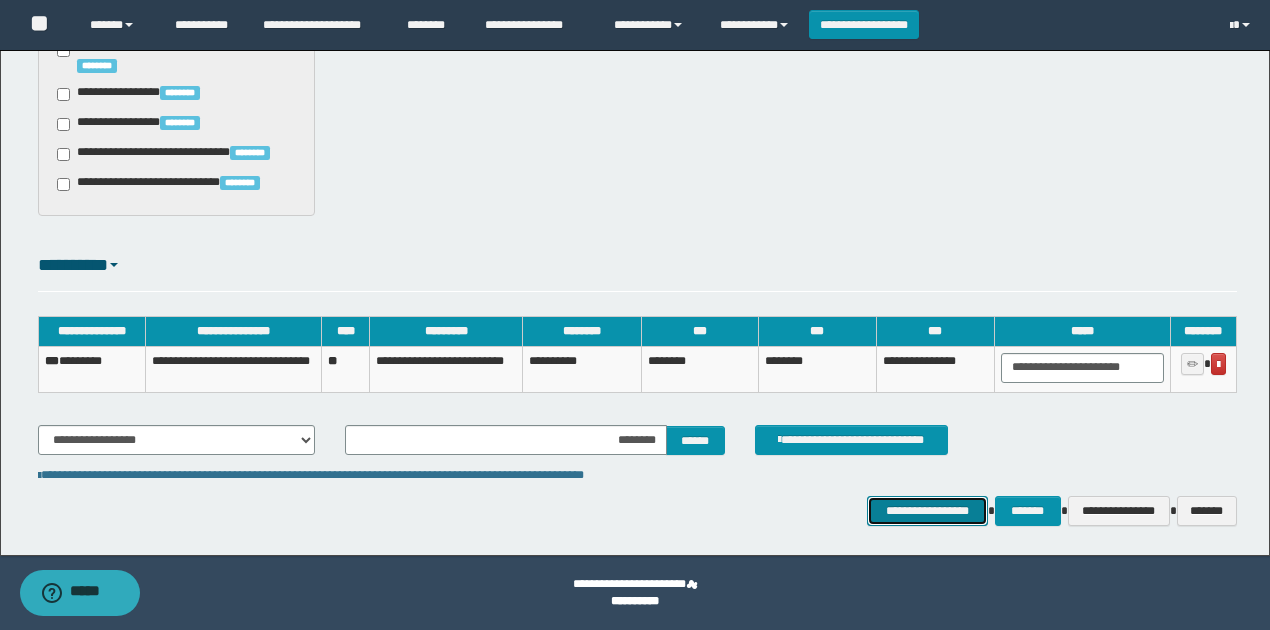 click on "**********" at bounding box center [927, 510] 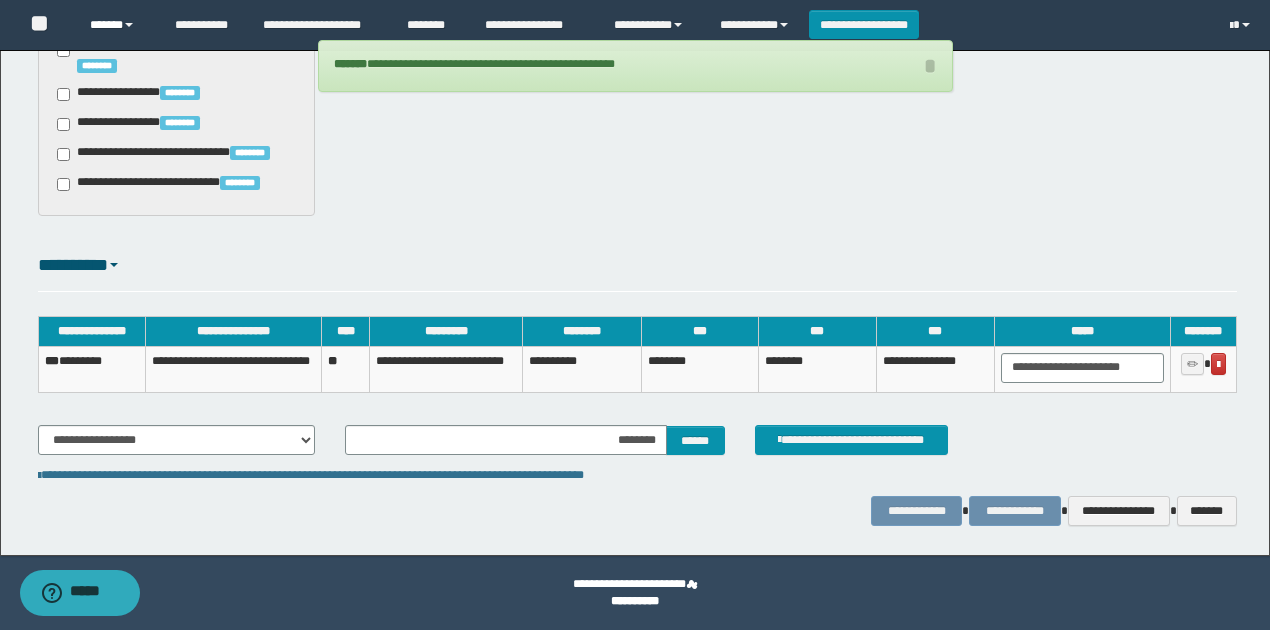 click on "******" at bounding box center [117, 25] 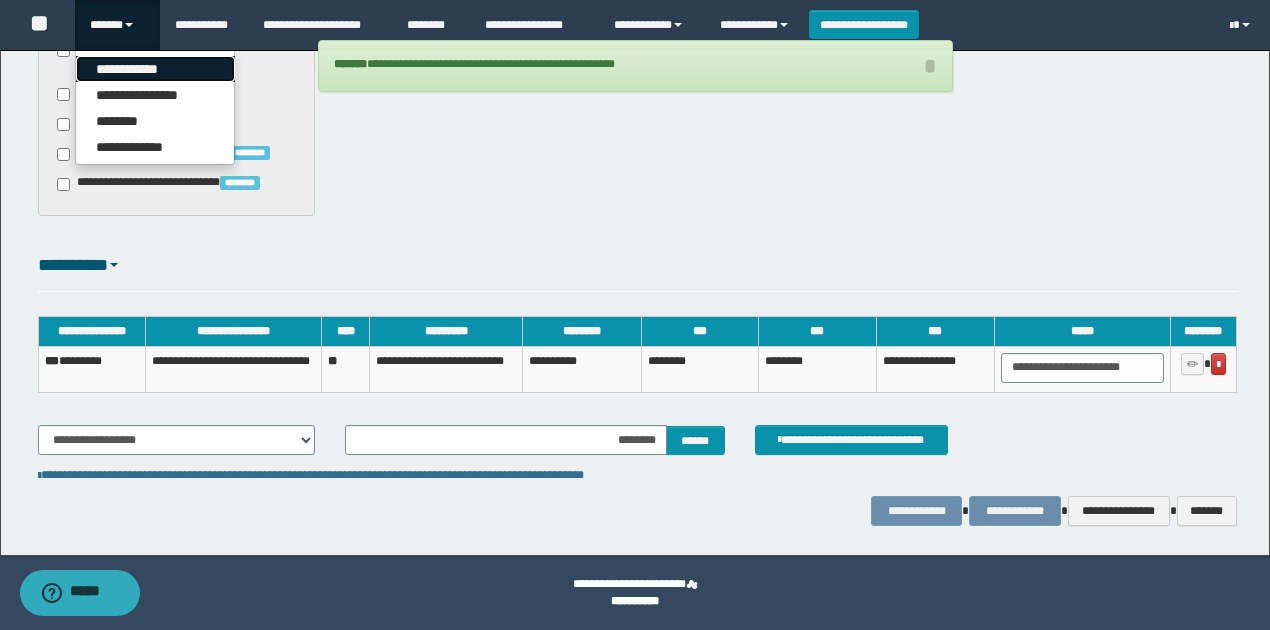 click on "**********" at bounding box center (155, 69) 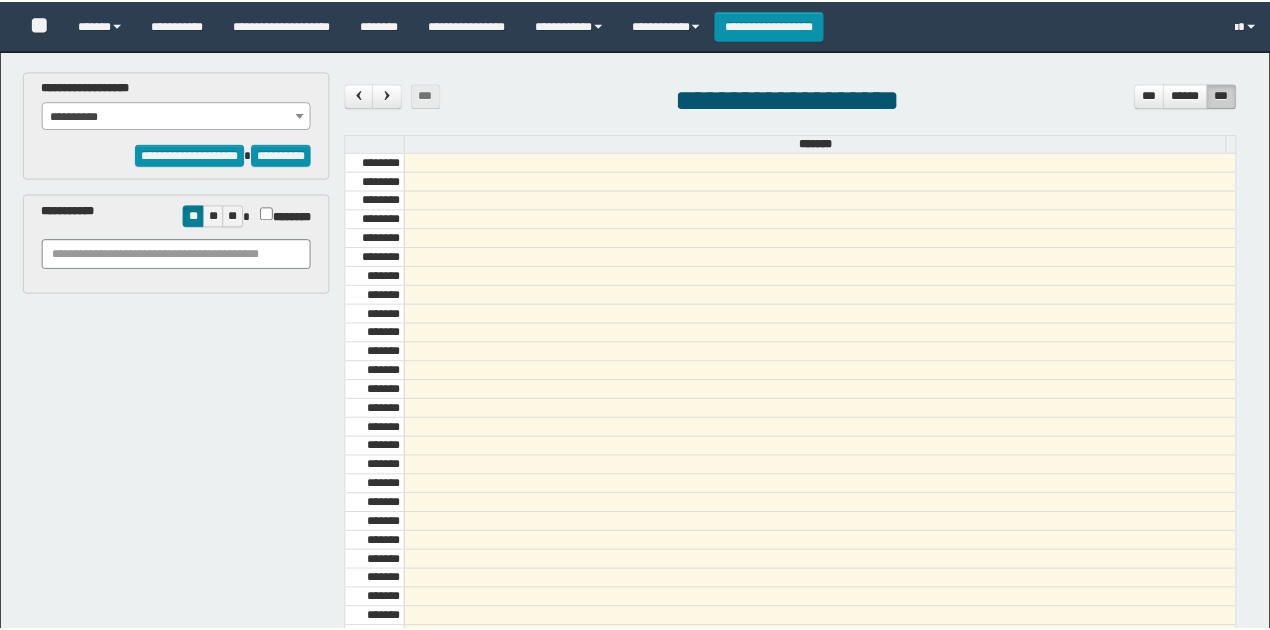 scroll, scrollTop: 0, scrollLeft: 0, axis: both 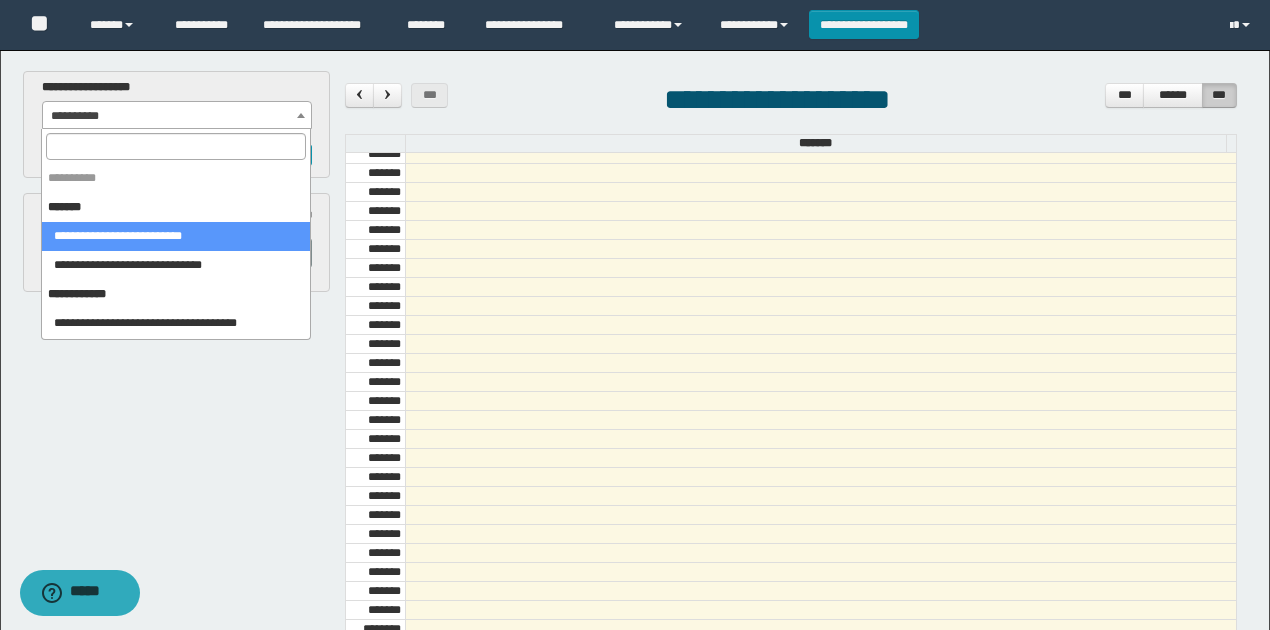 click on "**********" at bounding box center (177, 116) 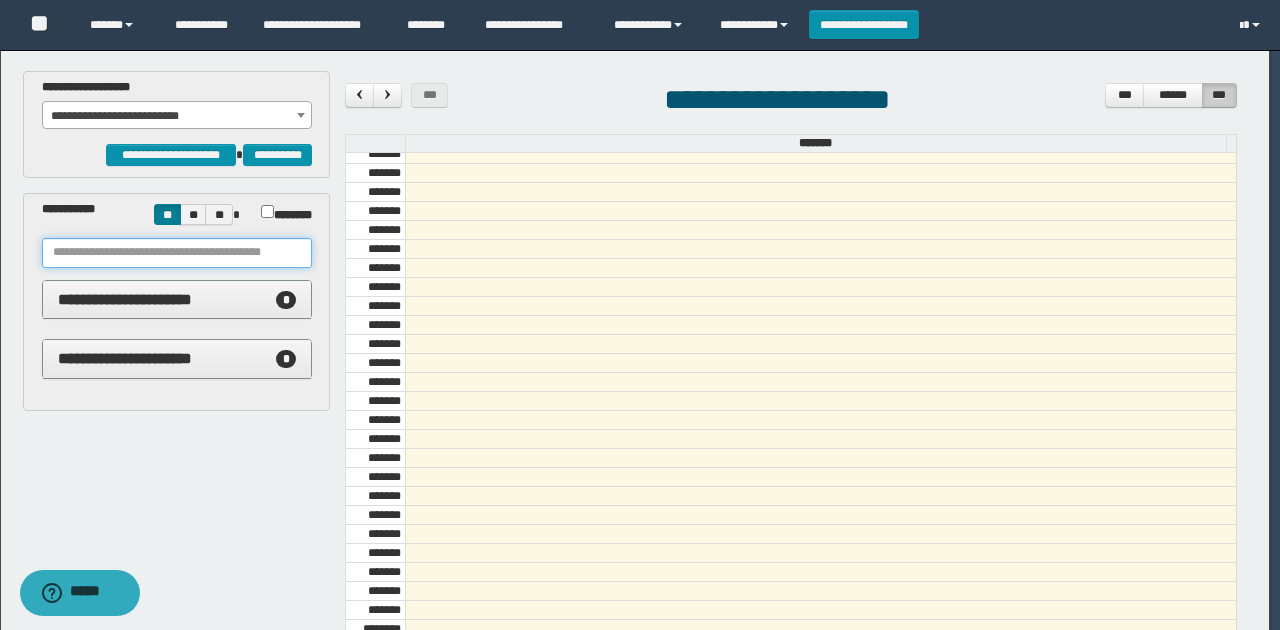 click at bounding box center [177, 253] 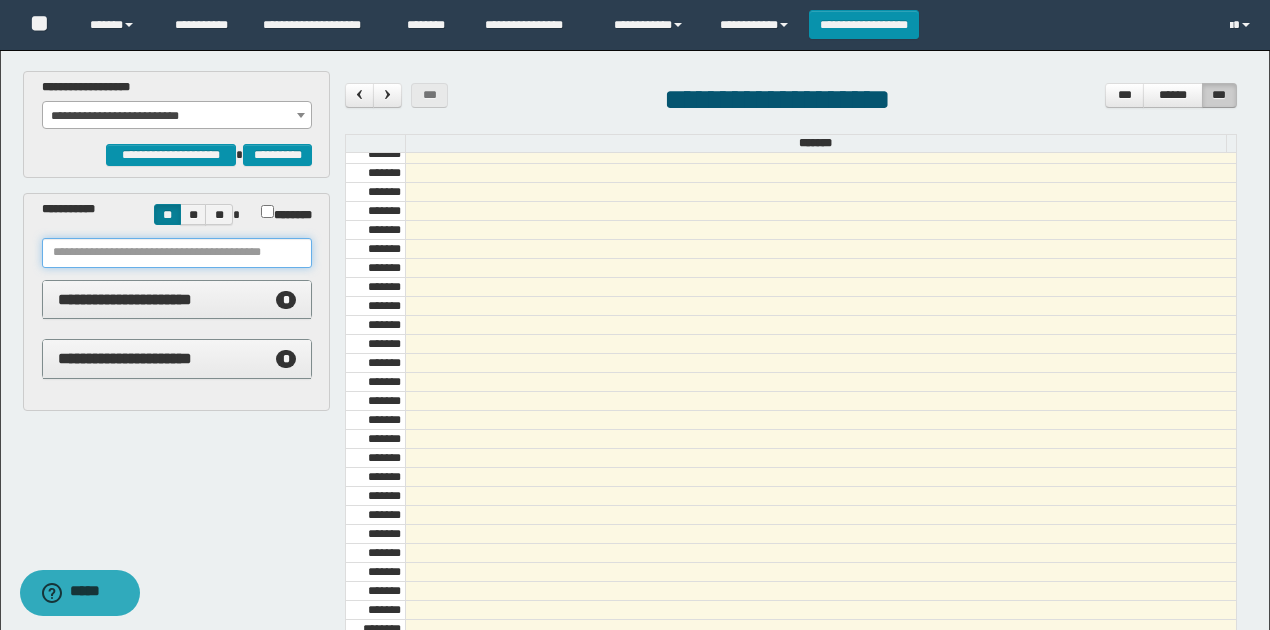 paste on "********" 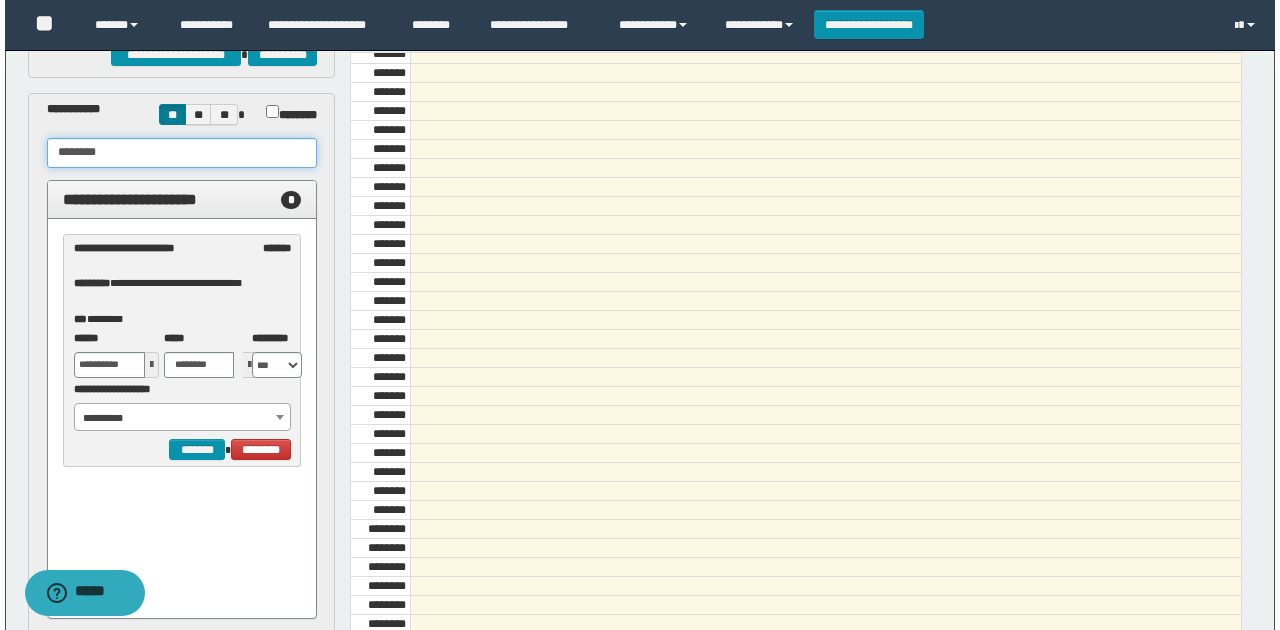 scroll, scrollTop: 200, scrollLeft: 0, axis: vertical 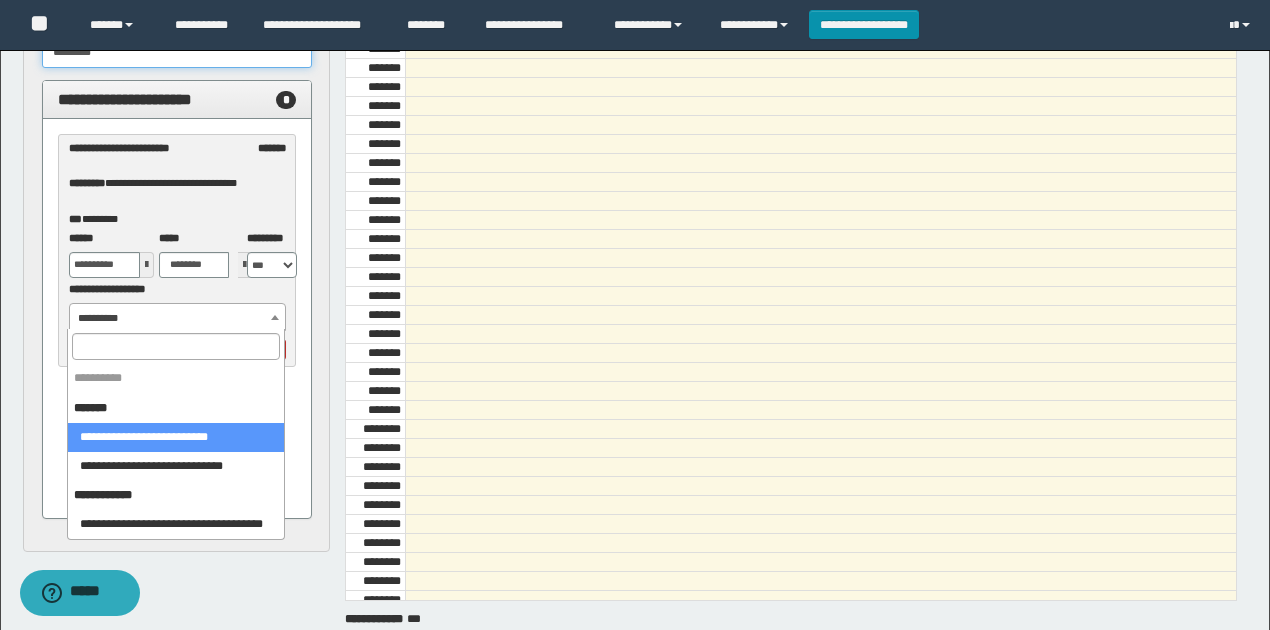 click on "**********" at bounding box center [178, 318] 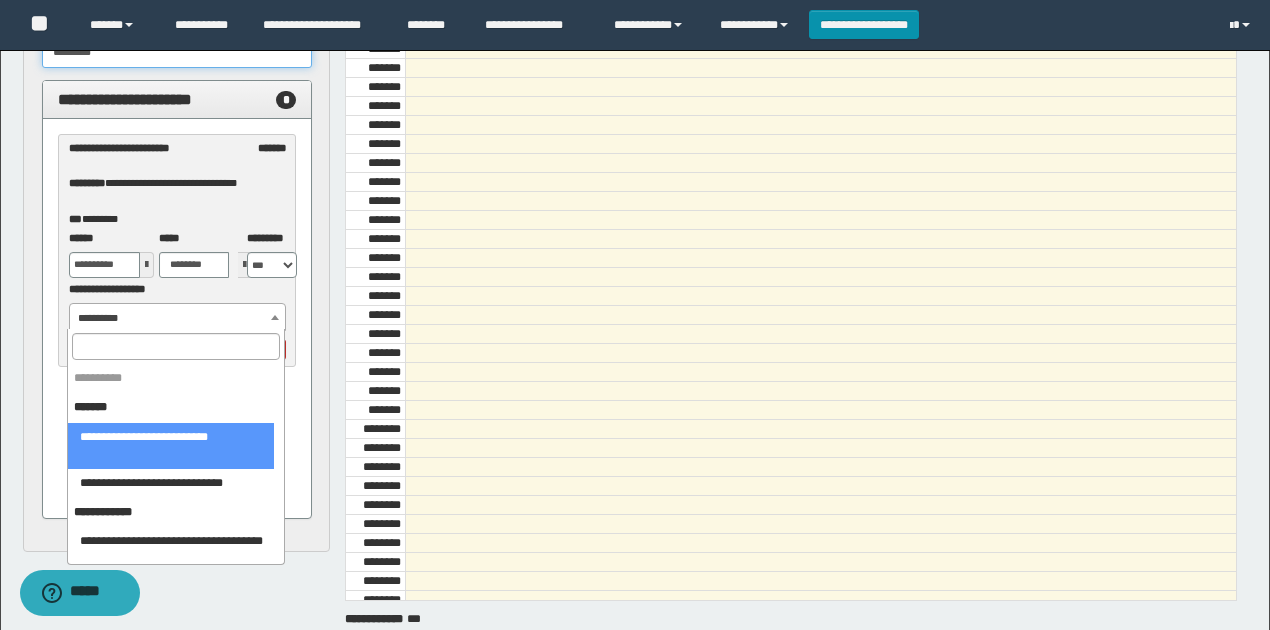 type on "********" 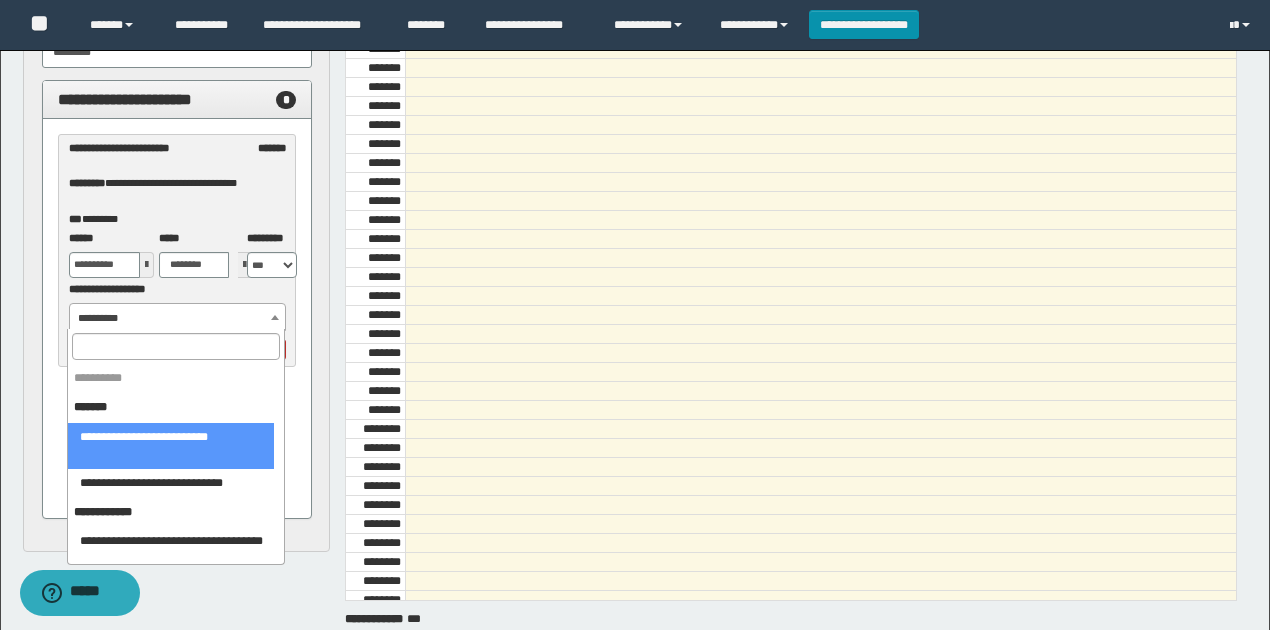 select on "******" 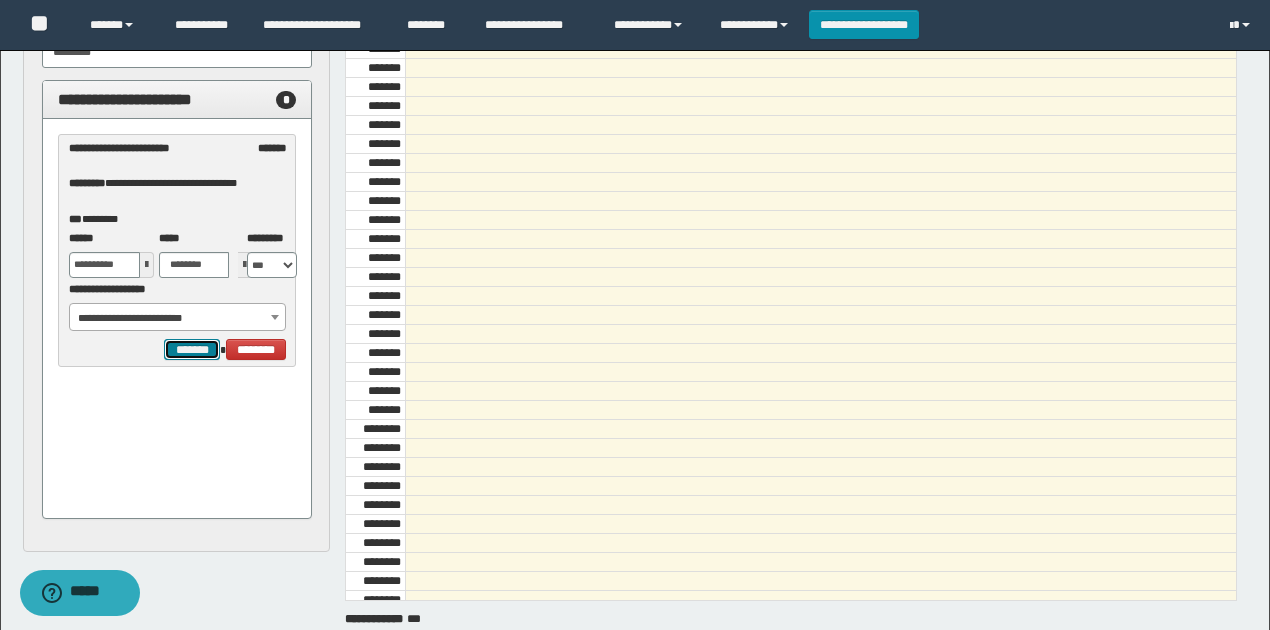 click on "*******" at bounding box center (192, 349) 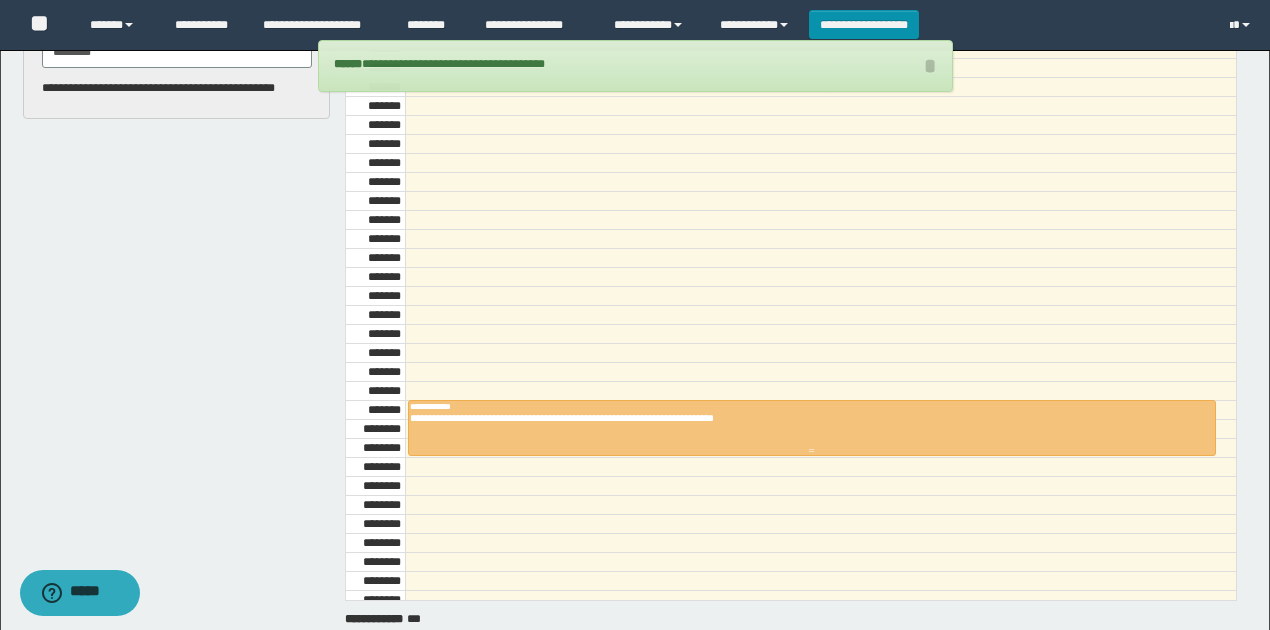 click on "**********" at bounding box center (807, 418) 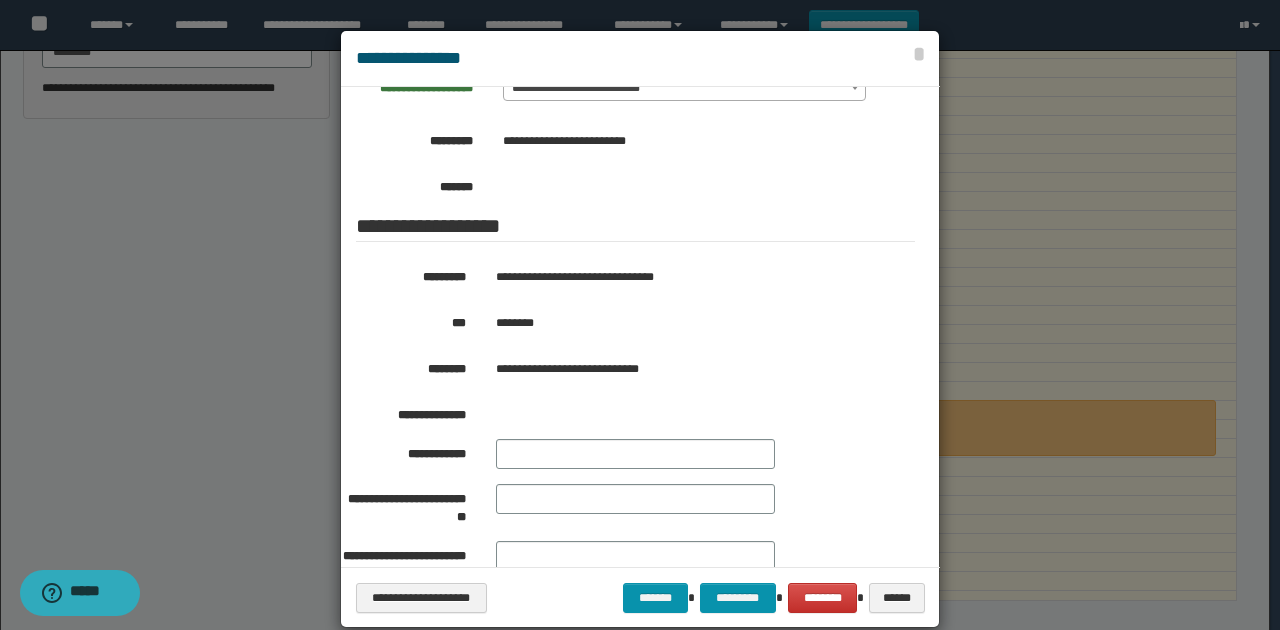 scroll, scrollTop: 359, scrollLeft: 0, axis: vertical 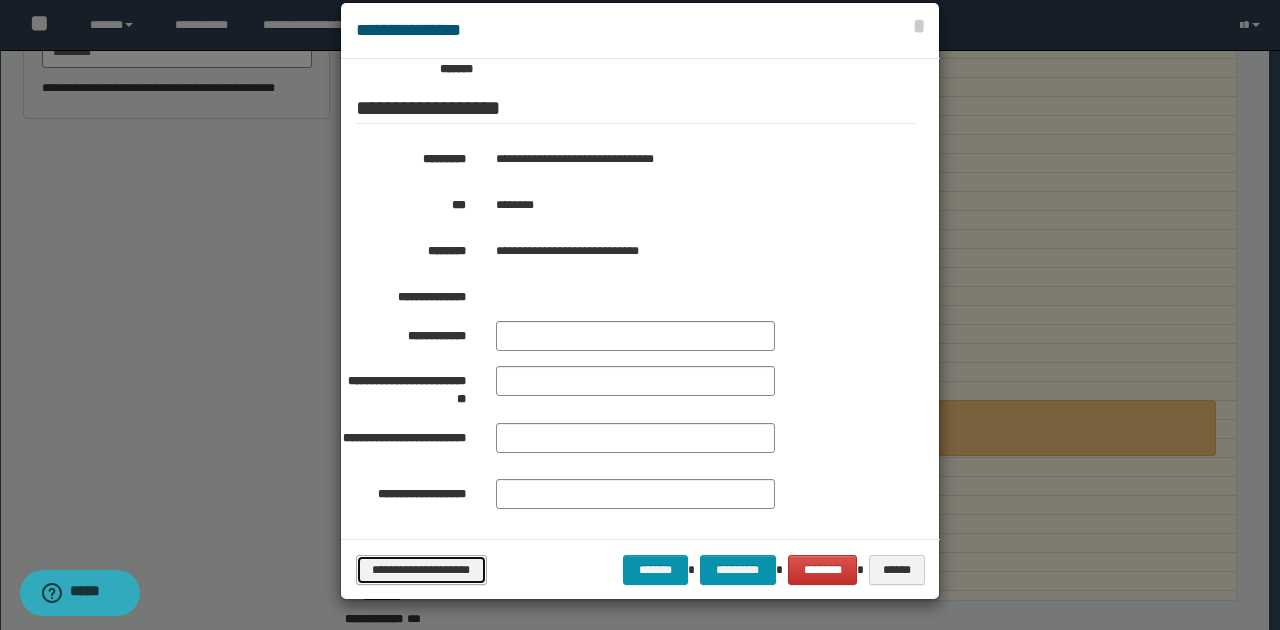 click on "**********" at bounding box center [421, 569] 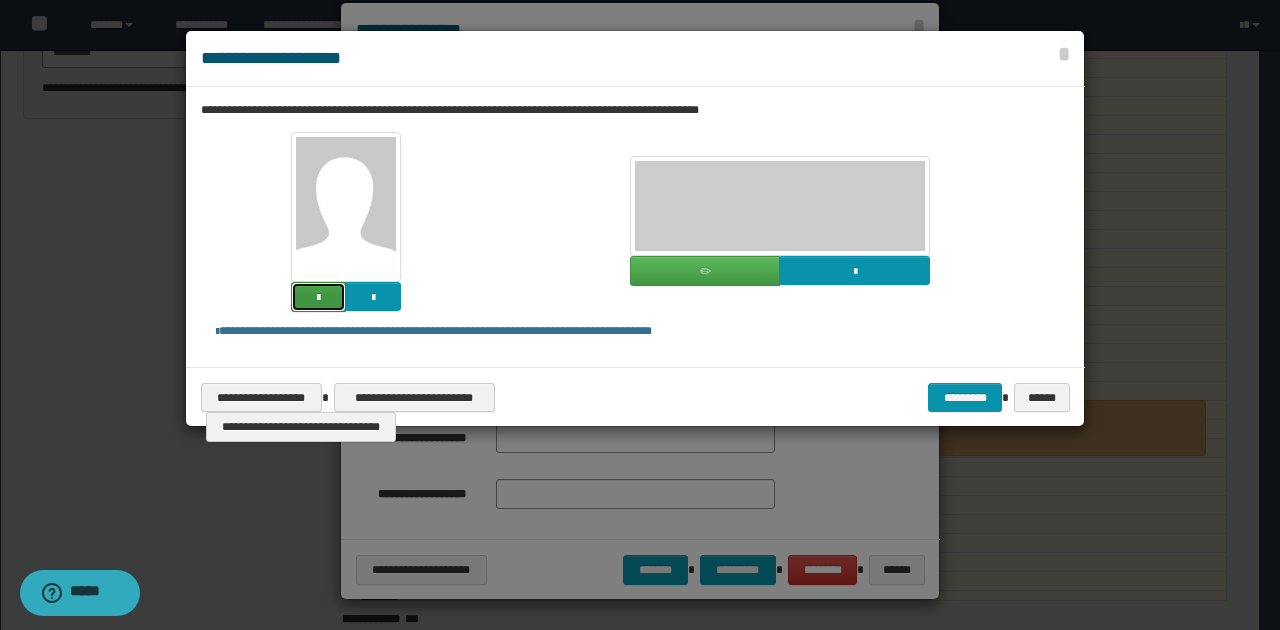 click at bounding box center (318, 297) 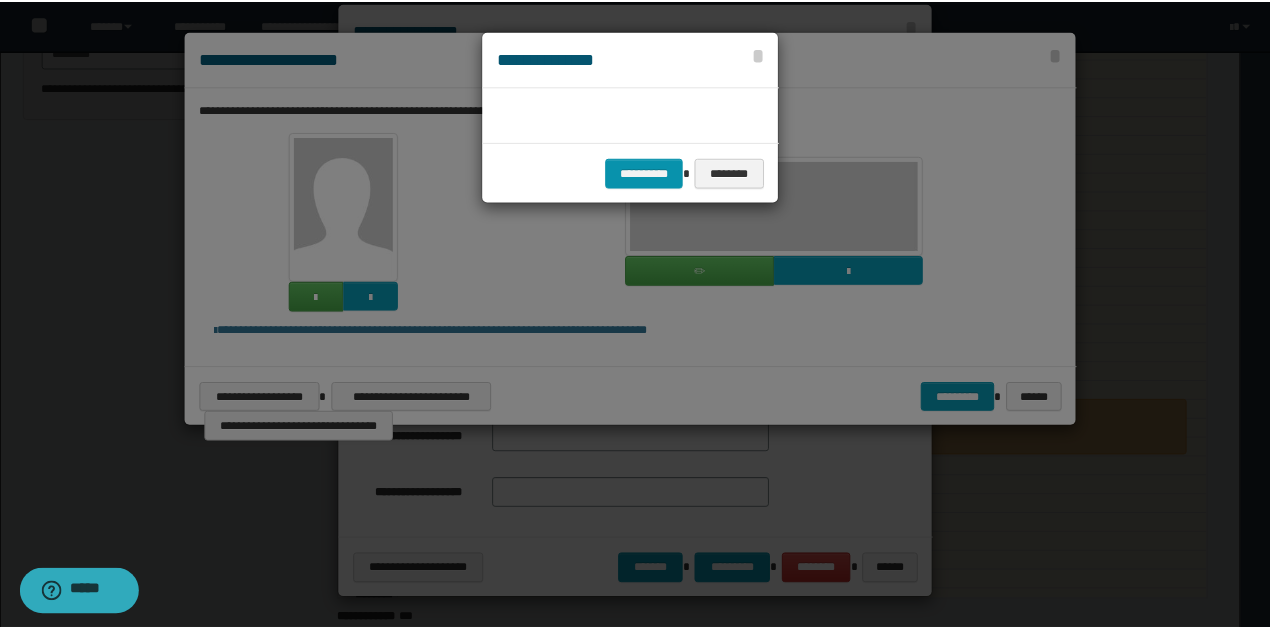scroll, scrollTop: 45, scrollLeft: 105, axis: both 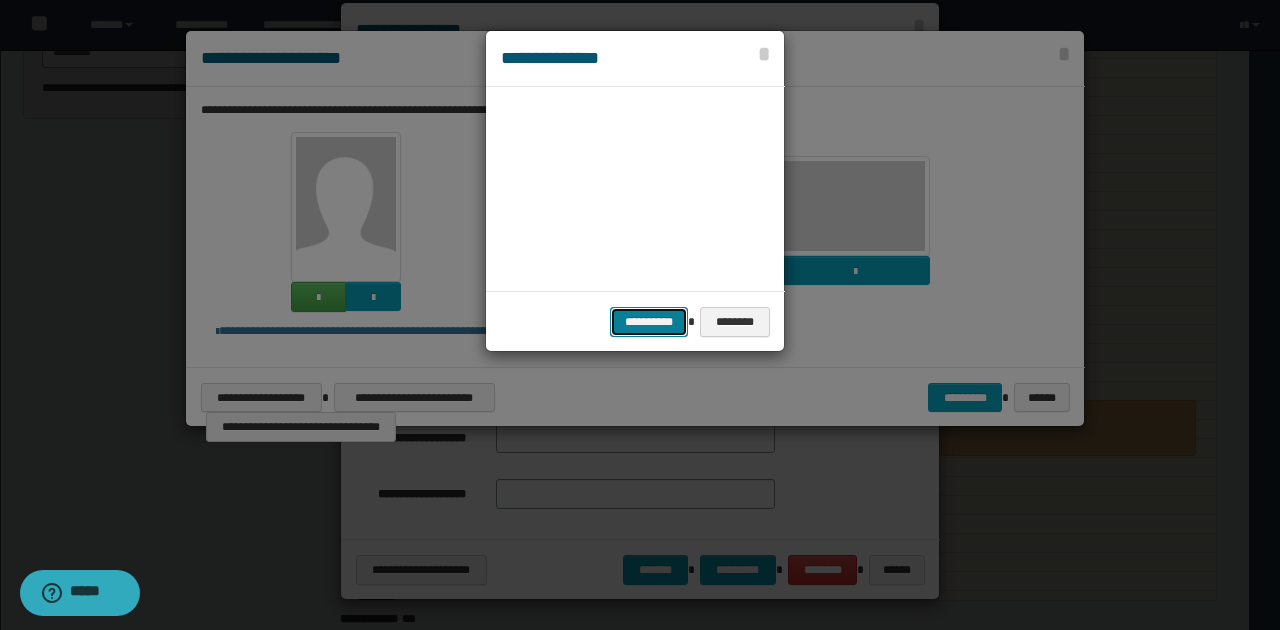 click on "**********" at bounding box center [649, 321] 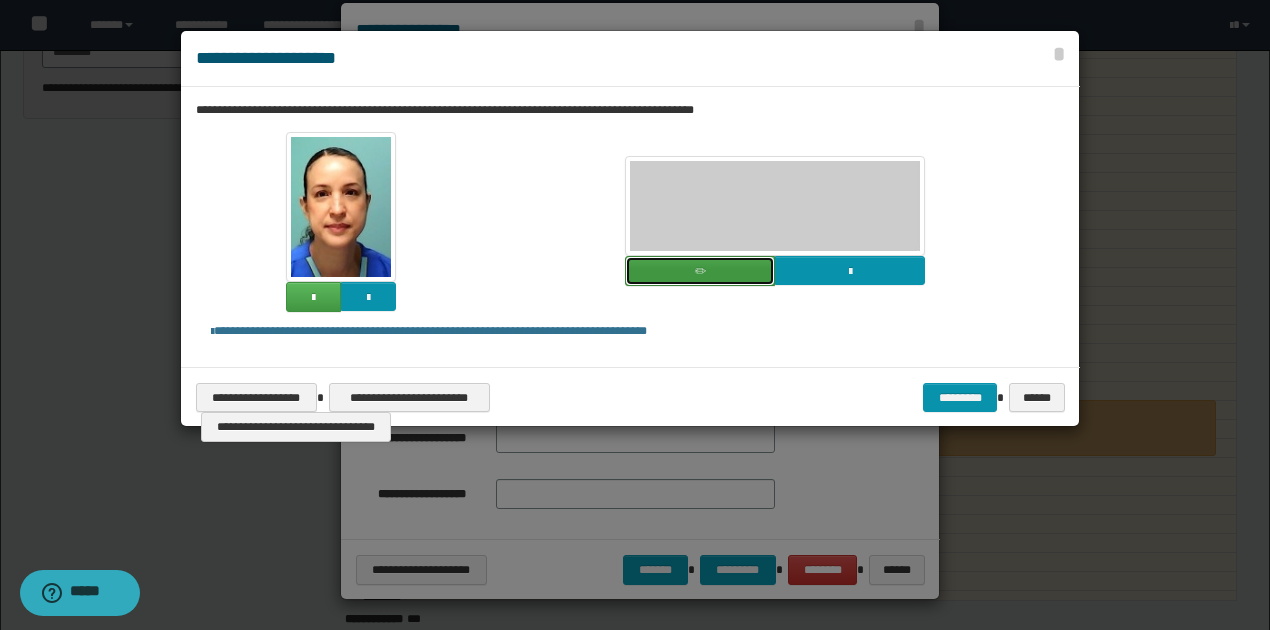 click at bounding box center [700, 271] 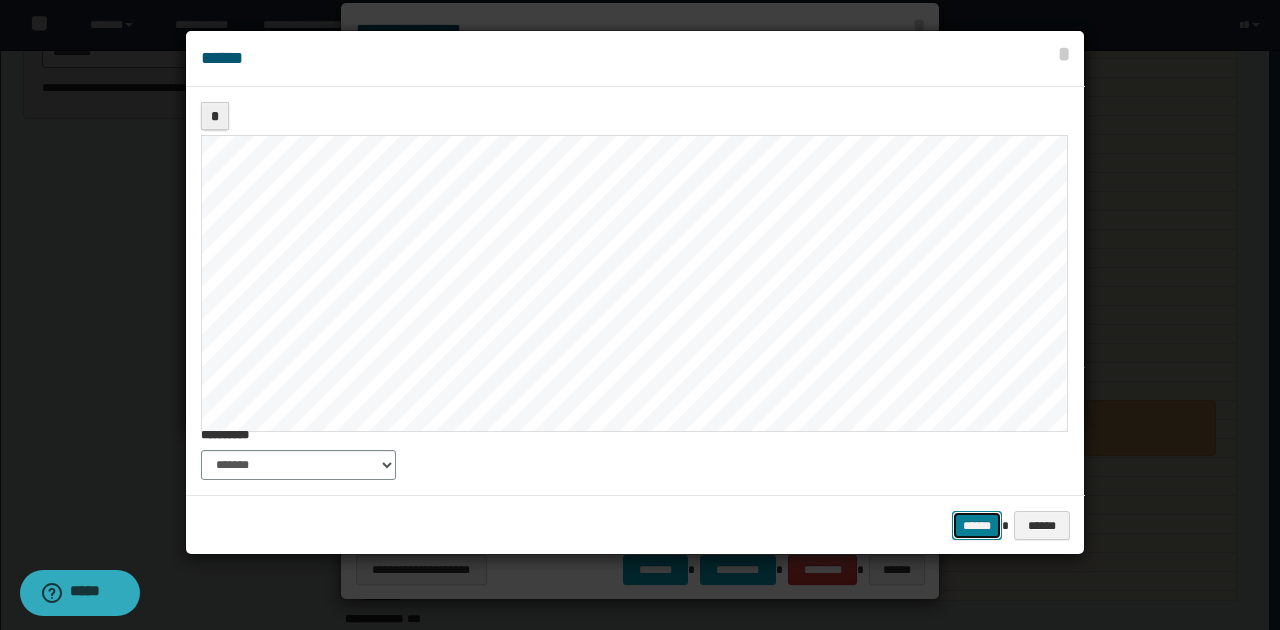 click on "******" at bounding box center (977, 525) 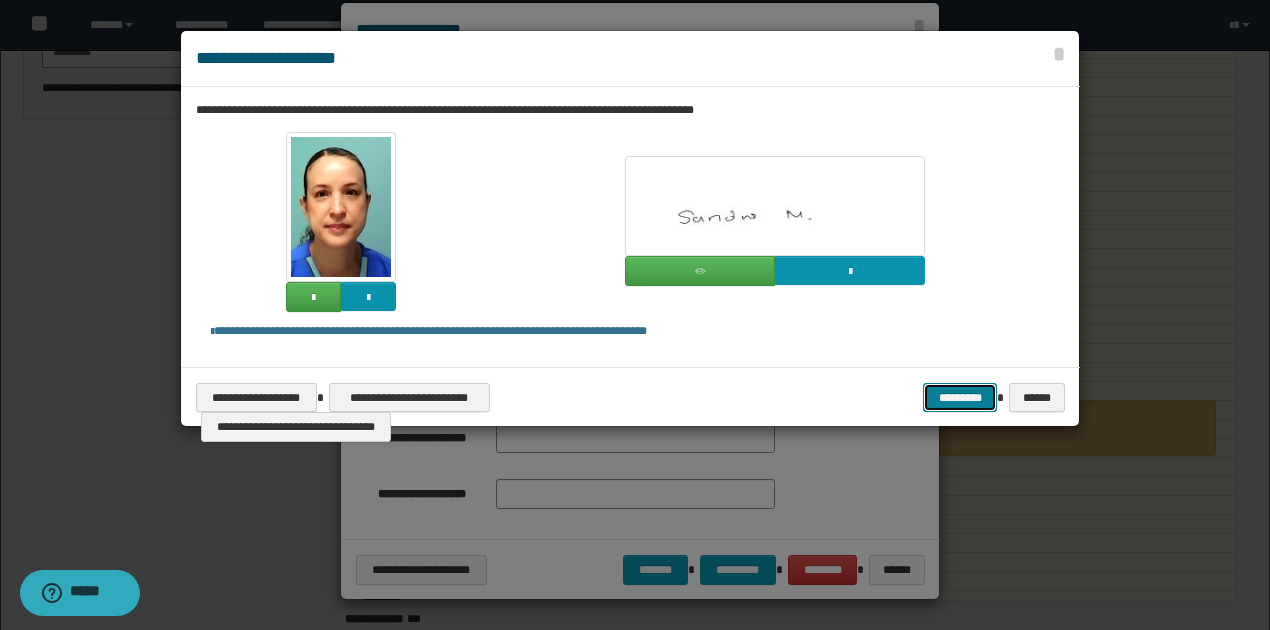 click on "*********" at bounding box center (960, 397) 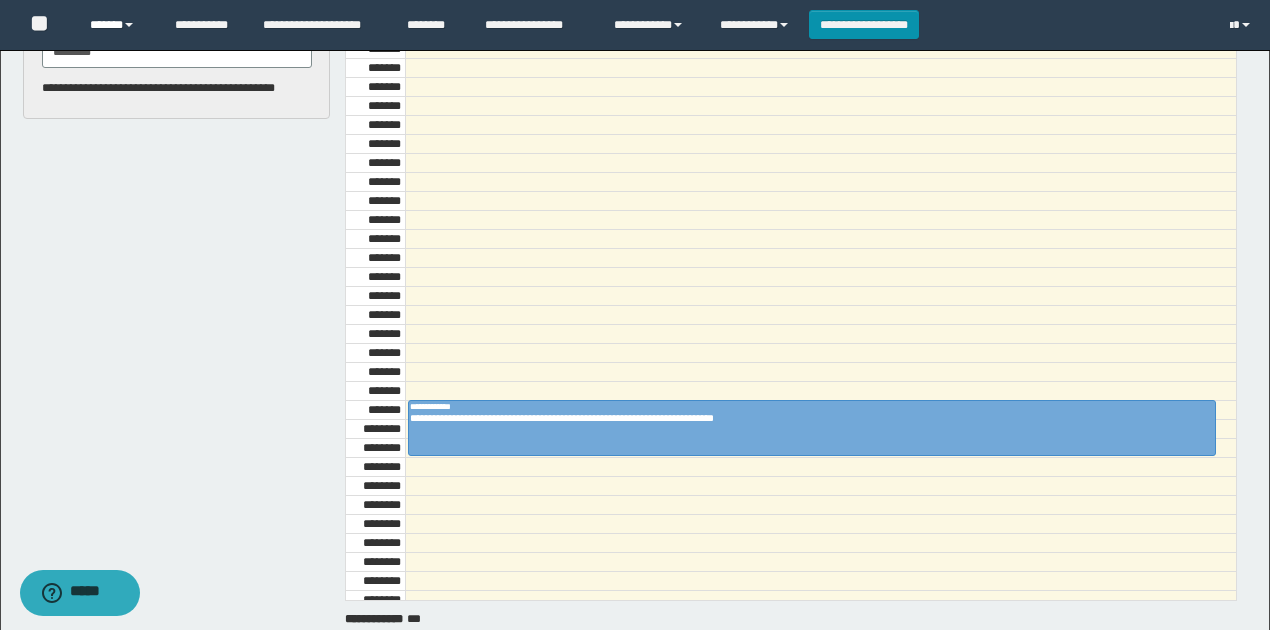 click on "******" at bounding box center (117, 25) 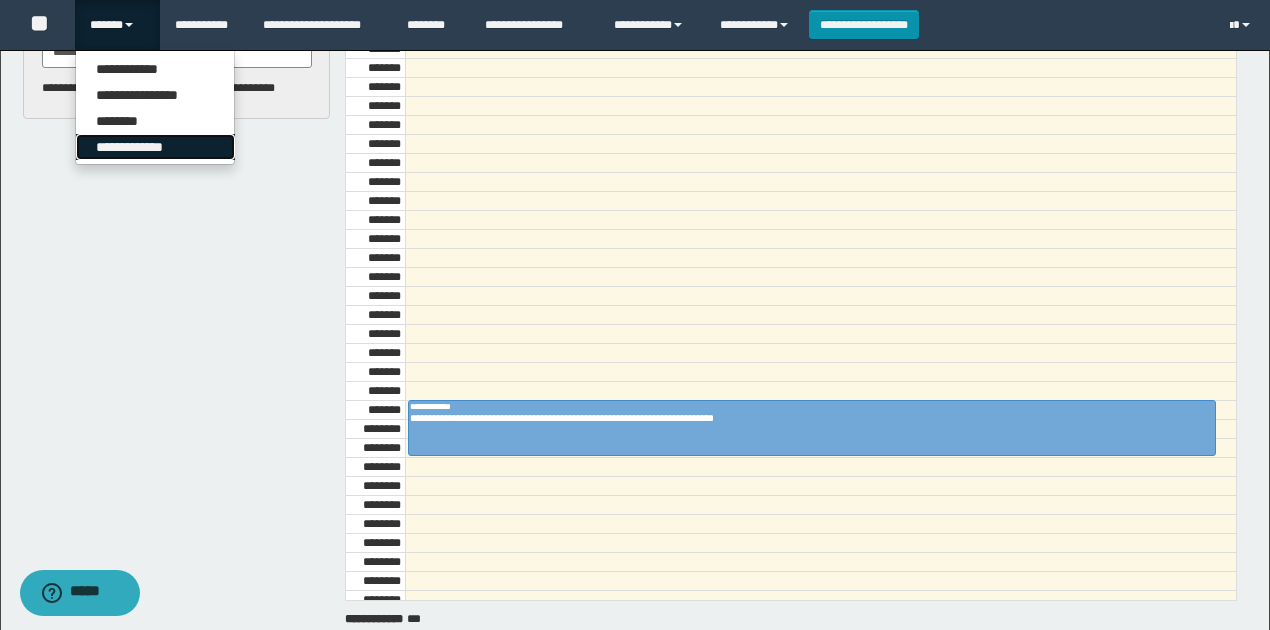 click on "**********" at bounding box center [155, 147] 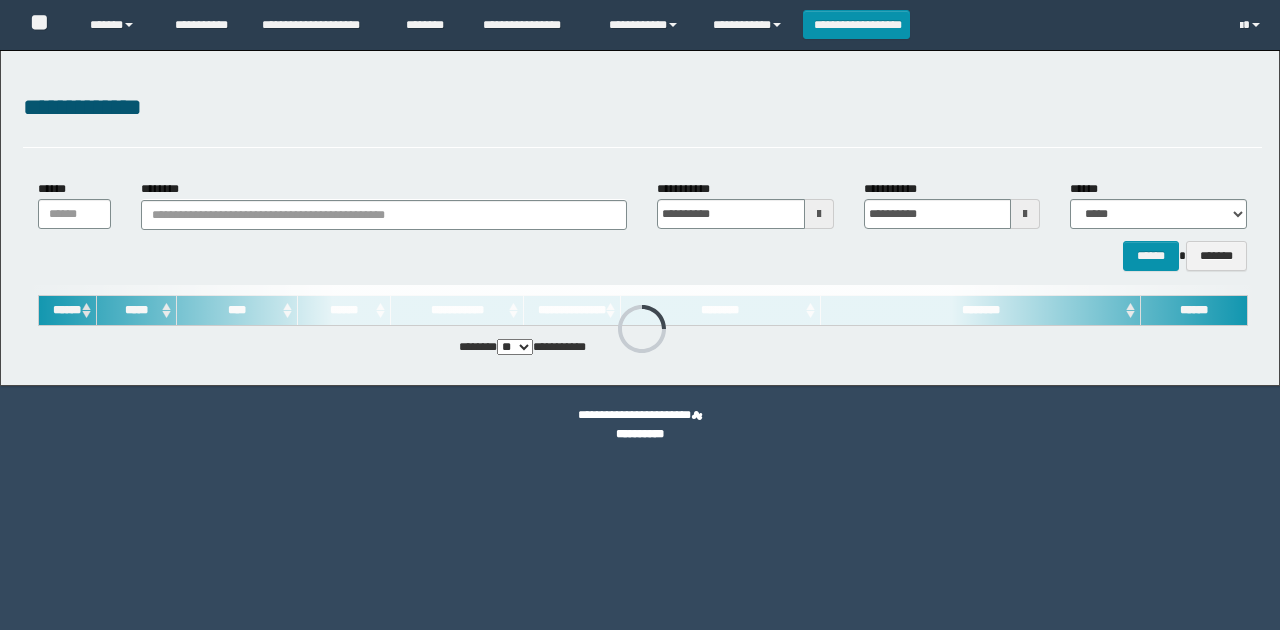 scroll, scrollTop: 0, scrollLeft: 0, axis: both 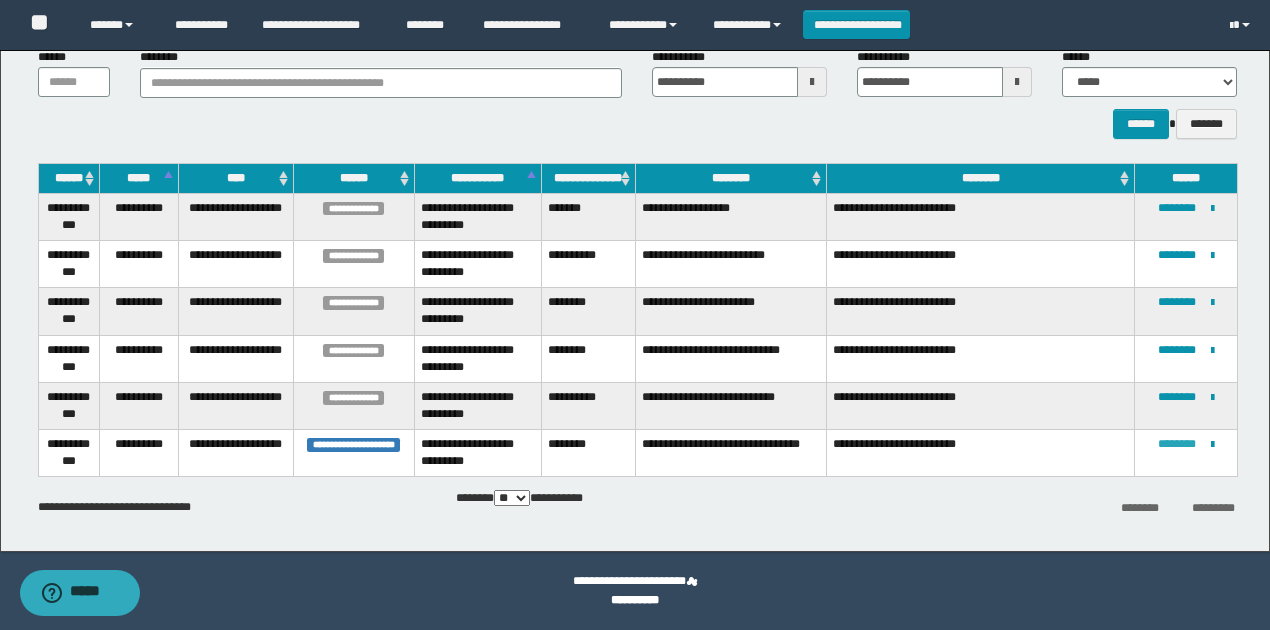 click on "********" at bounding box center [1177, 444] 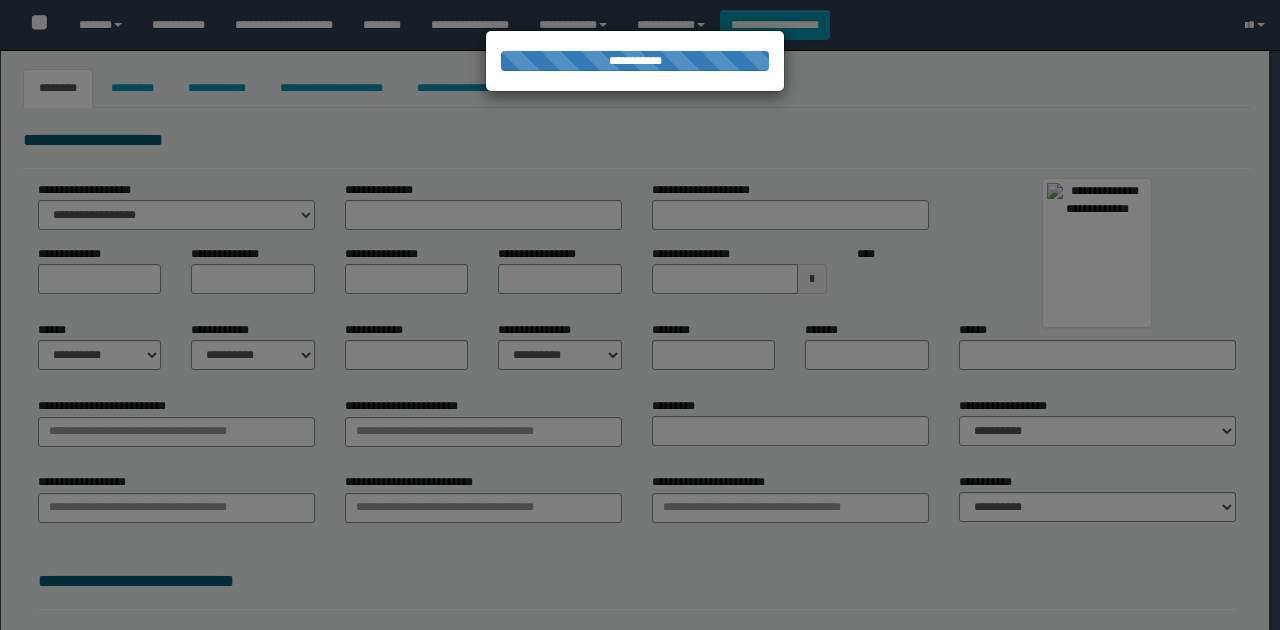 select on "****" 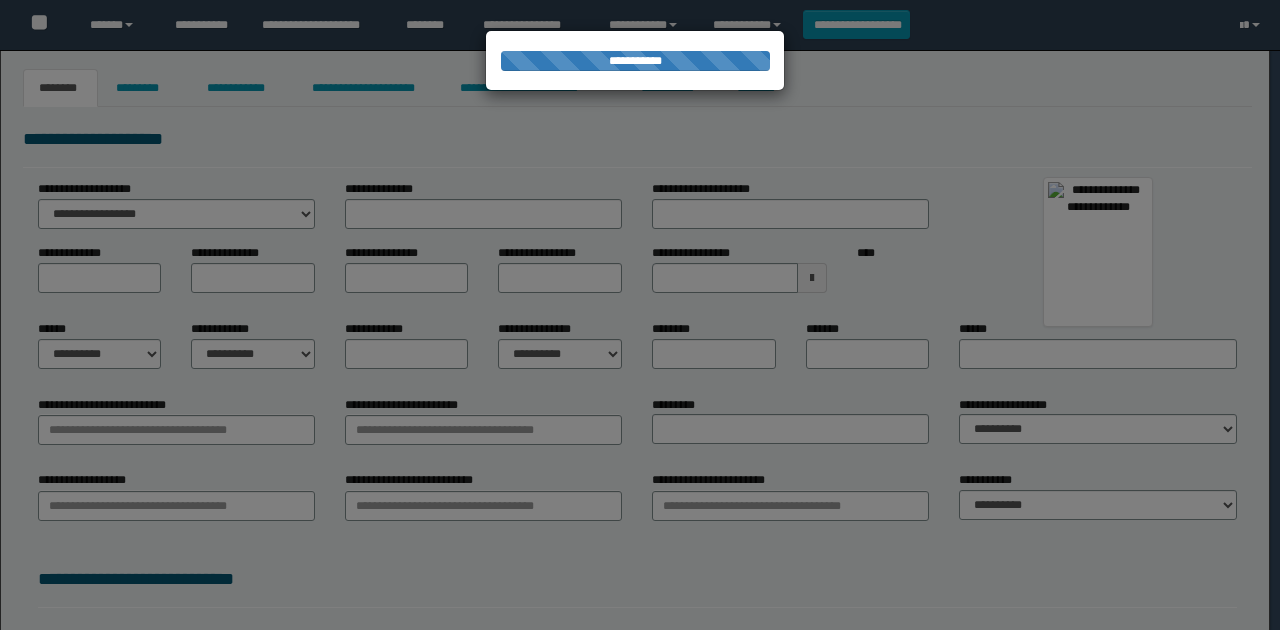 scroll, scrollTop: 0, scrollLeft: 0, axis: both 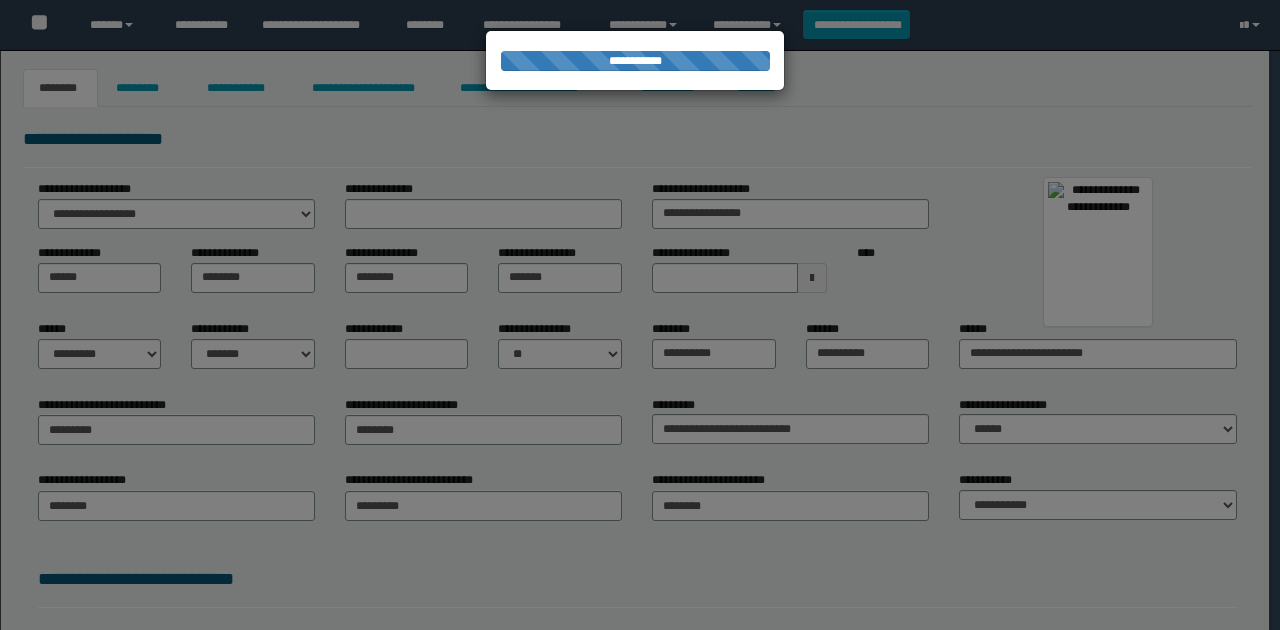 type on "**********" 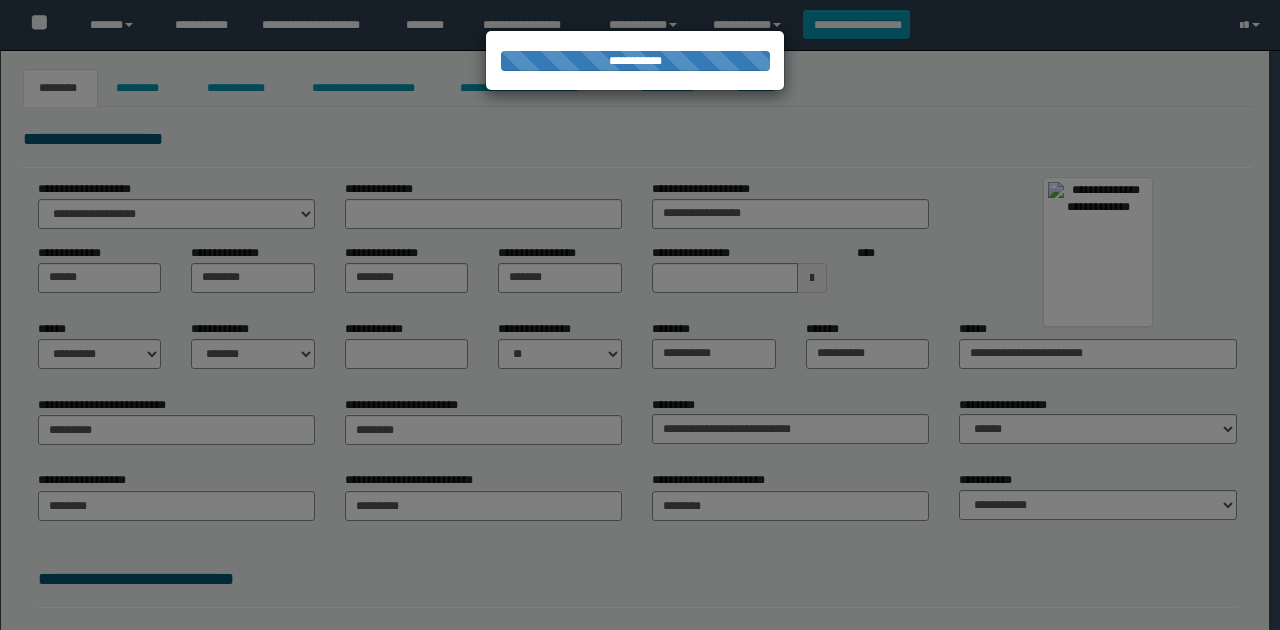 type on "********" 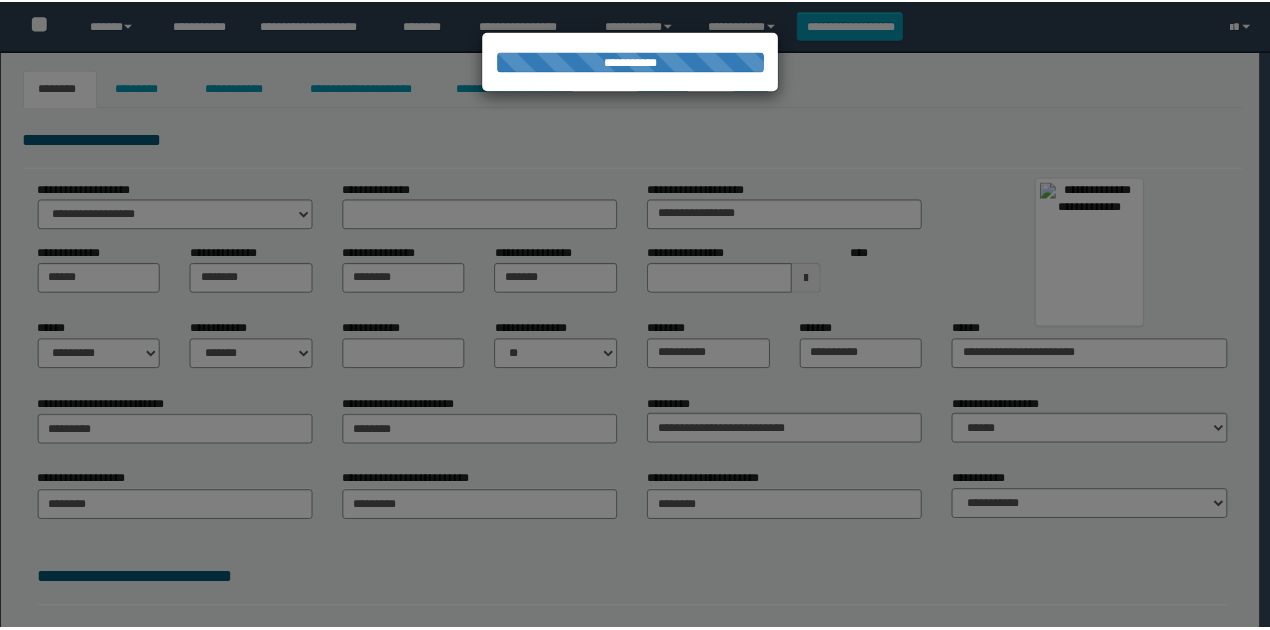 scroll, scrollTop: 0, scrollLeft: 0, axis: both 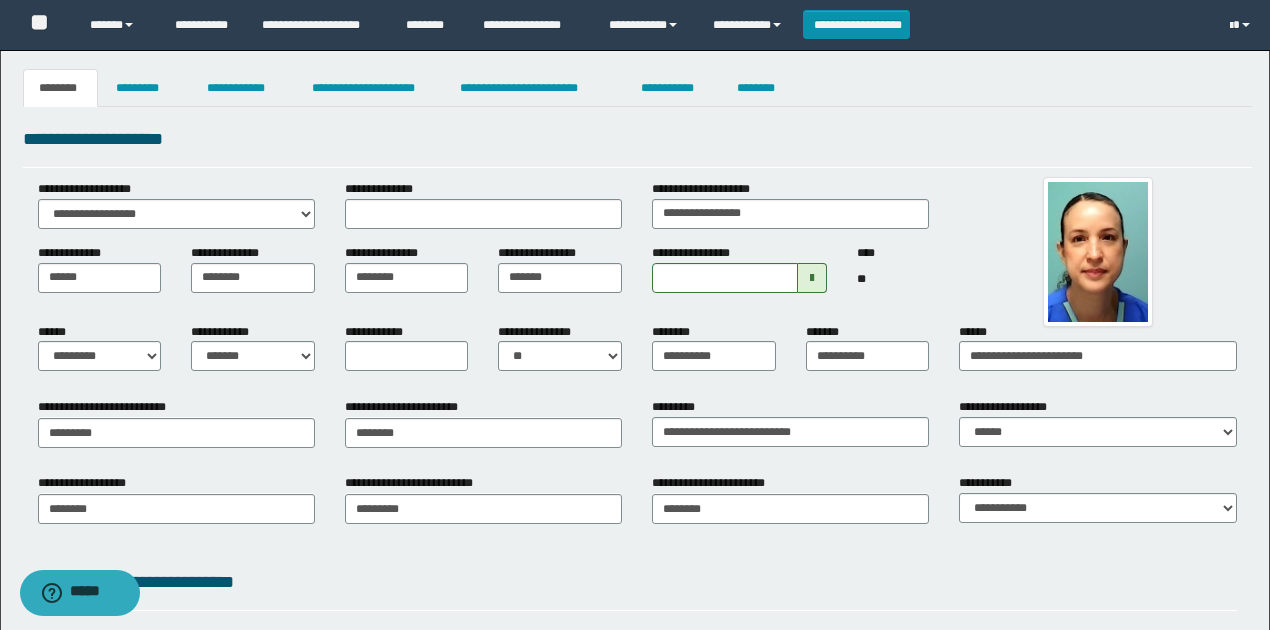 click on "**********" at bounding box center (790, 422) 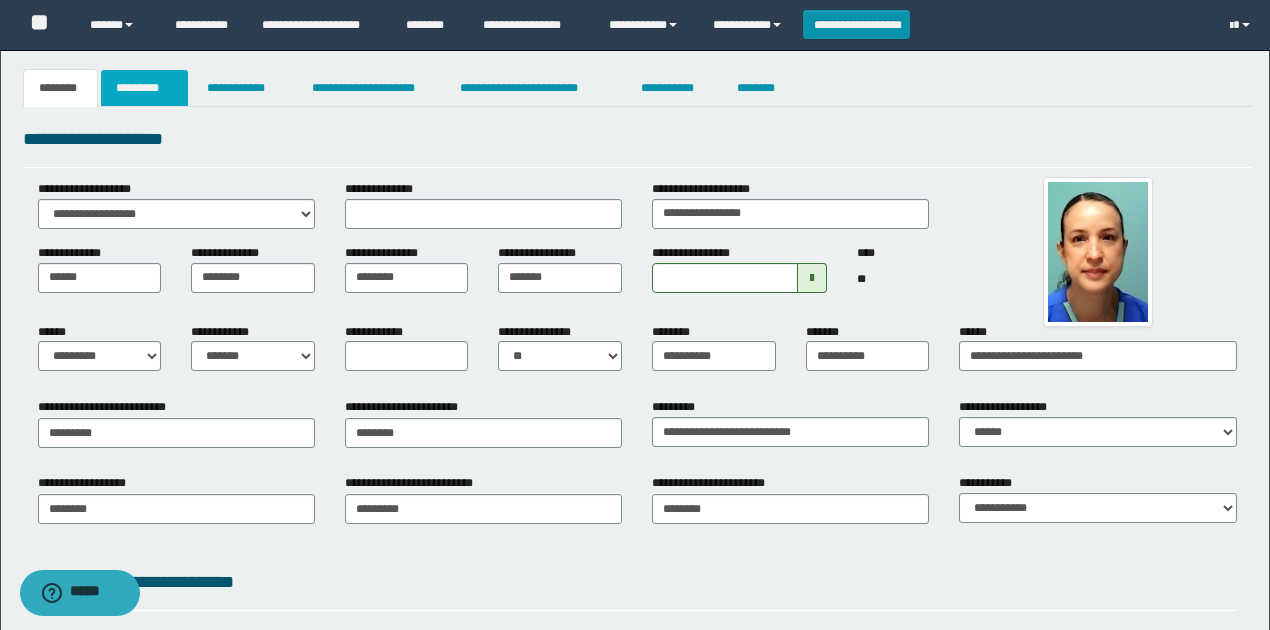 click on "*********" at bounding box center [144, 88] 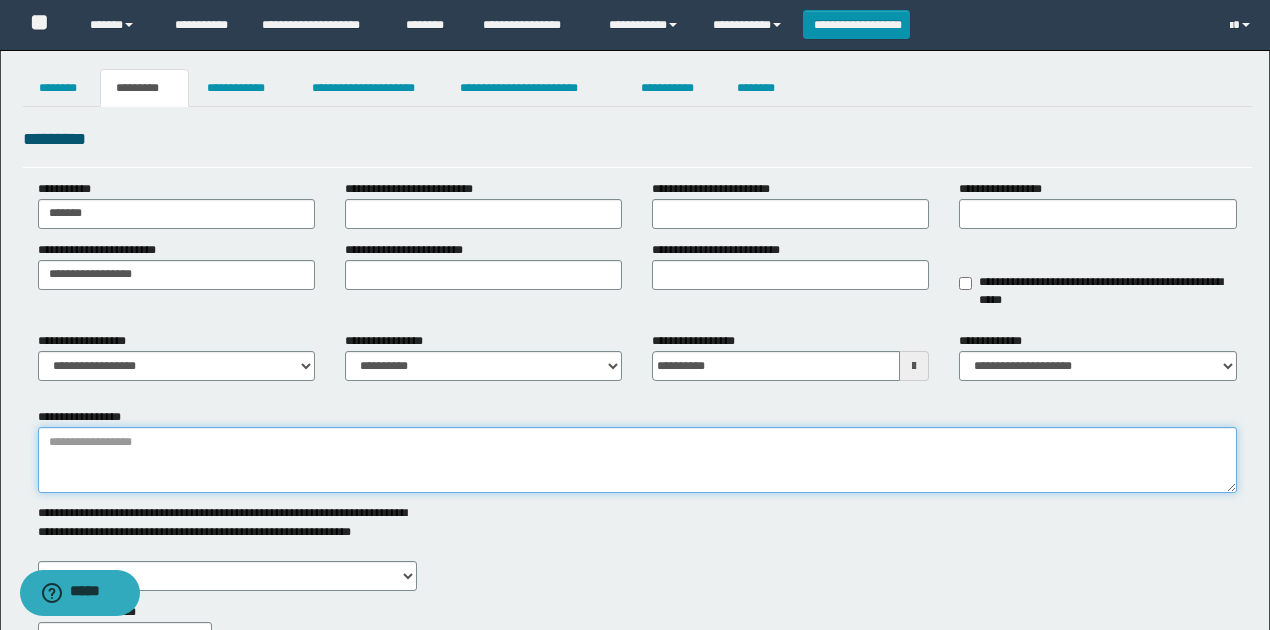 click on "**********" at bounding box center [637, 460] 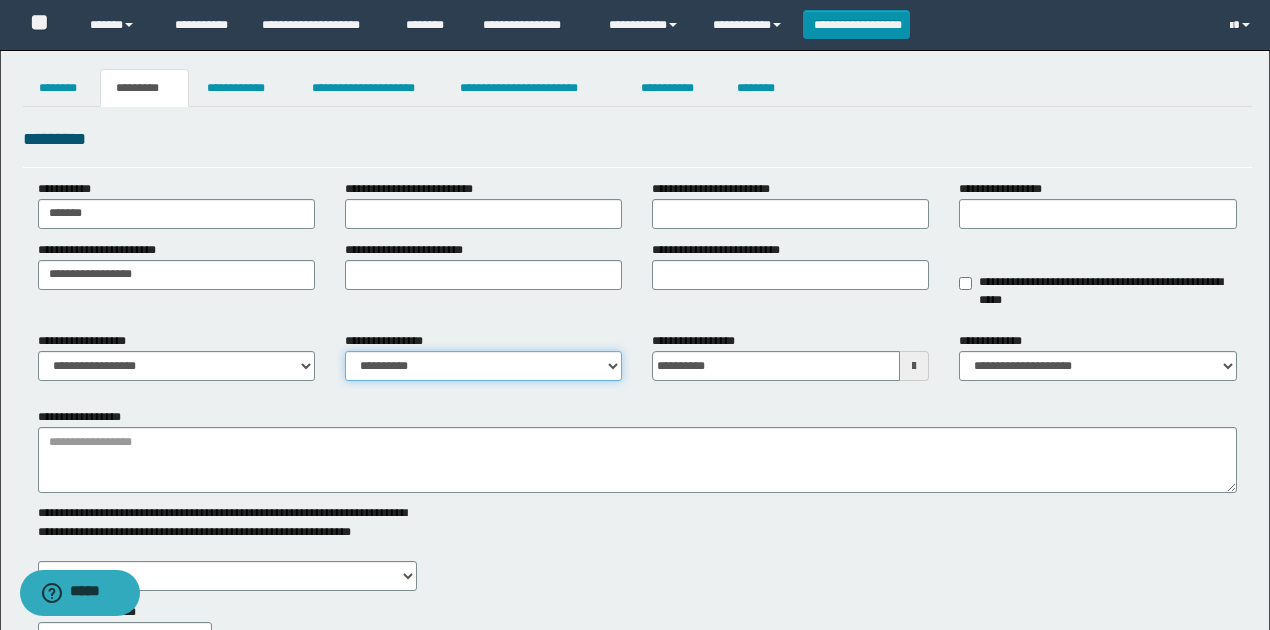 click on "**********" at bounding box center (483, 366) 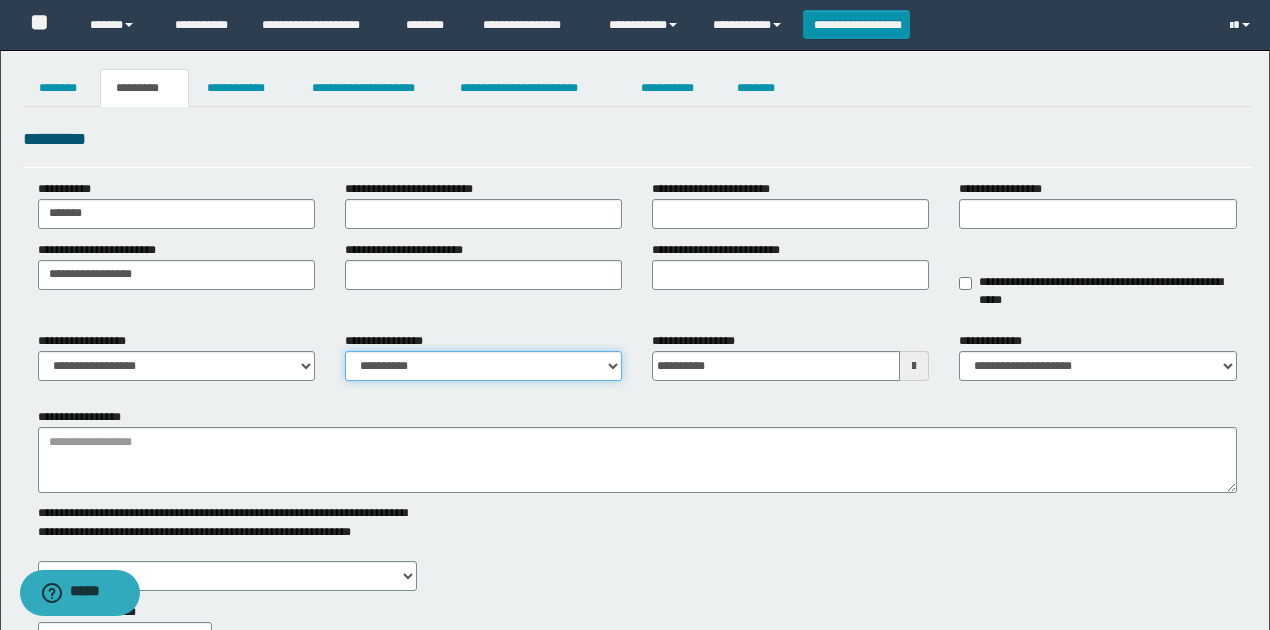 select on "****" 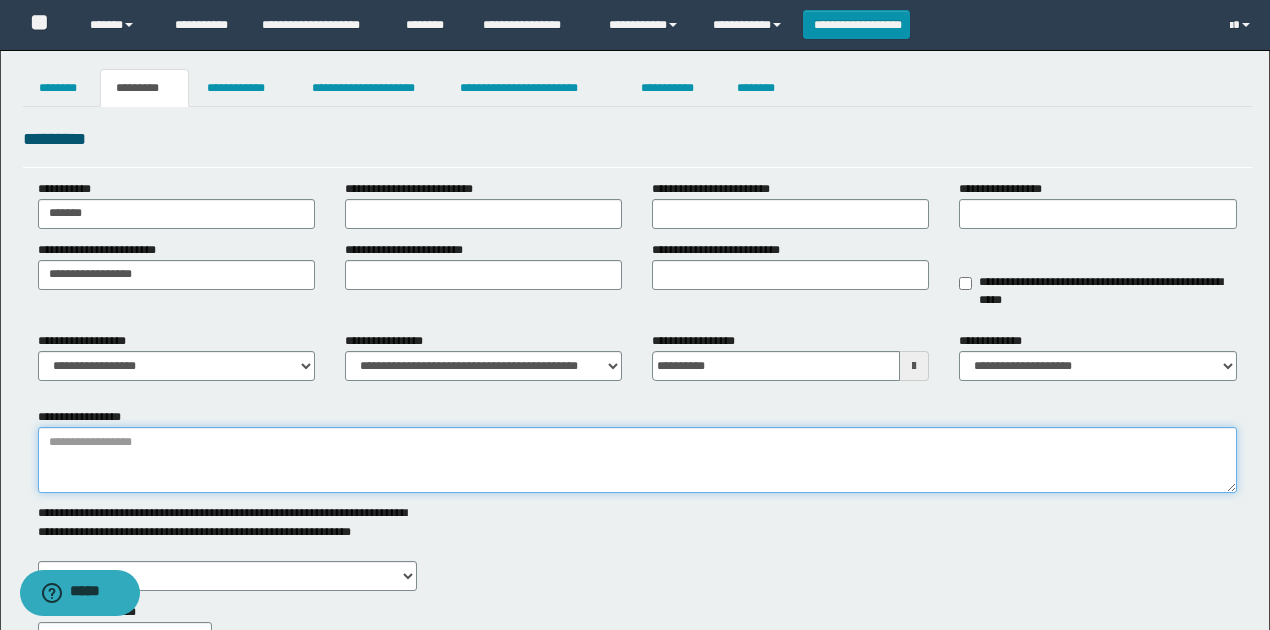 click on "**********" at bounding box center [637, 460] 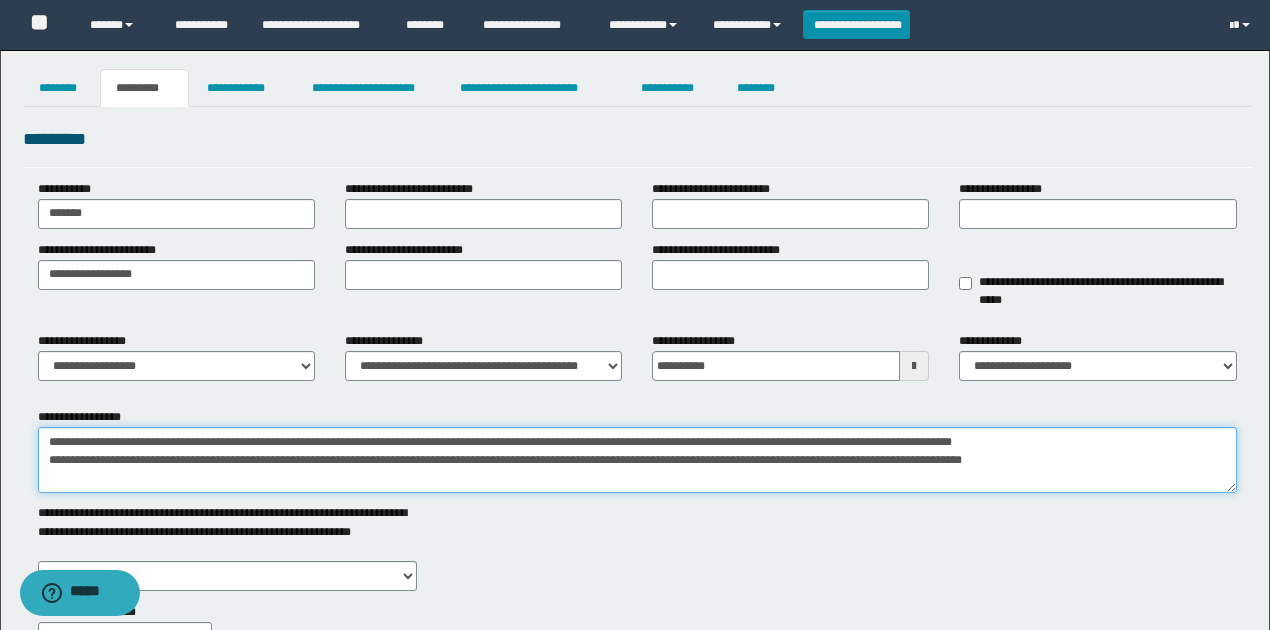 scroll, scrollTop: 30, scrollLeft: 0, axis: vertical 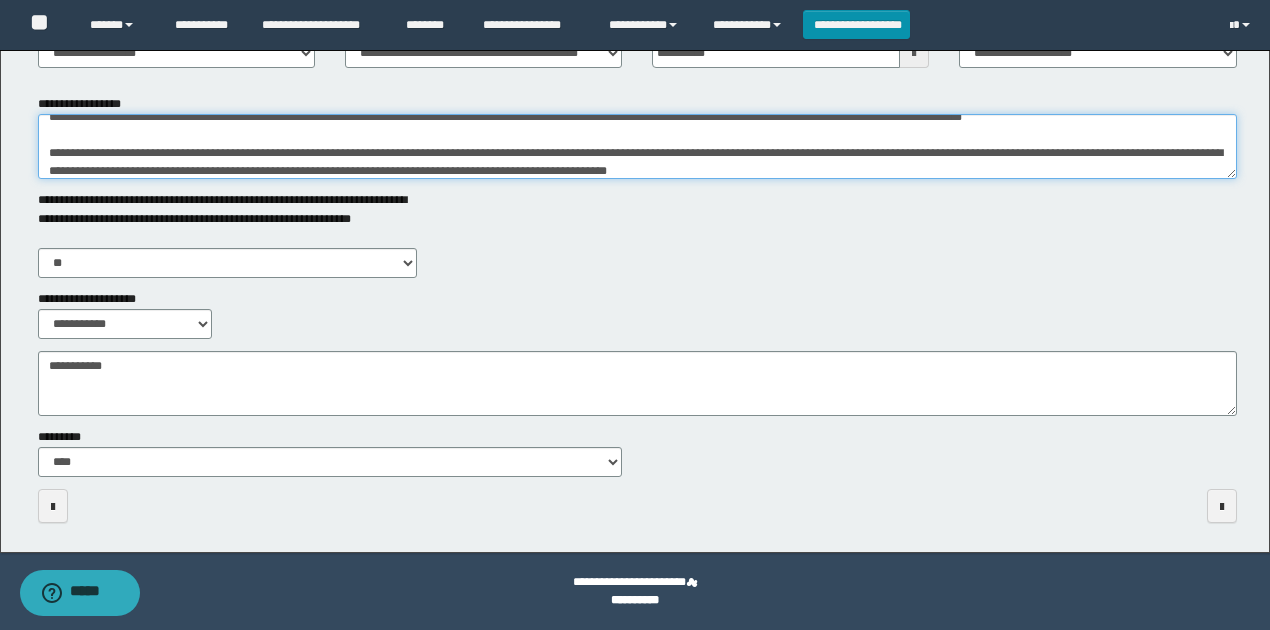type on "**********" 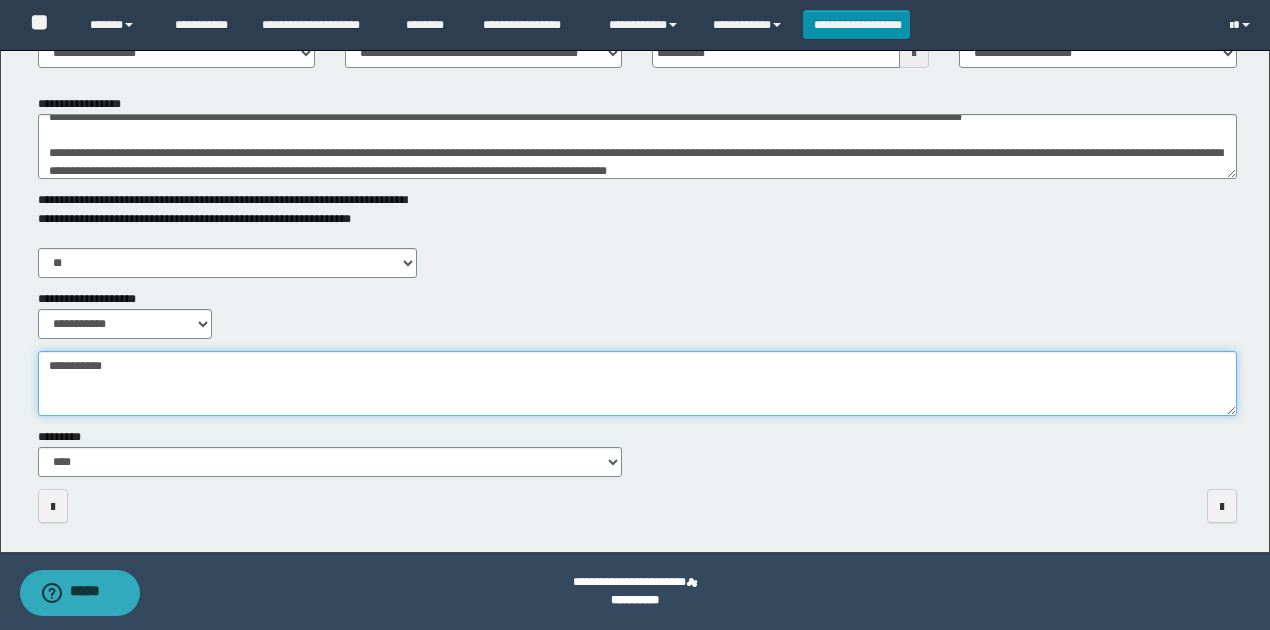 click on "**********" at bounding box center [637, 383] 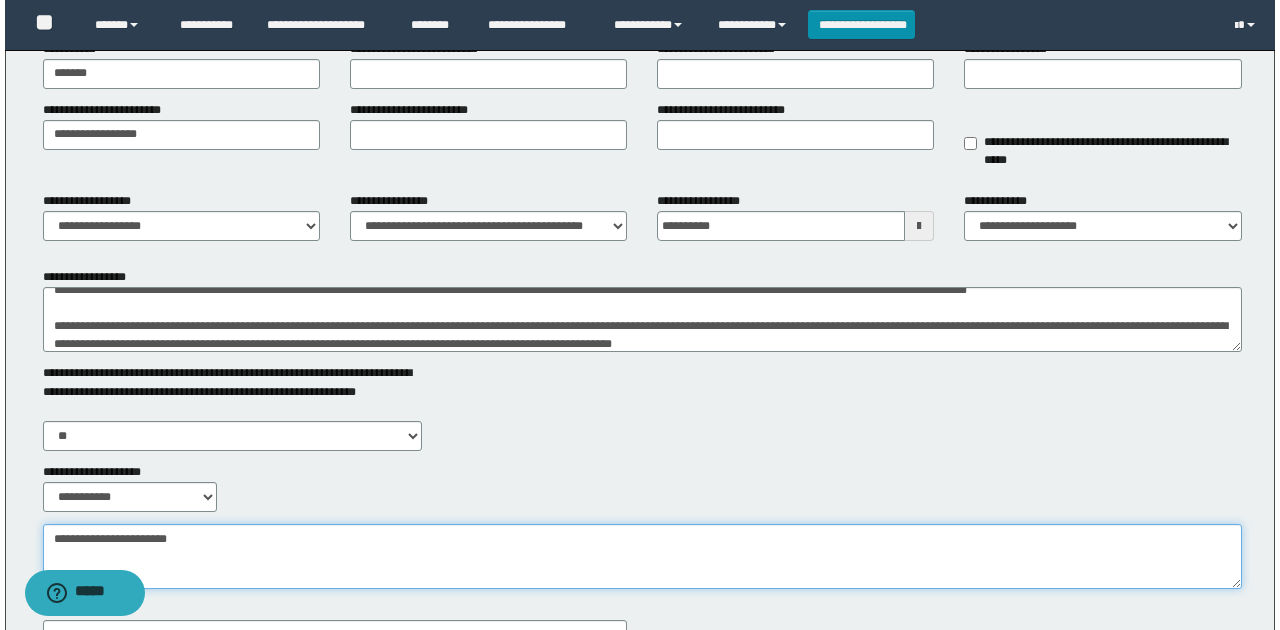 scroll, scrollTop: 0, scrollLeft: 0, axis: both 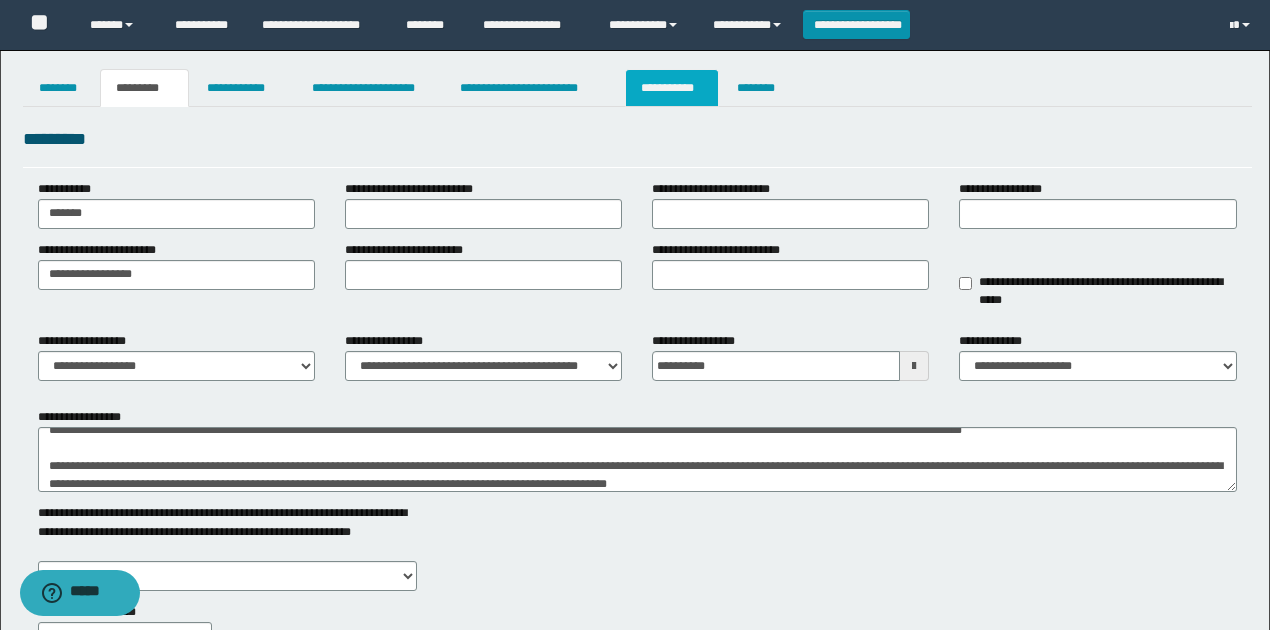 type on "**********" 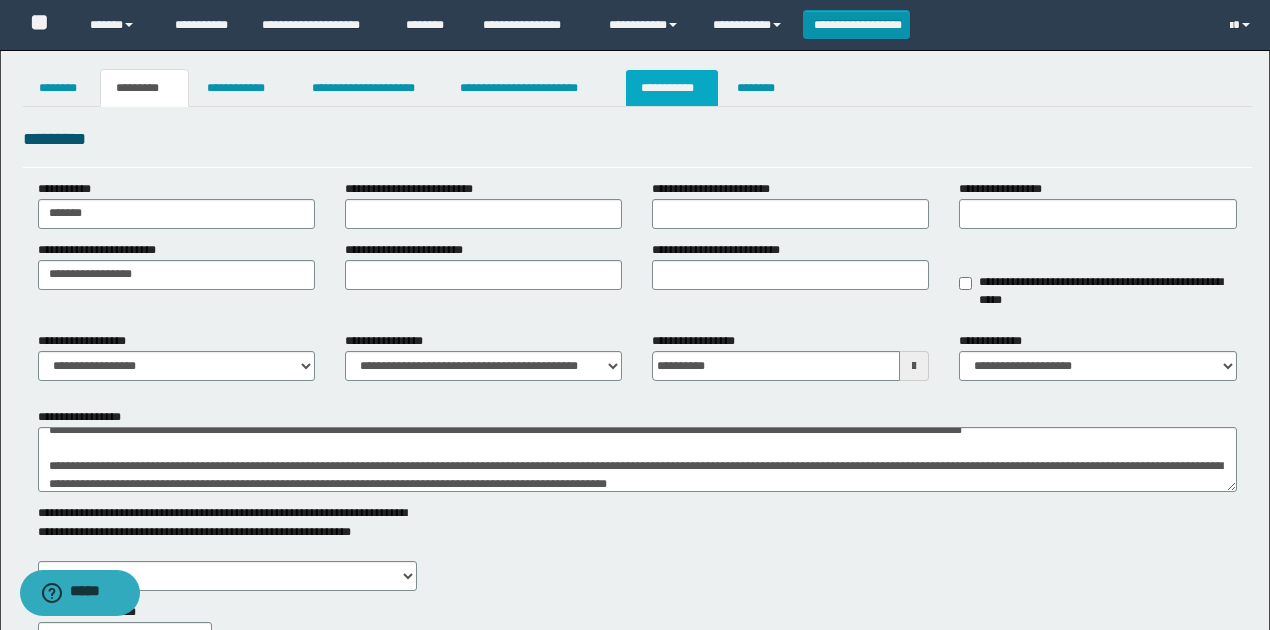 click on "**********" at bounding box center [672, 88] 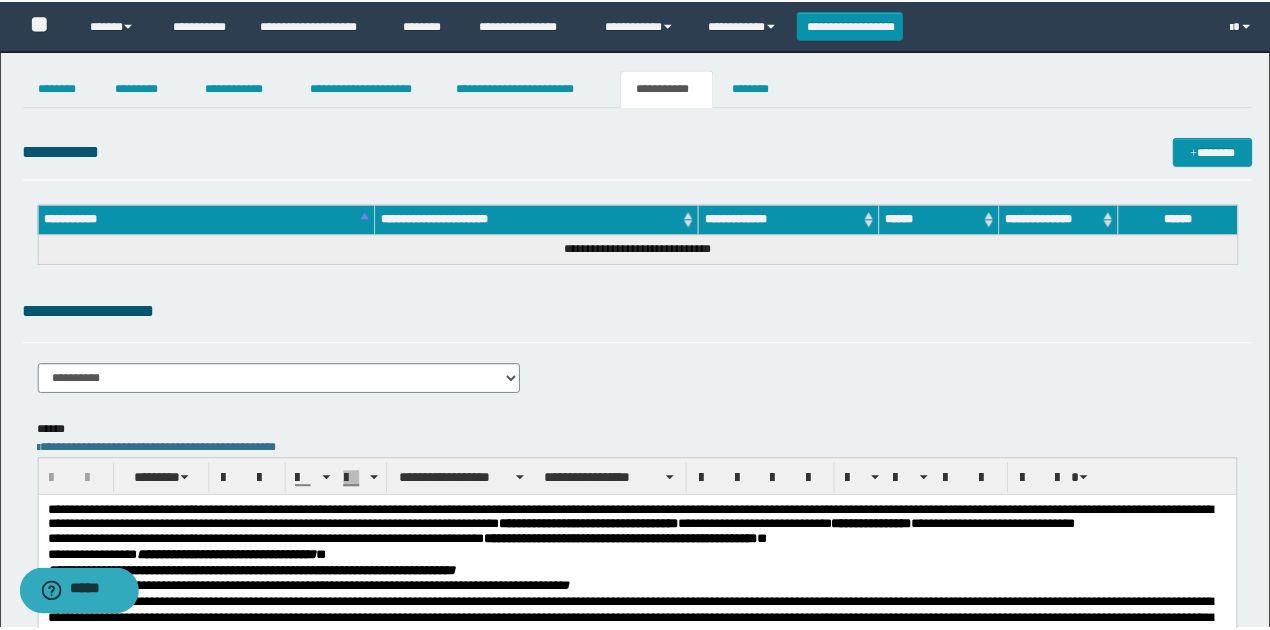 scroll, scrollTop: 0, scrollLeft: 0, axis: both 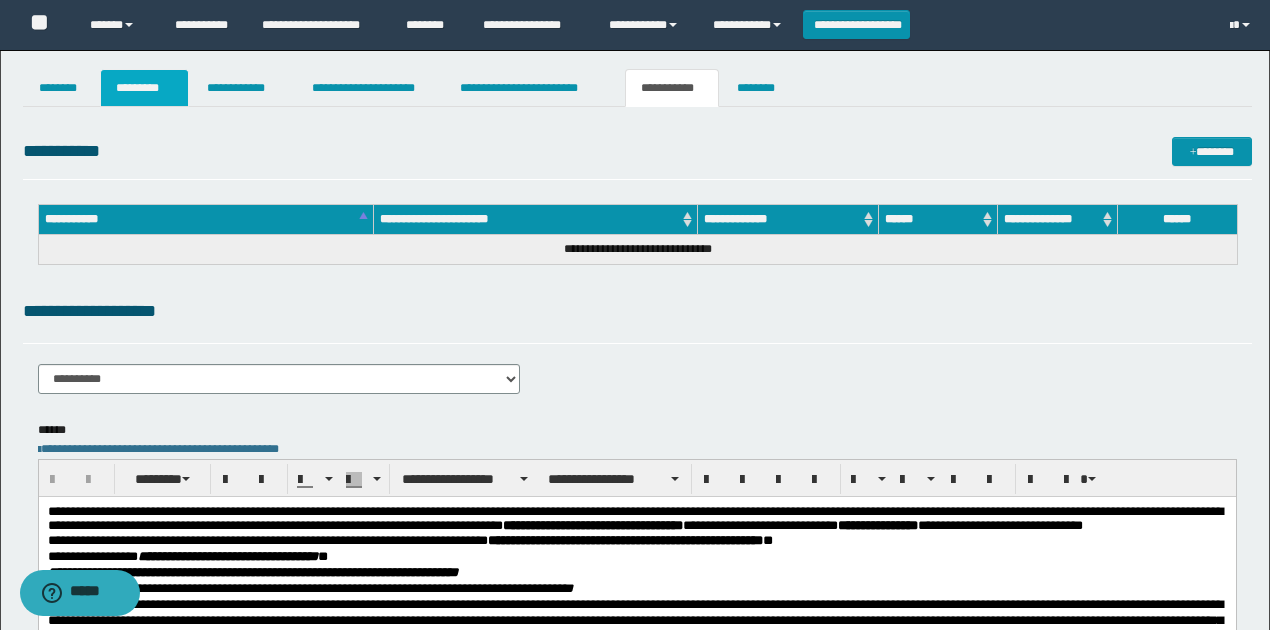 click on "*********" at bounding box center [144, 88] 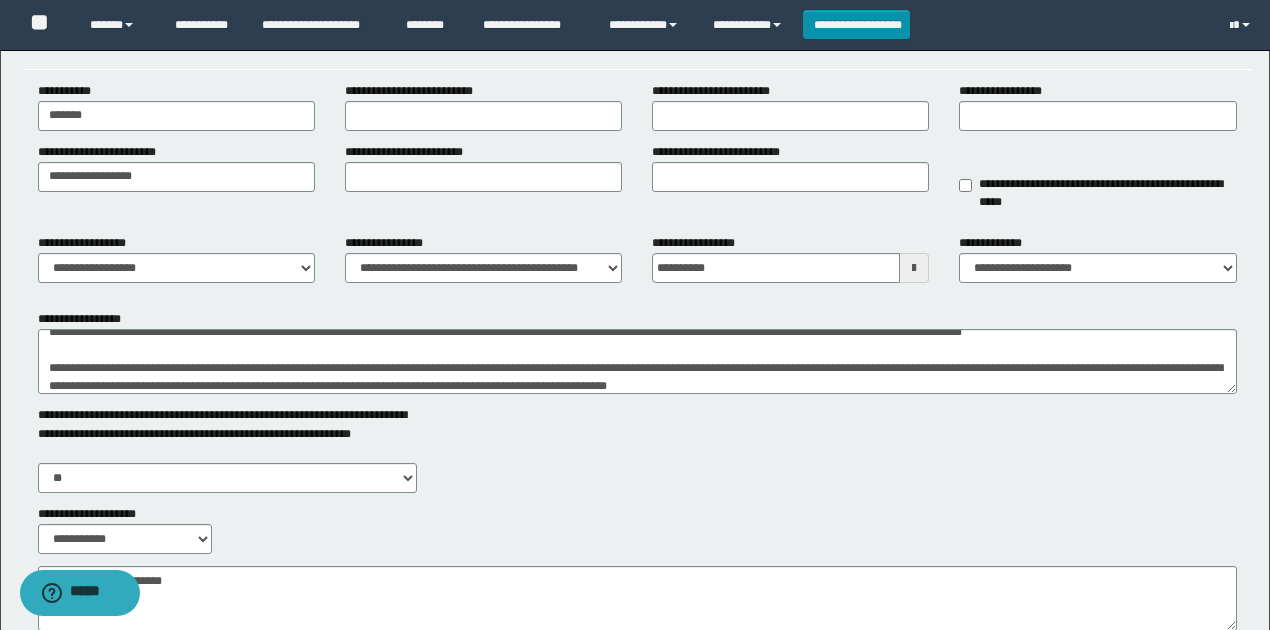 scroll, scrollTop: 200, scrollLeft: 0, axis: vertical 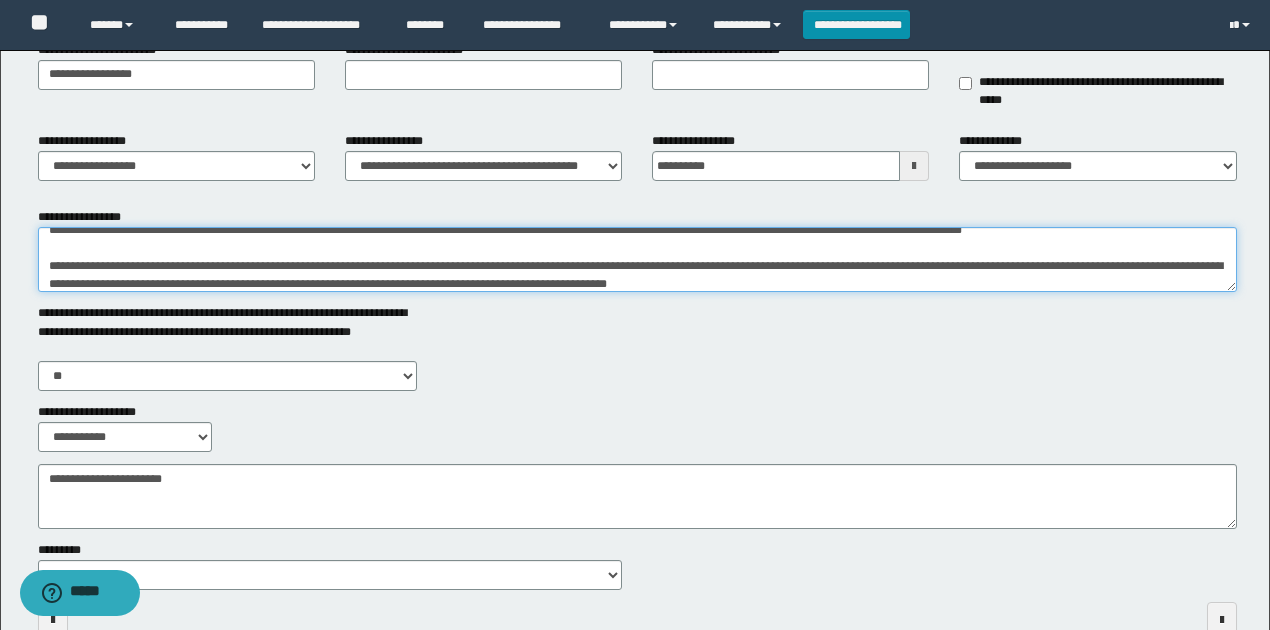 click on "**********" at bounding box center (637, 259) 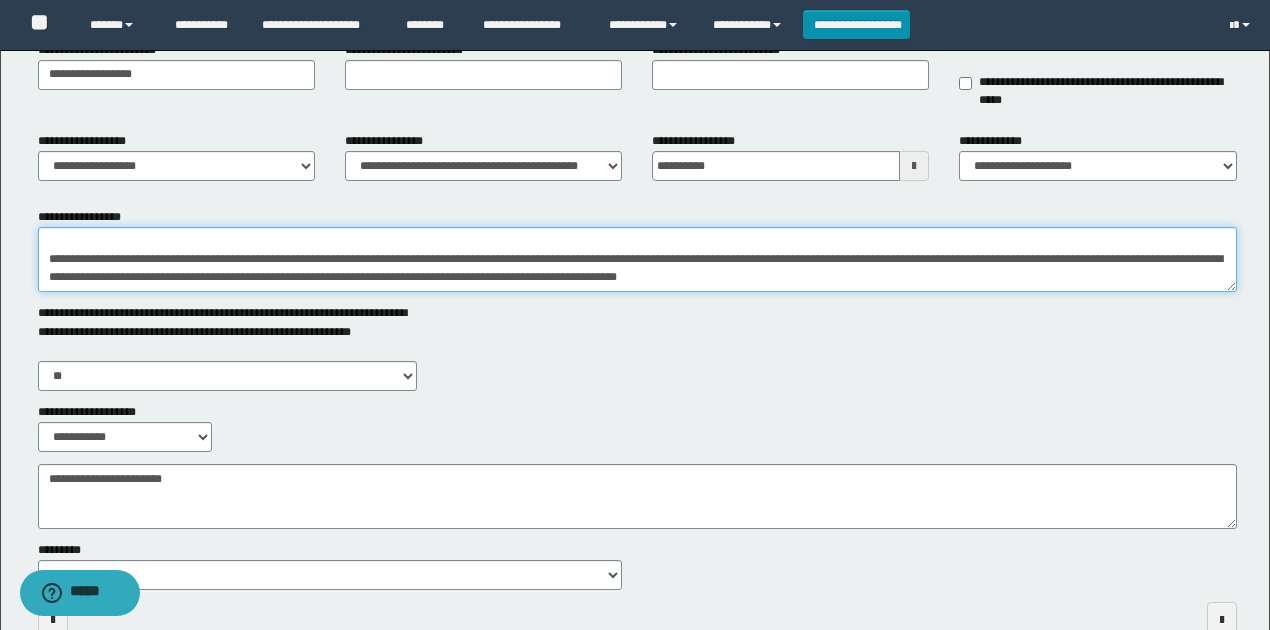 scroll, scrollTop: 66, scrollLeft: 0, axis: vertical 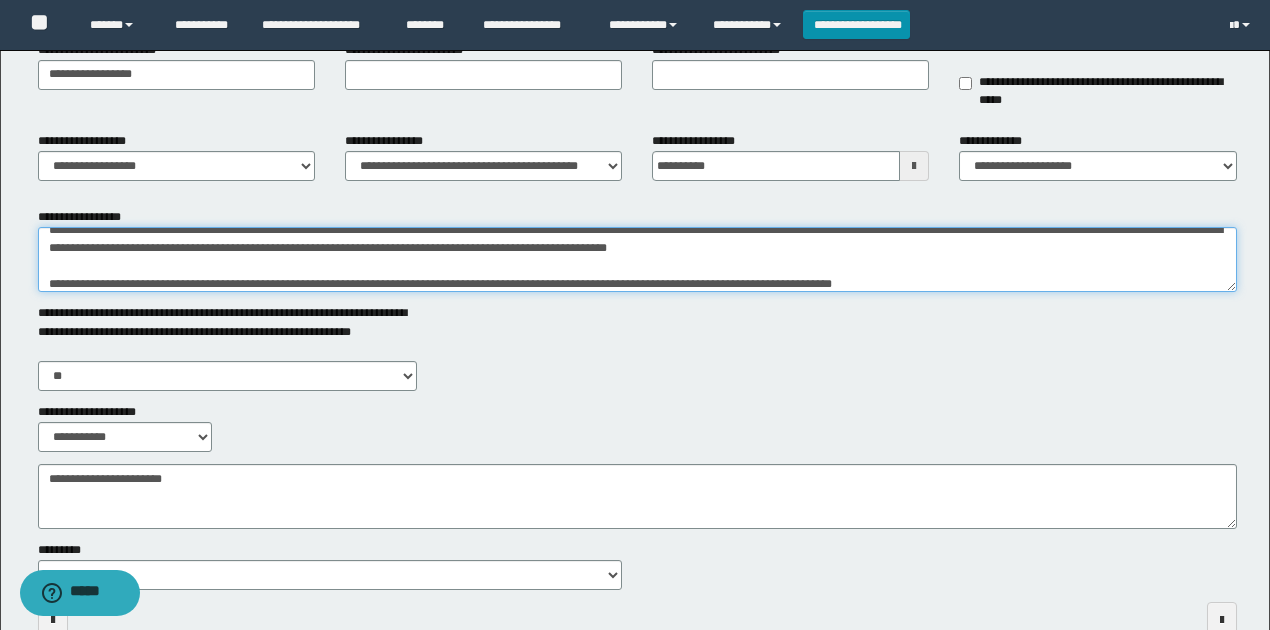 click on "**********" at bounding box center [637, 259] 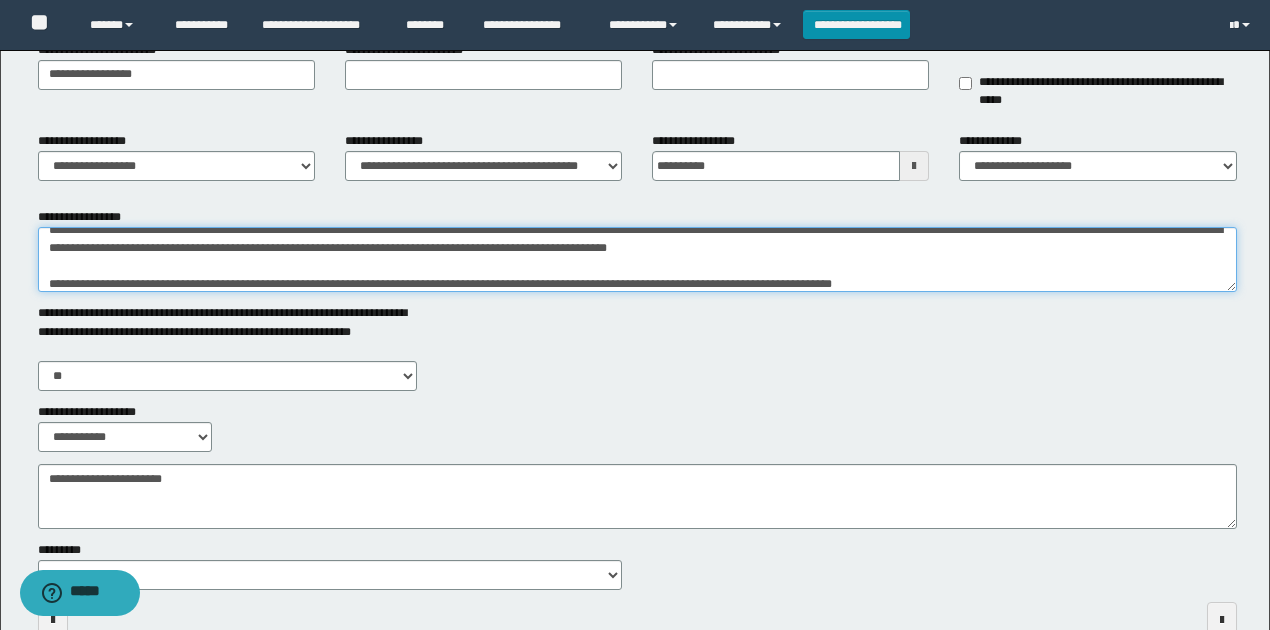 click on "**********" at bounding box center [637, 259] 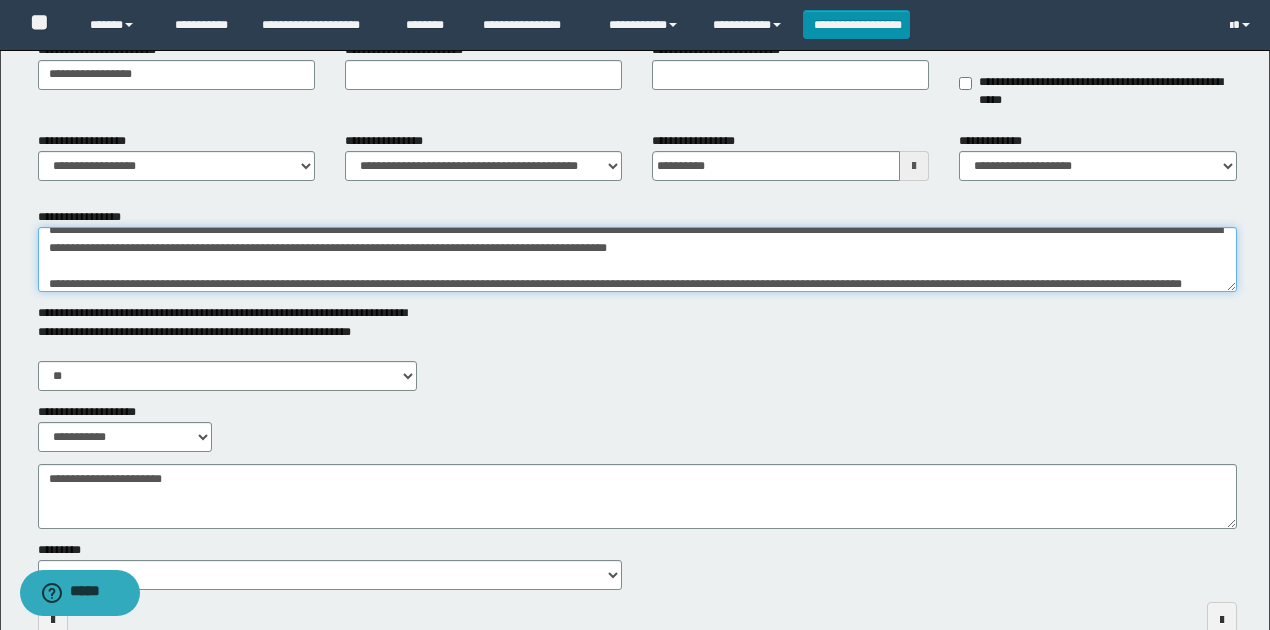 scroll, scrollTop: 84, scrollLeft: 0, axis: vertical 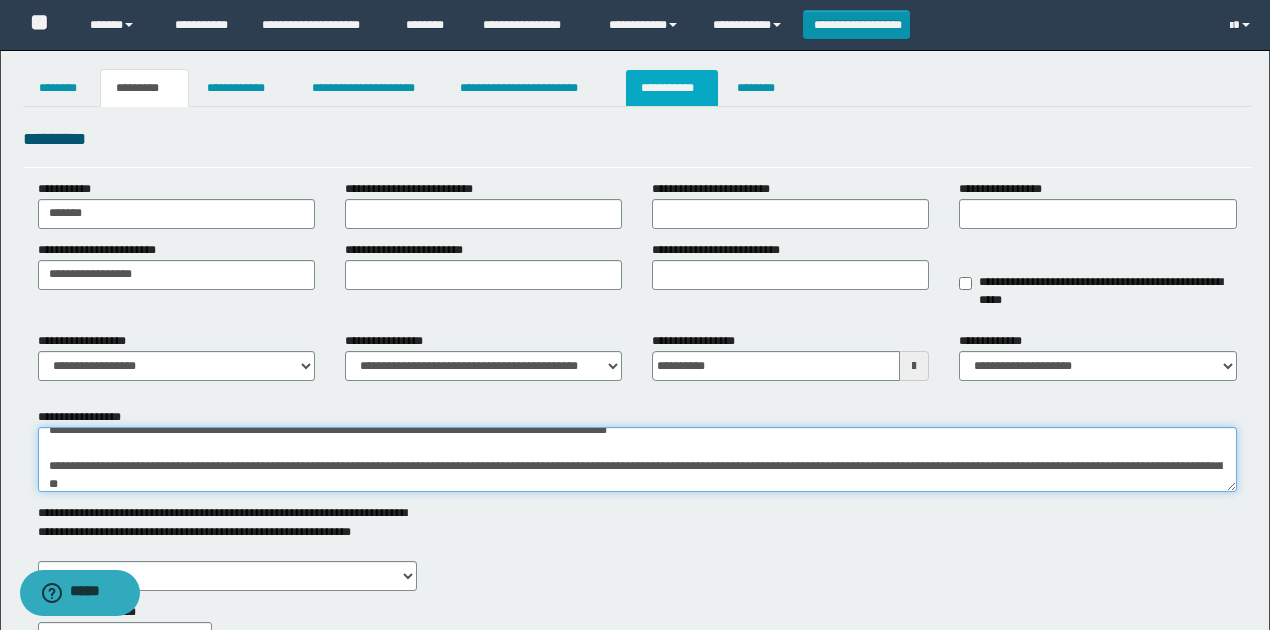 type on "**********" 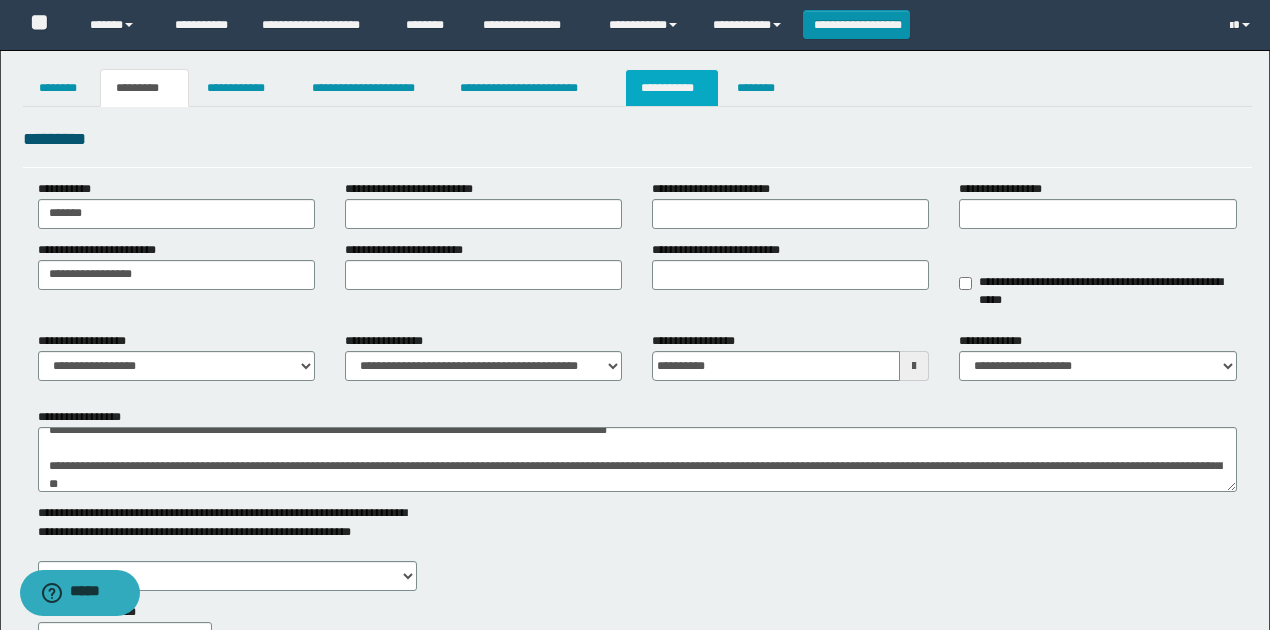 click on "**********" at bounding box center [672, 88] 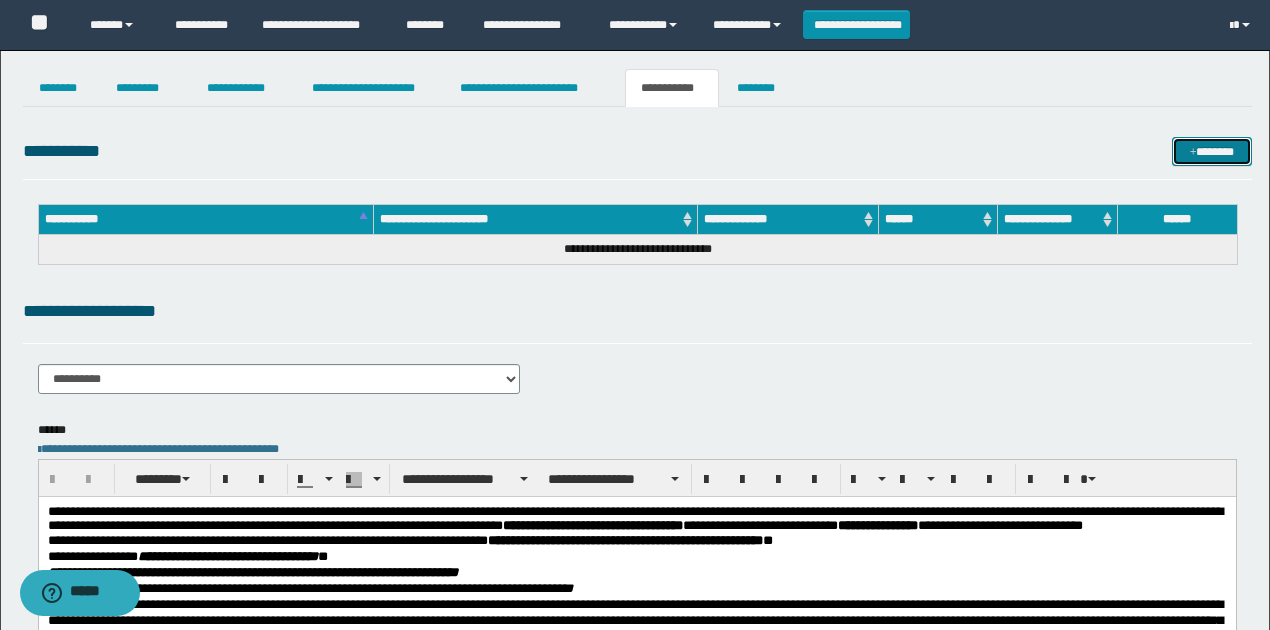 drag, startPoint x: 1198, startPoint y: 148, endPoint x: 774, endPoint y: 111, distance: 425.61133 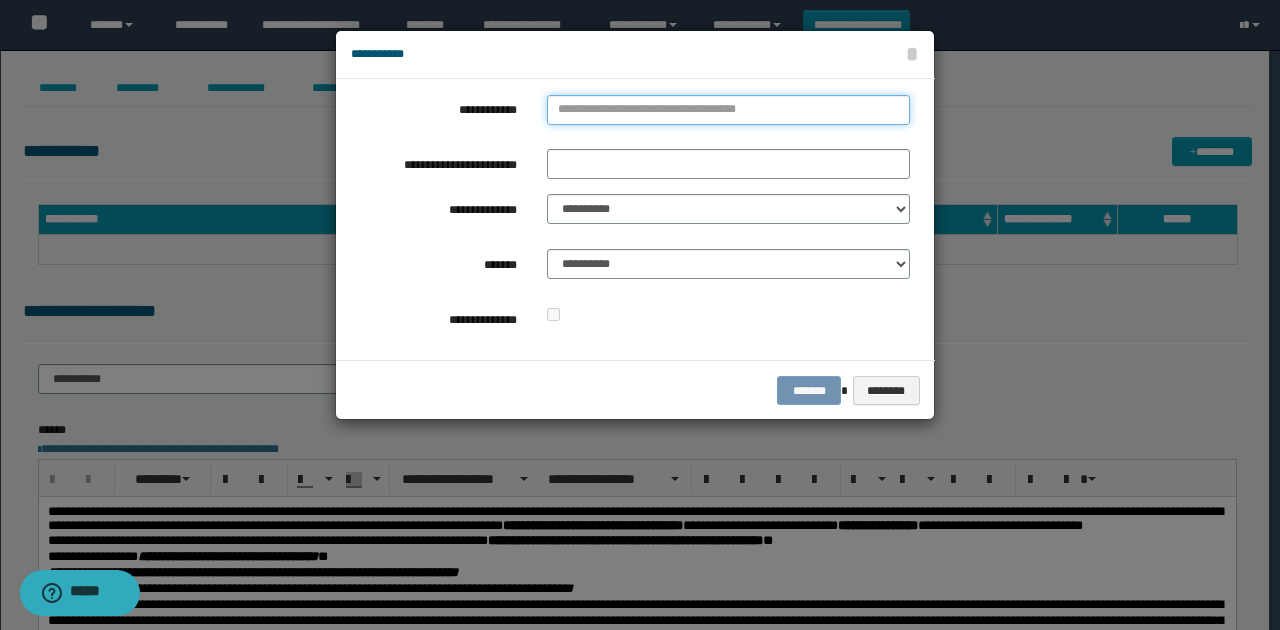click on "**********" at bounding box center (728, 110) 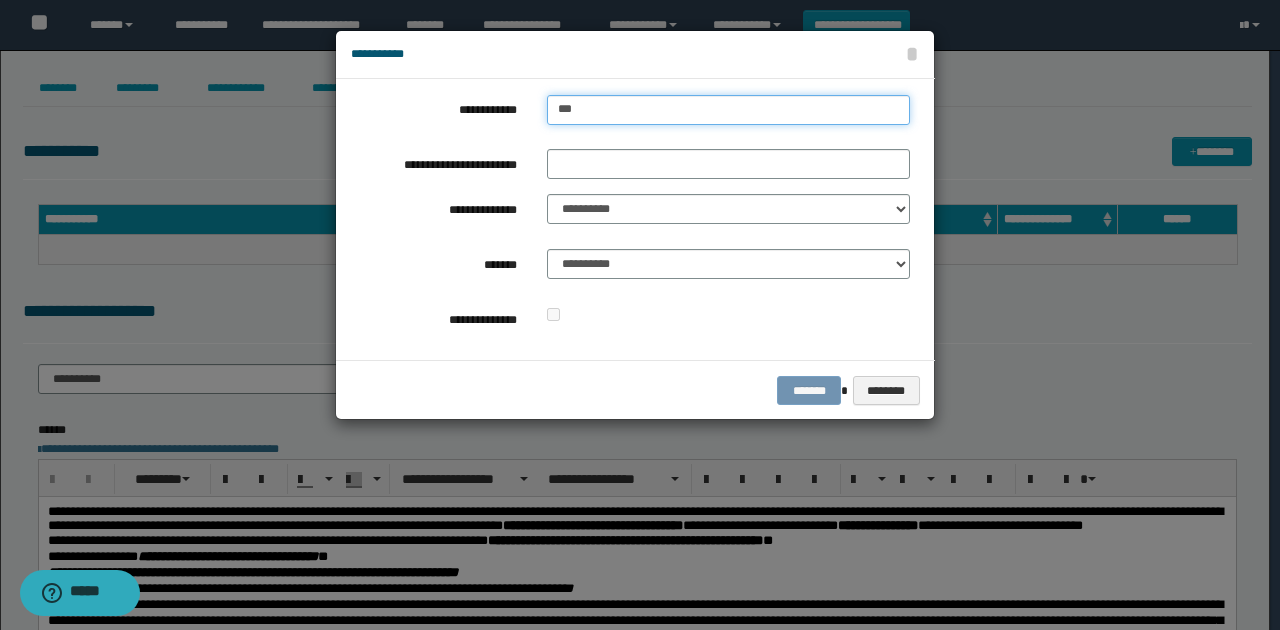 type on "****" 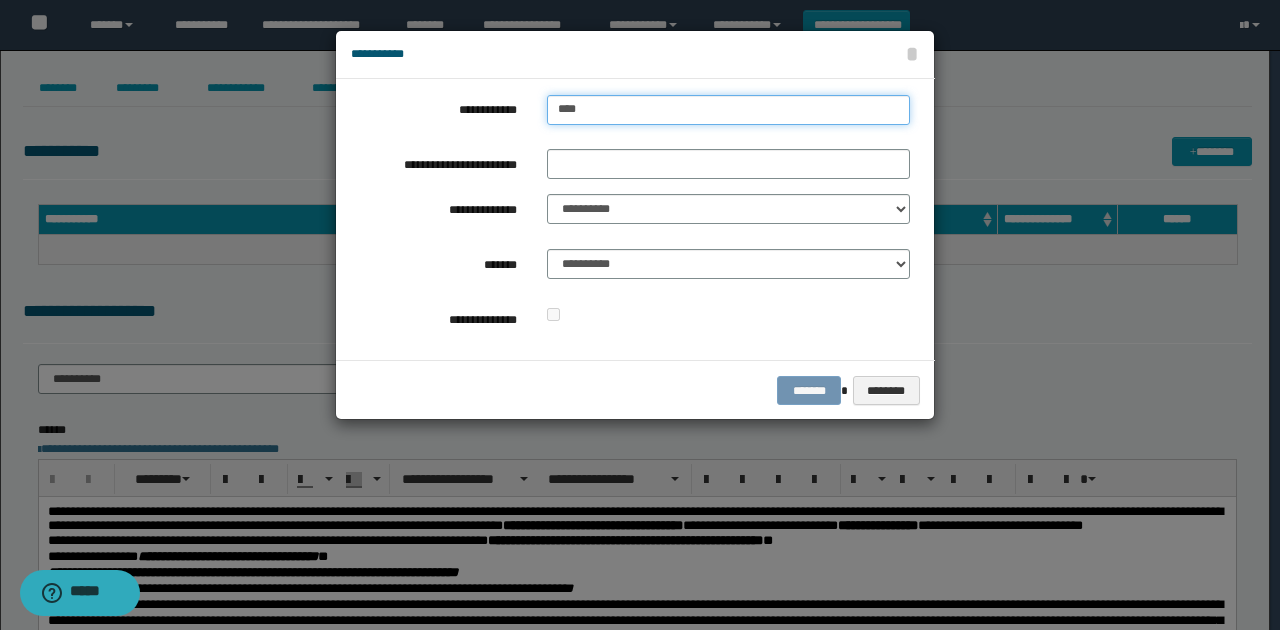 type on "****" 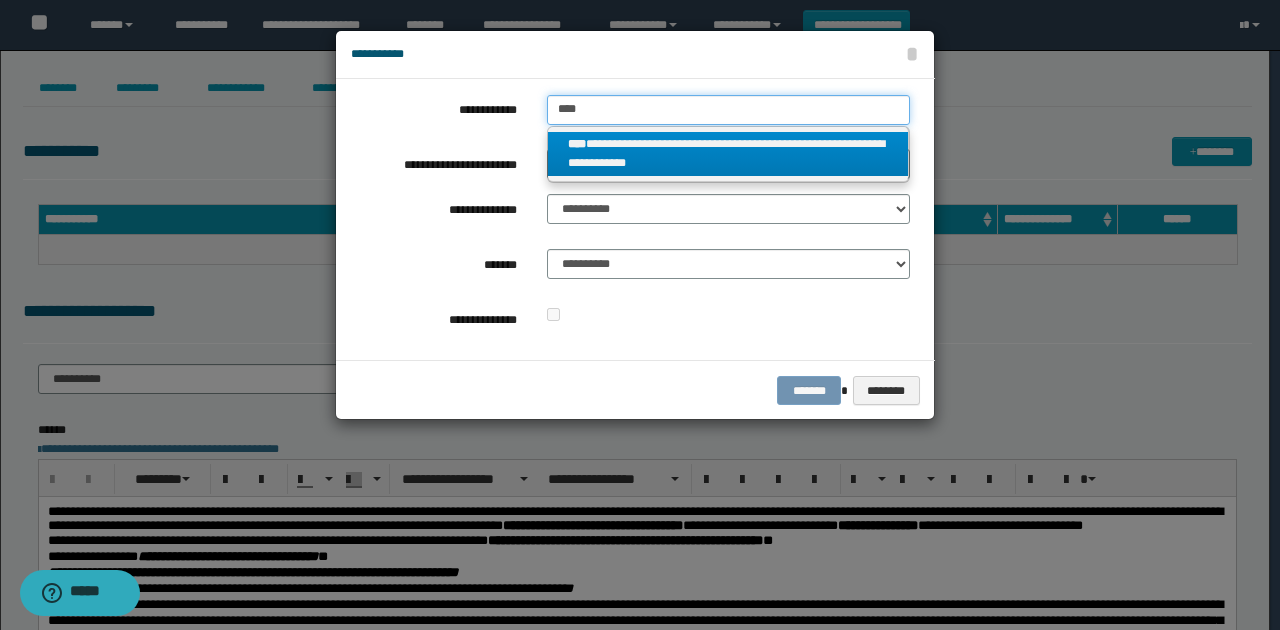 type on "****" 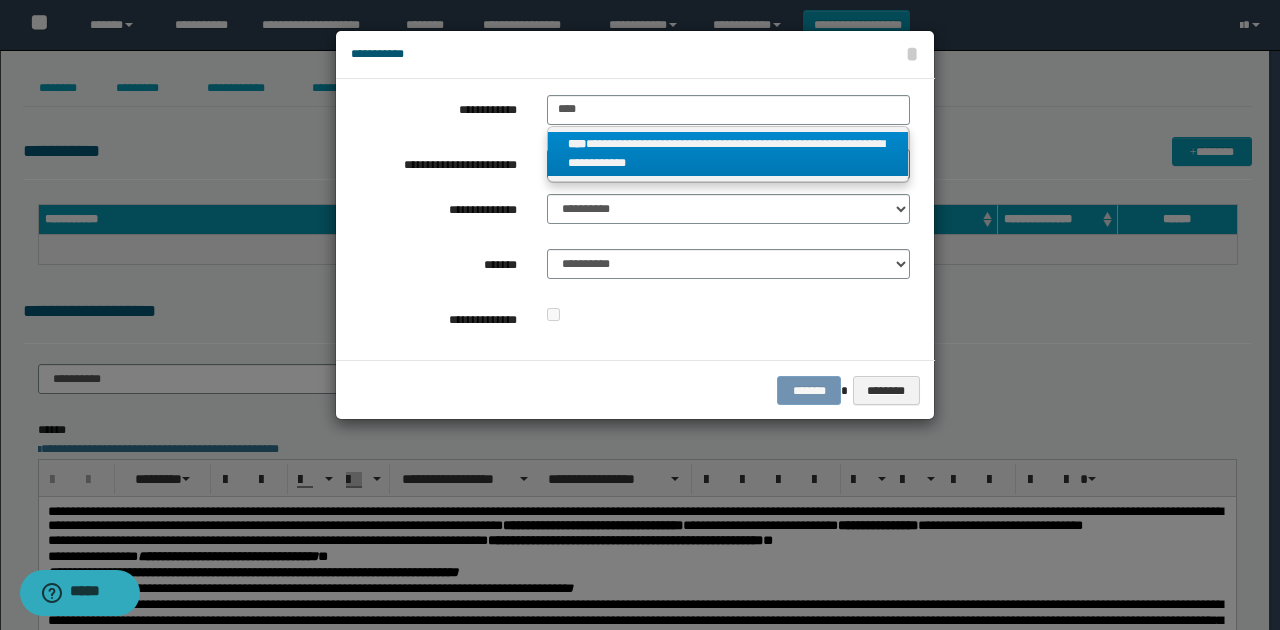 click on "**********" at bounding box center (728, 154) 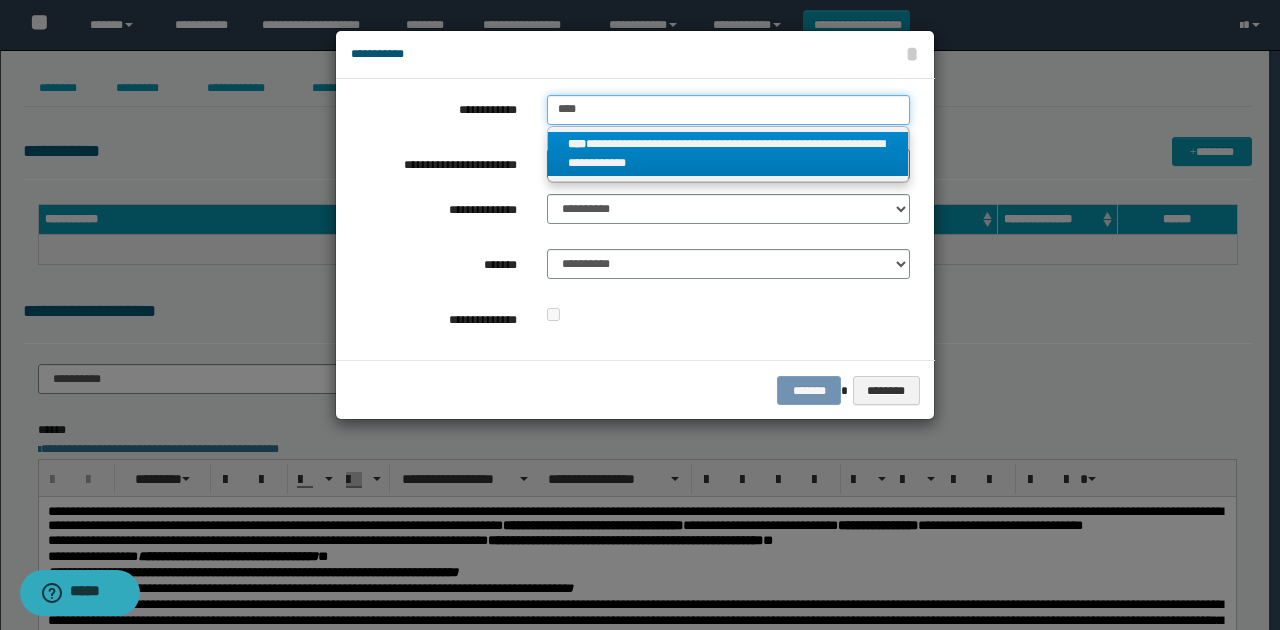 type 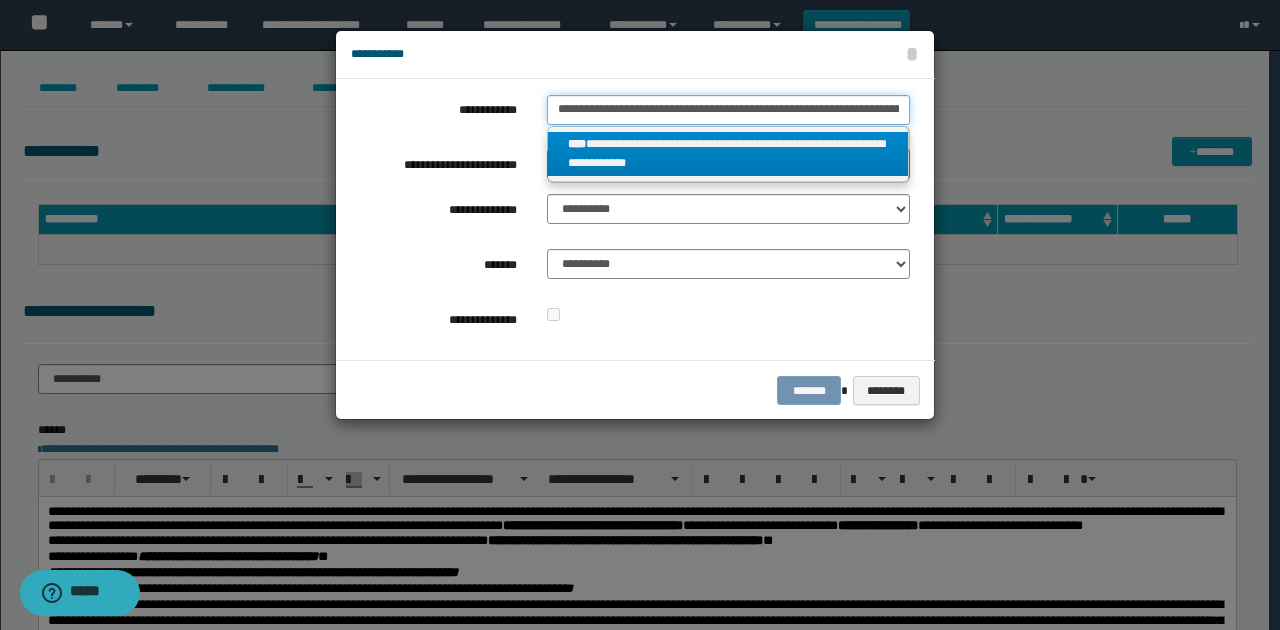 scroll, scrollTop: 0, scrollLeft: 46, axis: horizontal 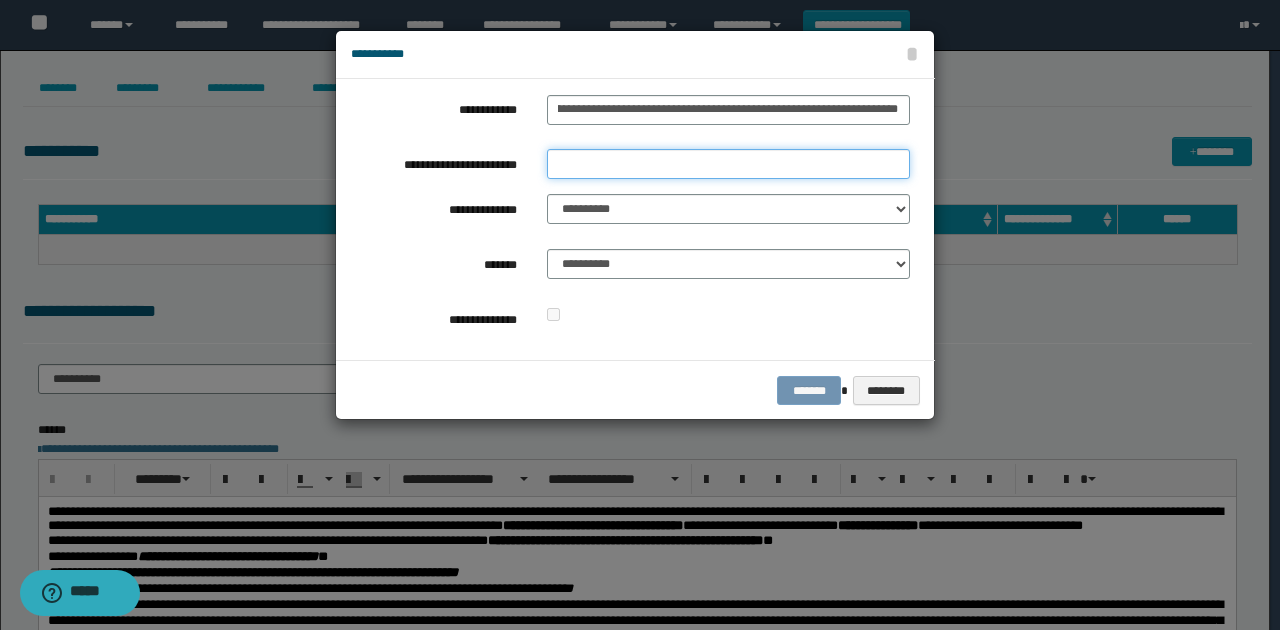 click on "**********" at bounding box center (728, 164) 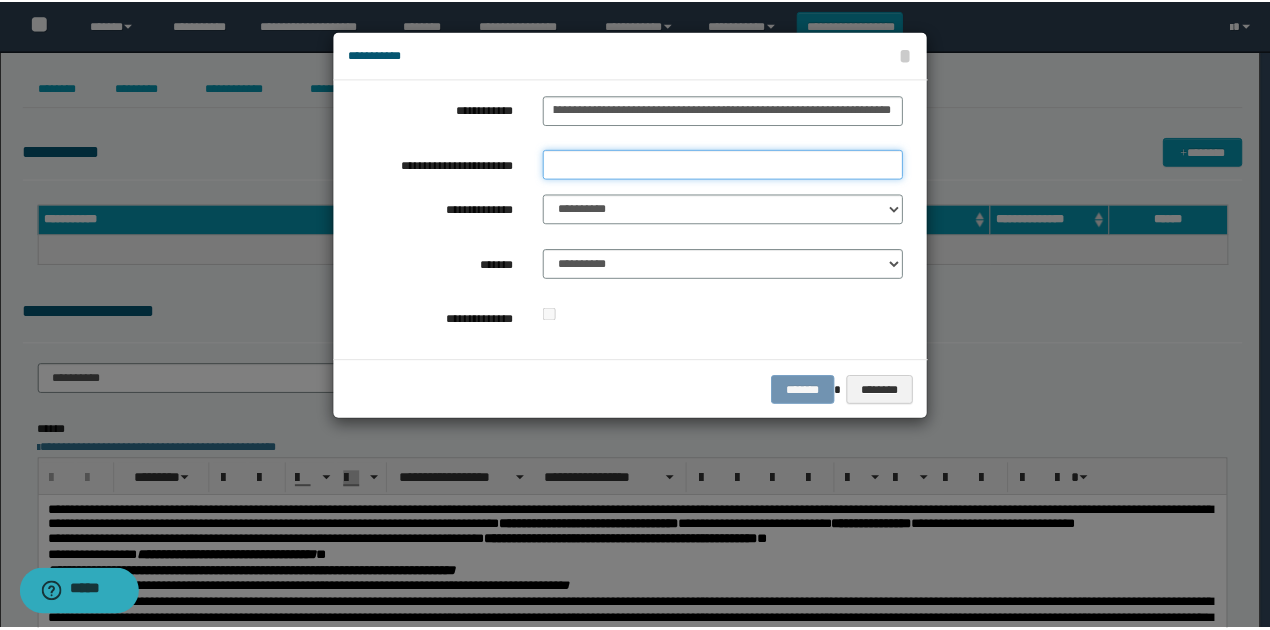 scroll, scrollTop: 0, scrollLeft: 0, axis: both 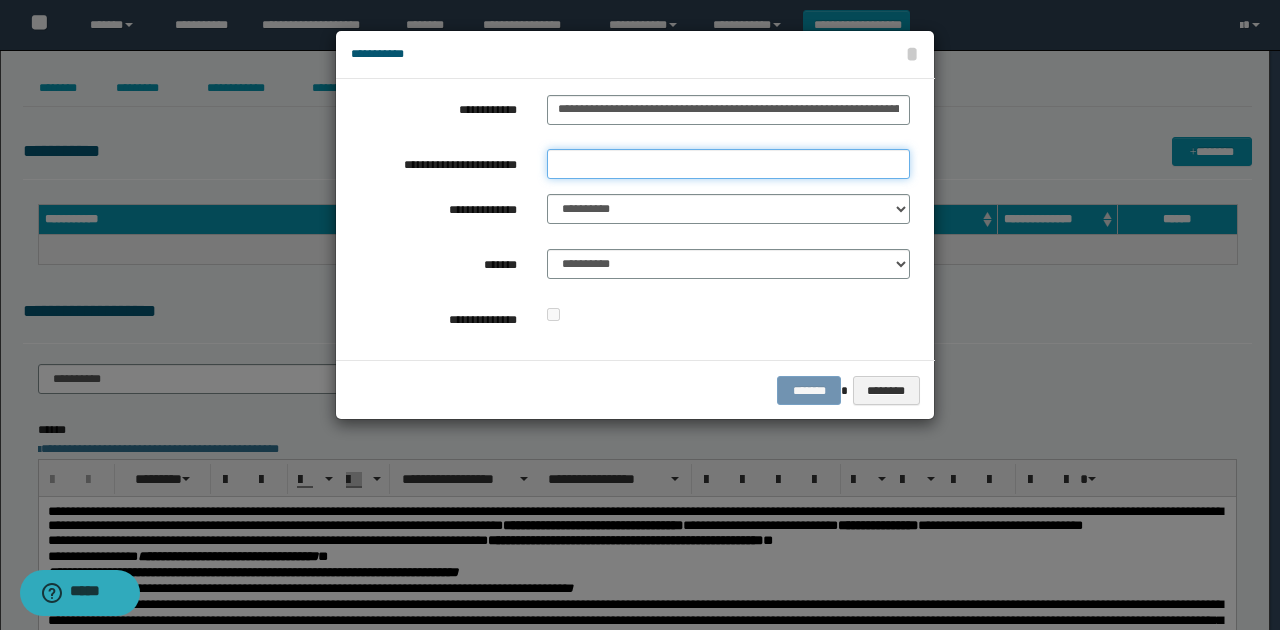 type on "*********" 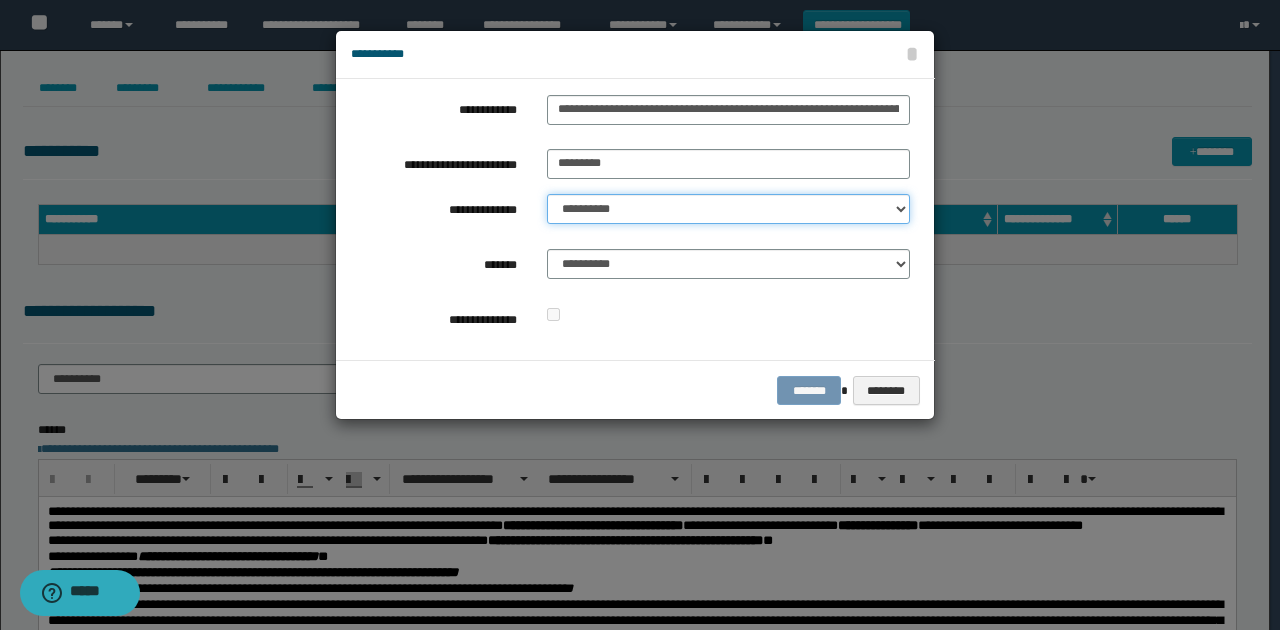 click on "**********" at bounding box center [728, 209] 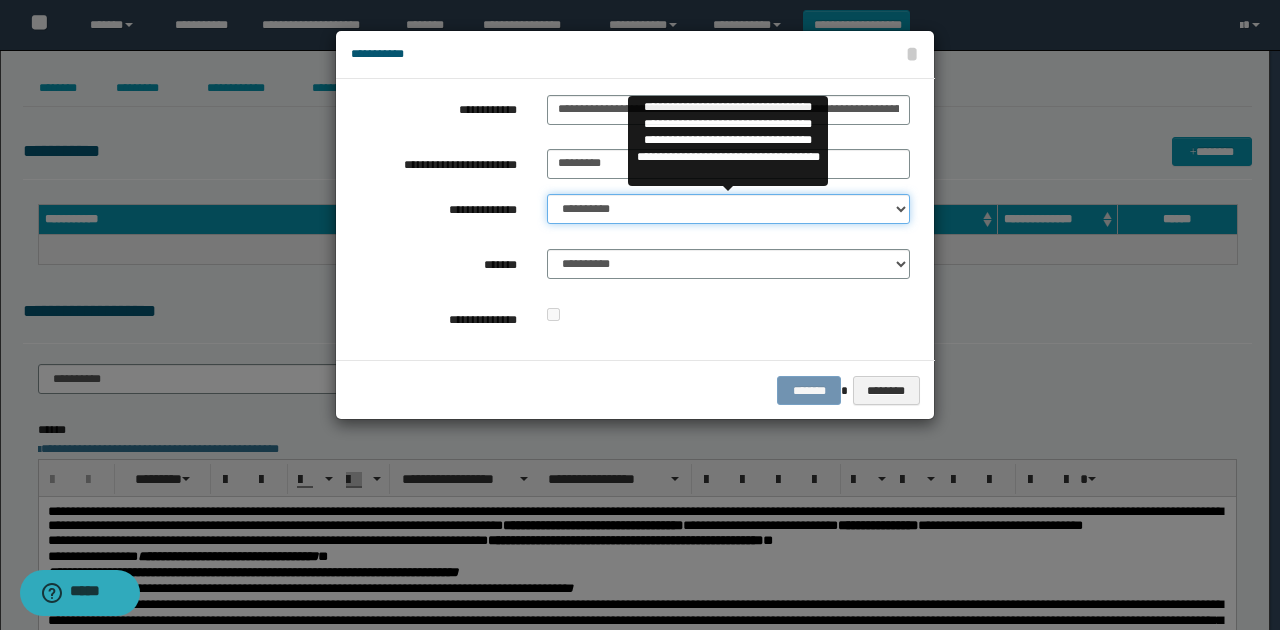 select on "**" 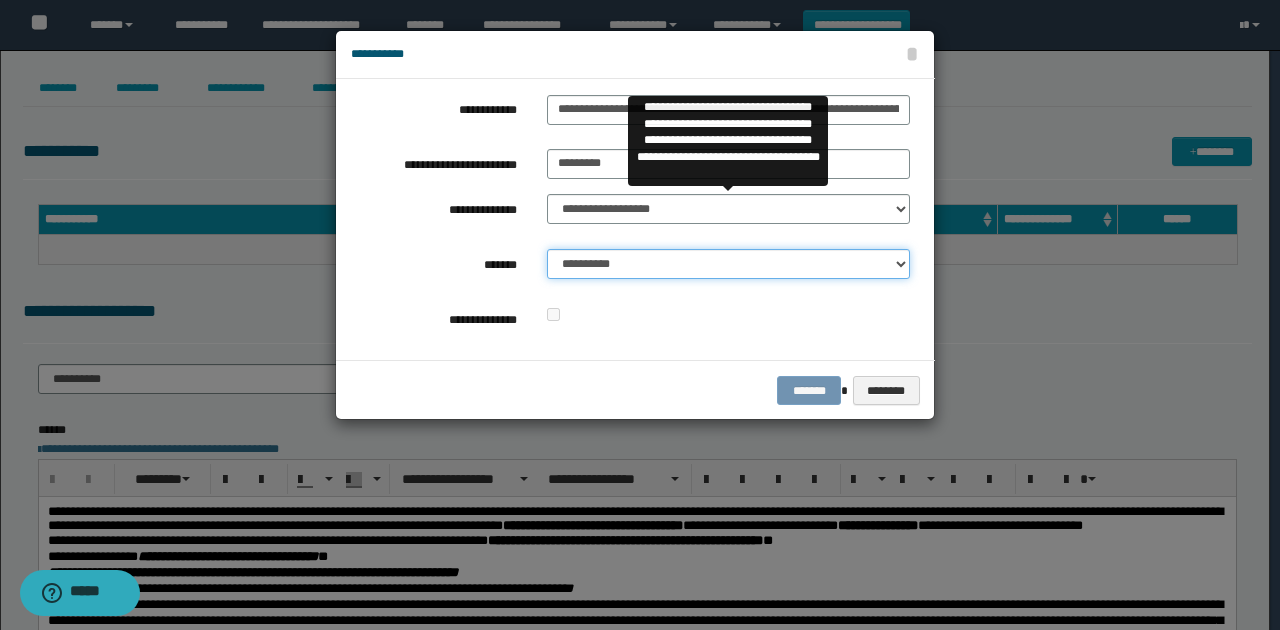drag, startPoint x: 658, startPoint y: 262, endPoint x: 655, endPoint y: 277, distance: 15.297058 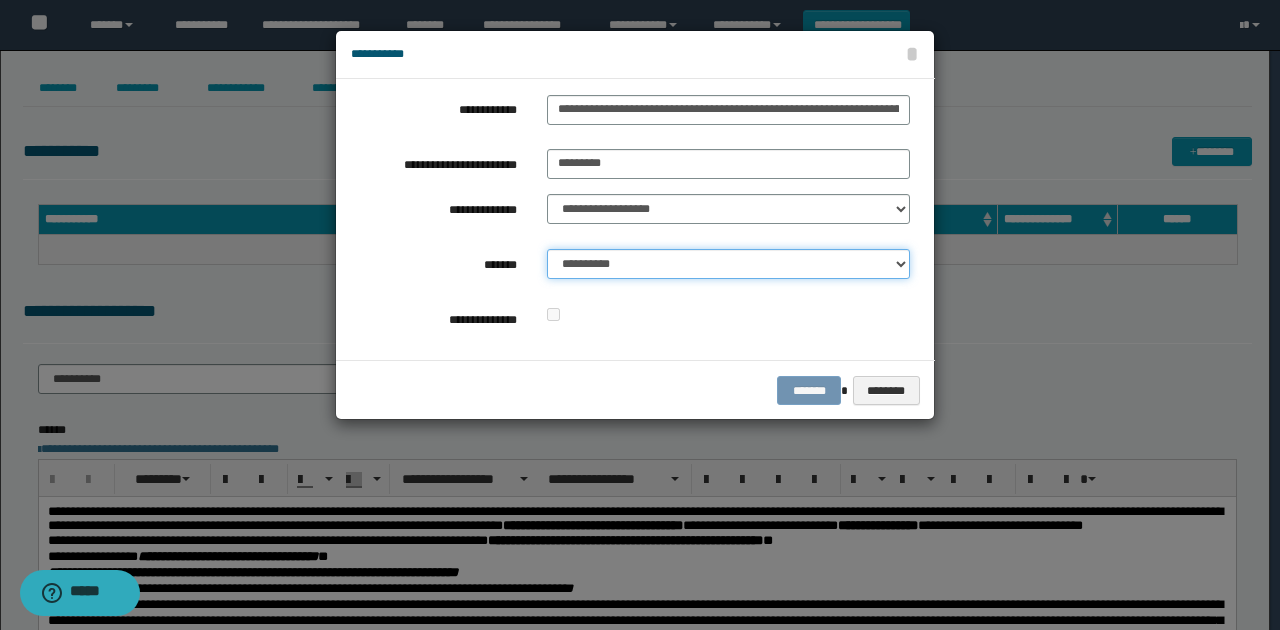 select on "*" 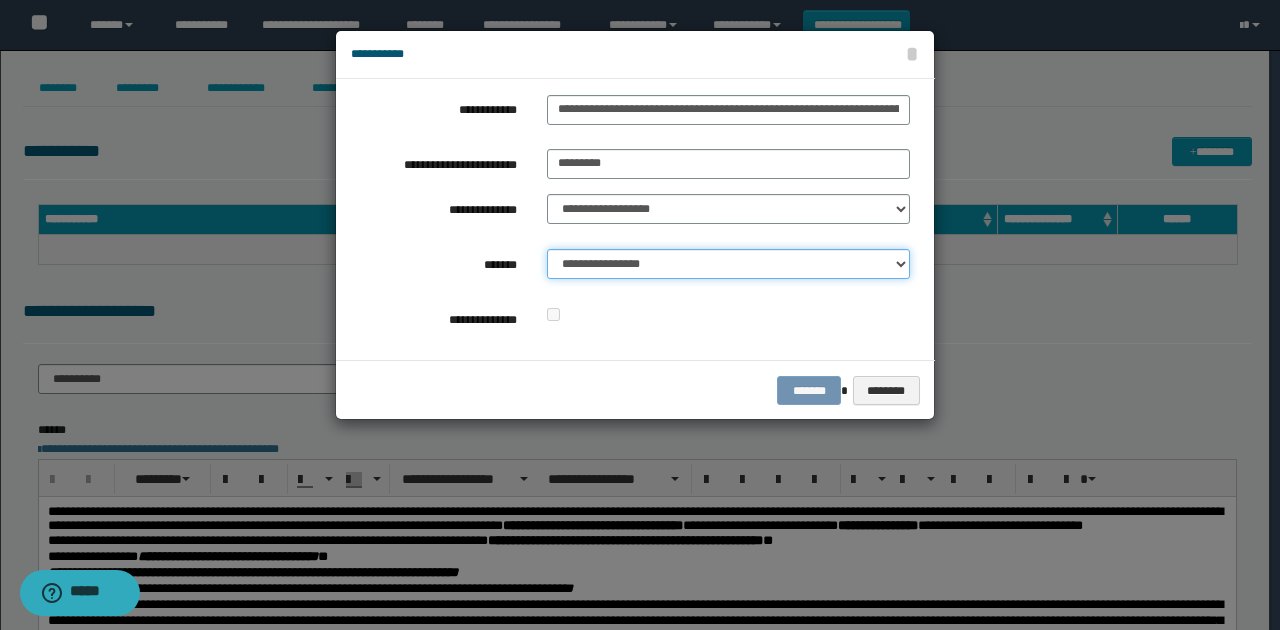 click on "**********" at bounding box center [728, 264] 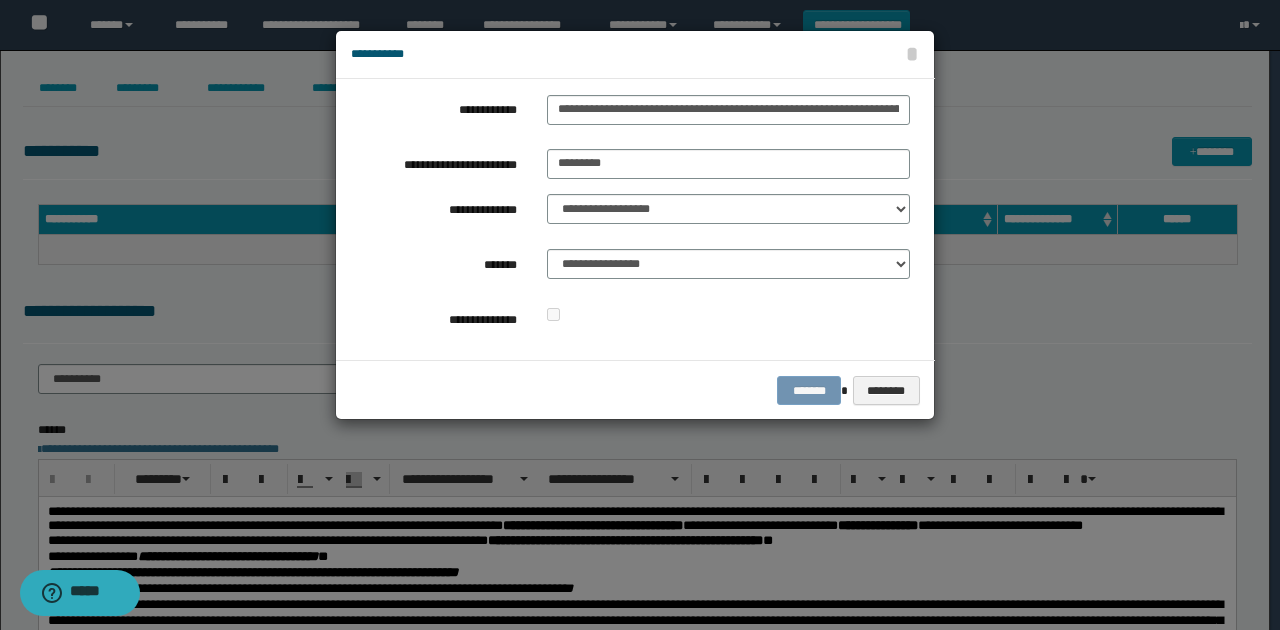 drag, startPoint x: 698, startPoint y: 324, endPoint x: 762, endPoint y: 364, distance: 75.47185 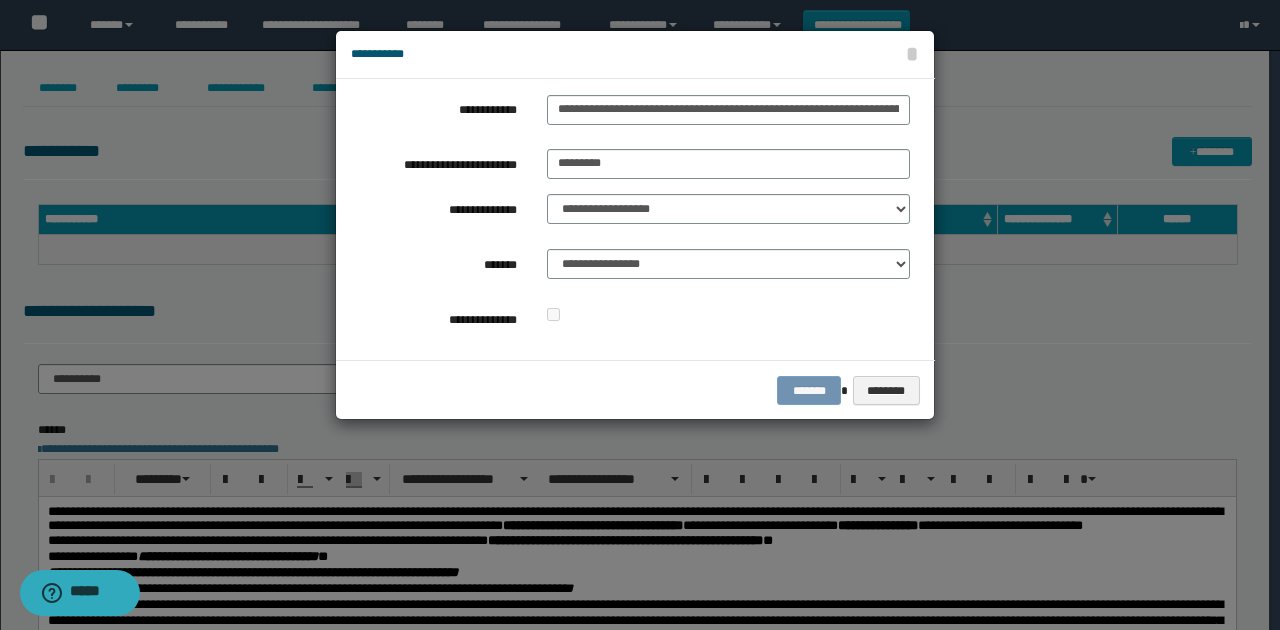 click on "**********" at bounding box center (630, 219) 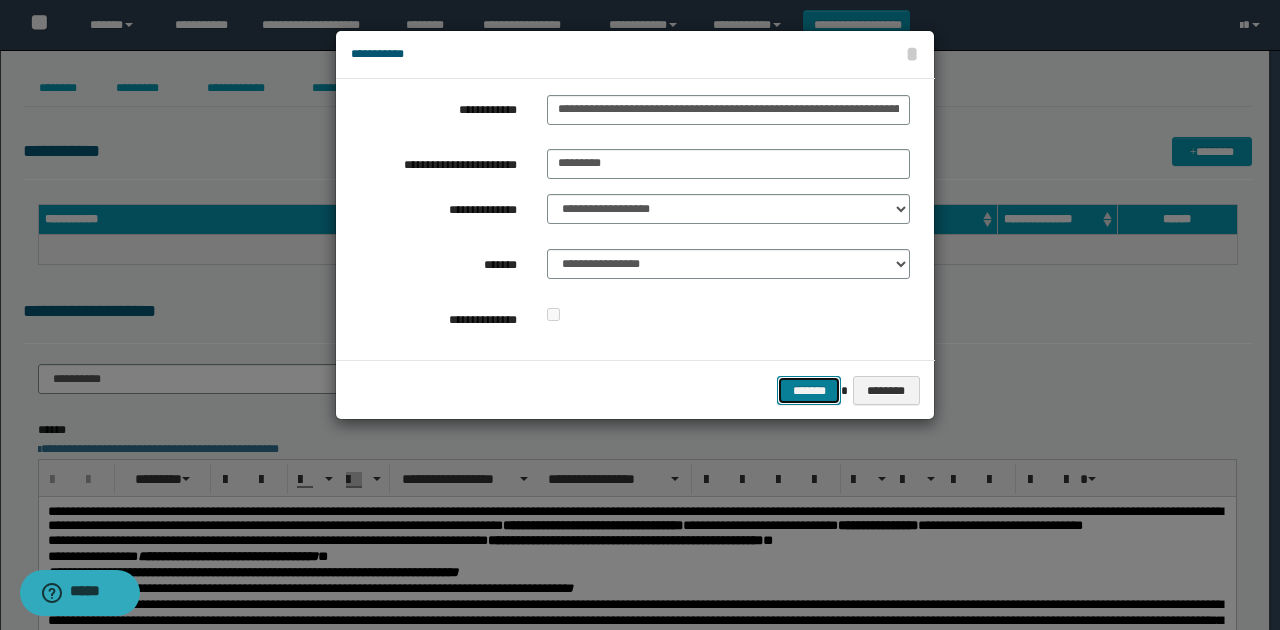 click on "*******" at bounding box center [809, 390] 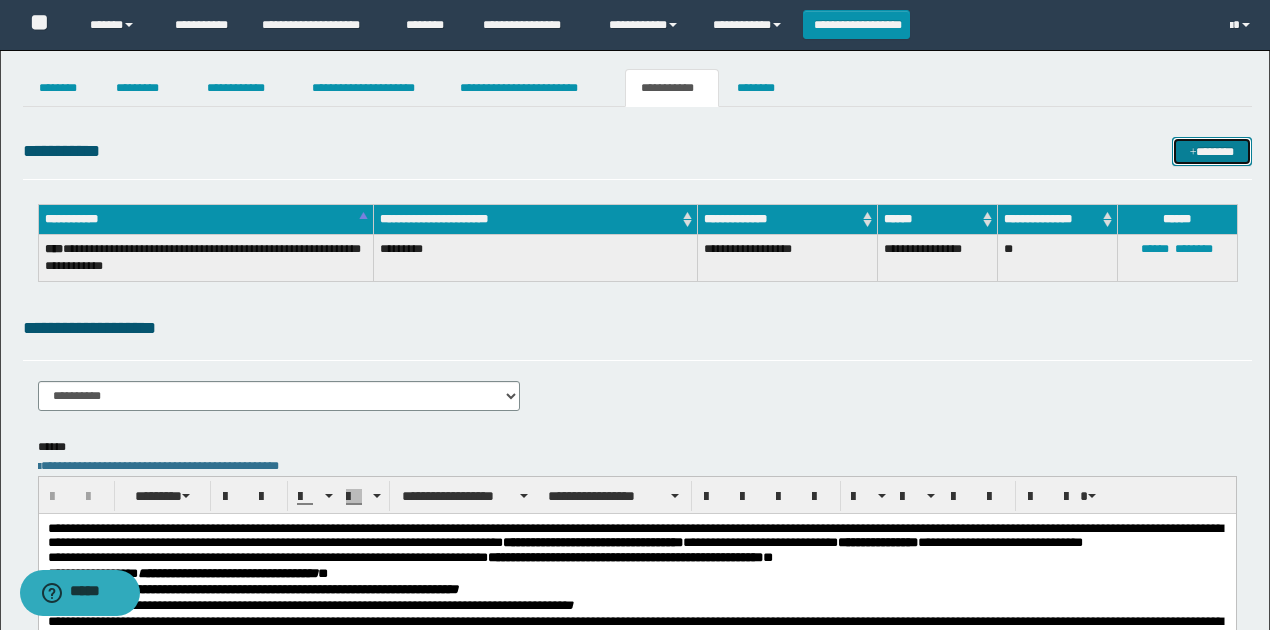 click at bounding box center [1193, 153] 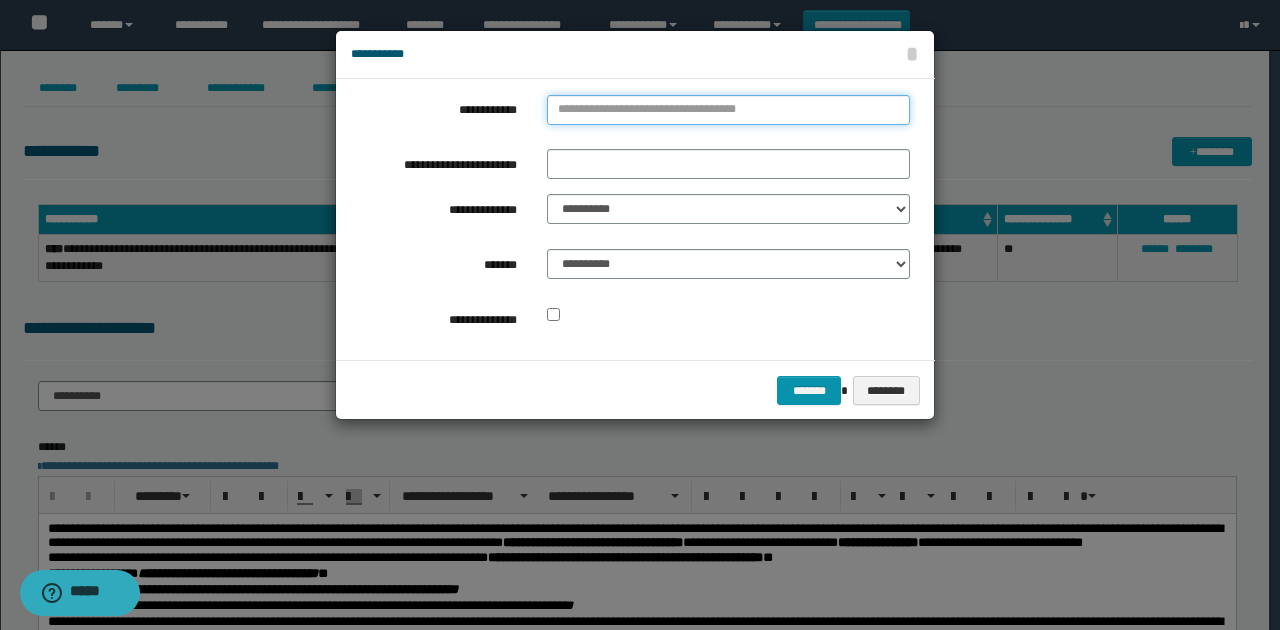 type on "**********" 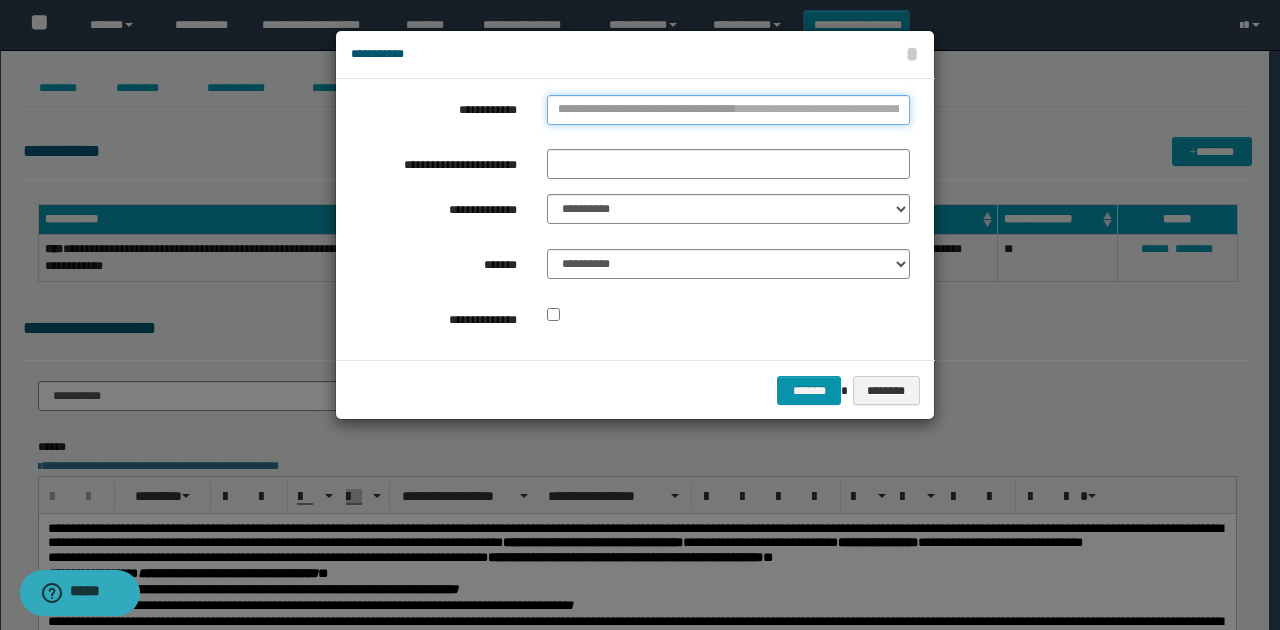 click on "**********" at bounding box center [728, 110] 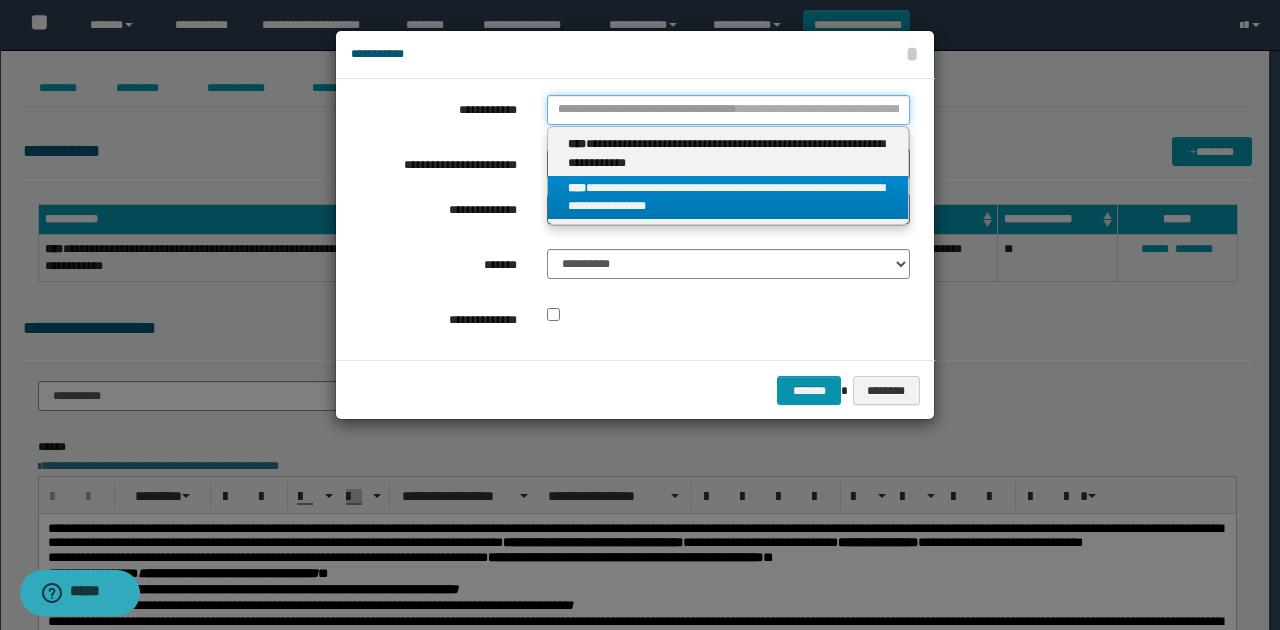 type 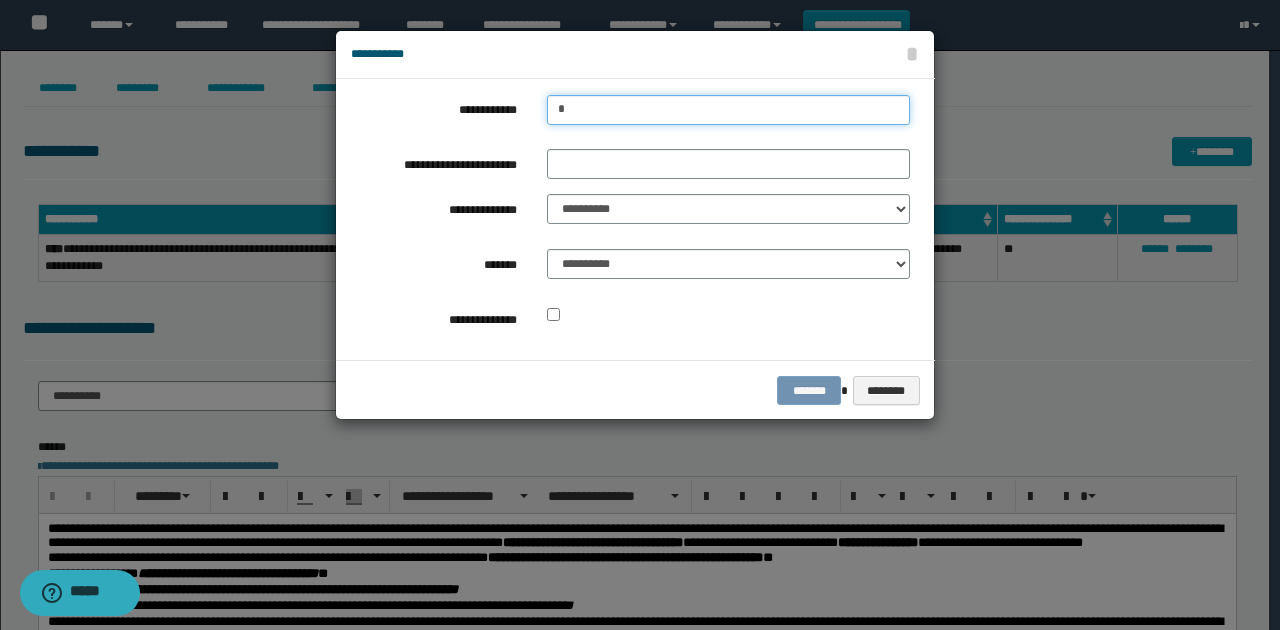 type on "**" 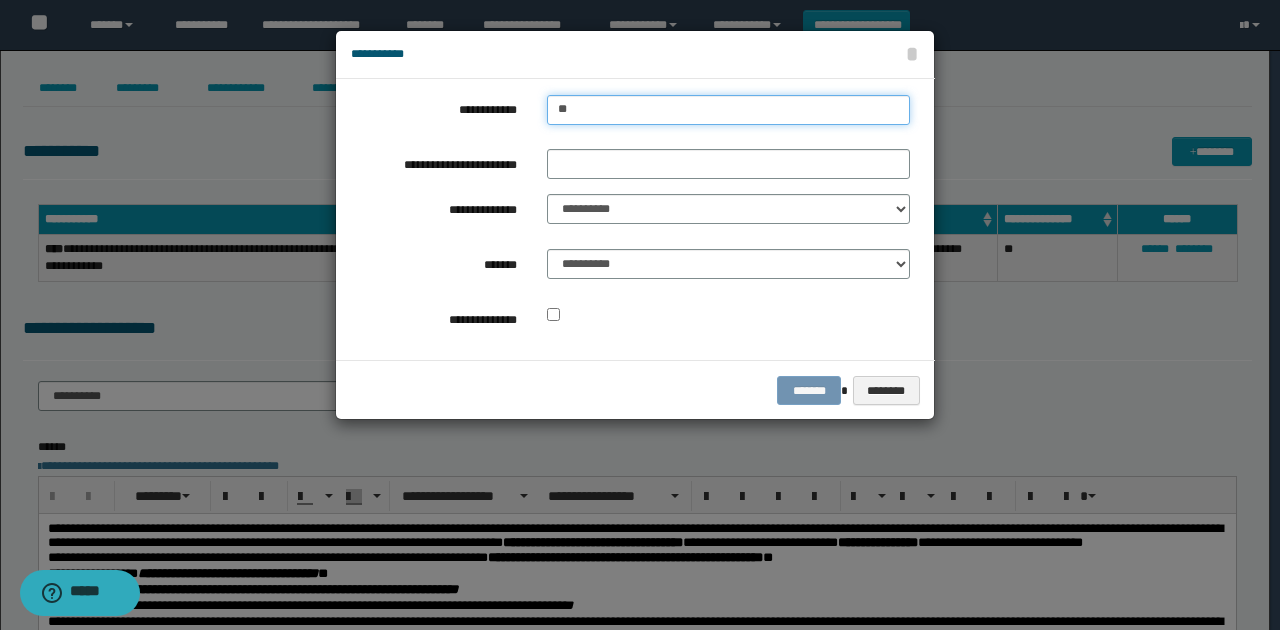 type on "**" 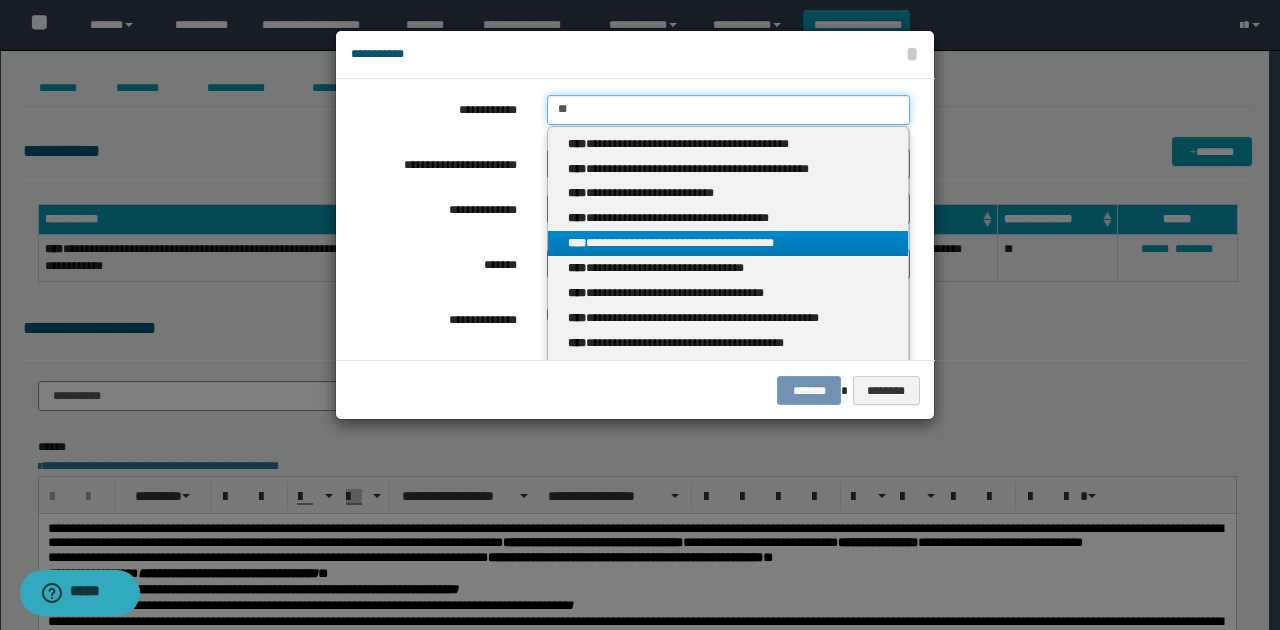 type 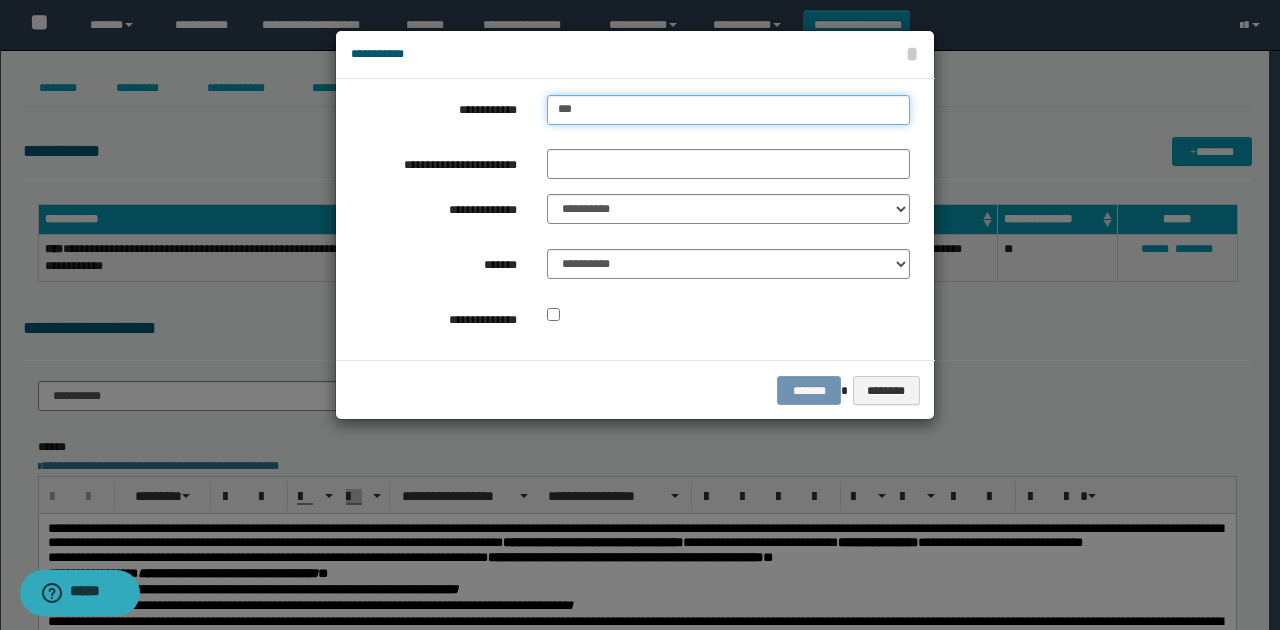 type on "****" 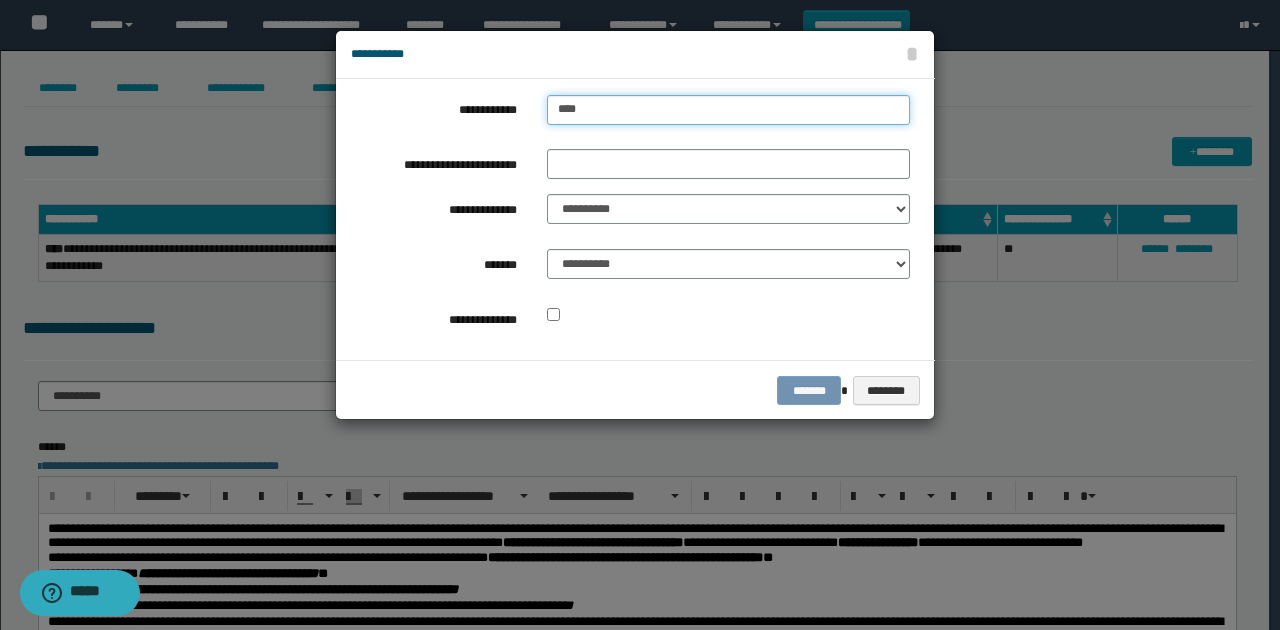 type on "****" 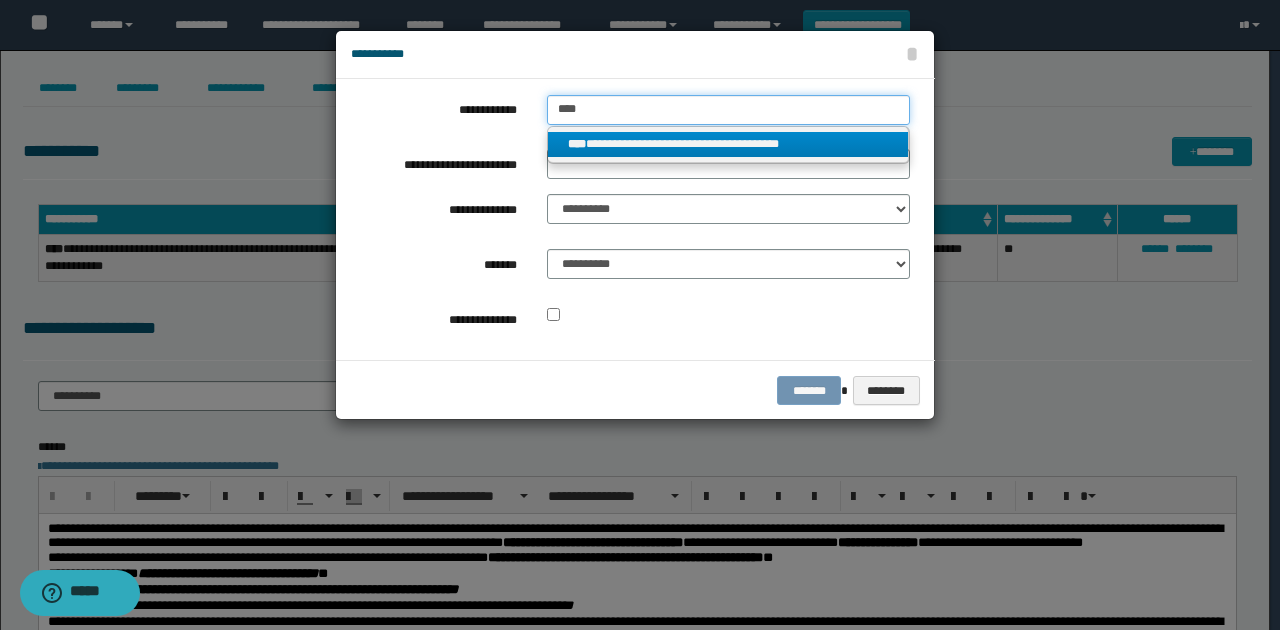 type on "****" 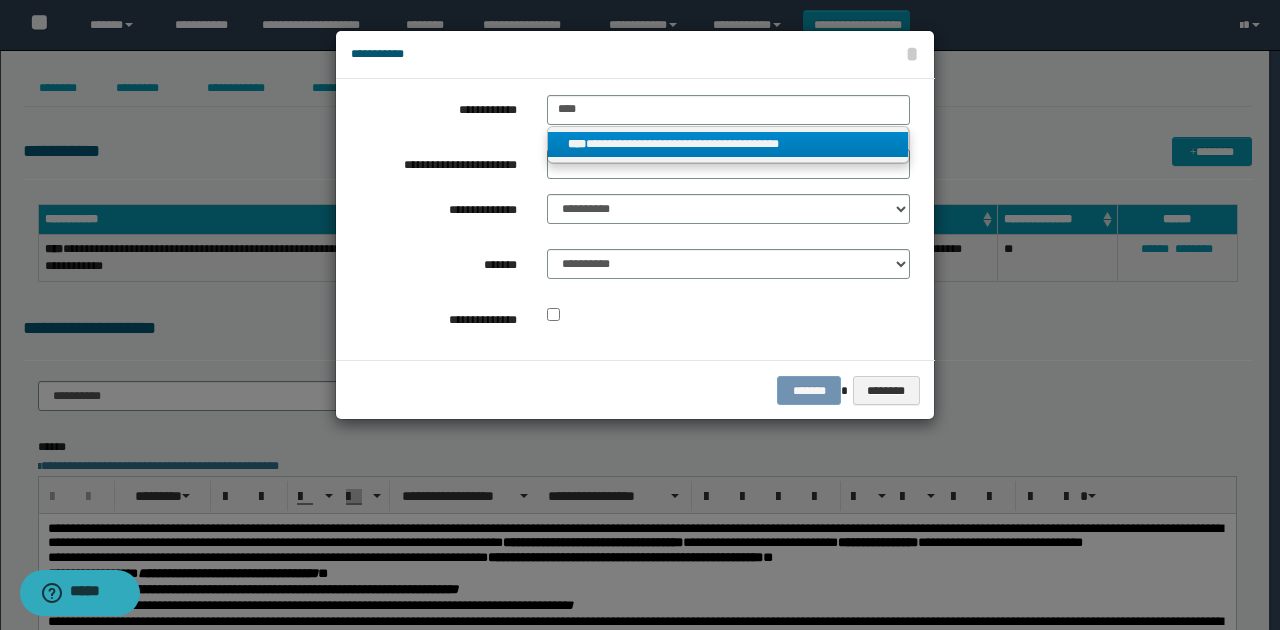 click on "**********" at bounding box center [728, 144] 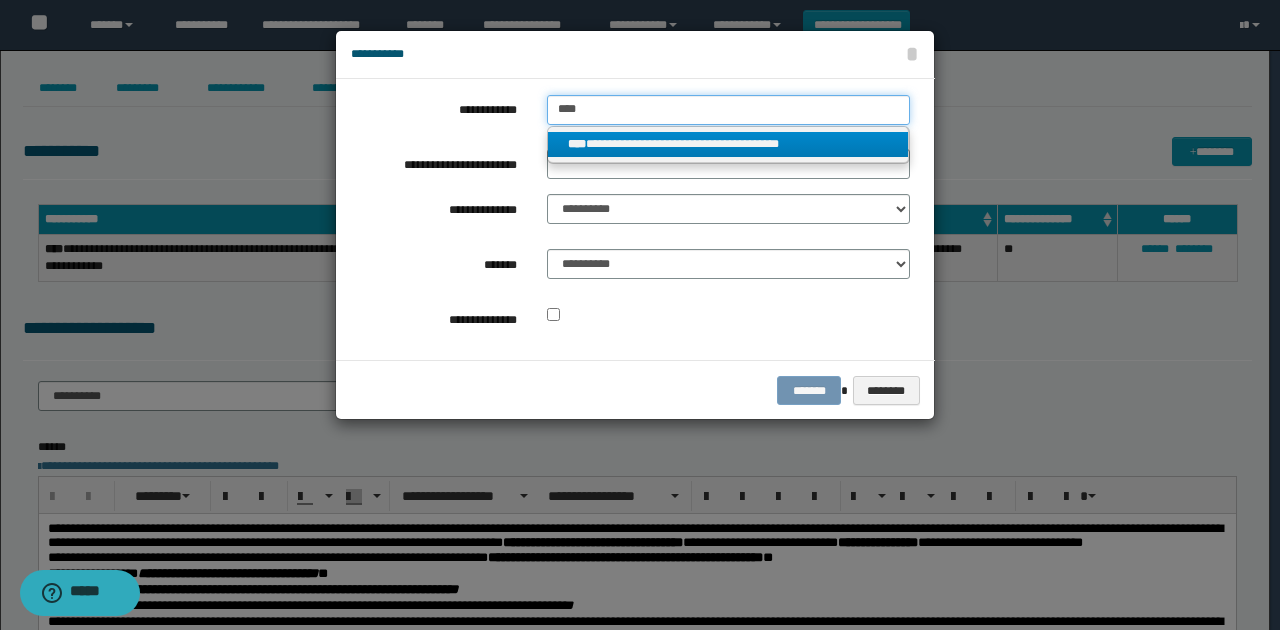 type 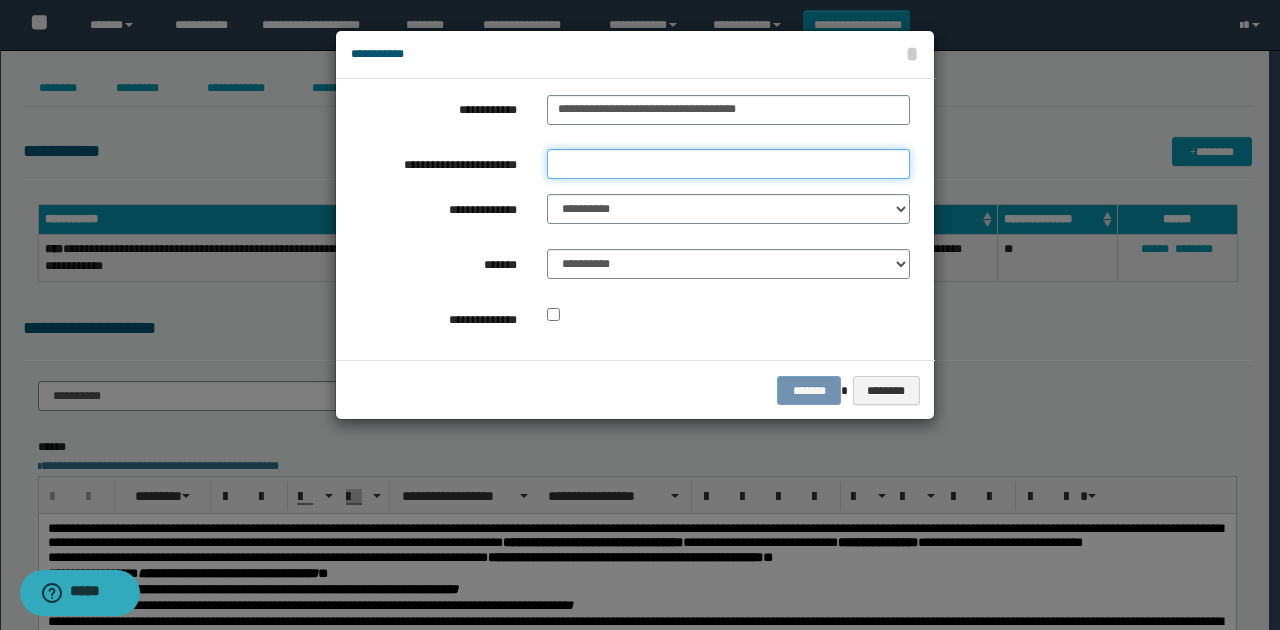 click on "**********" at bounding box center (728, 164) 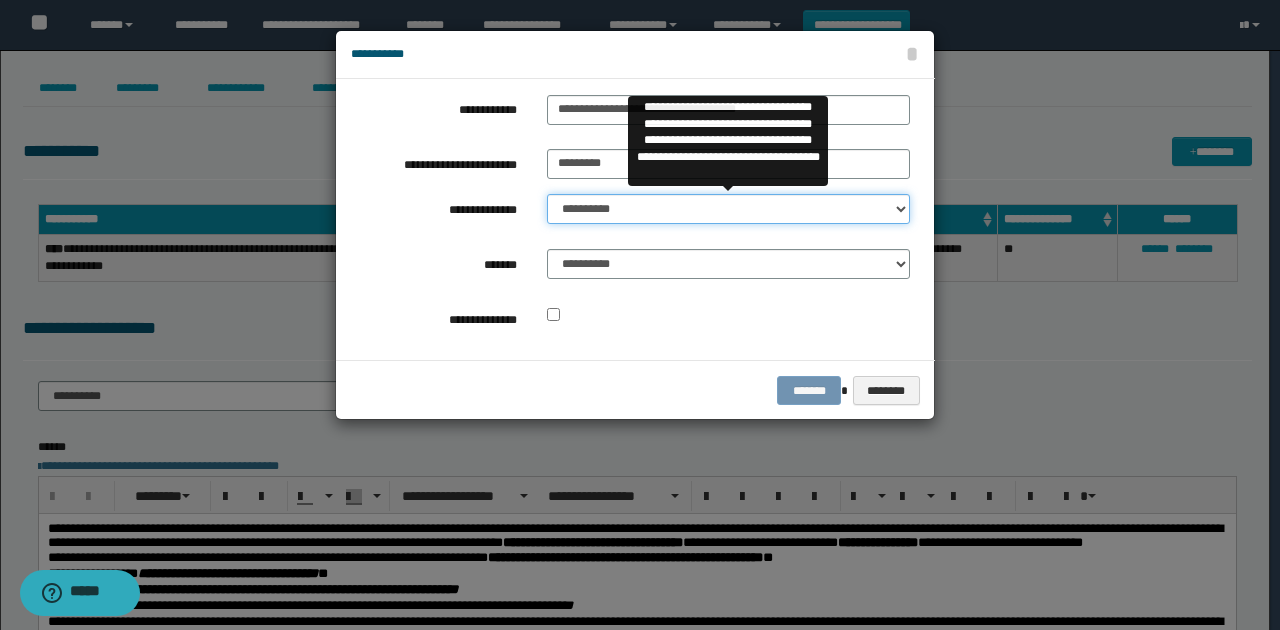 drag, startPoint x: 633, startPoint y: 208, endPoint x: 638, endPoint y: 220, distance: 13 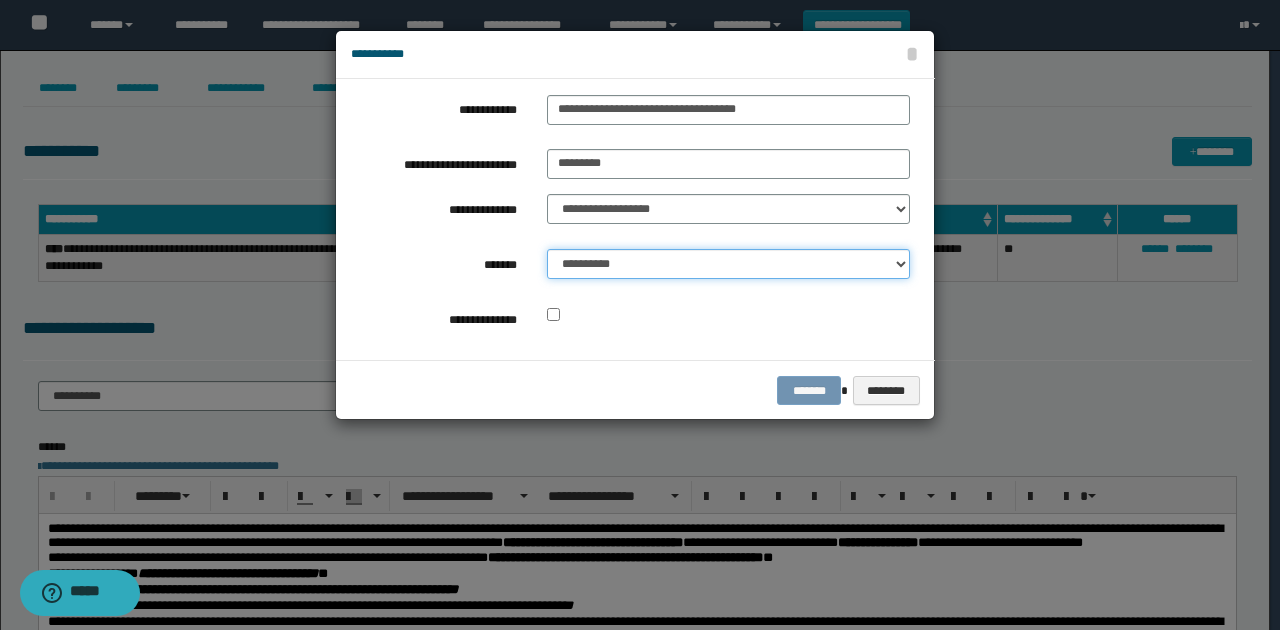 drag, startPoint x: 641, startPoint y: 266, endPoint x: 641, endPoint y: 277, distance: 11 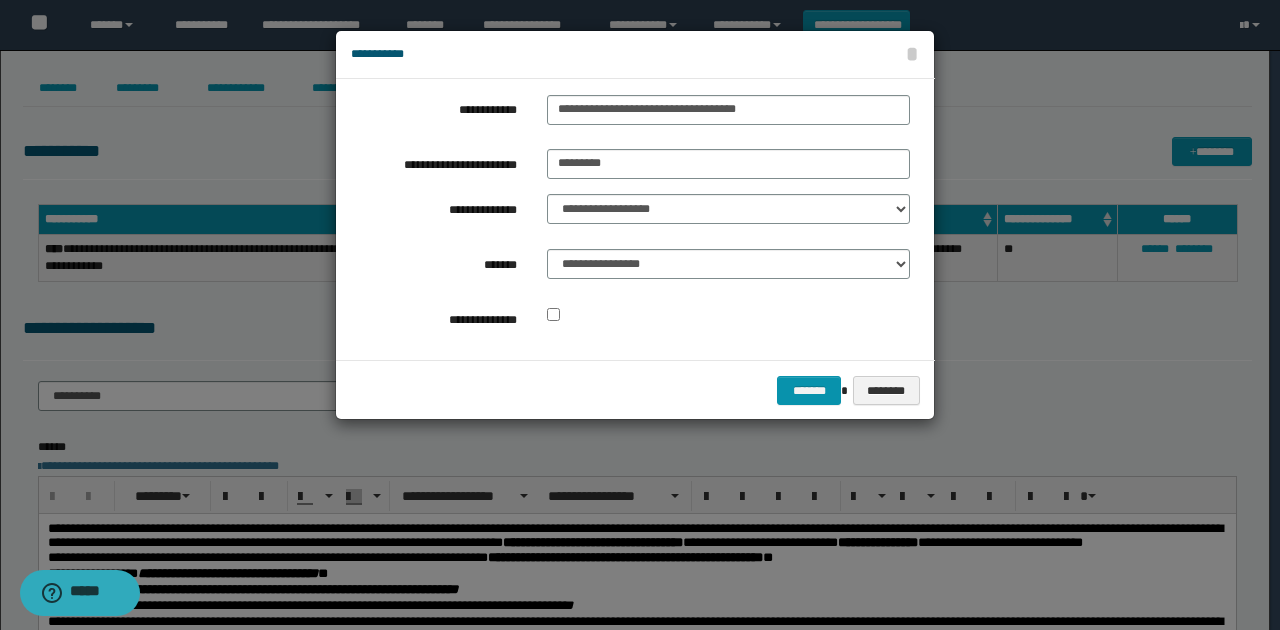 click at bounding box center [728, 315] 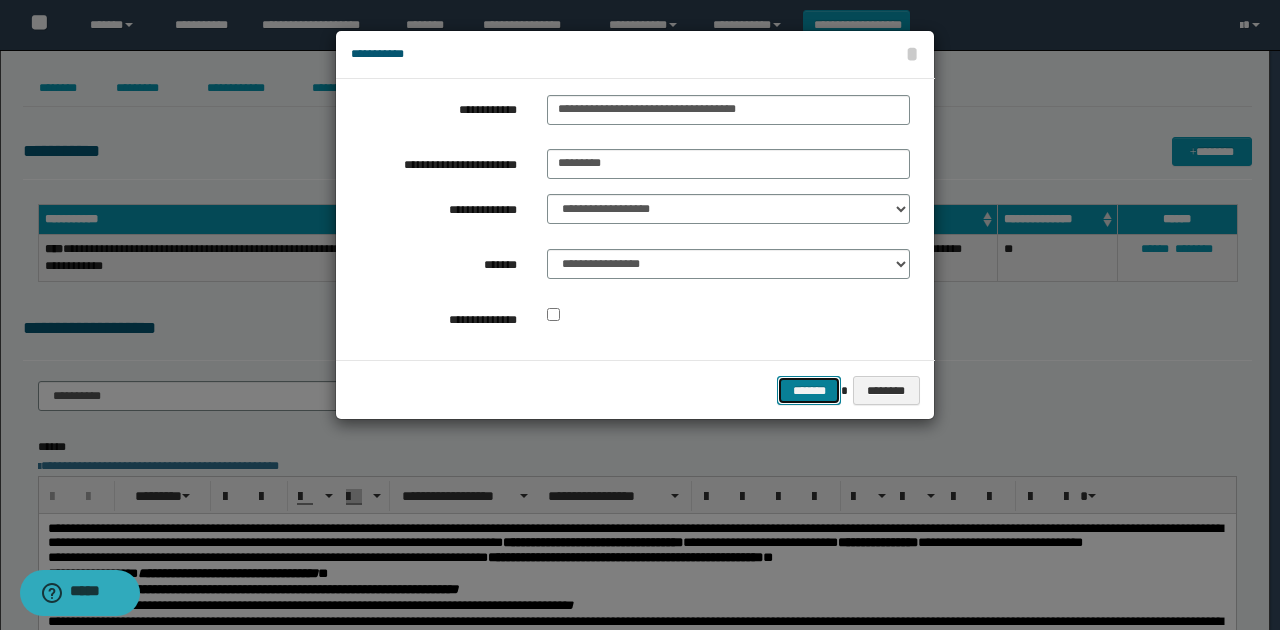 click on "*******" at bounding box center (809, 390) 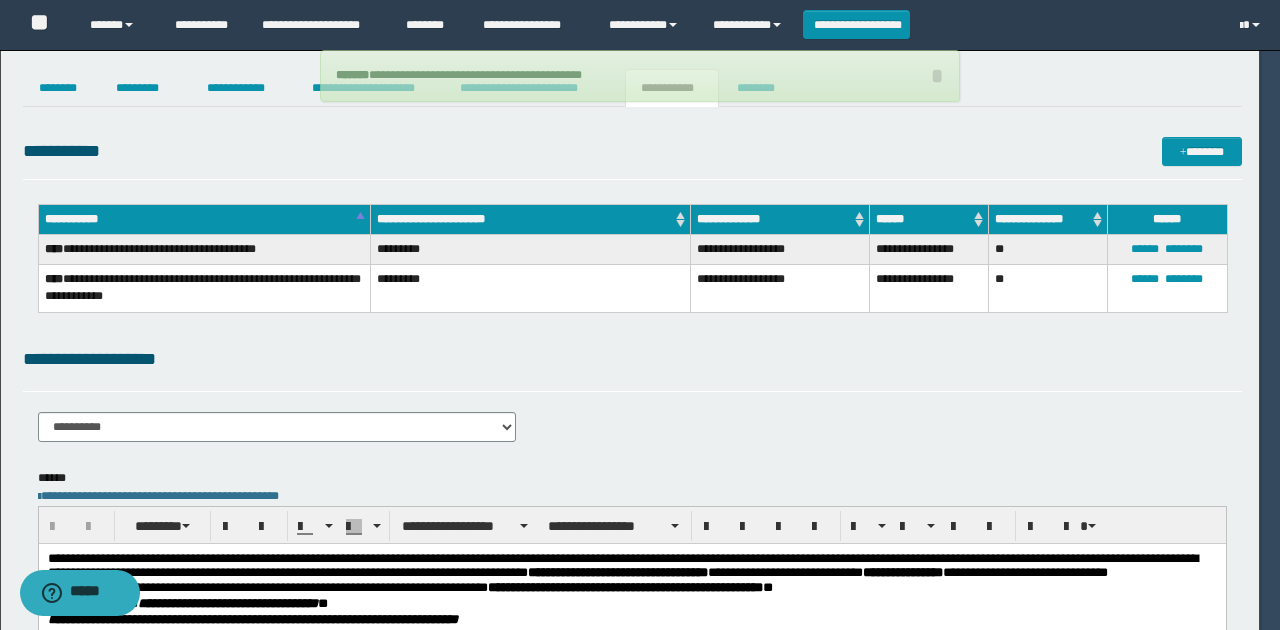 type 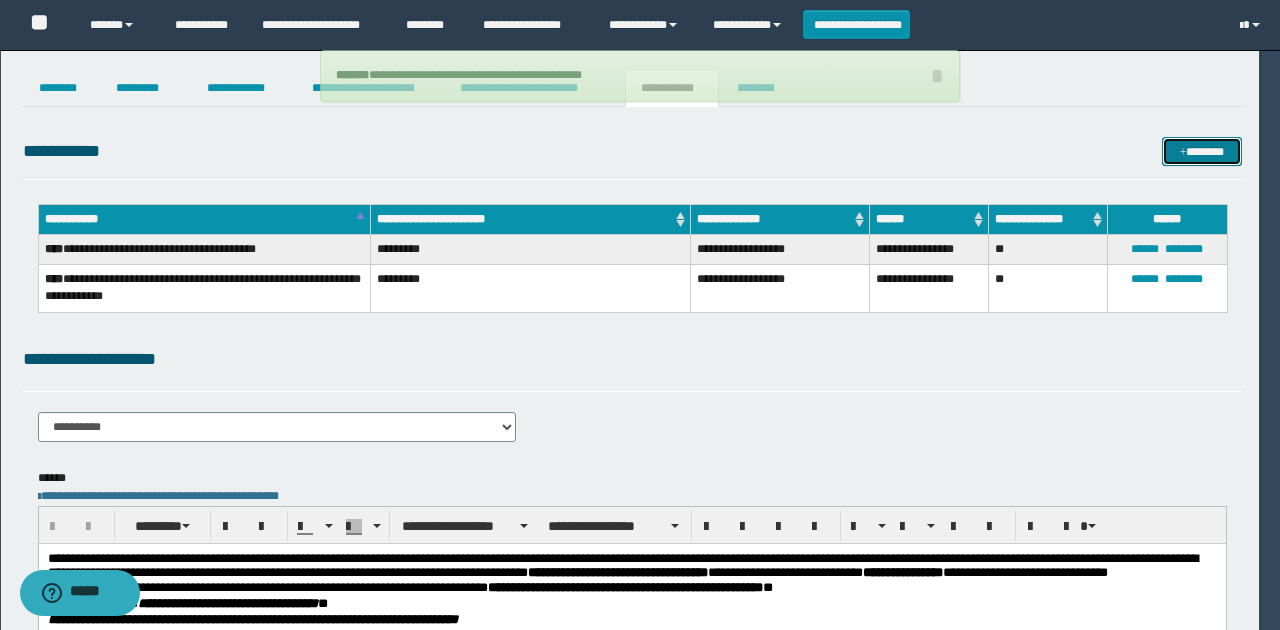type 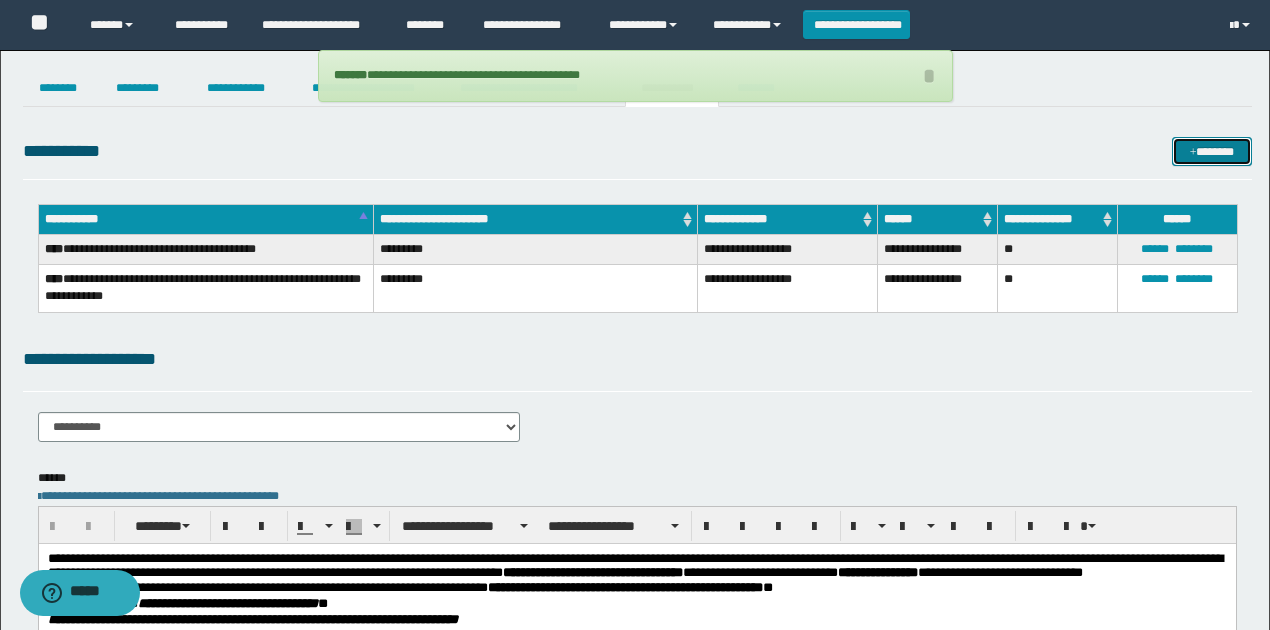 click on "*******" at bounding box center (1211, 151) 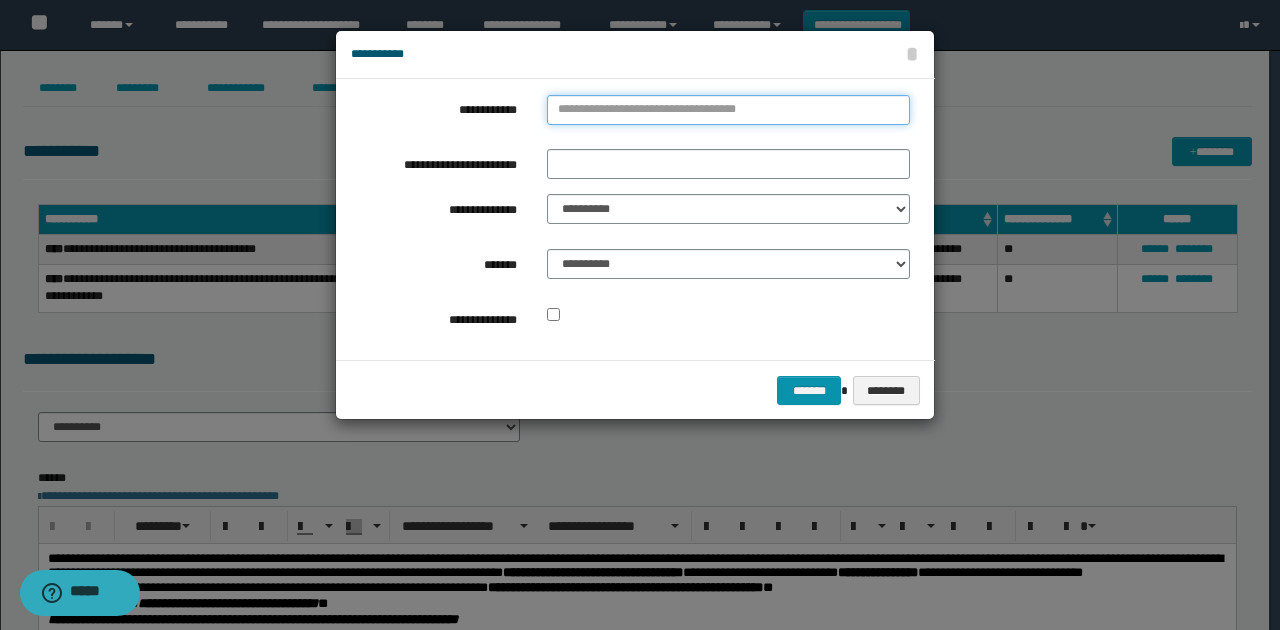 type on "**********" 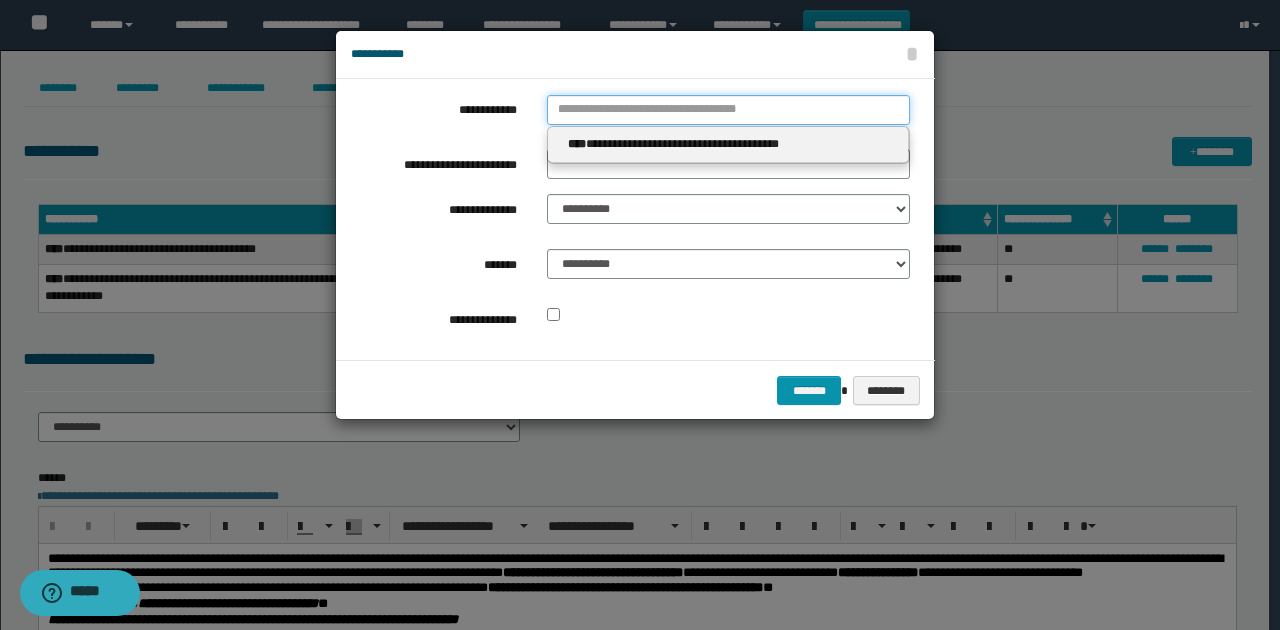 click on "**********" at bounding box center (728, 110) 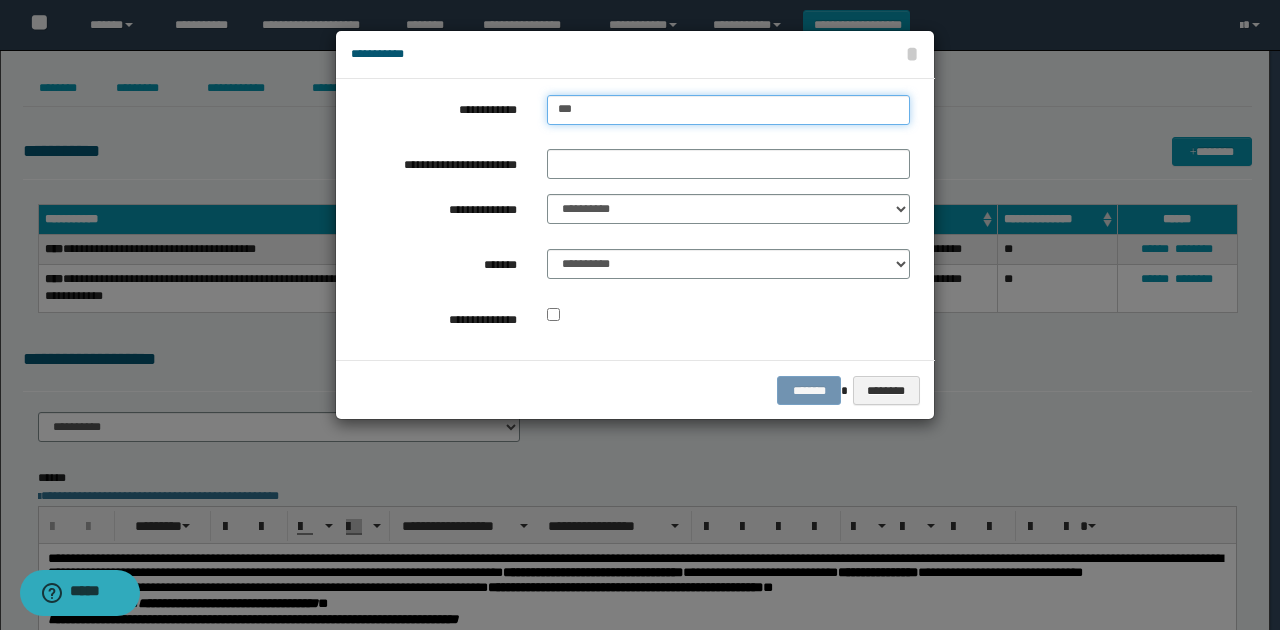 type on "****" 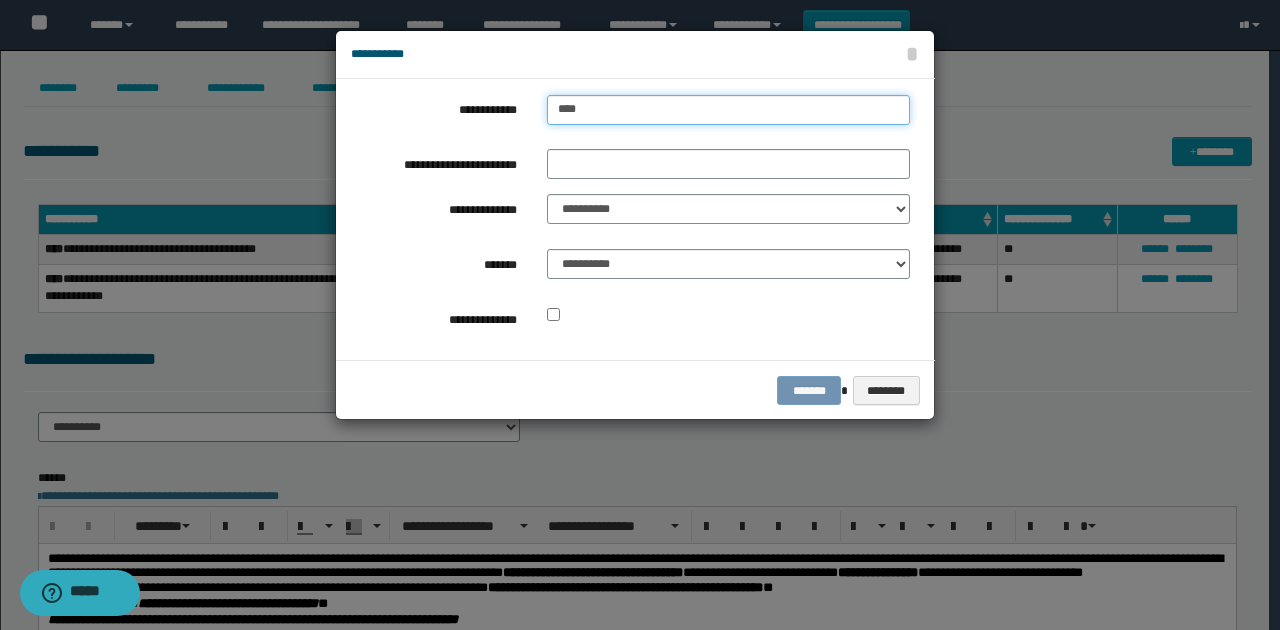 type on "****" 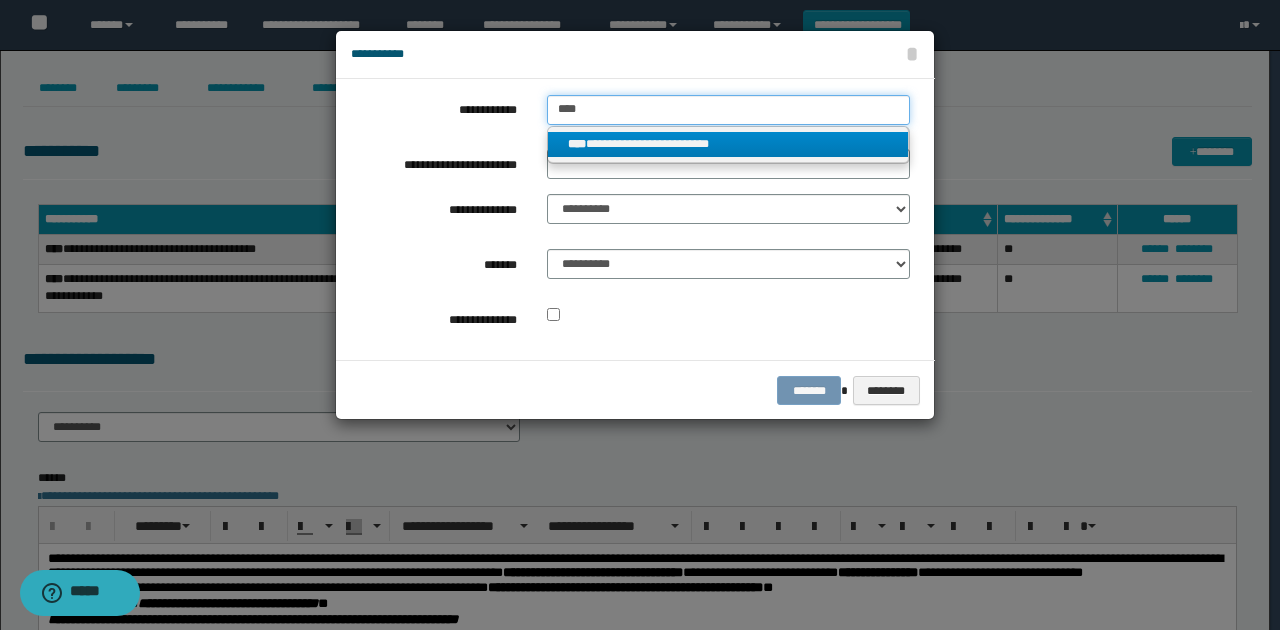 type on "****" 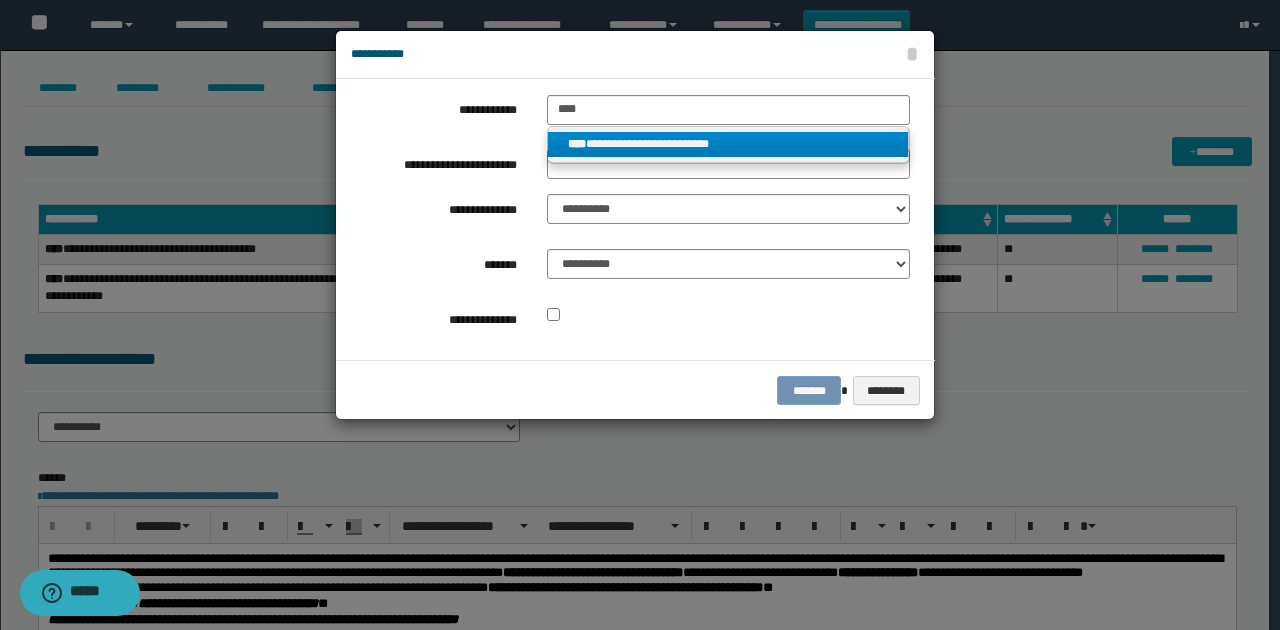 drag, startPoint x: 668, startPoint y: 144, endPoint x: 626, endPoint y: 163, distance: 46.09772 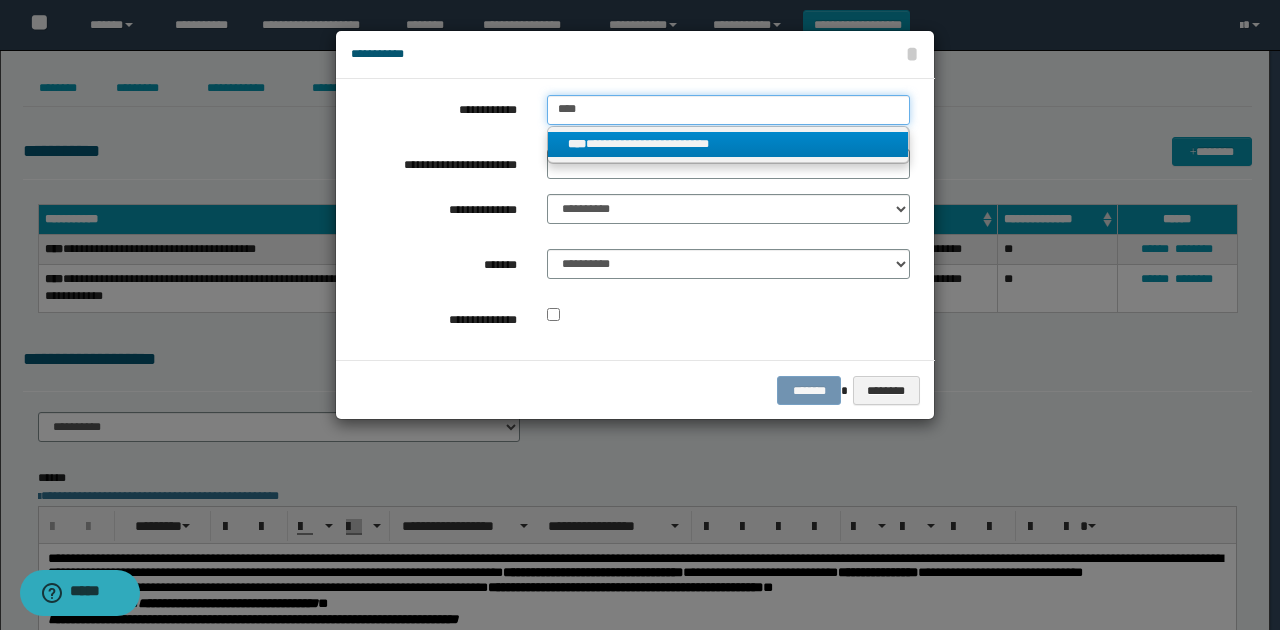 type 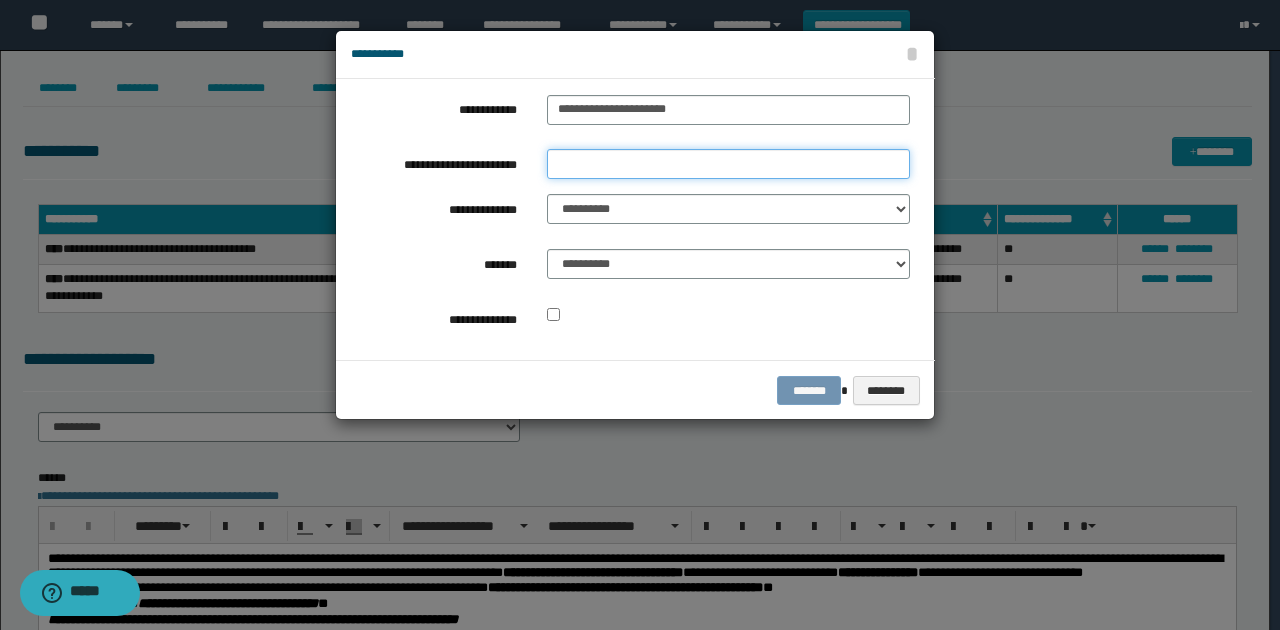 click on "**********" at bounding box center (728, 164) 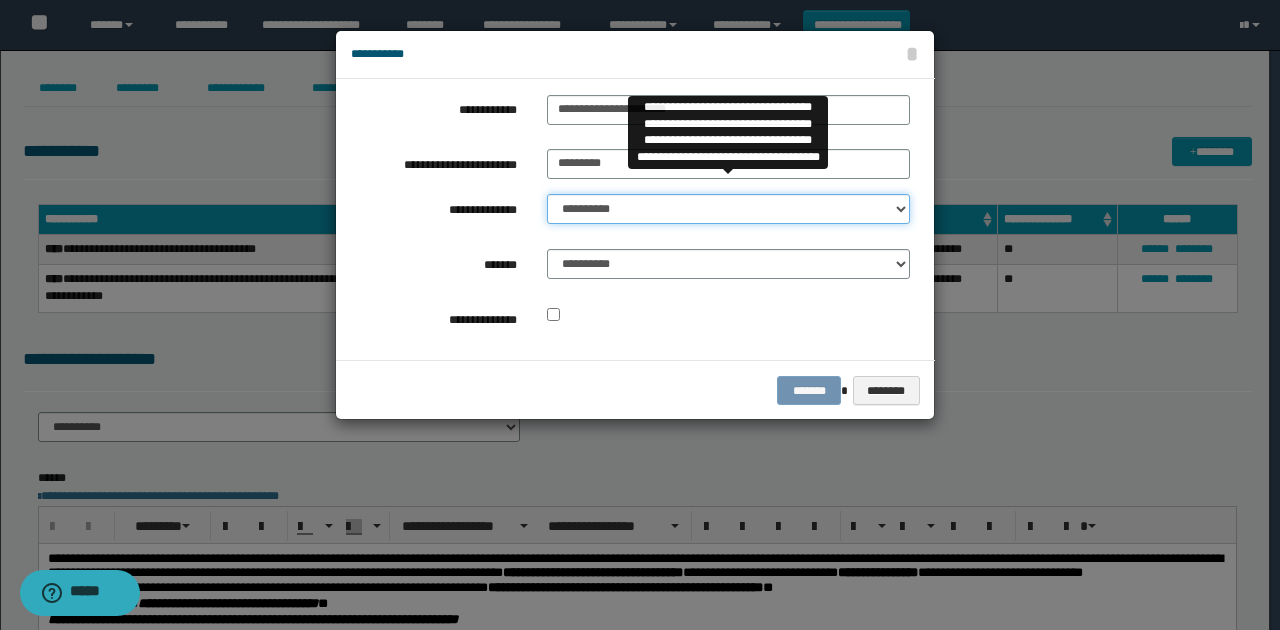 click on "**********" at bounding box center (728, 209) 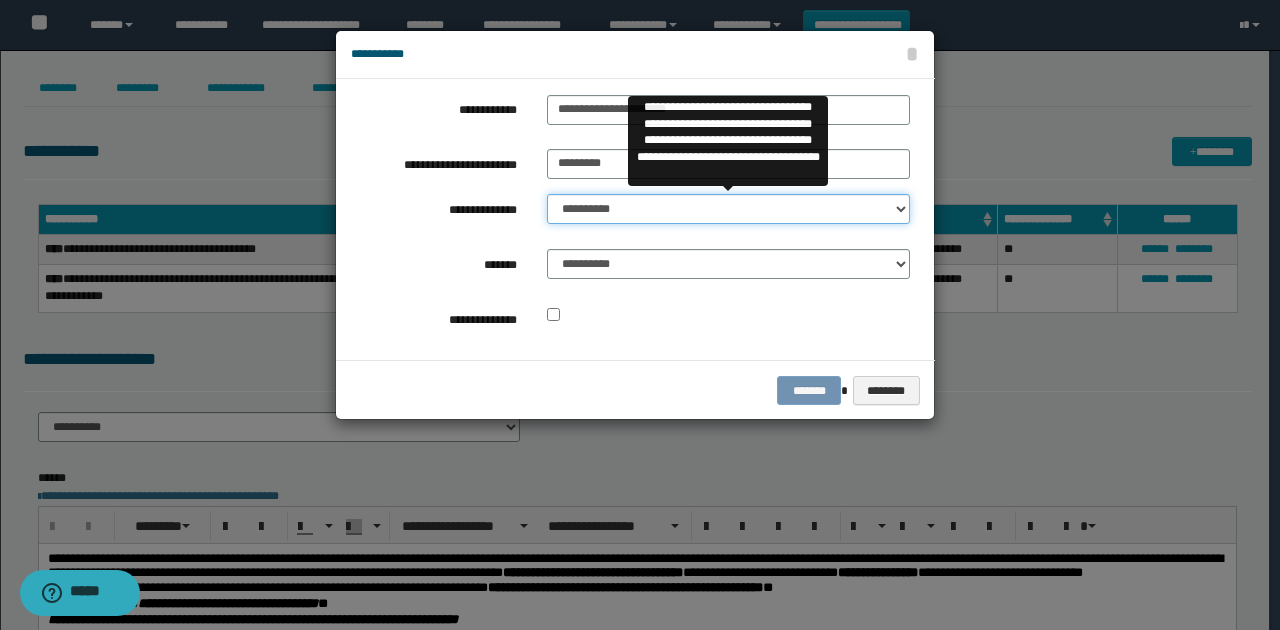 select on "**" 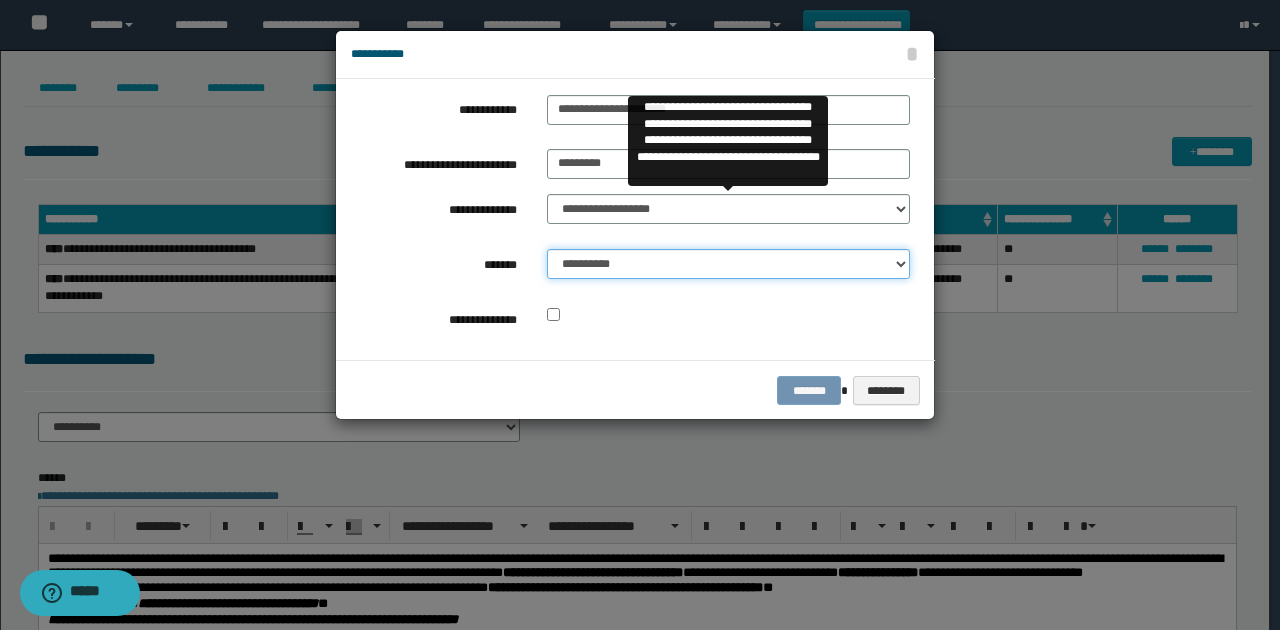 click on "**********" at bounding box center (728, 264) 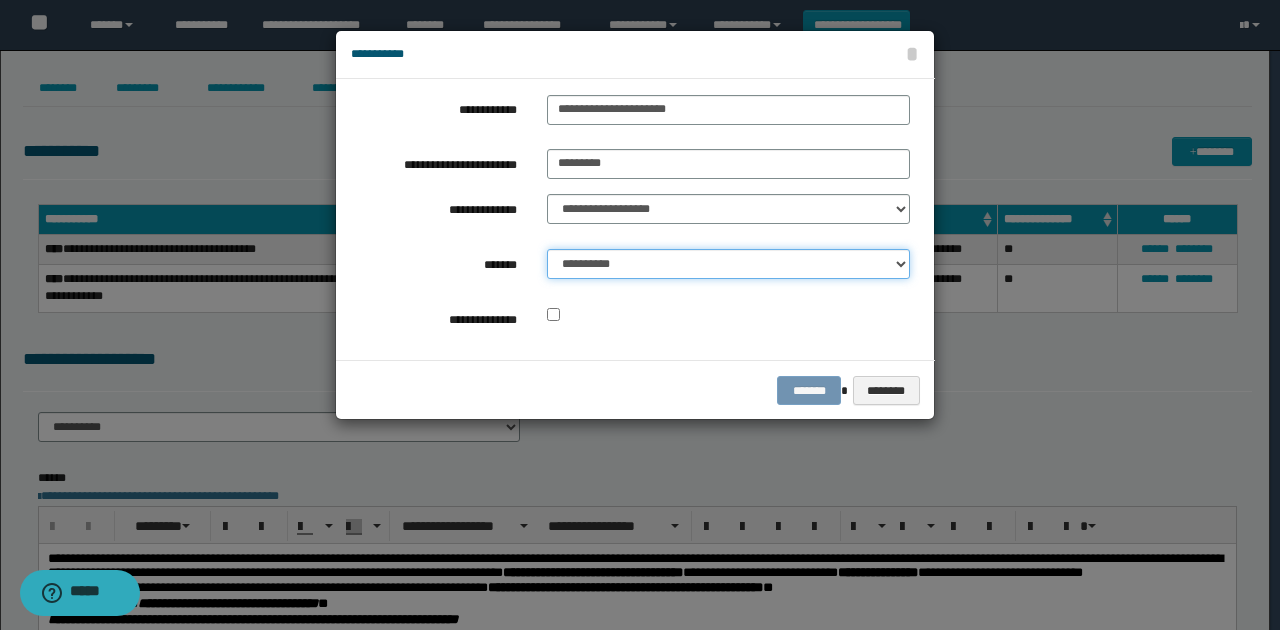 select on "*" 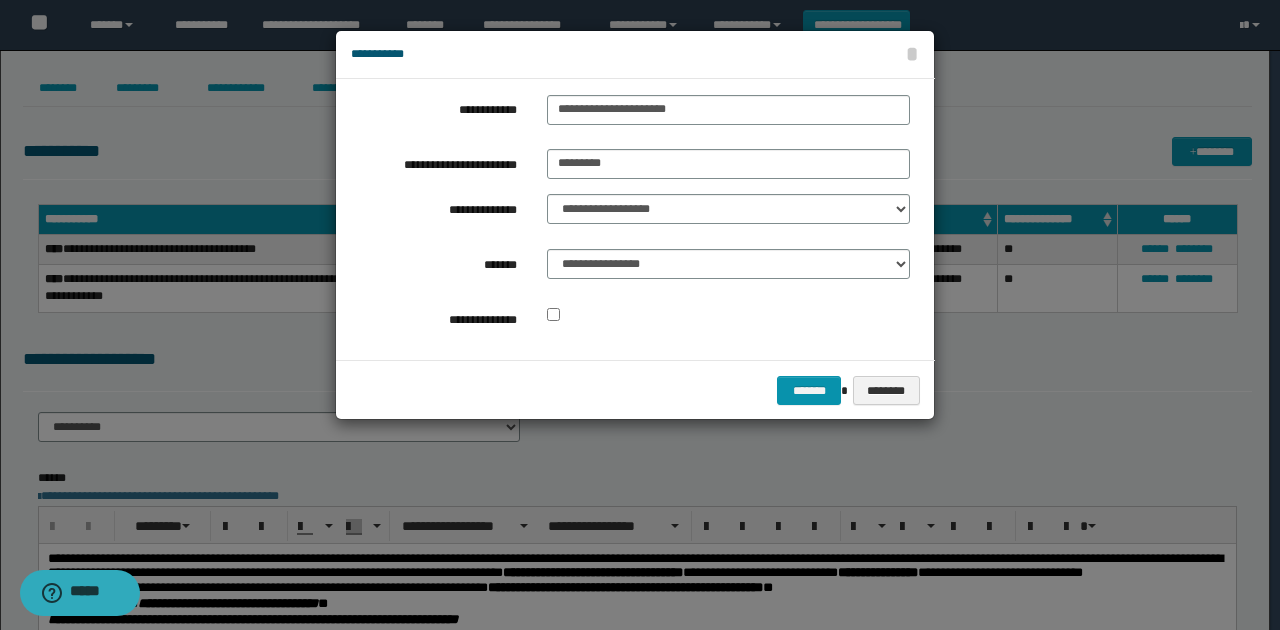 drag, startPoint x: 708, startPoint y: 316, endPoint x: 800, endPoint y: 360, distance: 101.98039 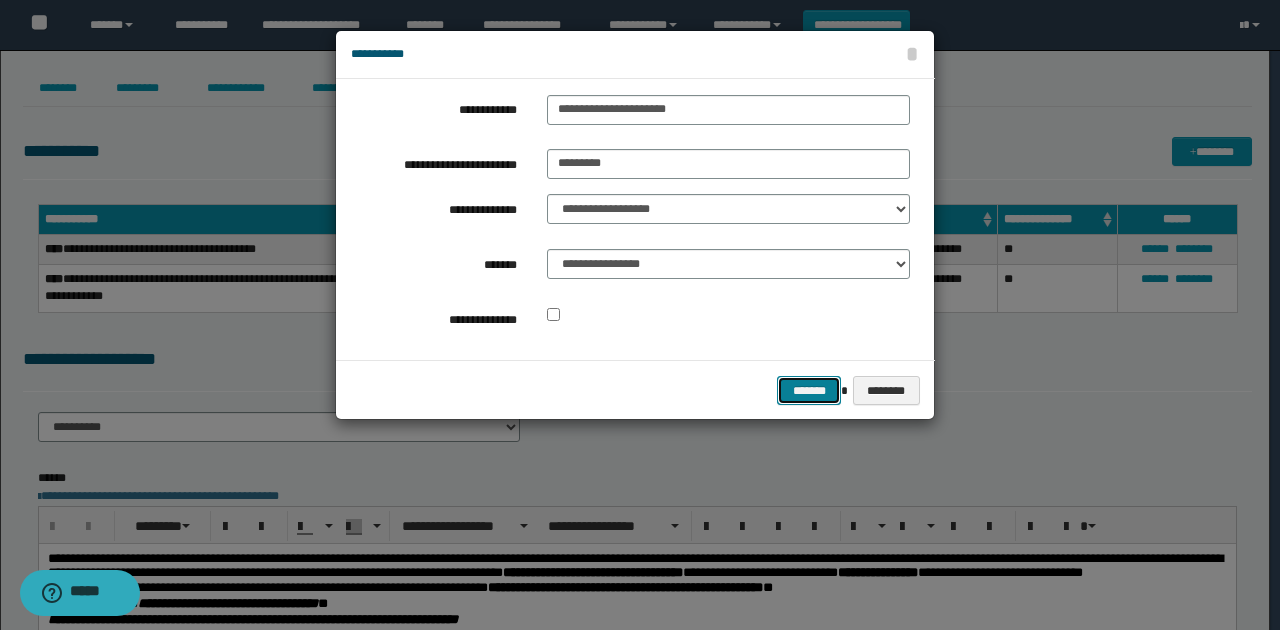 click on "*******" at bounding box center [809, 390] 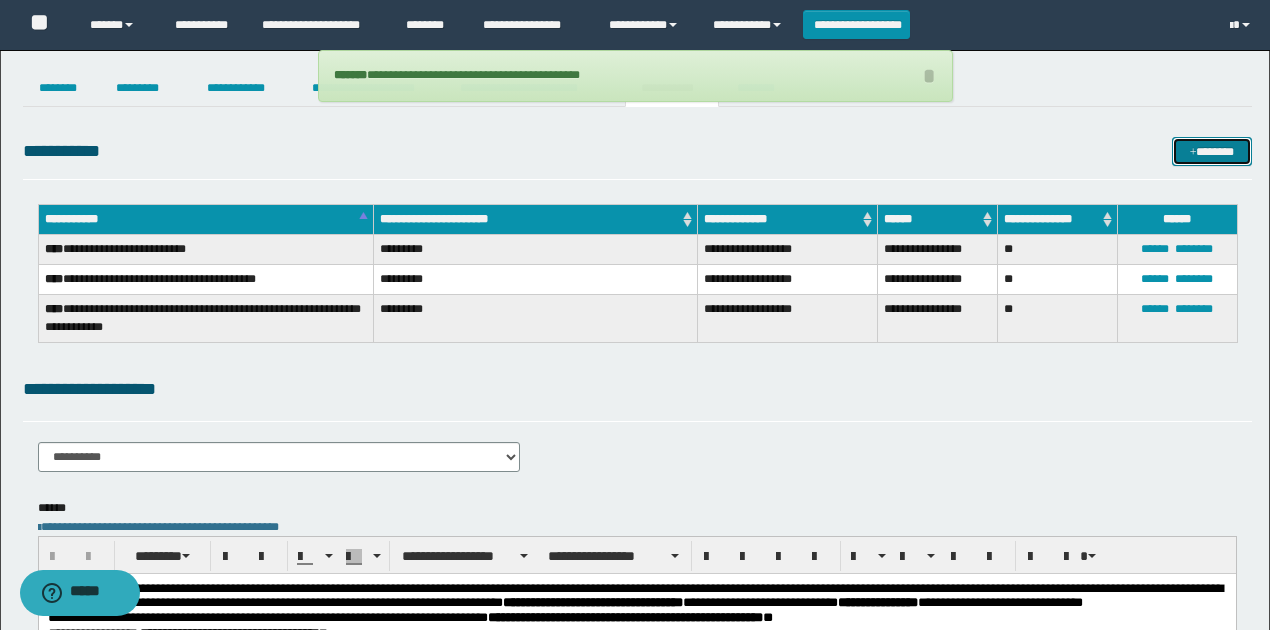 click on "*******" at bounding box center (1211, 151) 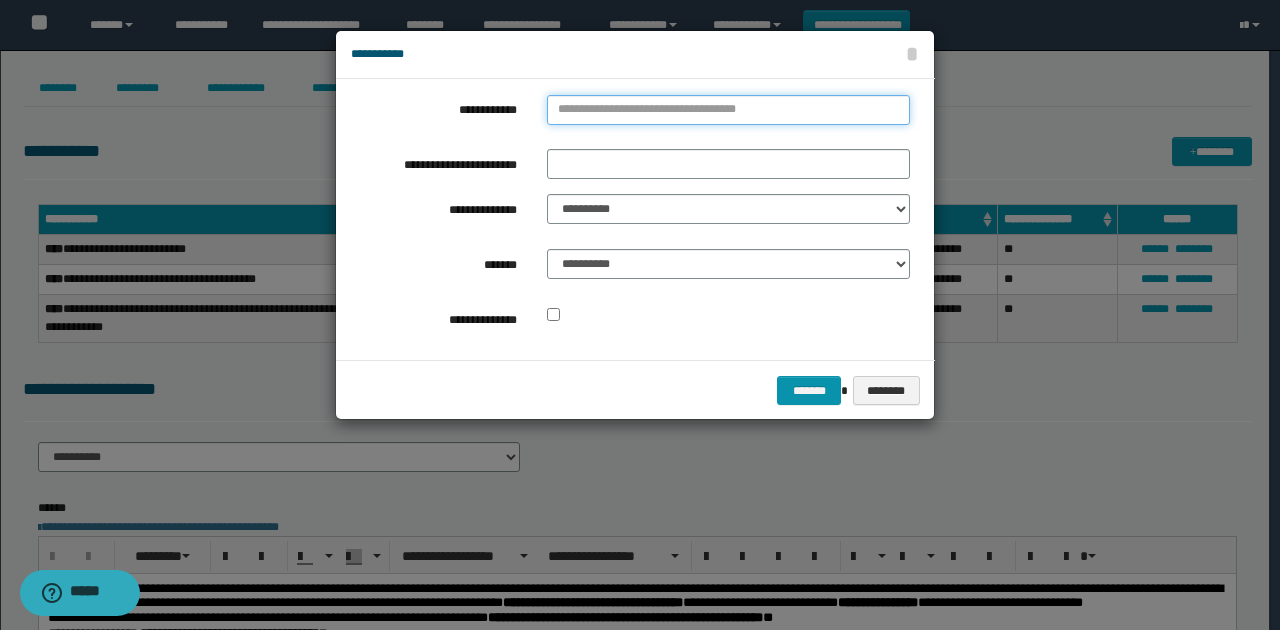 type on "**********" 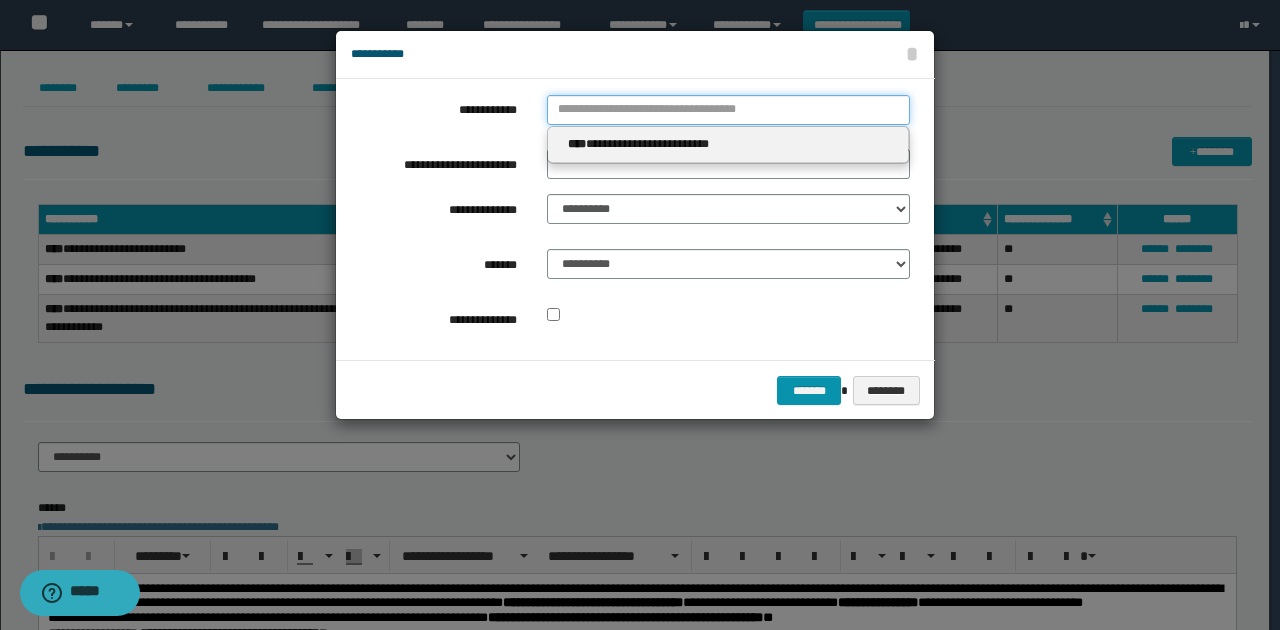 click on "**********" at bounding box center [728, 110] 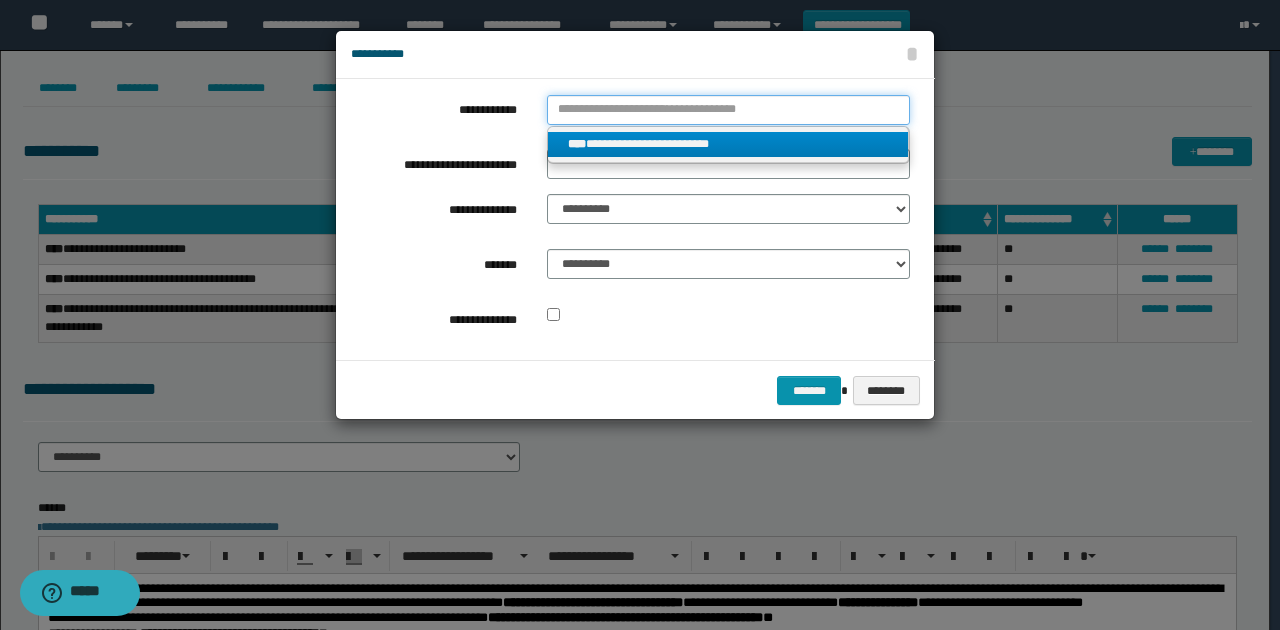 type 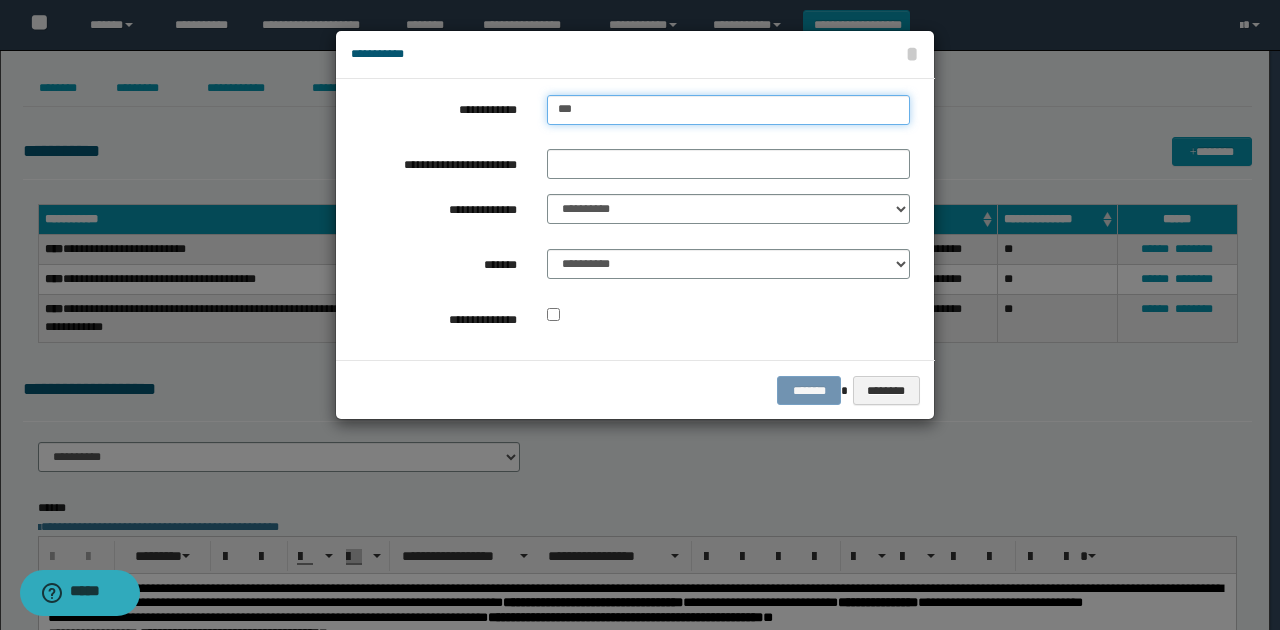 type on "****" 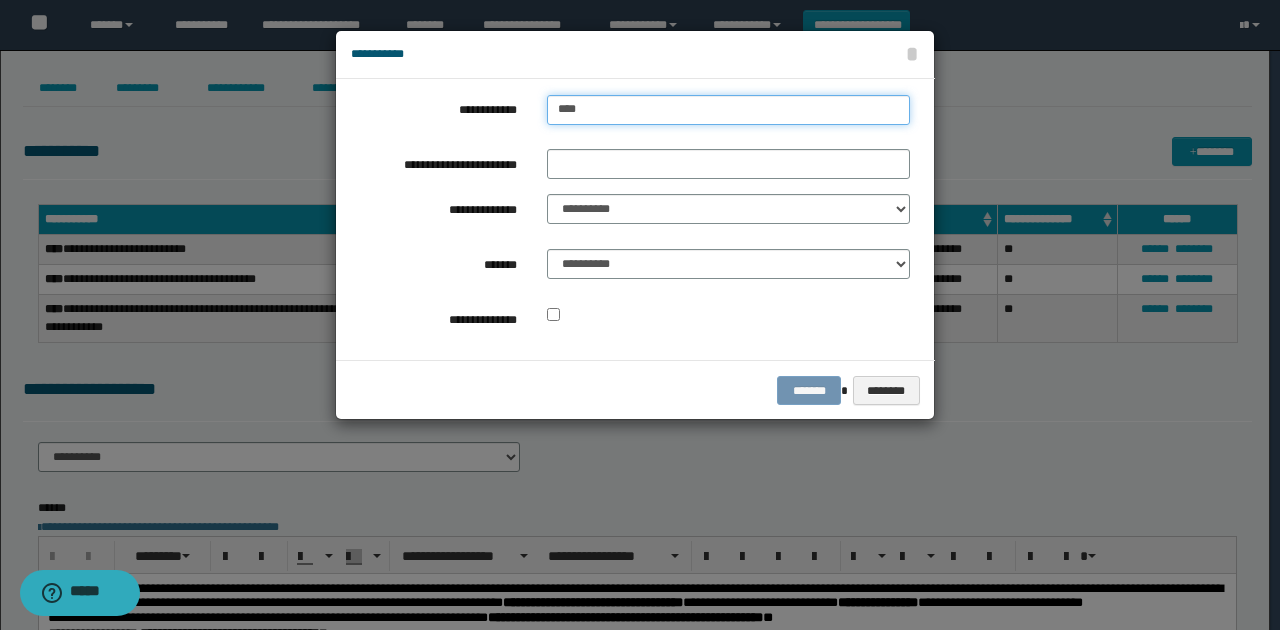 type on "****" 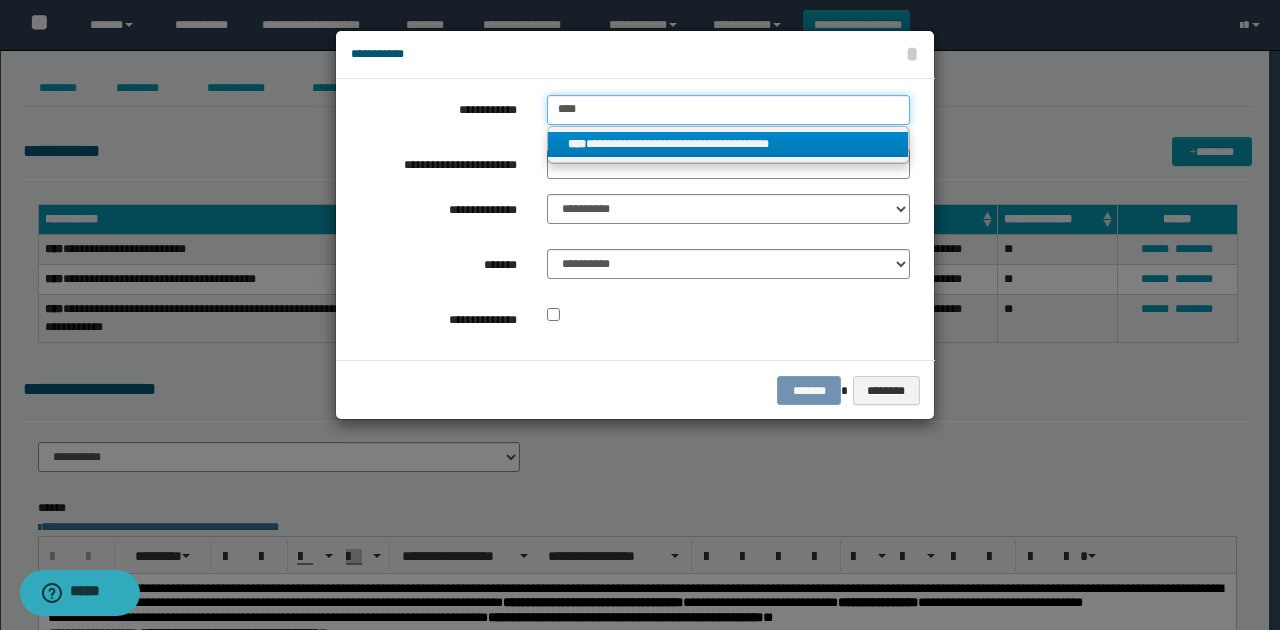 type on "****" 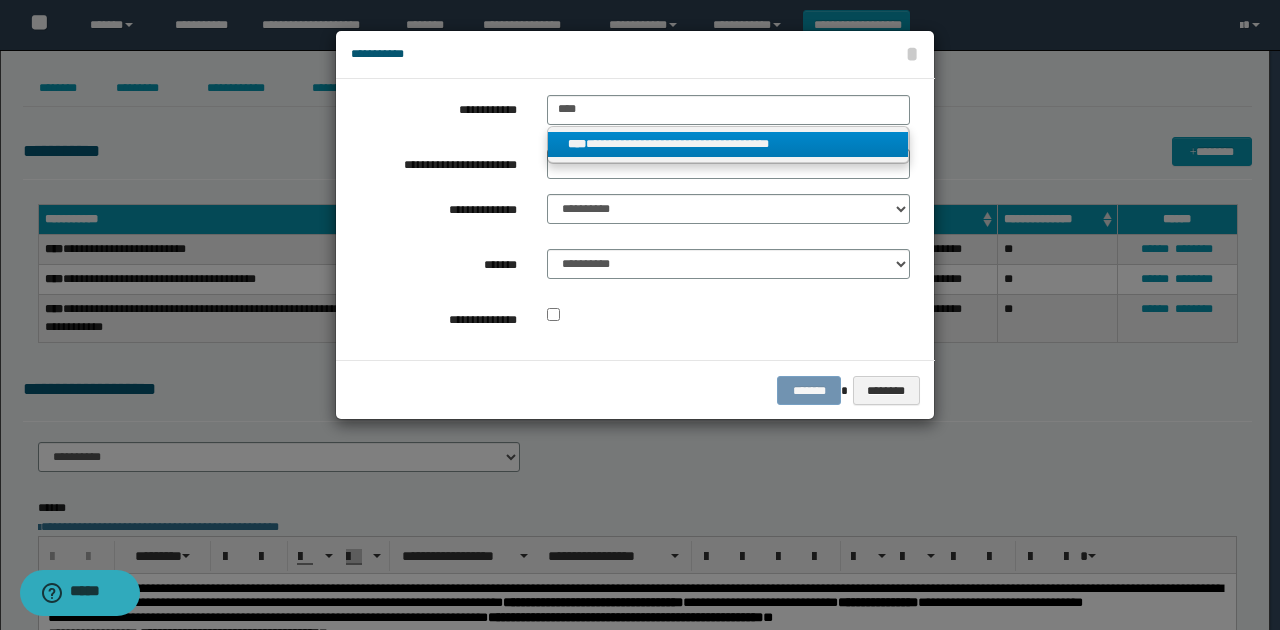 click on "**********" at bounding box center (728, 144) 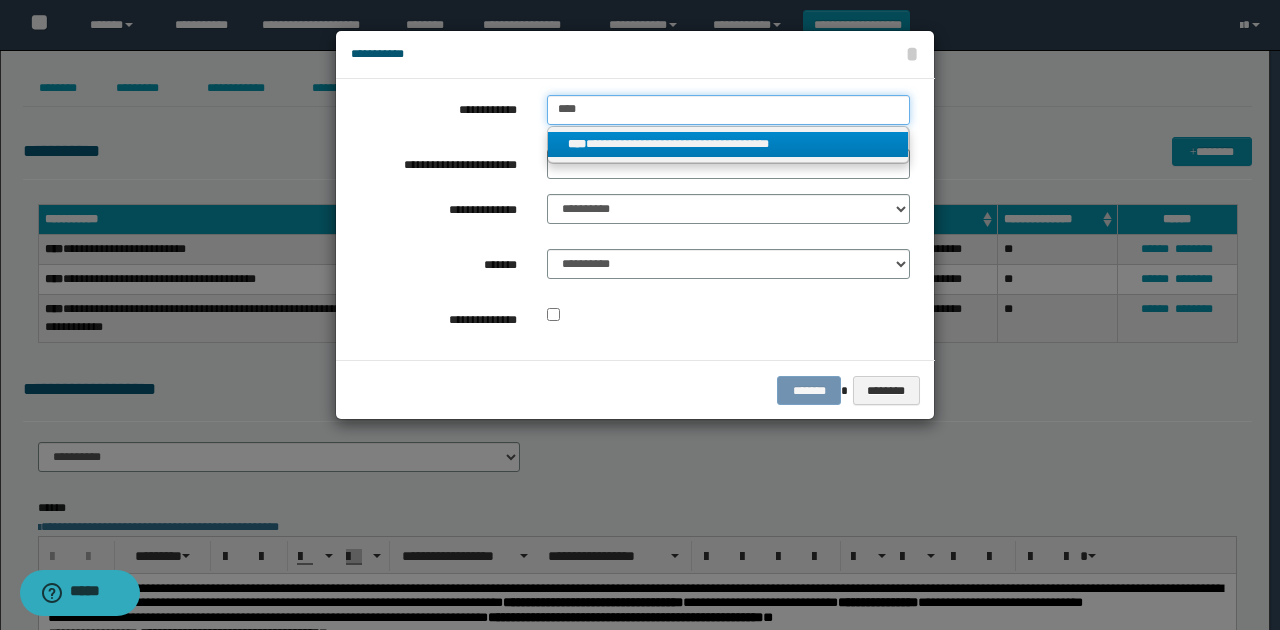type 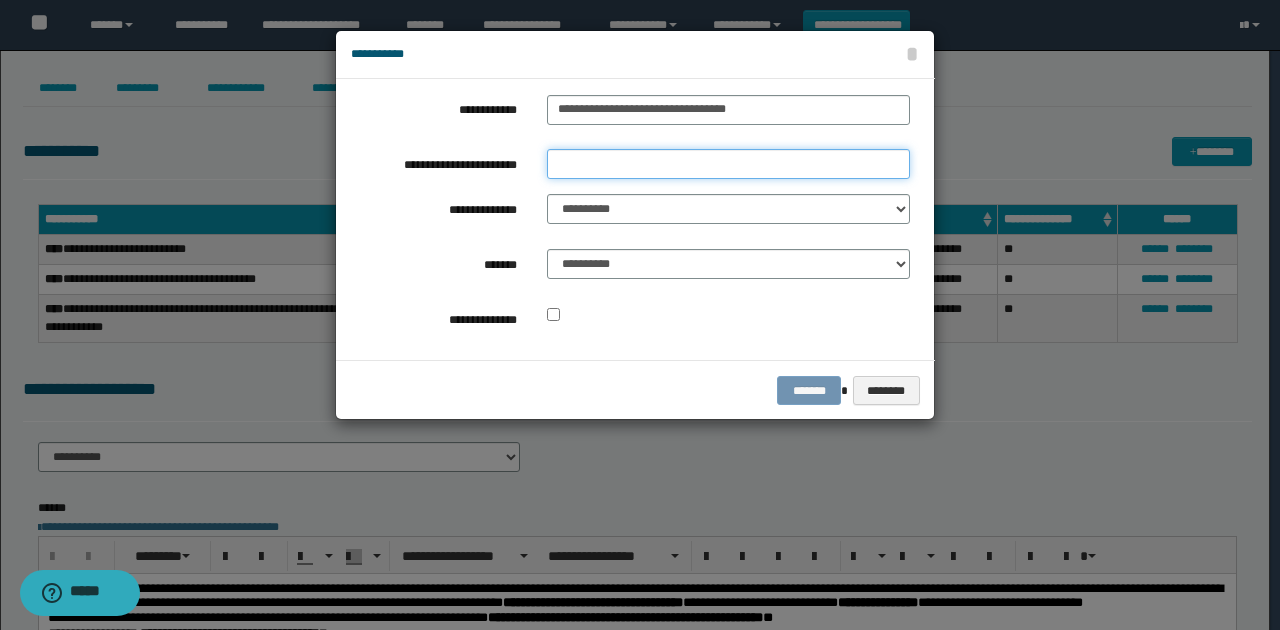 click on "**********" at bounding box center [728, 164] 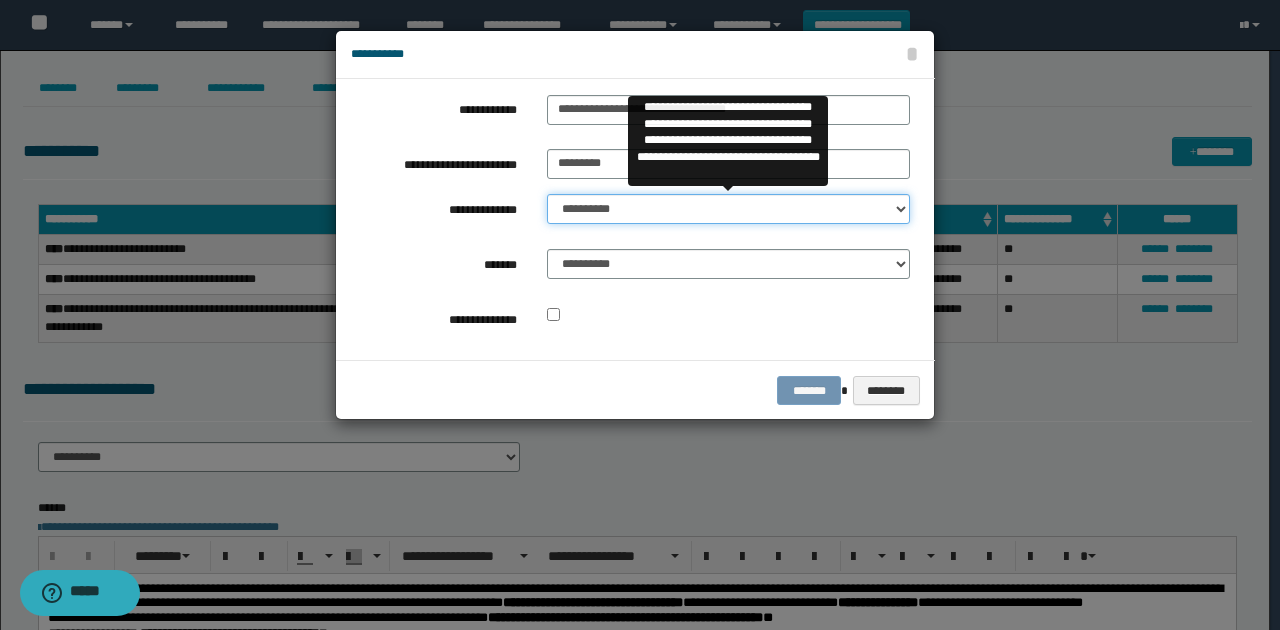 drag, startPoint x: 624, startPoint y: 202, endPoint x: 628, endPoint y: 222, distance: 20.396078 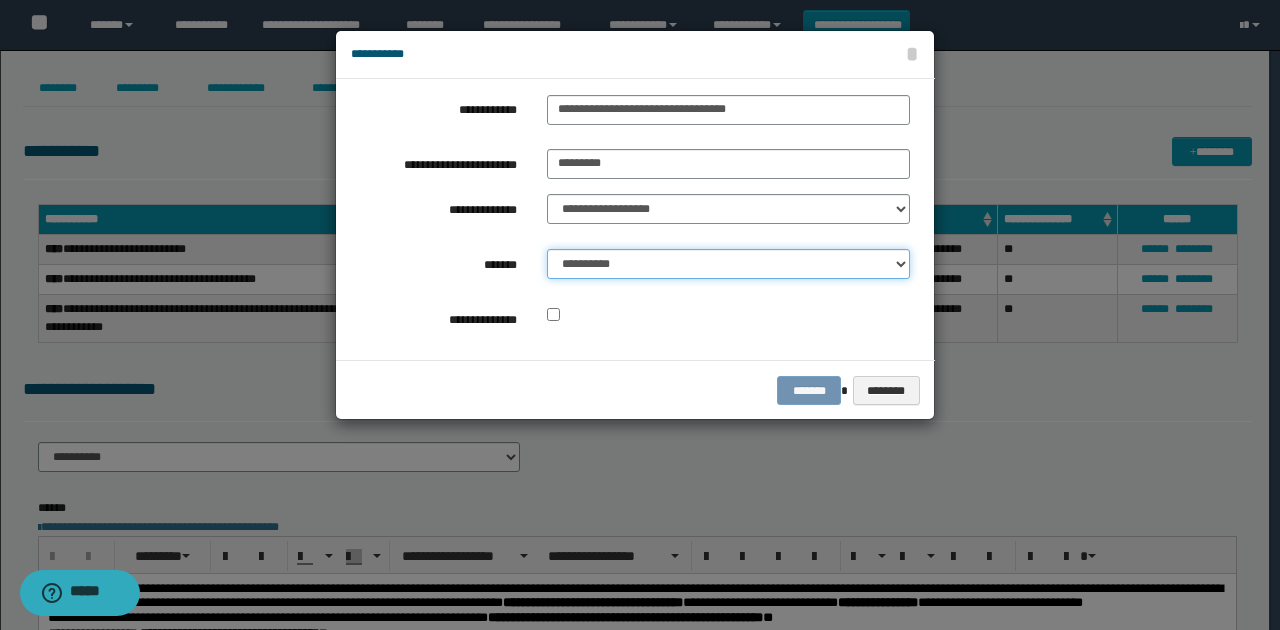 click on "**********" at bounding box center (728, 264) 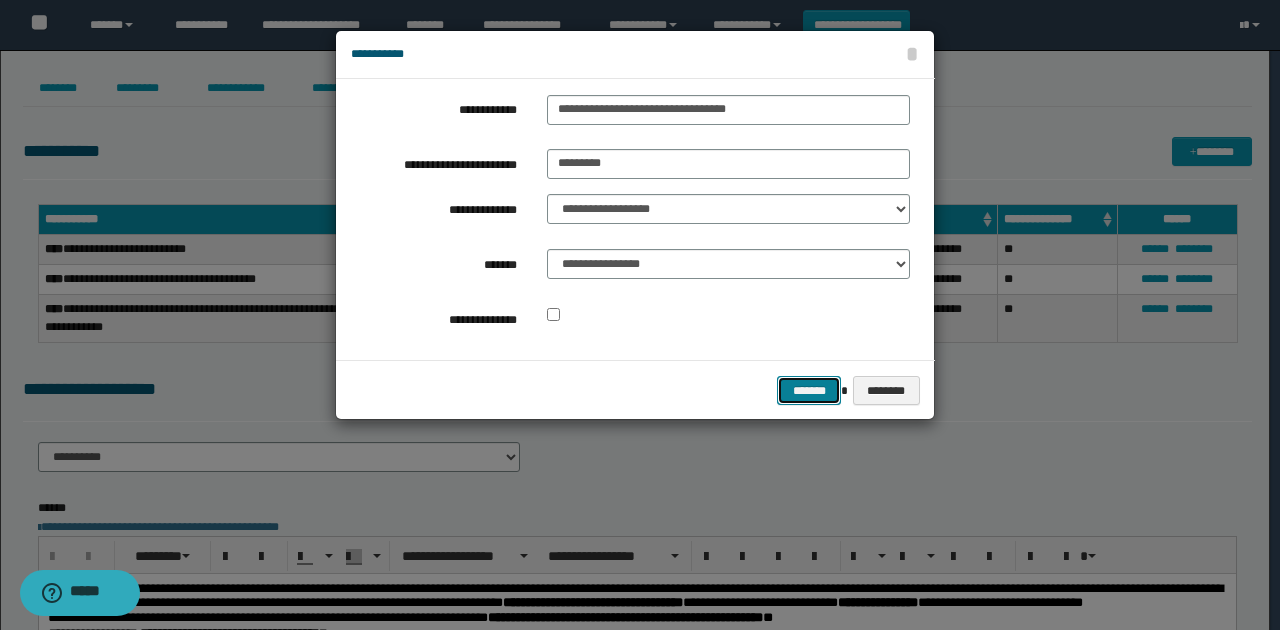 click on "*******" at bounding box center [809, 390] 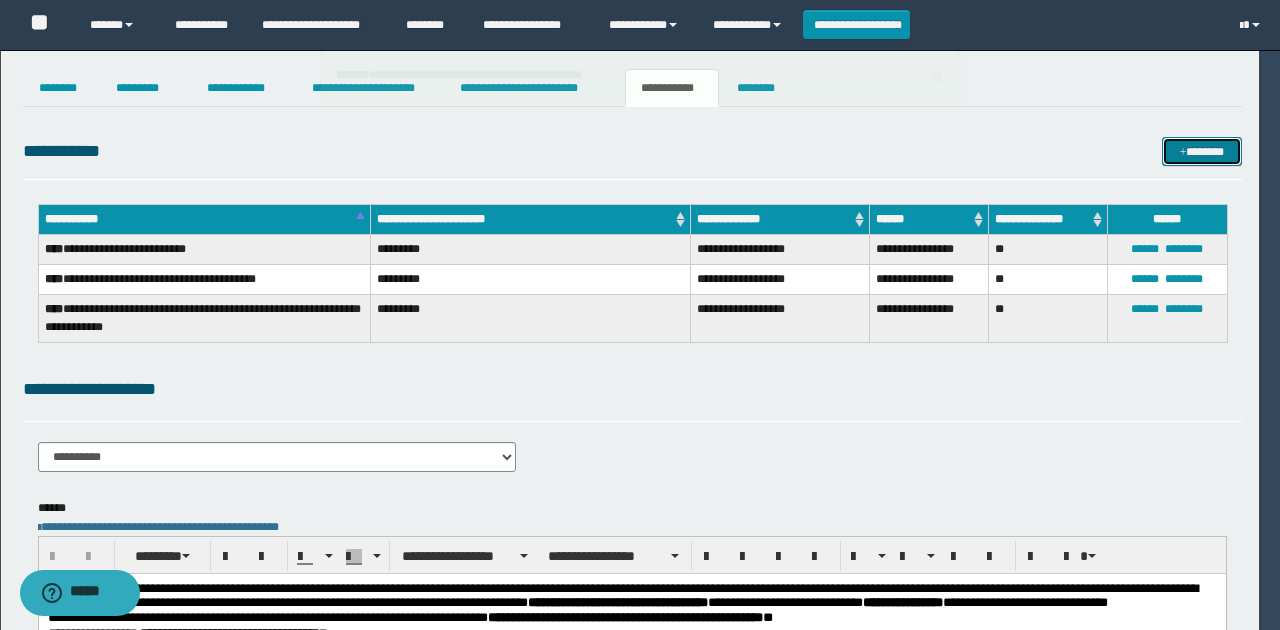type 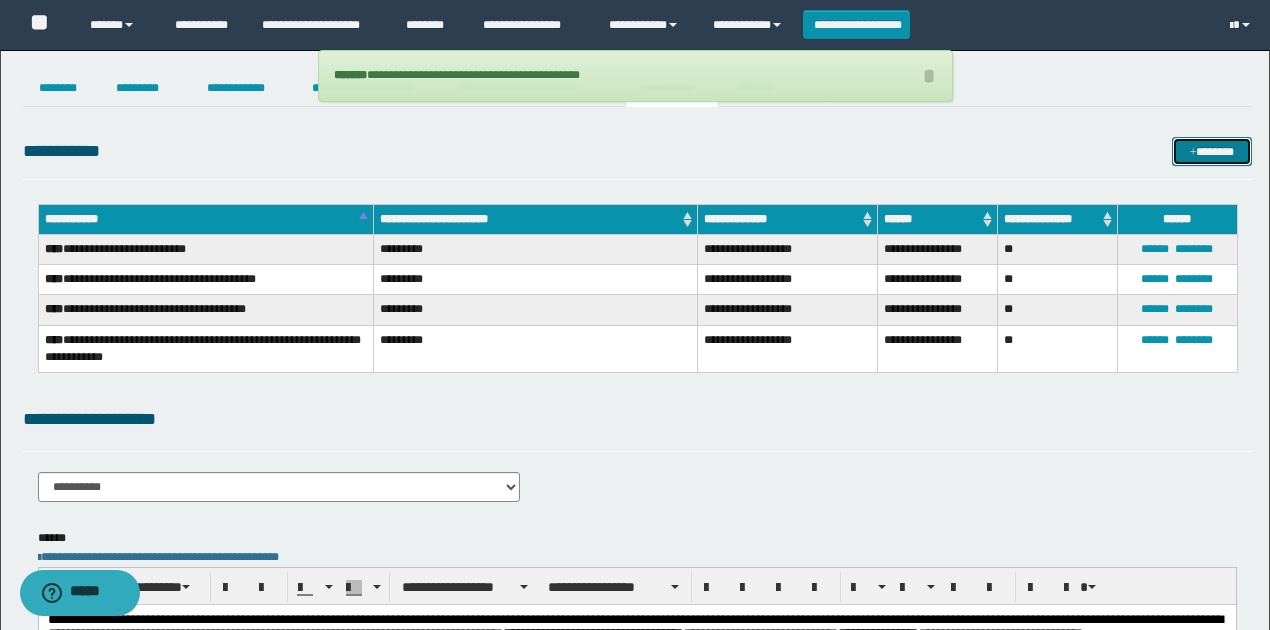 click on "*******" at bounding box center (1211, 151) 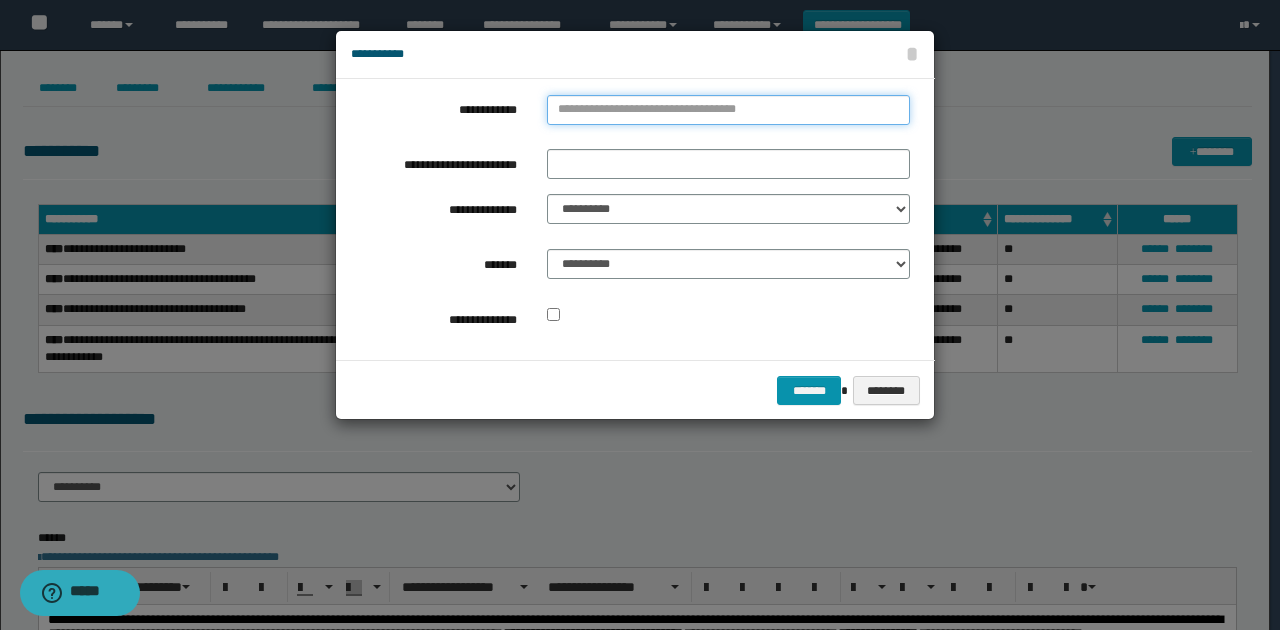 type on "**********" 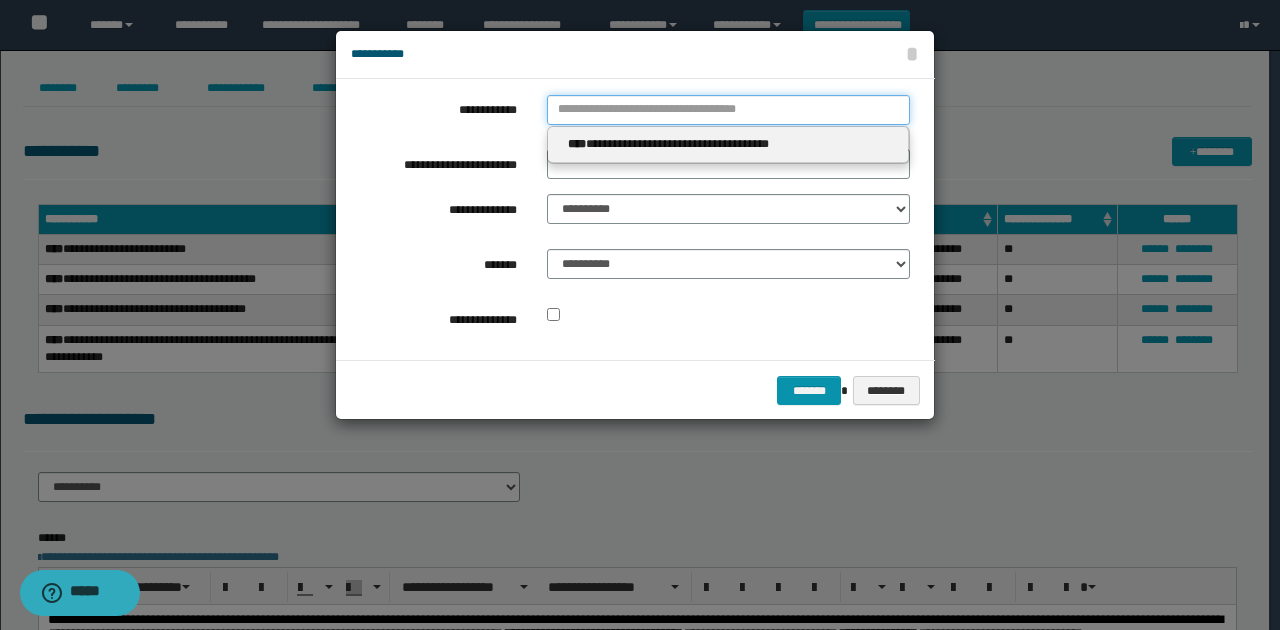 click on "**********" at bounding box center [728, 110] 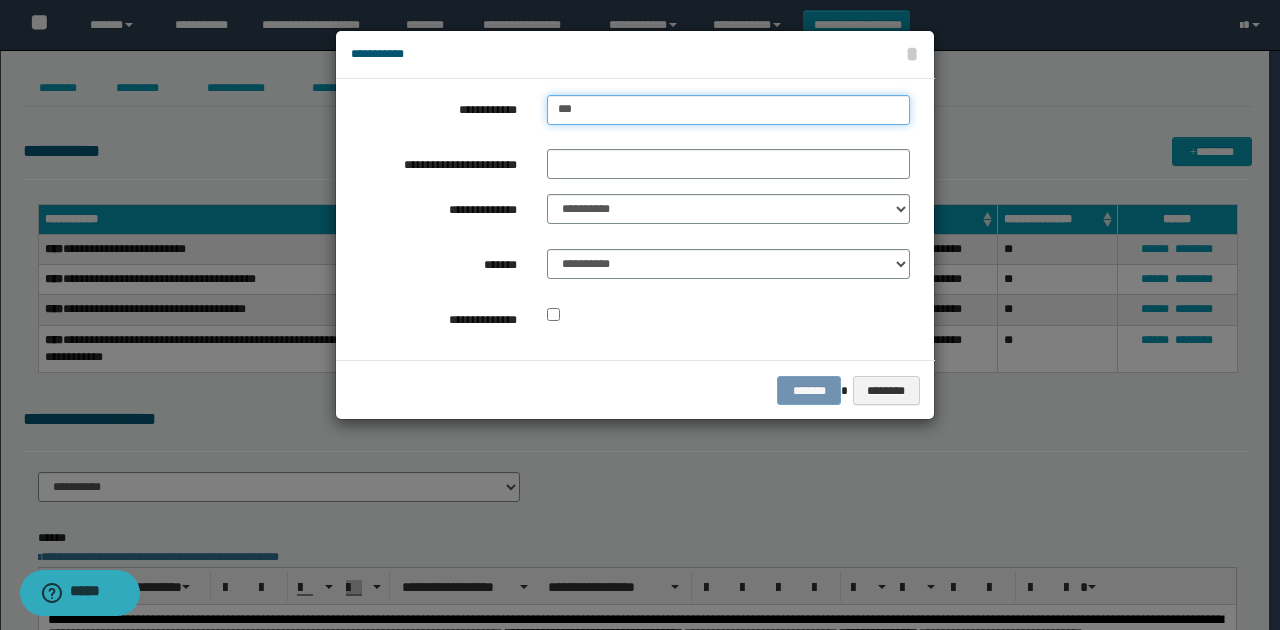 type on "****" 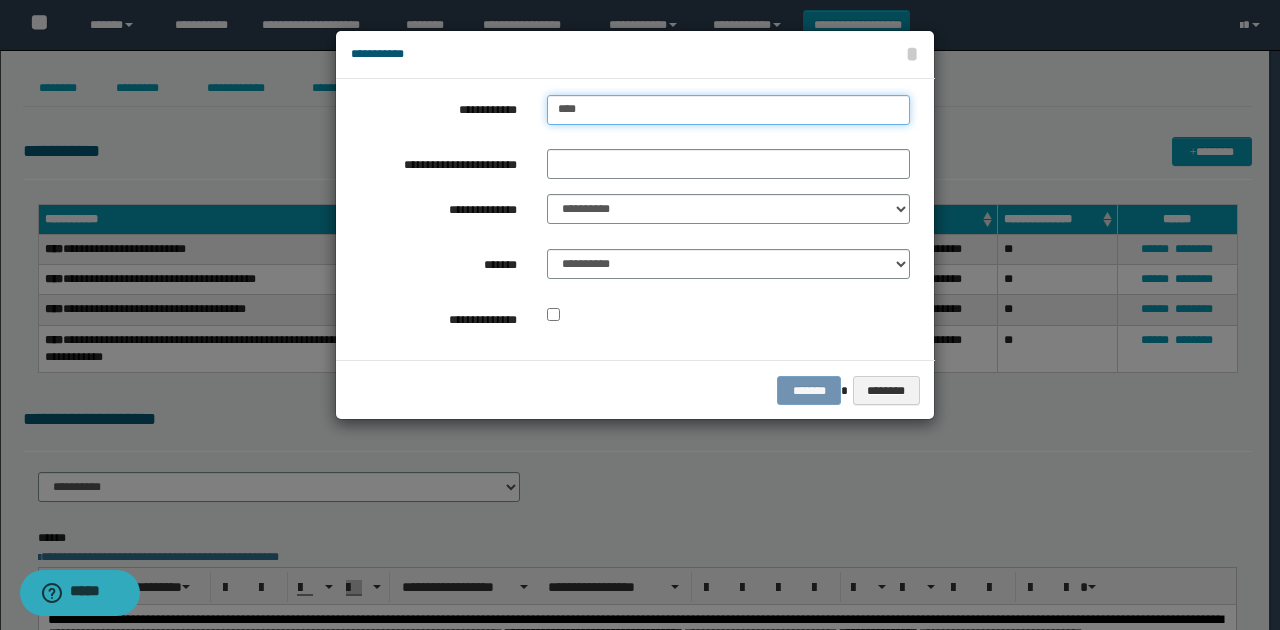 type on "****" 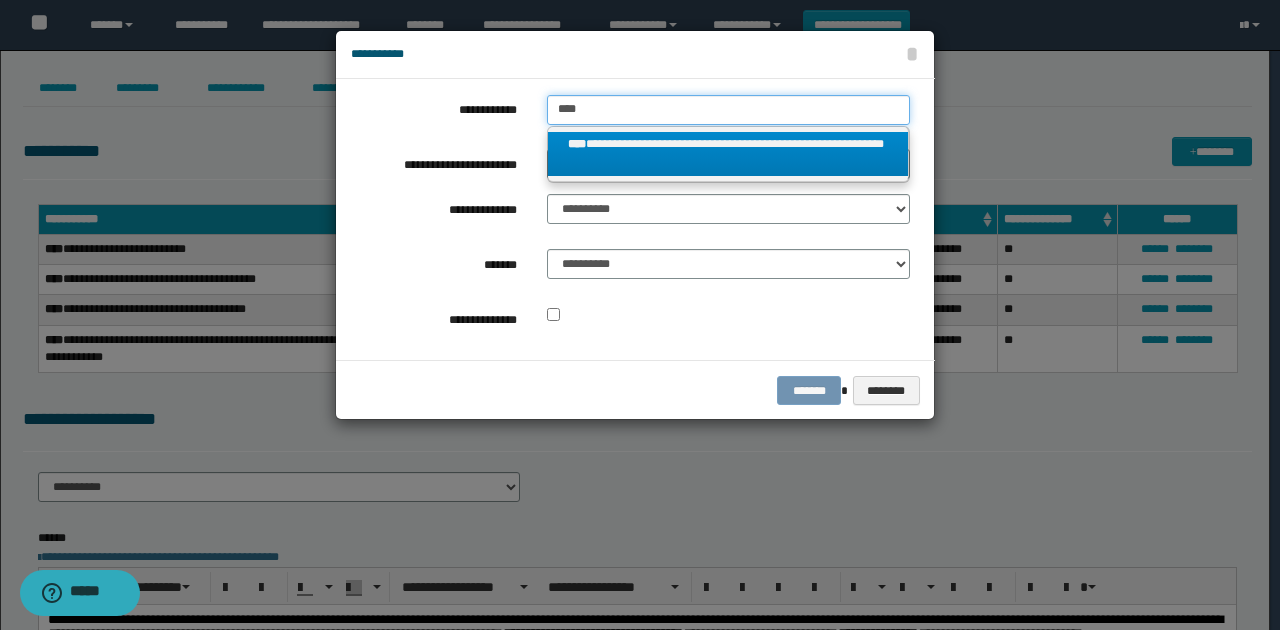 type on "****" 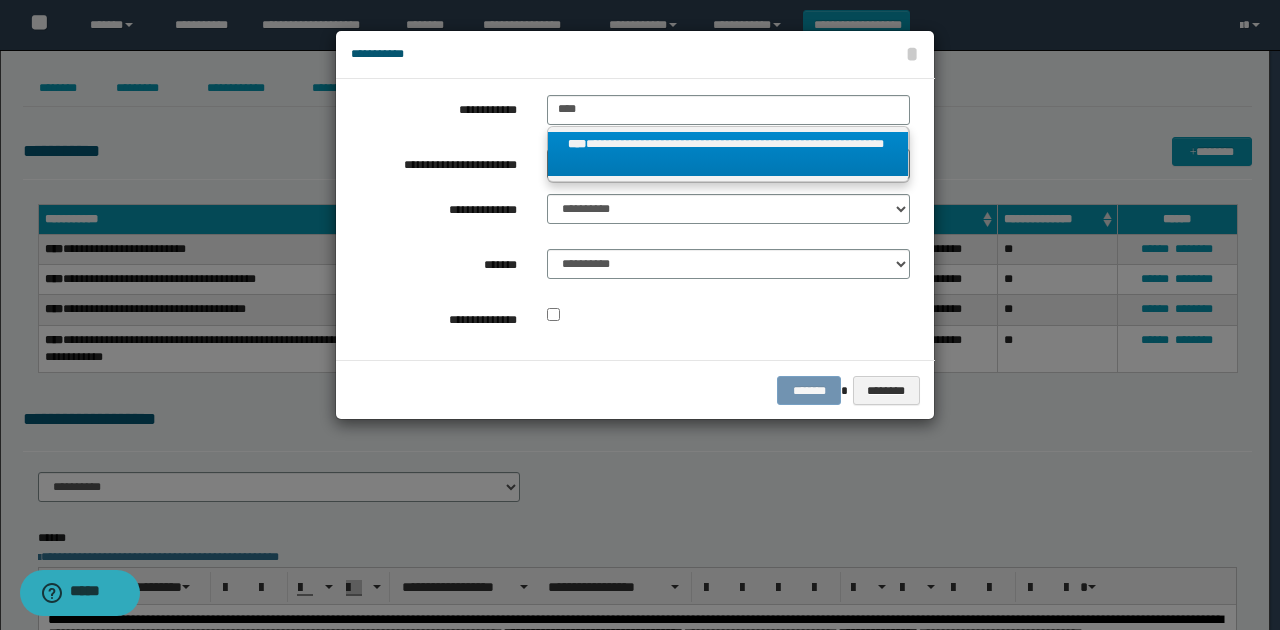 click on "**********" at bounding box center (728, 154) 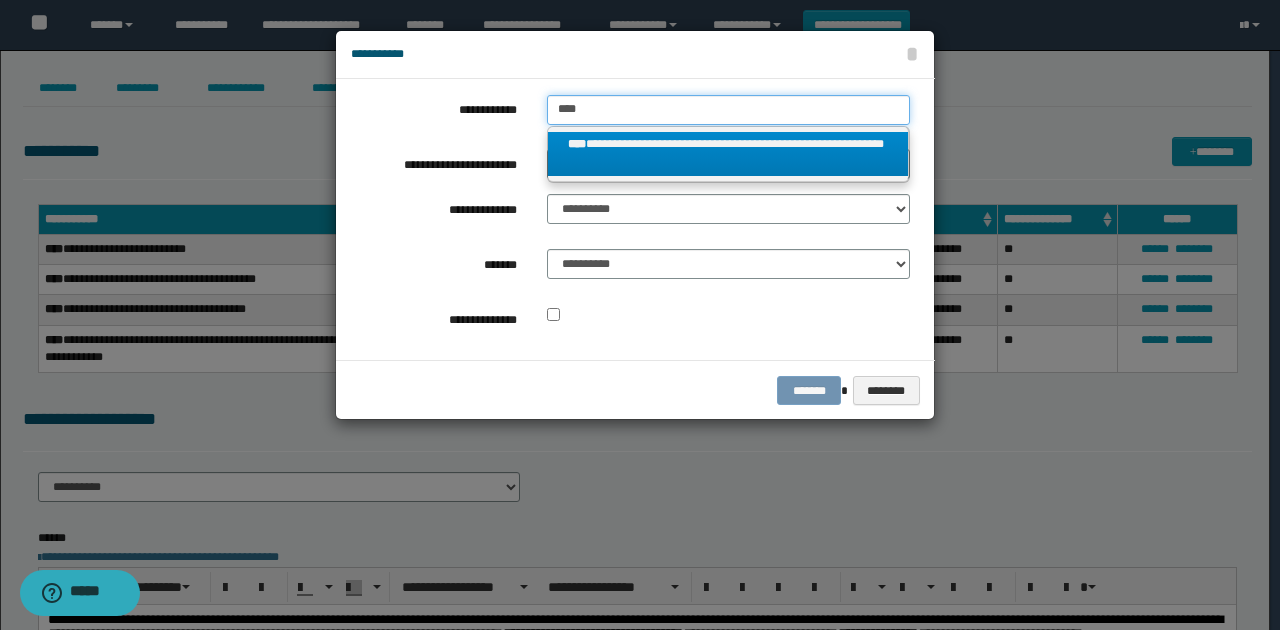 type 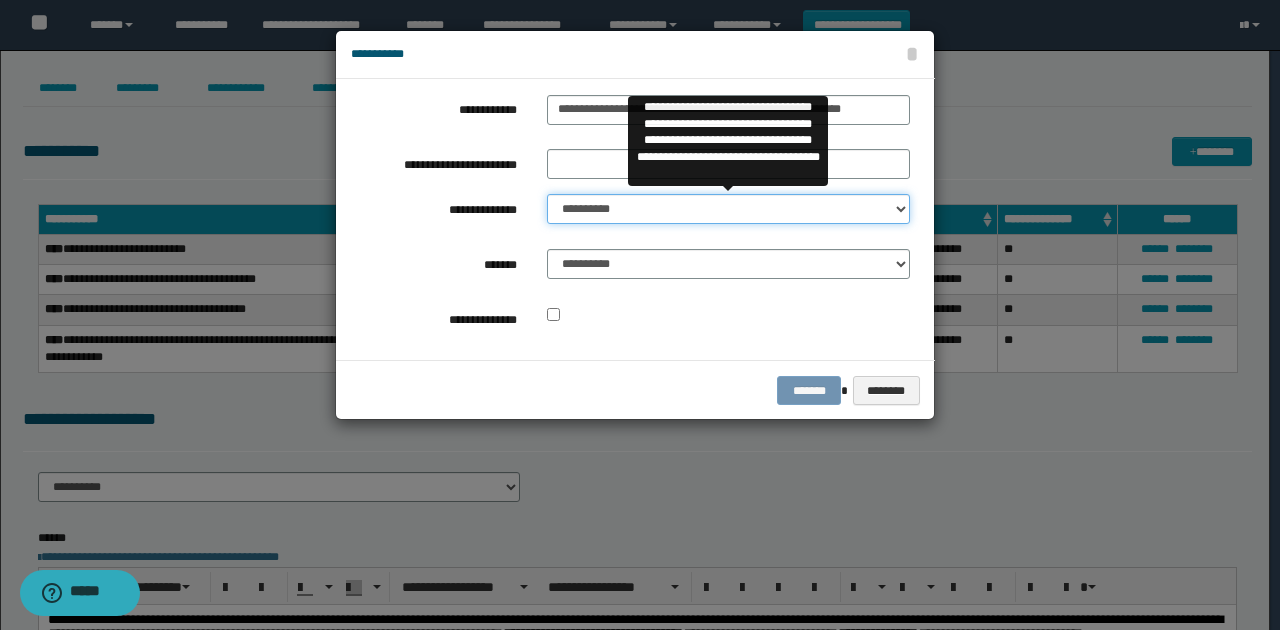 click on "**********" at bounding box center [728, 209] 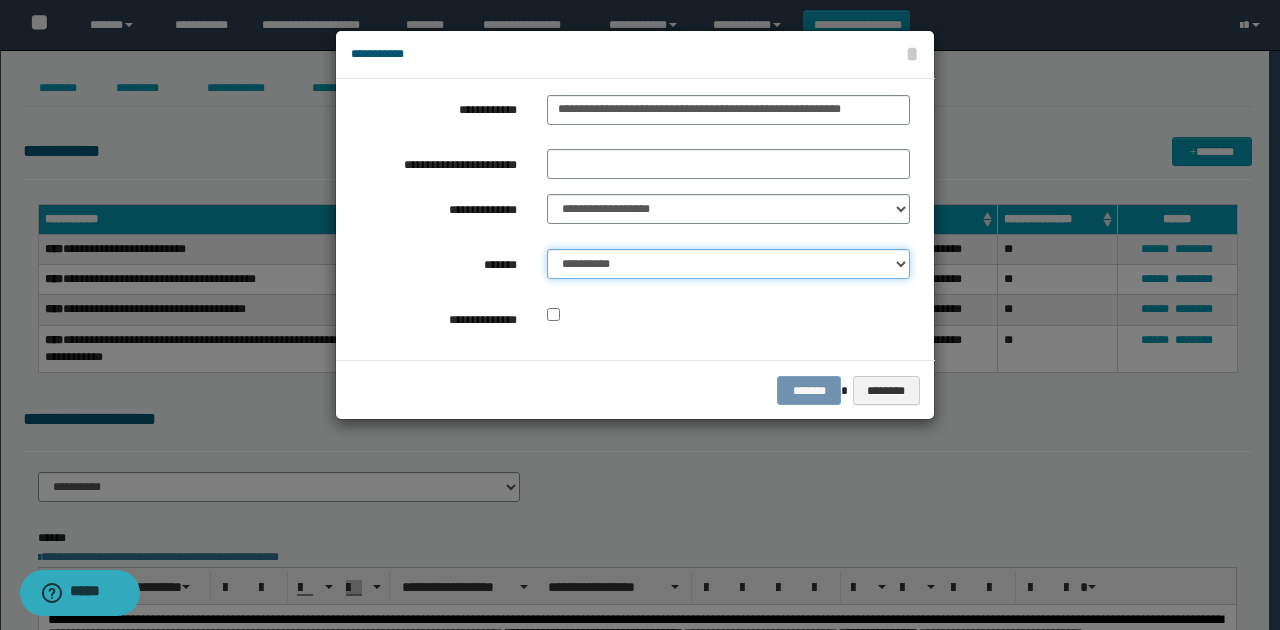 click on "**********" at bounding box center [728, 264] 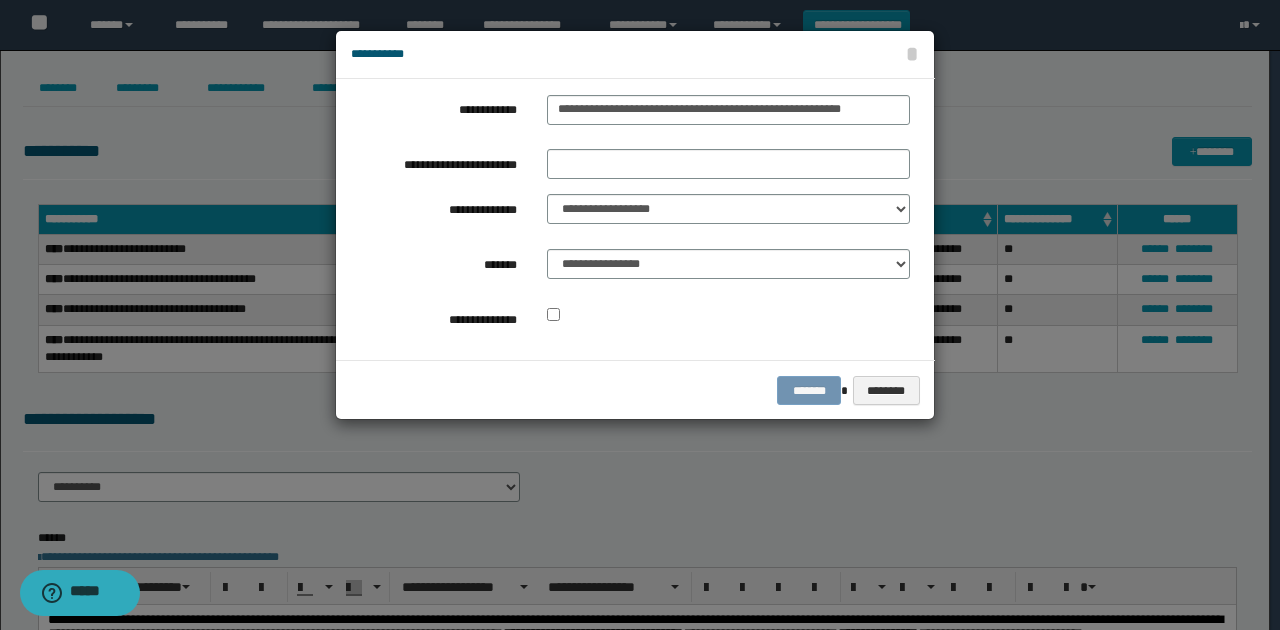 drag, startPoint x: 651, startPoint y: 354, endPoint x: 773, endPoint y: 394, distance: 128.39003 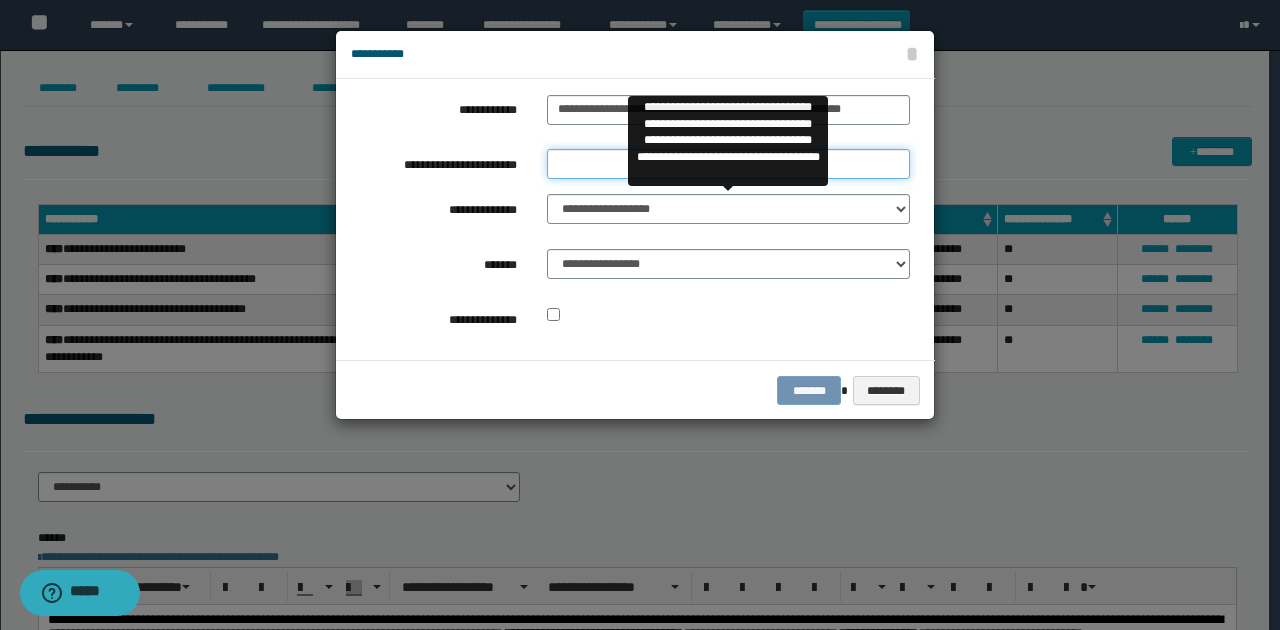 click on "**********" at bounding box center [728, 164] 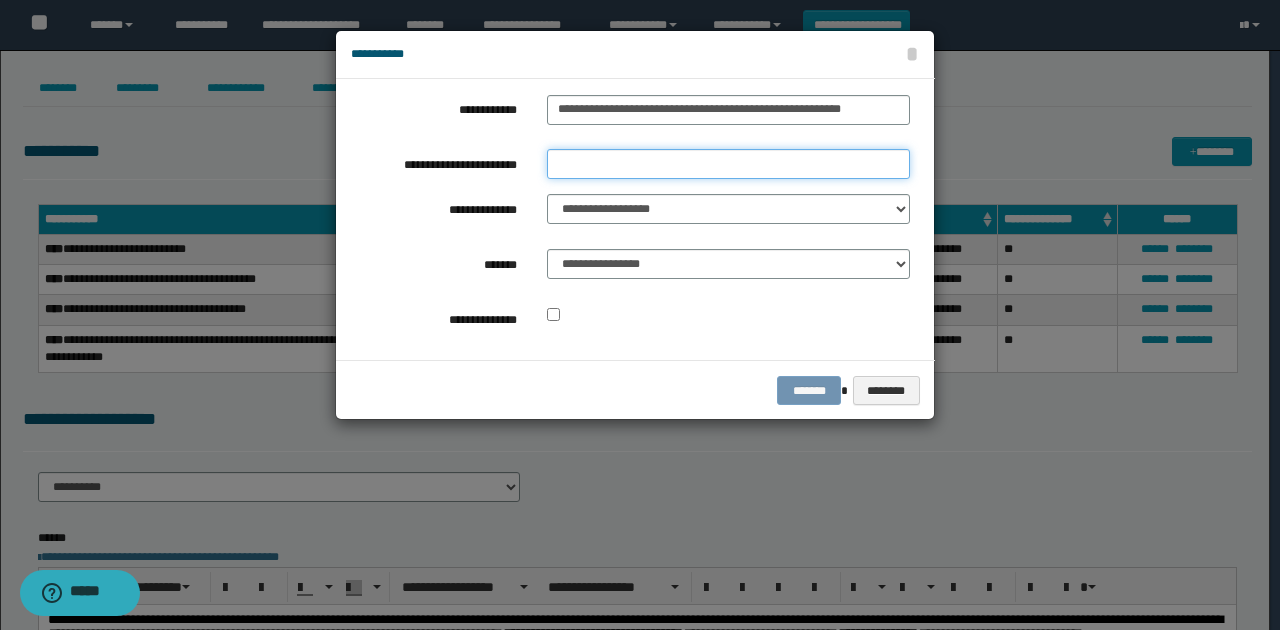 type on "*********" 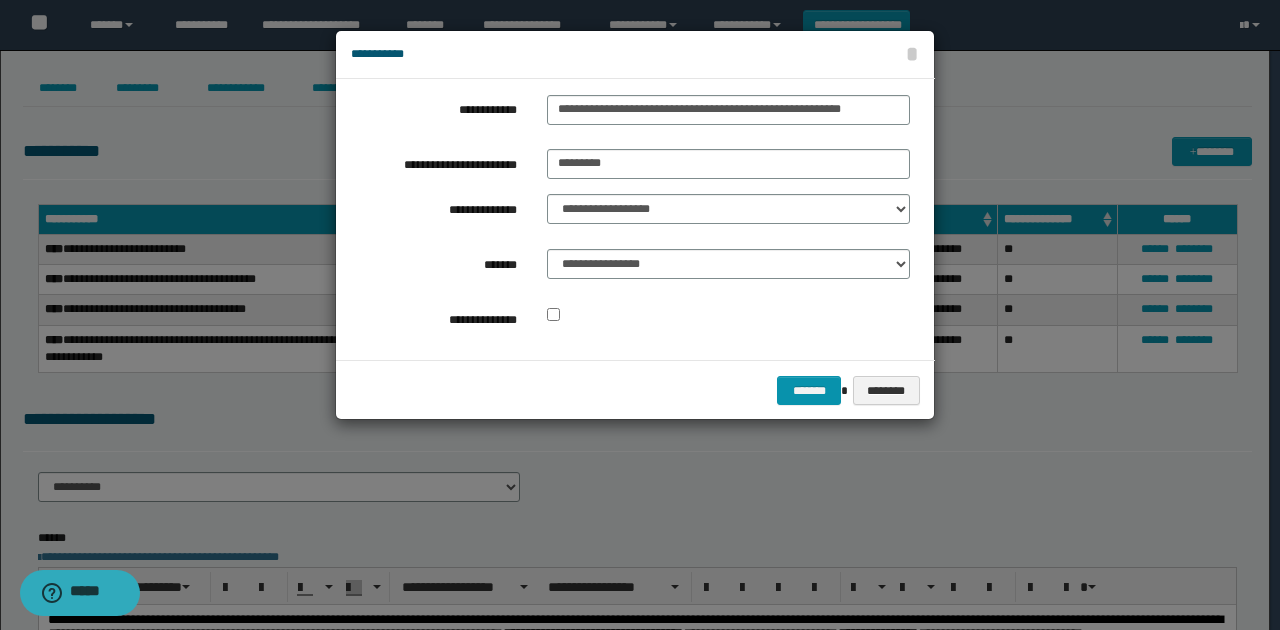 drag, startPoint x: 678, startPoint y: 320, endPoint x: 701, endPoint y: 337, distance: 28.600698 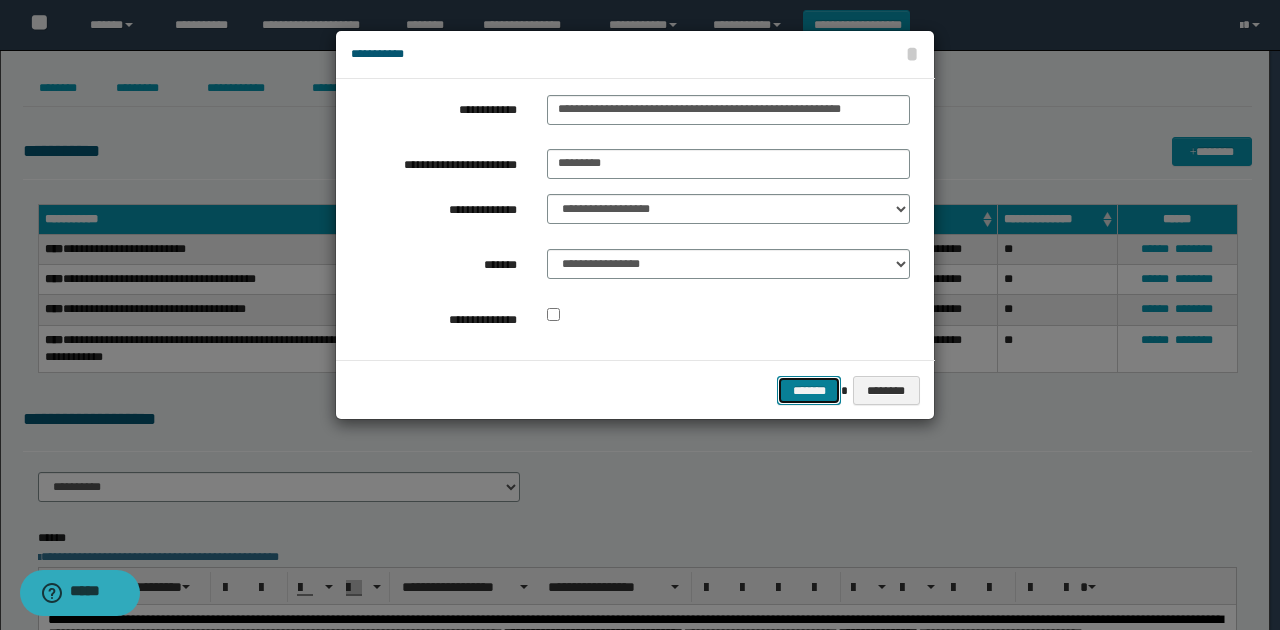 click on "*******" at bounding box center (809, 390) 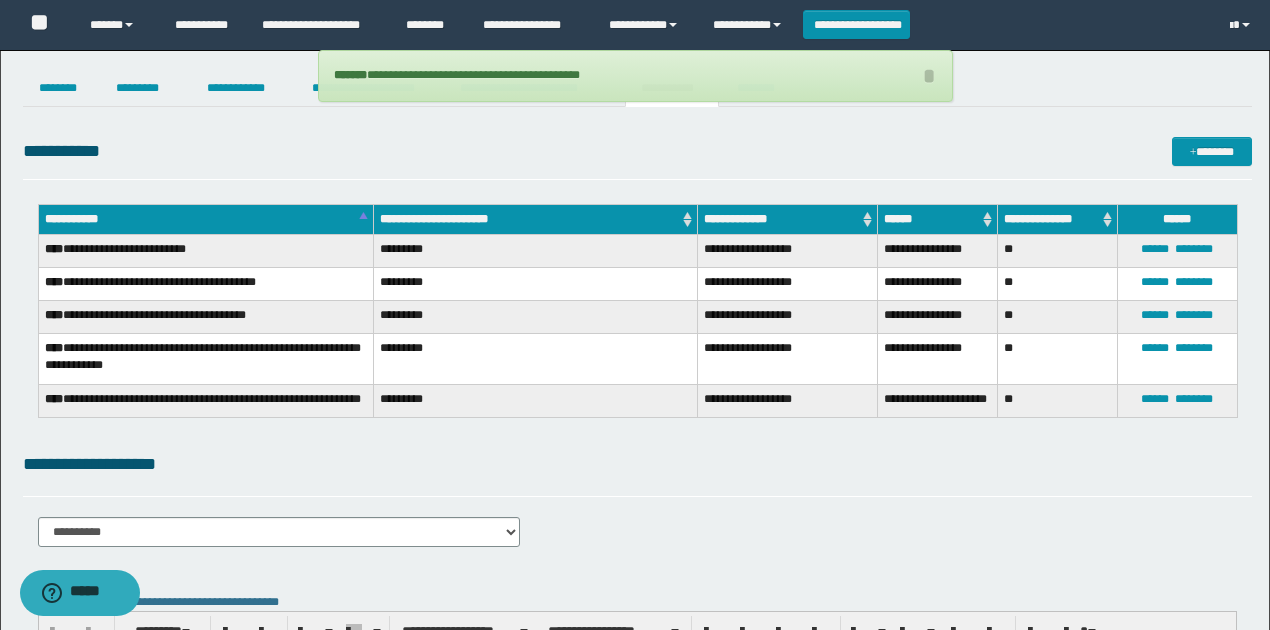 drag, startPoint x: 603, startPoint y: 411, endPoint x: 562, endPoint y: 390, distance: 46.06517 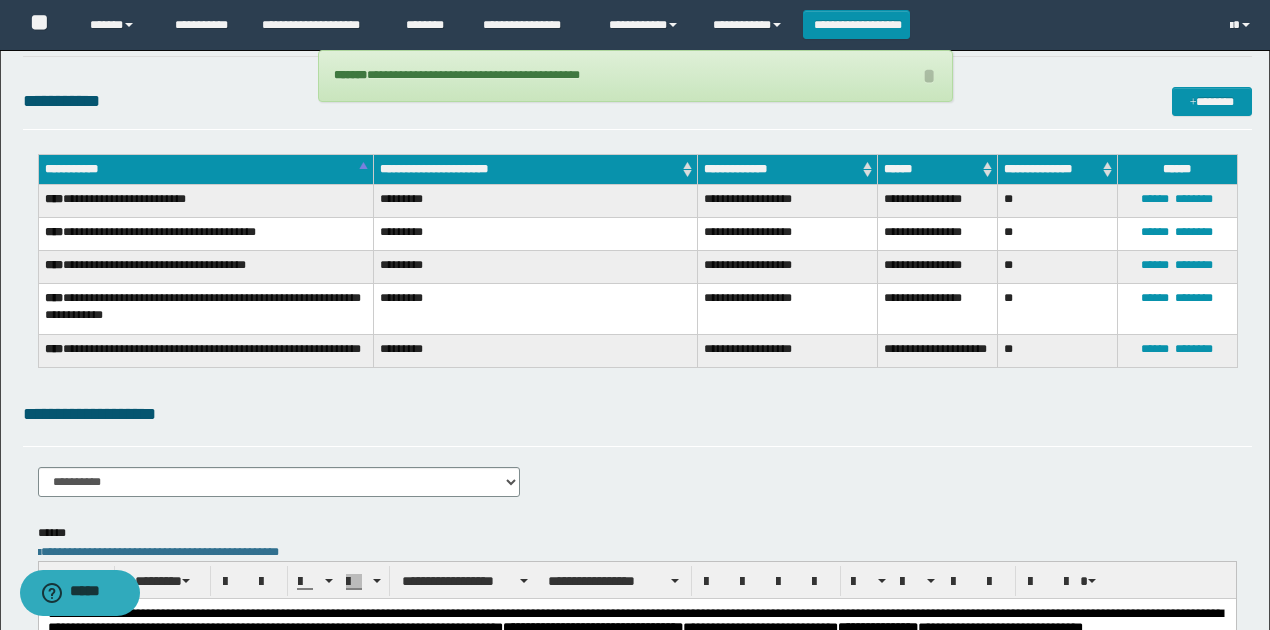 scroll, scrollTop: 133, scrollLeft: 0, axis: vertical 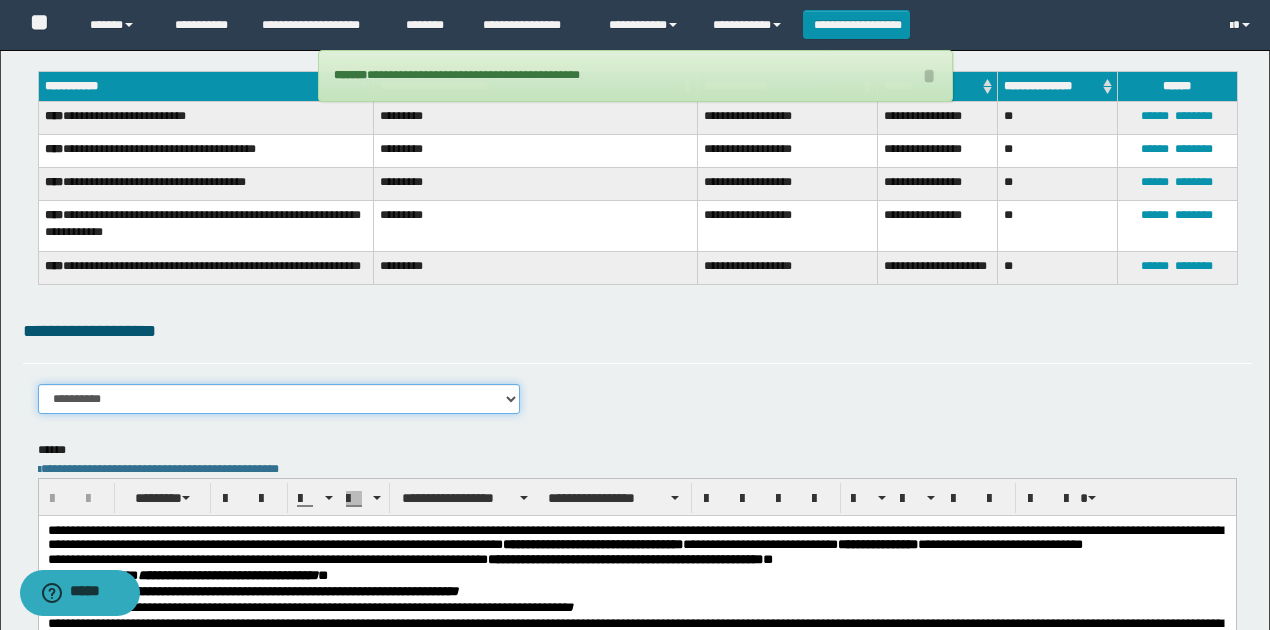 click on "**********" at bounding box center (279, 399) 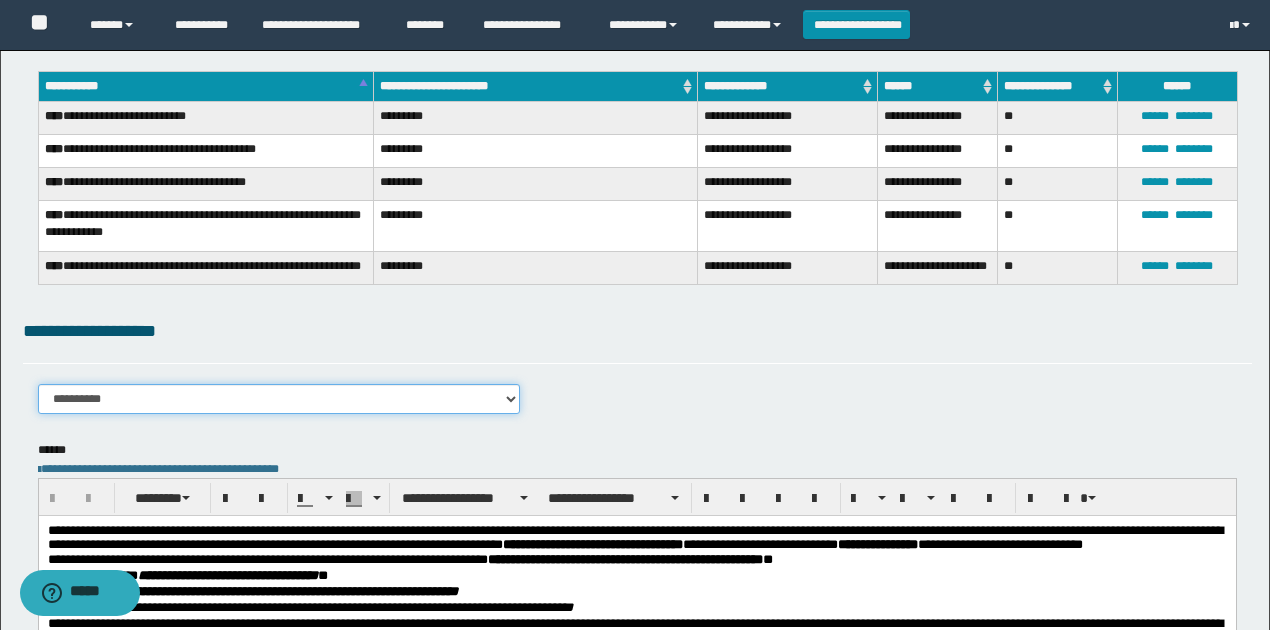 select on "****" 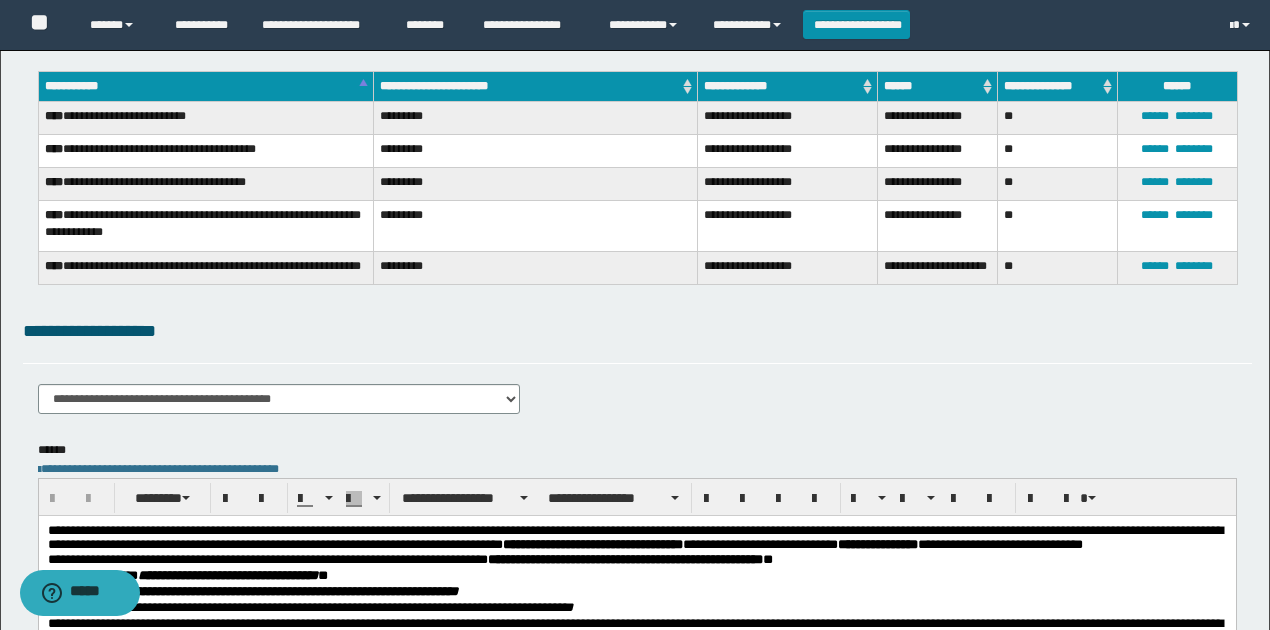 drag, startPoint x: 560, startPoint y: 330, endPoint x: 661, endPoint y: 360, distance: 105.36128 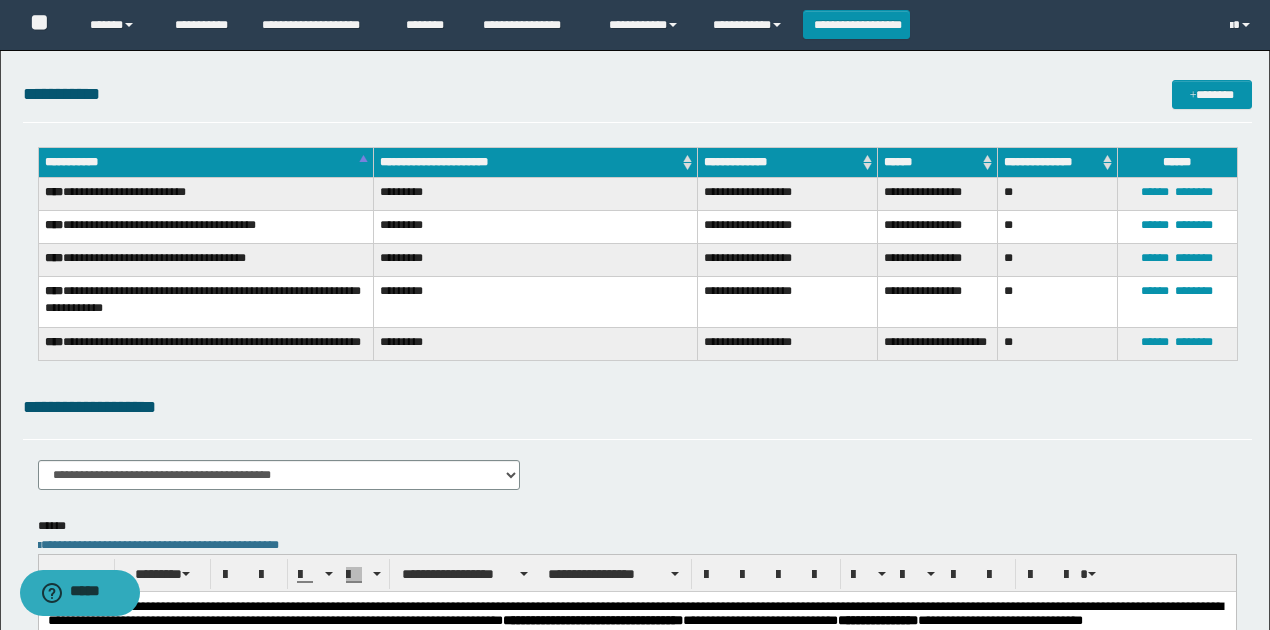 scroll, scrollTop: 0, scrollLeft: 0, axis: both 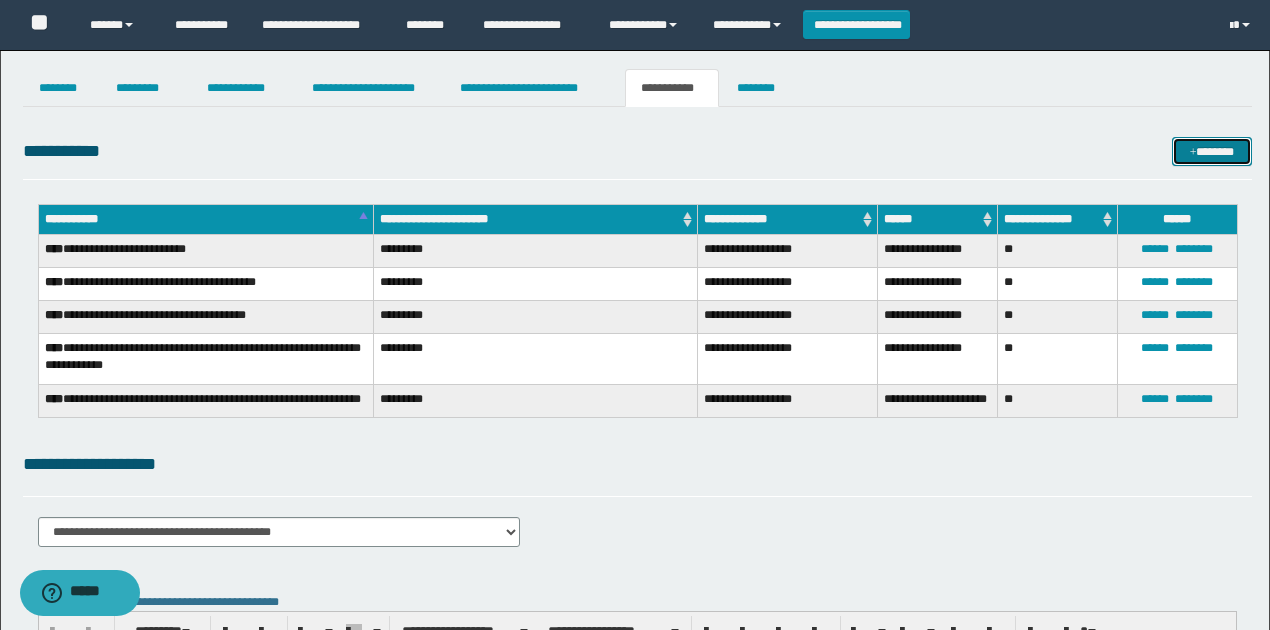 click on "*******" at bounding box center [1211, 151] 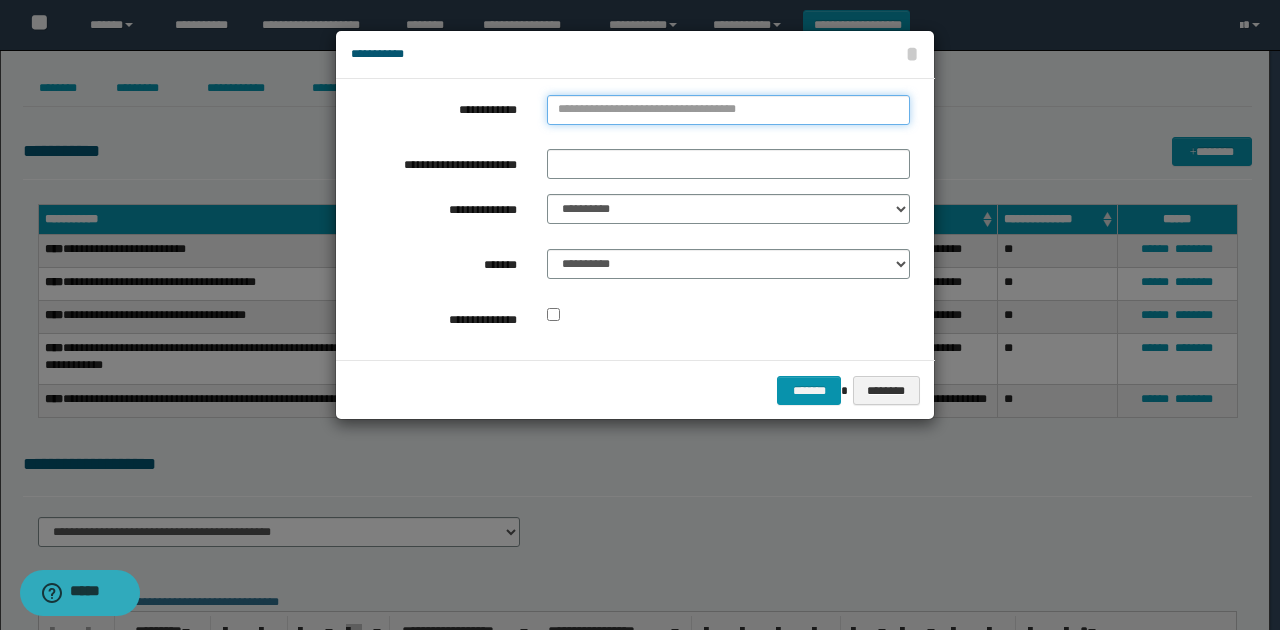 type on "**********" 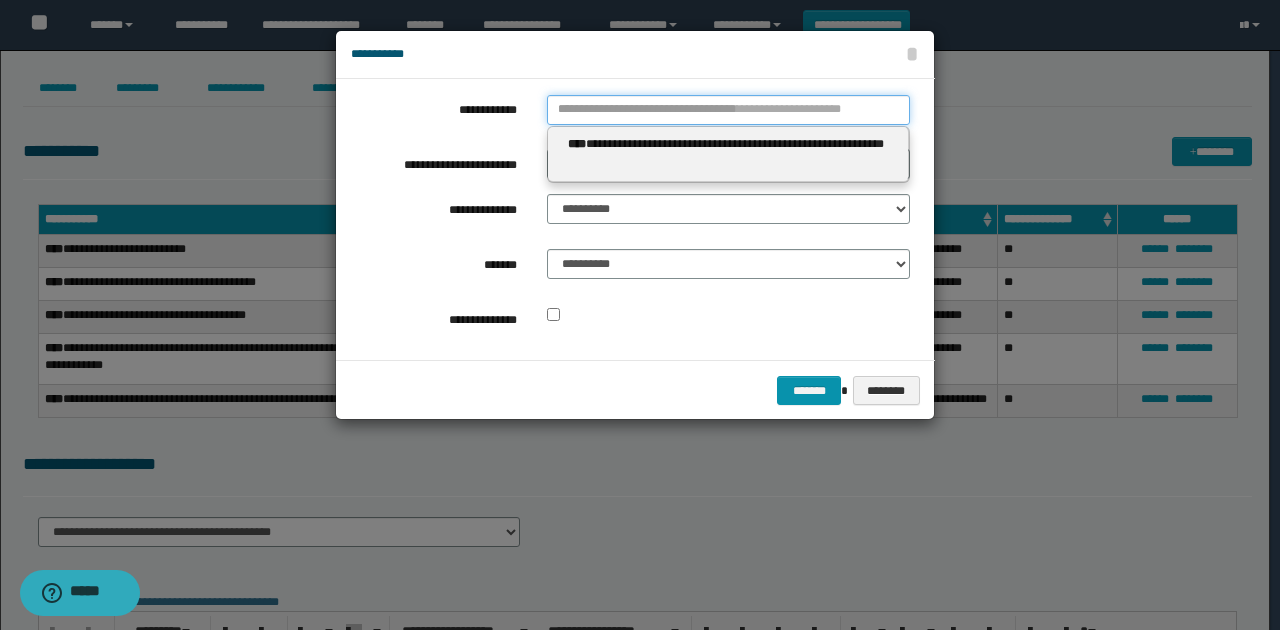click on "**********" at bounding box center [728, 110] 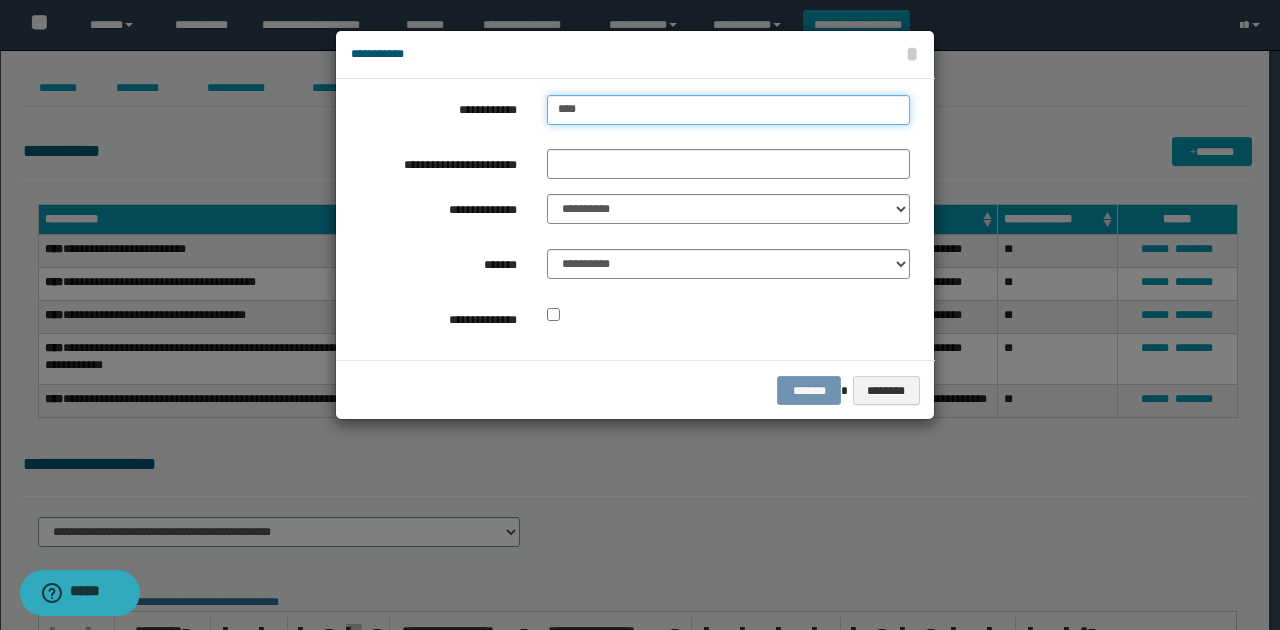 type on "****" 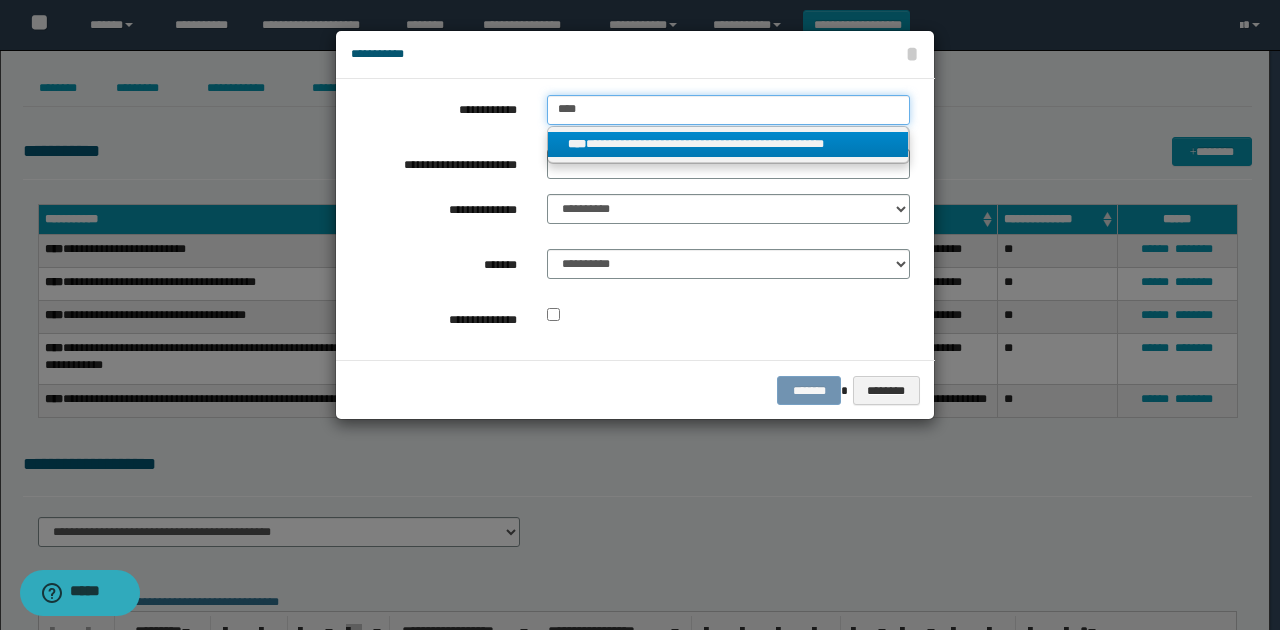 type on "****" 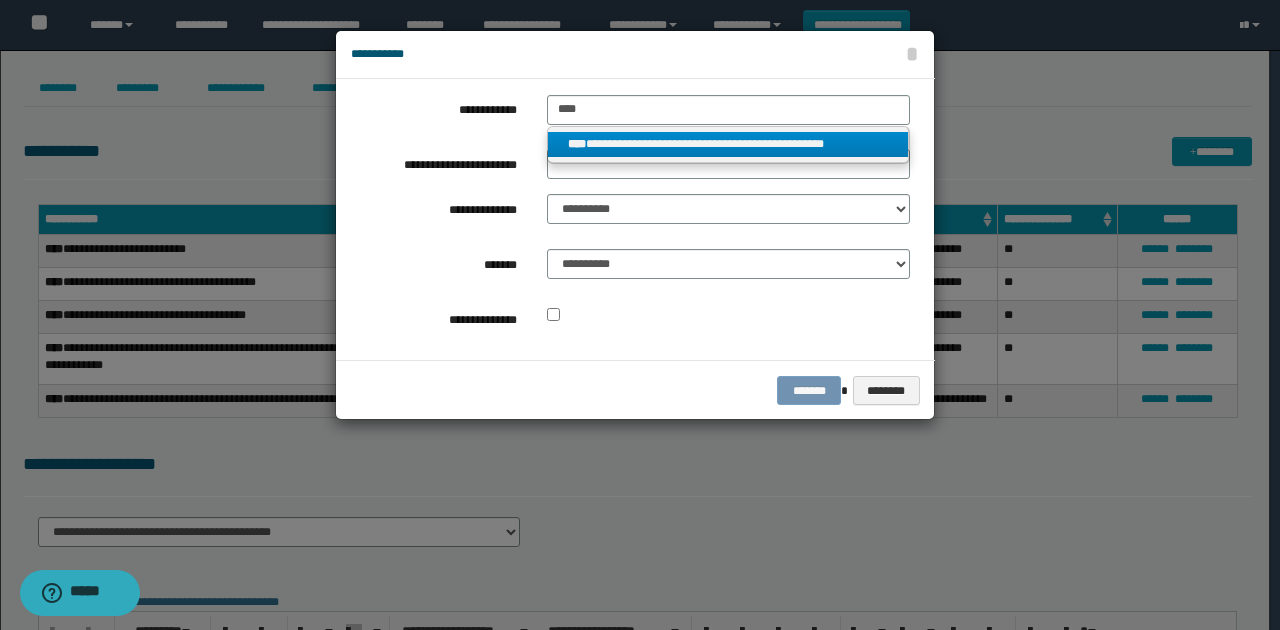 click on "**********" at bounding box center (728, 144) 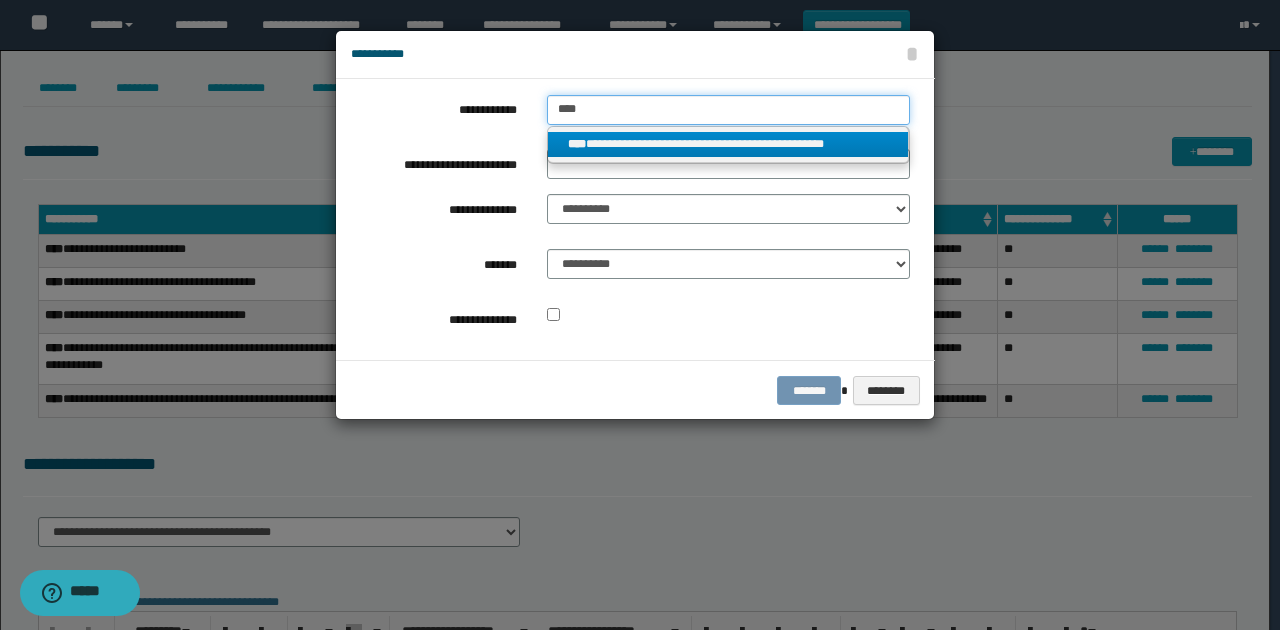 type 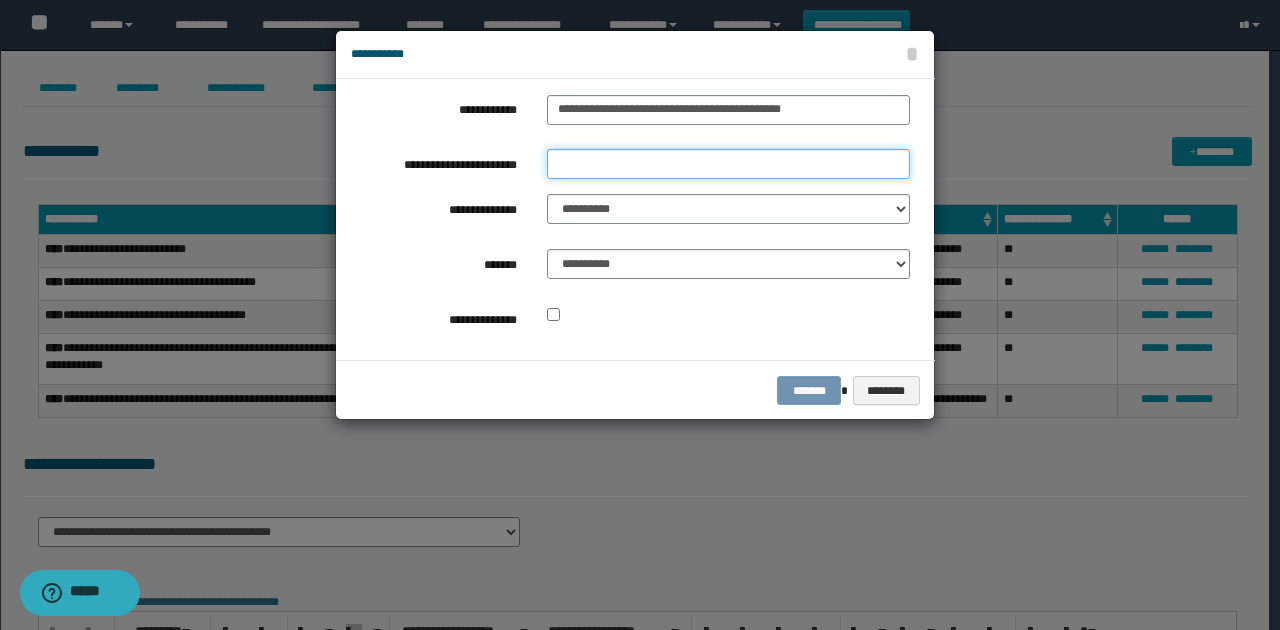 click on "**********" at bounding box center [728, 164] 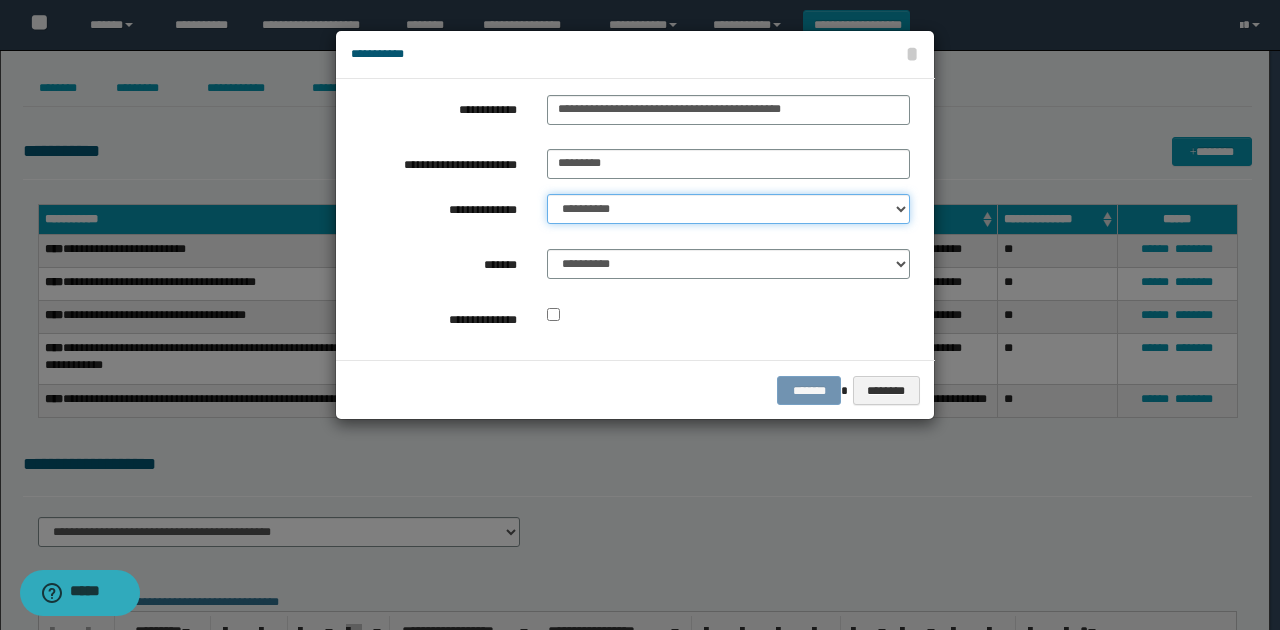 click on "**********" at bounding box center (728, 209) 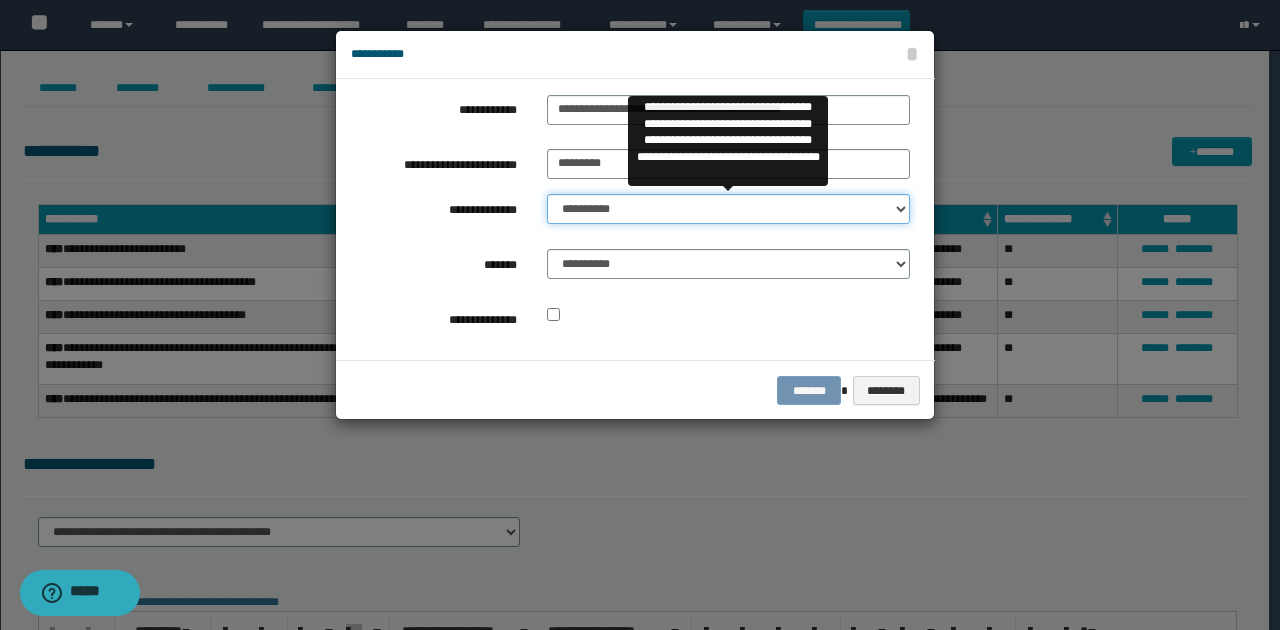 select on "**" 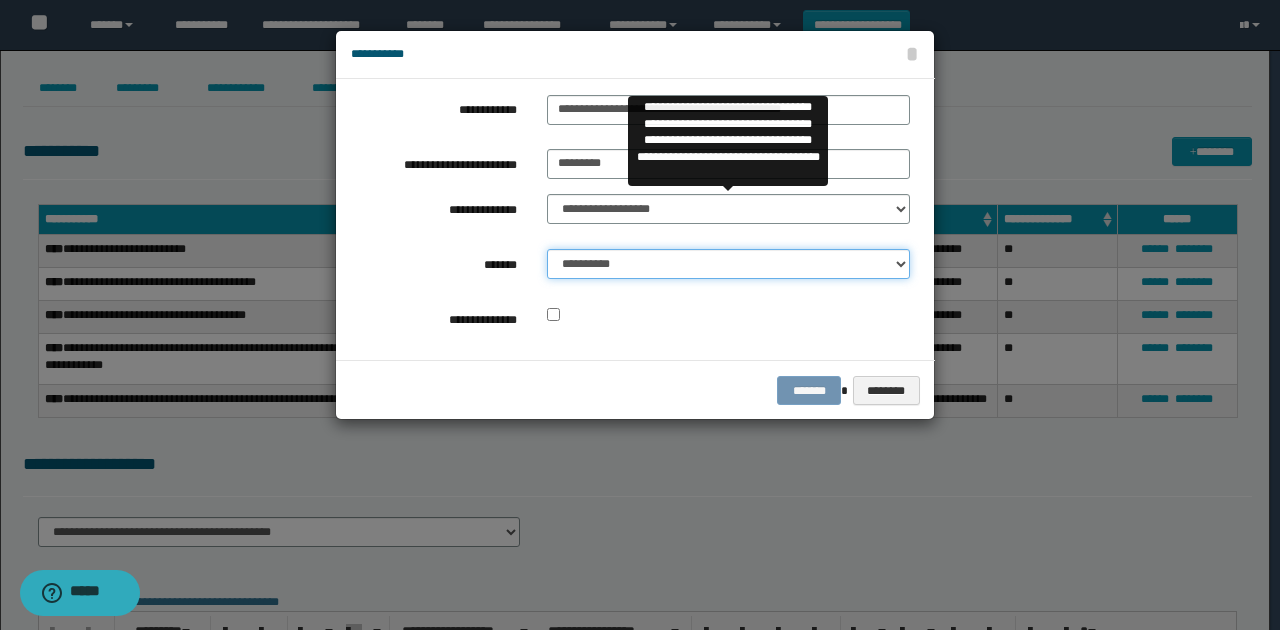 drag, startPoint x: 643, startPoint y: 263, endPoint x: 641, endPoint y: 275, distance: 12.165525 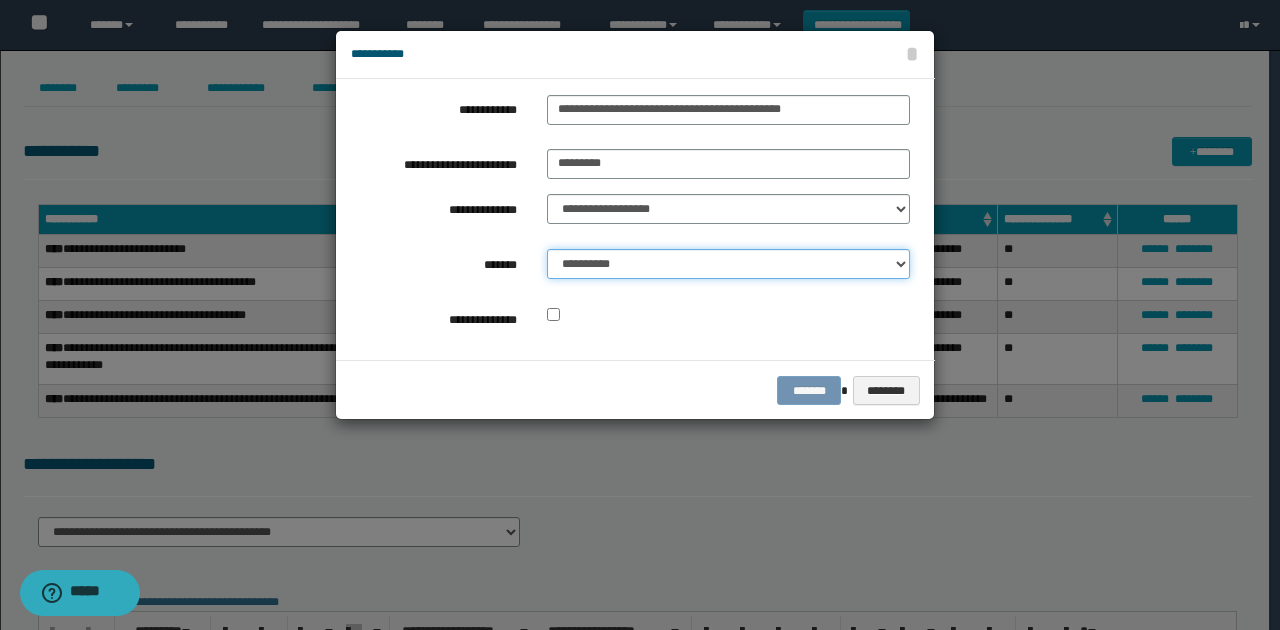 select on "*" 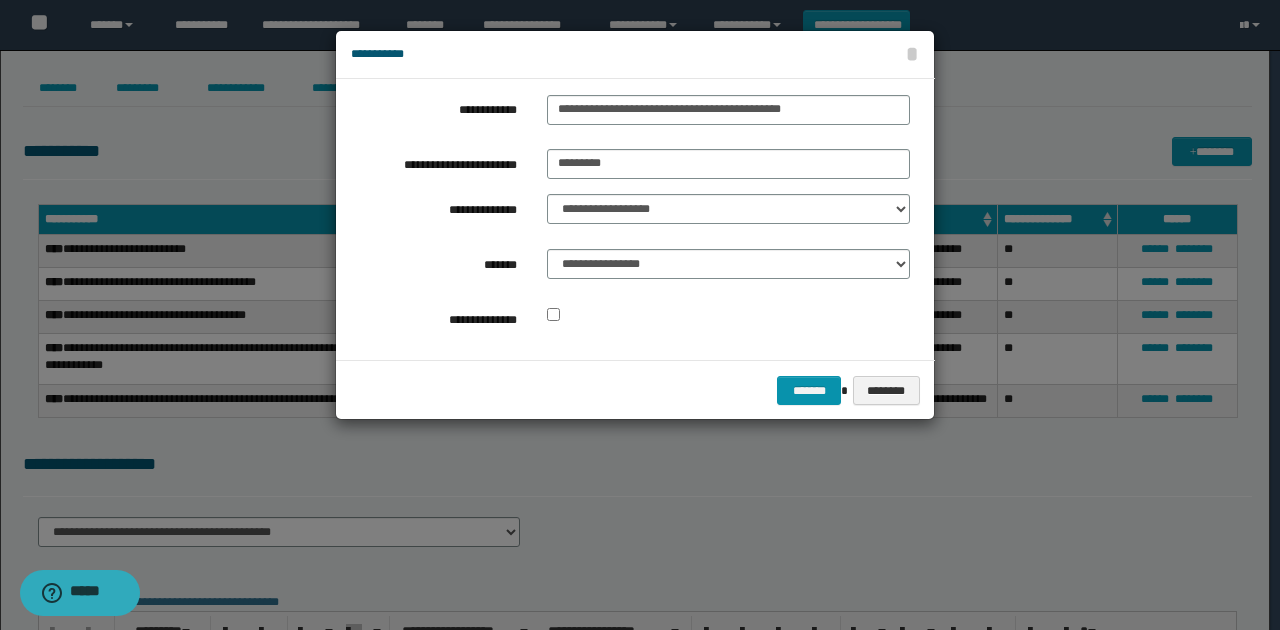 drag, startPoint x: 716, startPoint y: 335, endPoint x: 766, endPoint y: 352, distance: 52.810986 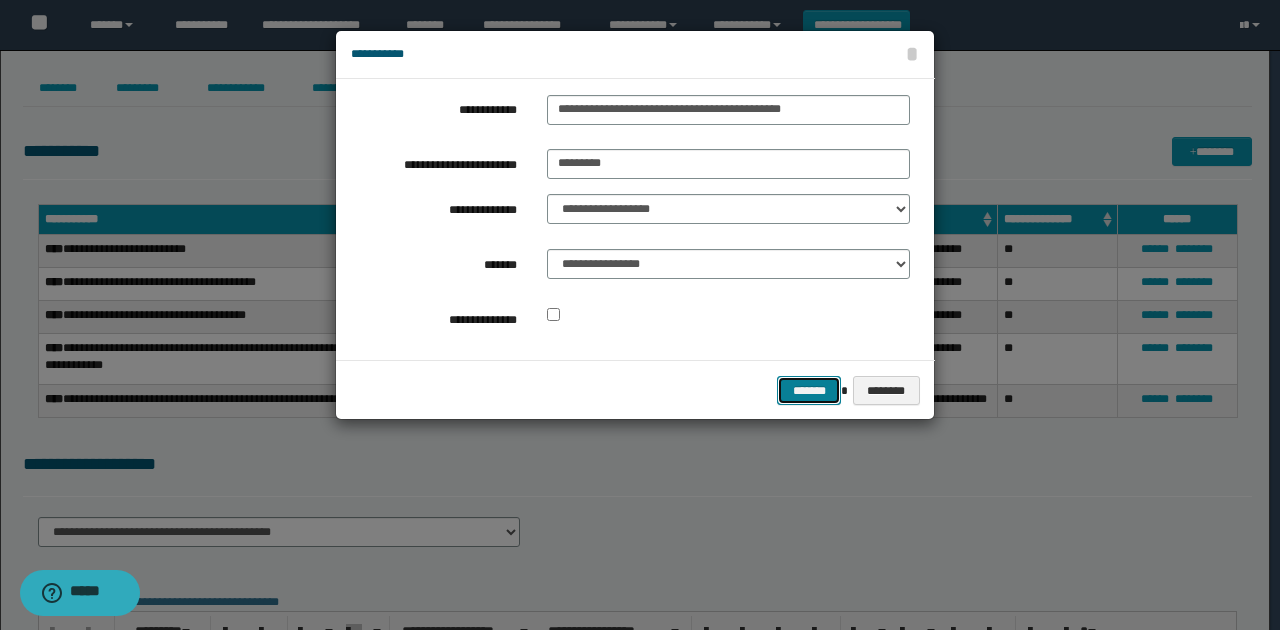 click on "*******" at bounding box center [809, 390] 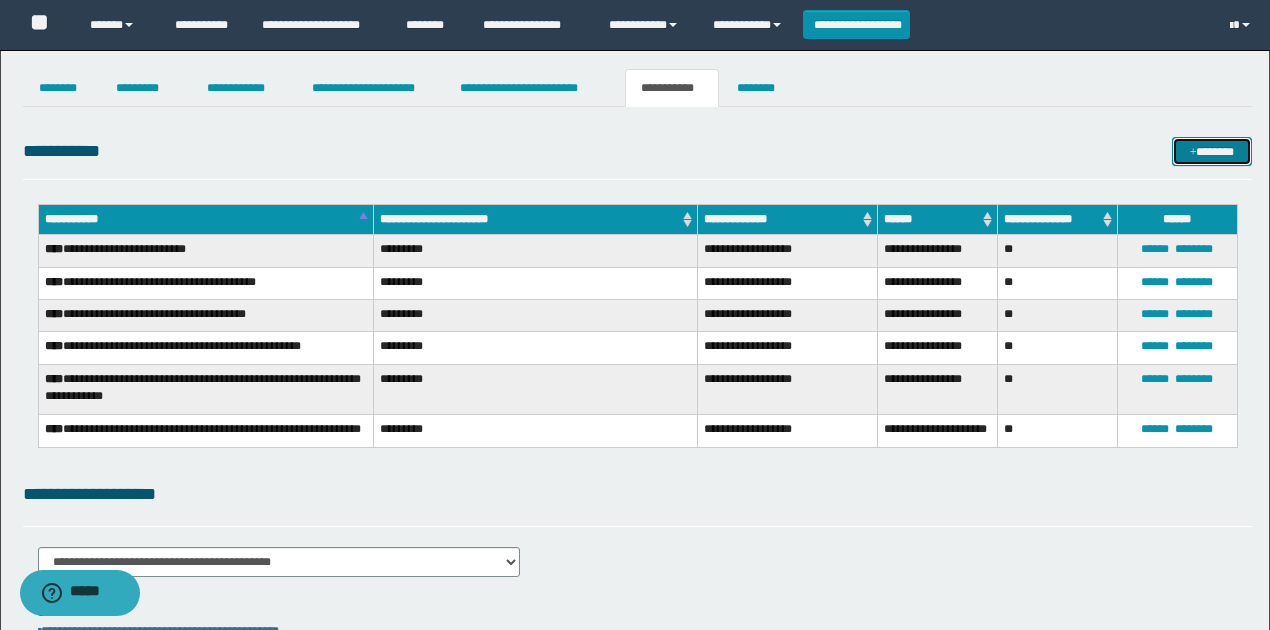 click on "*******" at bounding box center (1211, 151) 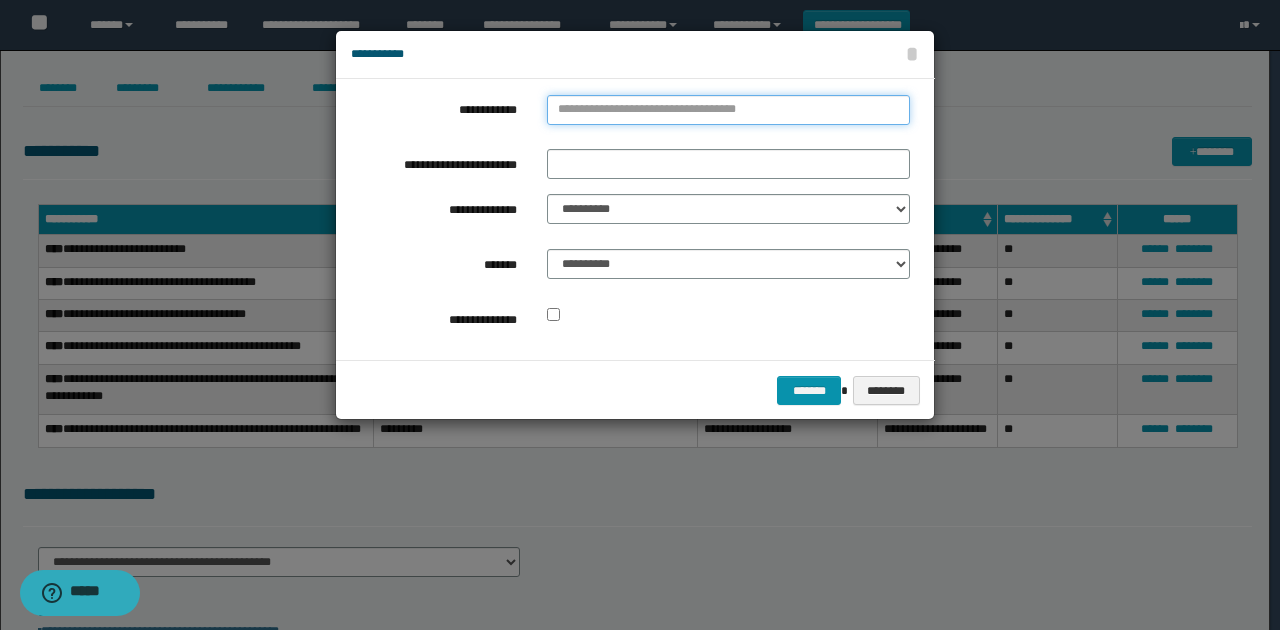 type on "**********" 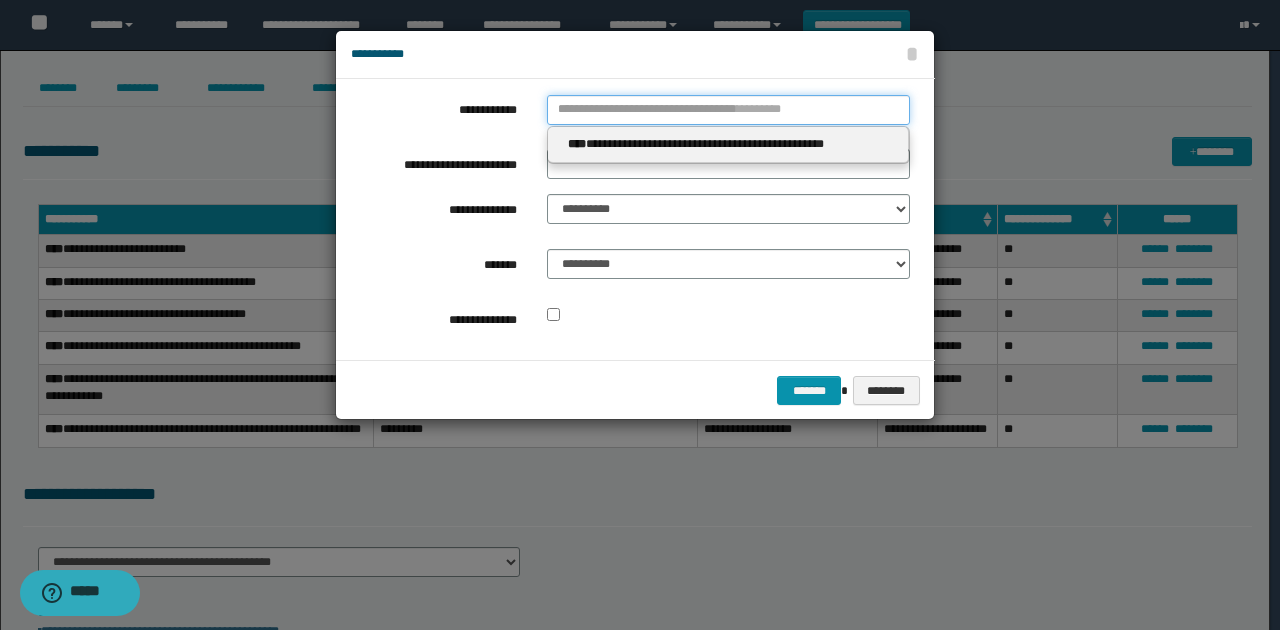 click on "**********" at bounding box center (728, 110) 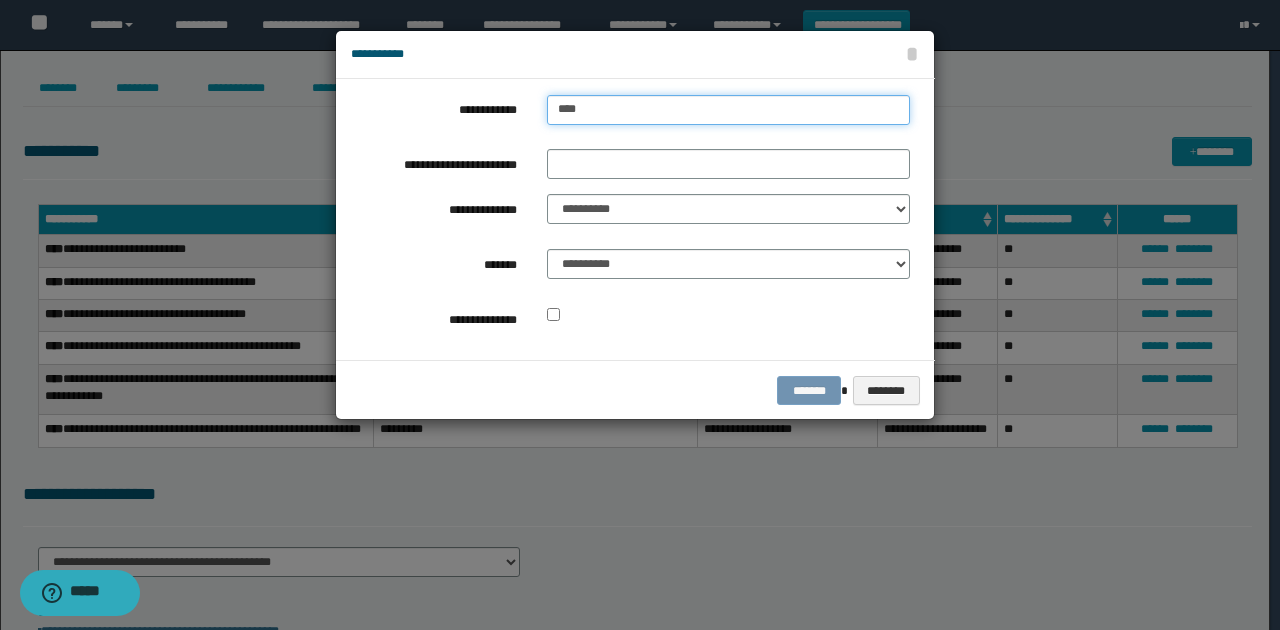 type on "****" 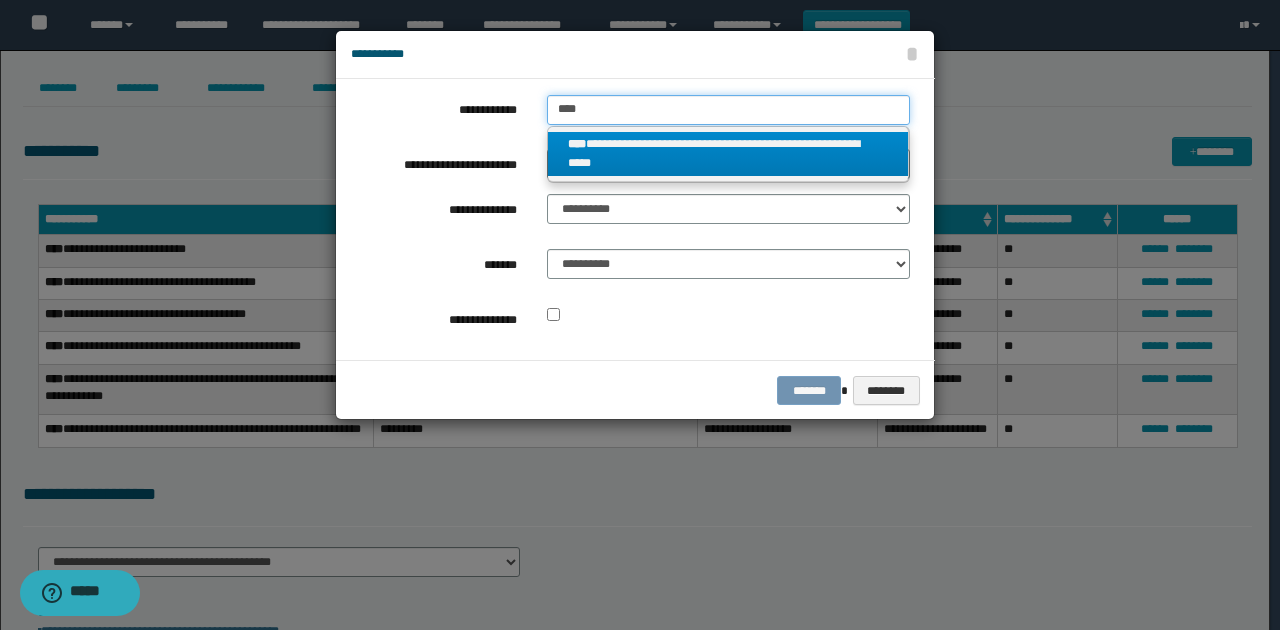 type on "****" 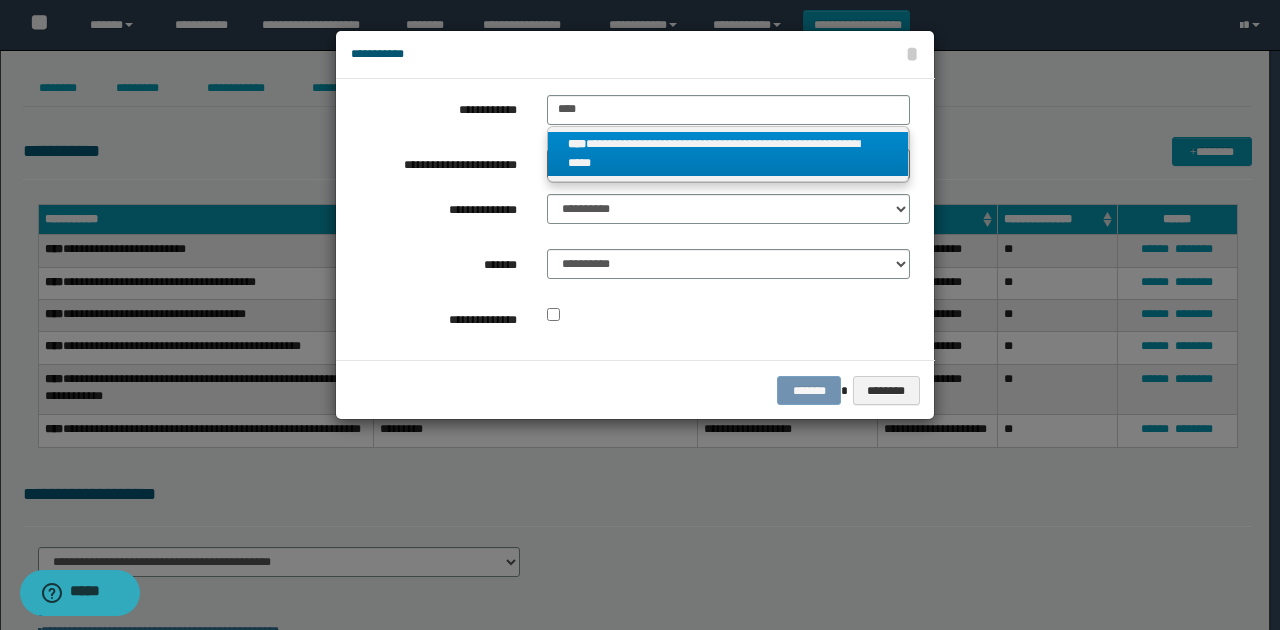 drag, startPoint x: 684, startPoint y: 144, endPoint x: 667, endPoint y: 160, distance: 23.345236 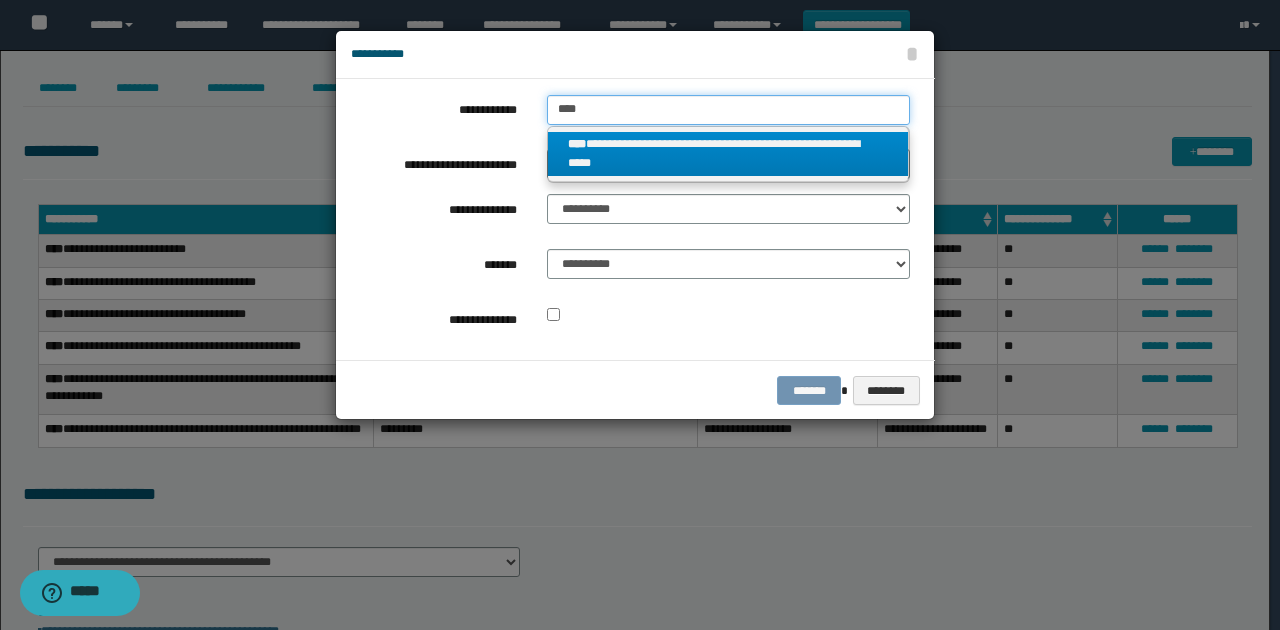 type 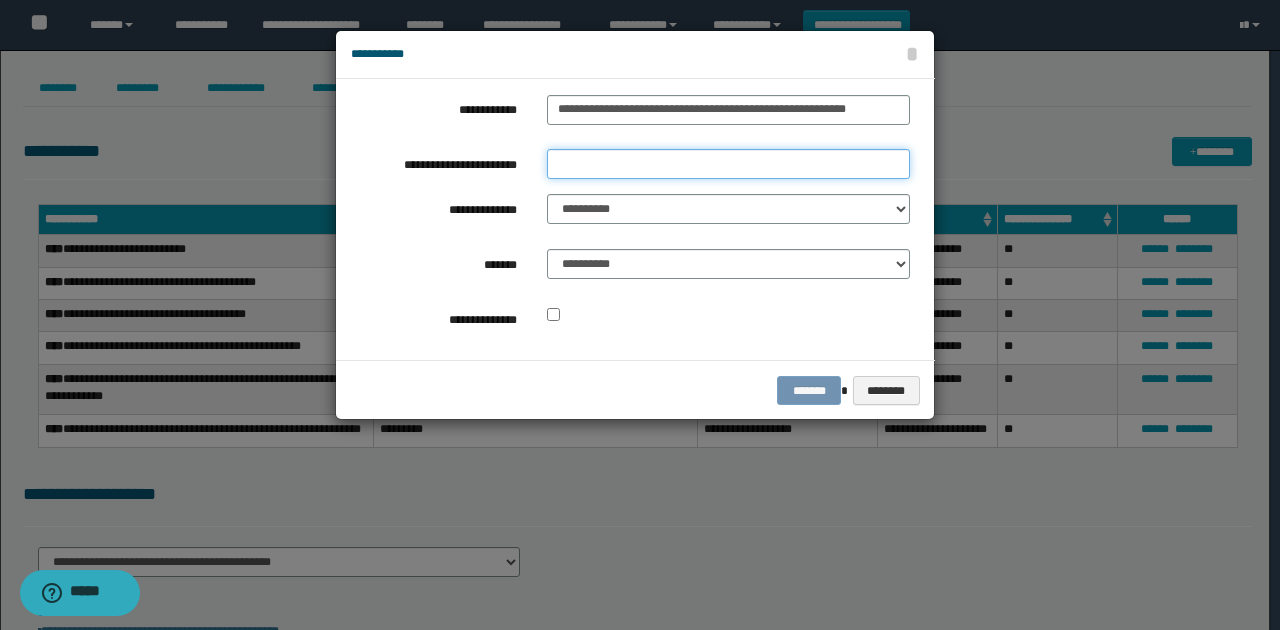 click on "**********" at bounding box center (728, 164) 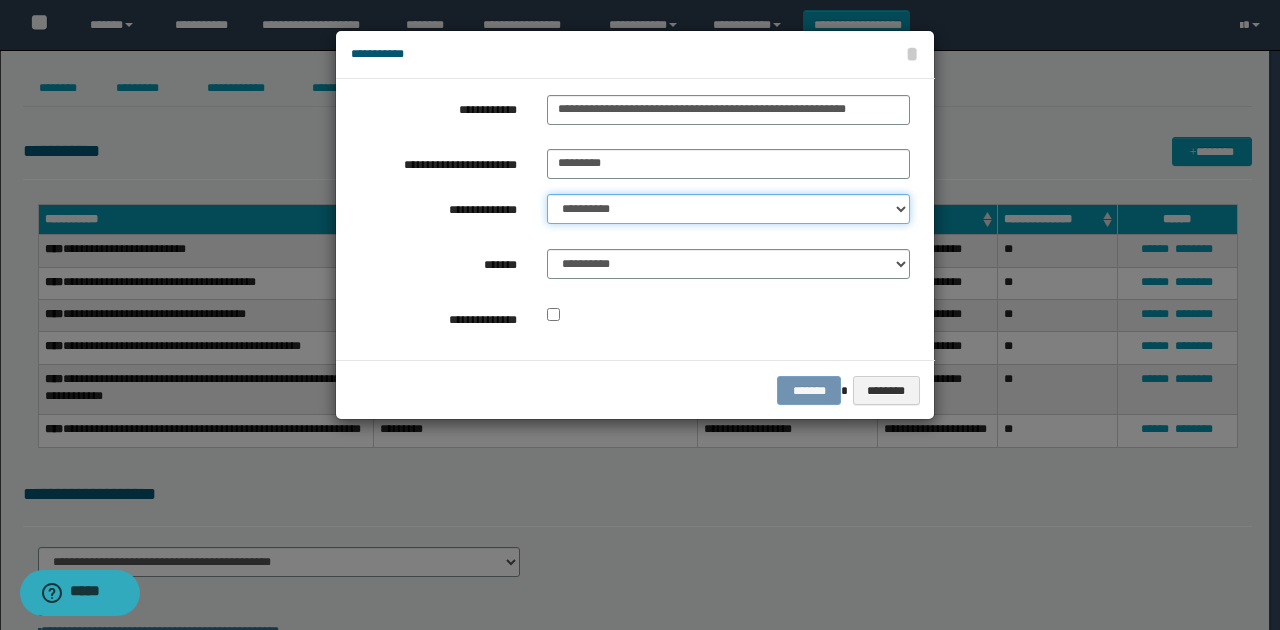 click on "**********" at bounding box center [728, 209] 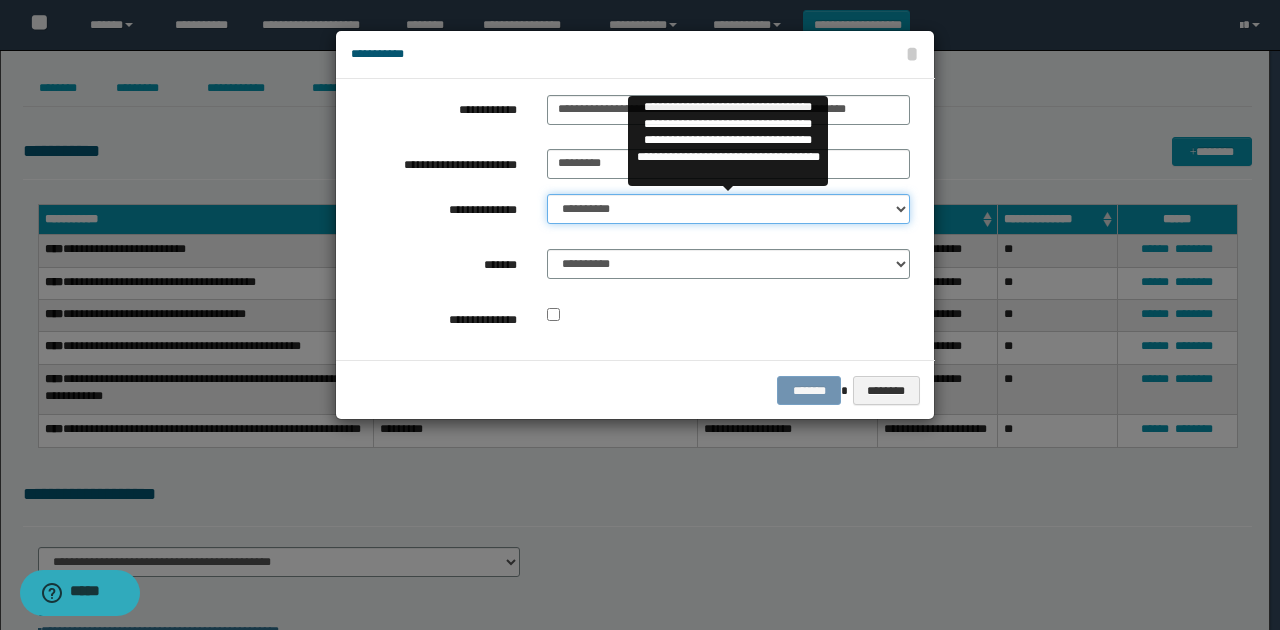 select on "**" 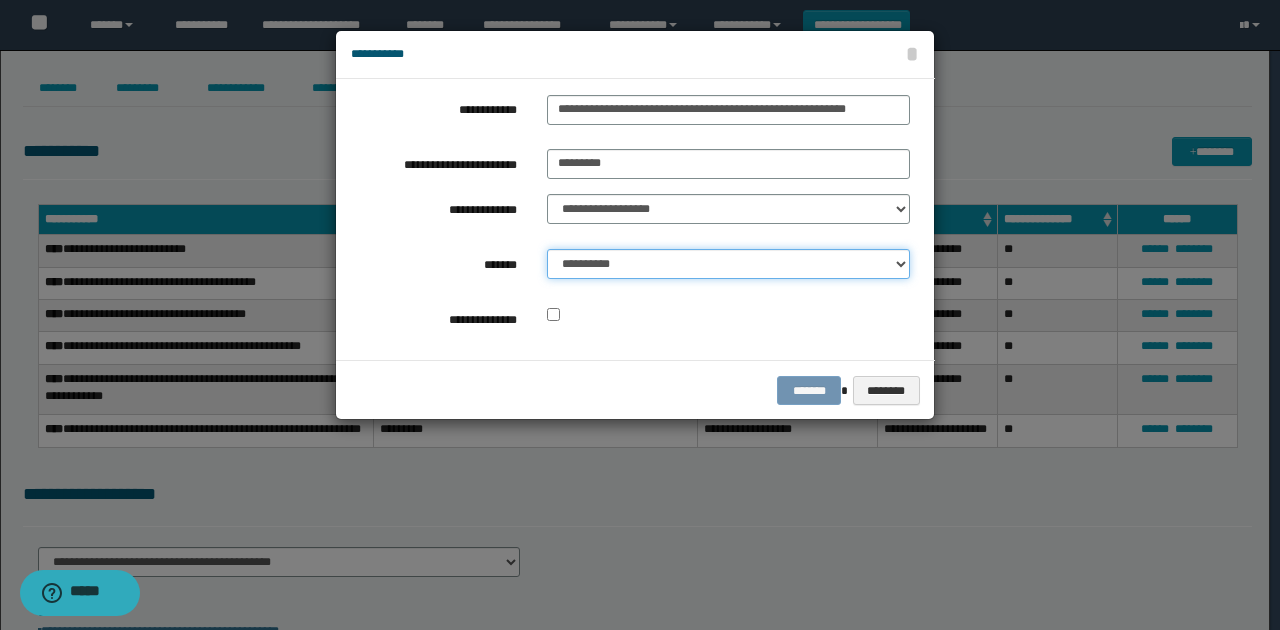 drag, startPoint x: 641, startPoint y: 263, endPoint x: 643, endPoint y: 276, distance: 13.152946 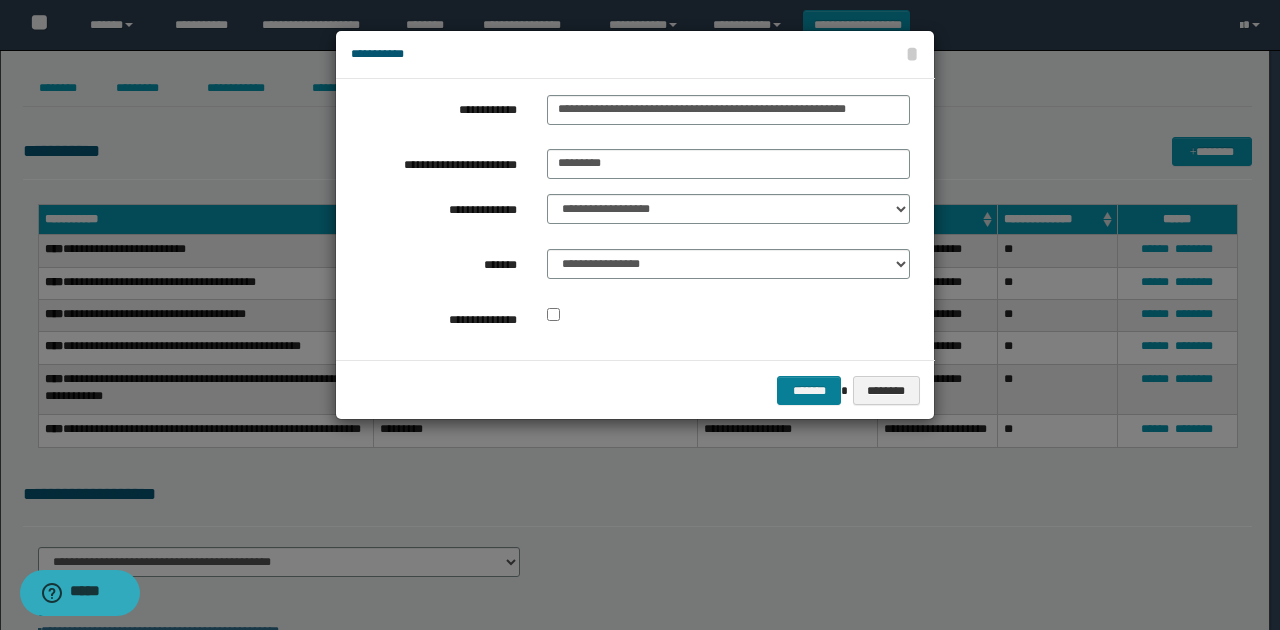 drag, startPoint x: 779, startPoint y: 389, endPoint x: 804, endPoint y: 390, distance: 25.019993 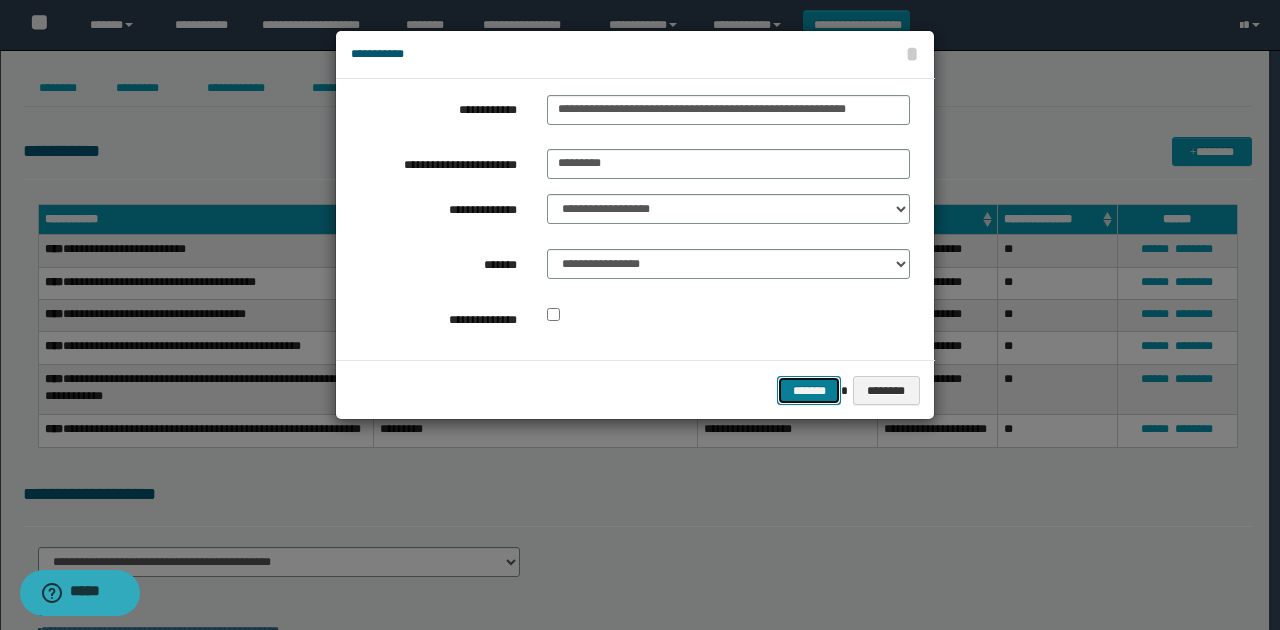 click on "*******" at bounding box center (809, 390) 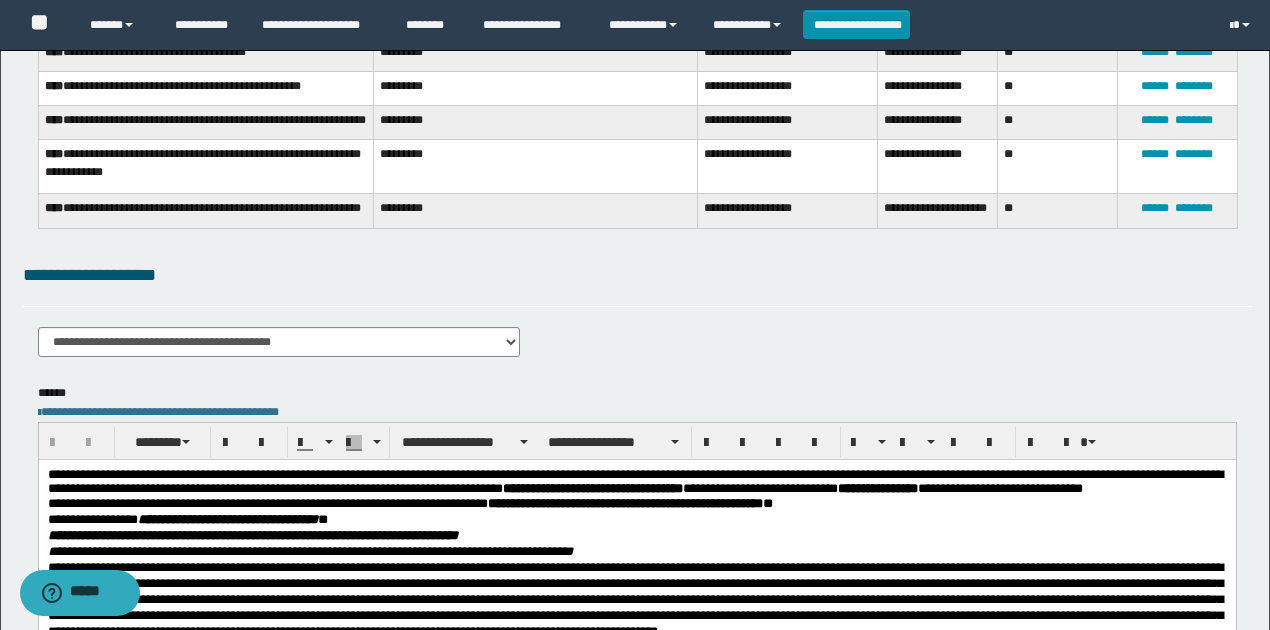 drag, startPoint x: 556, startPoint y: 264, endPoint x: 556, endPoint y: 285, distance: 21 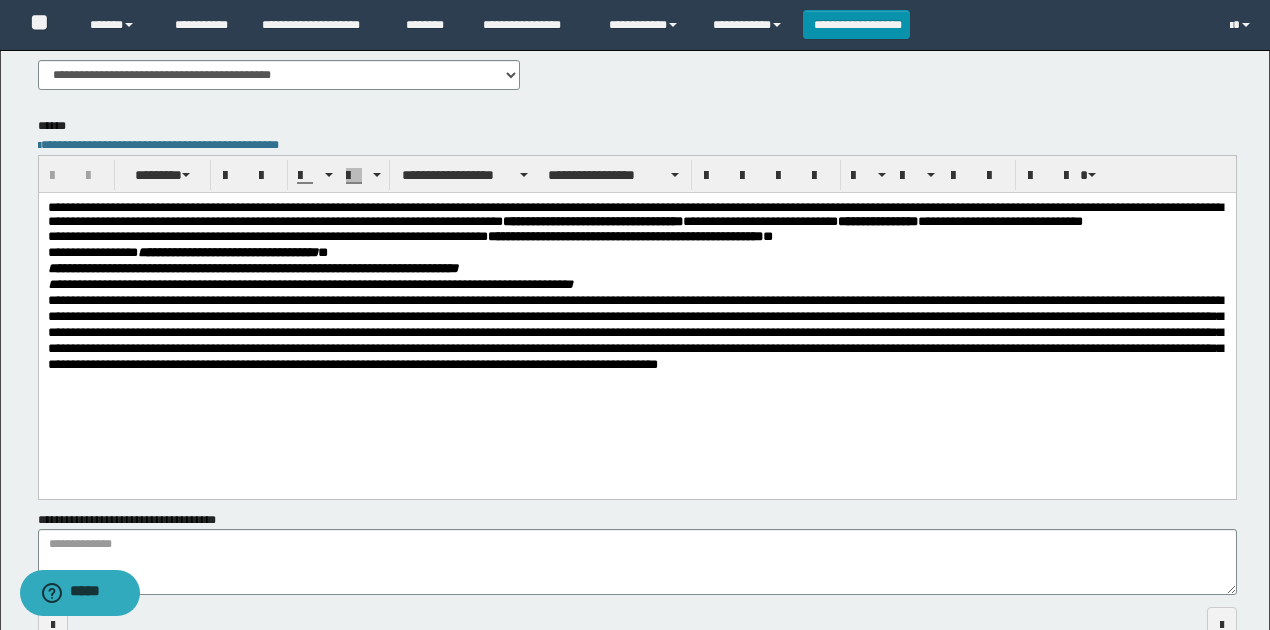 click at bounding box center [634, 332] 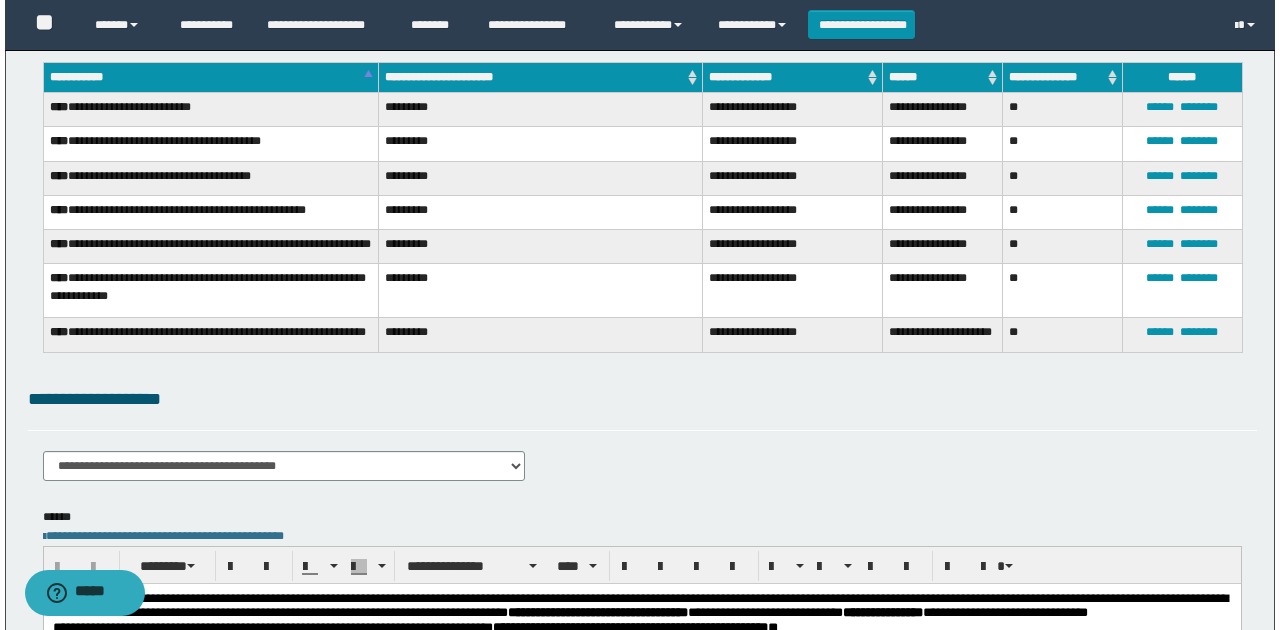 scroll, scrollTop: 0, scrollLeft: 0, axis: both 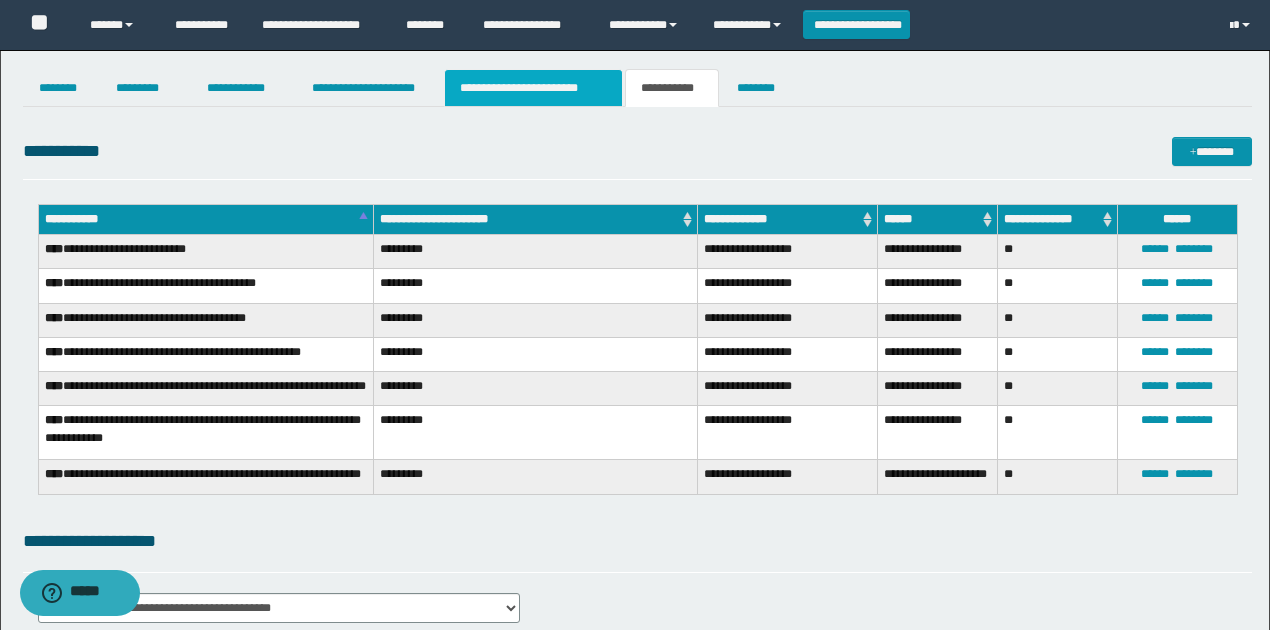 click on "**********" at bounding box center [533, 88] 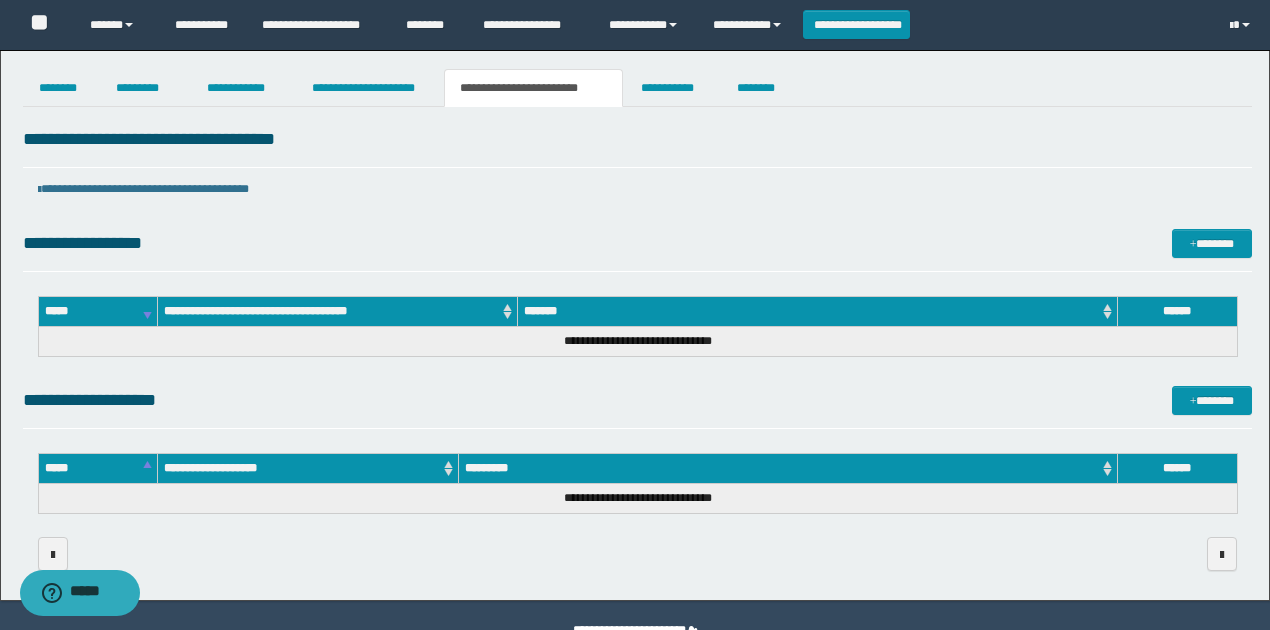 drag, startPoint x: 580, startPoint y: 417, endPoint x: 390, endPoint y: 132, distance: 342.52737 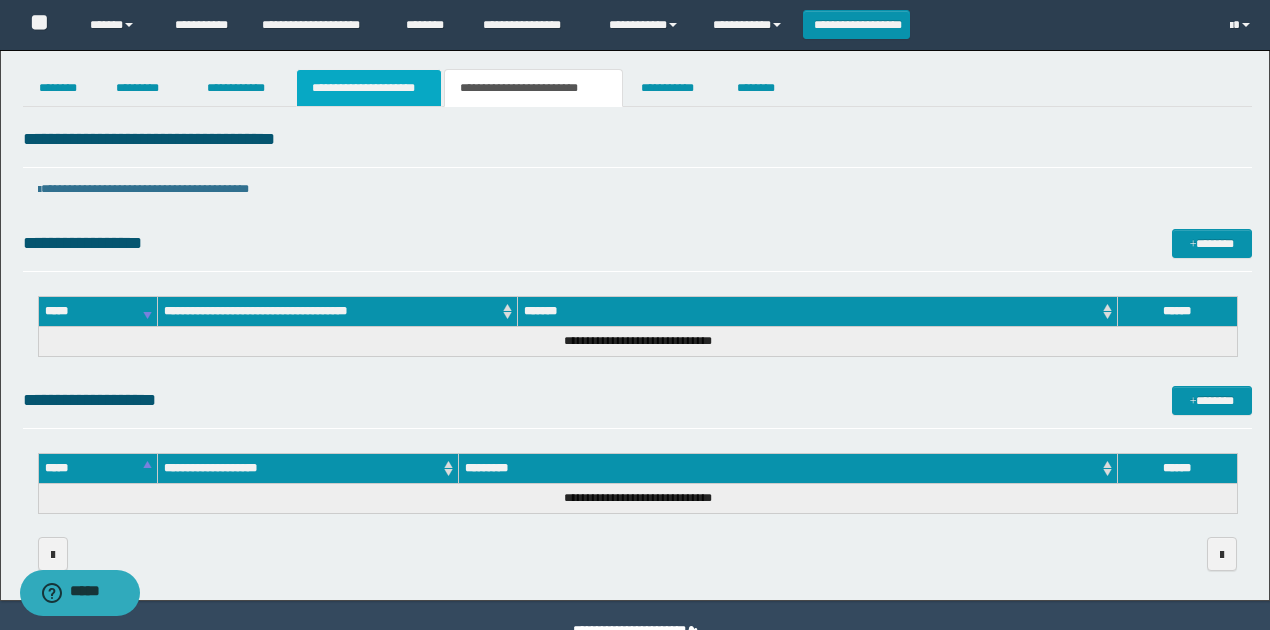 click on "**********" at bounding box center [369, 88] 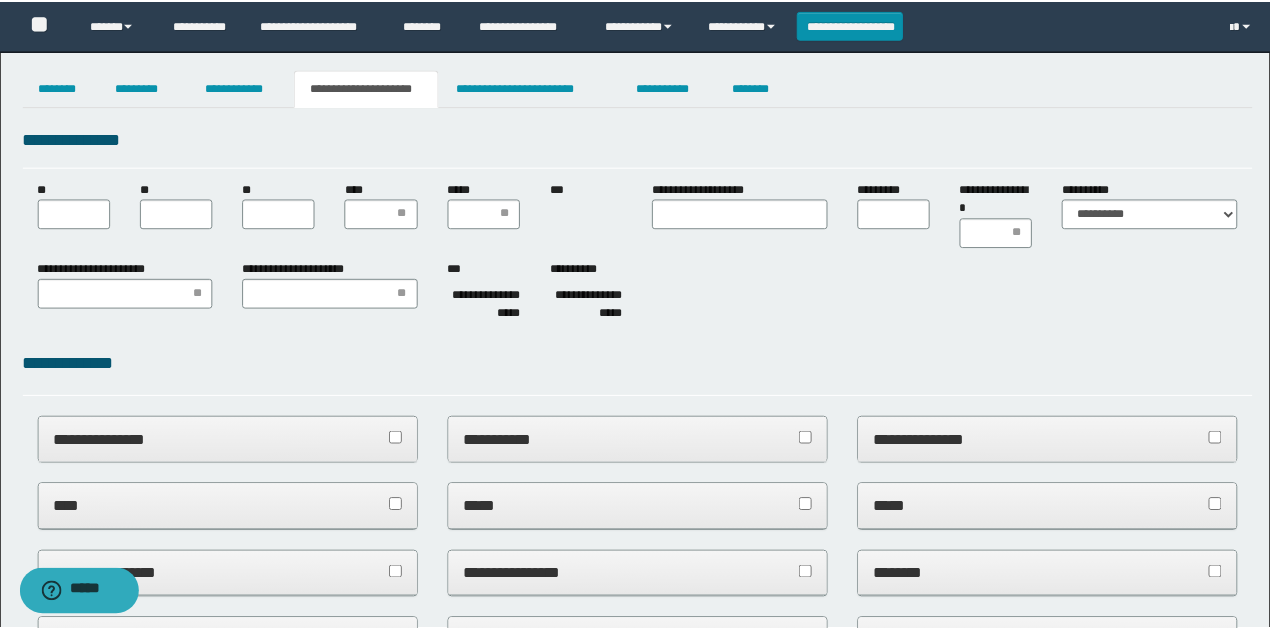 scroll, scrollTop: 0, scrollLeft: 0, axis: both 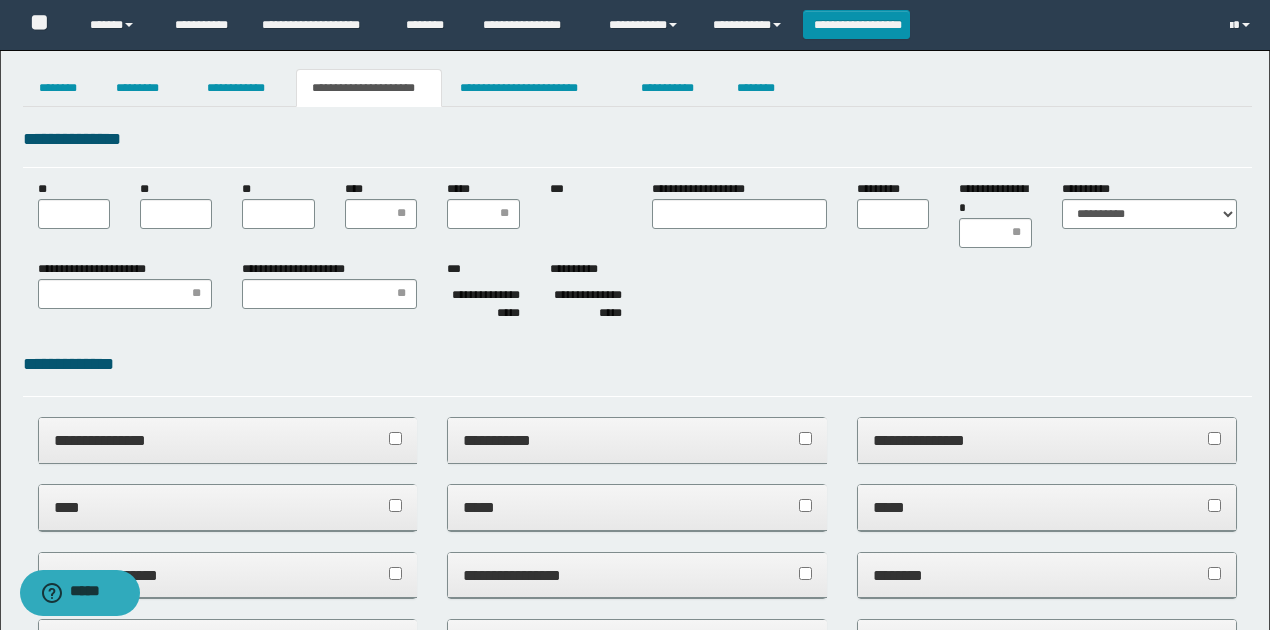 type 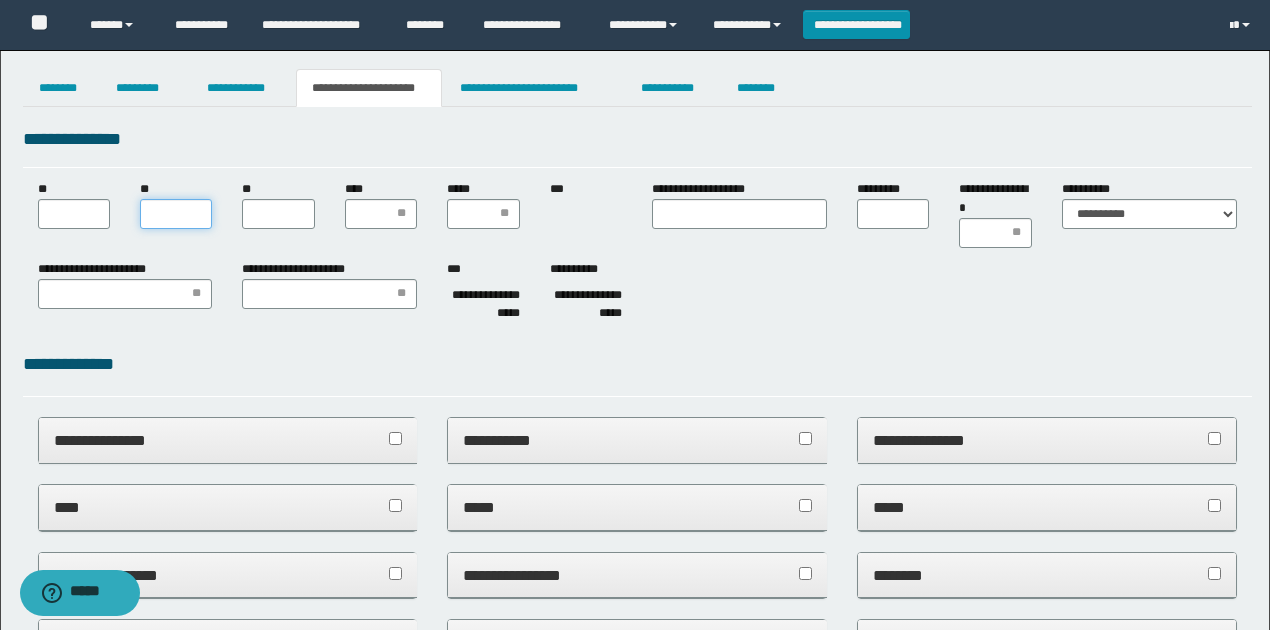 click on "**" at bounding box center [176, 214] 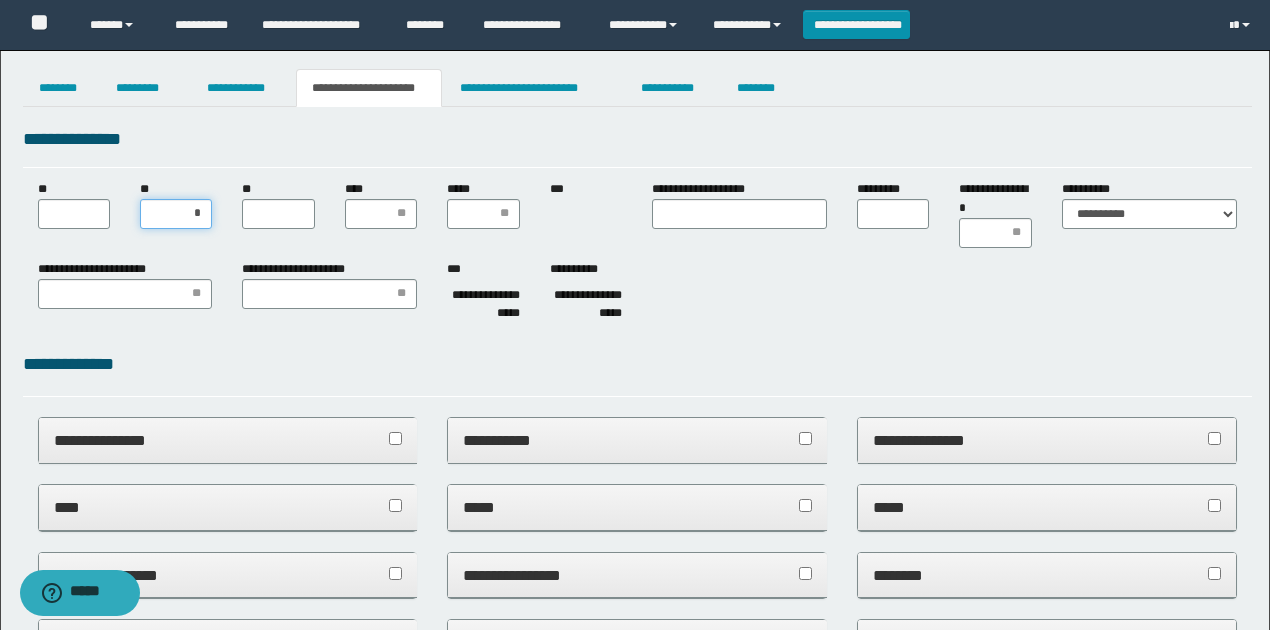type on "**" 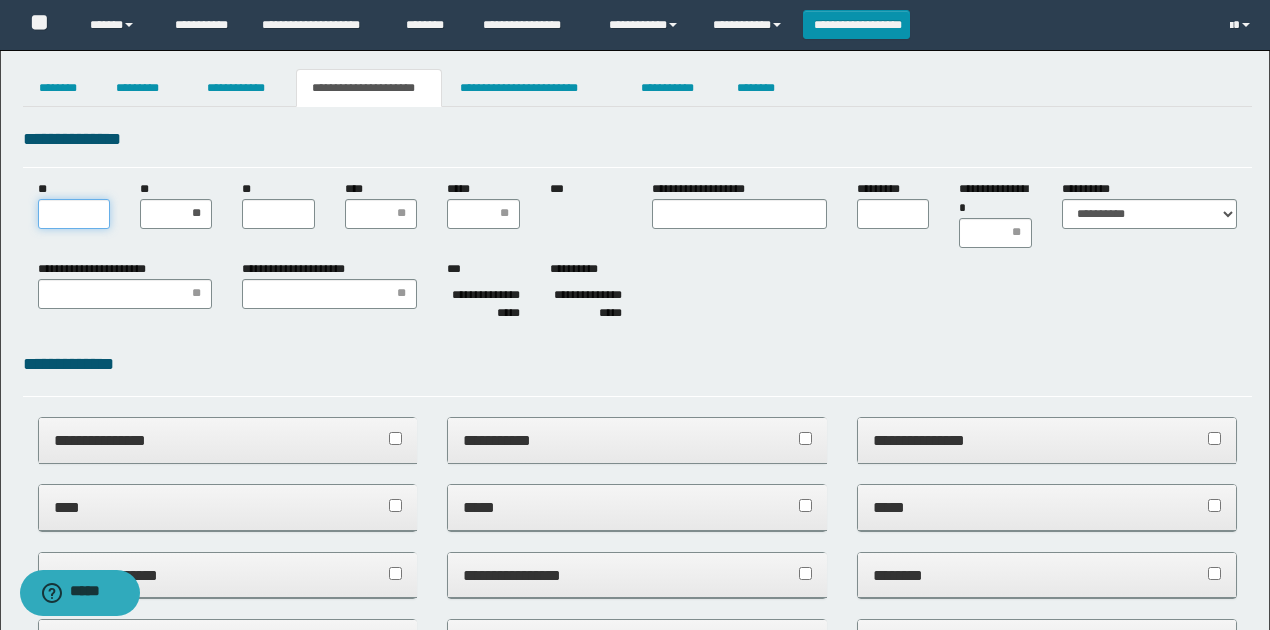 click on "**" at bounding box center (74, 214) 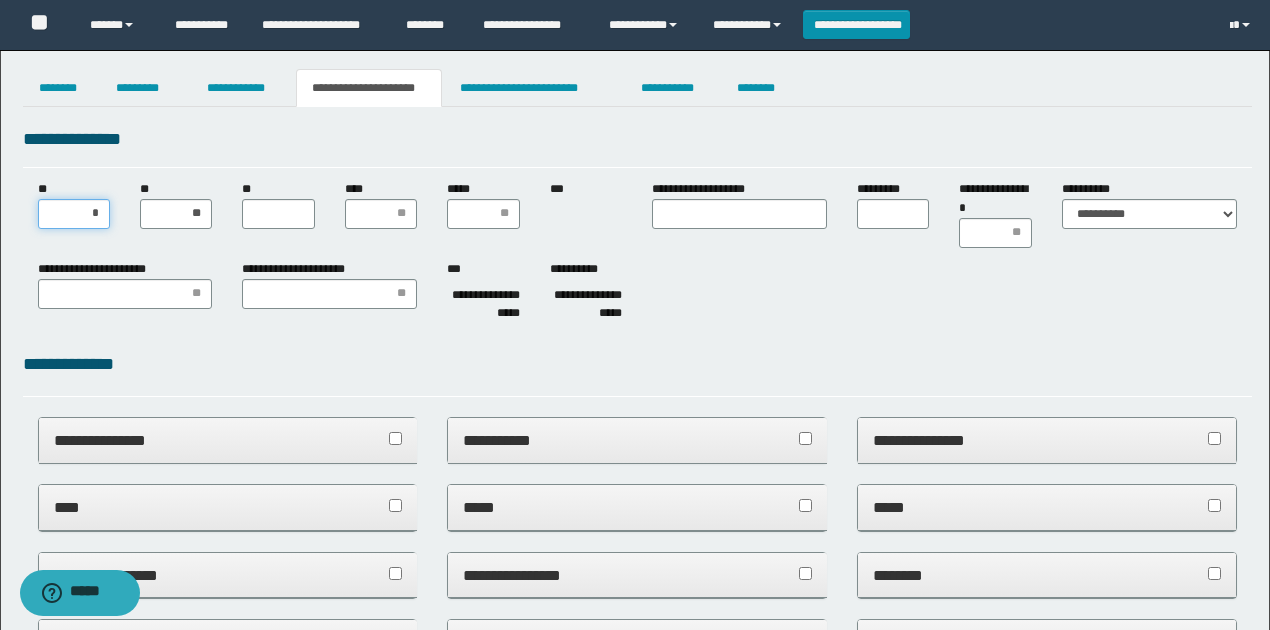 type on "**" 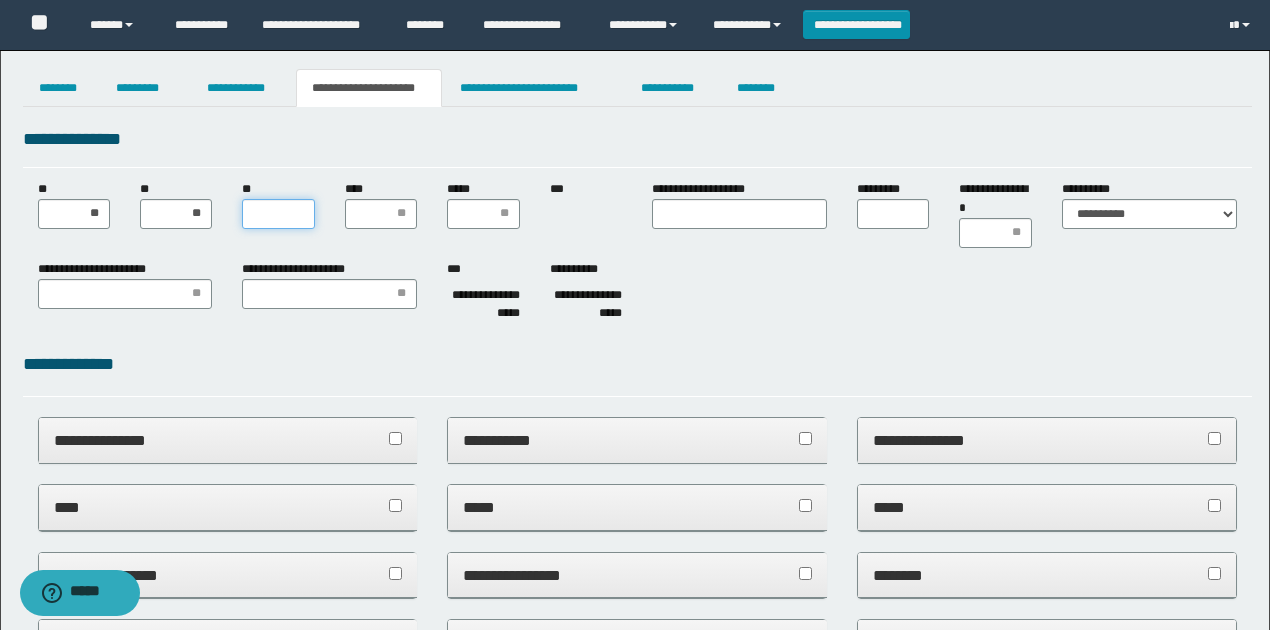 click on "**" at bounding box center [278, 214] 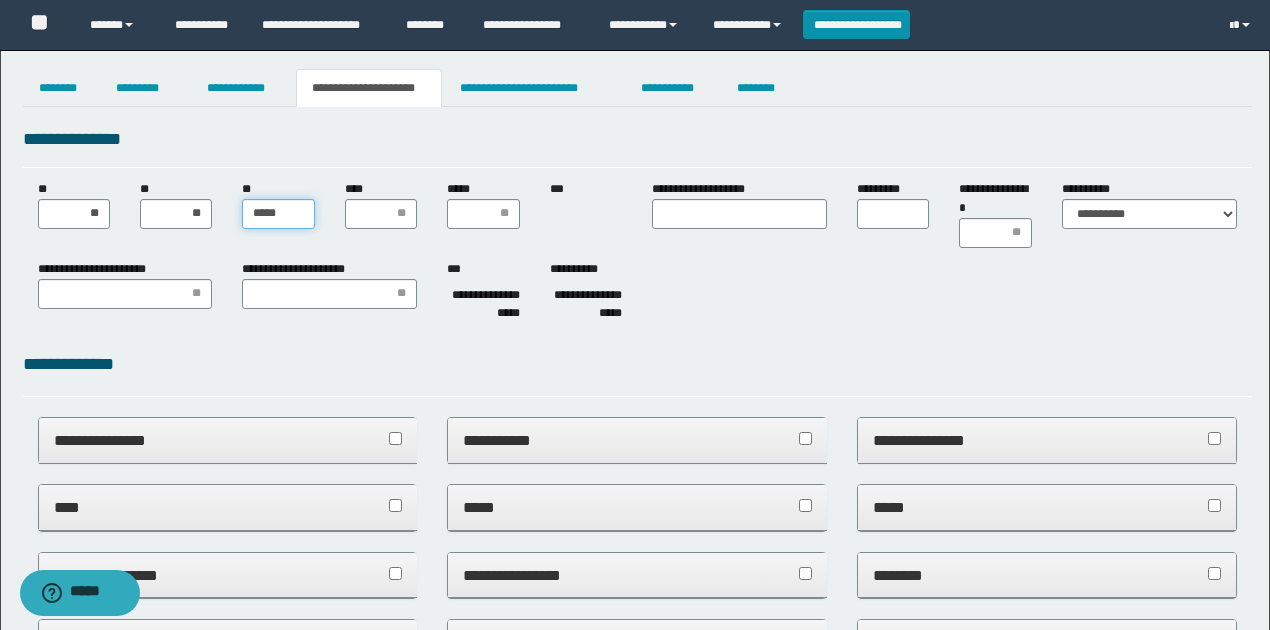 type on "******" 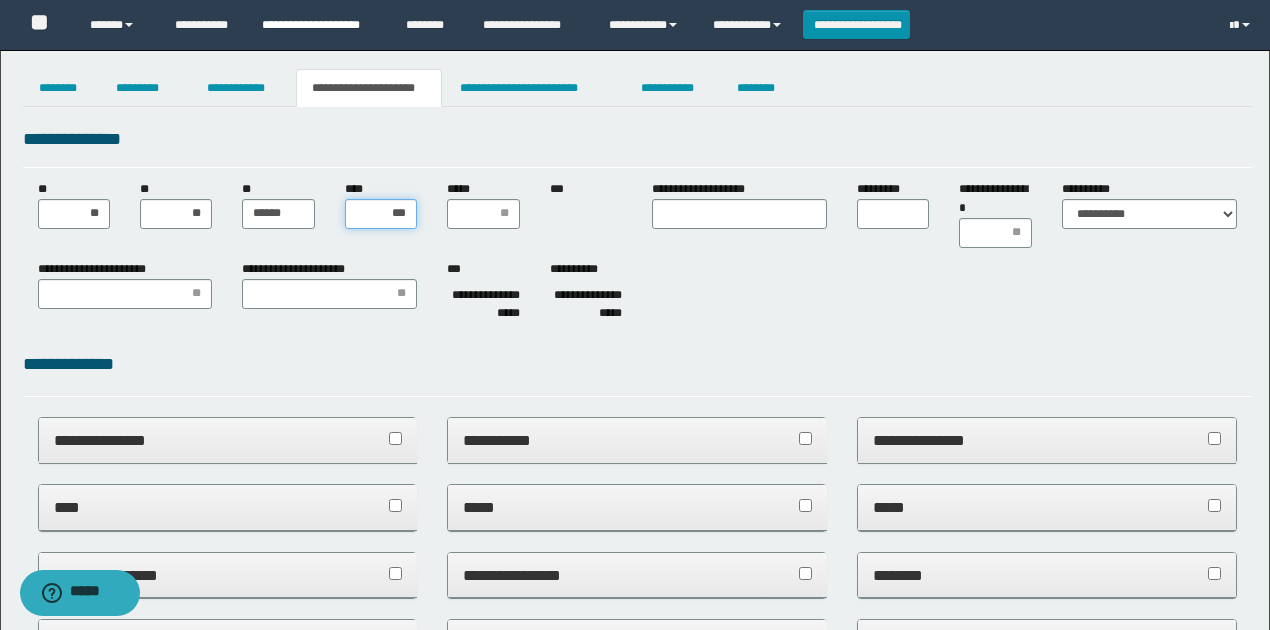 type on "****" 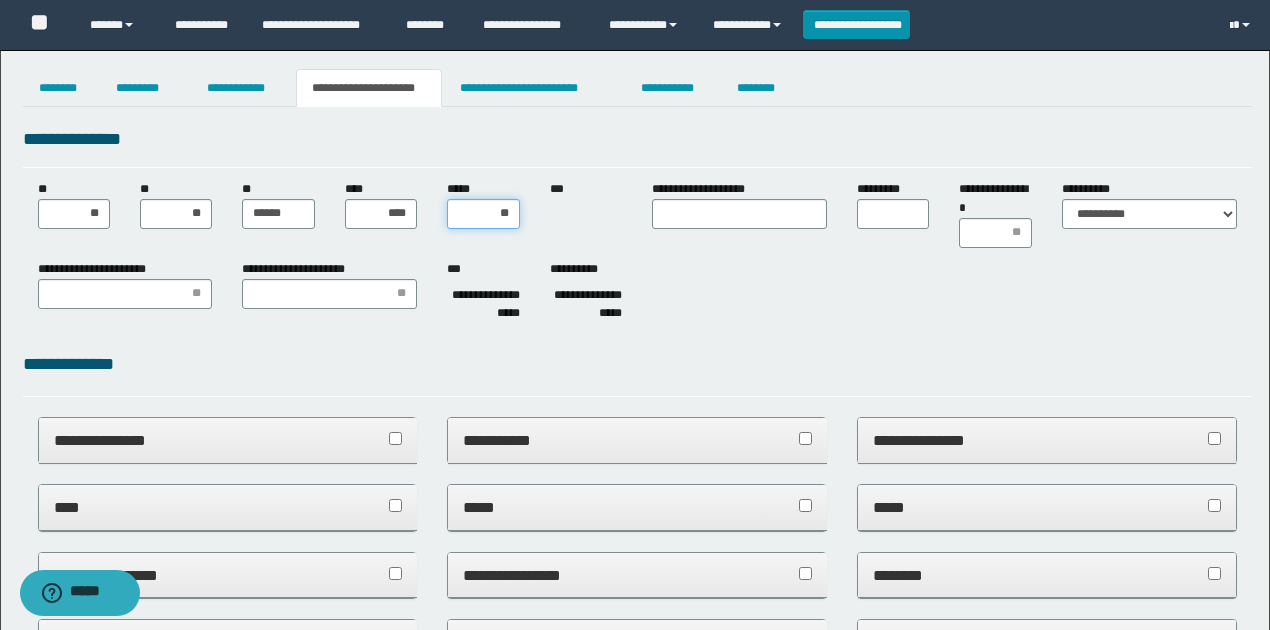 type on "***" 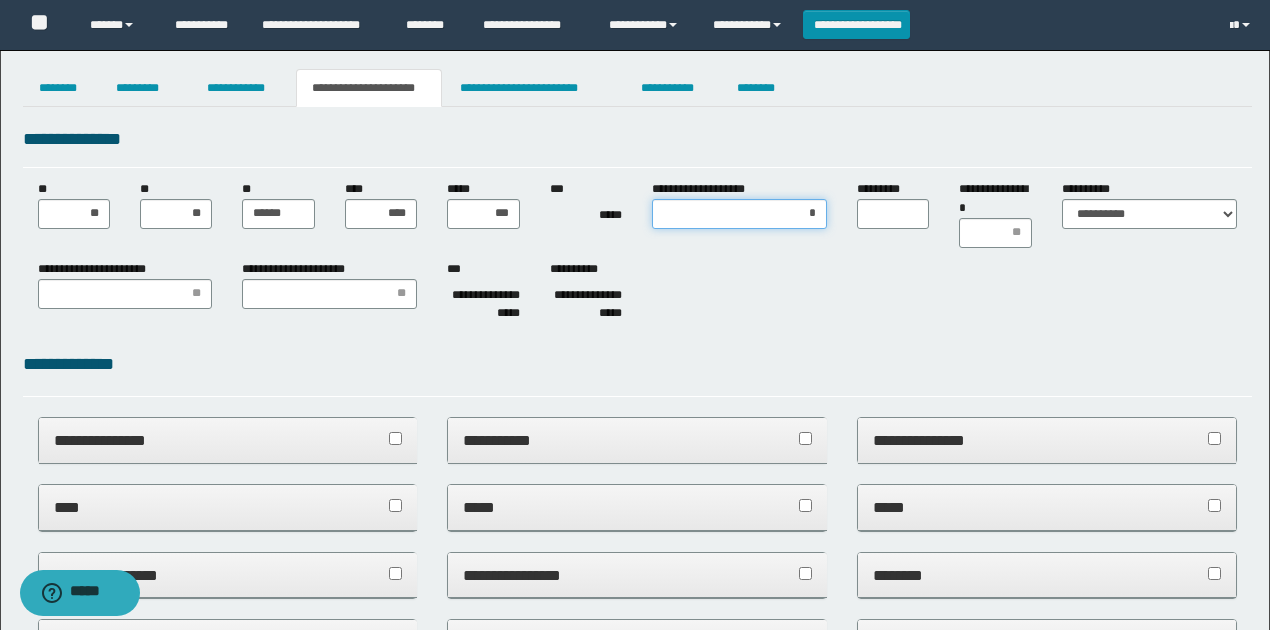 type on "**" 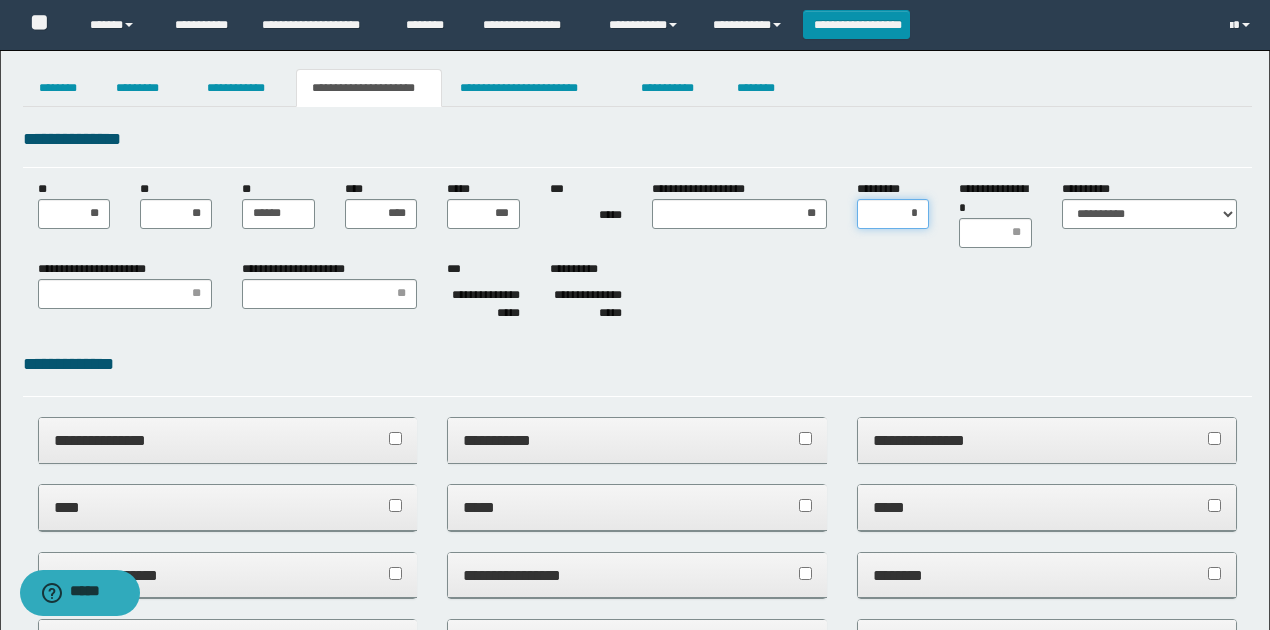 type on "**" 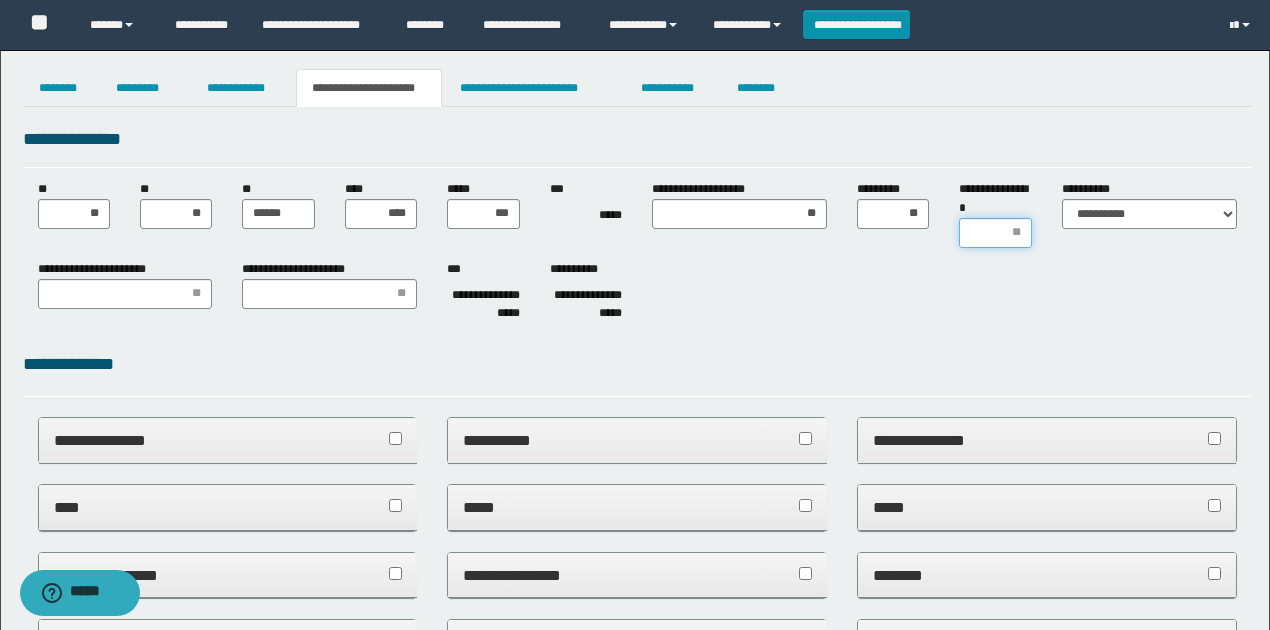 drag, startPoint x: 706, startPoint y: 206, endPoint x: 1012, endPoint y: 225, distance: 306.5893 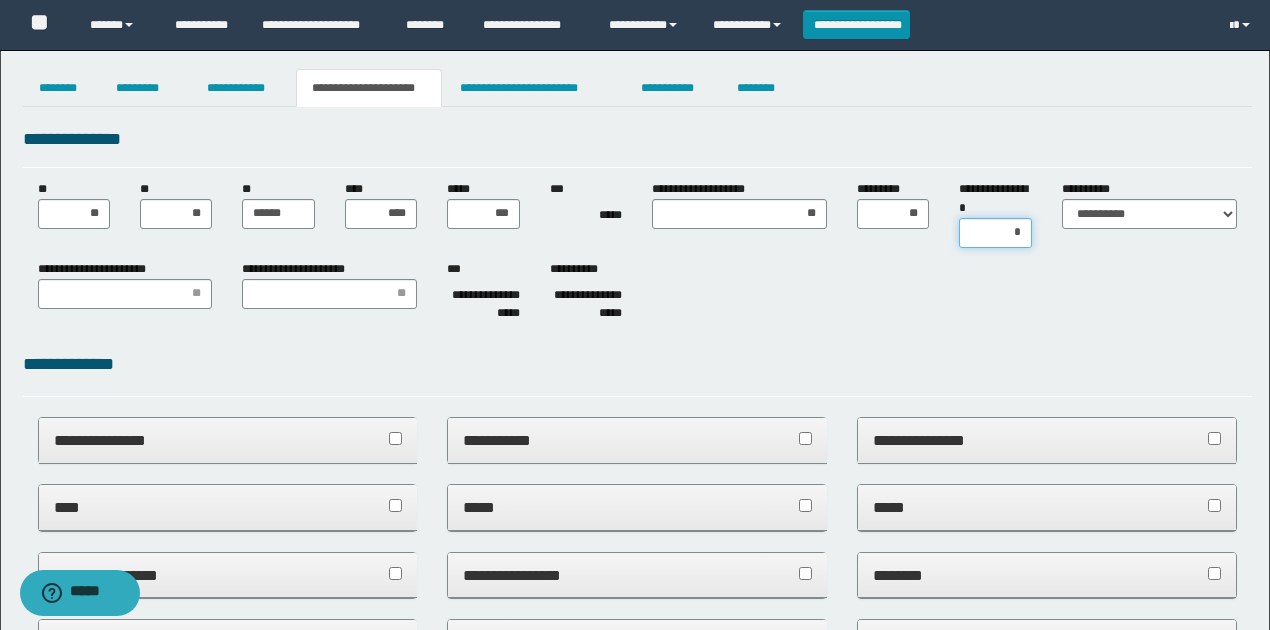 type on "**" 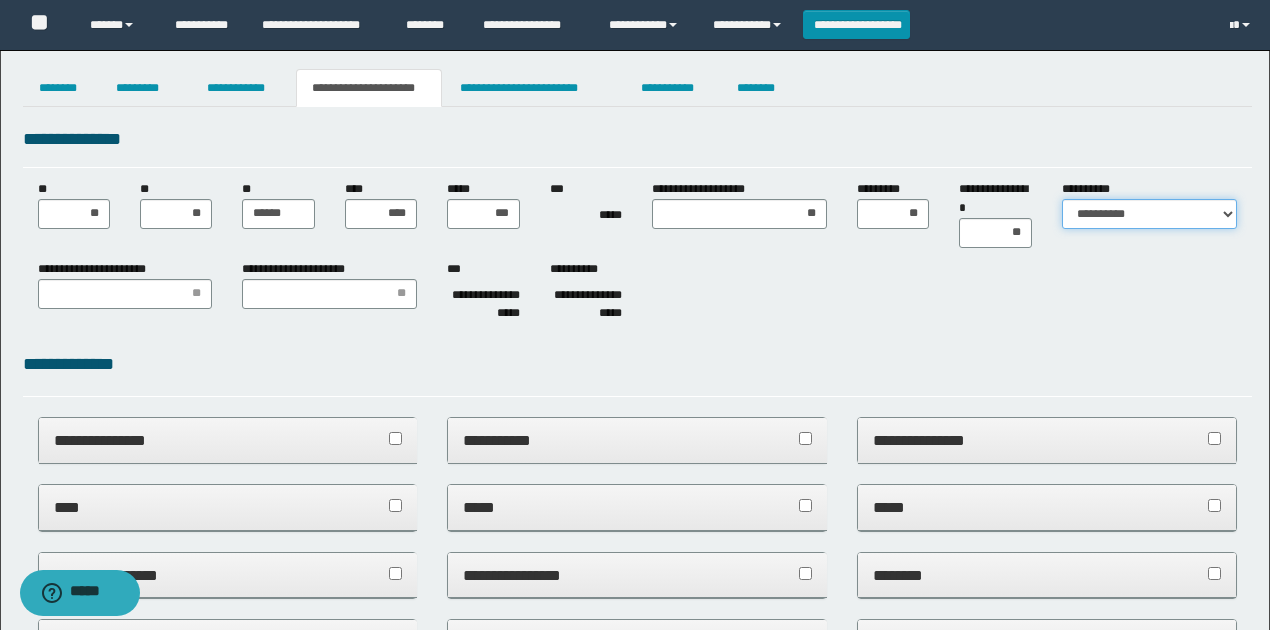 drag, startPoint x: 1089, startPoint y: 212, endPoint x: 1089, endPoint y: 226, distance: 14 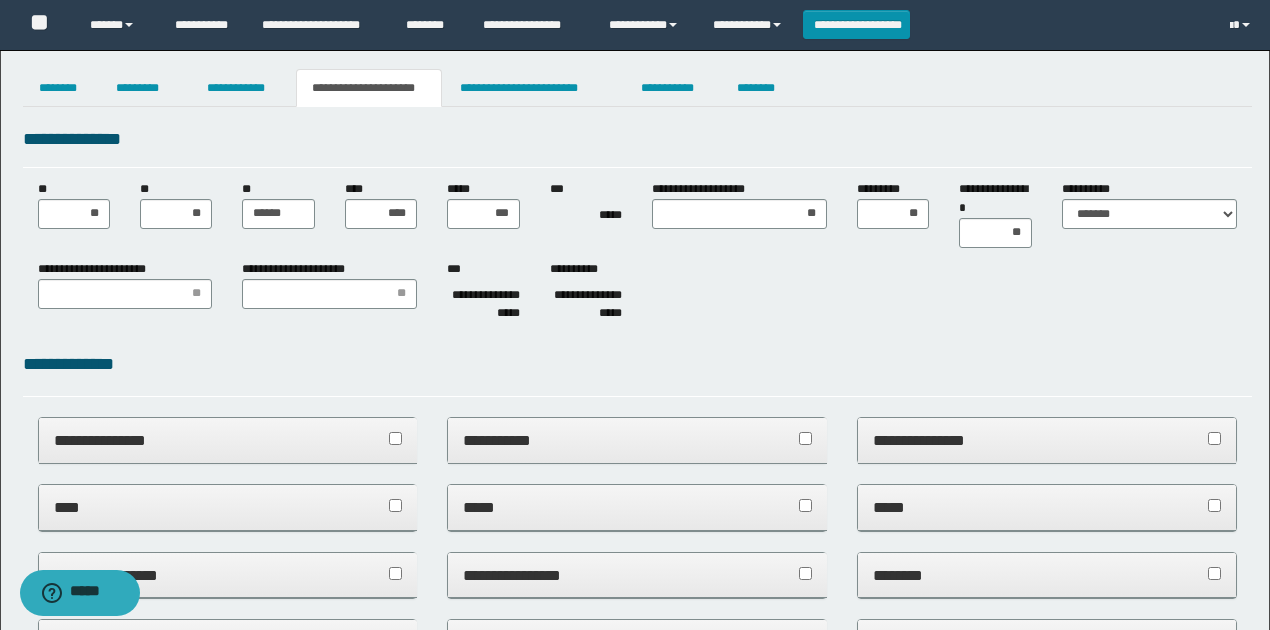 click on "**********" at bounding box center (637, 295) 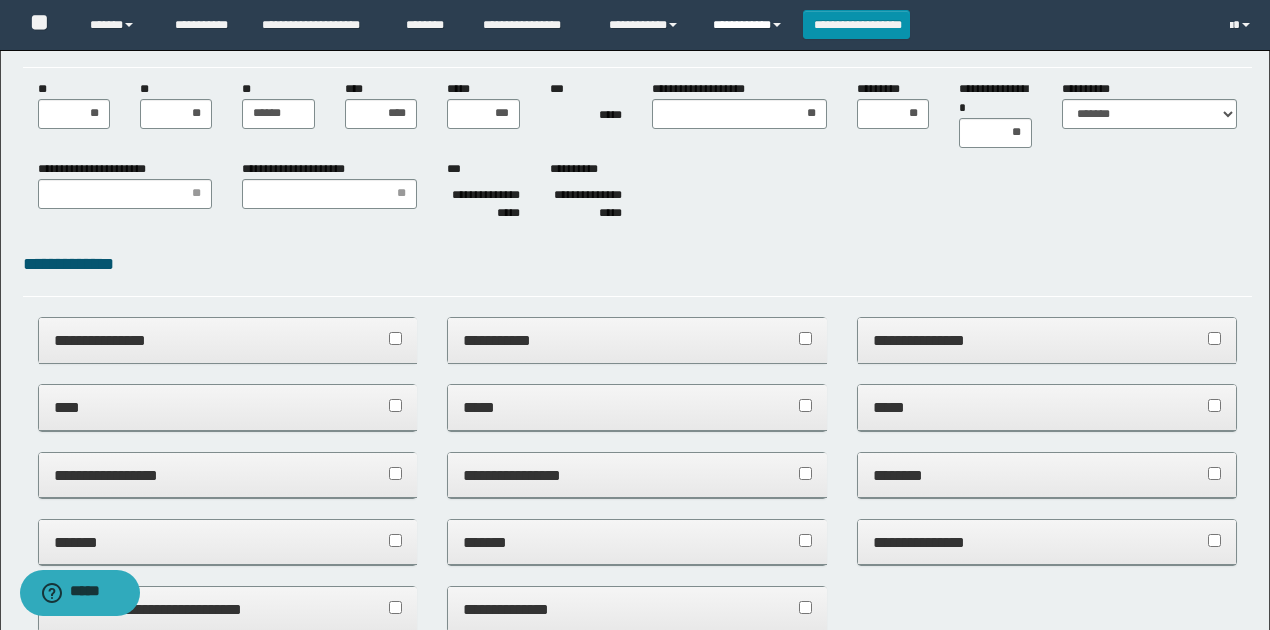 scroll, scrollTop: 0, scrollLeft: 0, axis: both 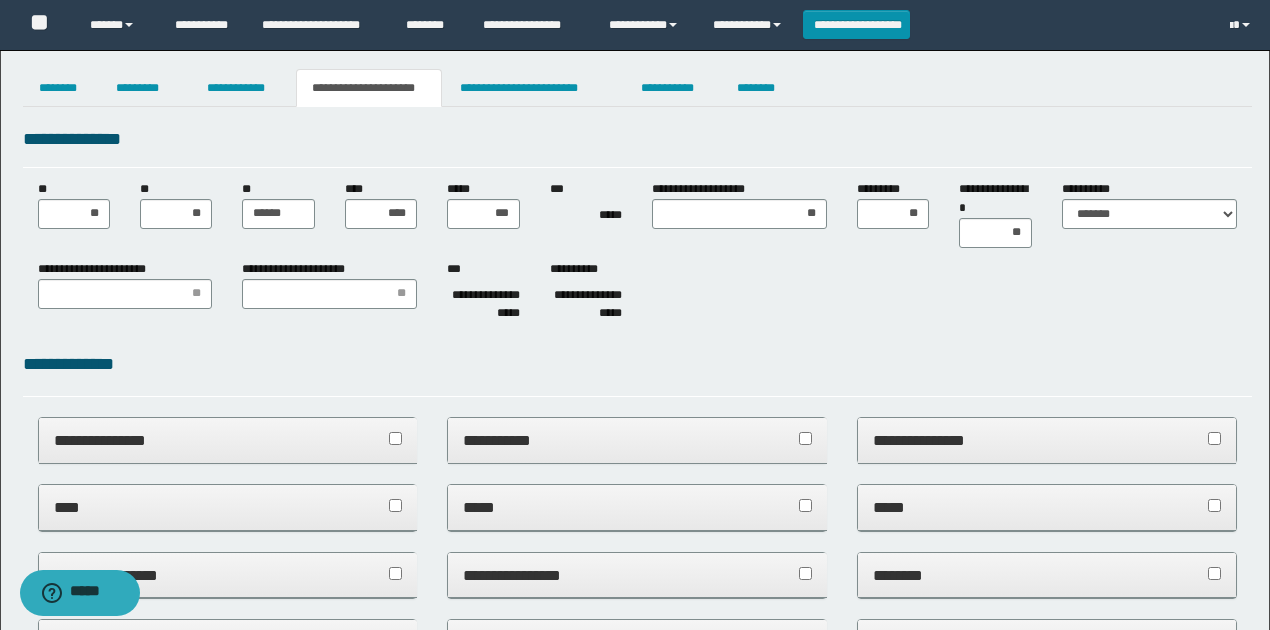 click on "**********" at bounding box center (637, 295) 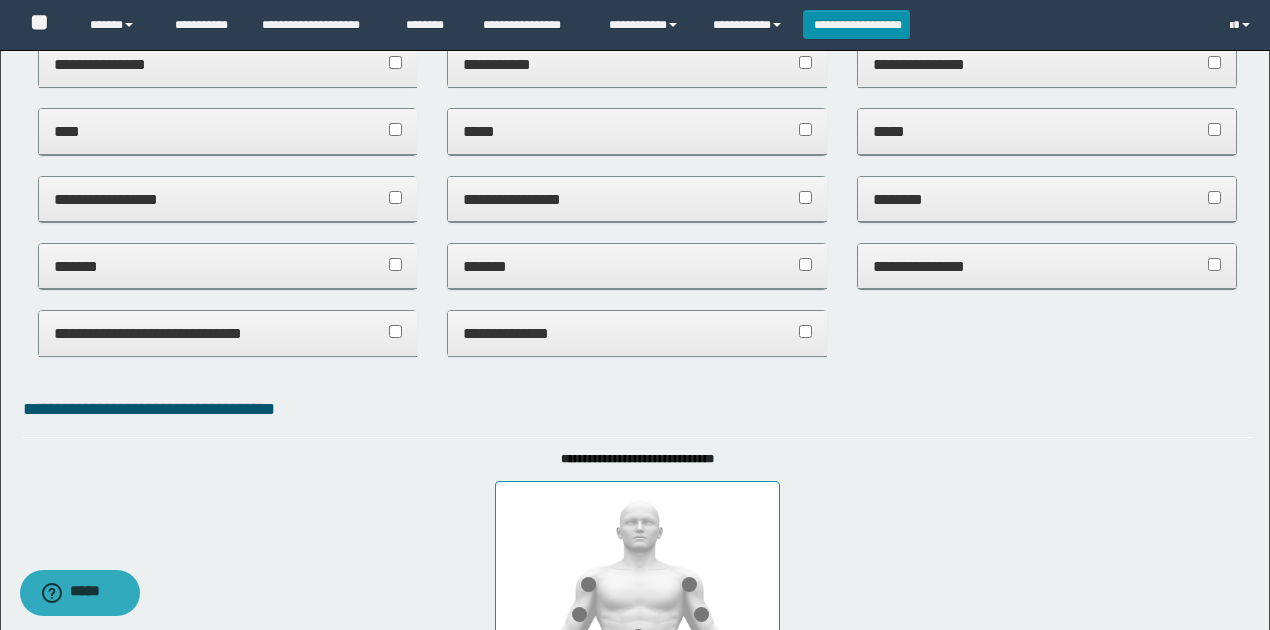 scroll, scrollTop: 466, scrollLeft: 0, axis: vertical 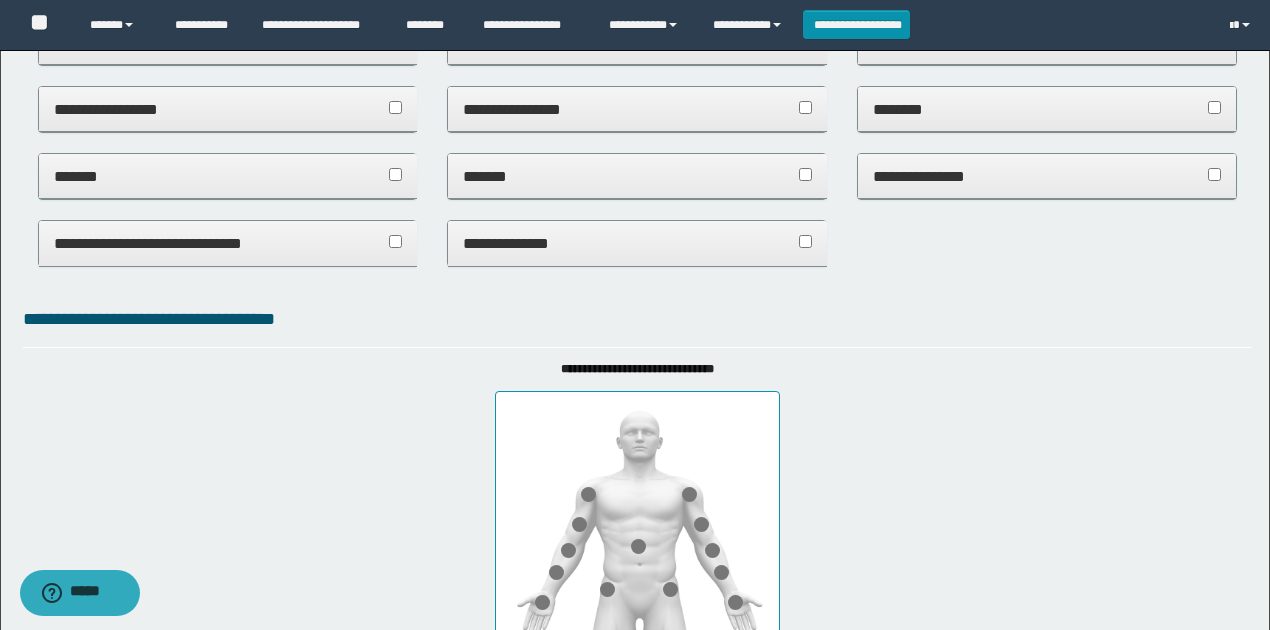 drag, startPoint x: 998, startPoint y: 354, endPoint x: 1124, endPoint y: 254, distance: 160.86018 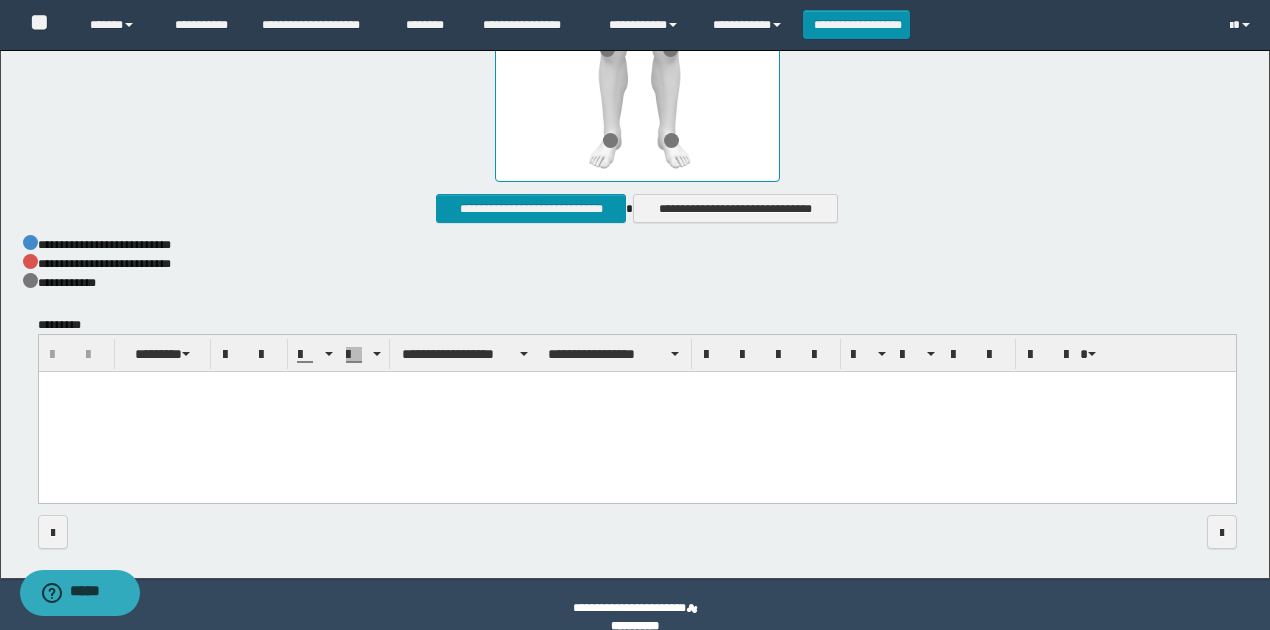 scroll, scrollTop: 1136, scrollLeft: 0, axis: vertical 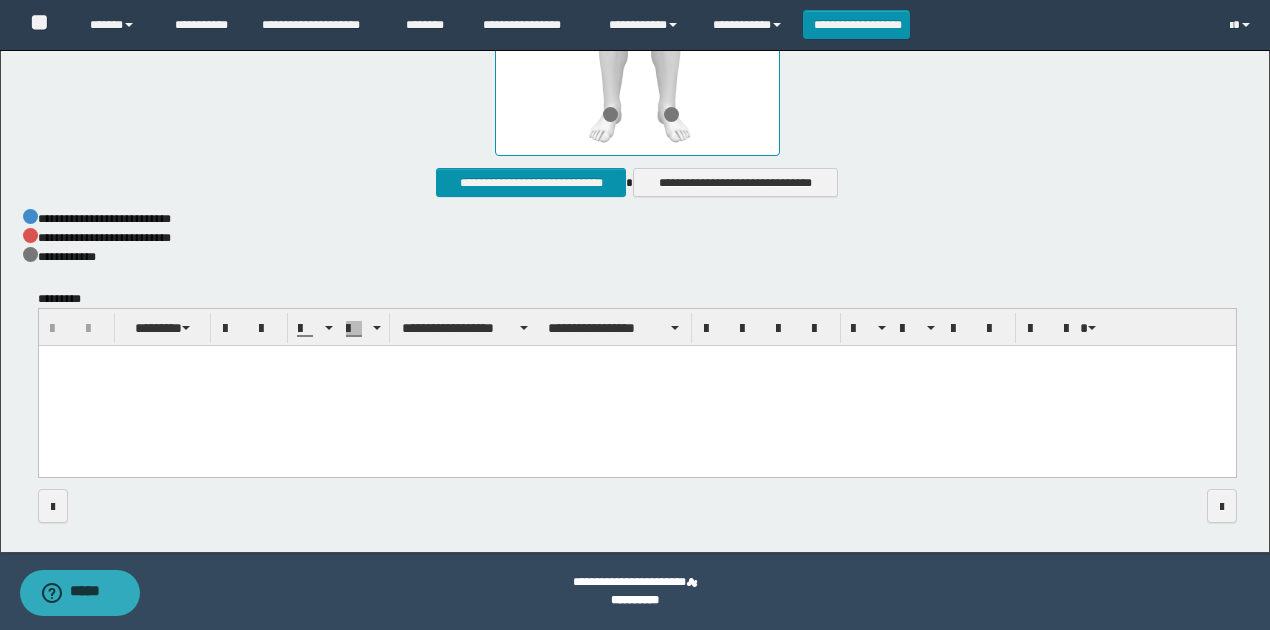 click at bounding box center [636, 387] 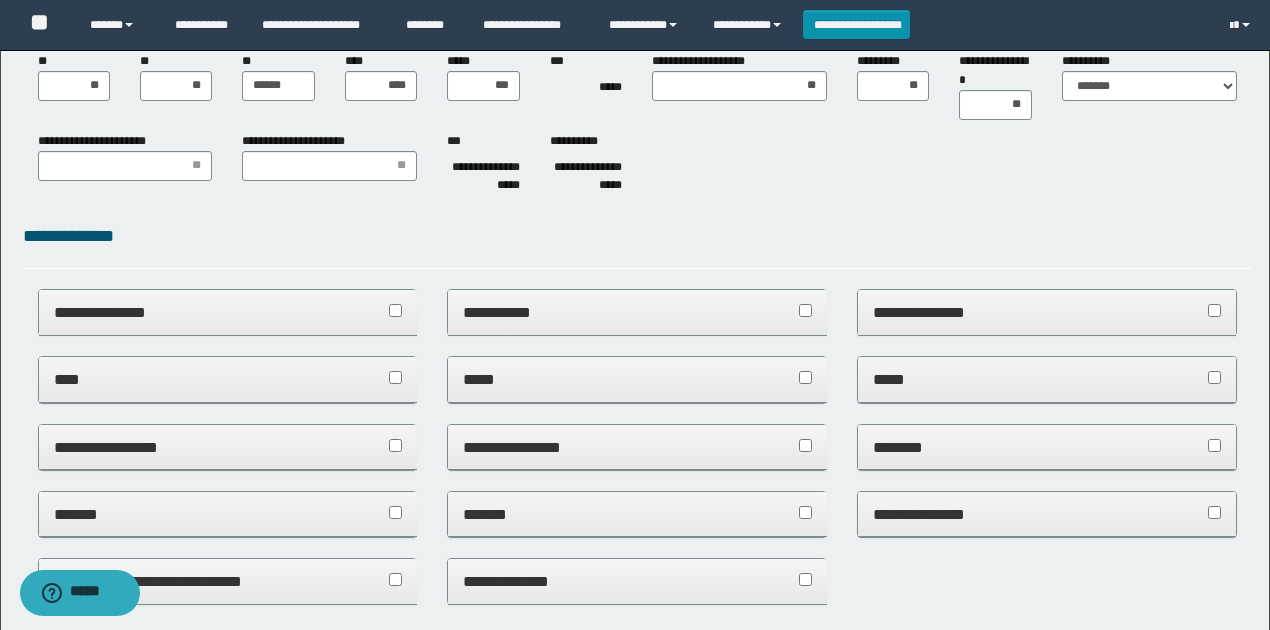 scroll, scrollTop: 0, scrollLeft: 0, axis: both 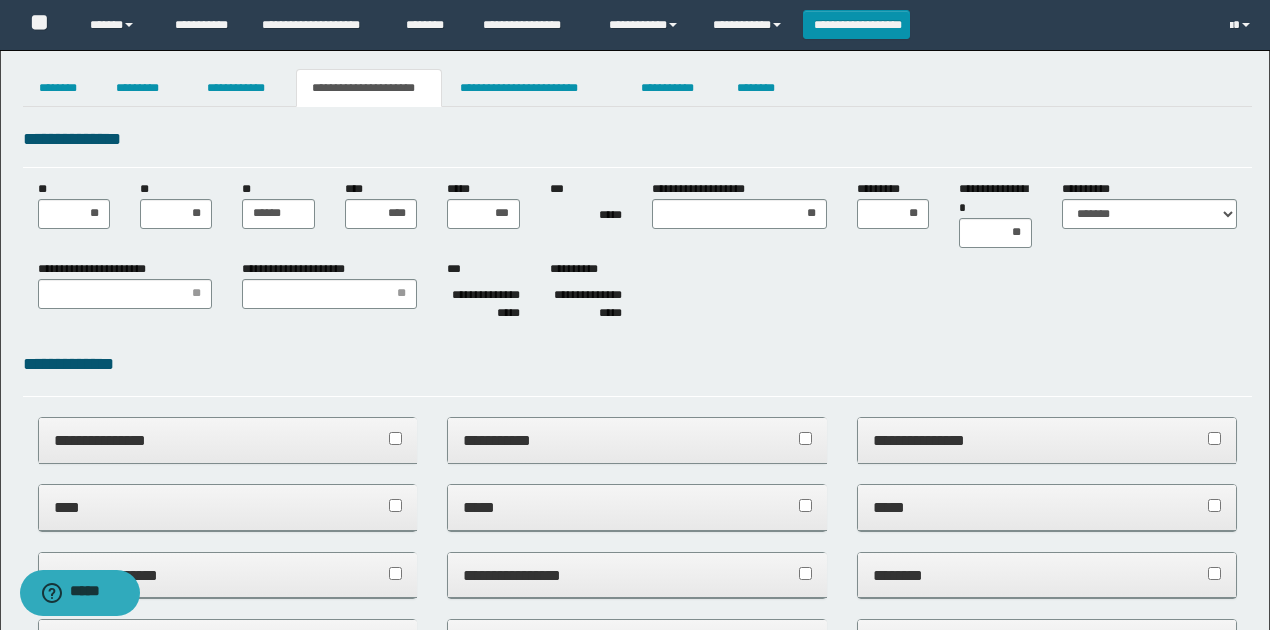 click on "**********" at bounding box center [586, 305] 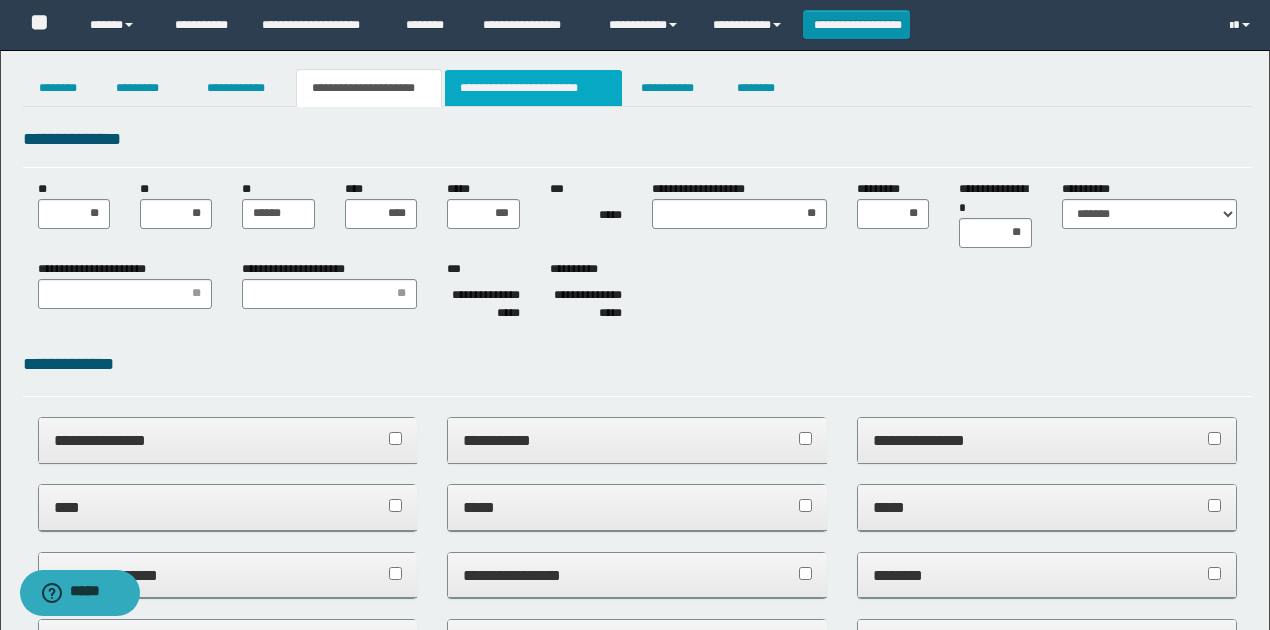 click on "**********" at bounding box center (533, 88) 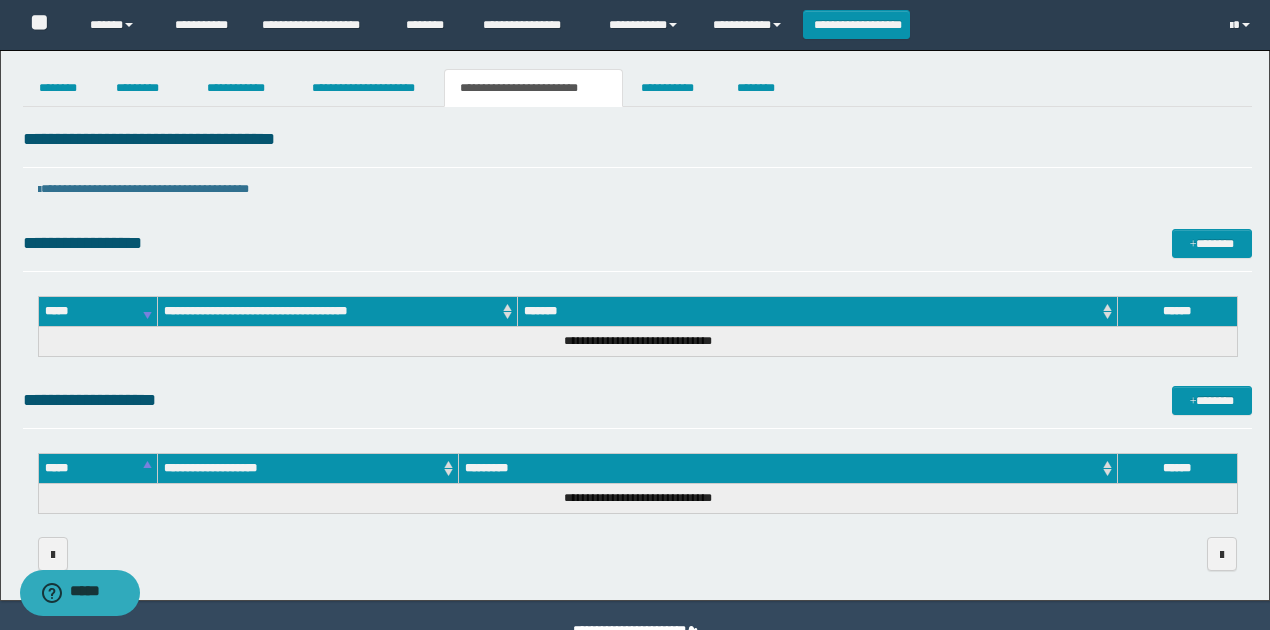 click on "**********" at bounding box center (637, 400) 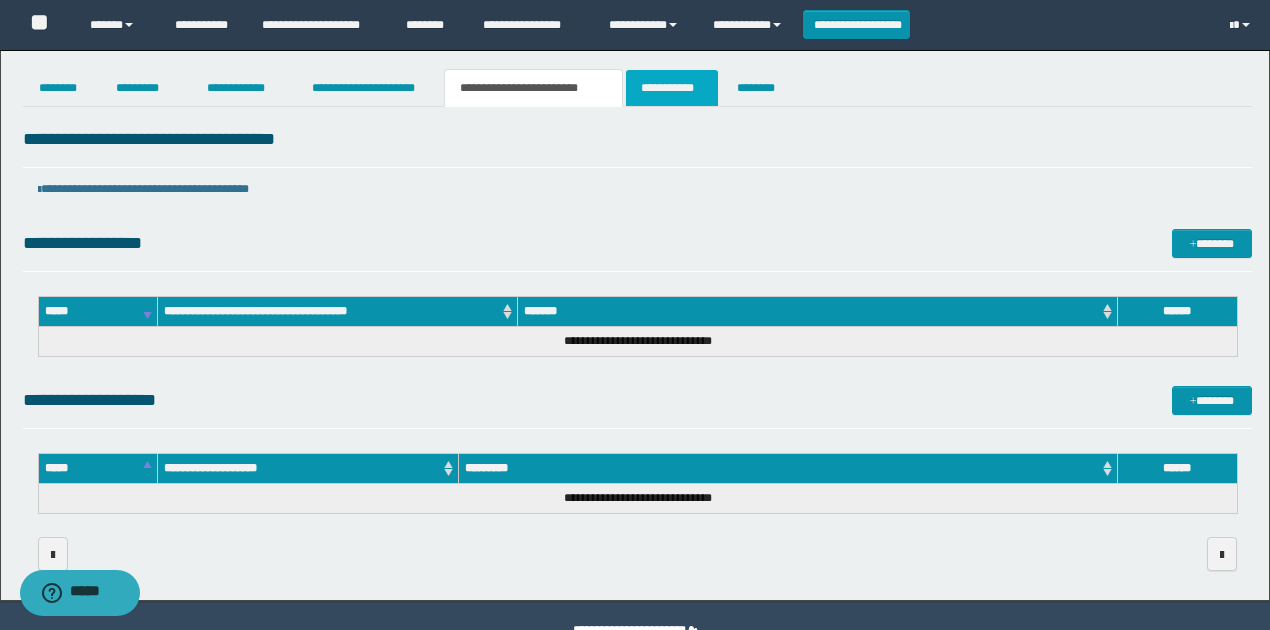 click on "**********" at bounding box center [672, 88] 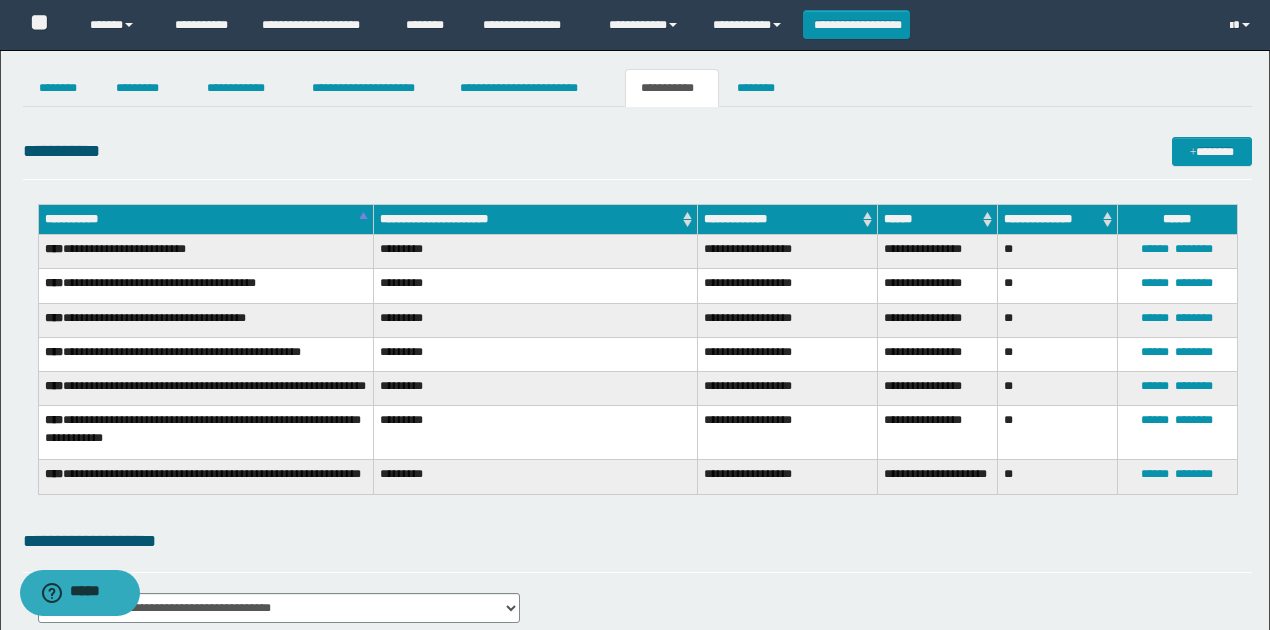 drag, startPoint x: 564, startPoint y: 550, endPoint x: 566, endPoint y: 421, distance: 129.0155 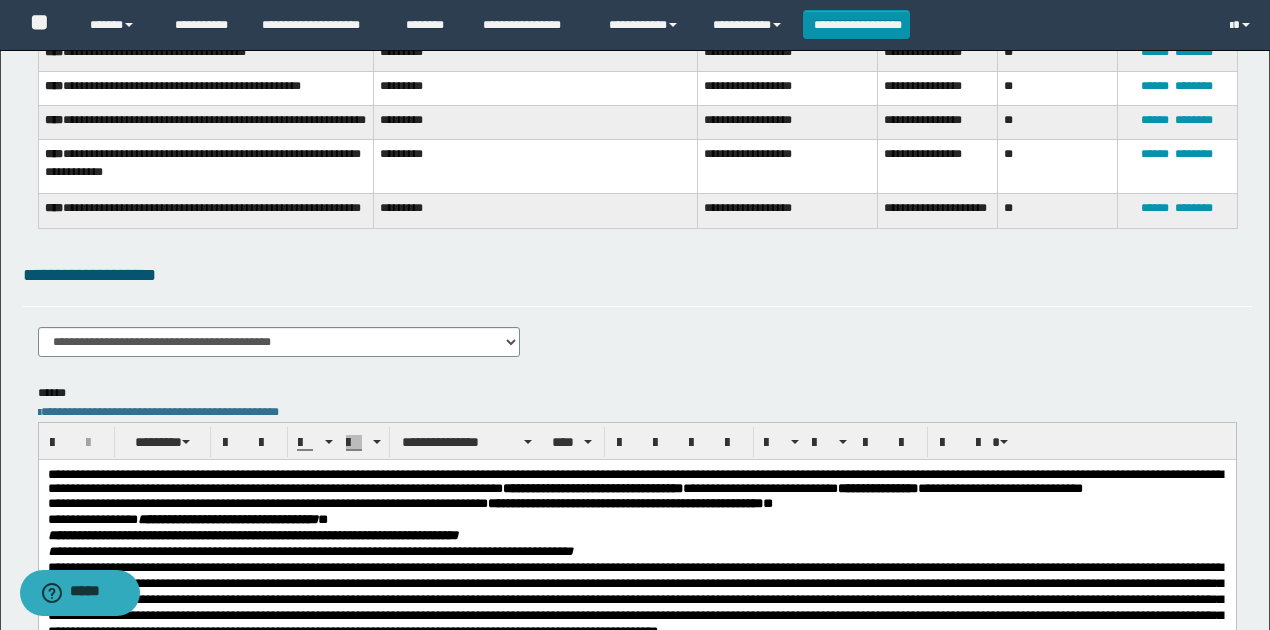 click on "**********" at bounding box center (637, 275) 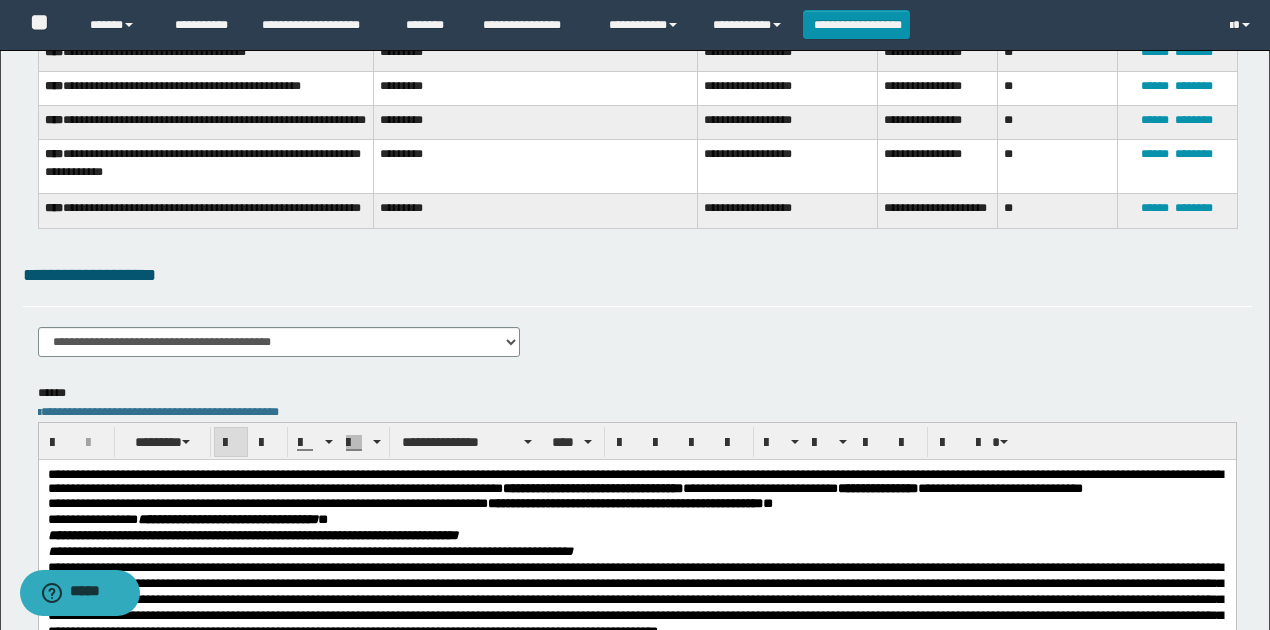 drag, startPoint x: 720, startPoint y: 490, endPoint x: 926, endPoint y: 483, distance: 206.1189 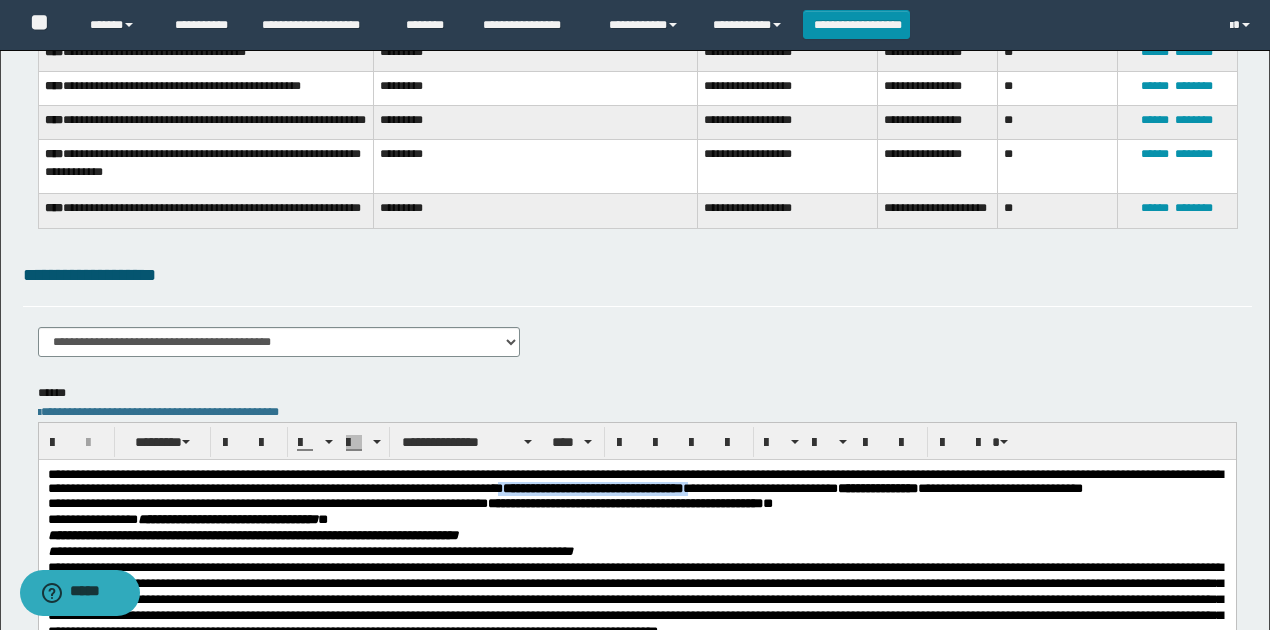 drag, startPoint x: 943, startPoint y: 489, endPoint x: 724, endPoint y: 492, distance: 219.02055 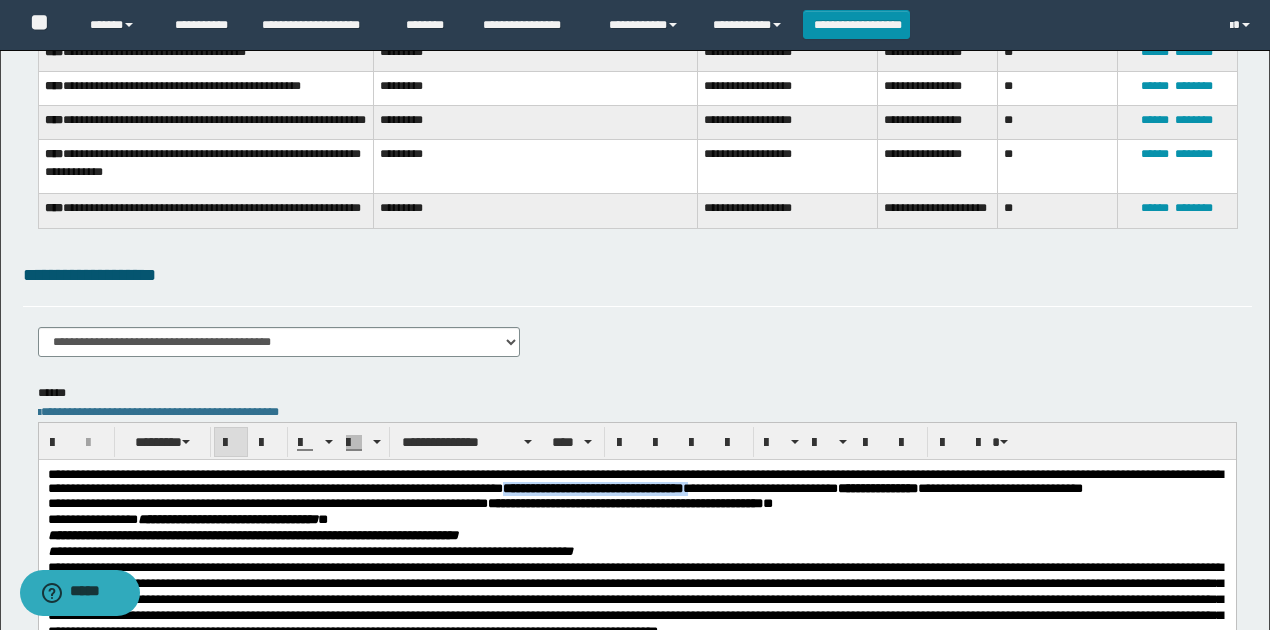 type 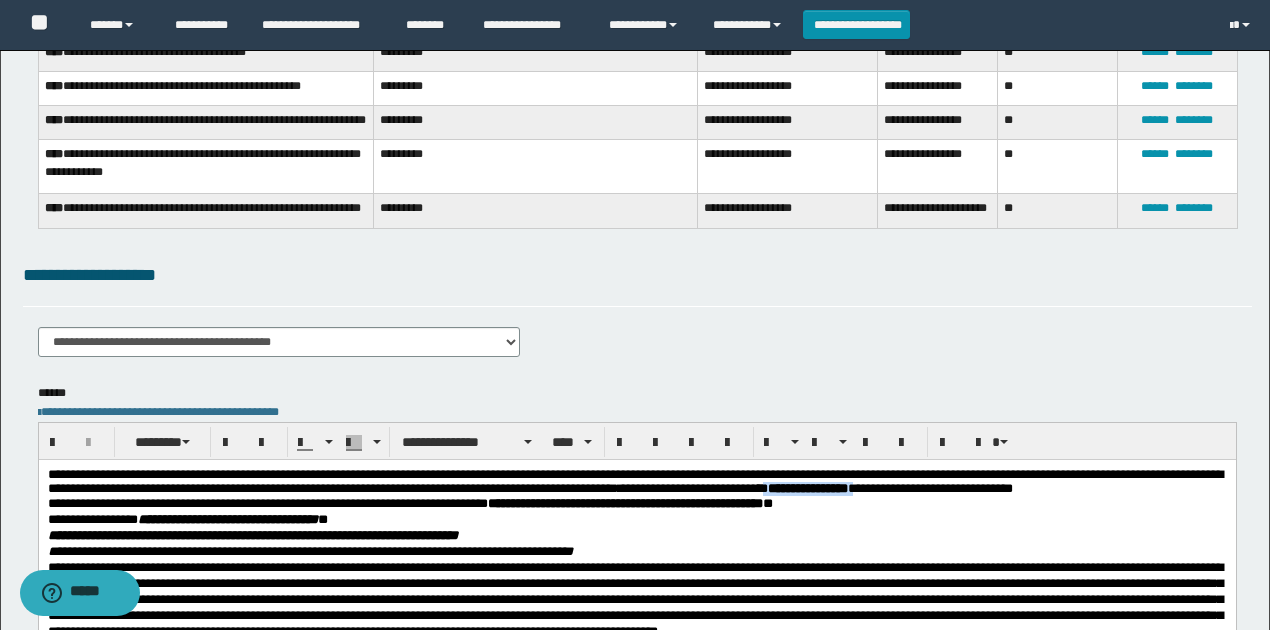 drag, startPoint x: 1022, startPoint y: 489, endPoint x: 1131, endPoint y: 492, distance: 109.041275 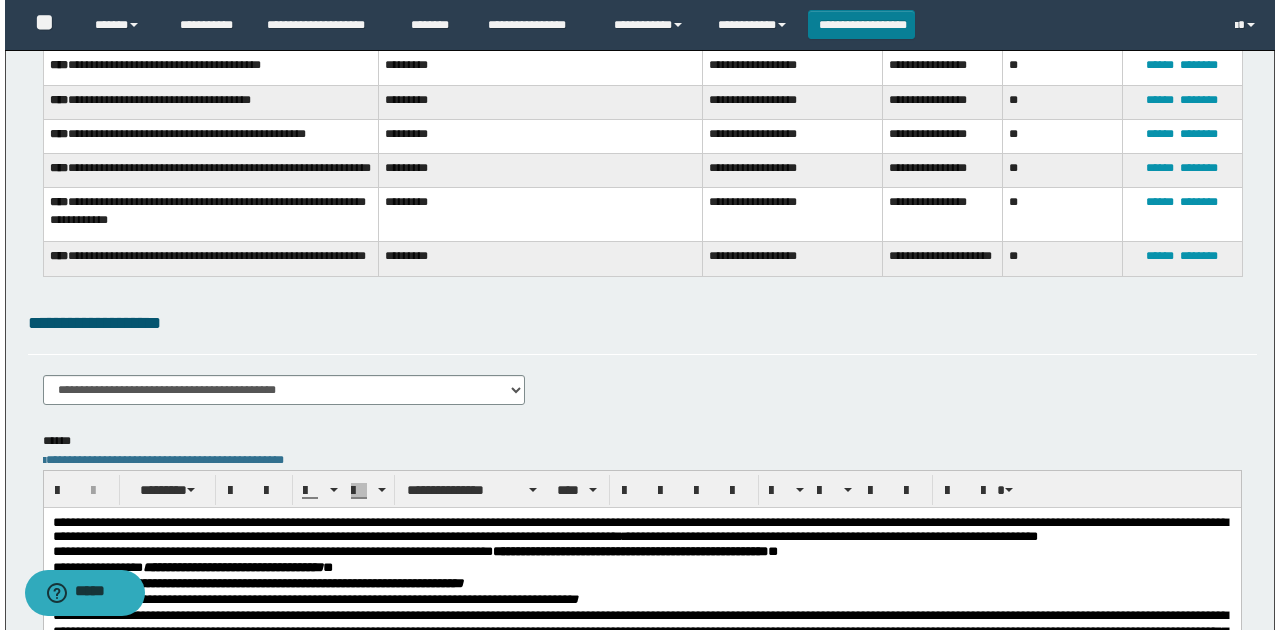 scroll, scrollTop: 0, scrollLeft: 0, axis: both 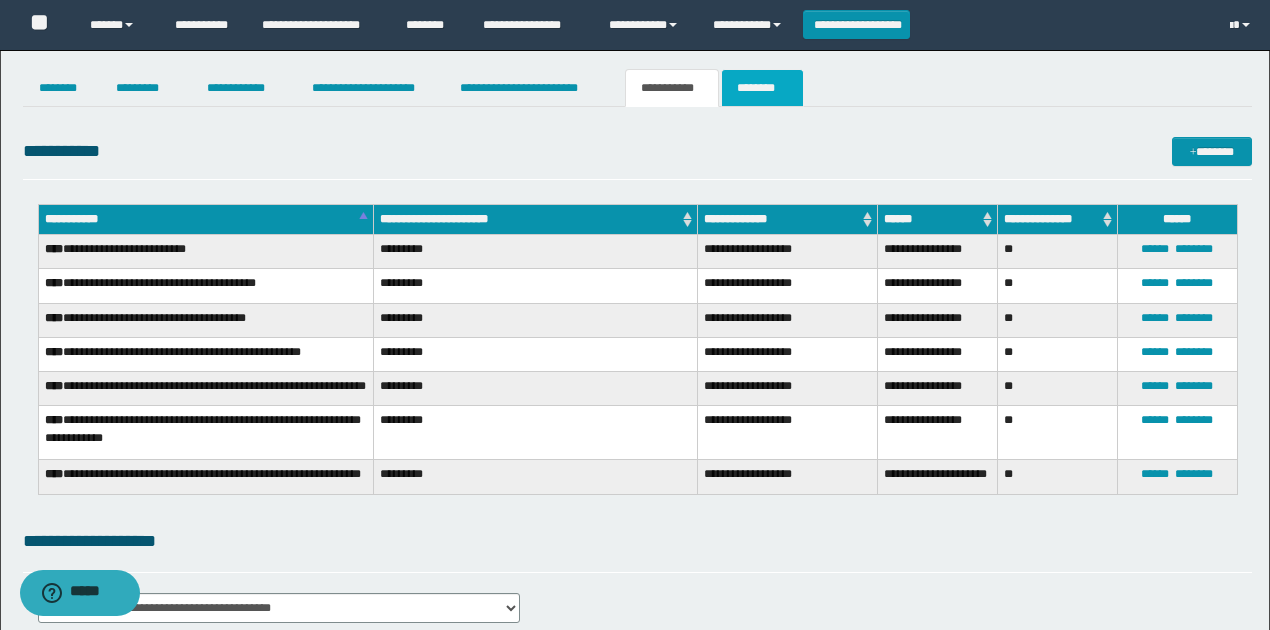 click on "********" at bounding box center (762, 88) 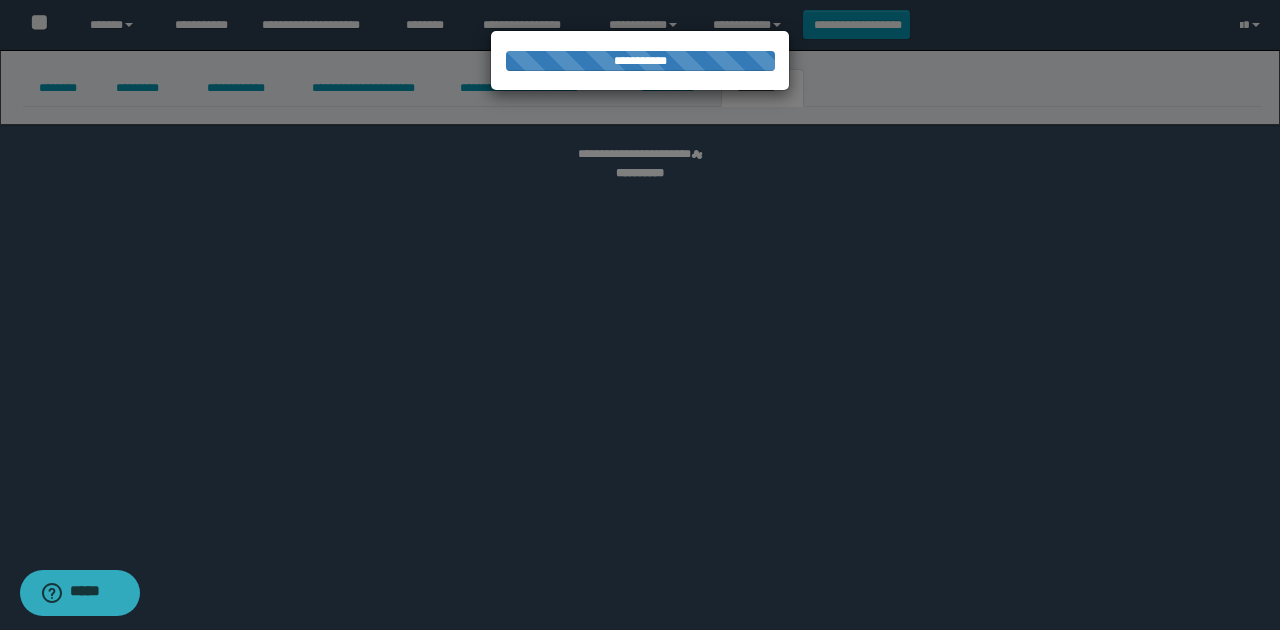 select 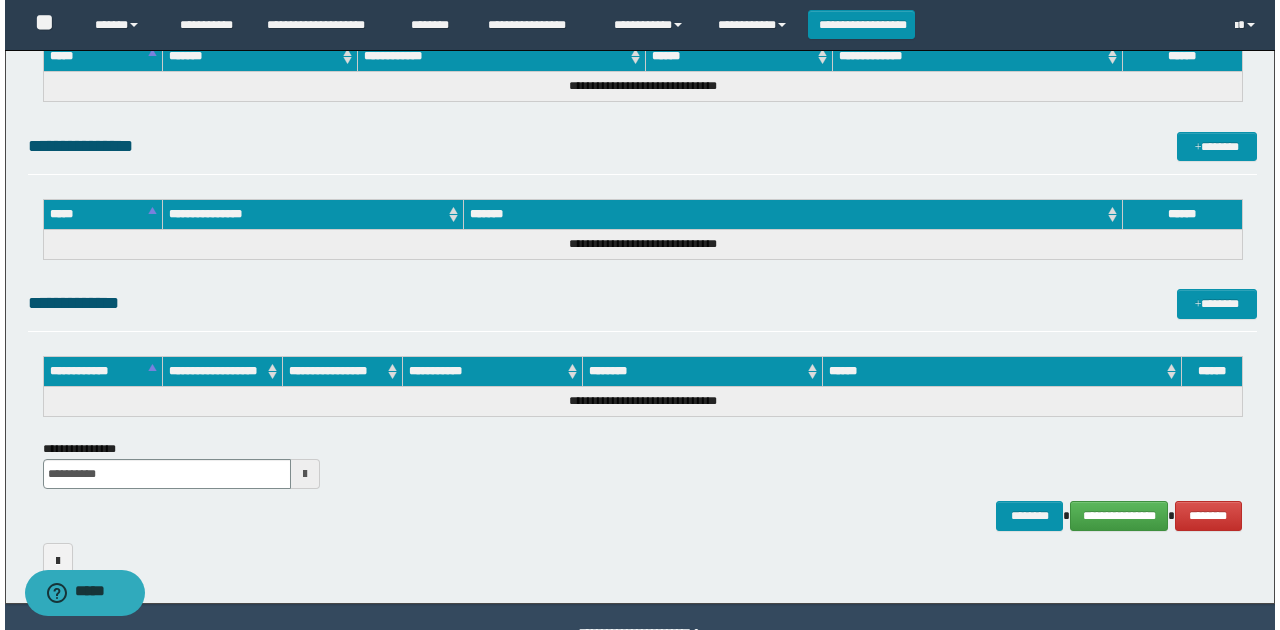 scroll, scrollTop: 974, scrollLeft: 0, axis: vertical 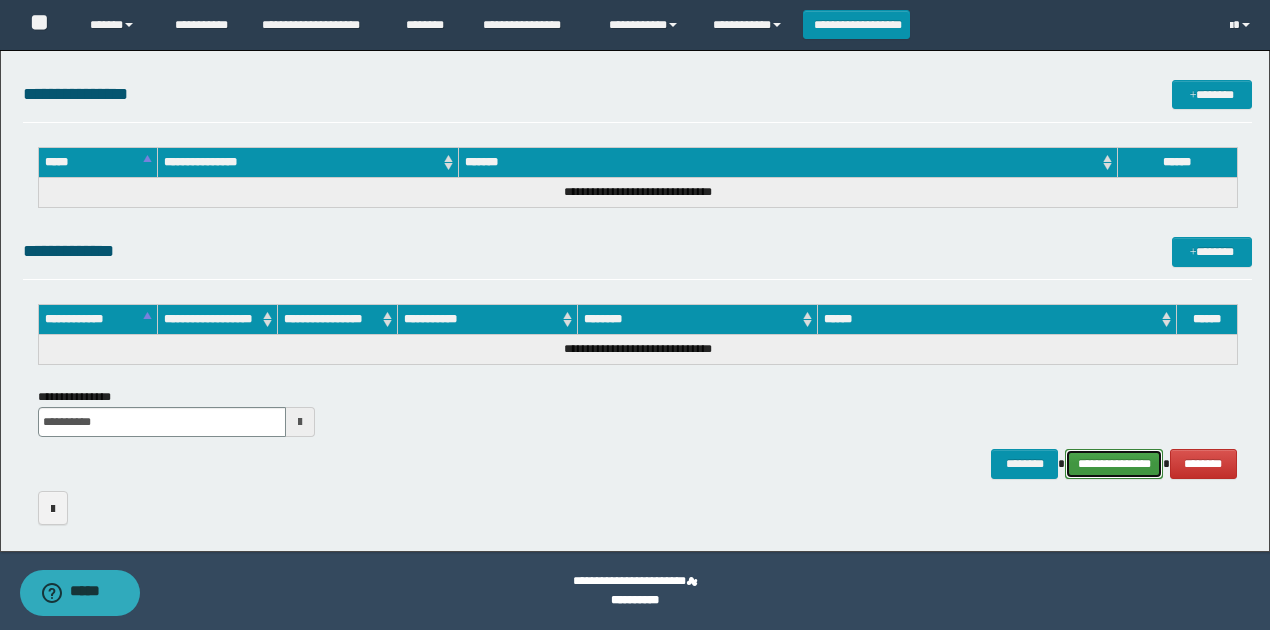 click on "**********" at bounding box center (1114, 463) 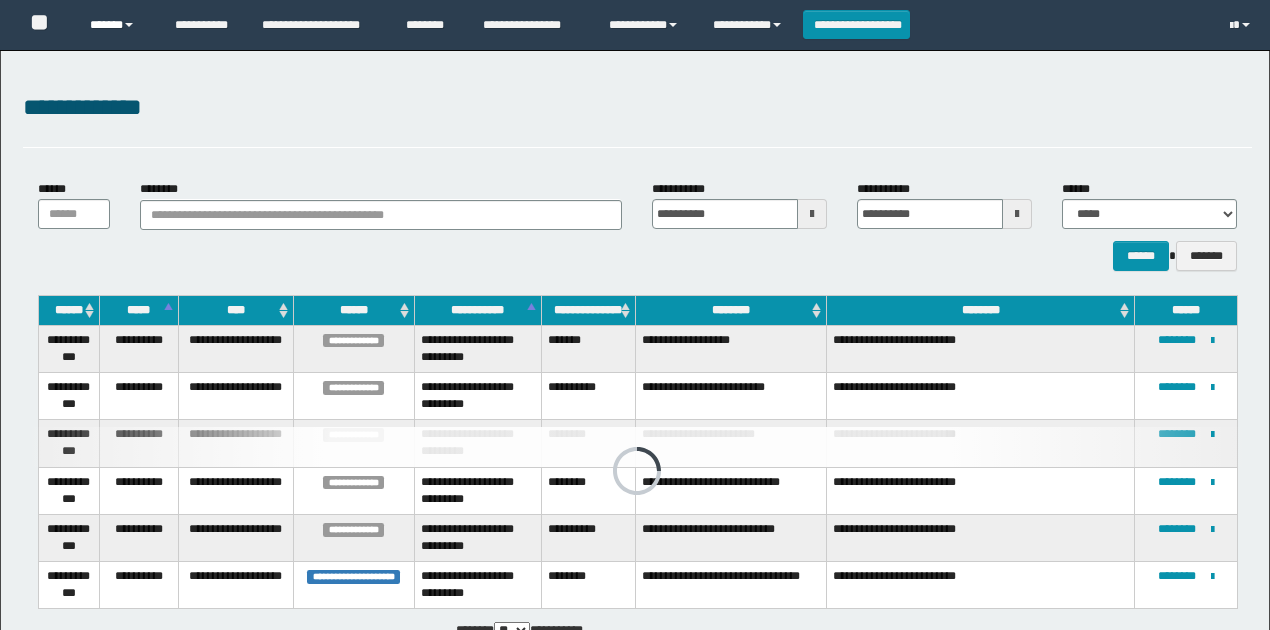 scroll, scrollTop: 132, scrollLeft: 0, axis: vertical 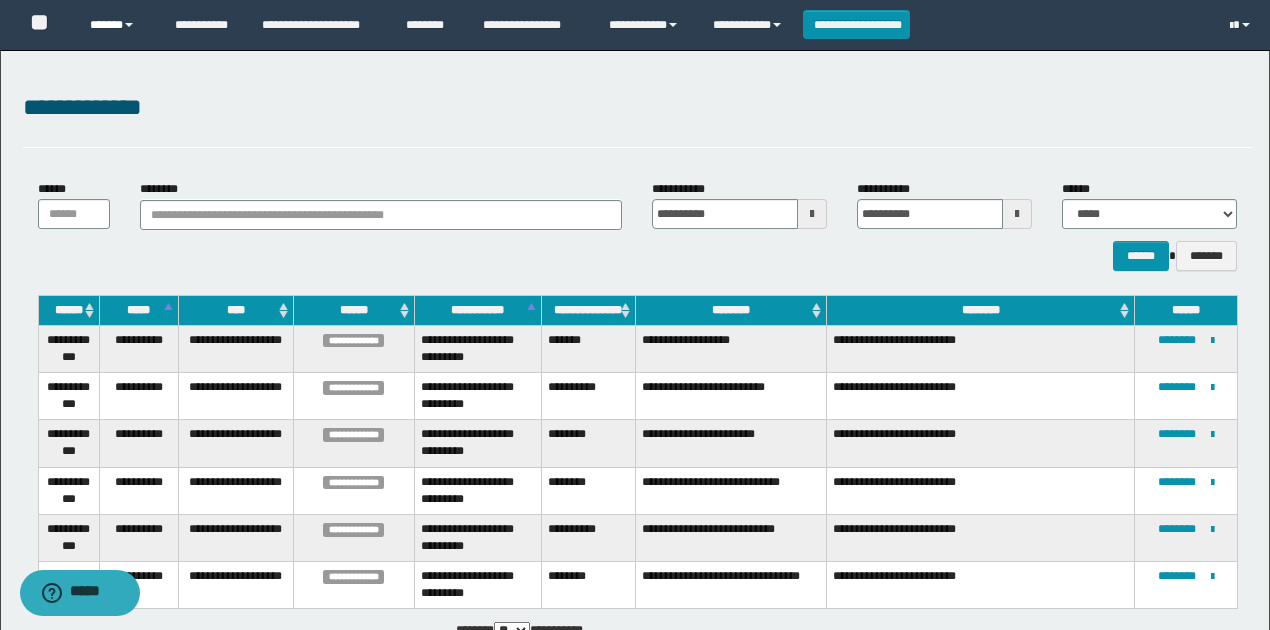 click on "******" at bounding box center [117, 25] 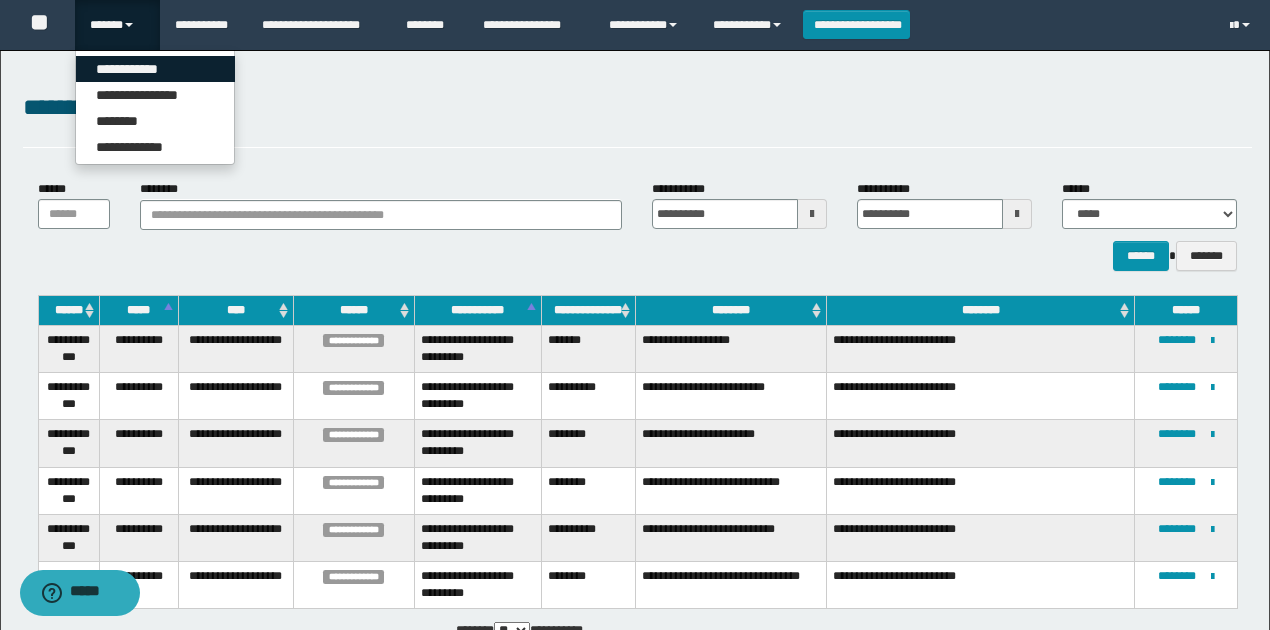 click on "**********" at bounding box center [155, 69] 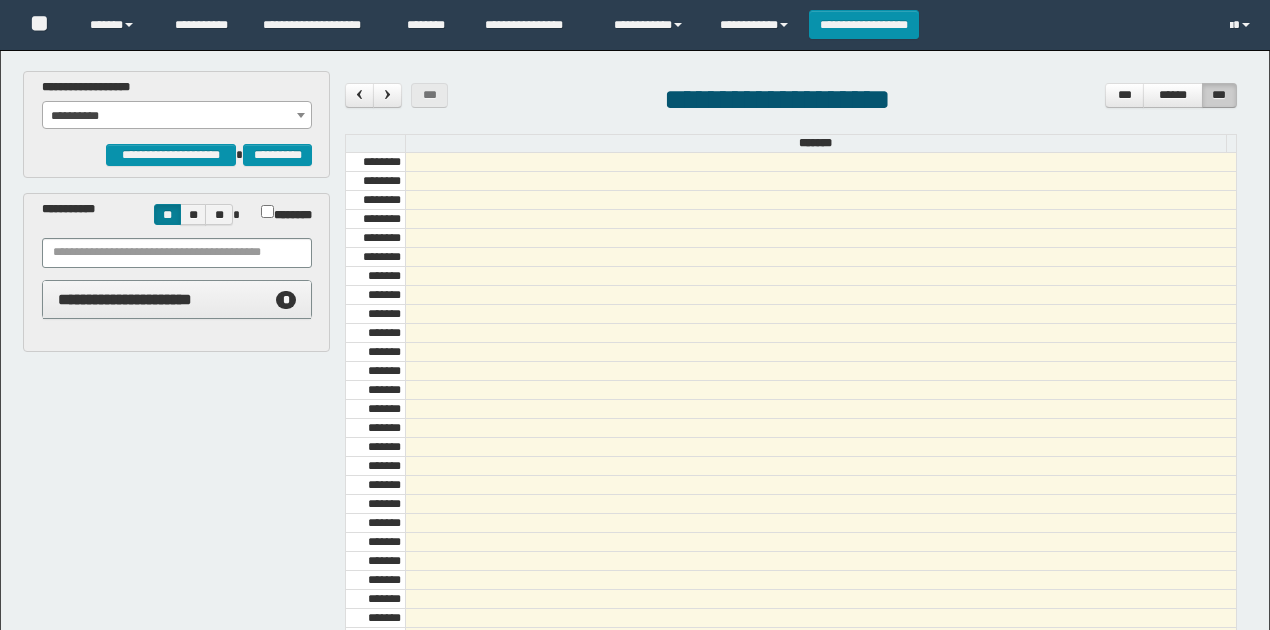 scroll, scrollTop: 0, scrollLeft: 0, axis: both 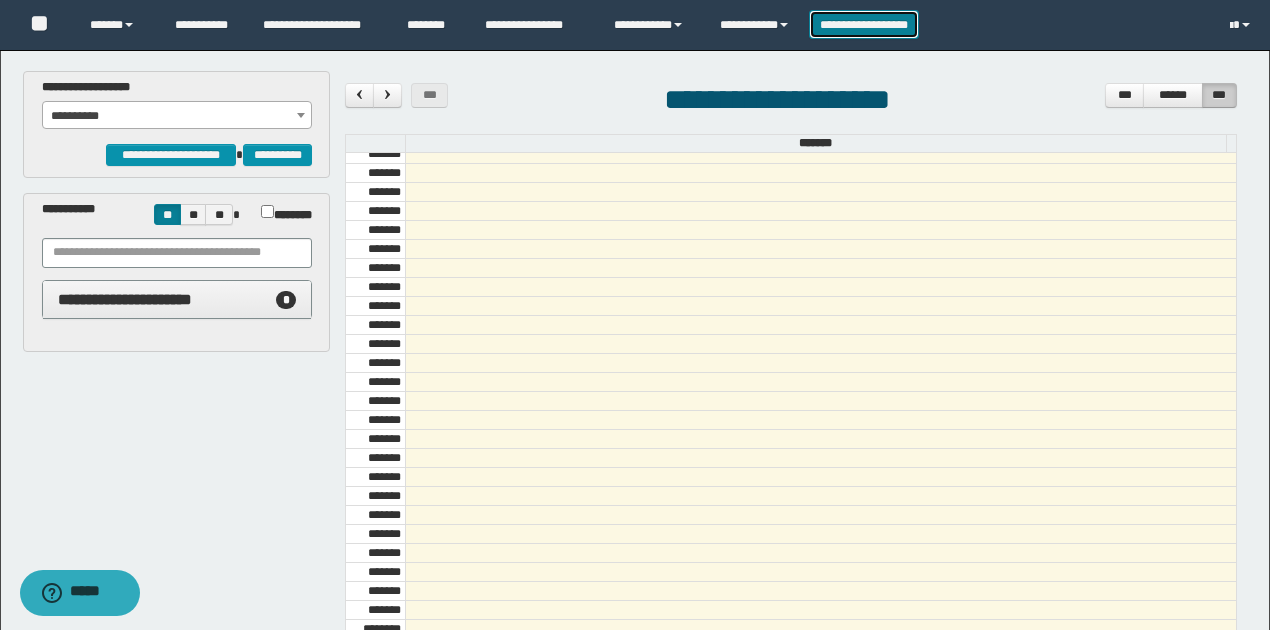 click on "**********" at bounding box center (864, 24) 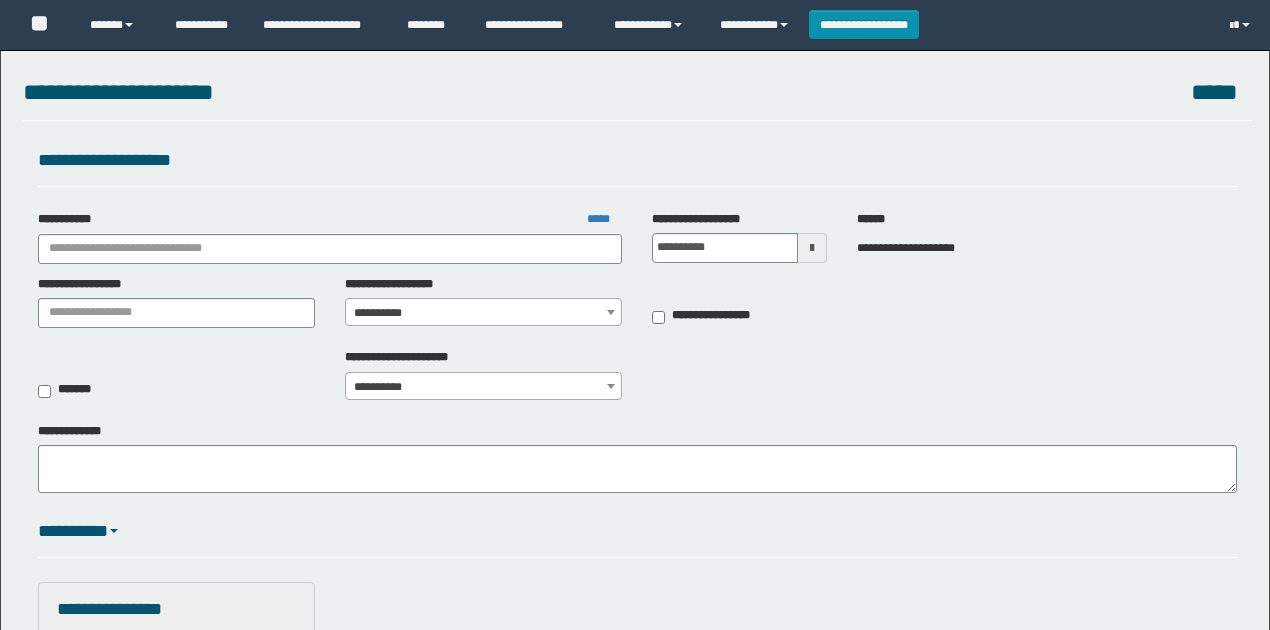scroll, scrollTop: 0, scrollLeft: 0, axis: both 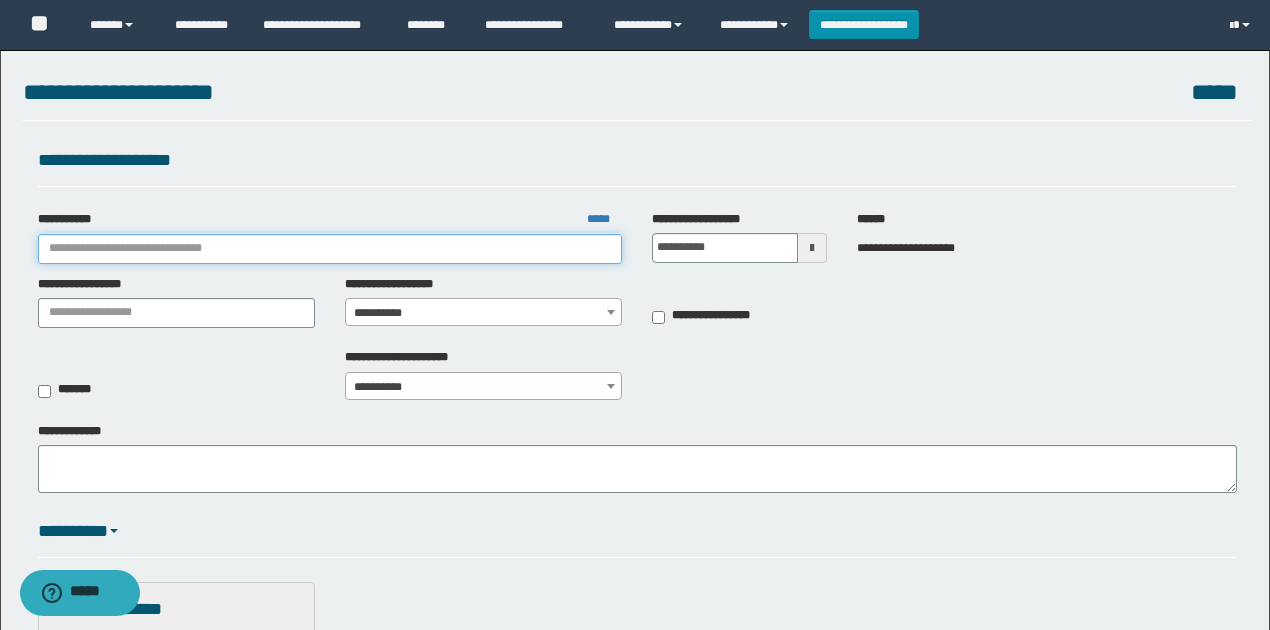 drag, startPoint x: 457, startPoint y: 234, endPoint x: 459, endPoint y: 252, distance: 18.110771 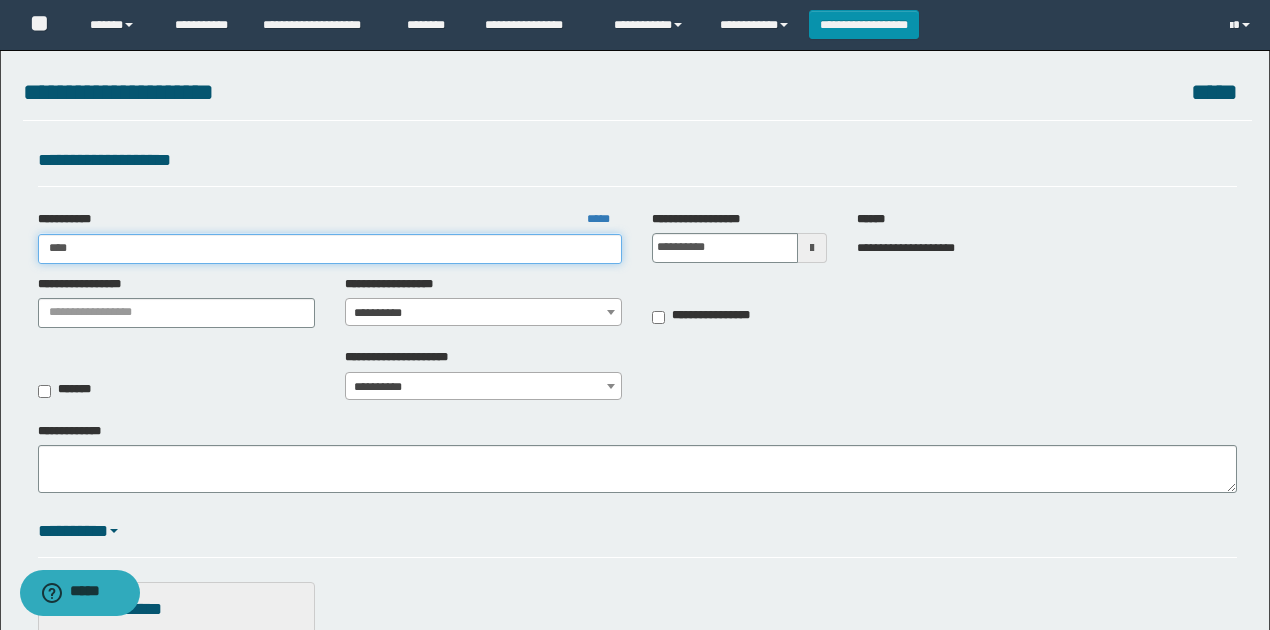type on "*****" 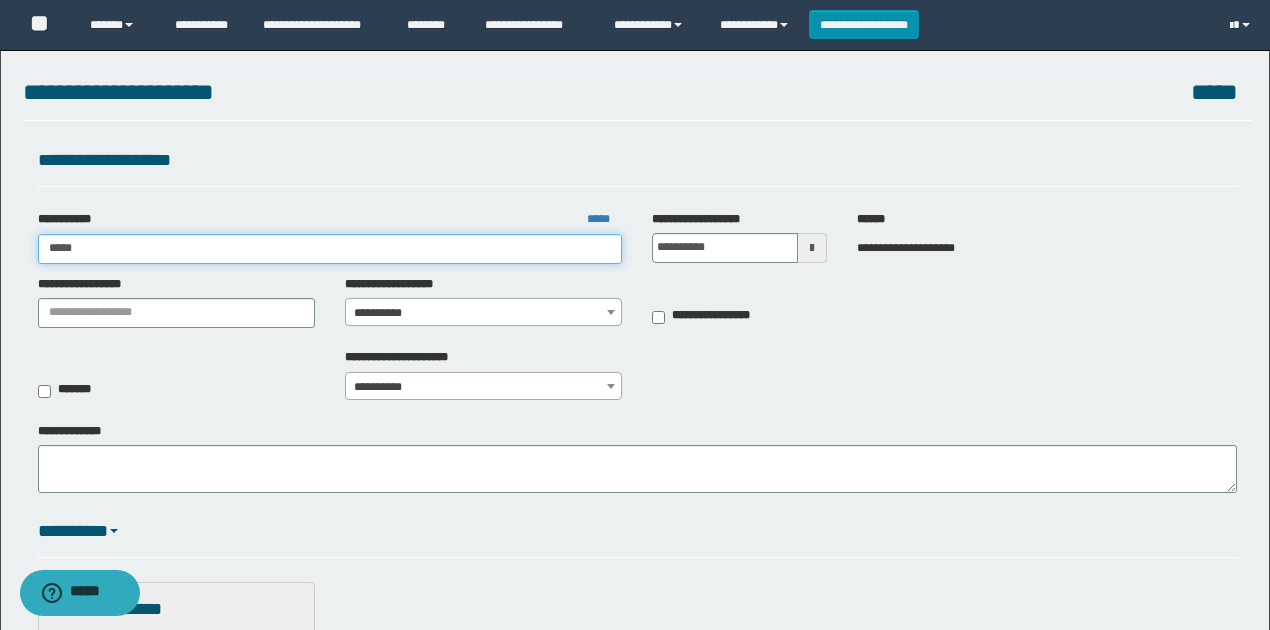 type on "*****" 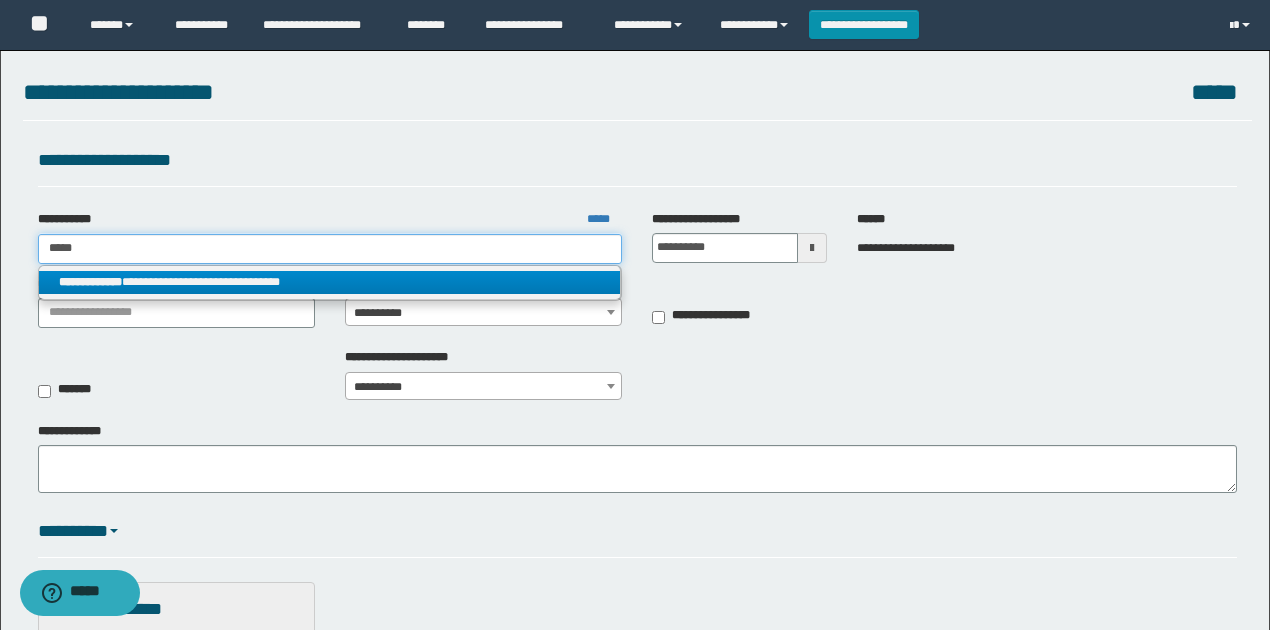 type on "*****" 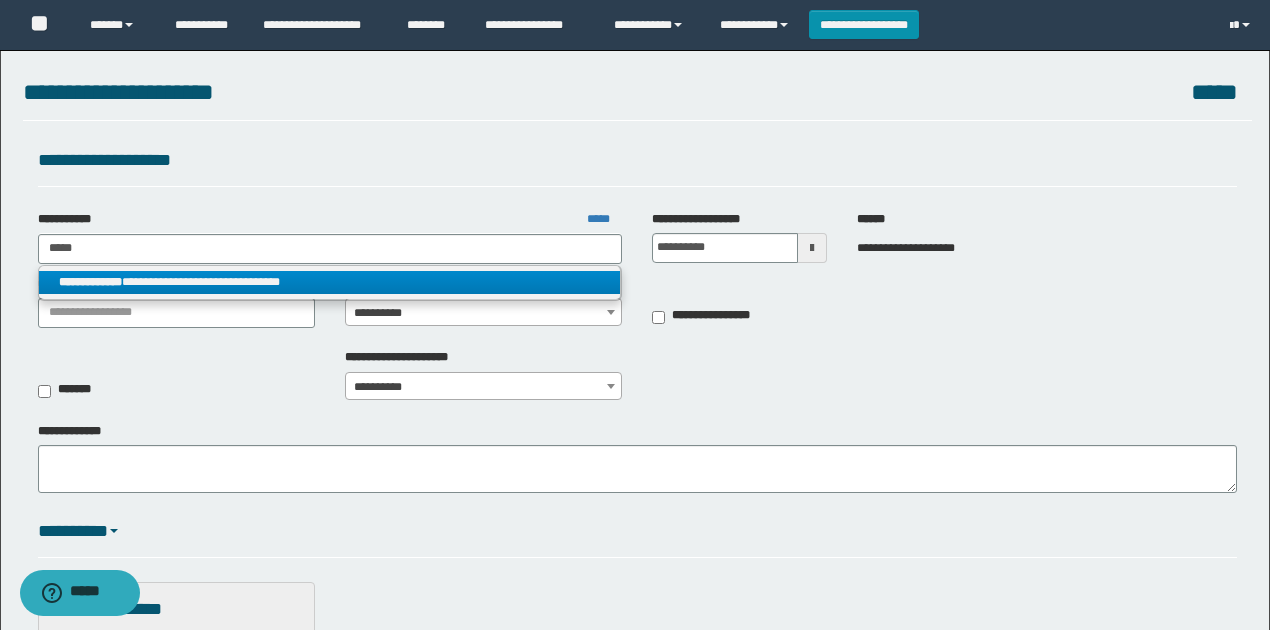 click on "**********" at bounding box center (330, 282) 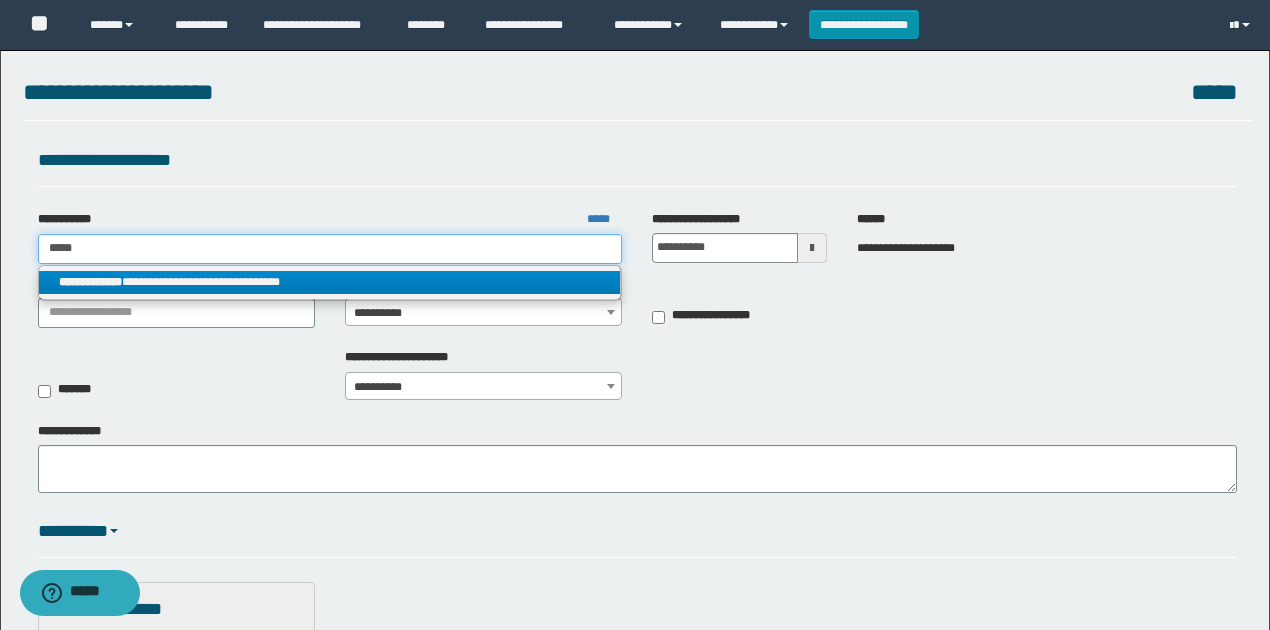 type 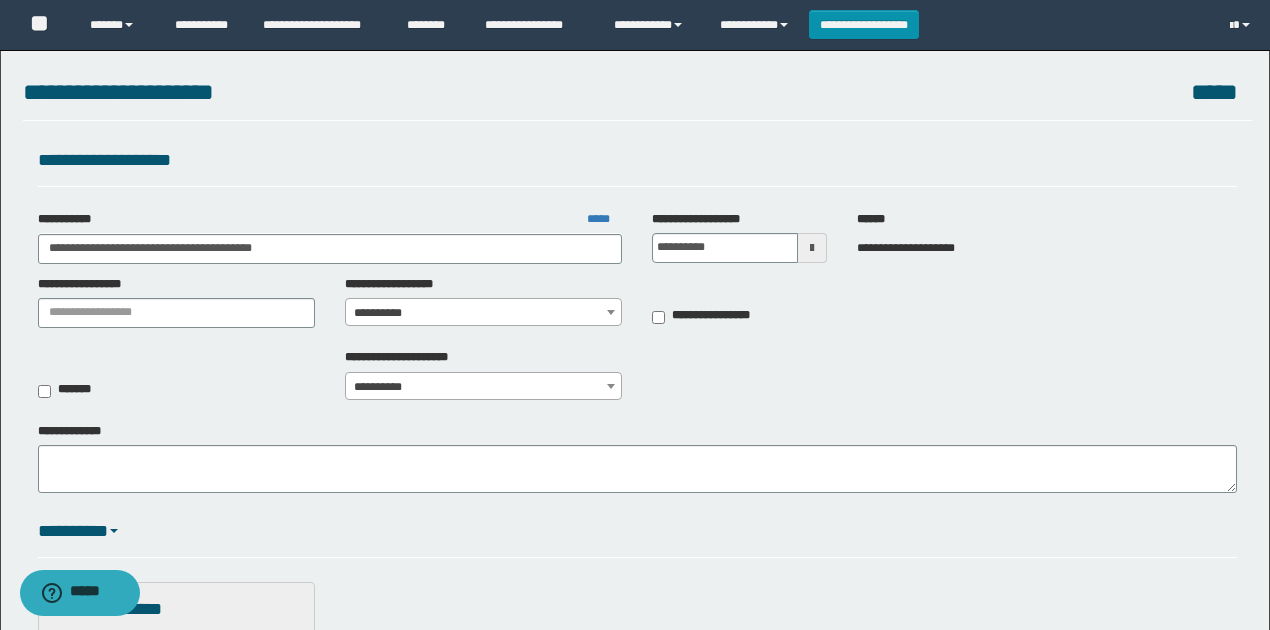 click on "**********" at bounding box center [484, 313] 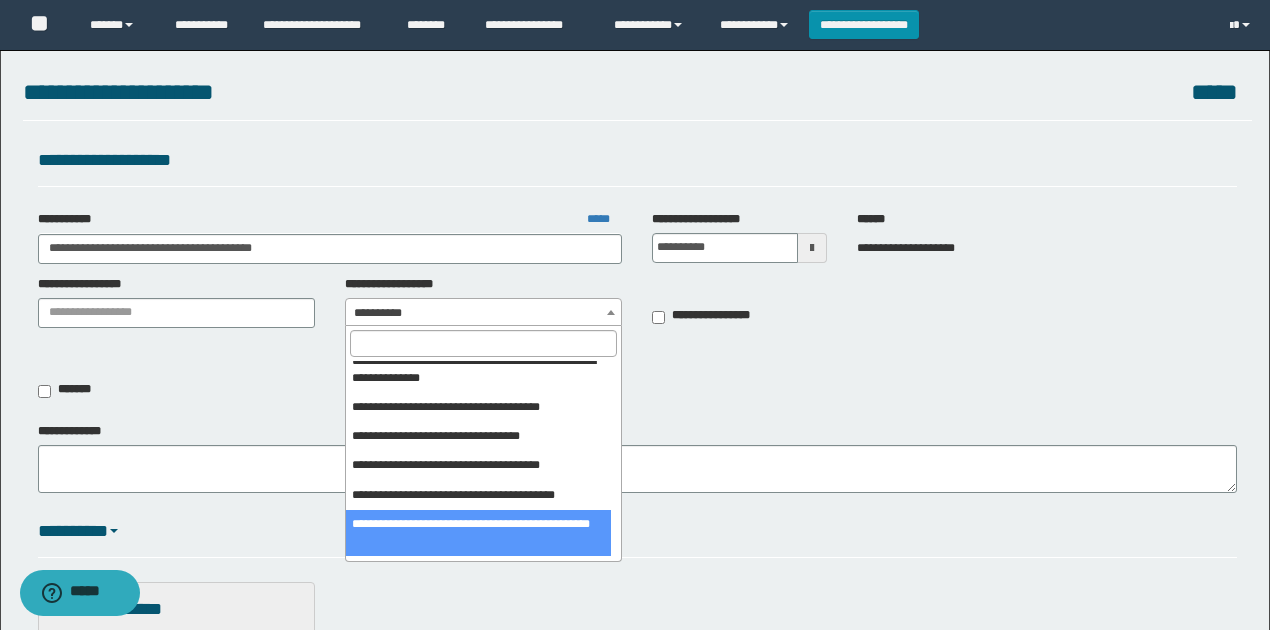 scroll, scrollTop: 1136, scrollLeft: 0, axis: vertical 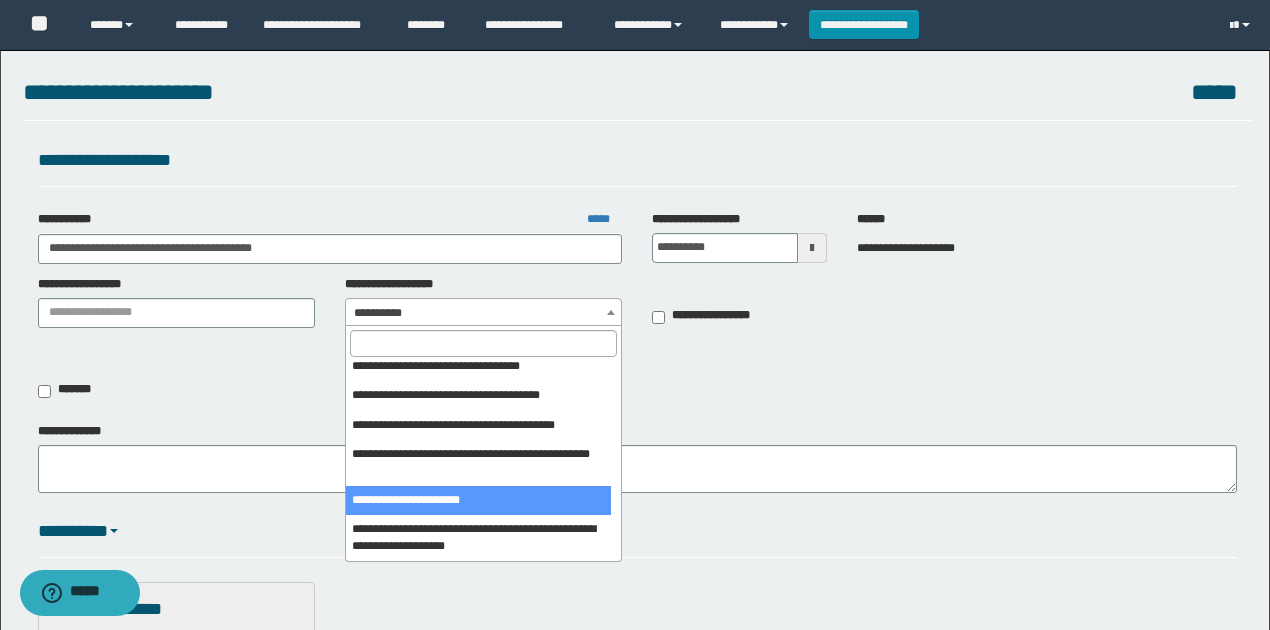 select on "****" 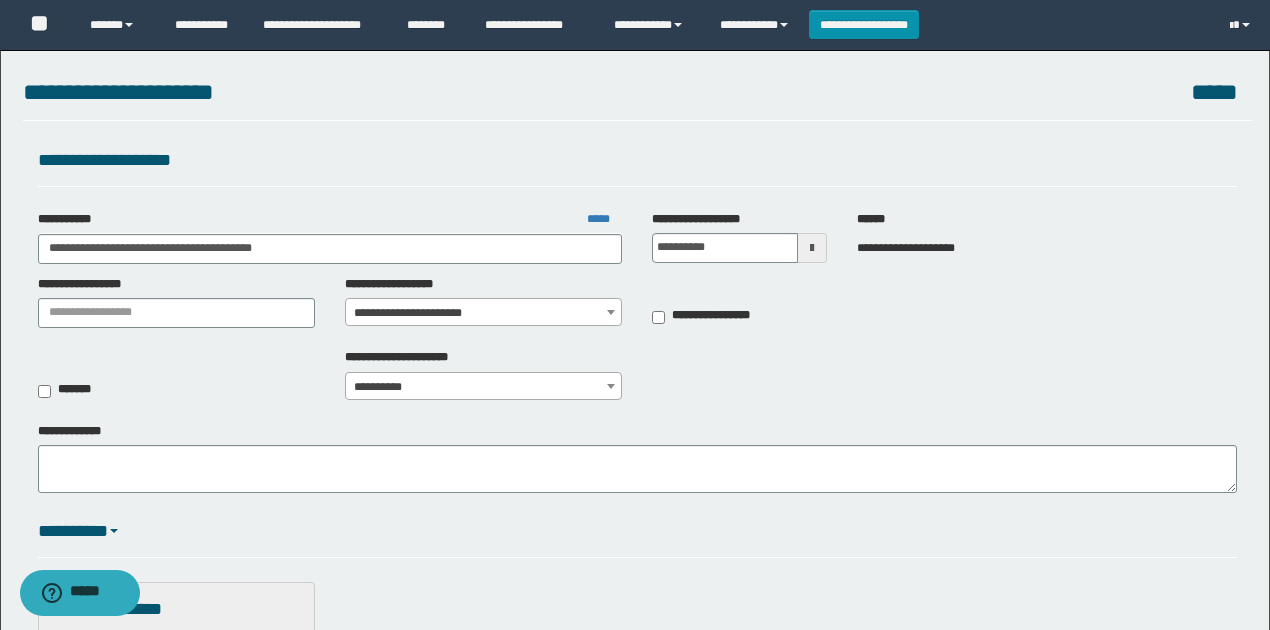 drag, startPoint x: 810, startPoint y: 376, endPoint x: 777, endPoint y: 377, distance: 33.01515 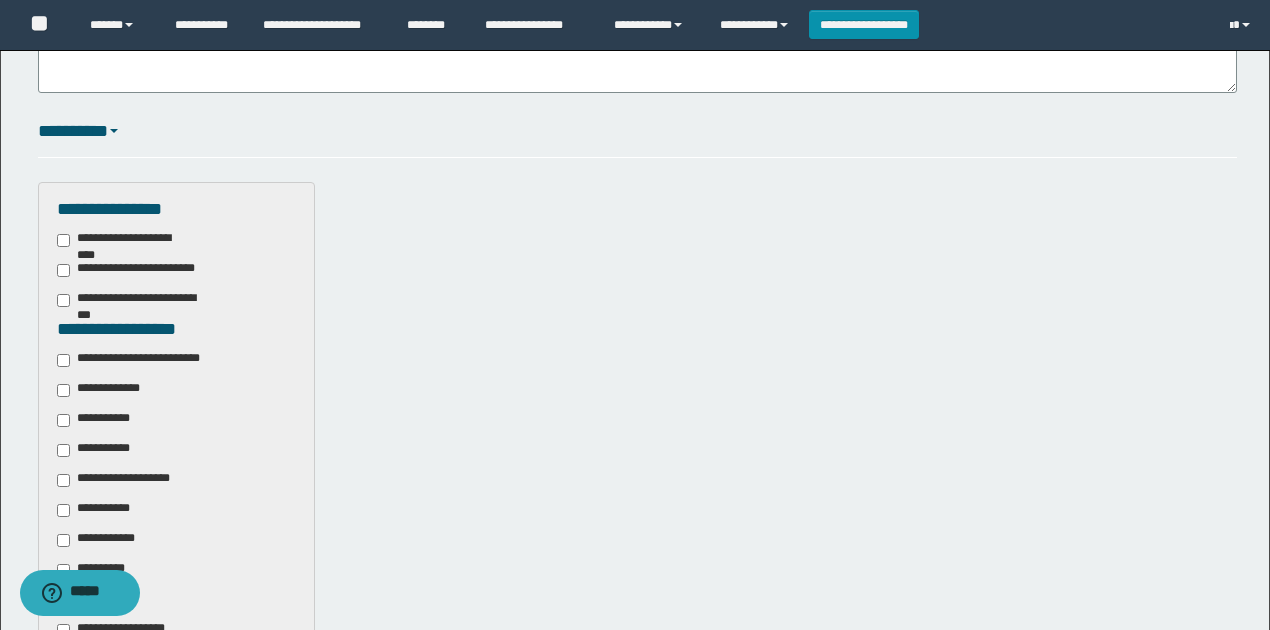 click on "**********" at bounding box center (143, 360) 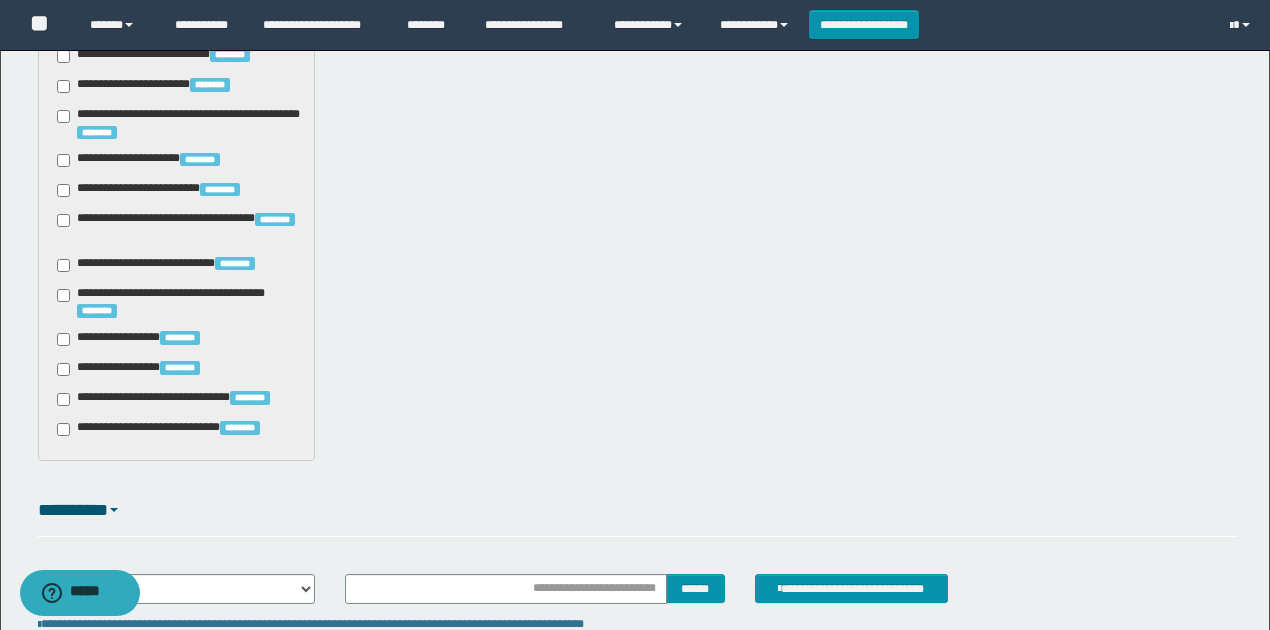 scroll, scrollTop: 1720, scrollLeft: 0, axis: vertical 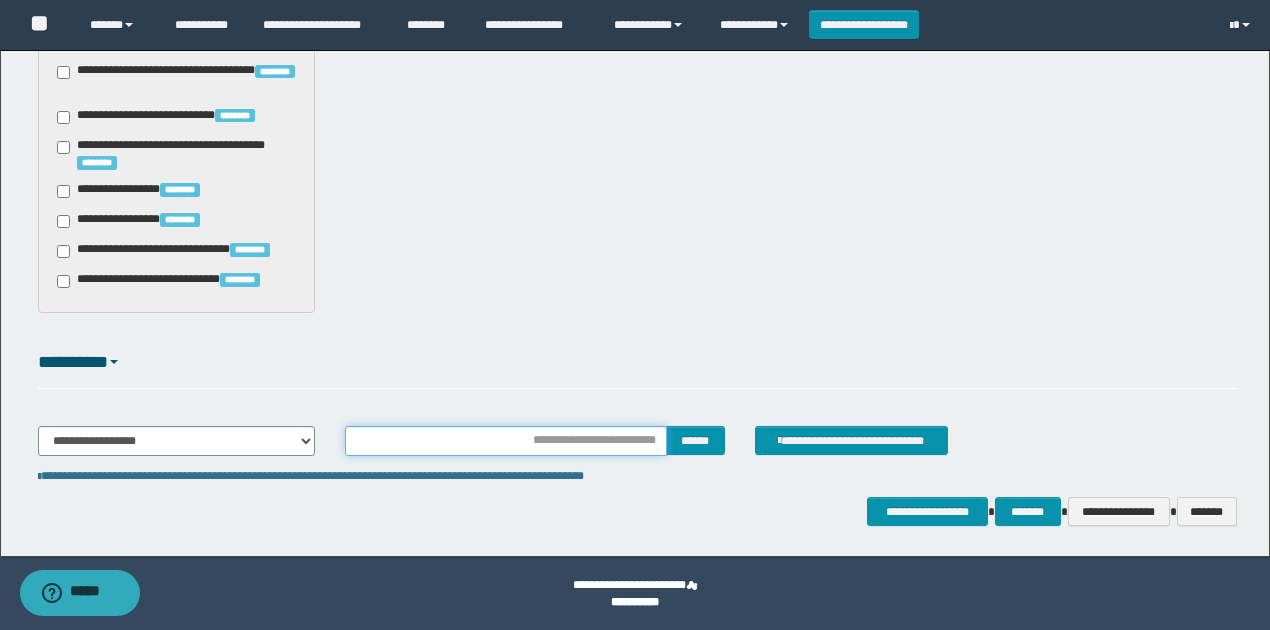 click at bounding box center (506, 441) 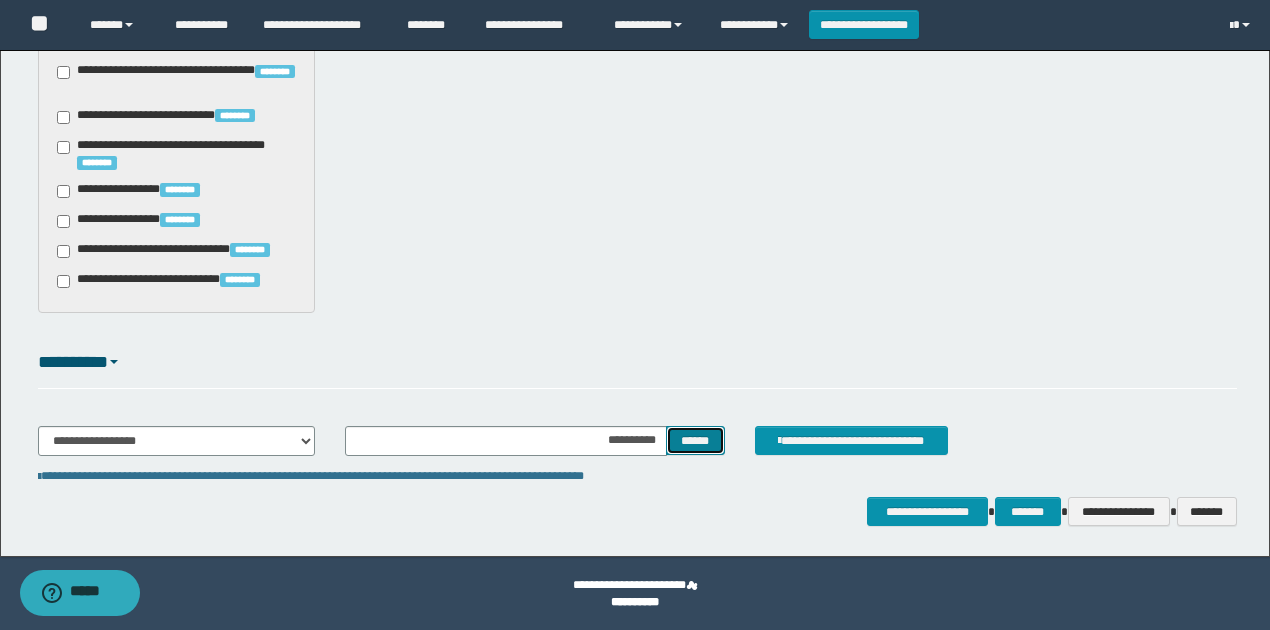 click on "******" at bounding box center (695, 440) 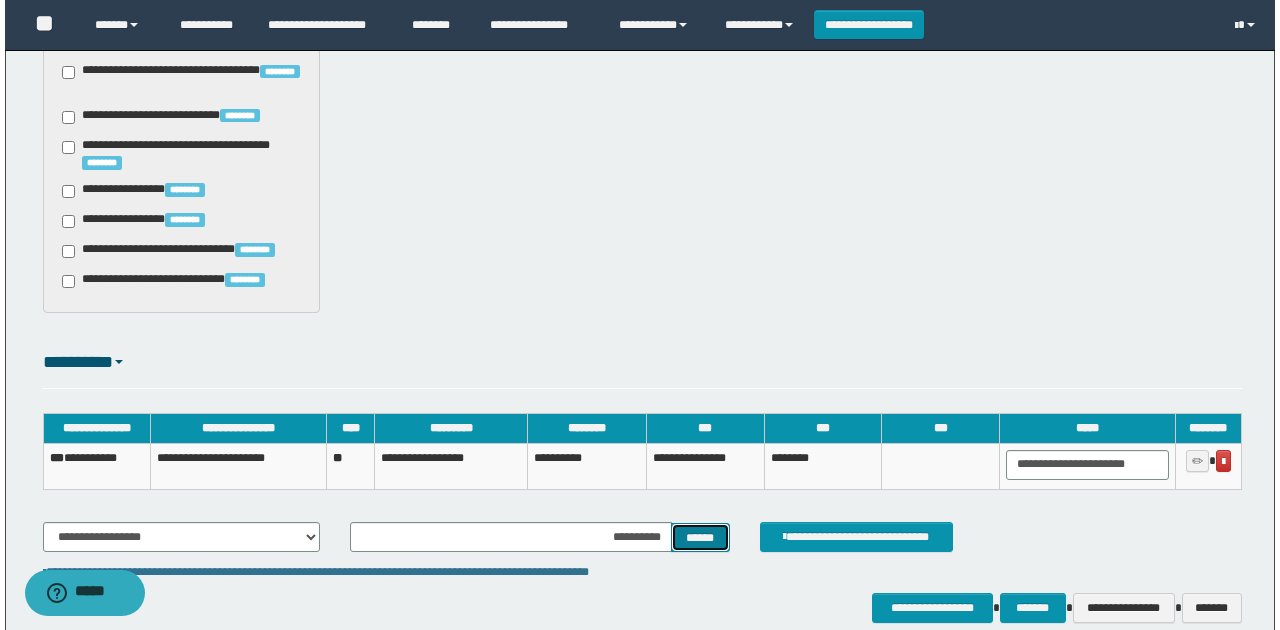 scroll, scrollTop: 1817, scrollLeft: 0, axis: vertical 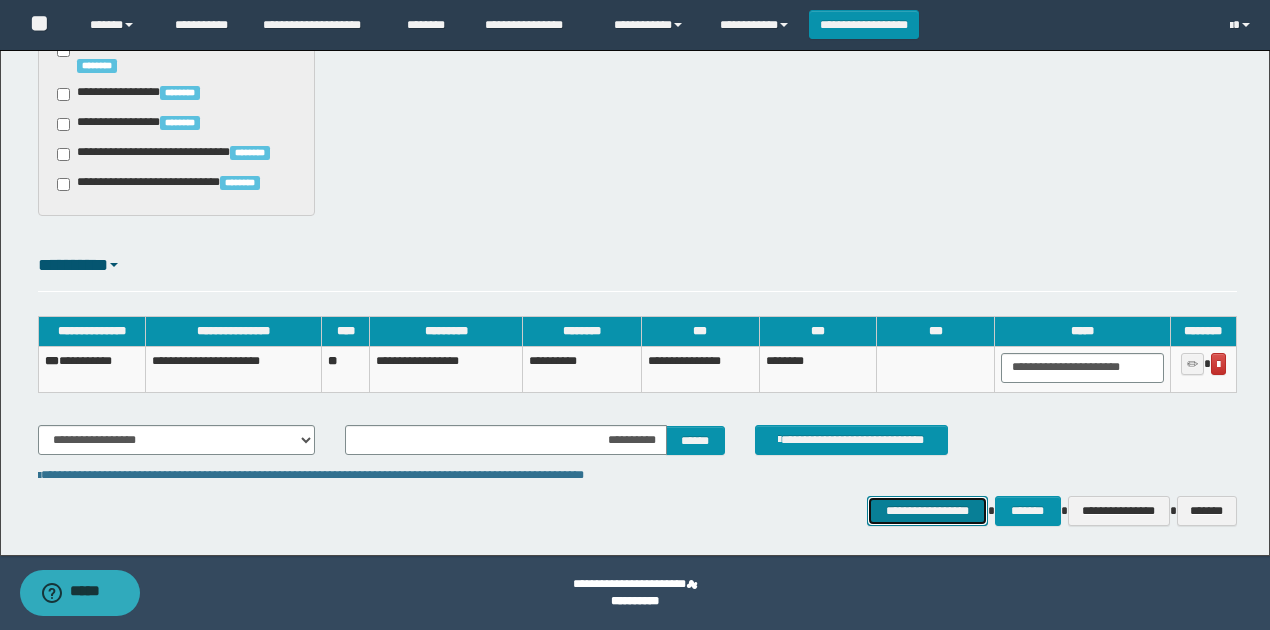 click on "**********" at bounding box center [927, 510] 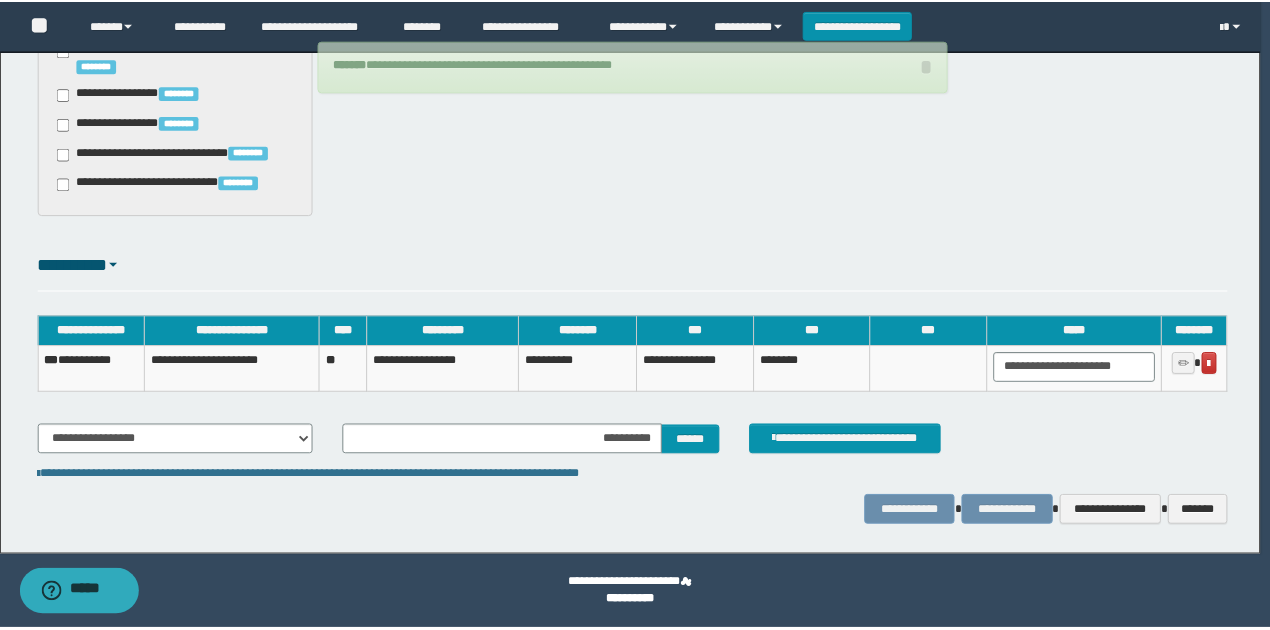 scroll, scrollTop: 1813, scrollLeft: 0, axis: vertical 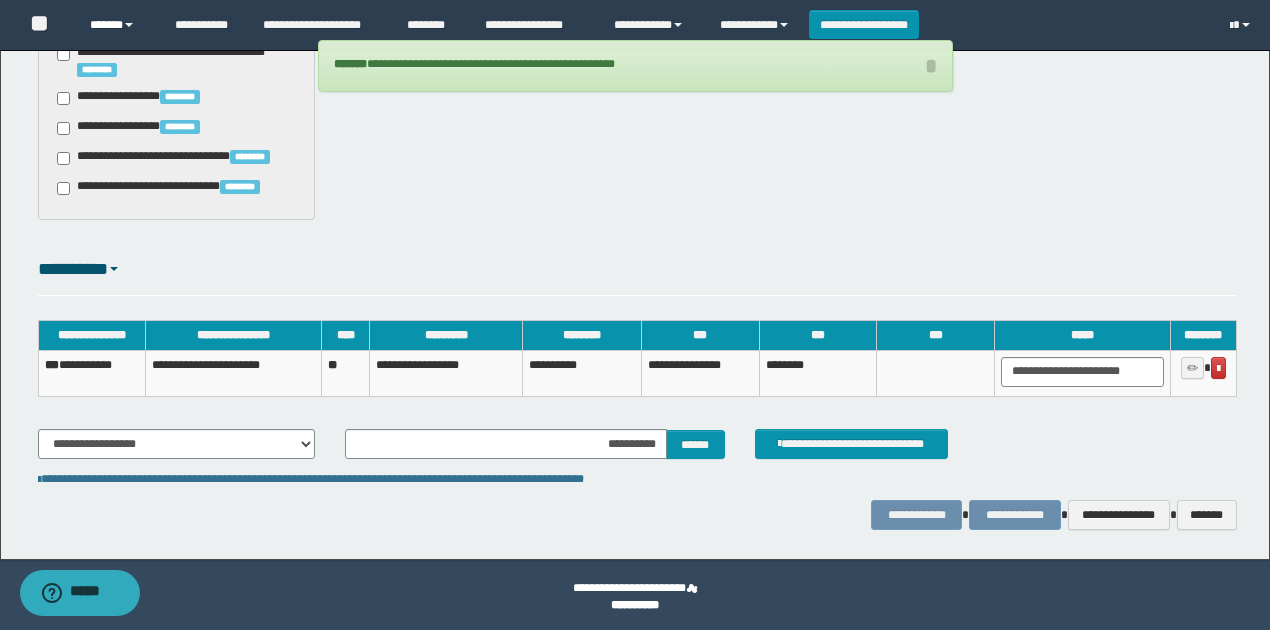 drag, startPoint x: 128, startPoint y: 22, endPoint x: 146, endPoint y: 55, distance: 37.589893 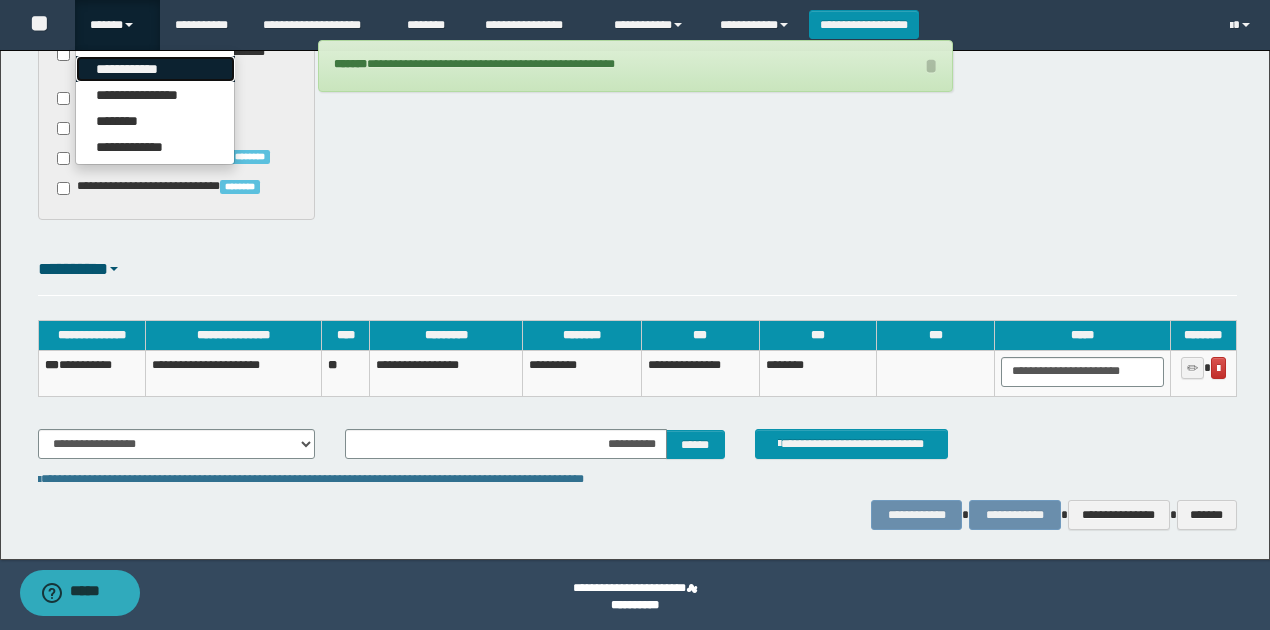 click on "**********" at bounding box center [155, 69] 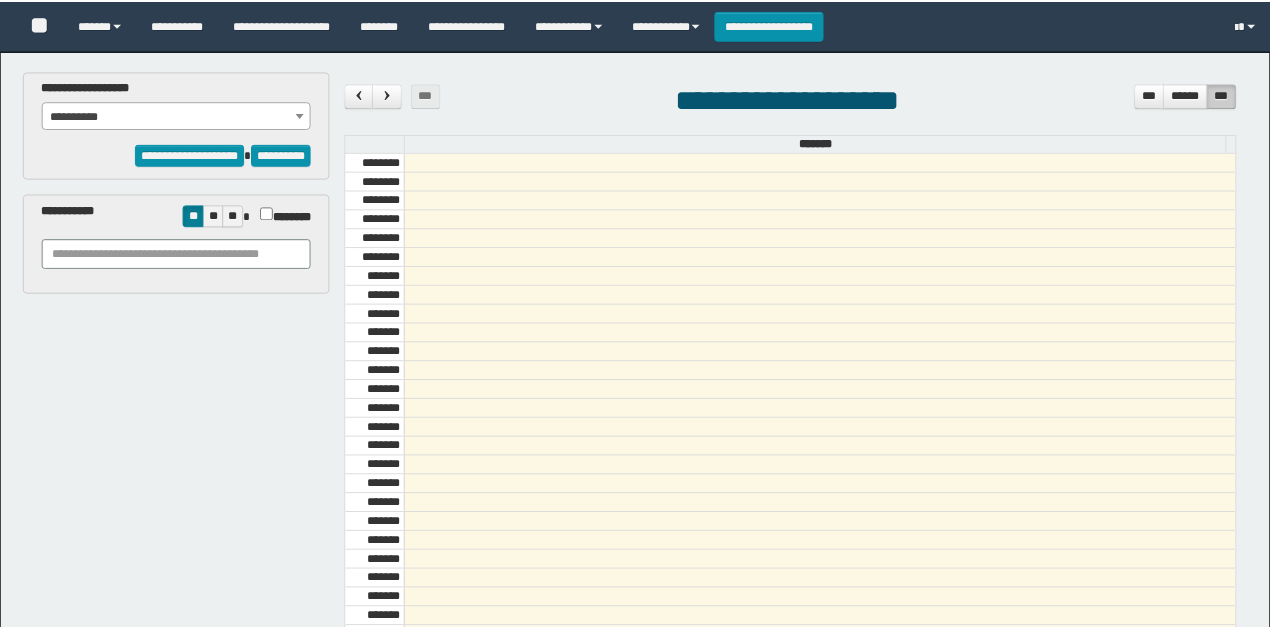 scroll, scrollTop: 0, scrollLeft: 0, axis: both 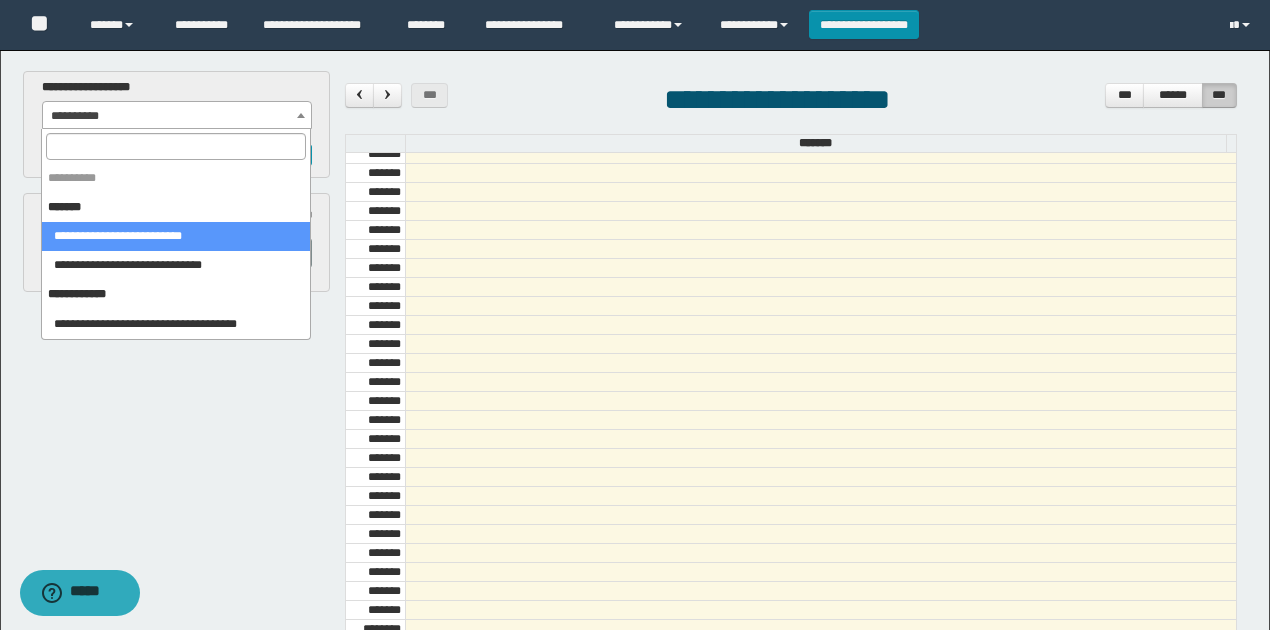 click on "**********" at bounding box center [177, 116] 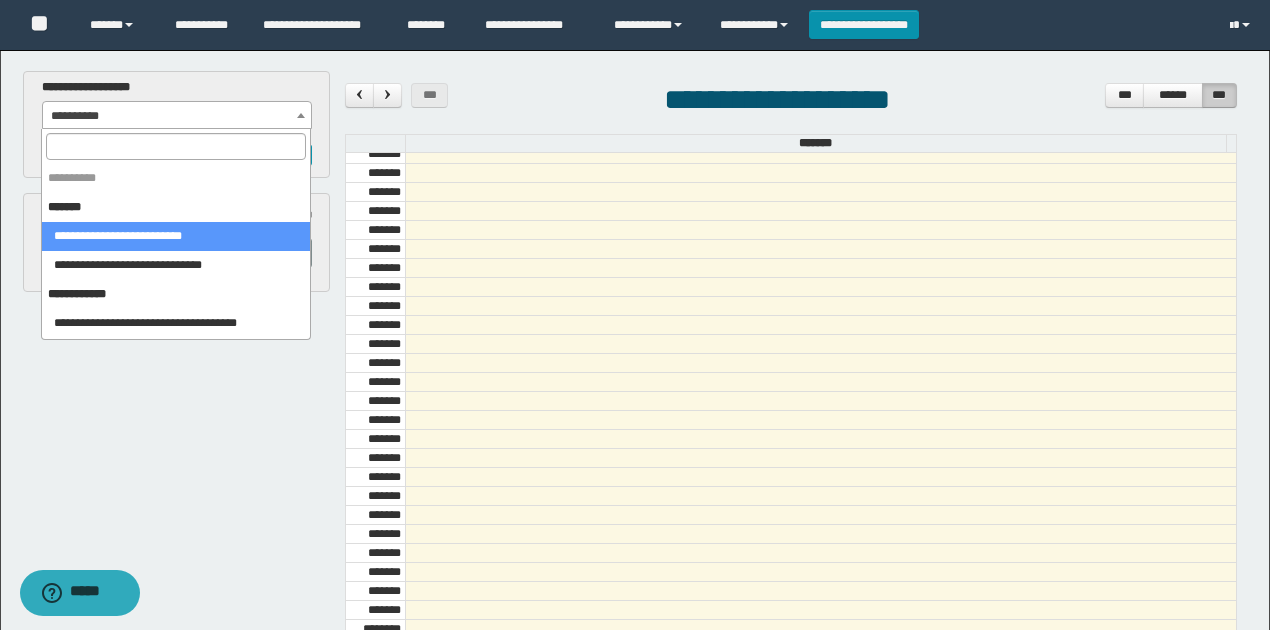 select on "******" 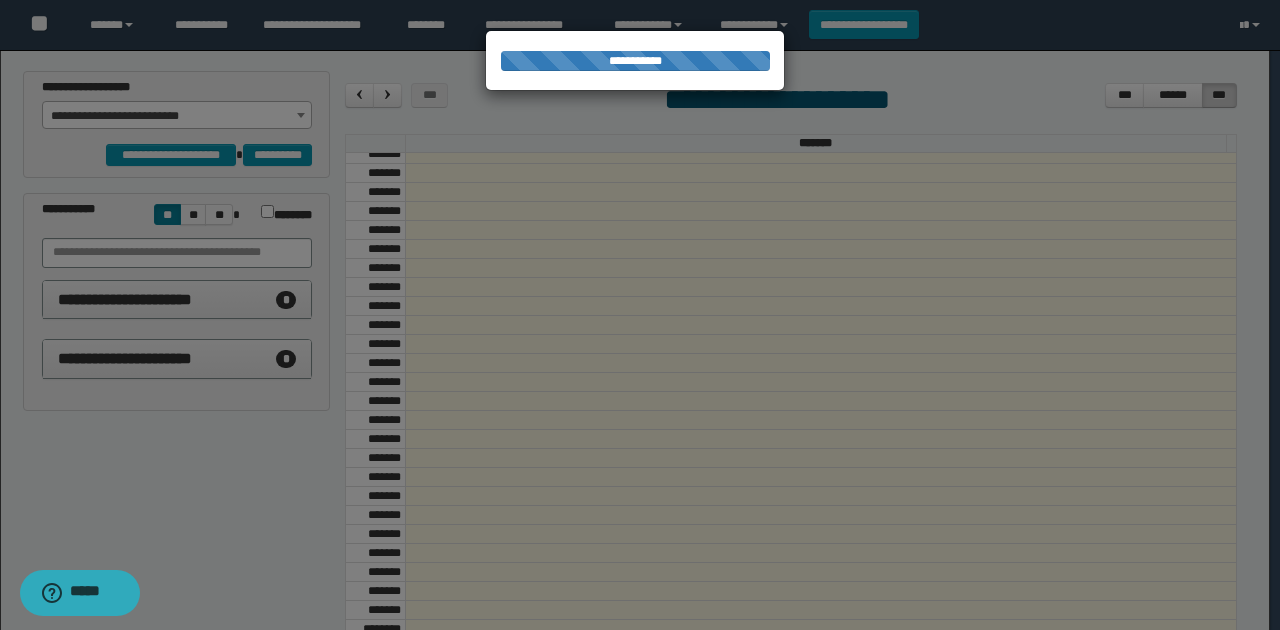 click at bounding box center [640, 315] 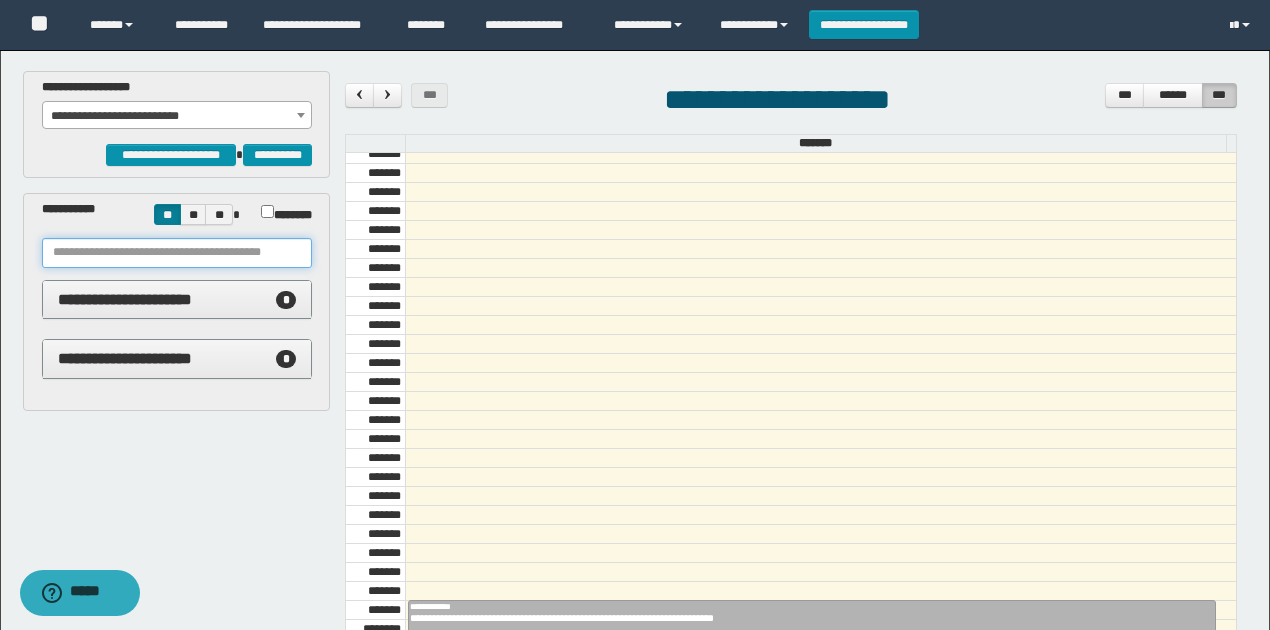 click at bounding box center [177, 253] 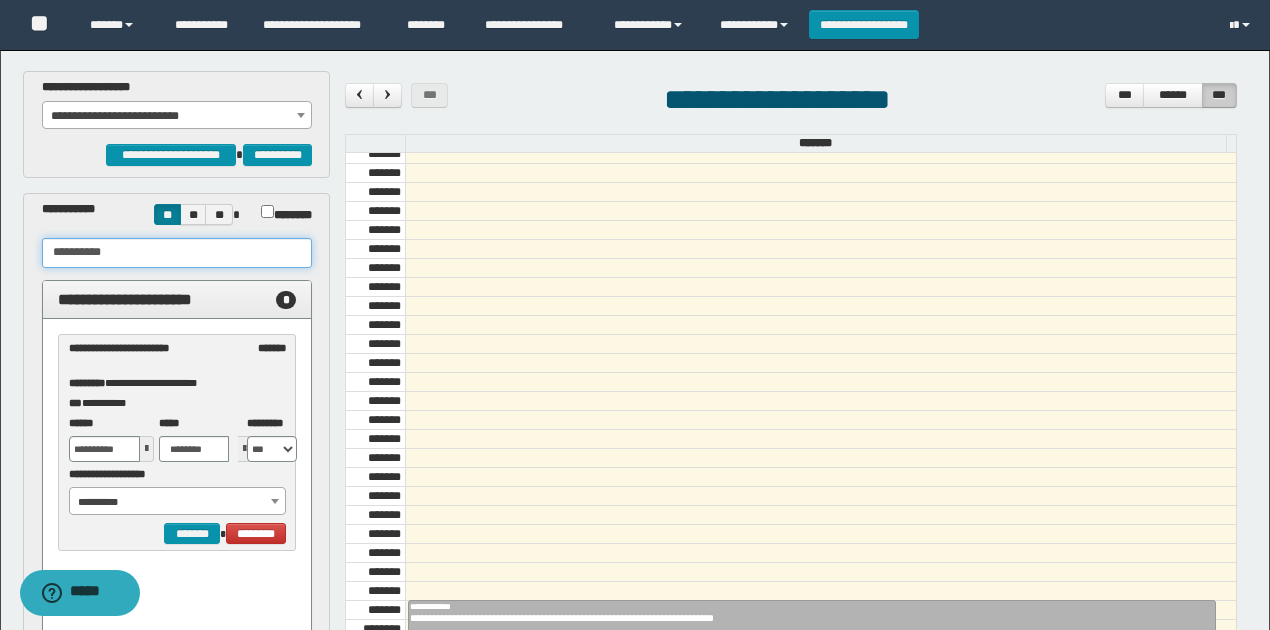 click on "**********" at bounding box center [178, 502] 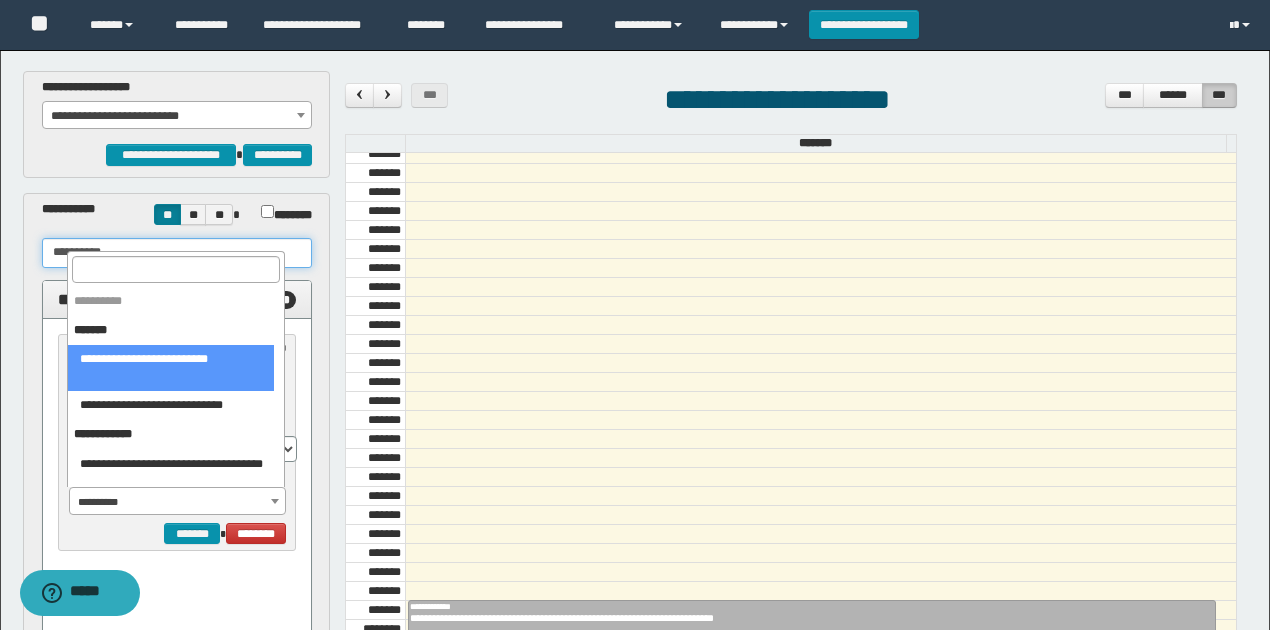 type on "**********" 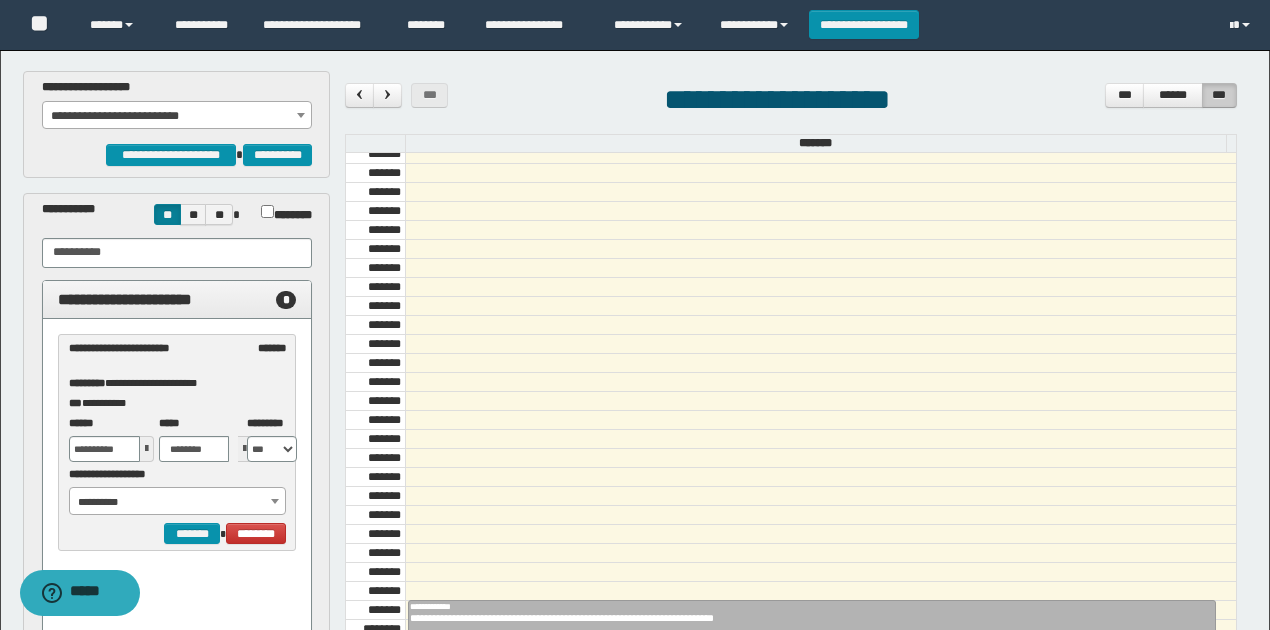 click on "**********" at bounding box center (178, 502) 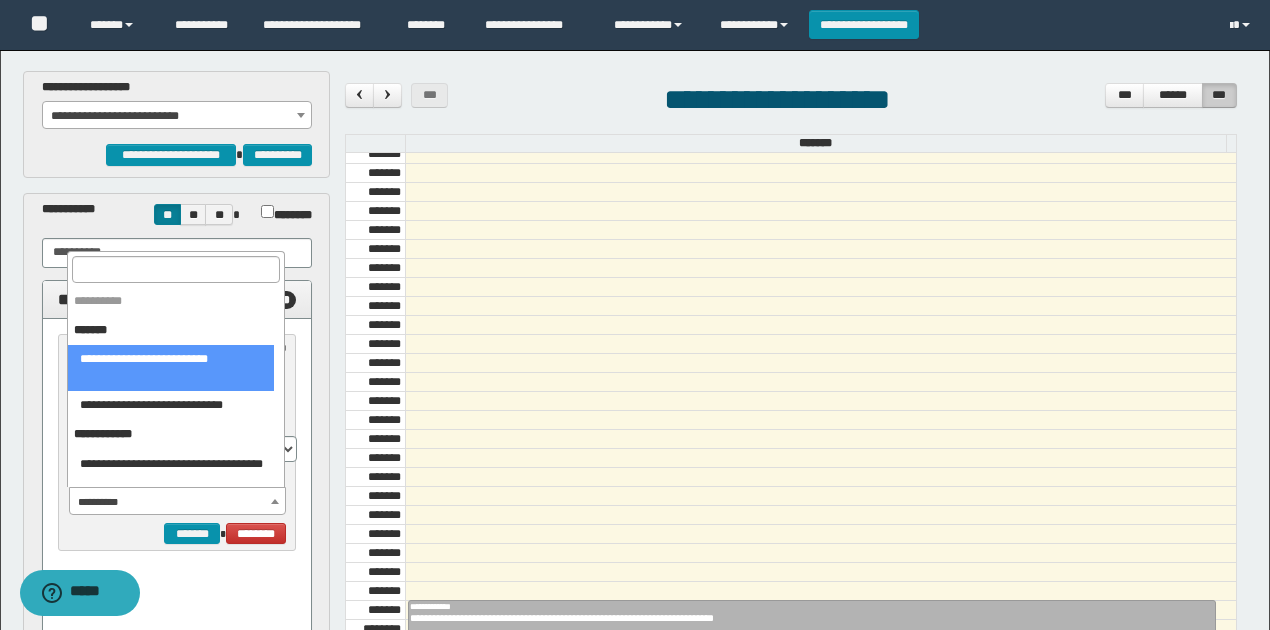 select on "******" 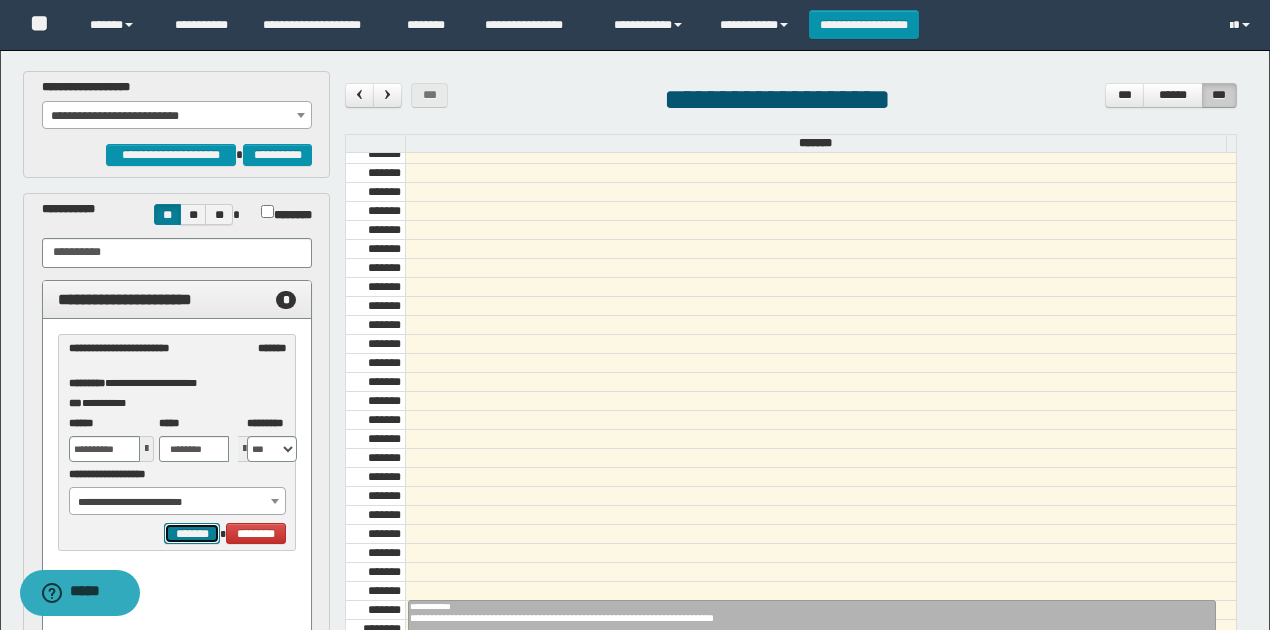 click on "*******" at bounding box center (192, 533) 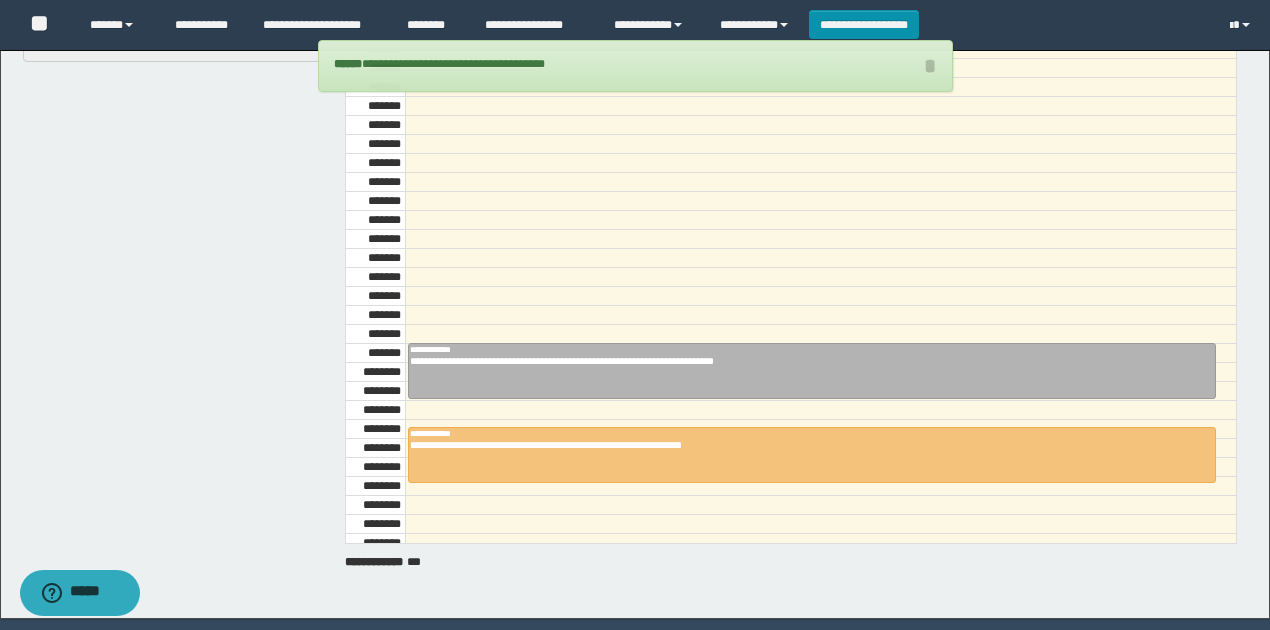 scroll, scrollTop: 320, scrollLeft: 0, axis: vertical 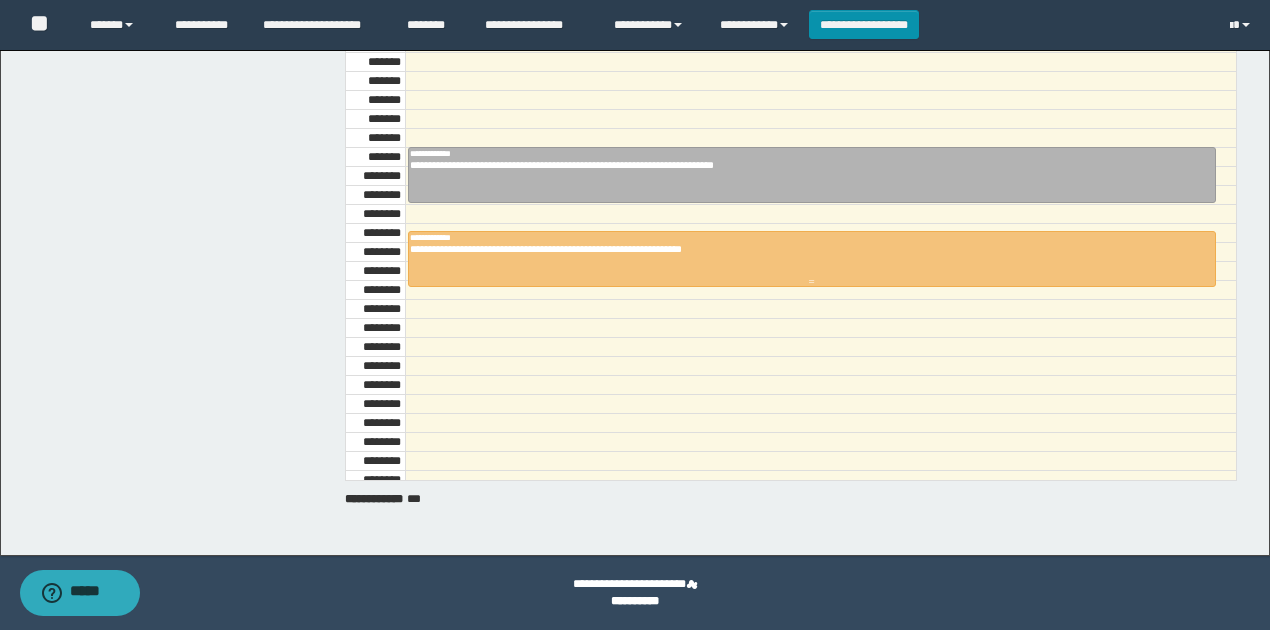 click at bounding box center (812, 259) 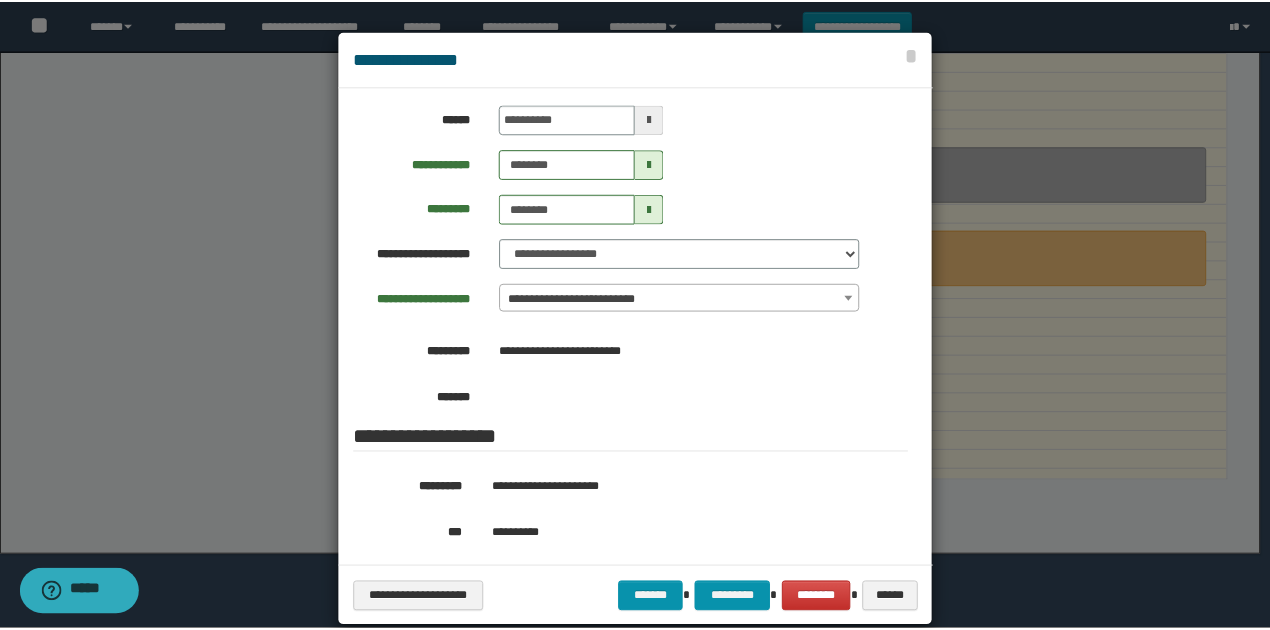 scroll, scrollTop: 133, scrollLeft: 0, axis: vertical 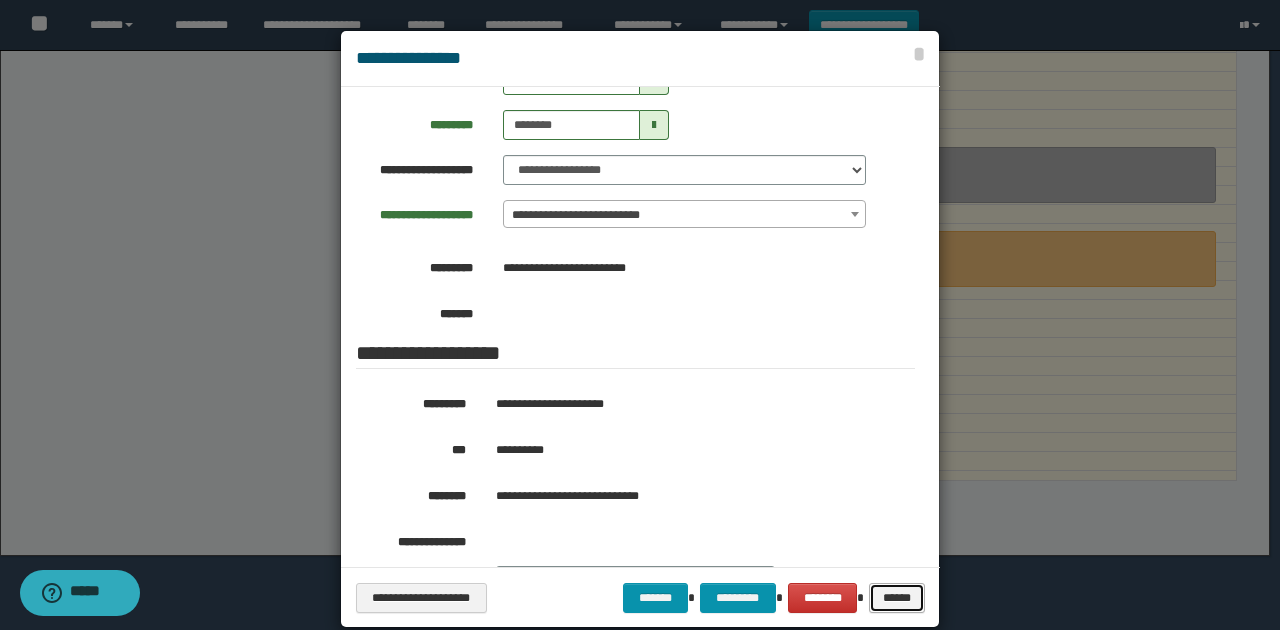 click on "******" at bounding box center (896, 597) 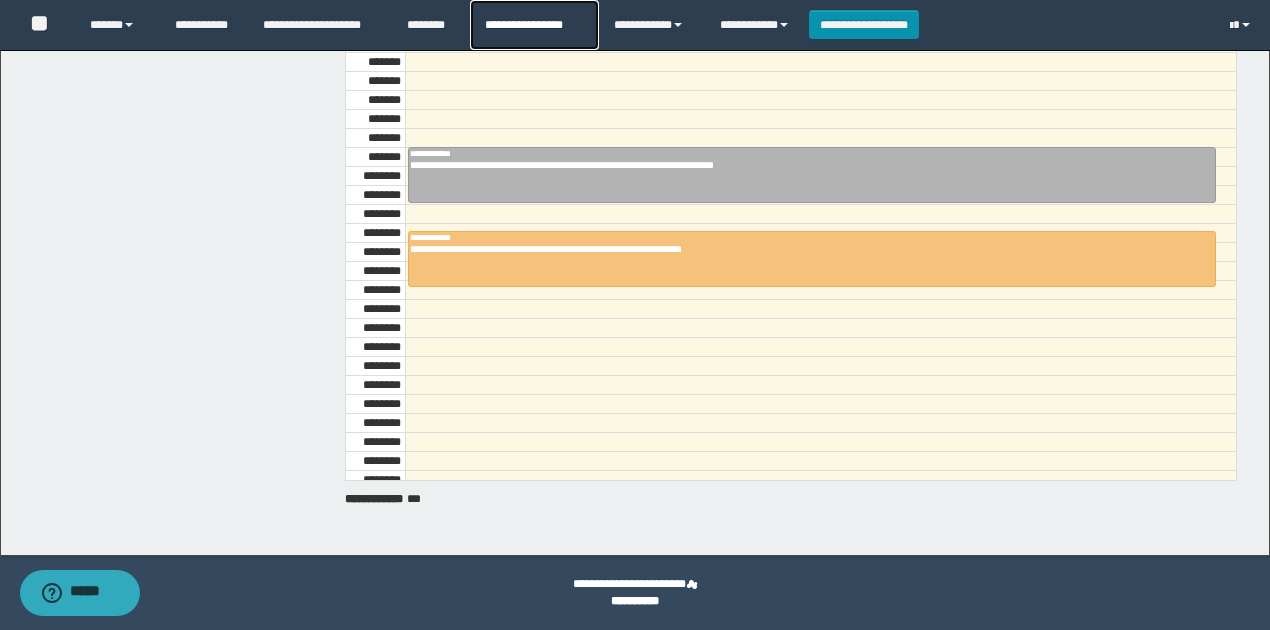 click on "**********" at bounding box center [534, 25] 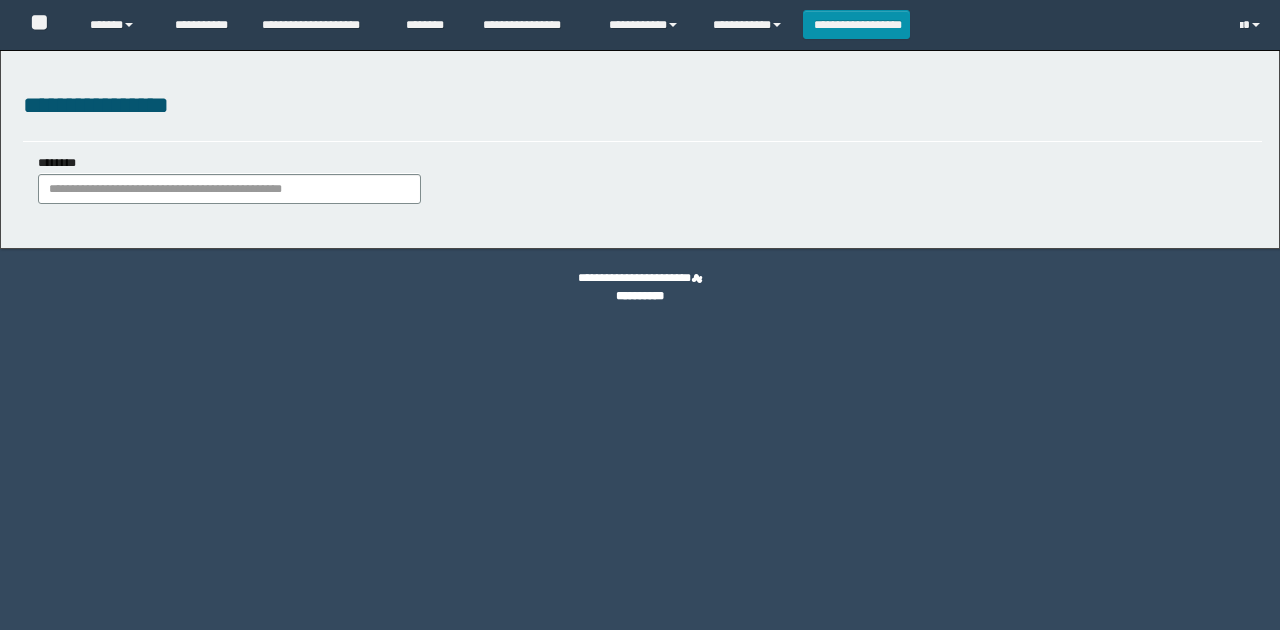 scroll, scrollTop: 0, scrollLeft: 0, axis: both 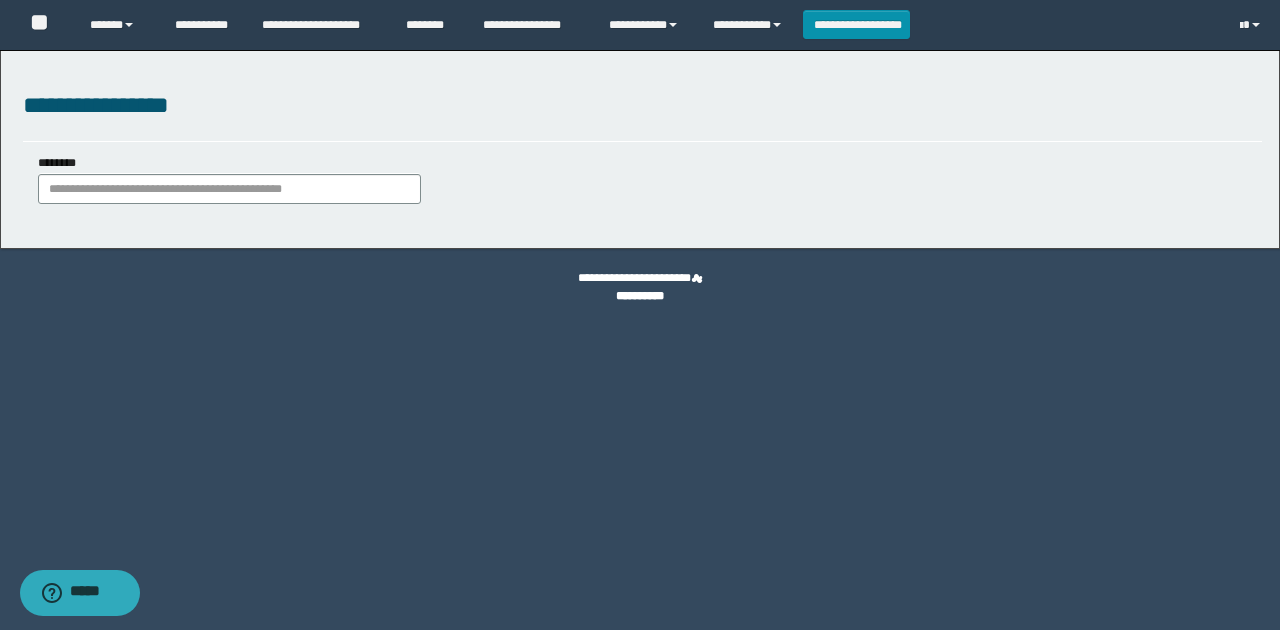 drag, startPoint x: 294, startPoint y: 169, endPoint x: 273, endPoint y: 192, distance: 31.144823 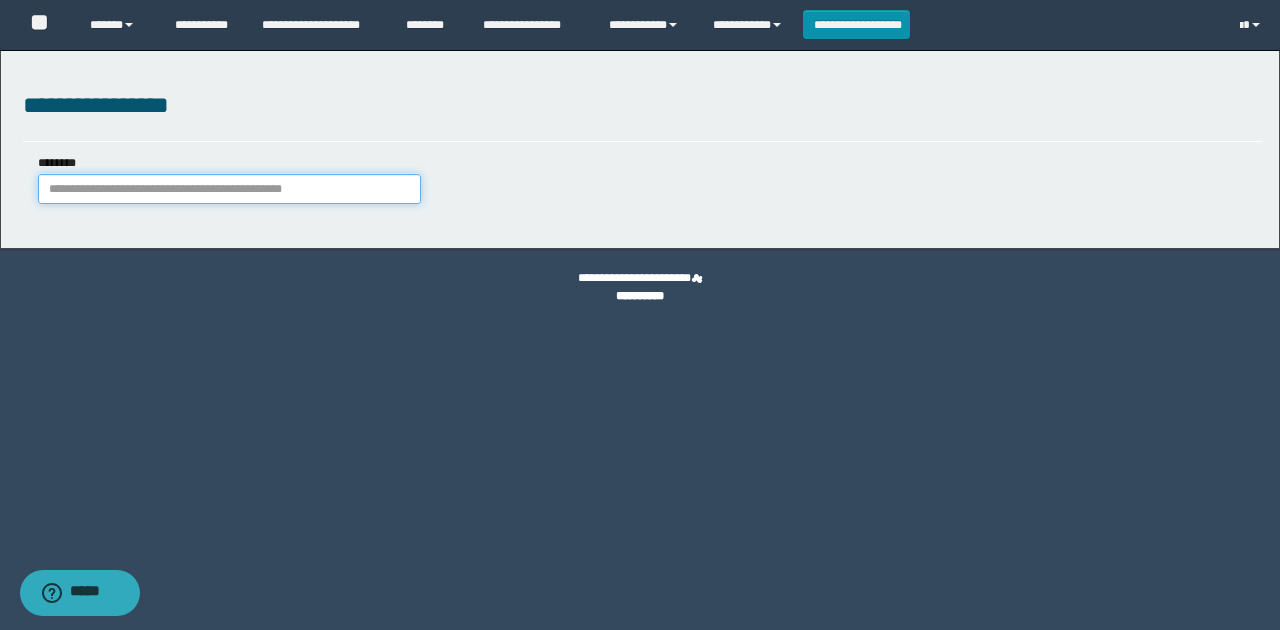 click on "********" at bounding box center (229, 189) 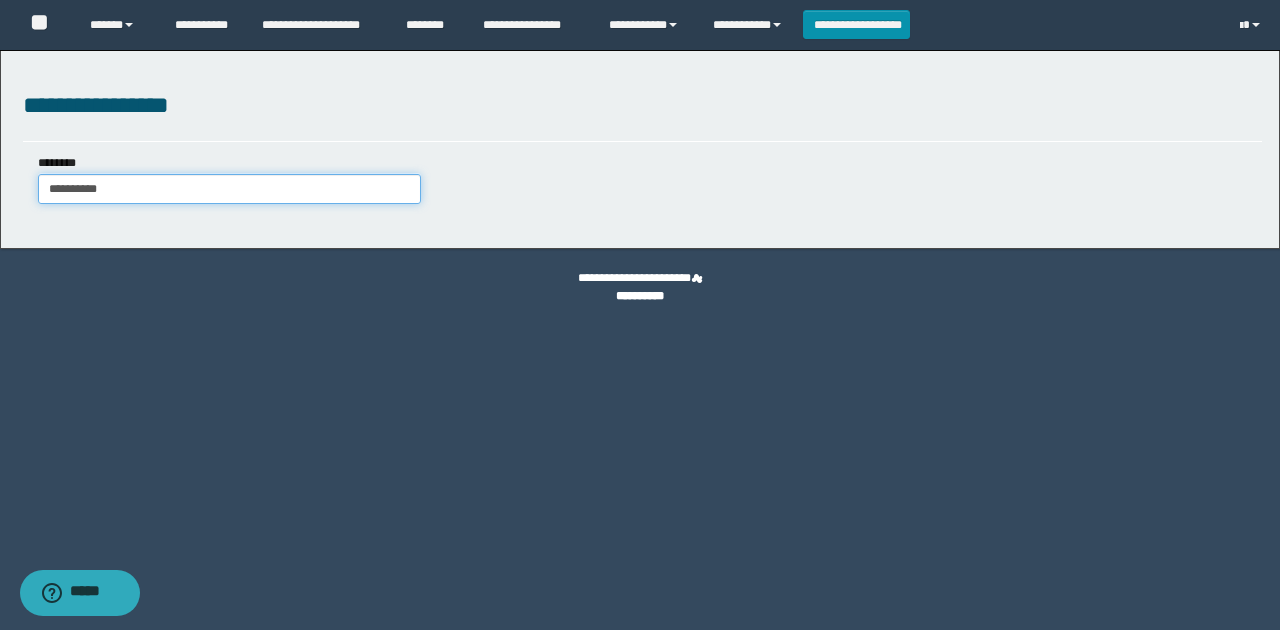 type on "**********" 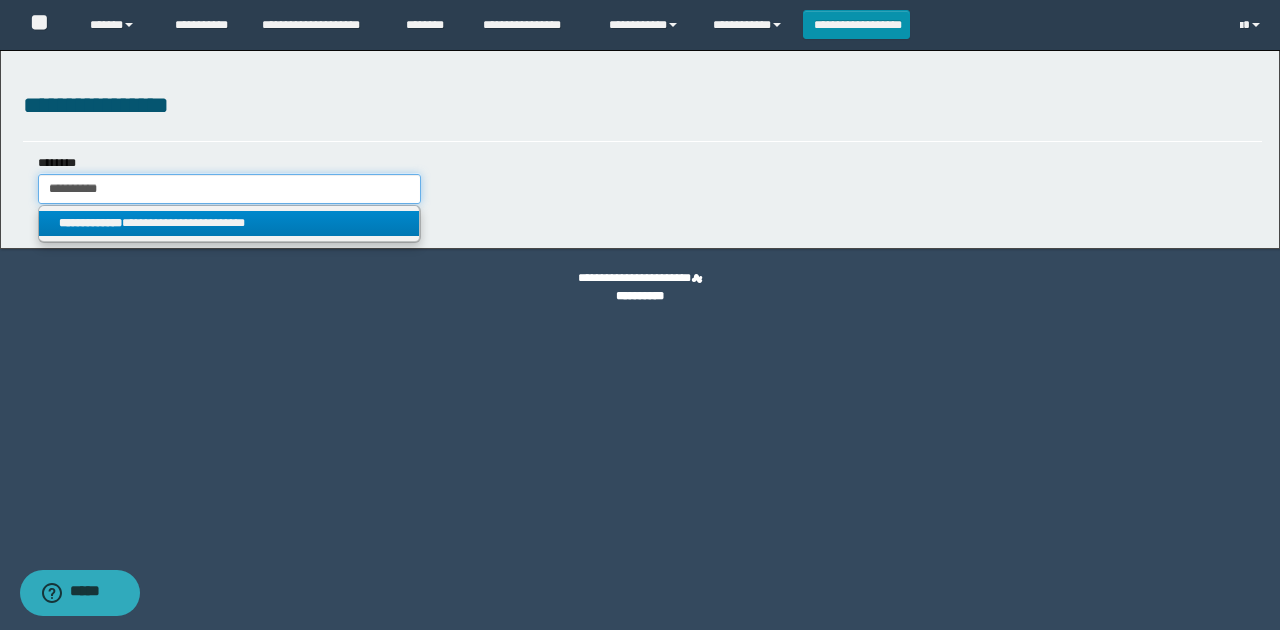 type on "**********" 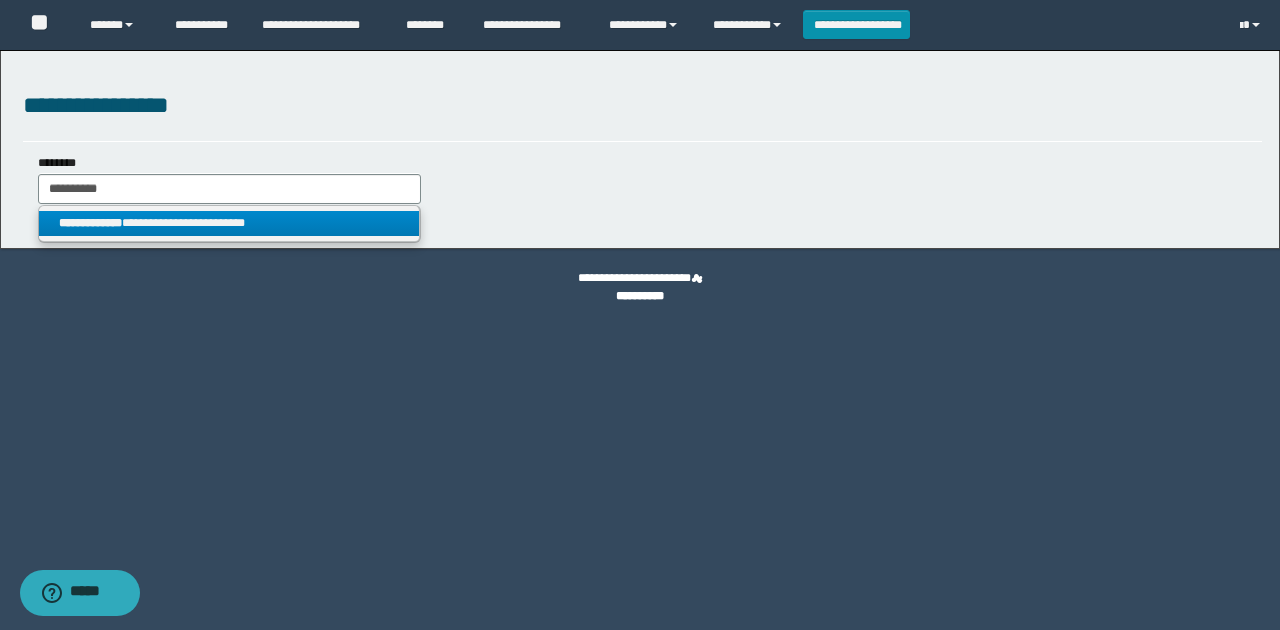 click on "**********" at bounding box center (229, 223) 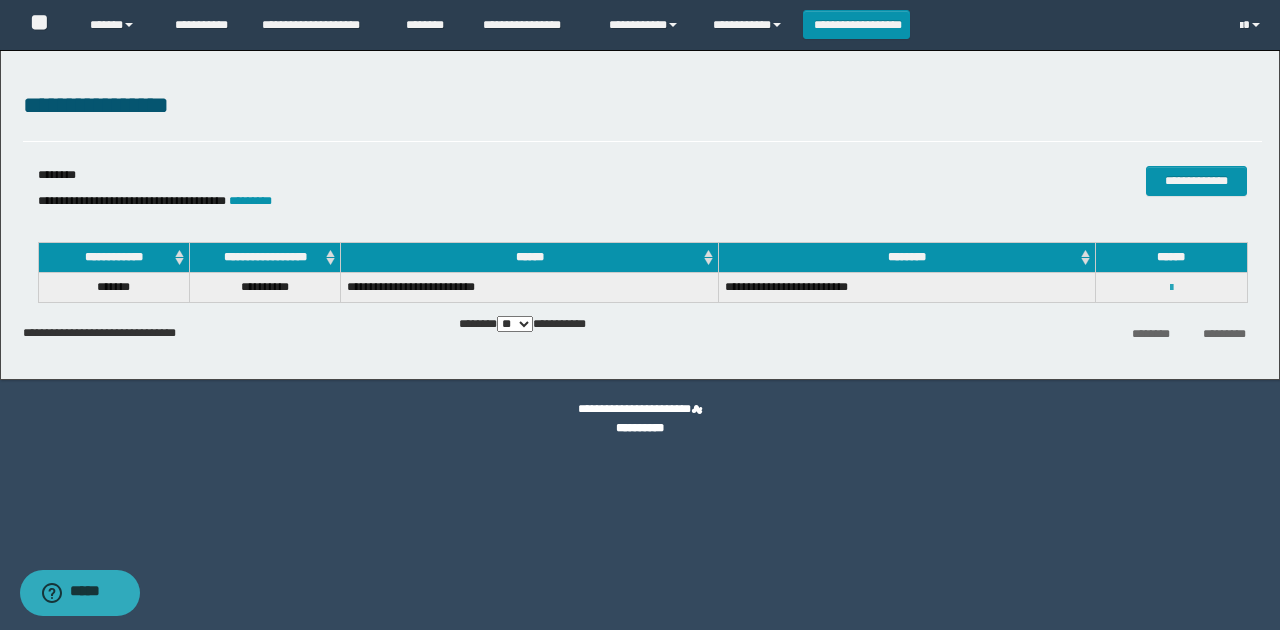 click at bounding box center (1171, 288) 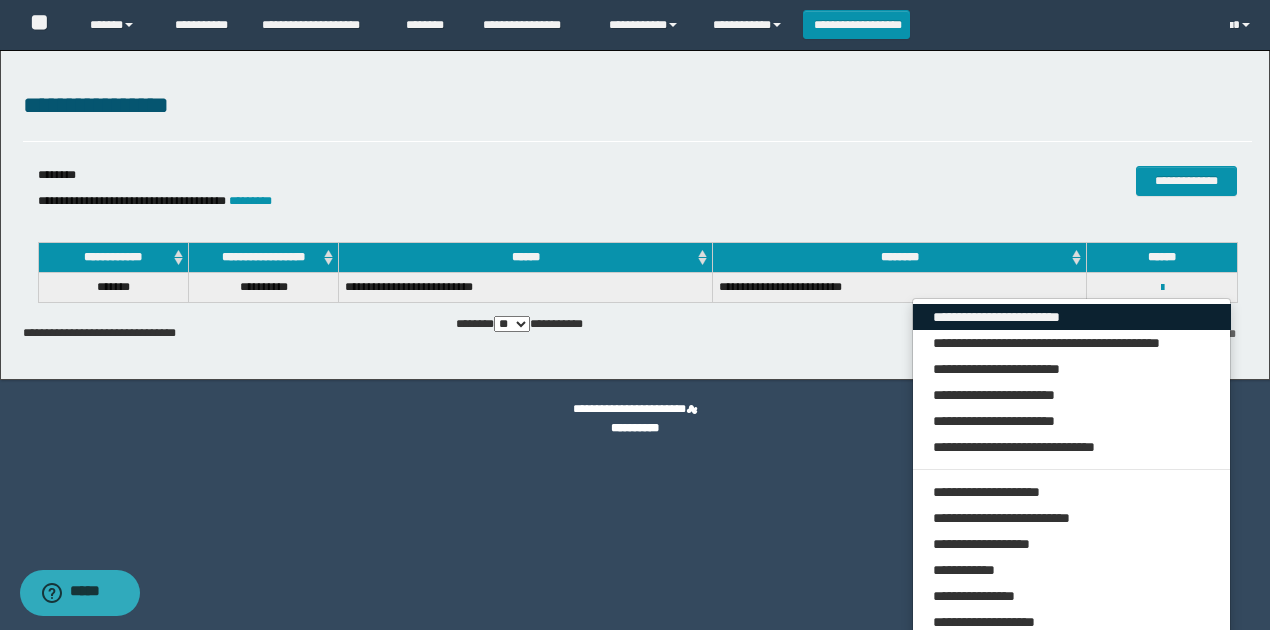 click on "**********" at bounding box center [1072, 317] 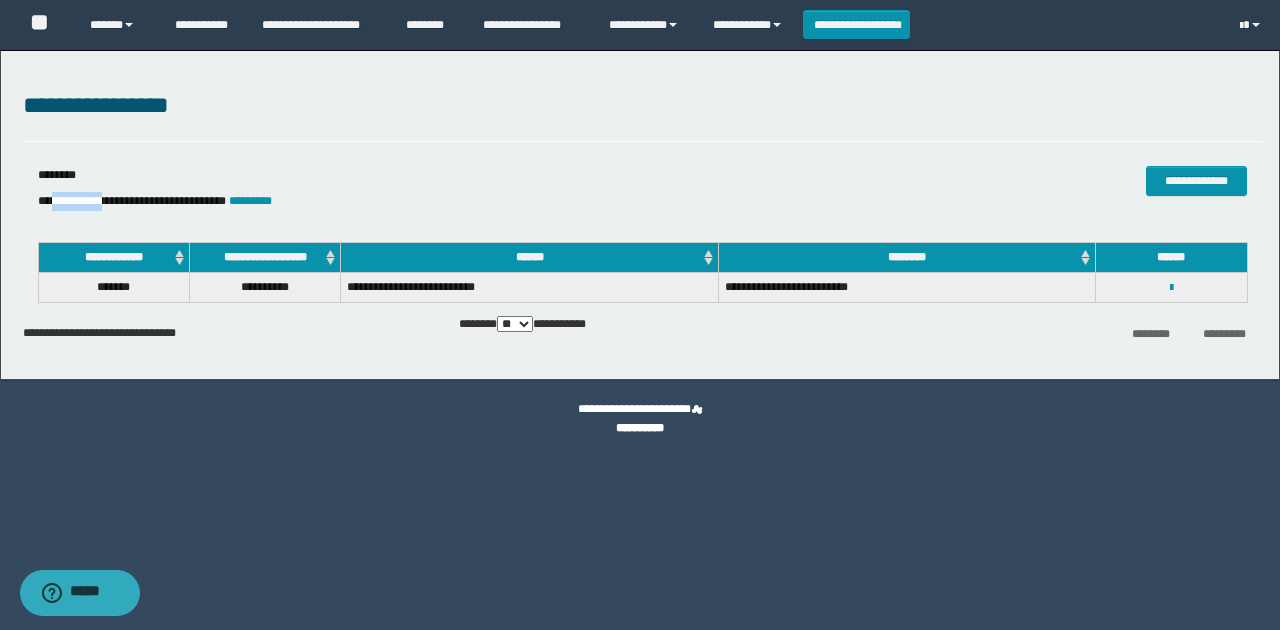 drag, startPoint x: 119, startPoint y: 201, endPoint x: 58, endPoint y: 199, distance: 61.03278 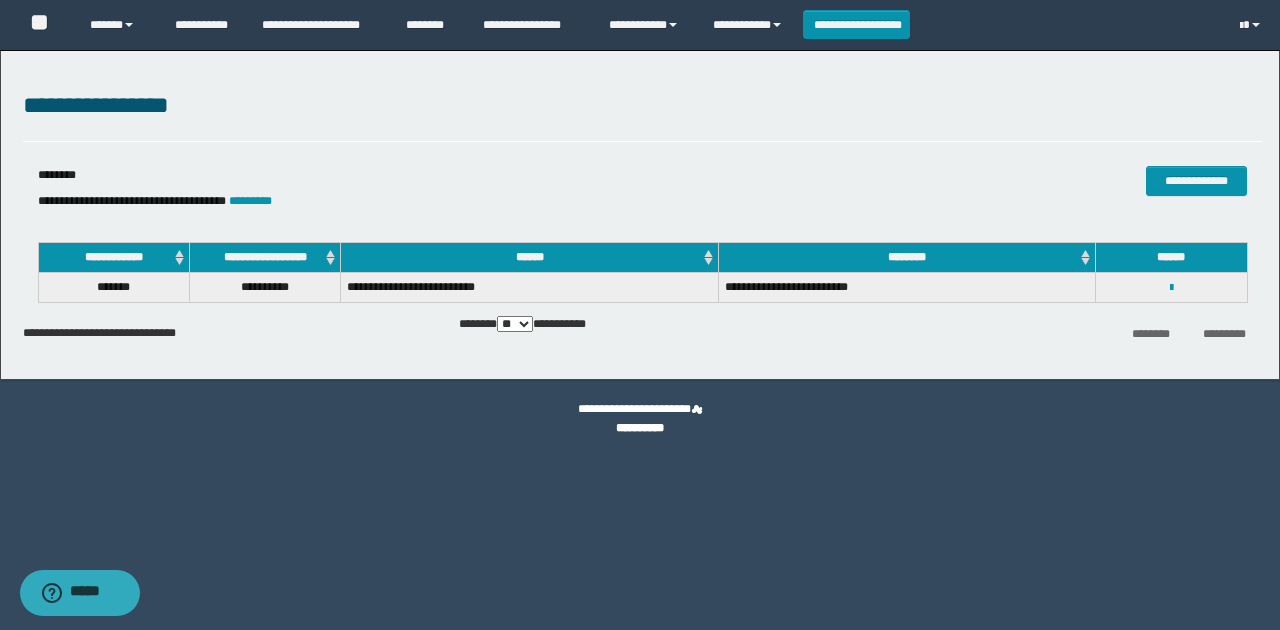 click on "**********" at bounding box center (642, 192) 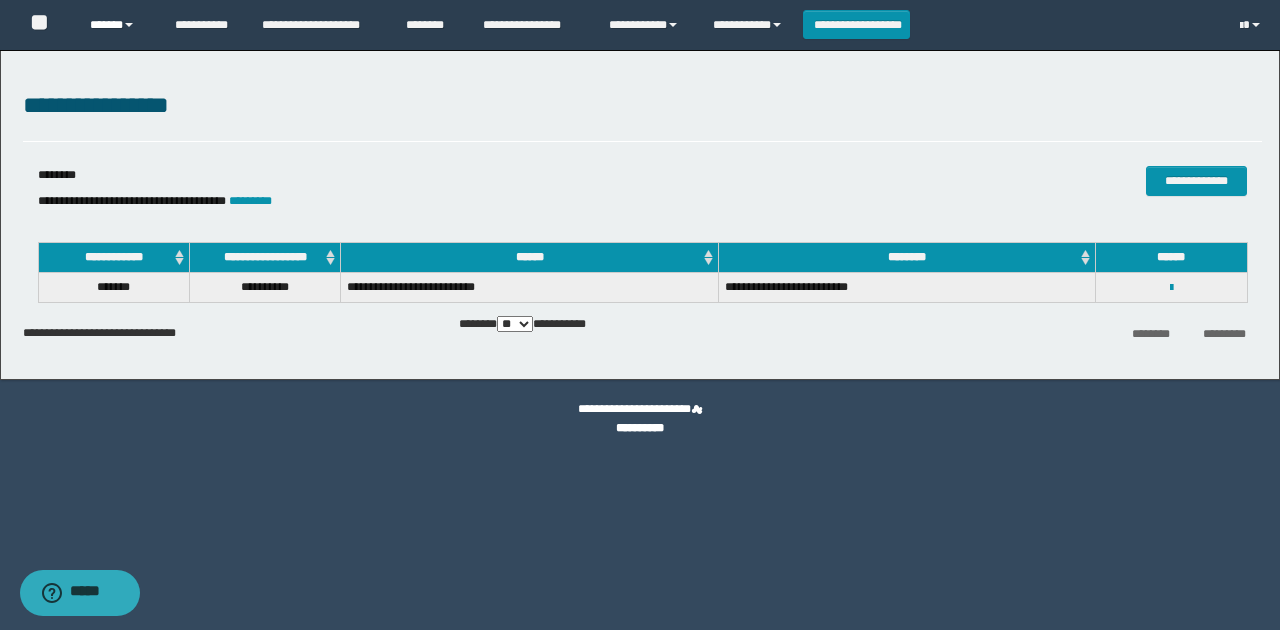 click on "******" at bounding box center (117, 25) 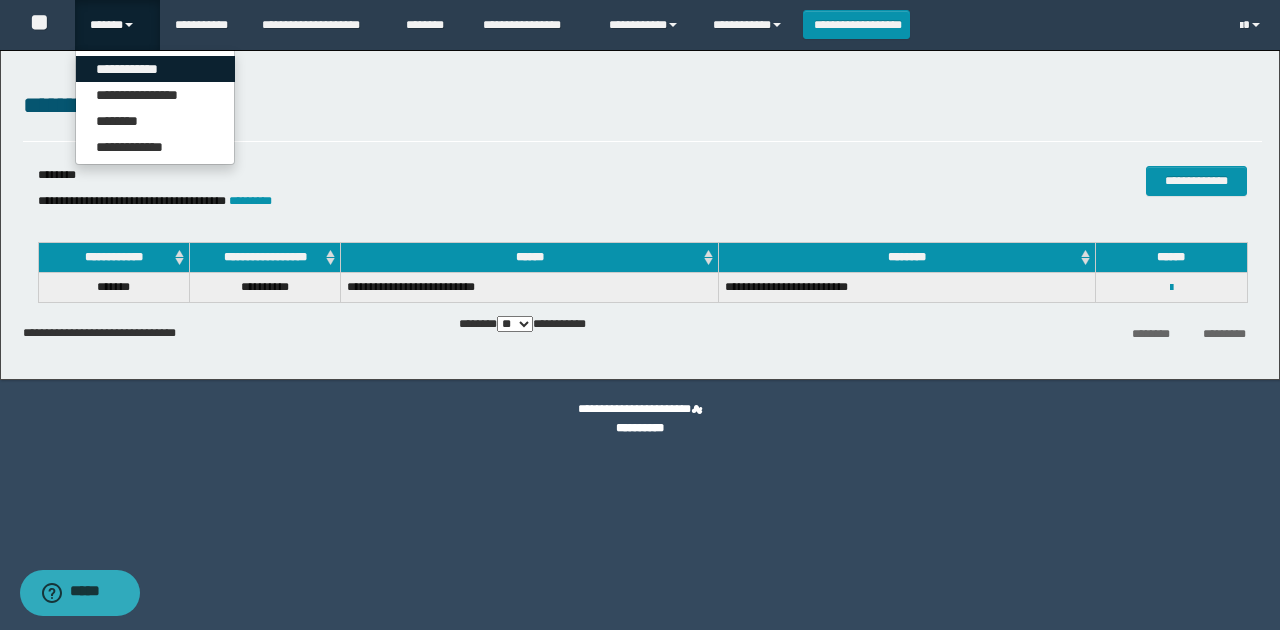 click on "**********" at bounding box center (155, 69) 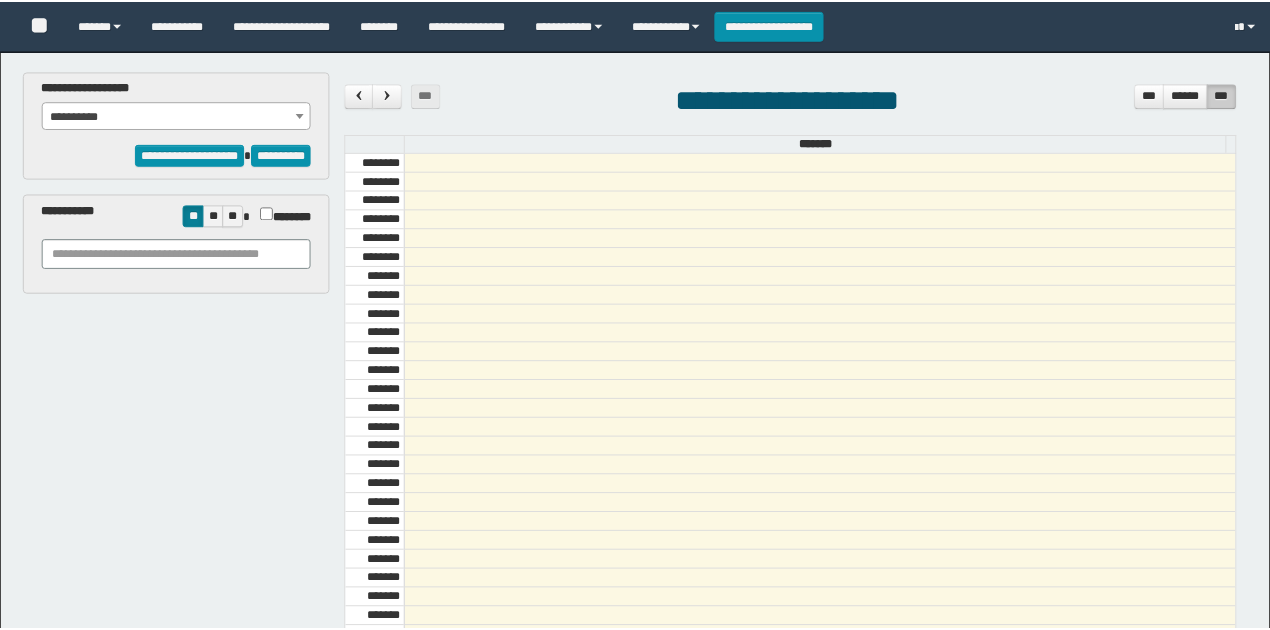 scroll, scrollTop: 0, scrollLeft: 0, axis: both 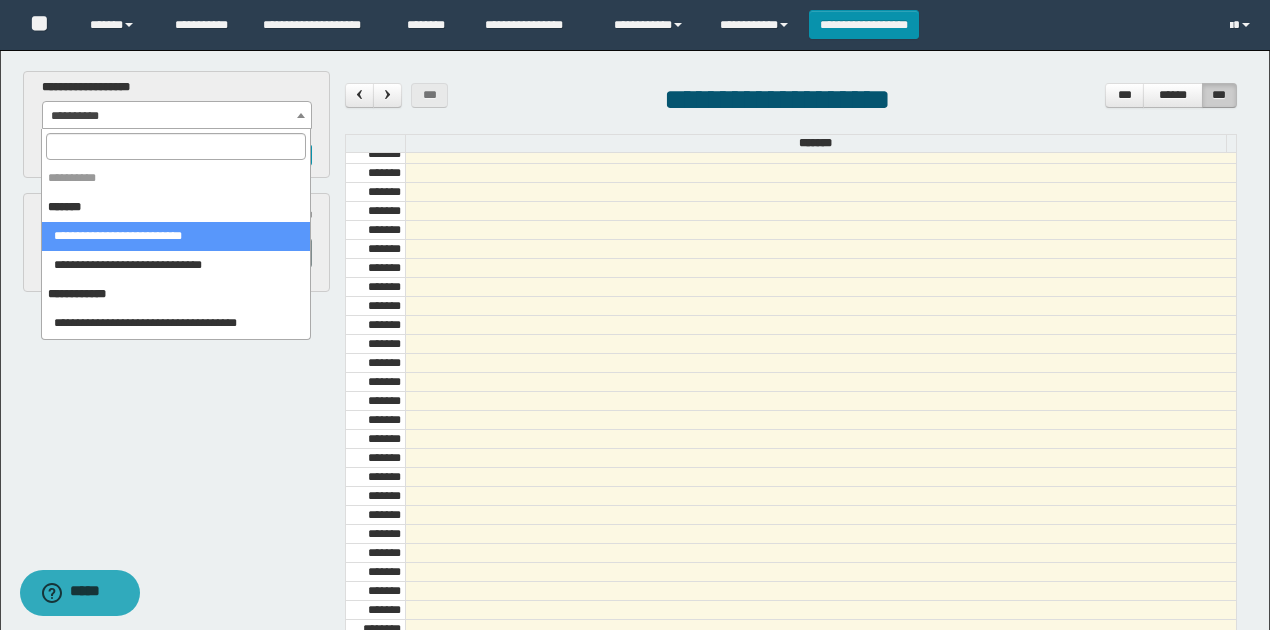 click on "**********" at bounding box center [177, 116] 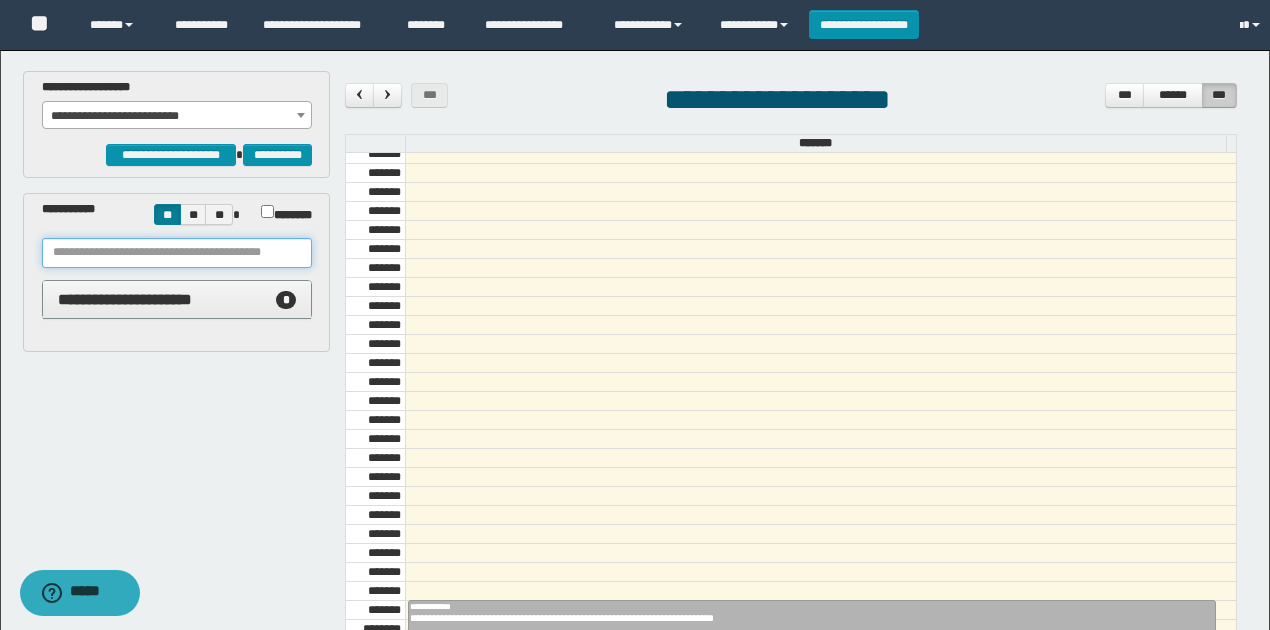 click at bounding box center (177, 253) 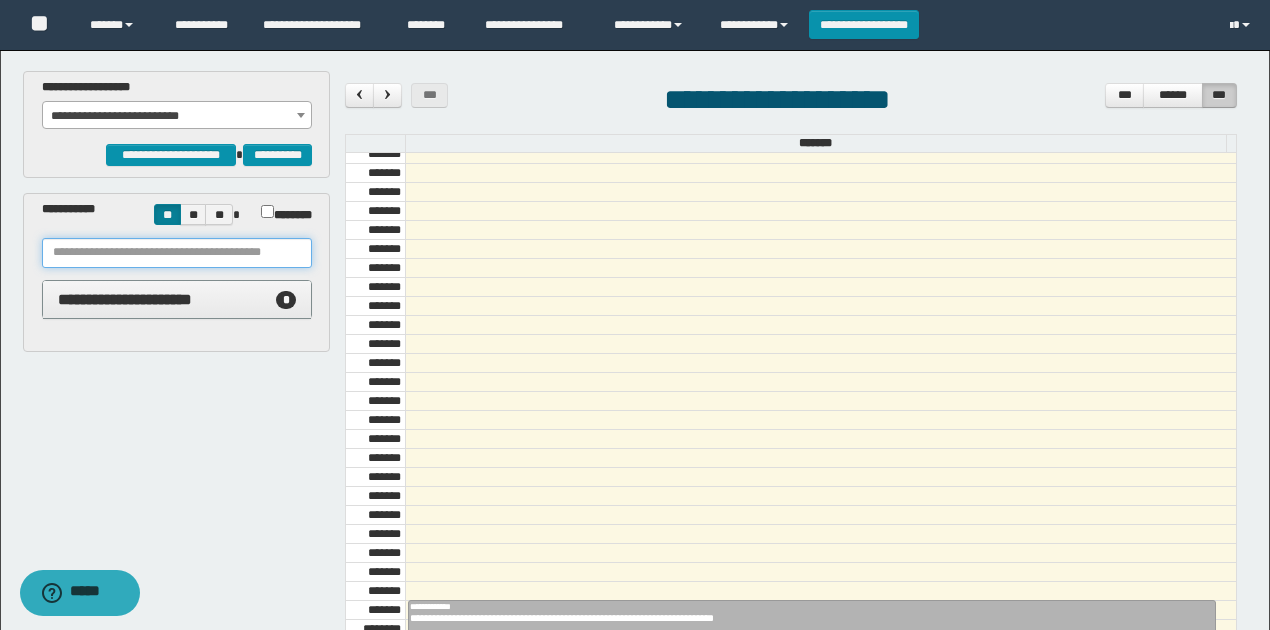 paste on "**********" 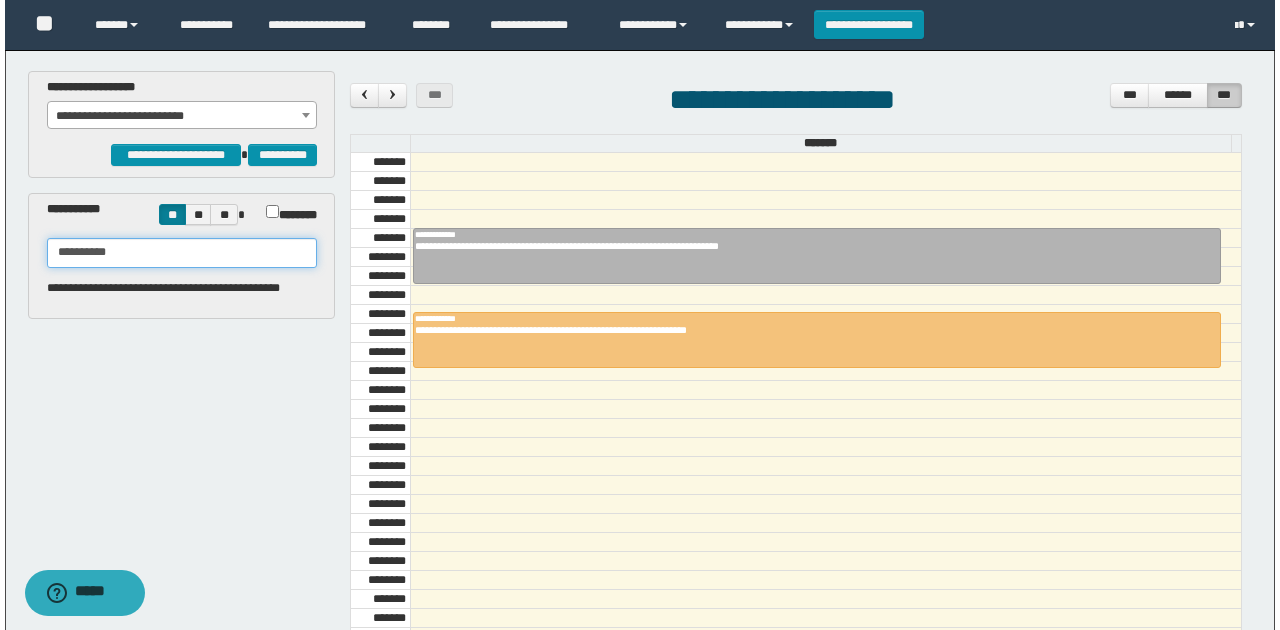 scroll, scrollTop: 1140, scrollLeft: 0, axis: vertical 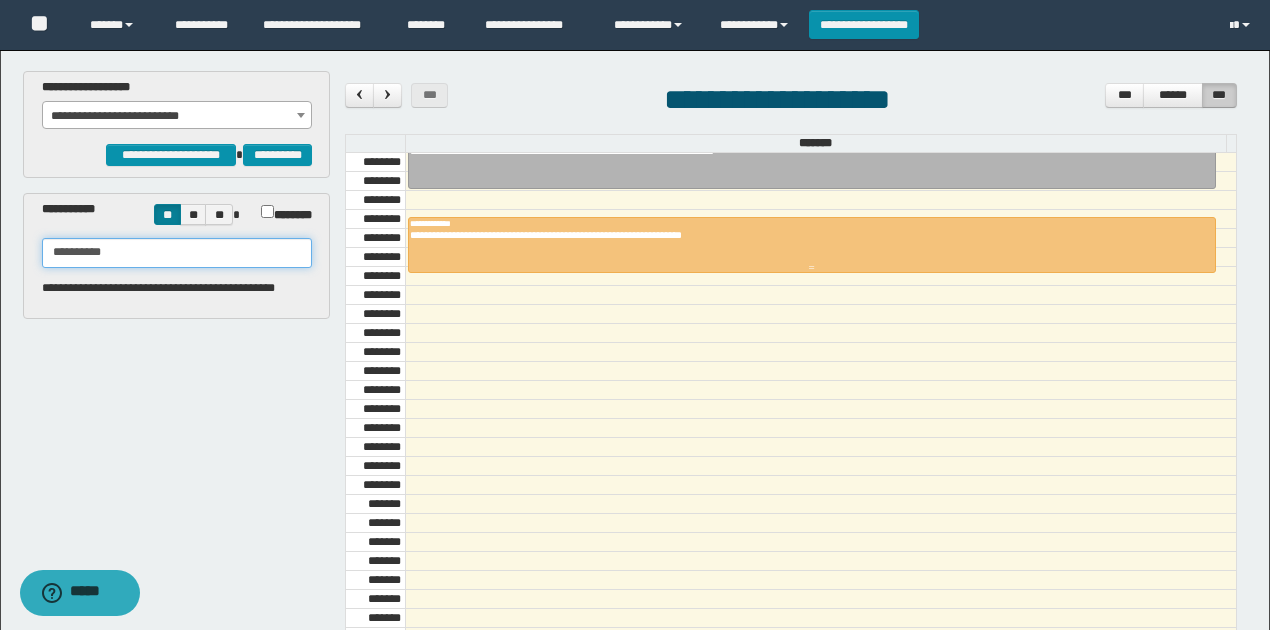 click at bounding box center (812, 245) 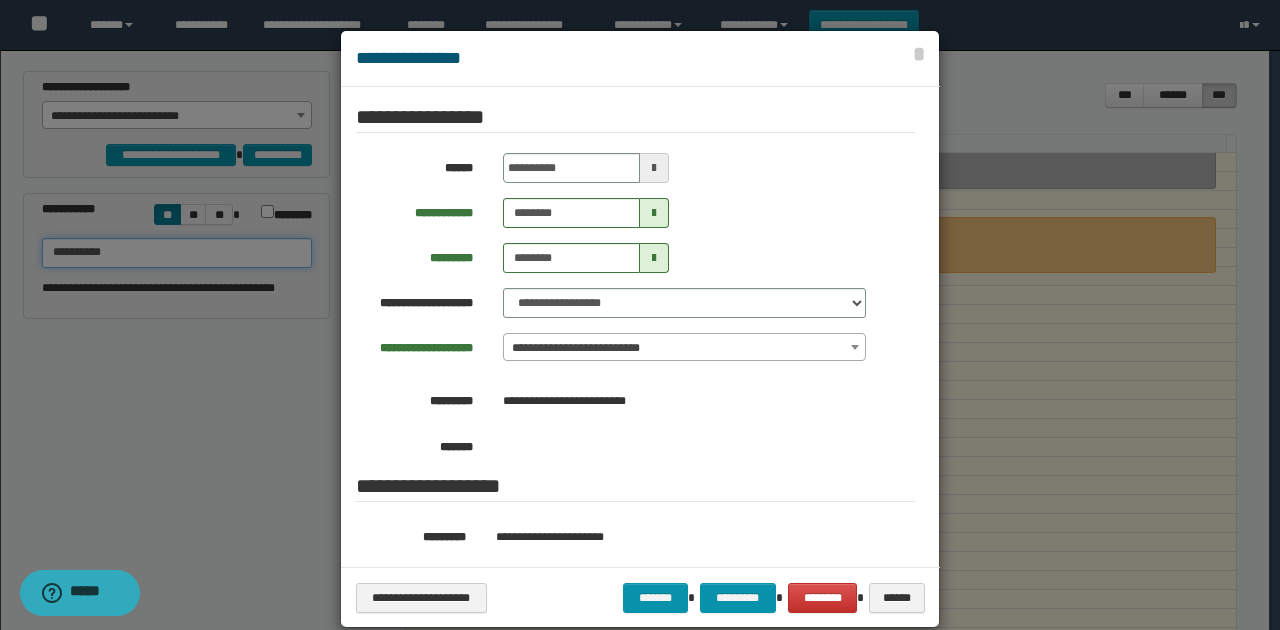 type on "**********" 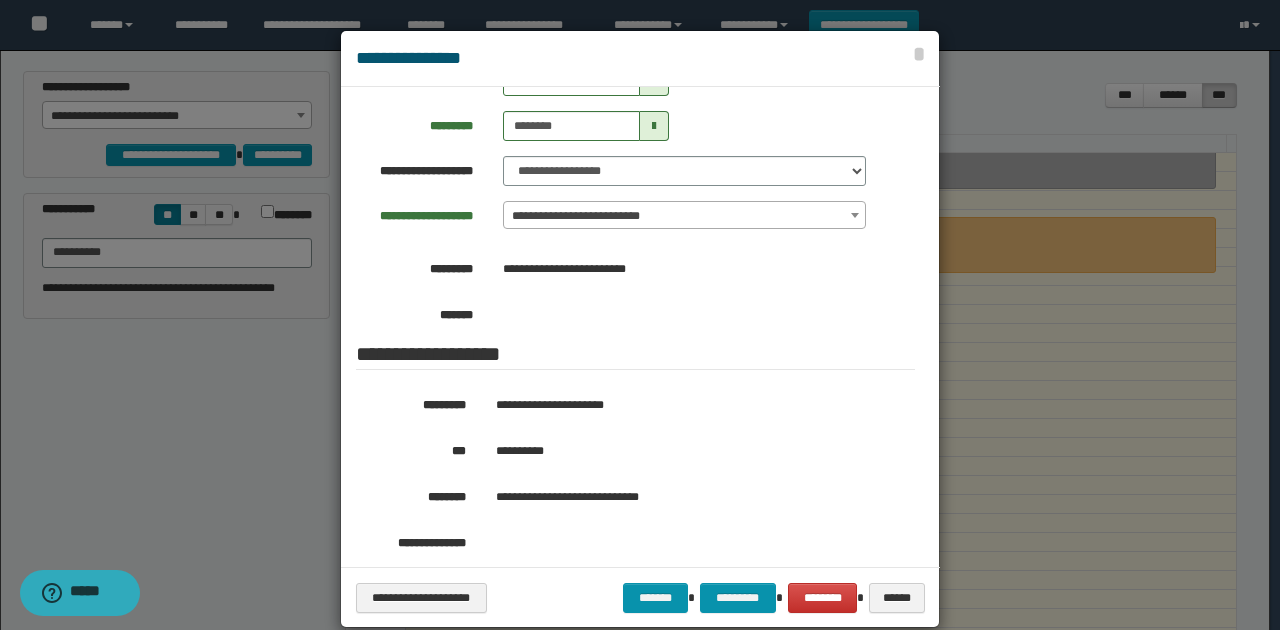 scroll, scrollTop: 333, scrollLeft: 0, axis: vertical 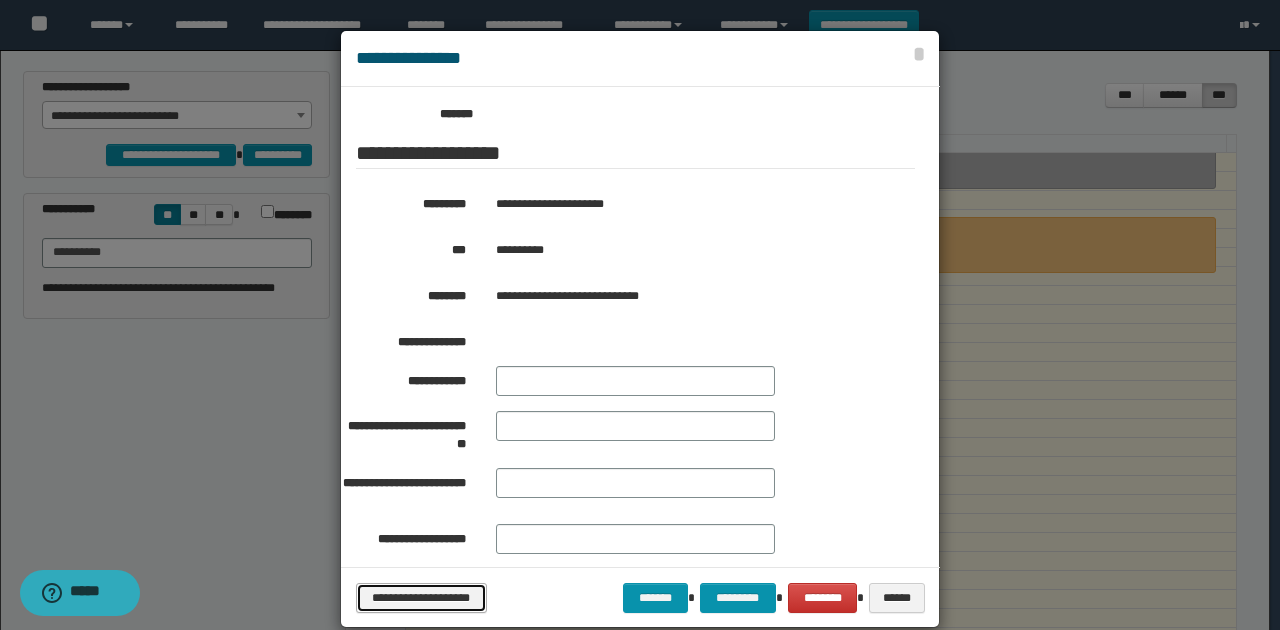 click on "**********" at bounding box center (421, 597) 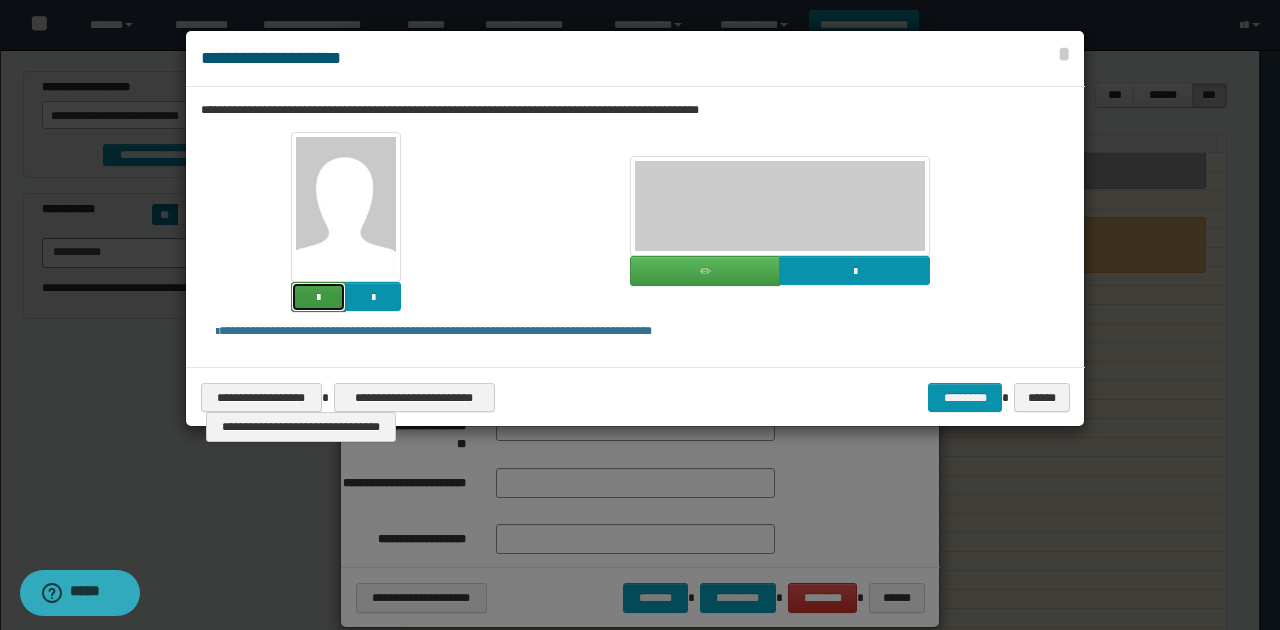 click at bounding box center [318, 298] 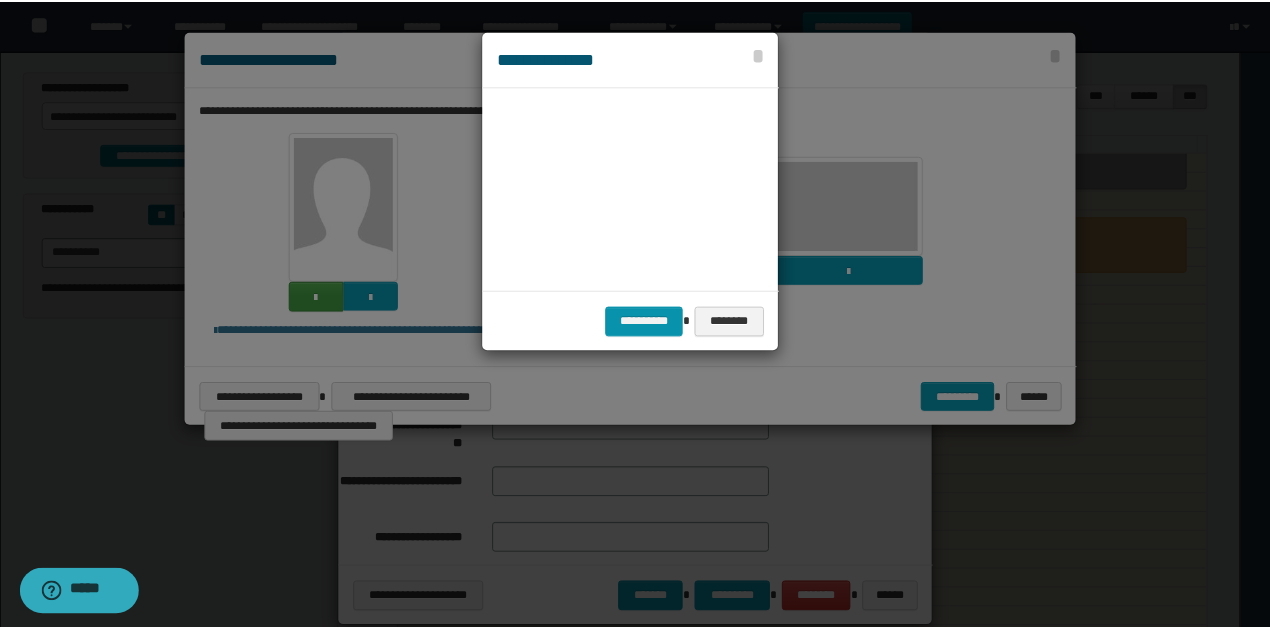 scroll, scrollTop: 45, scrollLeft: 105, axis: both 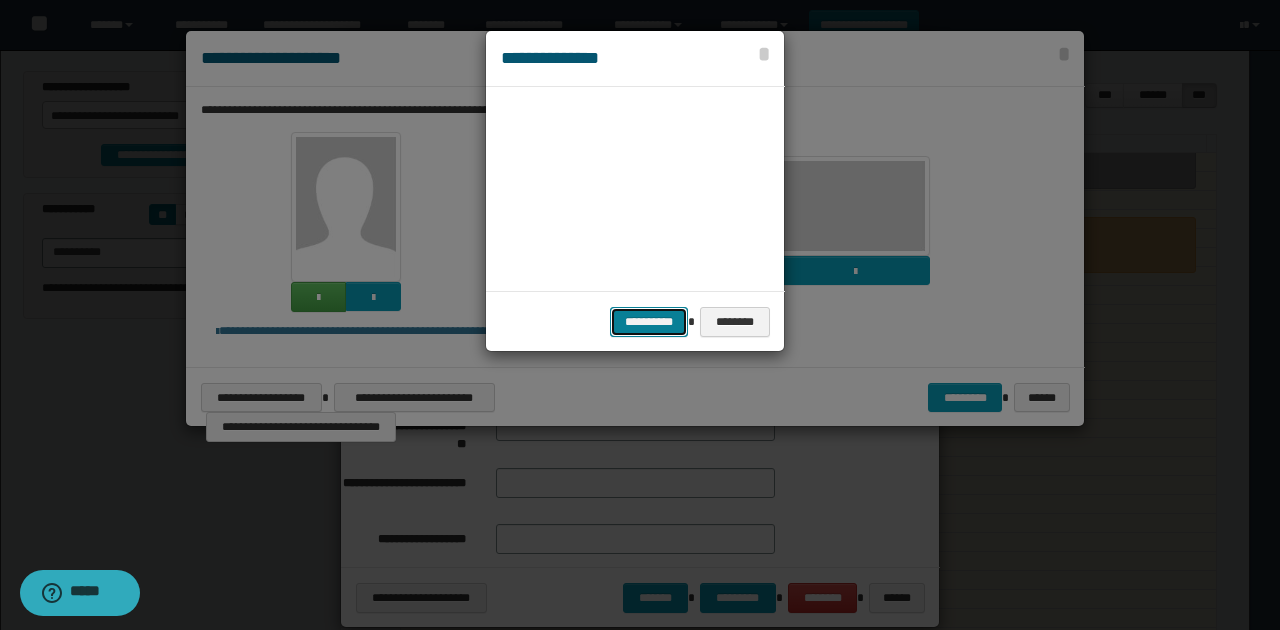 click on "**********" at bounding box center [649, 321] 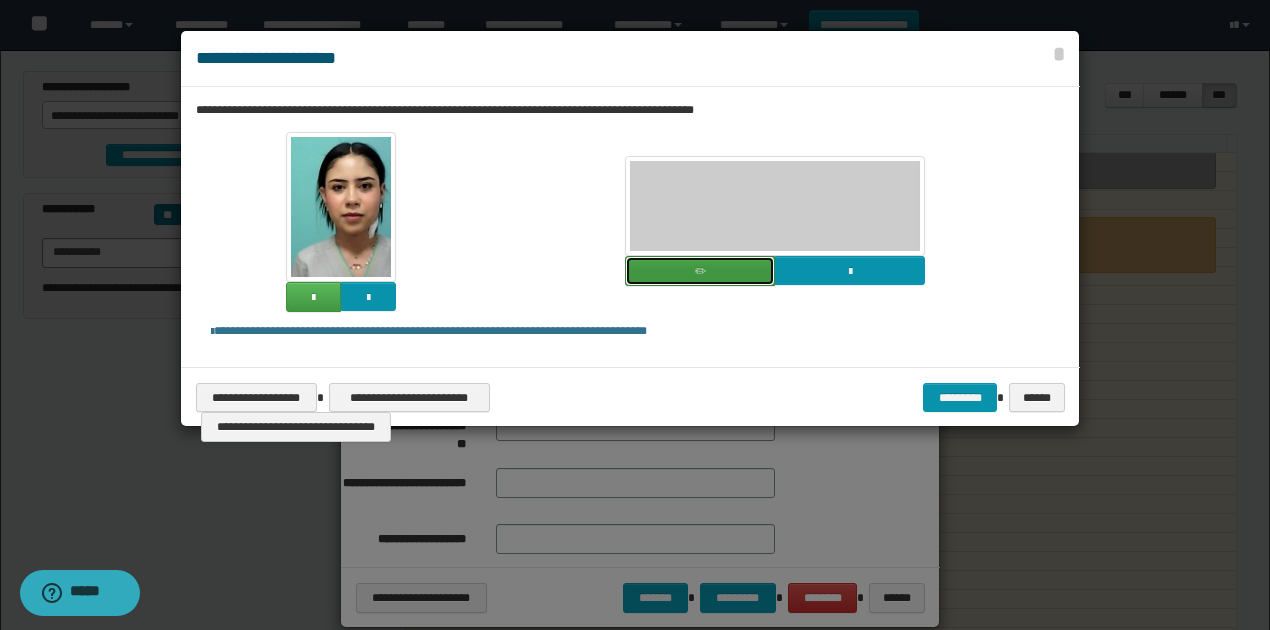 click at bounding box center (700, 271) 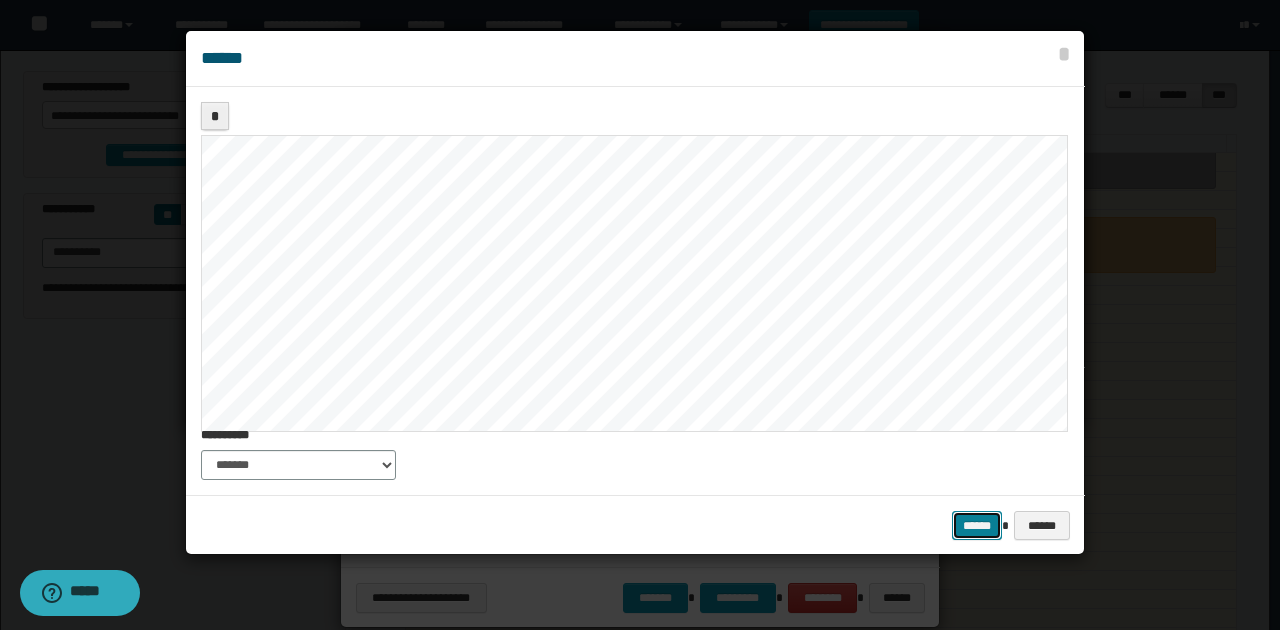 click on "******" at bounding box center [977, 525] 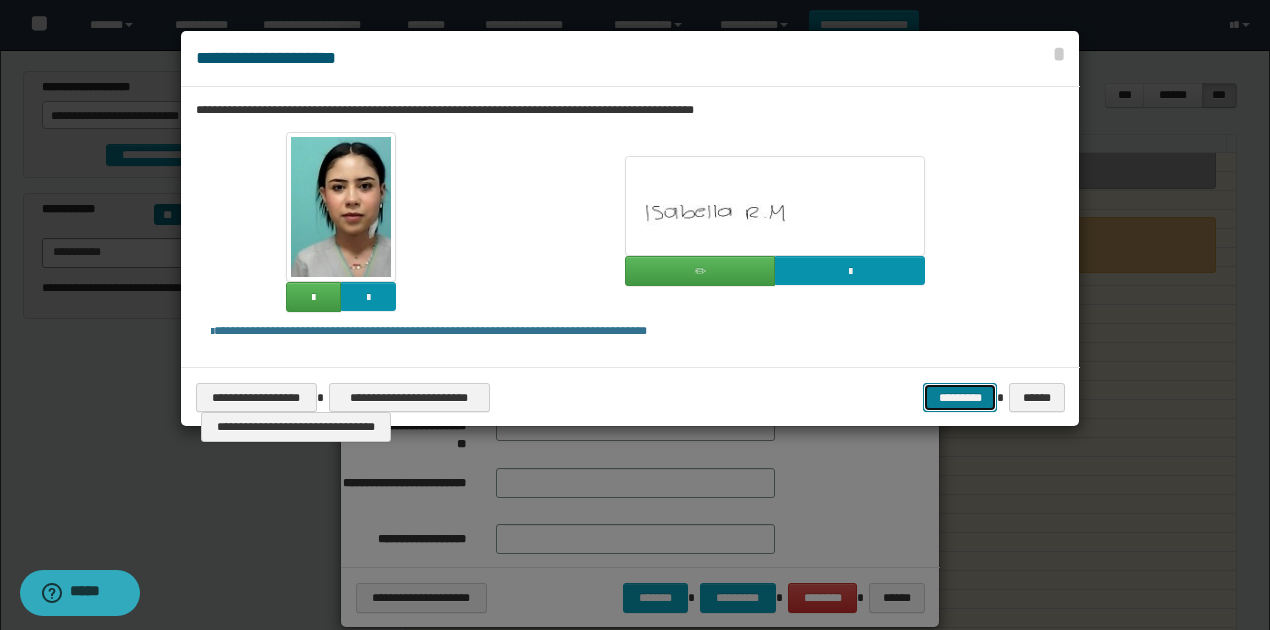 click on "*********" at bounding box center [960, 397] 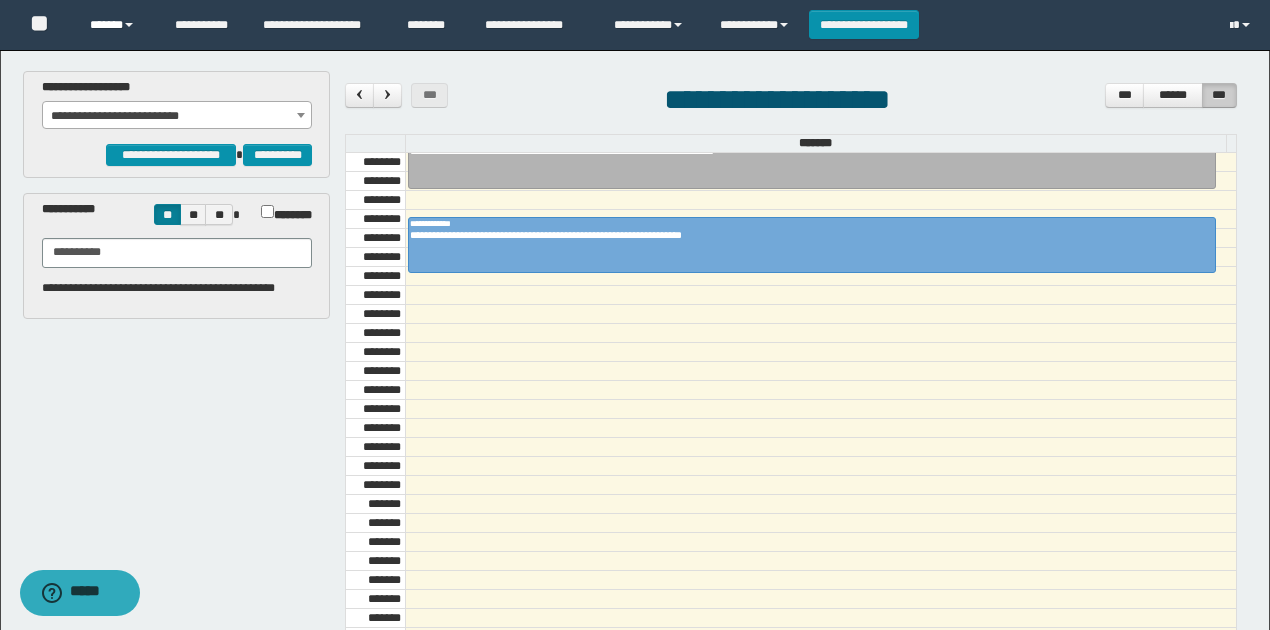 click at bounding box center [129, 25] 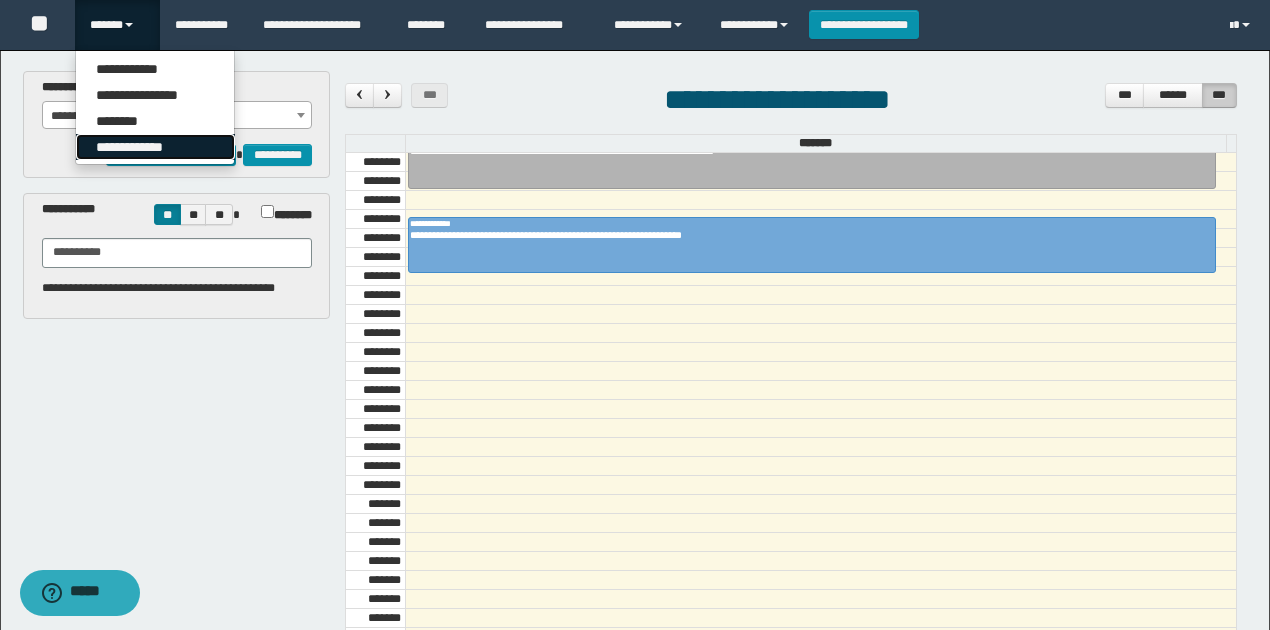 click on "**********" at bounding box center (155, 147) 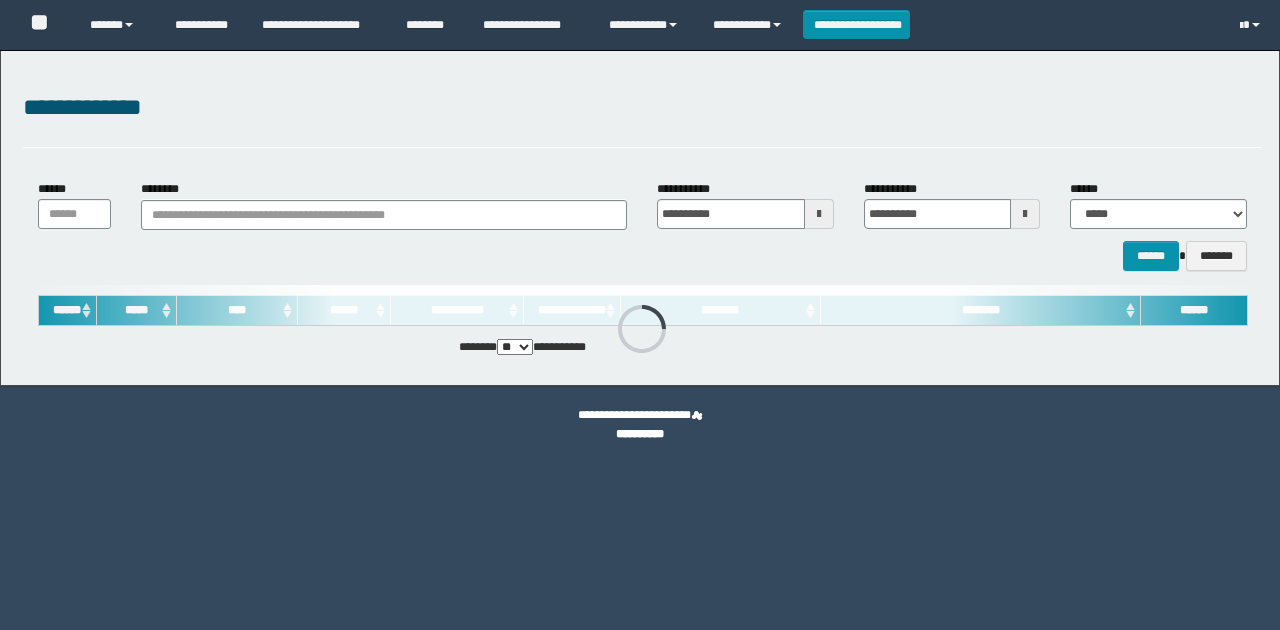 scroll, scrollTop: 0, scrollLeft: 0, axis: both 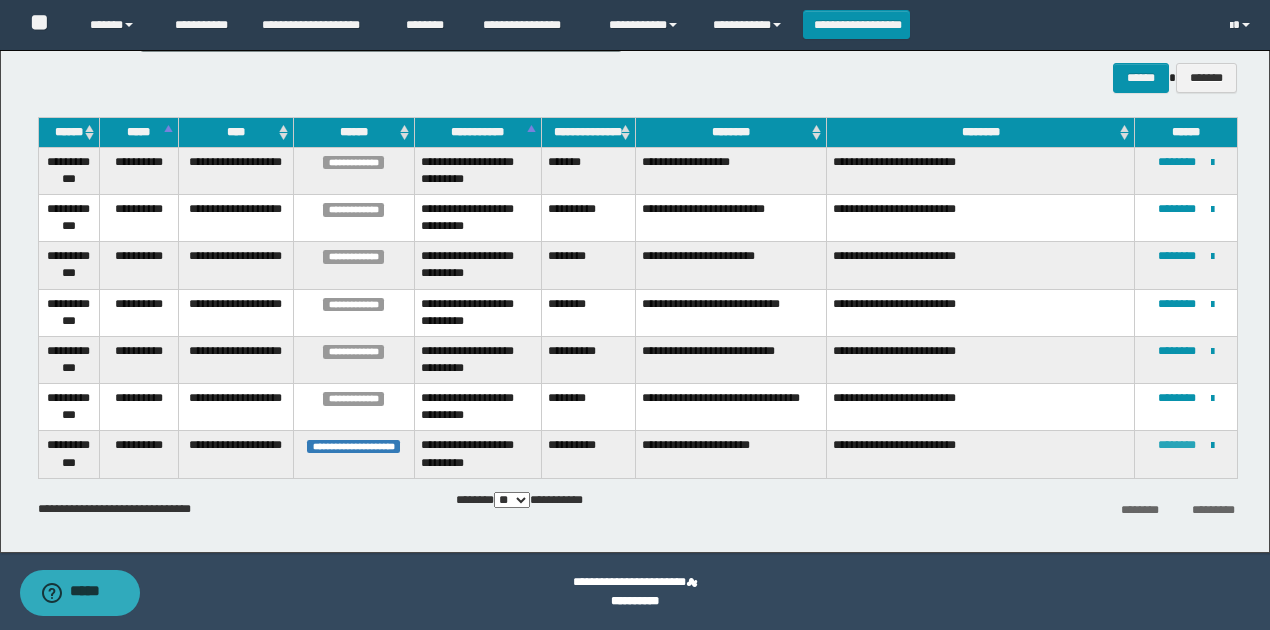 click on "********" at bounding box center [1177, 445] 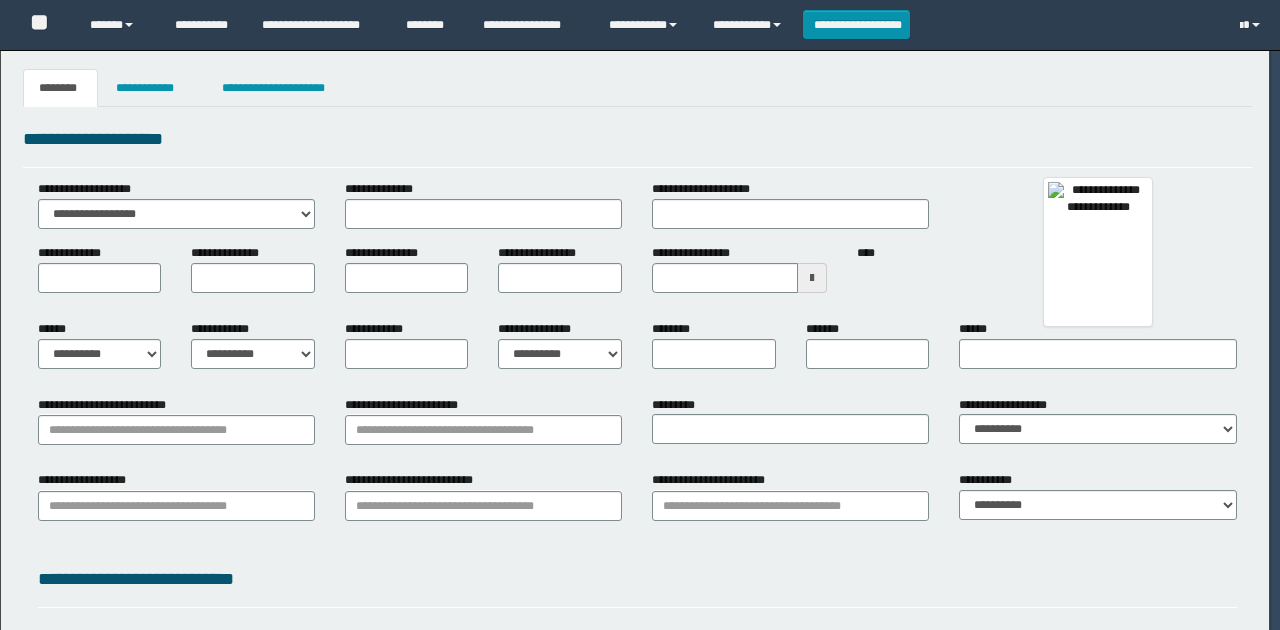 scroll, scrollTop: 0, scrollLeft: 0, axis: both 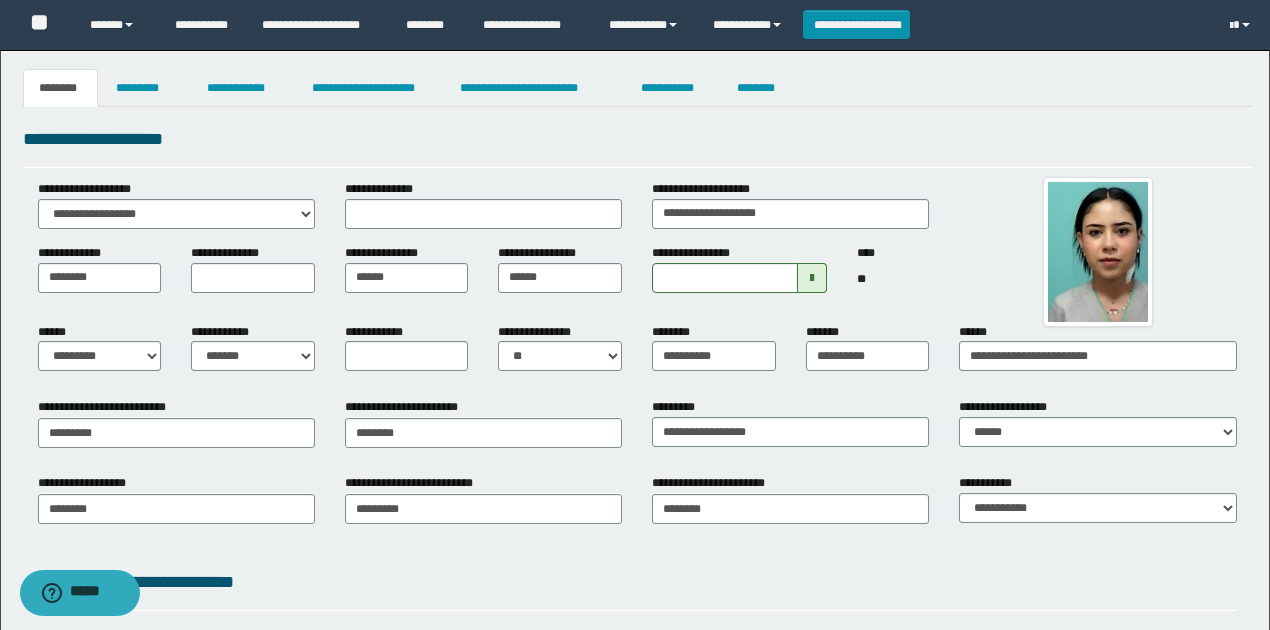 click on "**********" at bounding box center [637, 515] 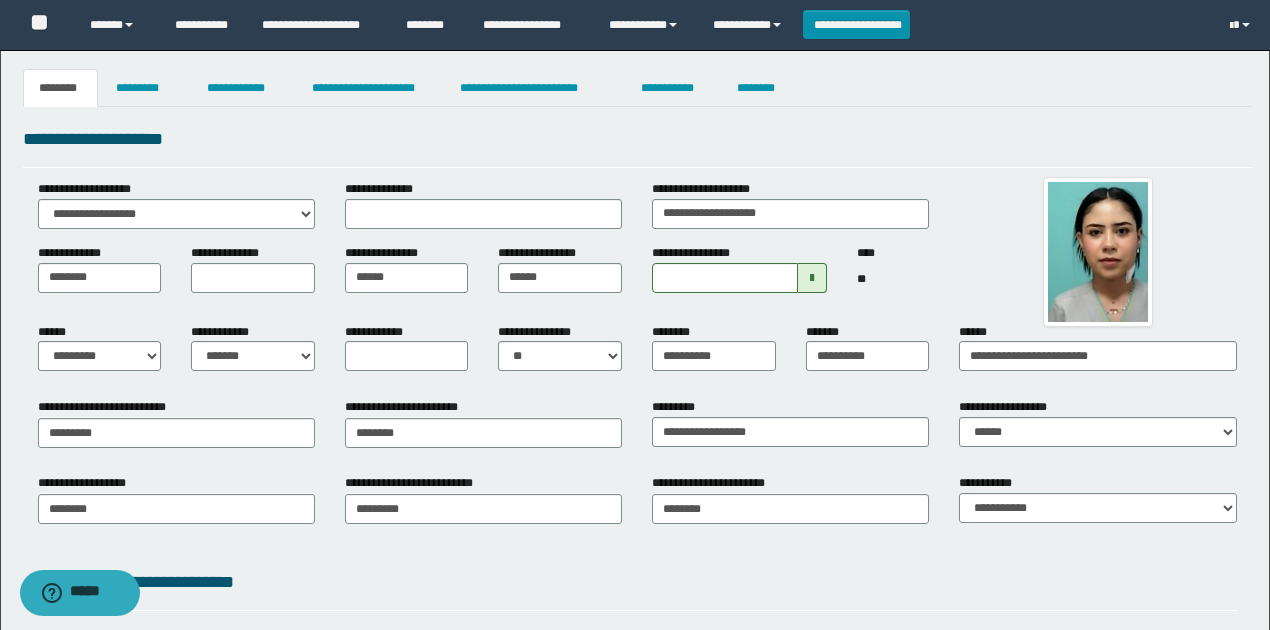 click on "**********" at bounding box center [408, 407] 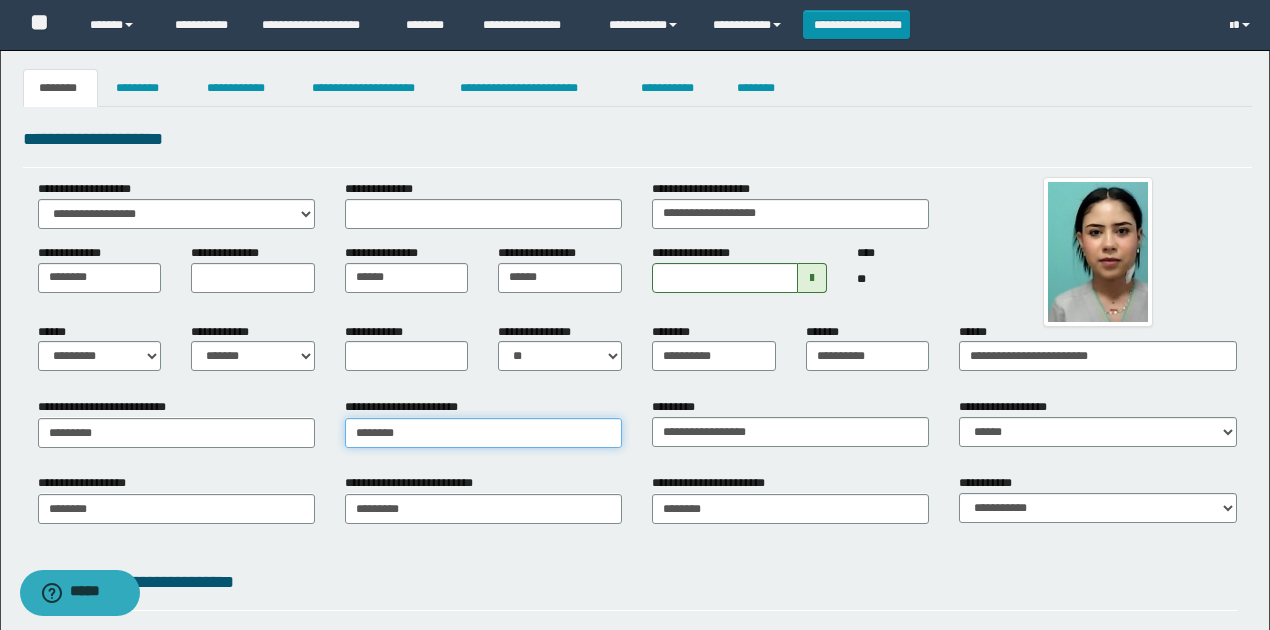 click on "********" at bounding box center (483, 433) 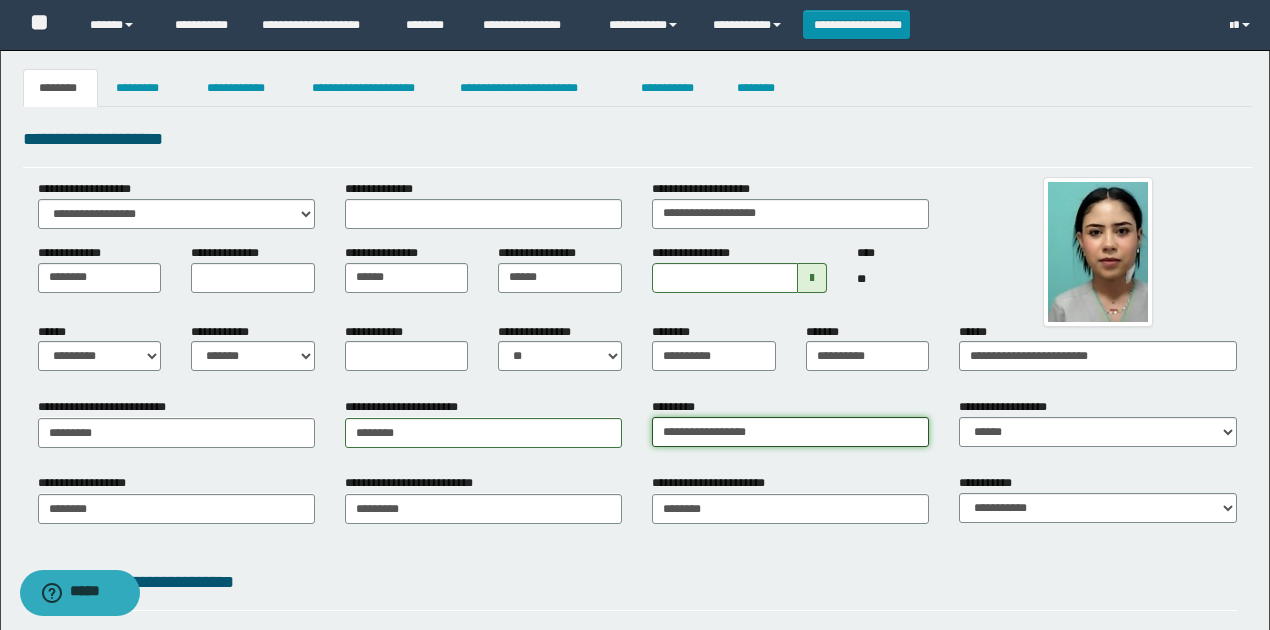 click on "**********" at bounding box center [790, 432] 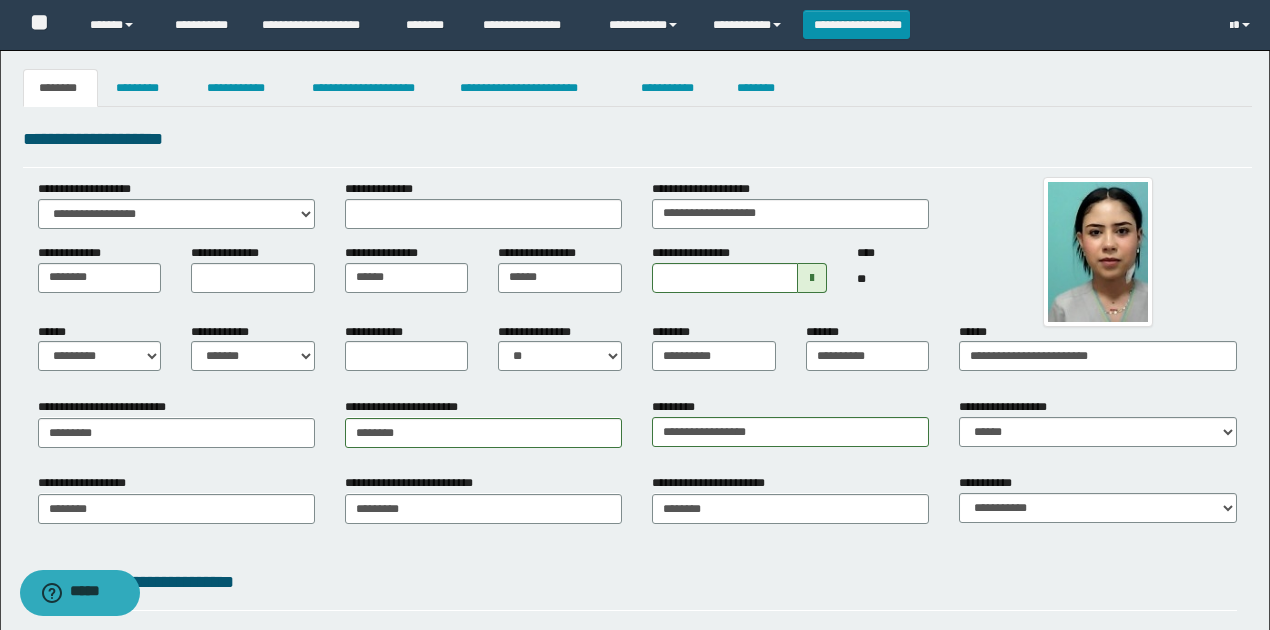 click on "*********" at bounding box center (677, 407) 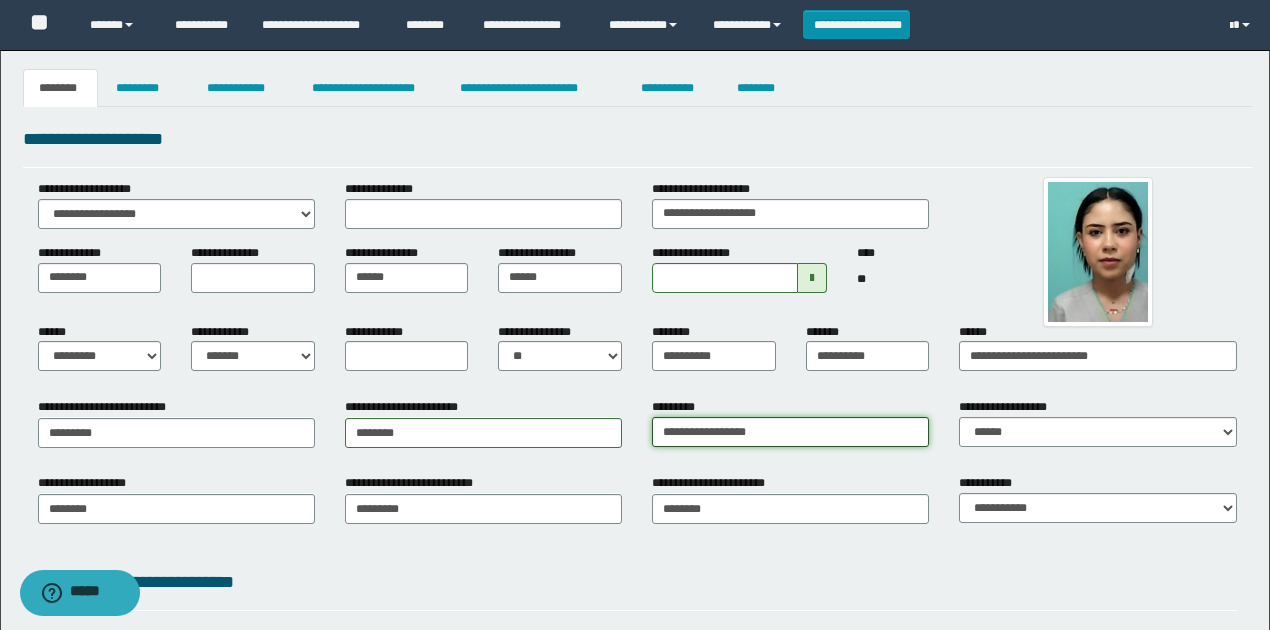 click on "**********" at bounding box center [790, 432] 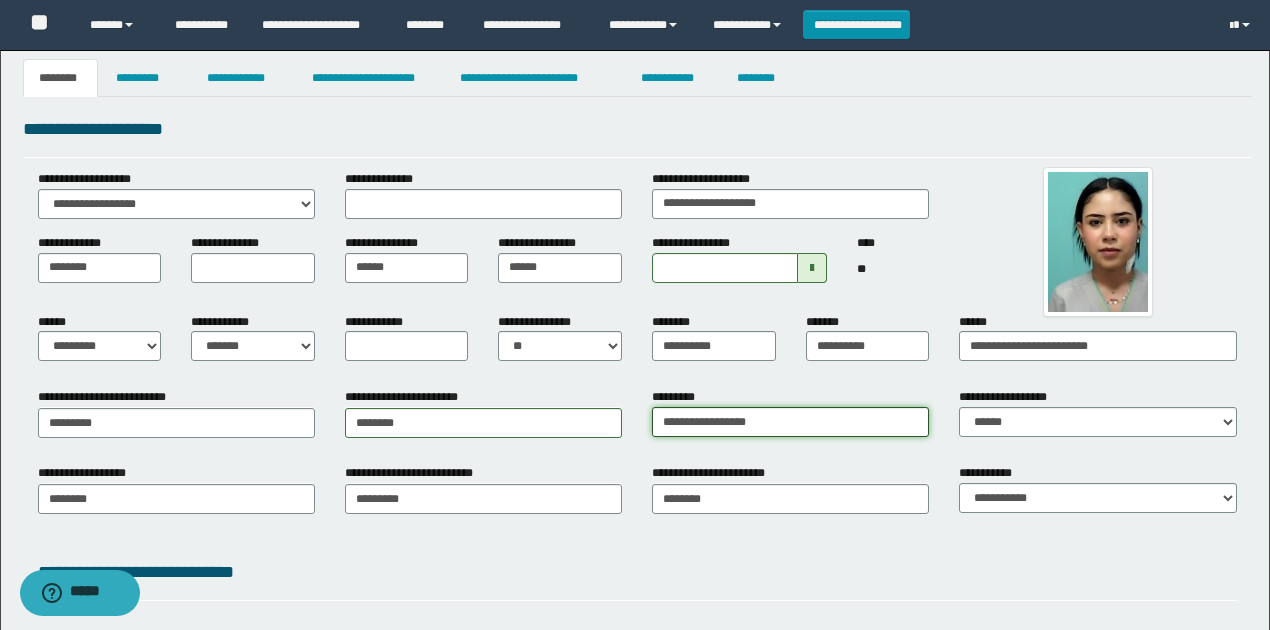 scroll, scrollTop: 200, scrollLeft: 0, axis: vertical 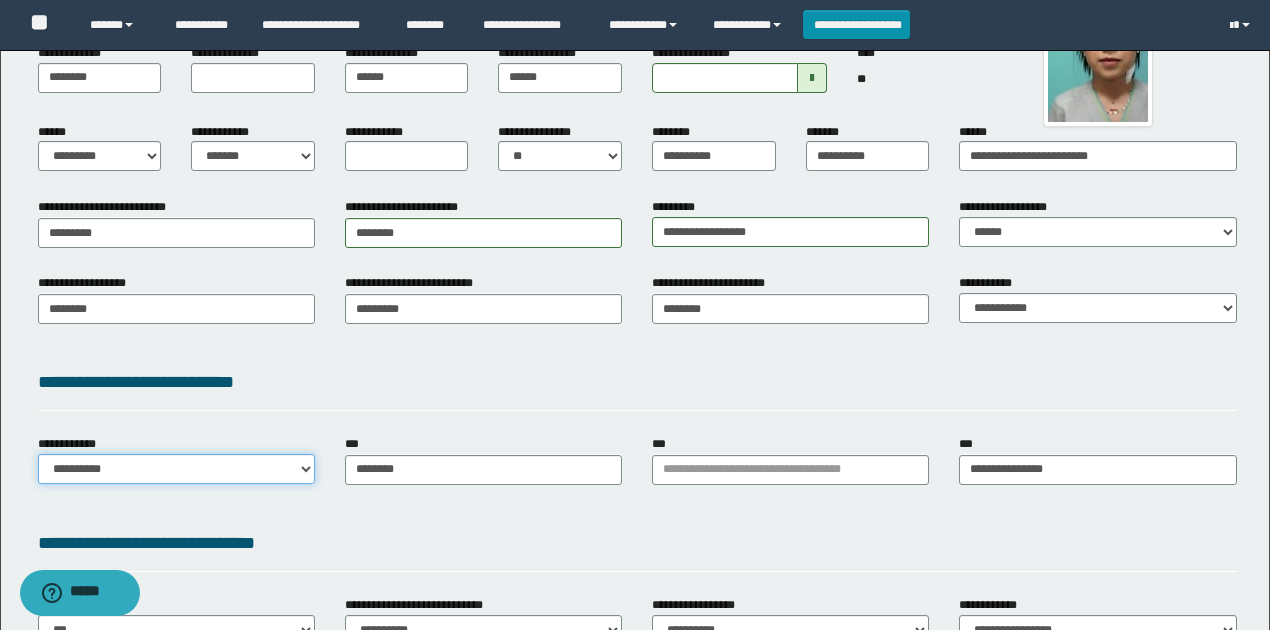 click on "**********" at bounding box center [176, 469] 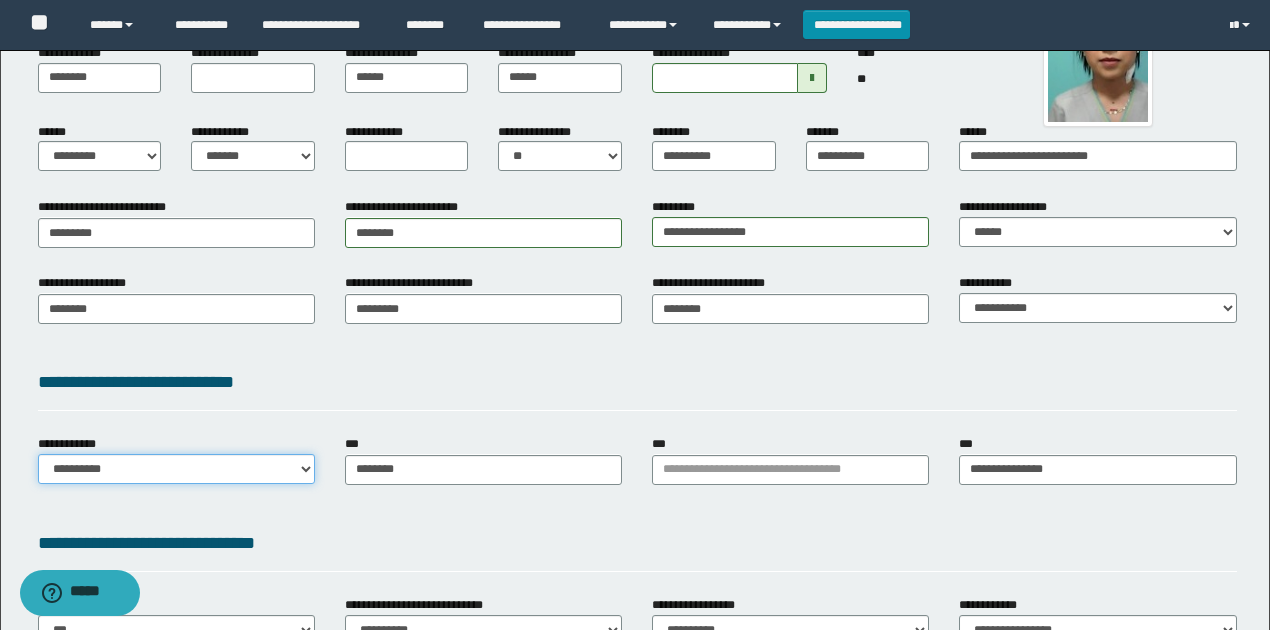 select on "**" 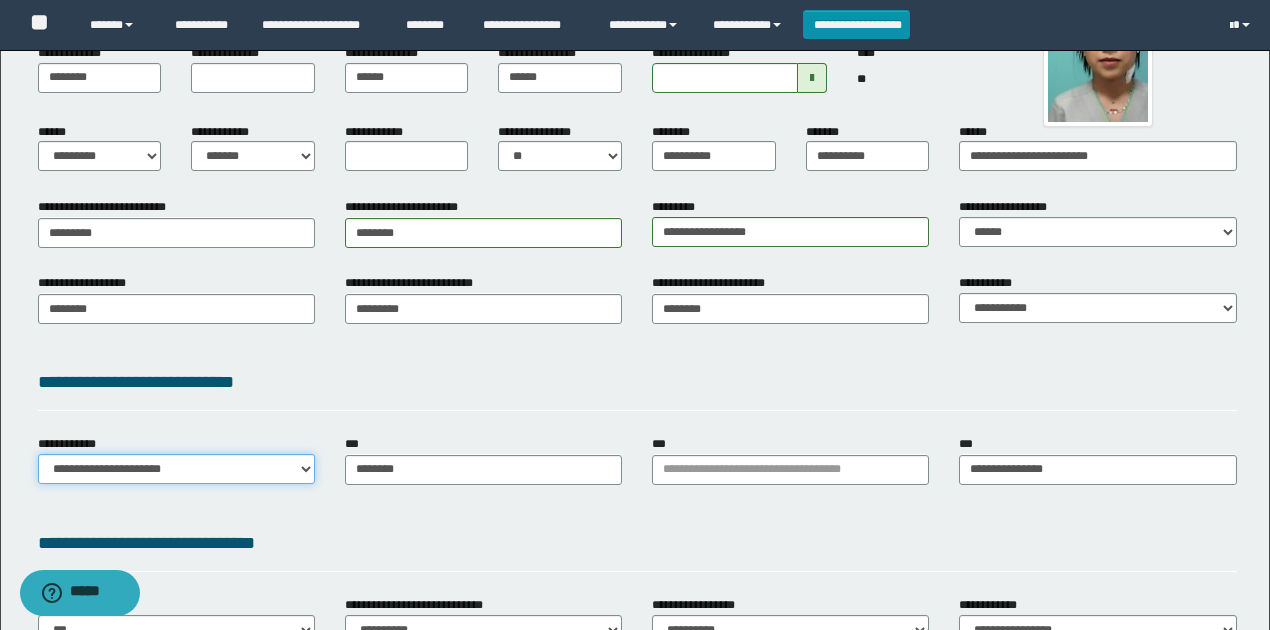 click on "**********" at bounding box center (176, 469) 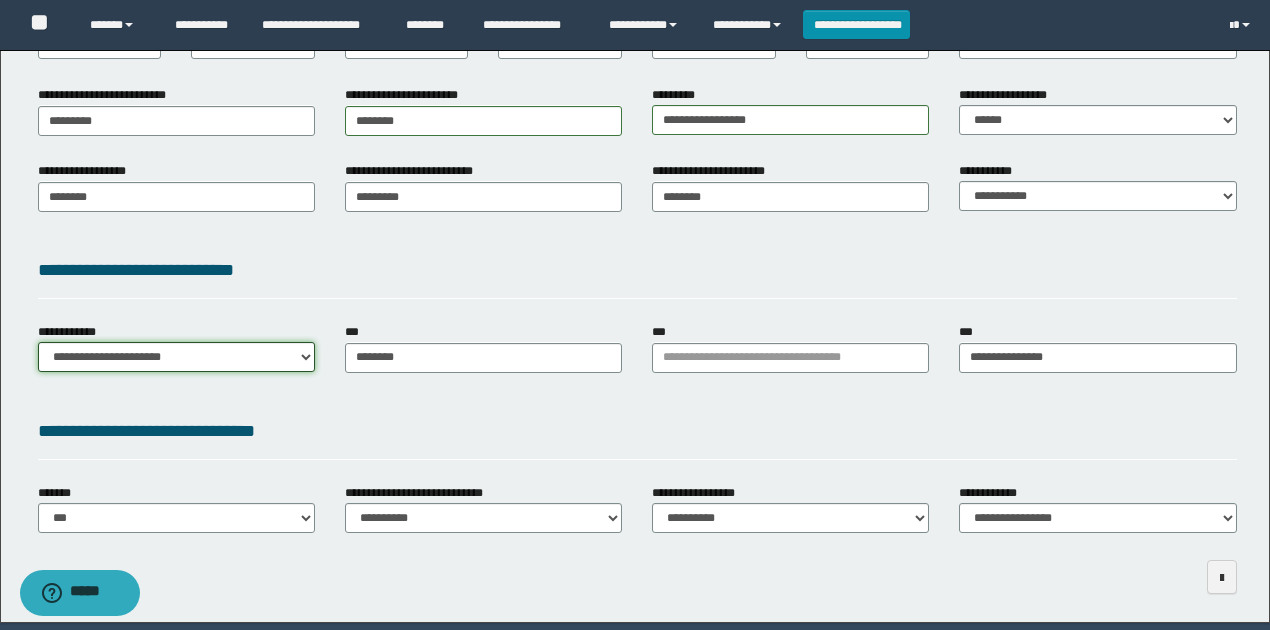 scroll, scrollTop: 383, scrollLeft: 0, axis: vertical 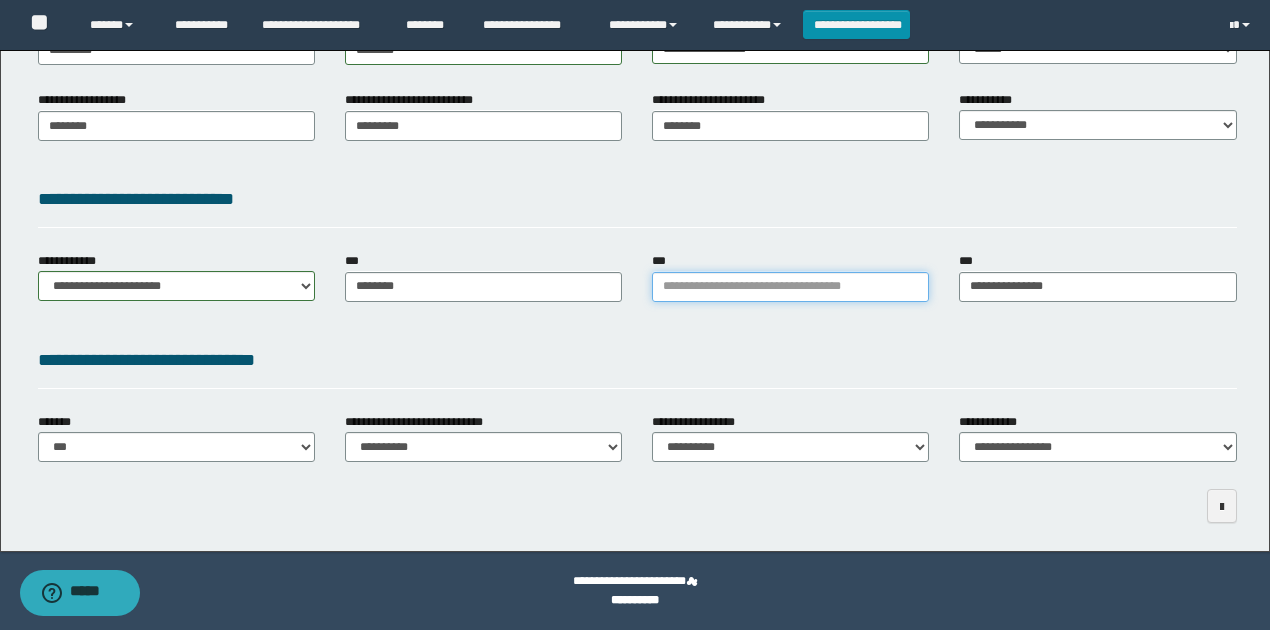 click on "***" at bounding box center [790, 287] 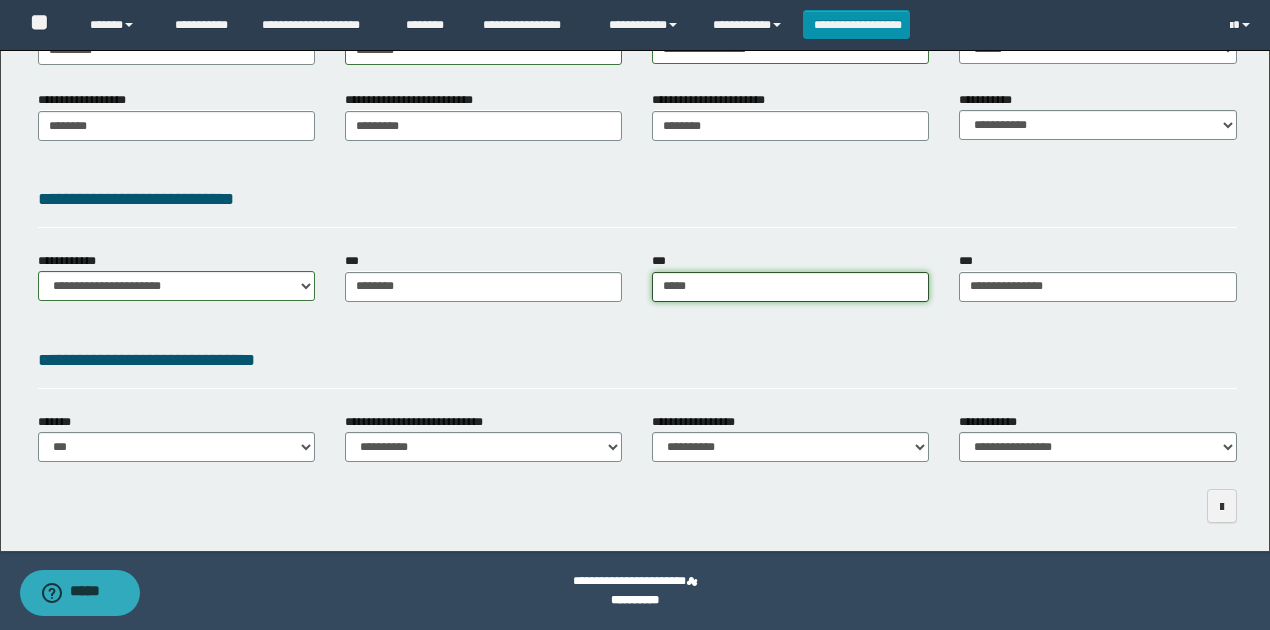 type on "******" 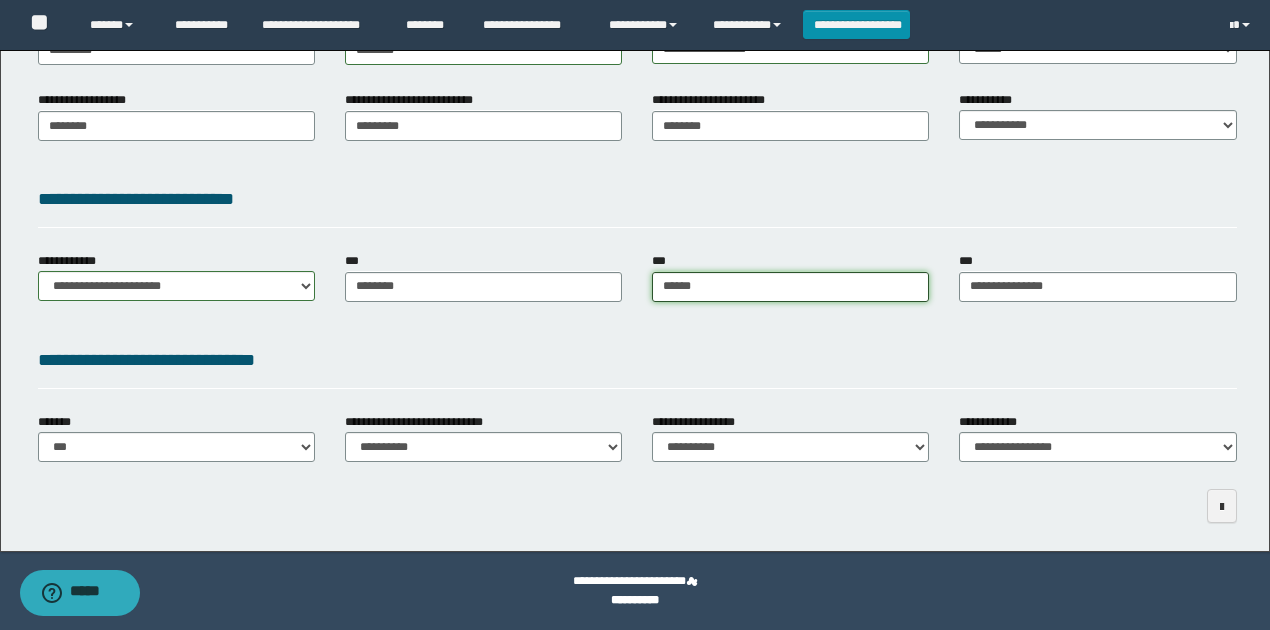 type on "**********" 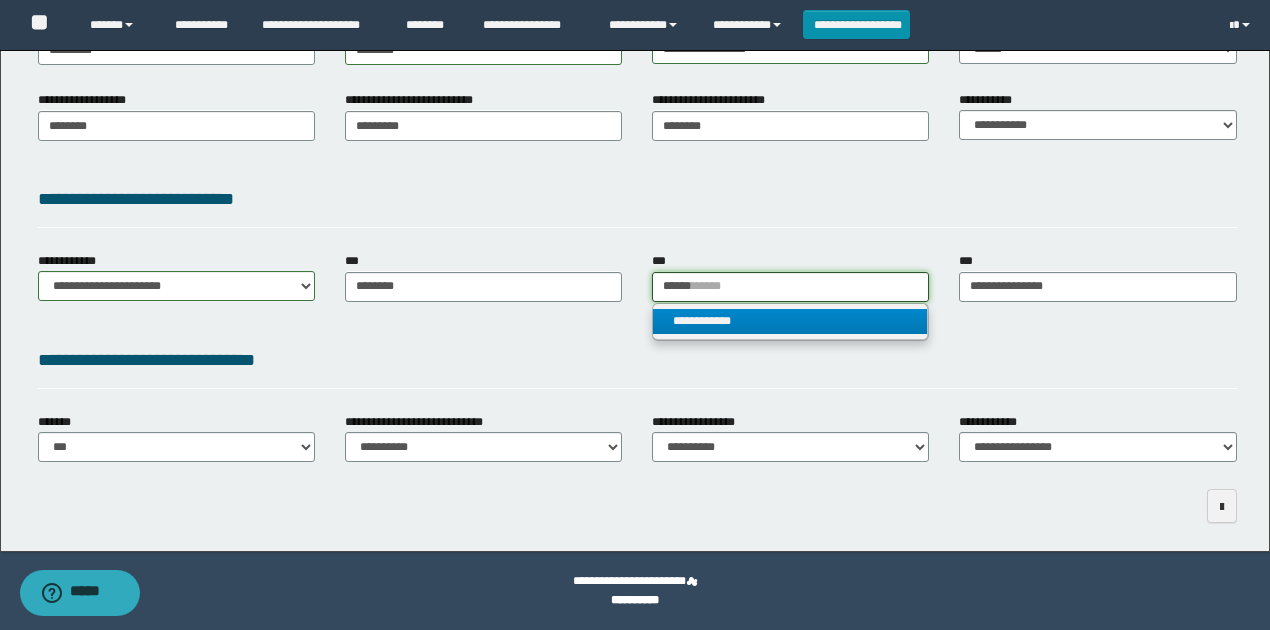 type on "******" 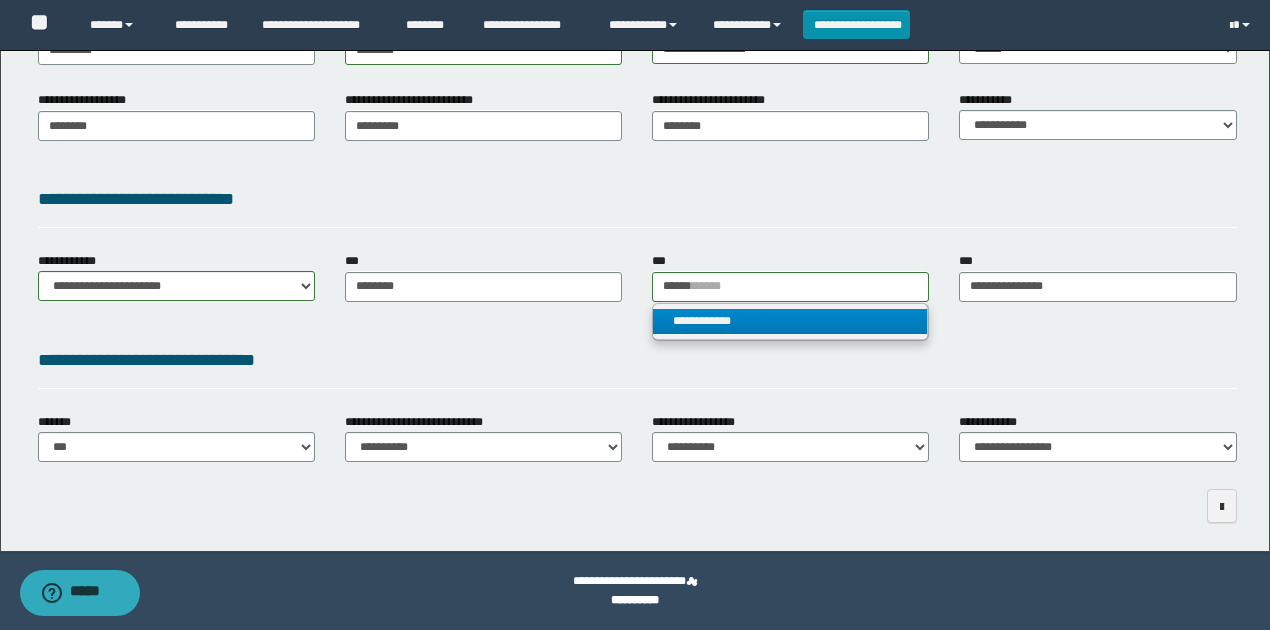 click on "**********" at bounding box center [790, 321] 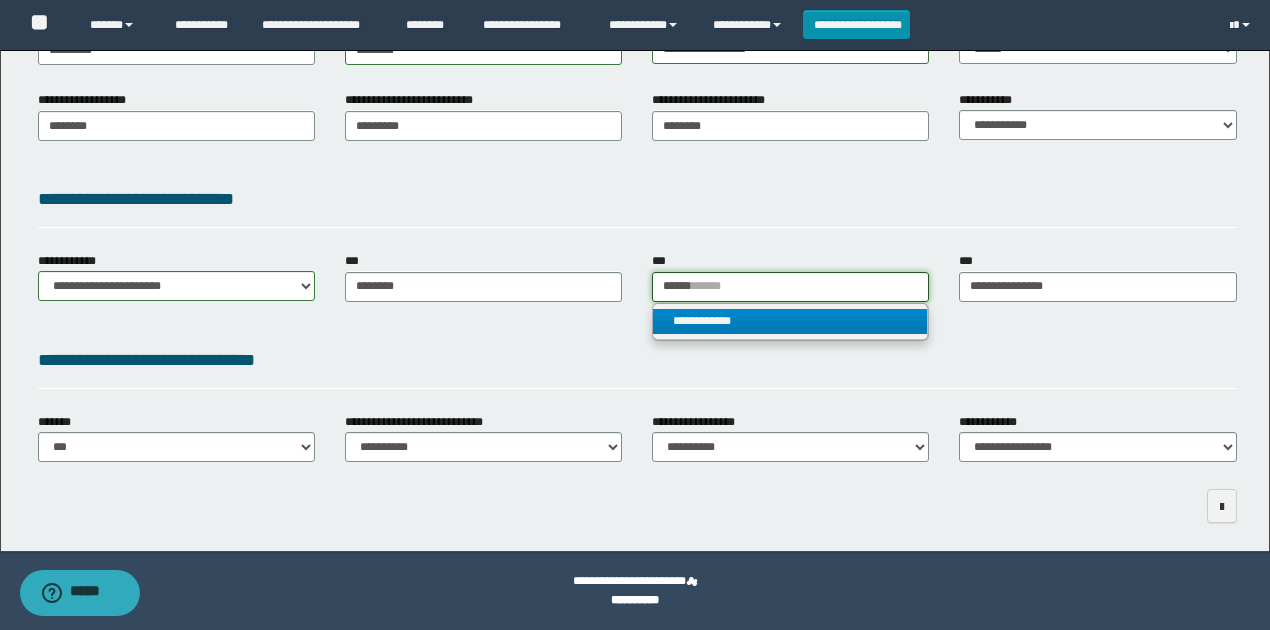 type 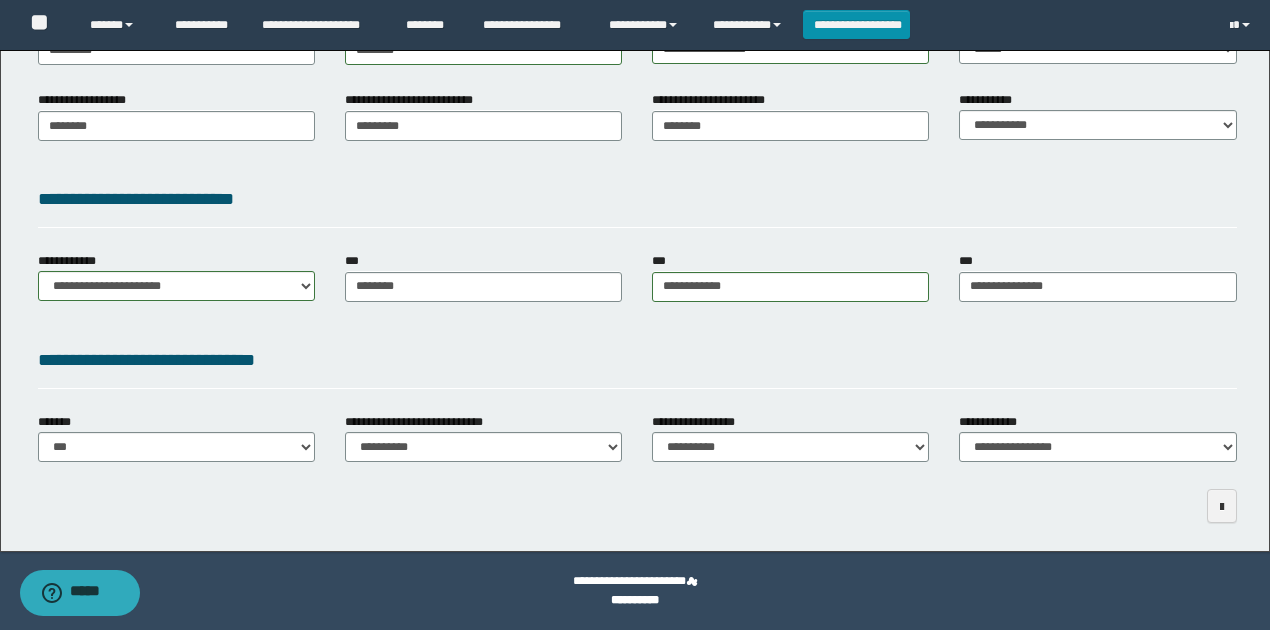 click on "**********" at bounding box center [637, 132] 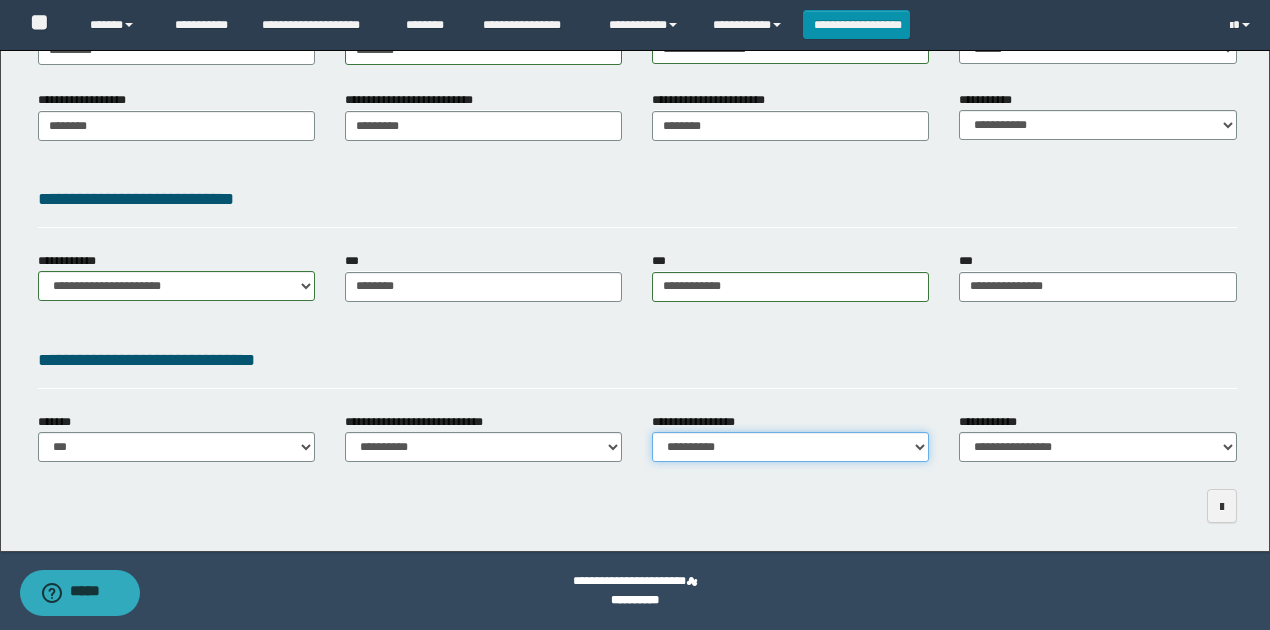 click on "**********" at bounding box center (790, 447) 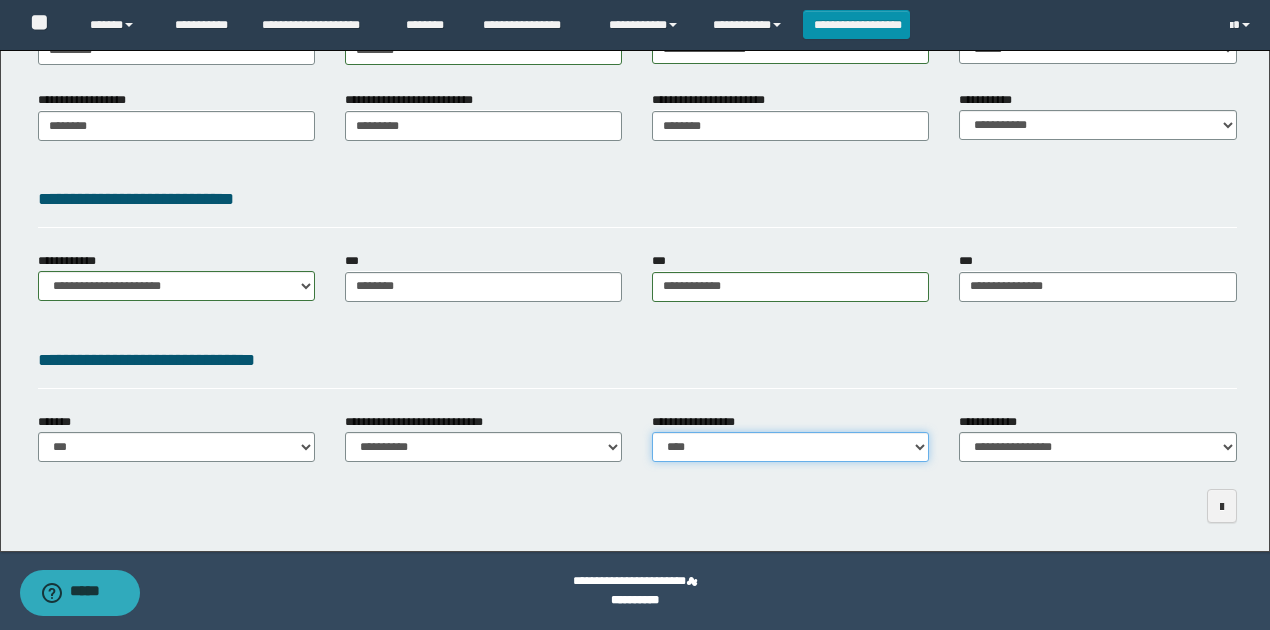 click on "**********" at bounding box center (790, 447) 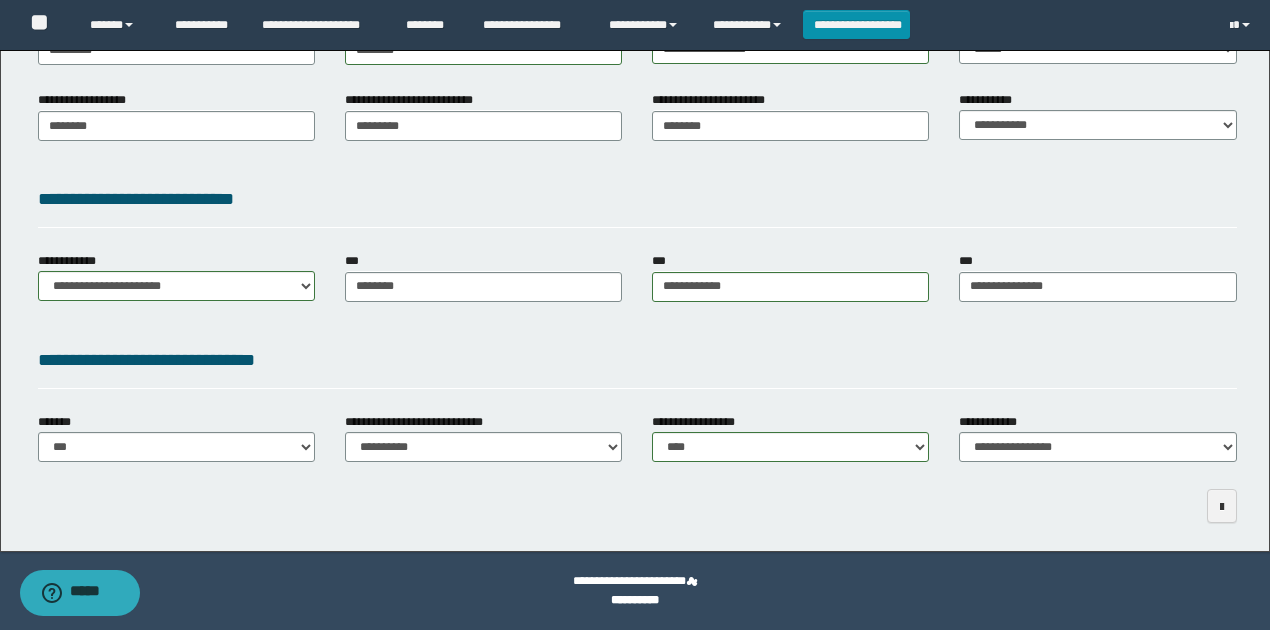 drag, startPoint x: 1026, startPoint y: 516, endPoint x: 829, endPoint y: 443, distance: 210.09045 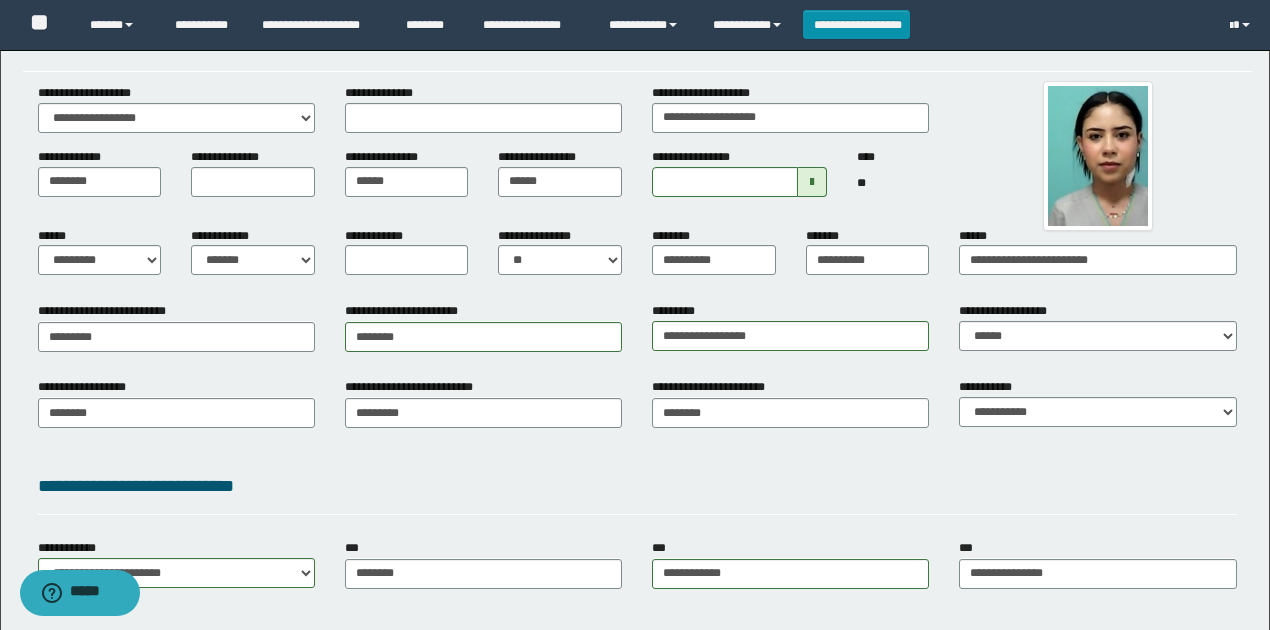 scroll, scrollTop: 0, scrollLeft: 0, axis: both 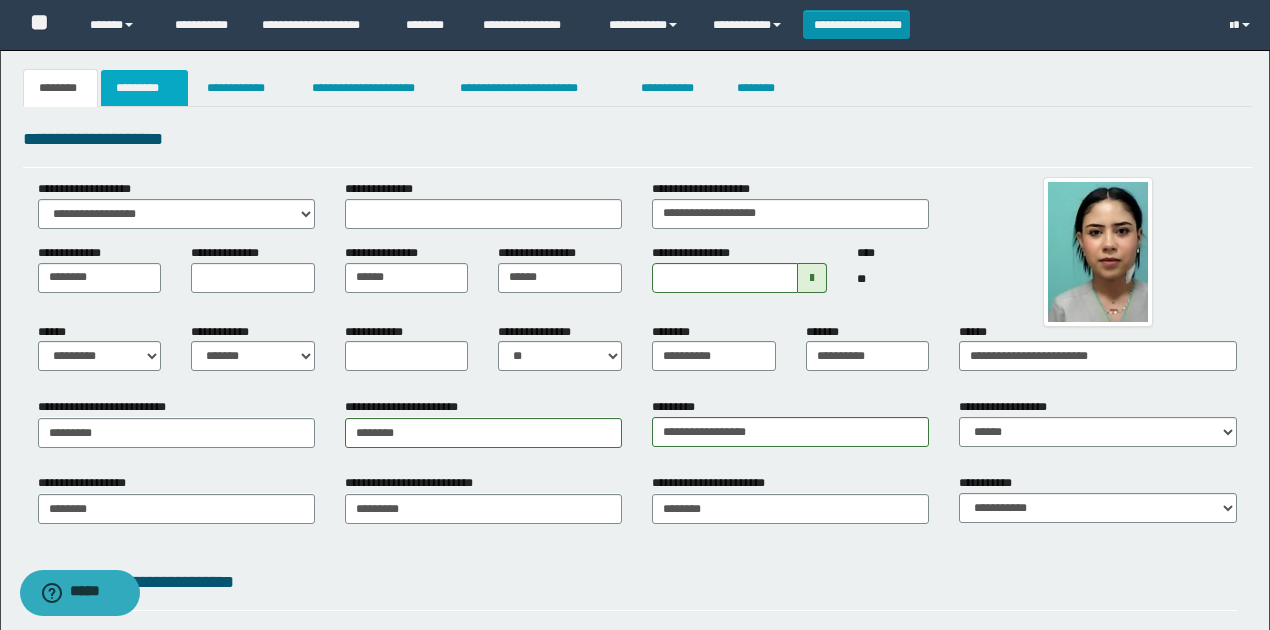 click on "*********" at bounding box center (144, 88) 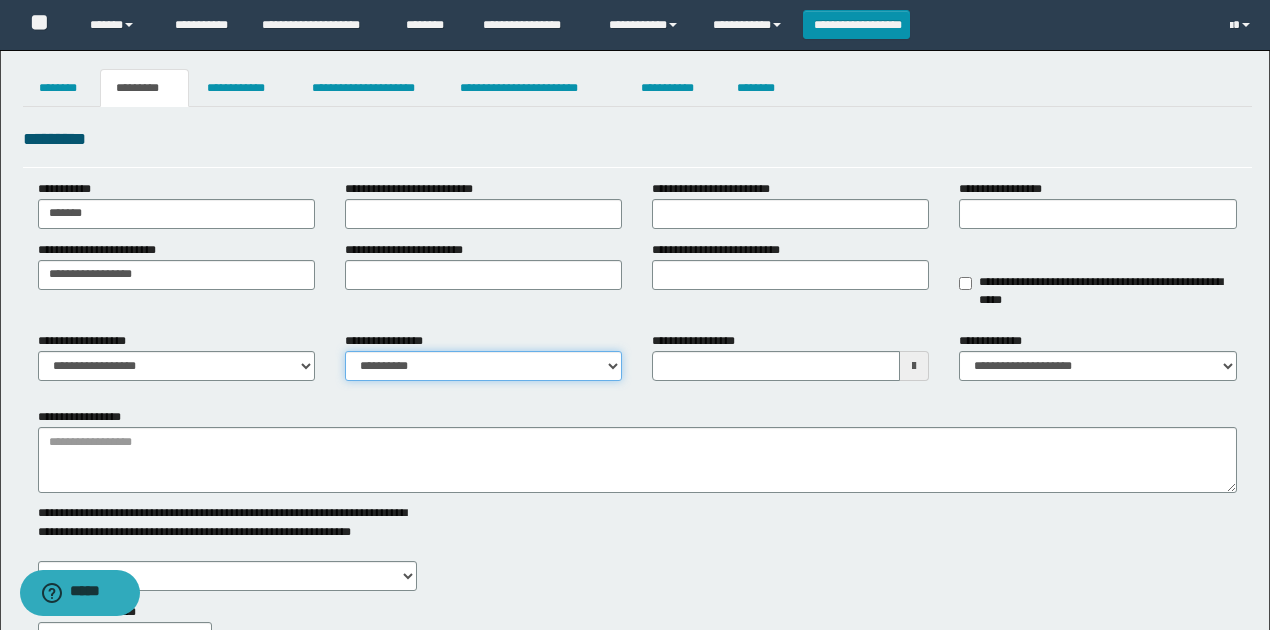 click on "**********" at bounding box center [483, 366] 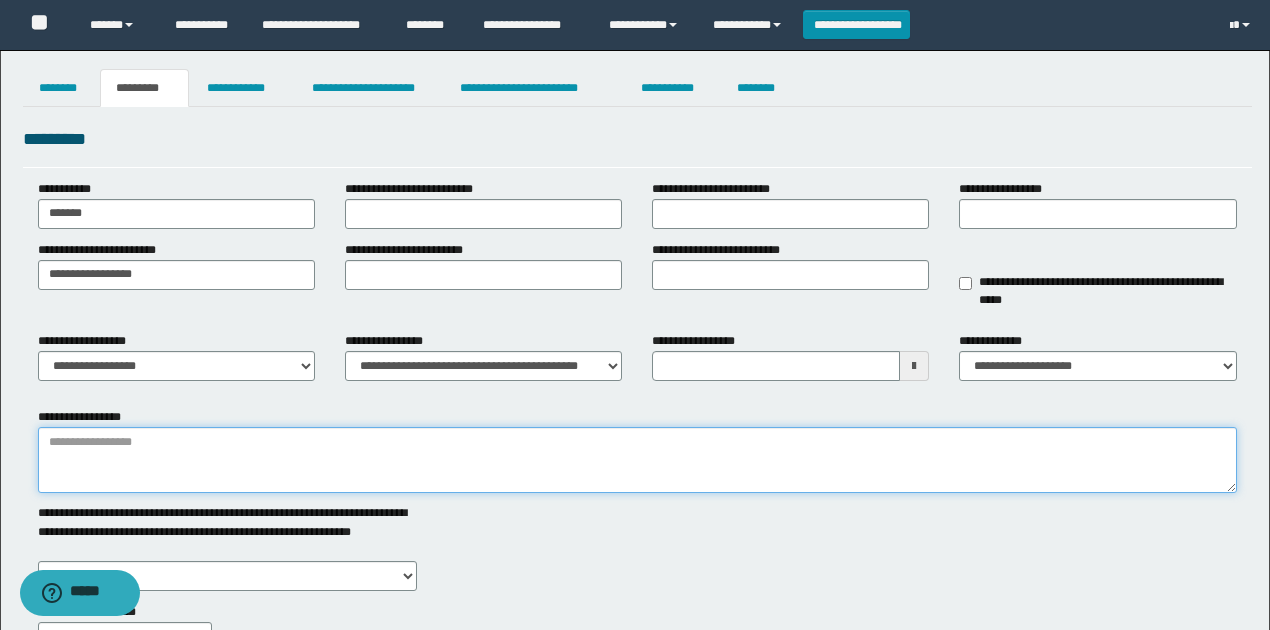 click on "**********" at bounding box center (637, 460) 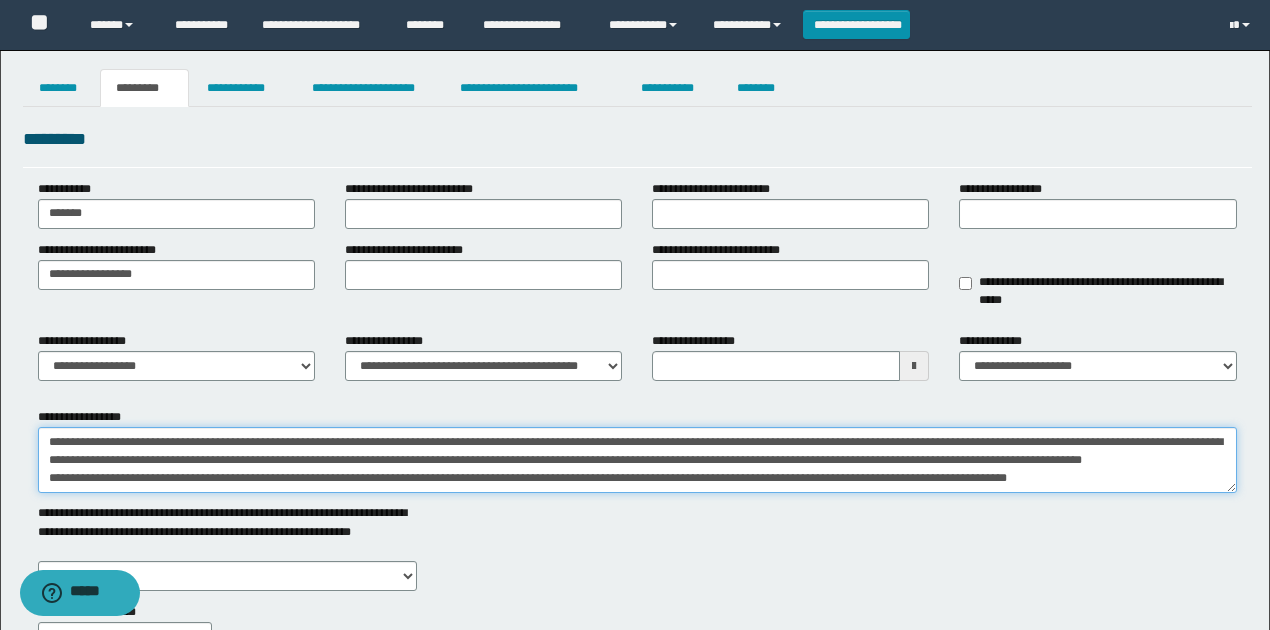 scroll, scrollTop: 12, scrollLeft: 0, axis: vertical 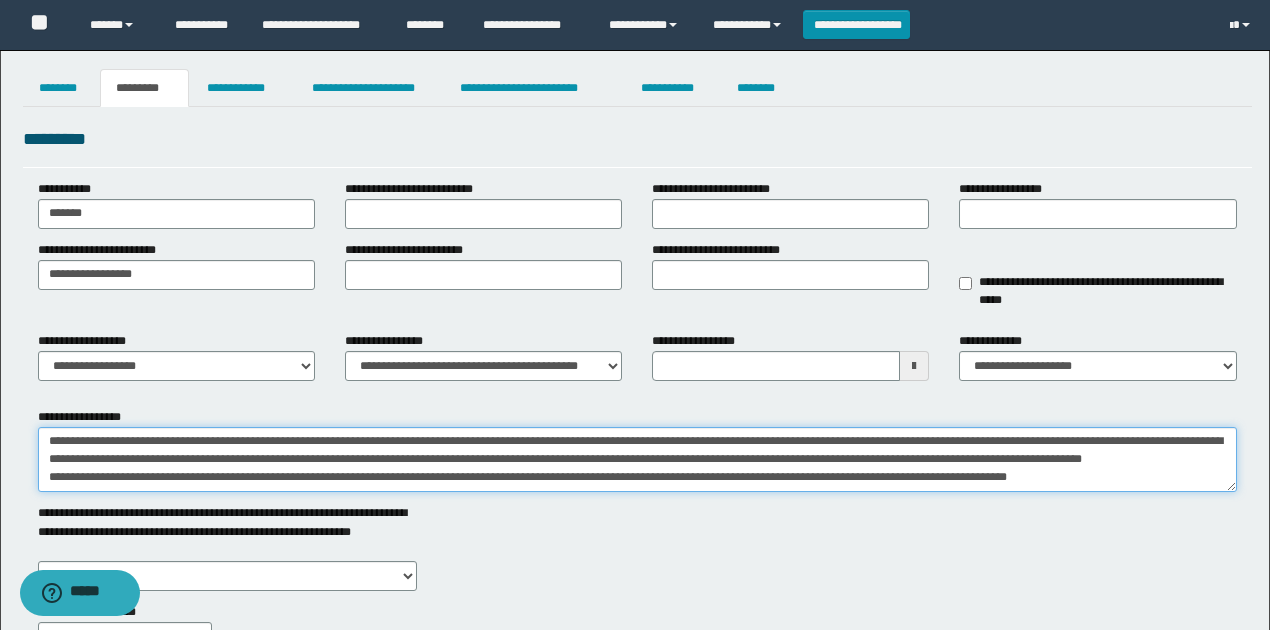 click on "**********" at bounding box center [637, 459] 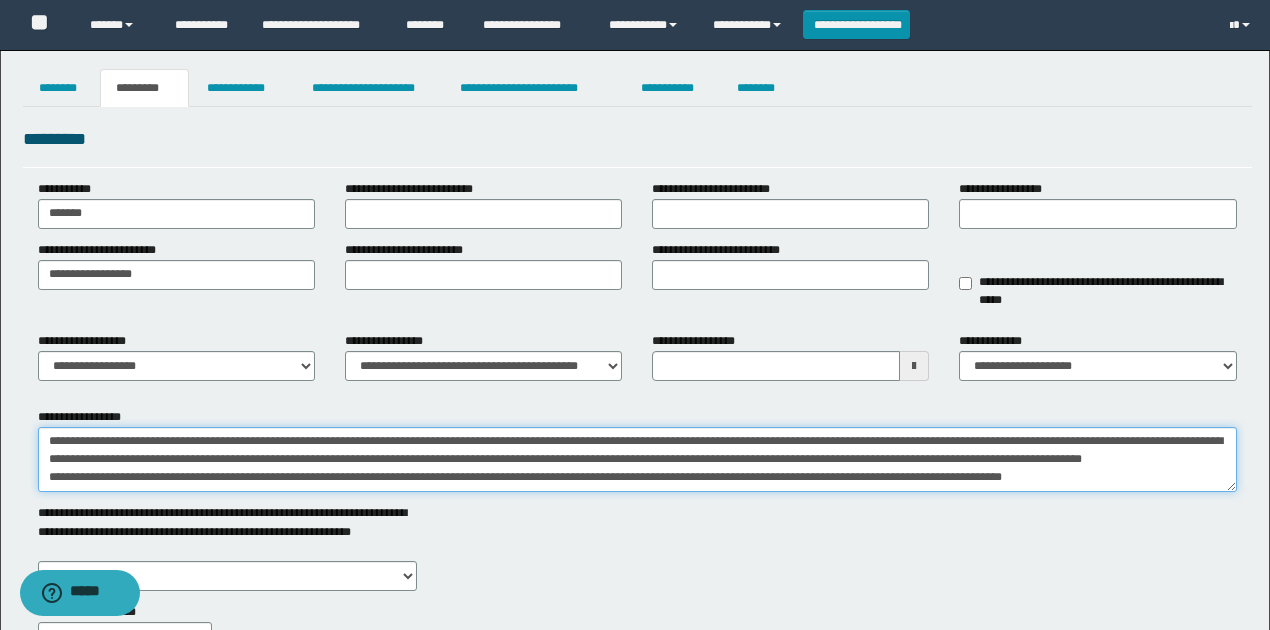 click on "**********" at bounding box center [637, 459] 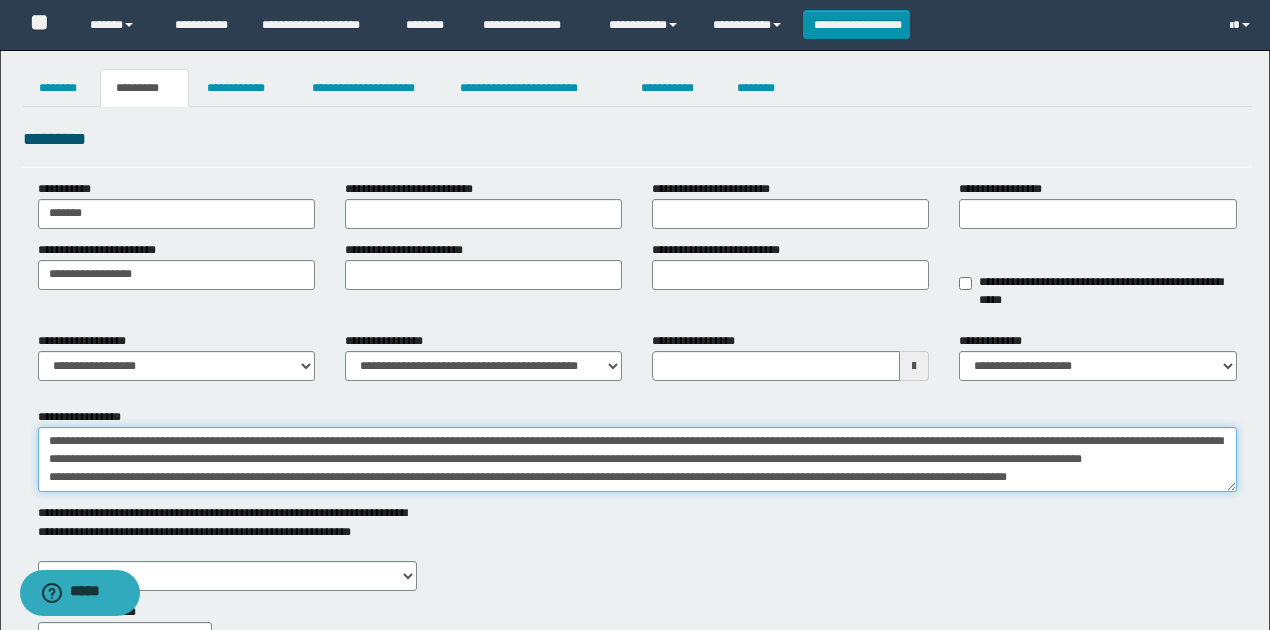 click on "**********" at bounding box center (637, 459) 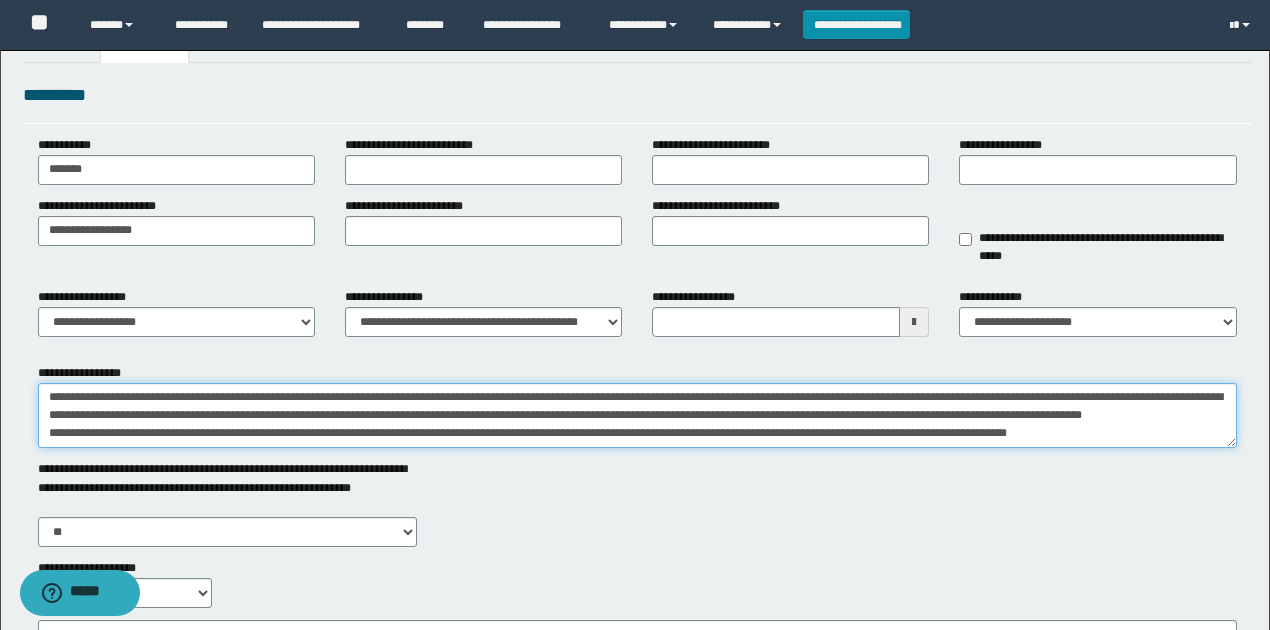 scroll, scrollTop: 200, scrollLeft: 0, axis: vertical 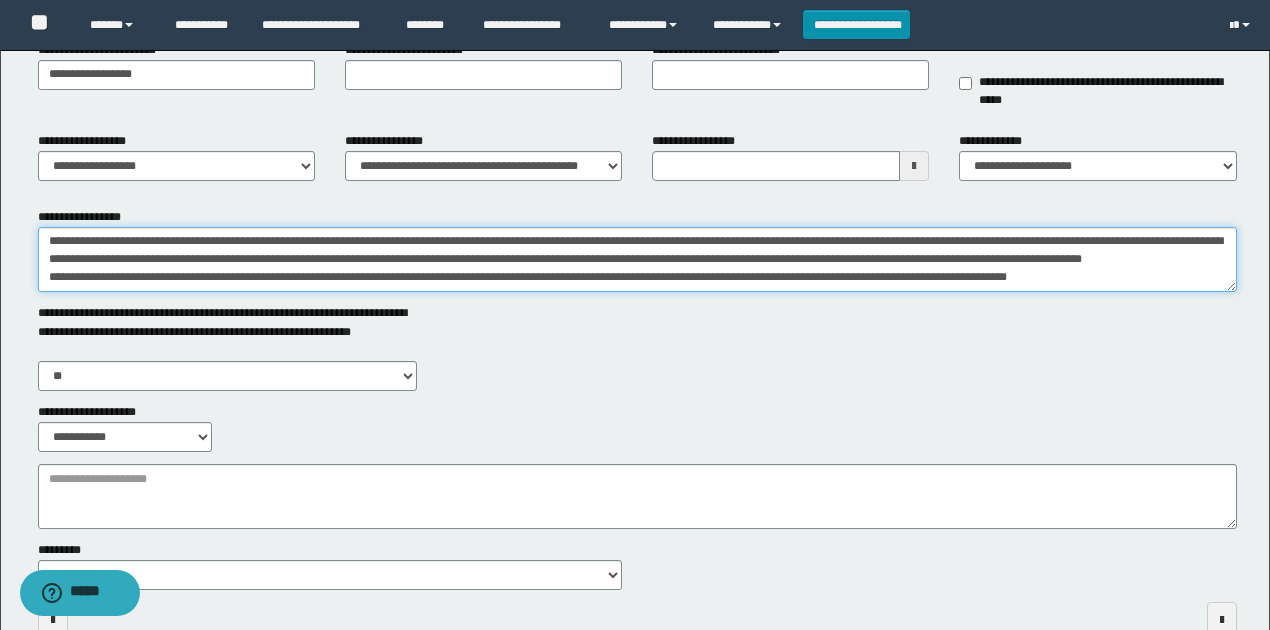 type on "**********" 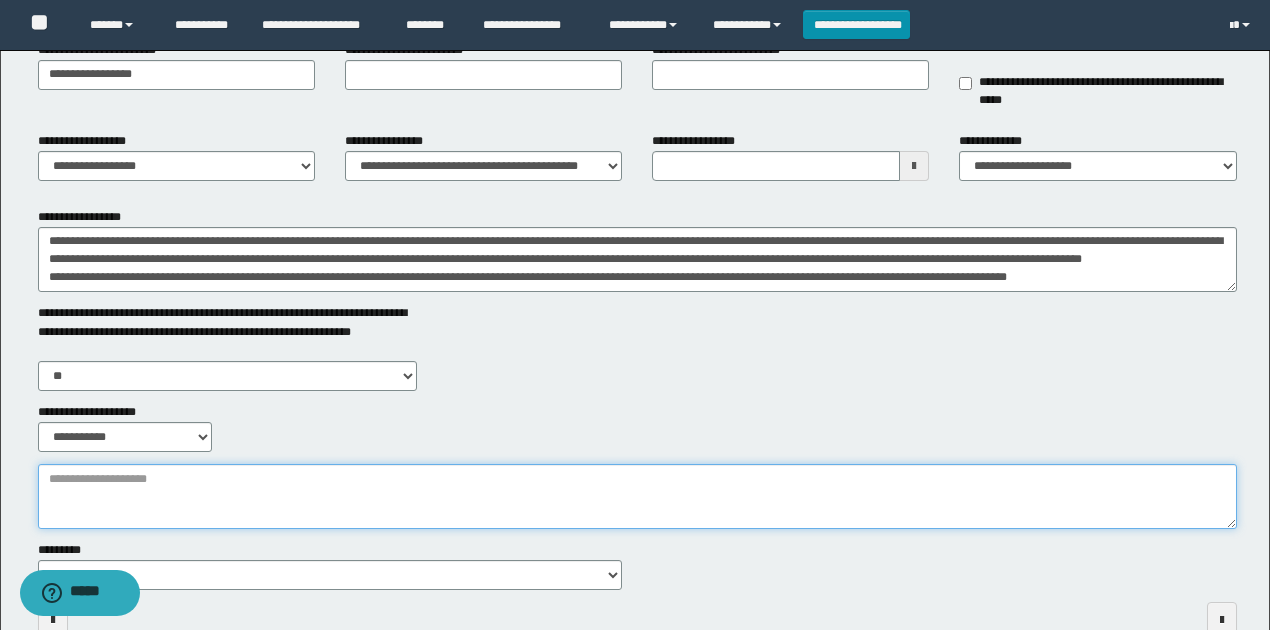 click on "**********" at bounding box center [637, 496] 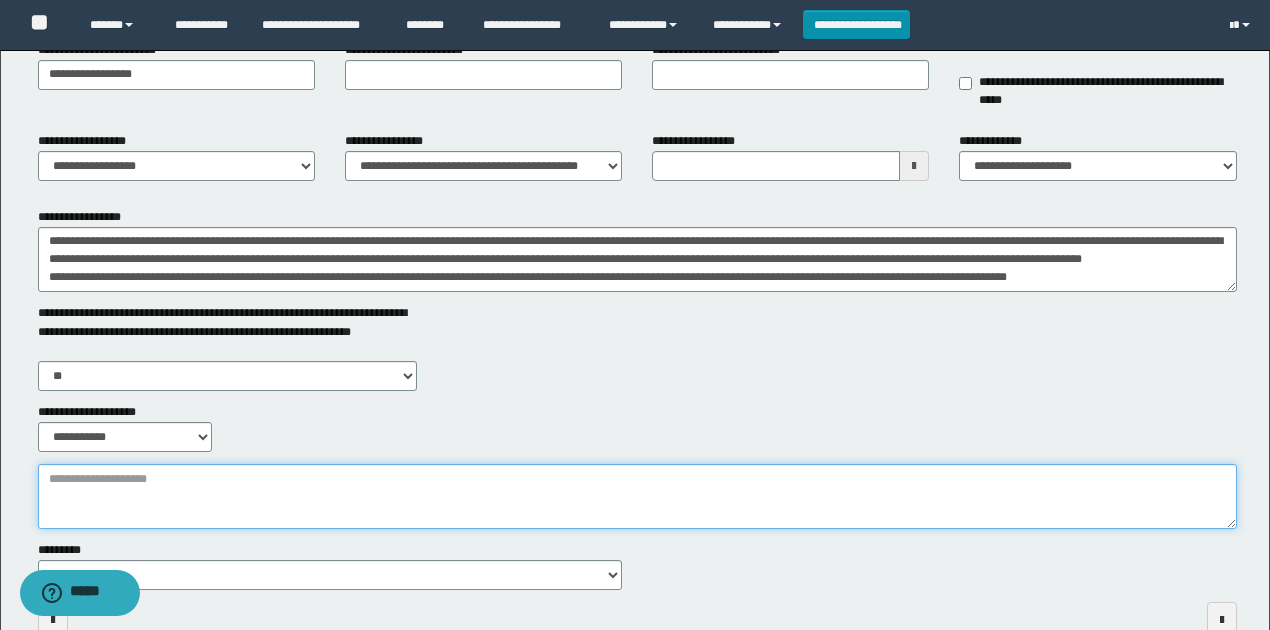 click on "**********" at bounding box center [637, 496] 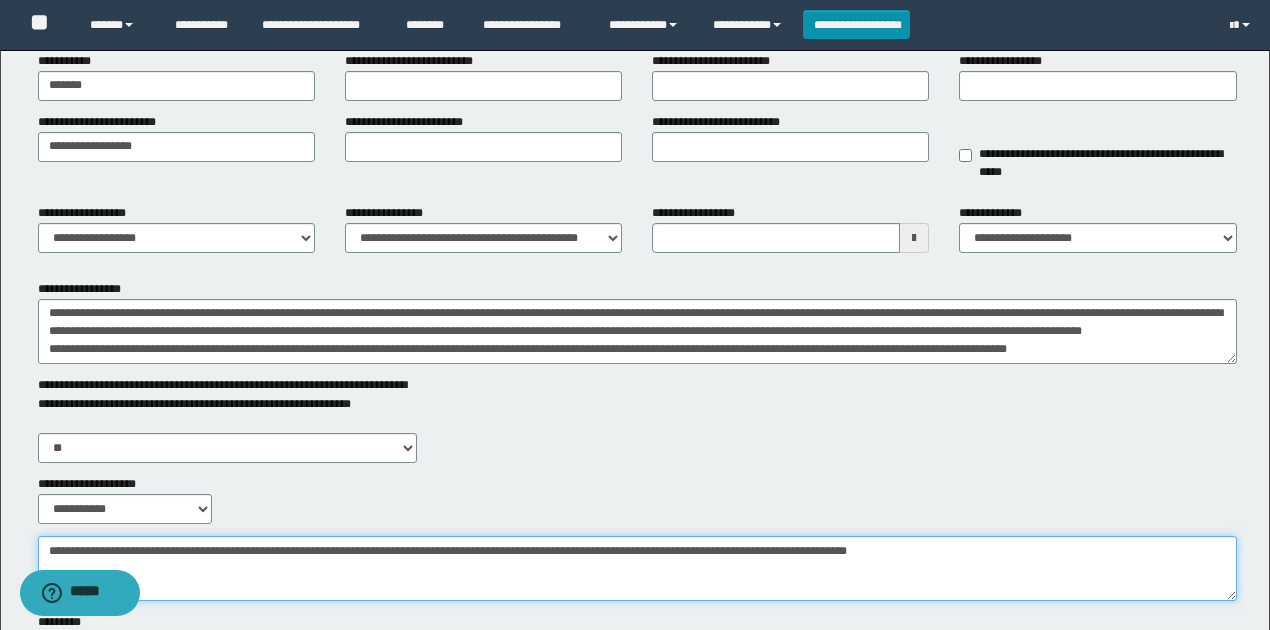 scroll, scrollTop: 0, scrollLeft: 0, axis: both 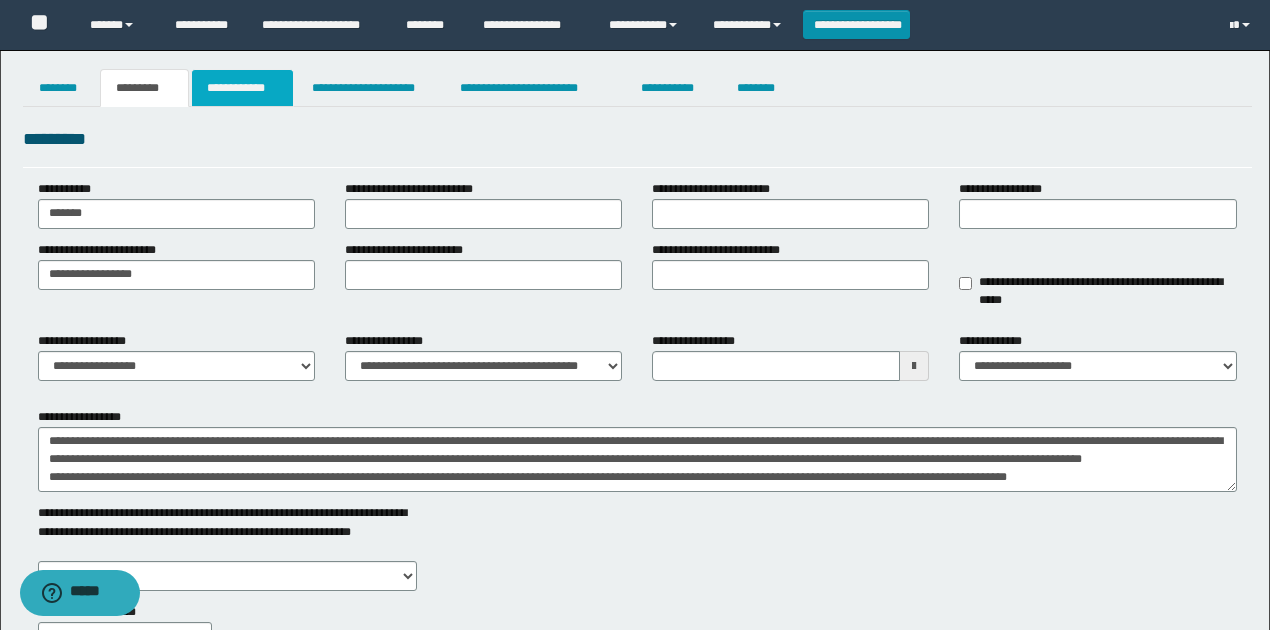 type on "**********" 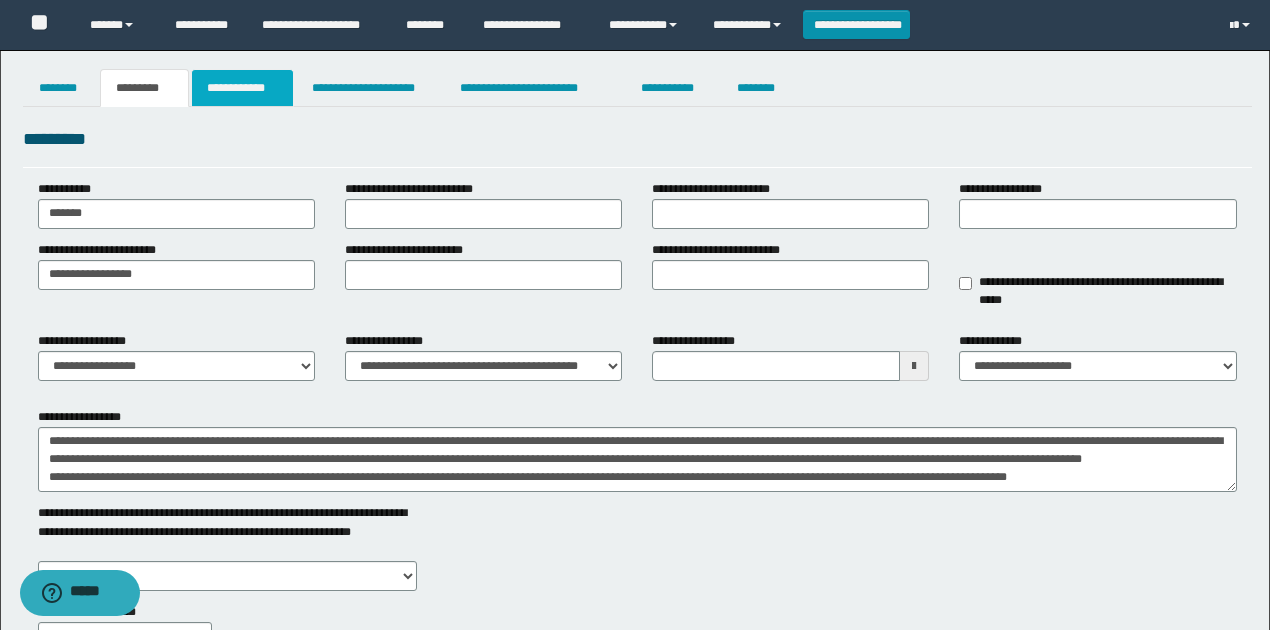 click on "**********" at bounding box center (243, 88) 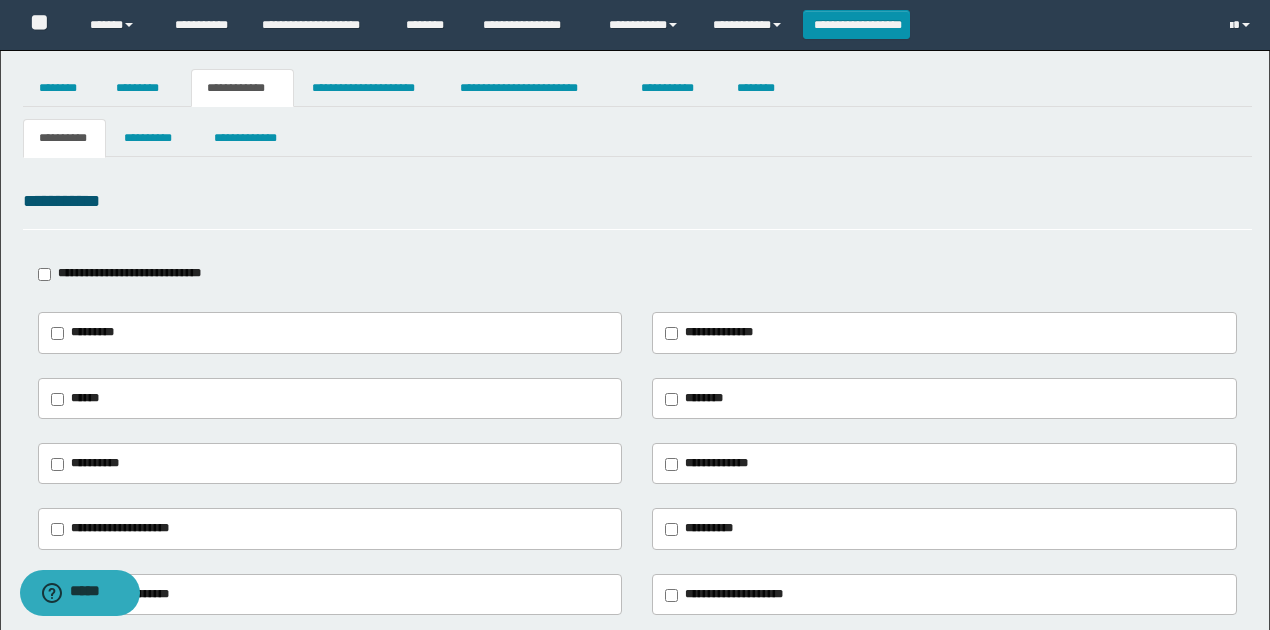 scroll, scrollTop: 200, scrollLeft: 0, axis: vertical 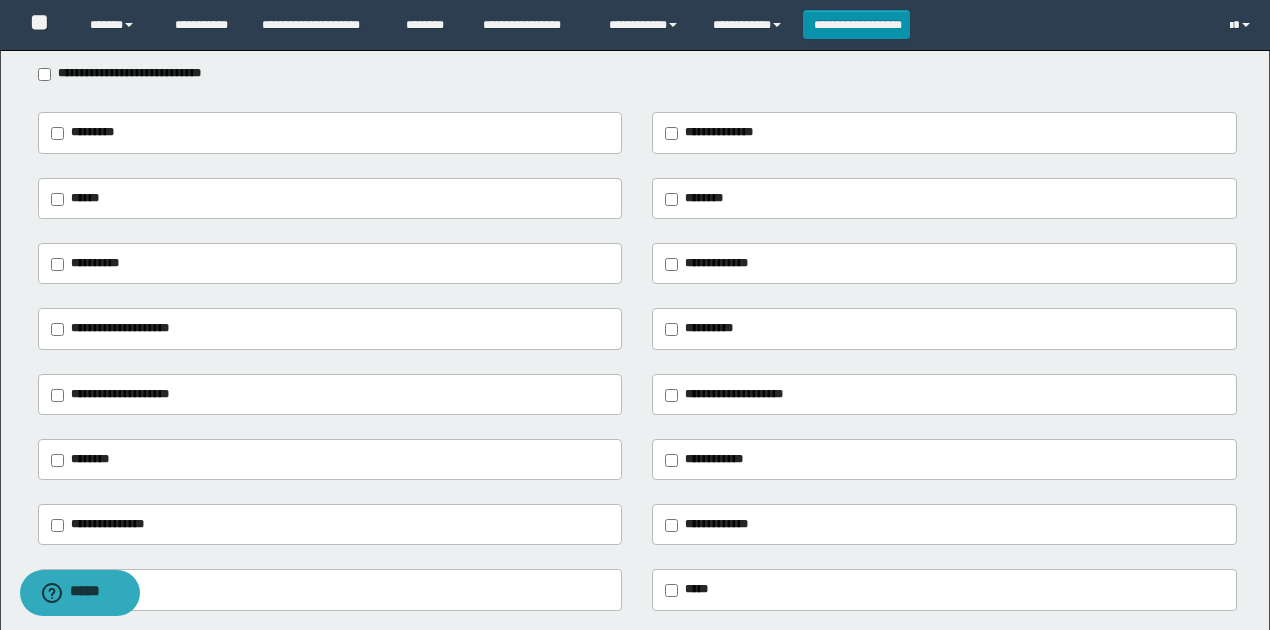 drag, startPoint x: 155, startPoint y: 81, endPoint x: 170, endPoint y: 109, distance: 31.764761 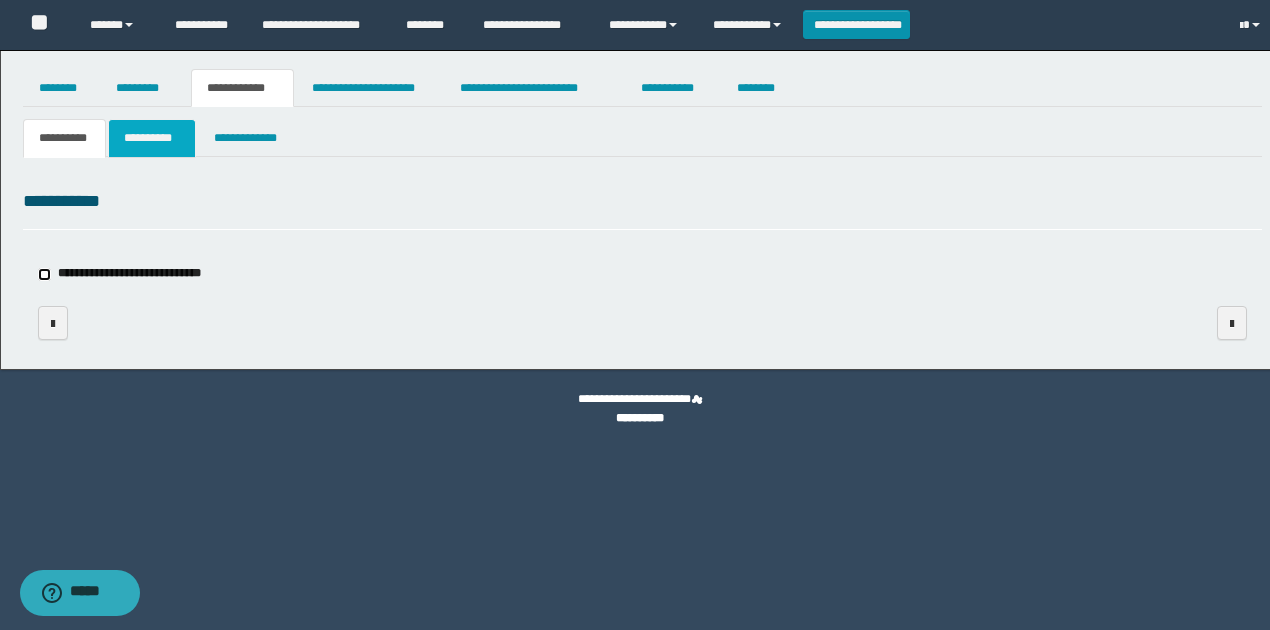 scroll, scrollTop: 0, scrollLeft: 0, axis: both 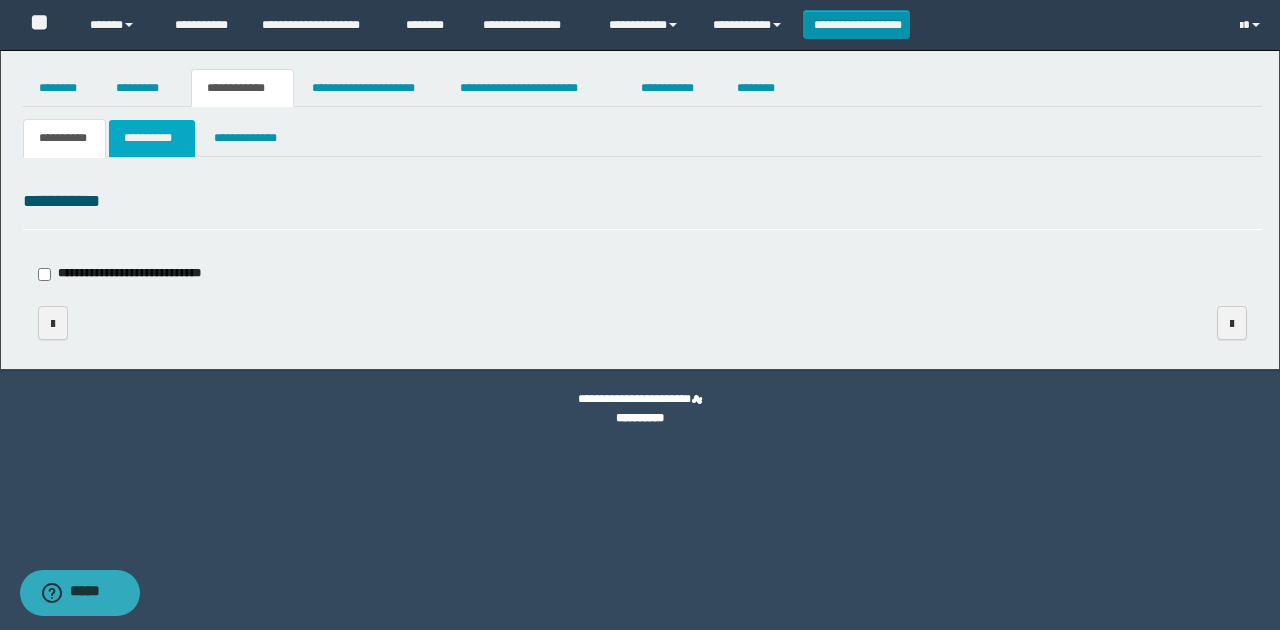 click on "**********" at bounding box center [151, 138] 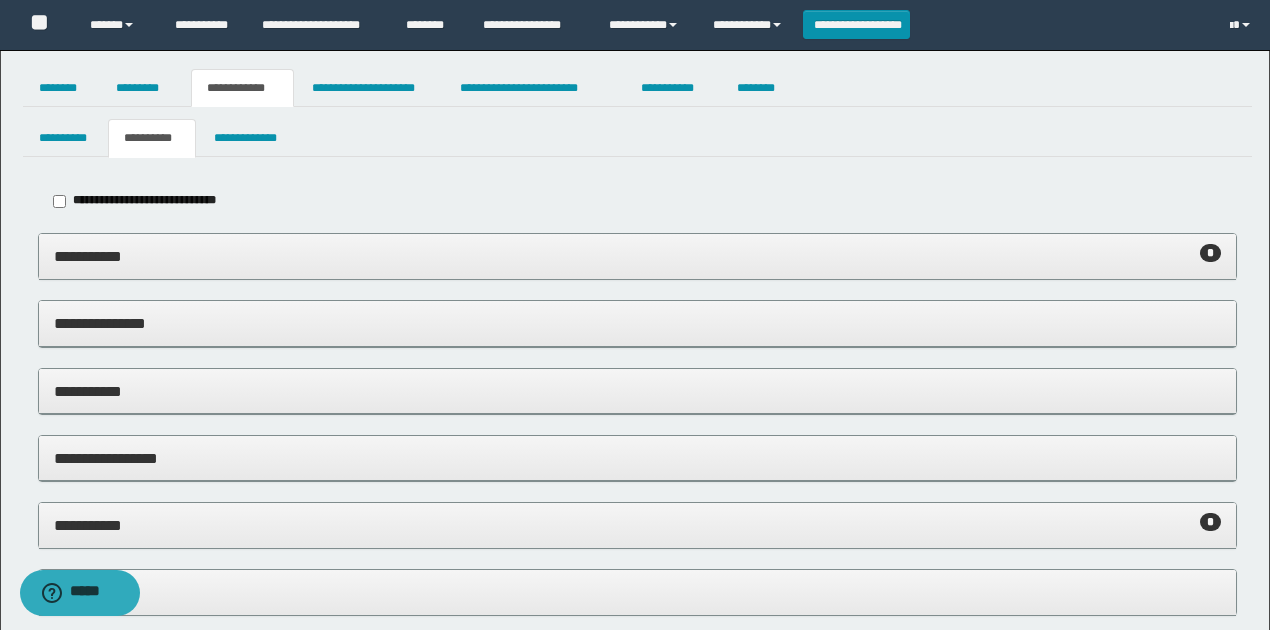 click on "**********" at bounding box center [638, 391] 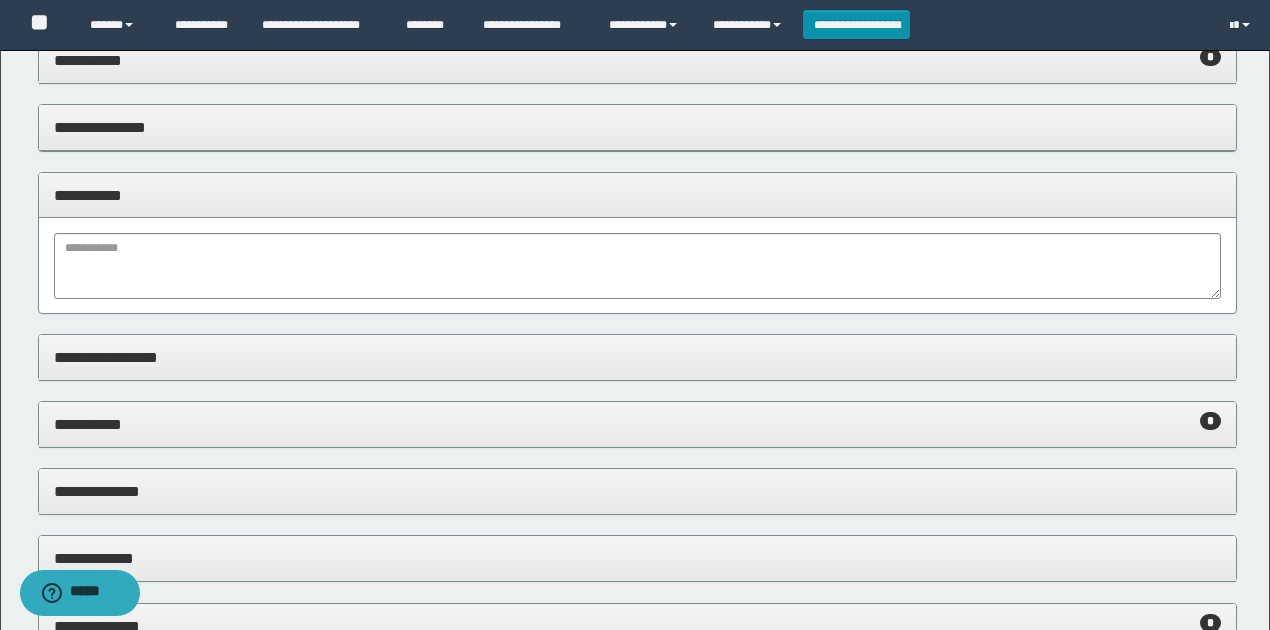 scroll, scrollTop: 200, scrollLeft: 0, axis: vertical 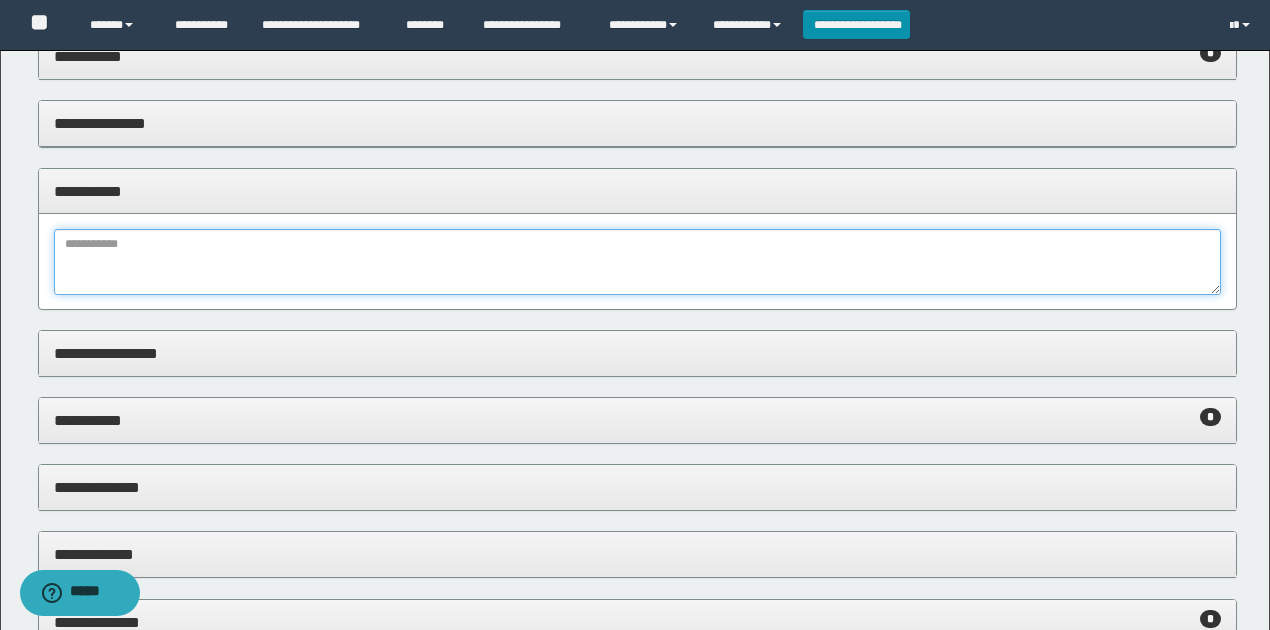 drag, startPoint x: 144, startPoint y: 261, endPoint x: 151, endPoint y: 314, distance: 53.460266 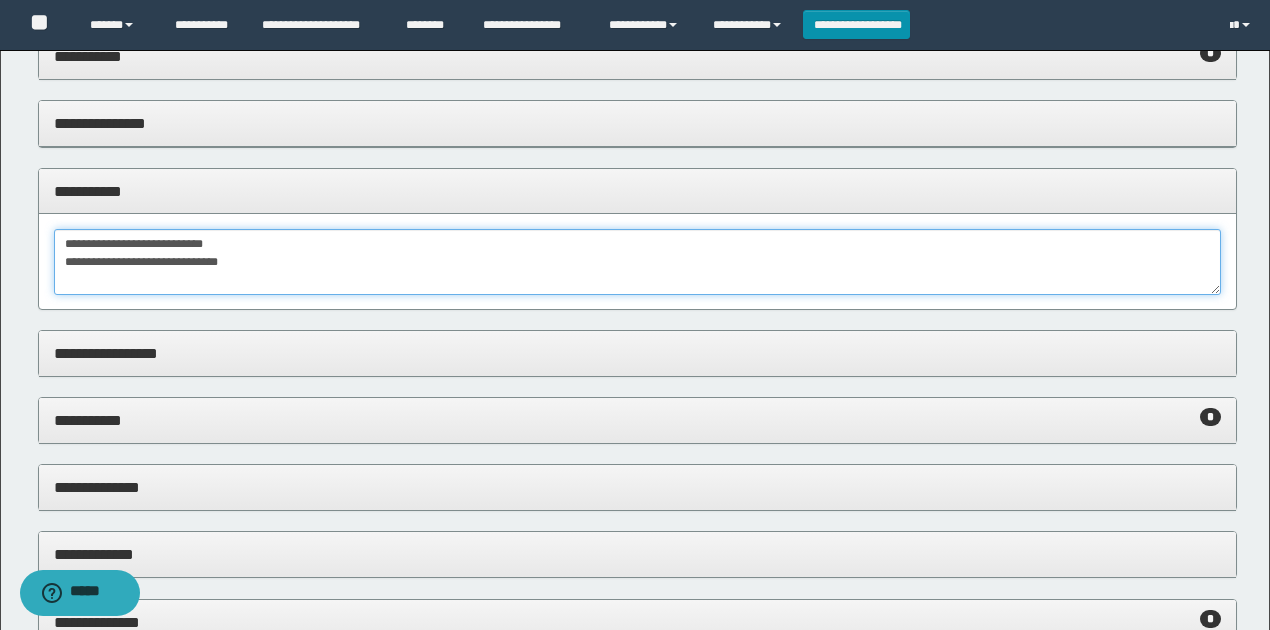 click on "**********" at bounding box center [638, 262] 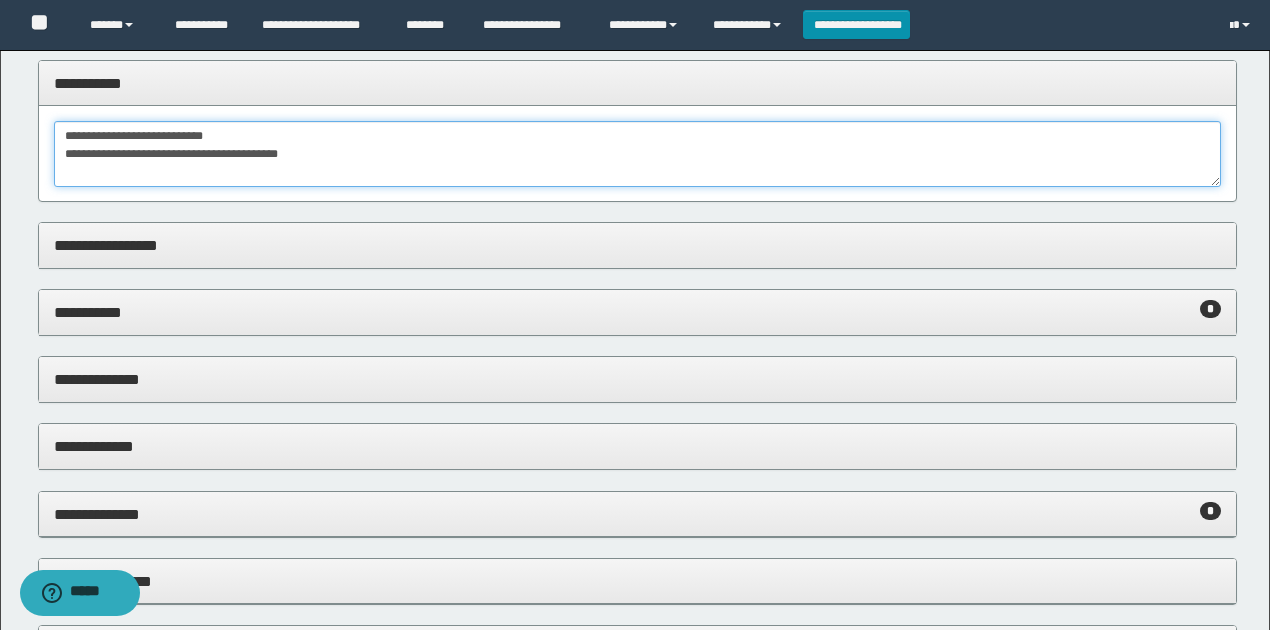 scroll, scrollTop: 400, scrollLeft: 0, axis: vertical 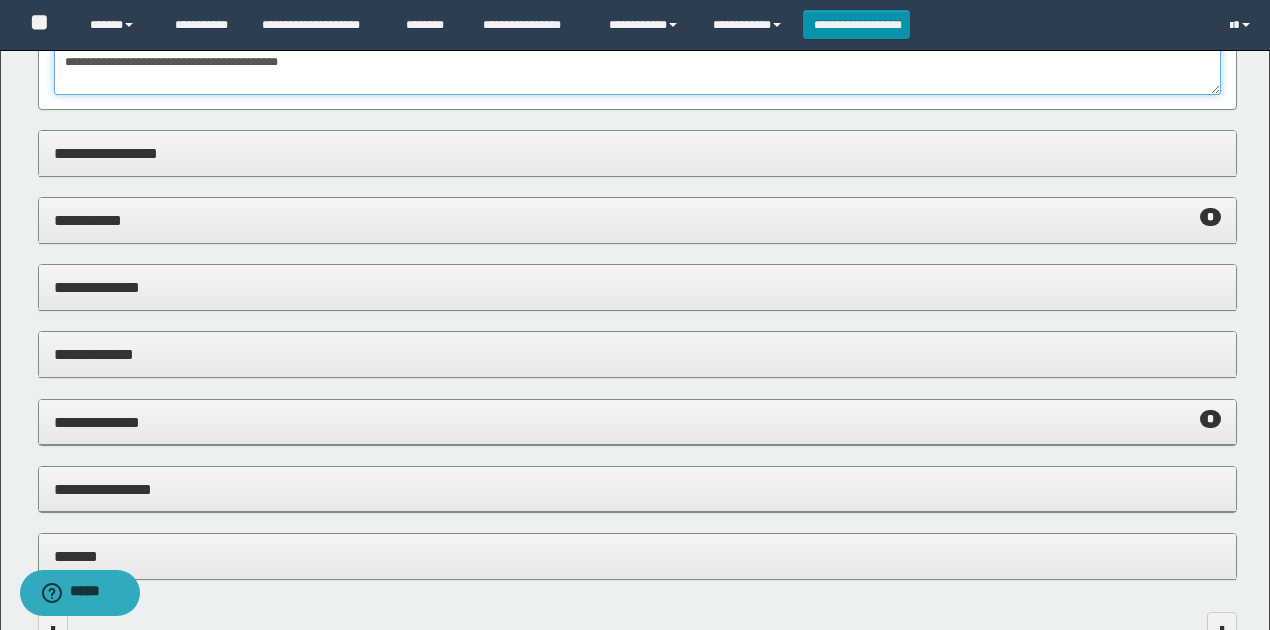 type on "**********" 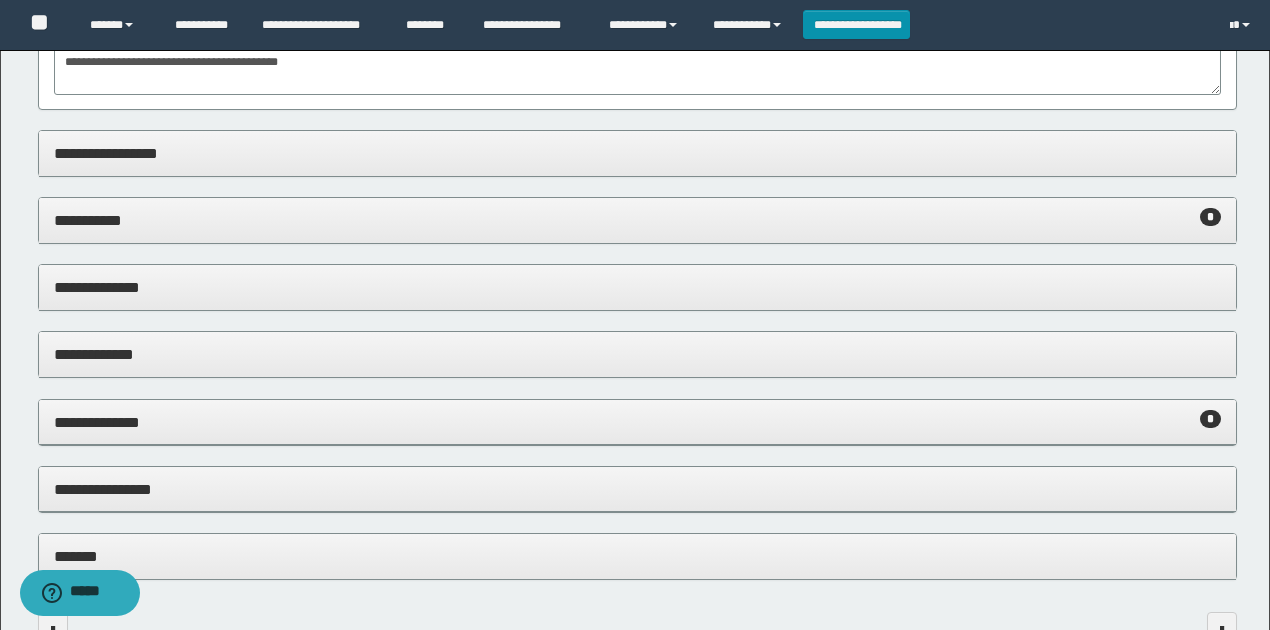 click on "**********" at bounding box center (638, 153) 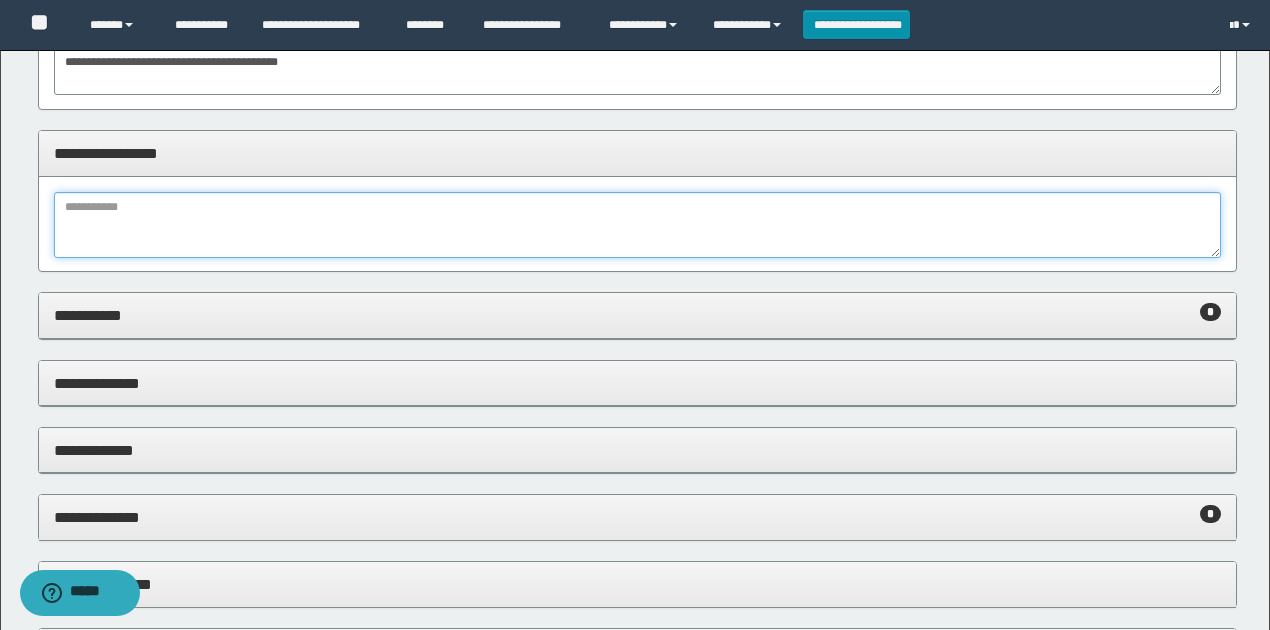 click at bounding box center [638, 225] 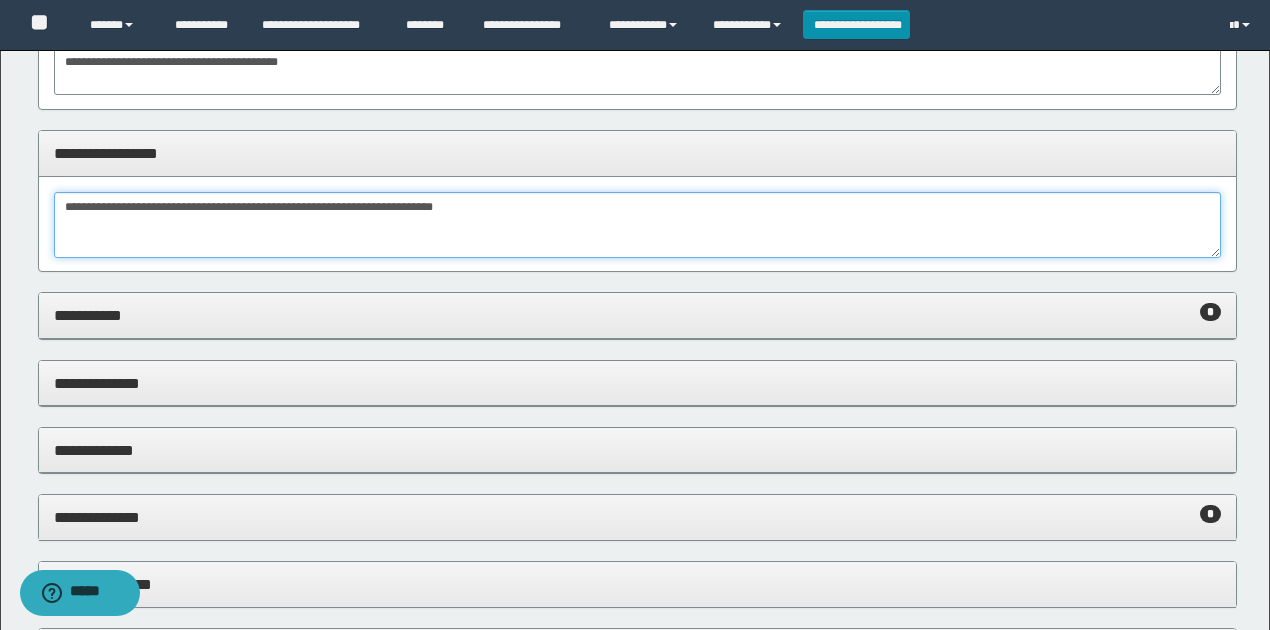 scroll, scrollTop: 0, scrollLeft: 0, axis: both 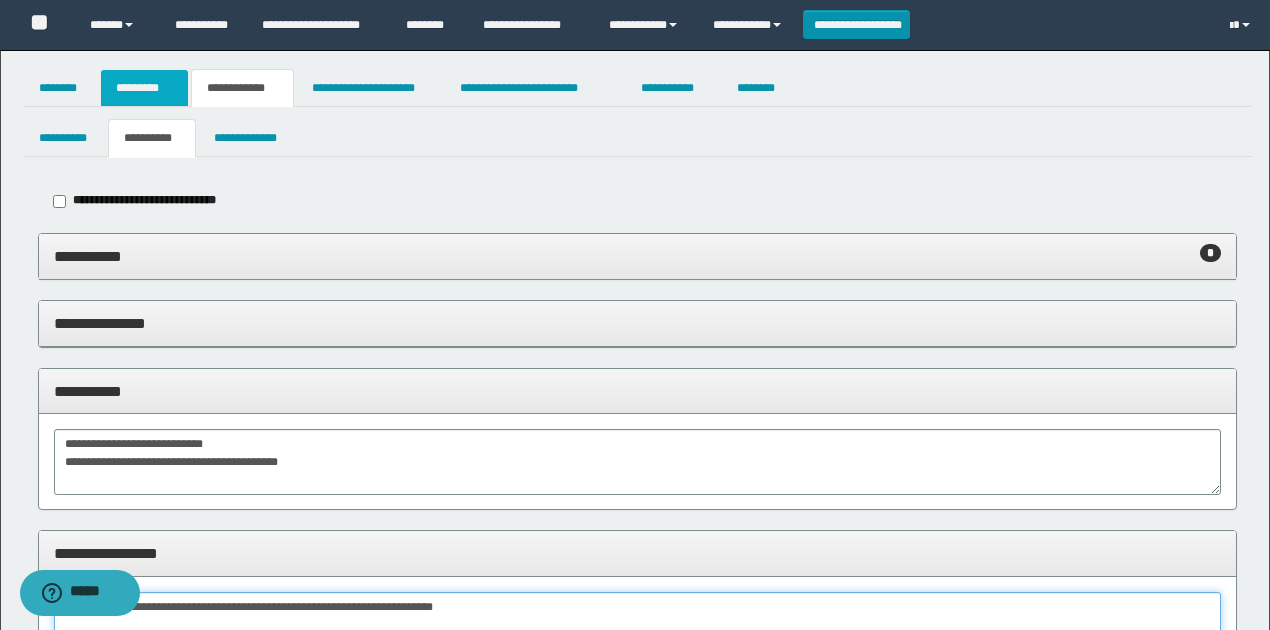 type on "**********" 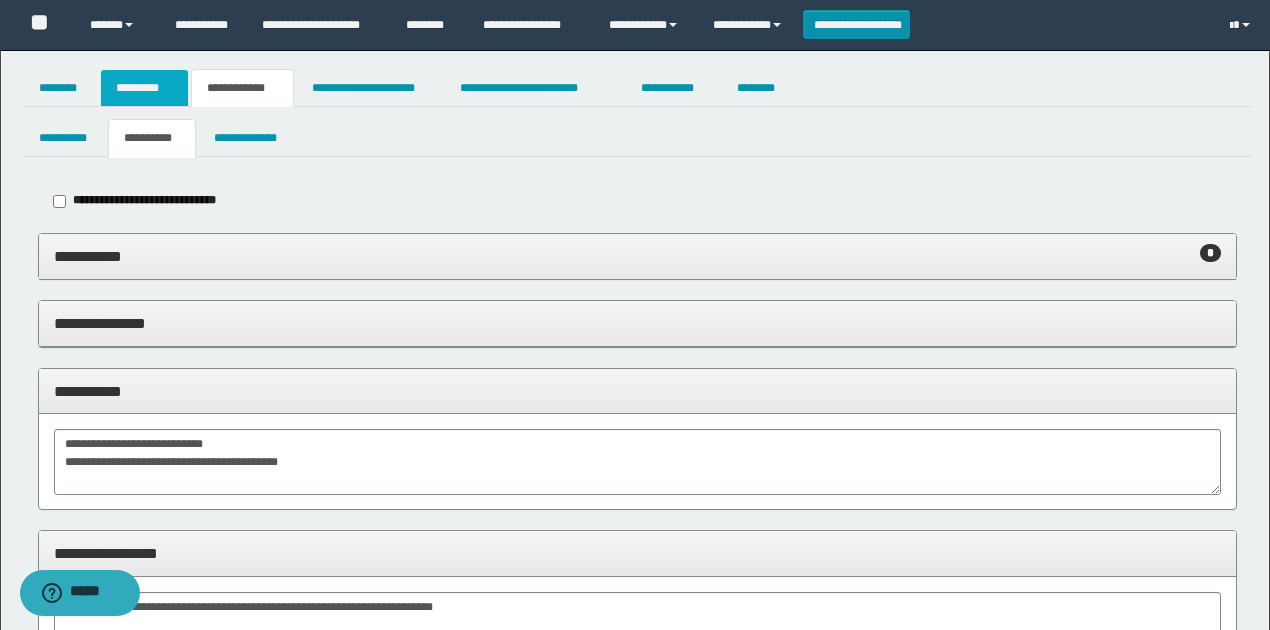 click on "*********" at bounding box center (144, 88) 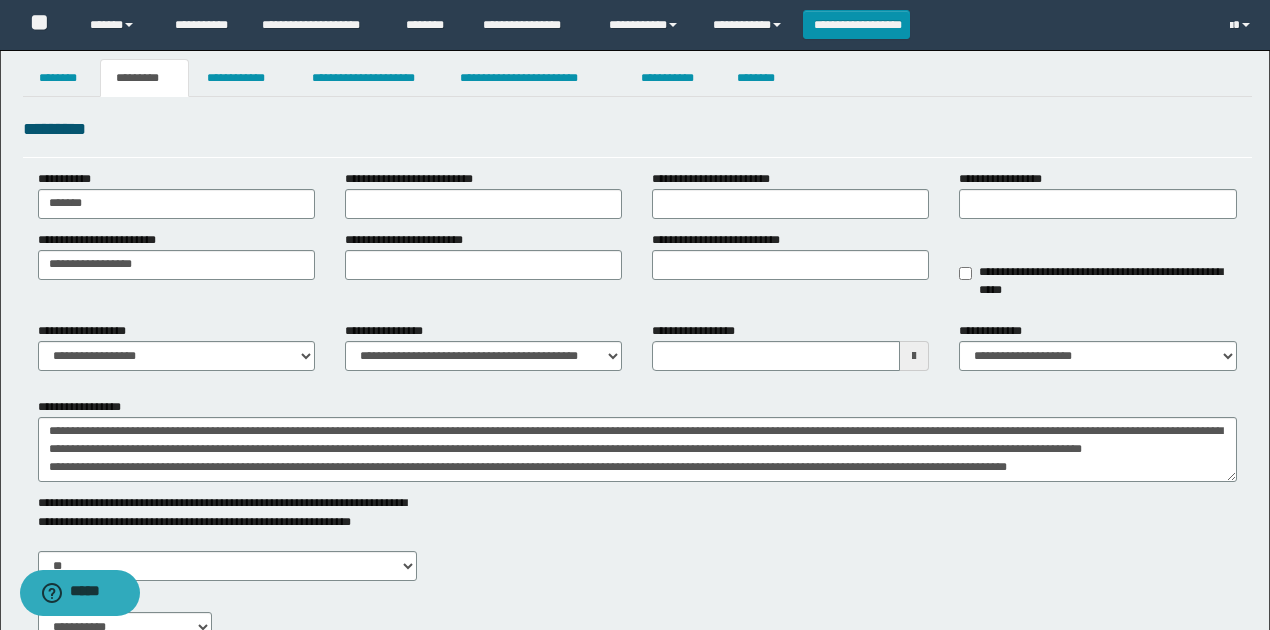 scroll, scrollTop: 266, scrollLeft: 0, axis: vertical 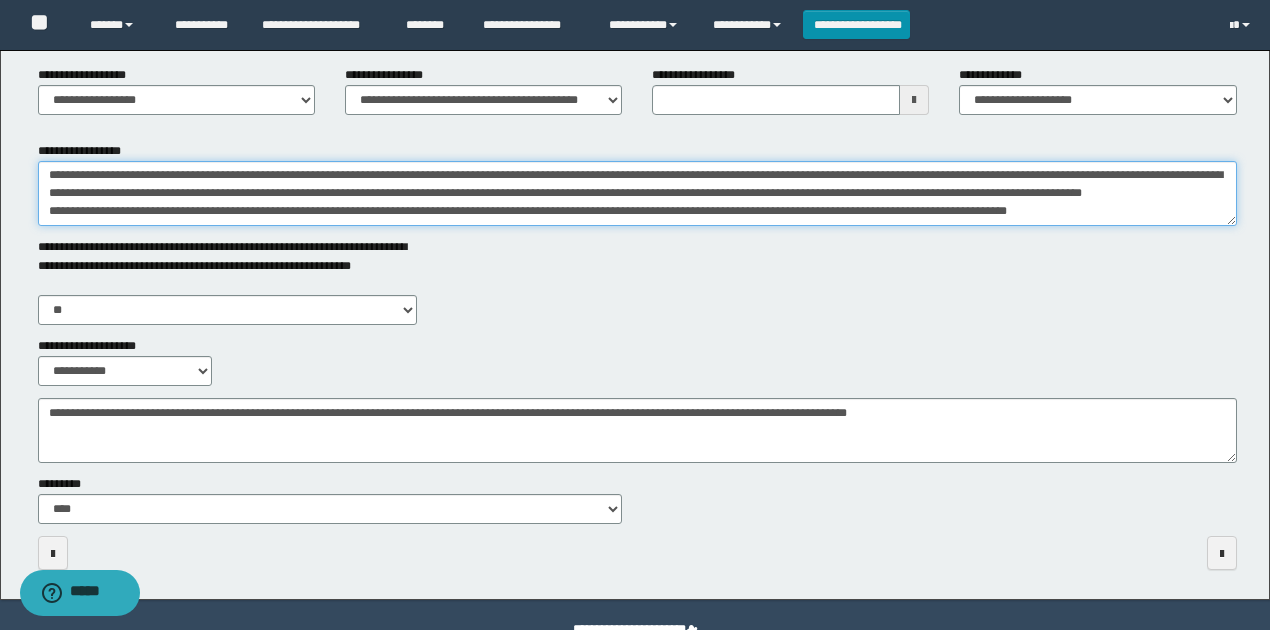 click on "**********" at bounding box center [637, 193] 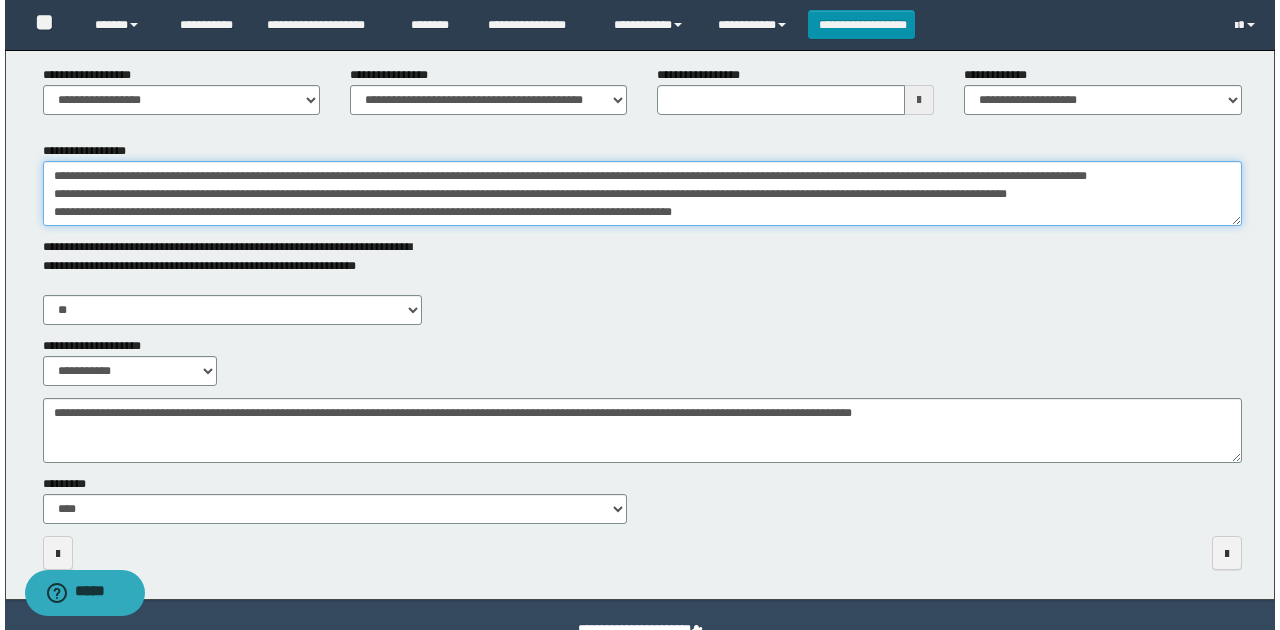 scroll, scrollTop: 0, scrollLeft: 0, axis: both 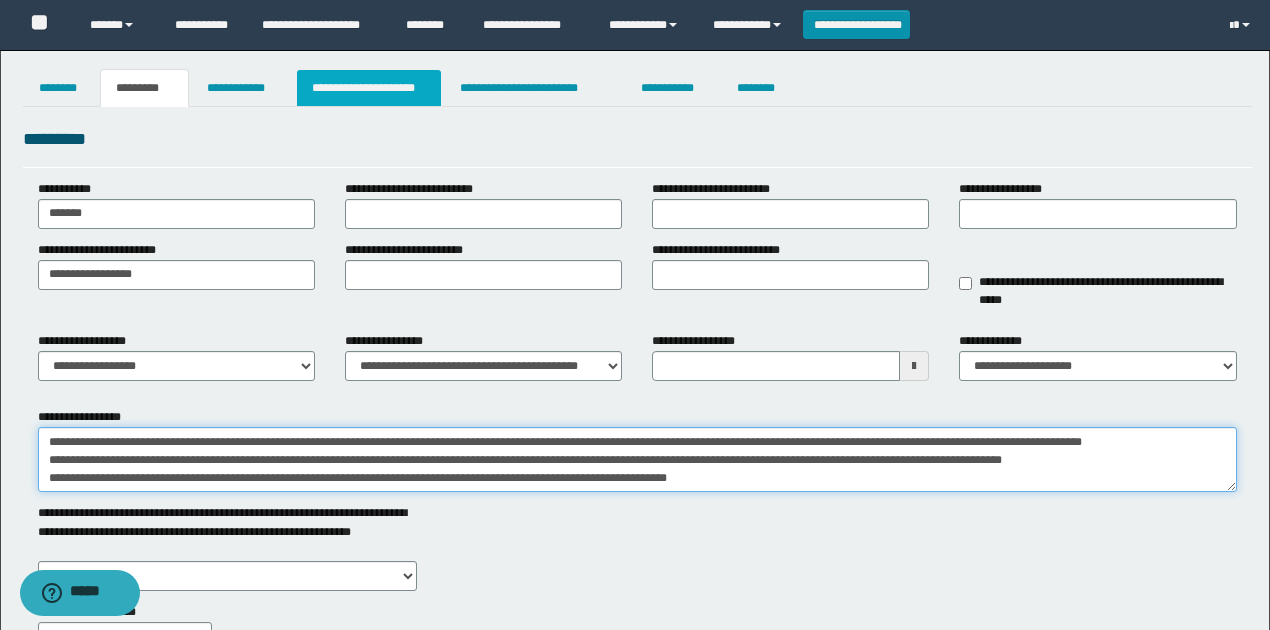 type on "**********" 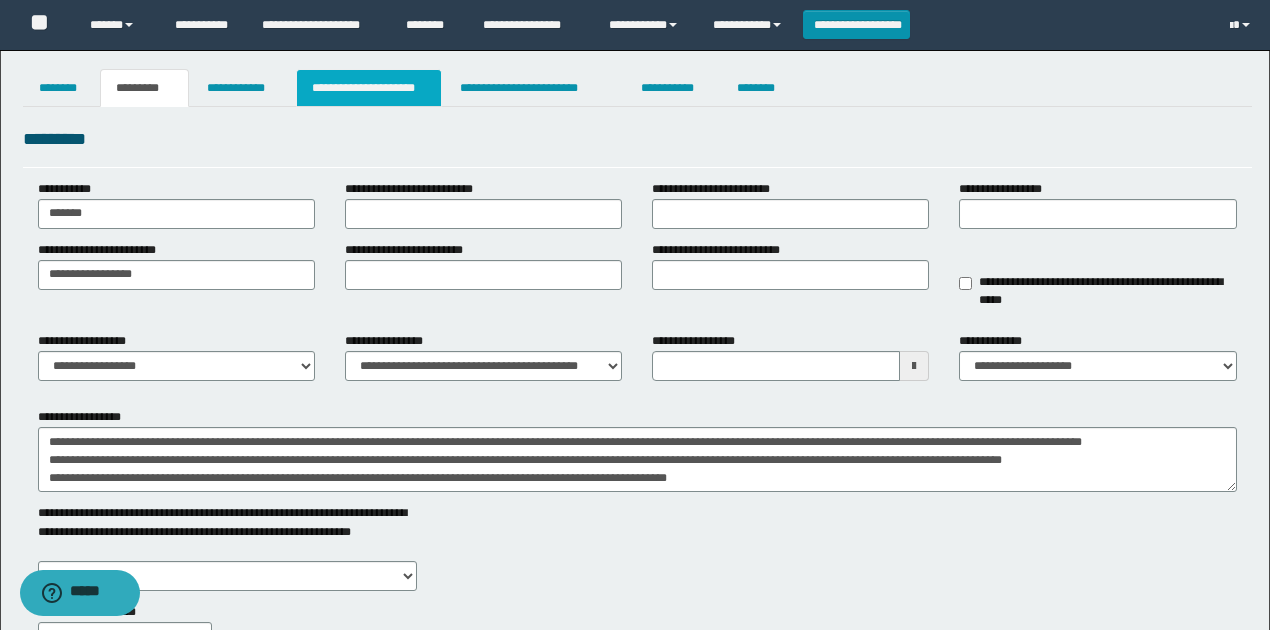 click on "**********" at bounding box center [369, 88] 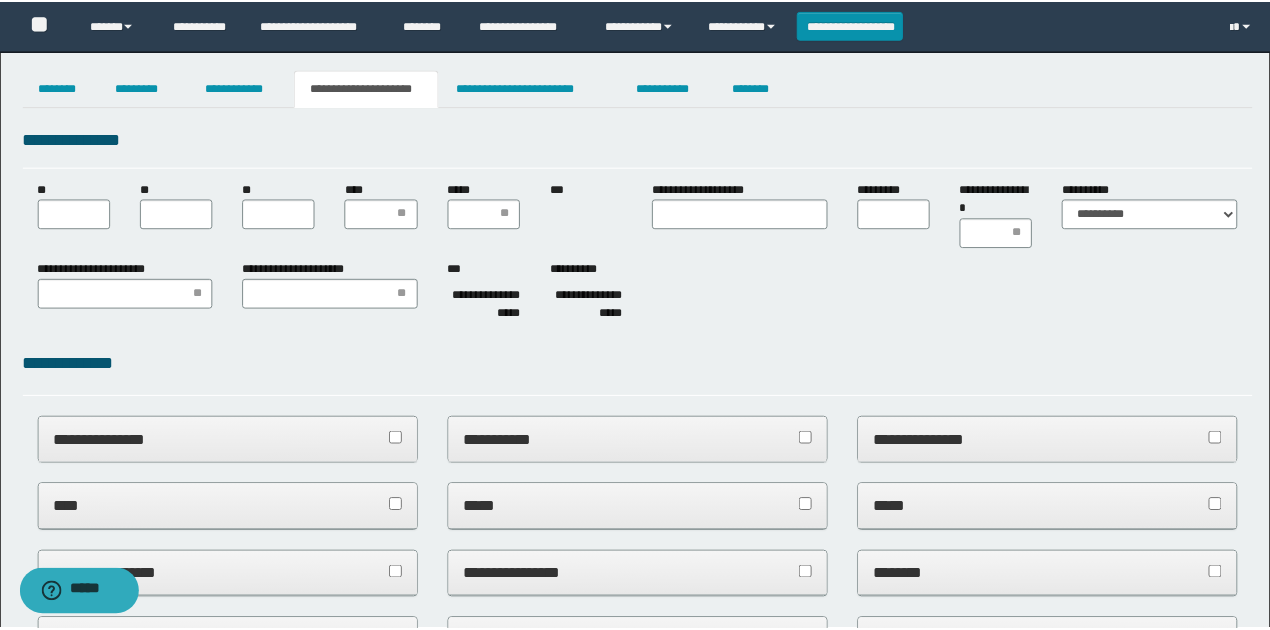 scroll, scrollTop: 0, scrollLeft: 0, axis: both 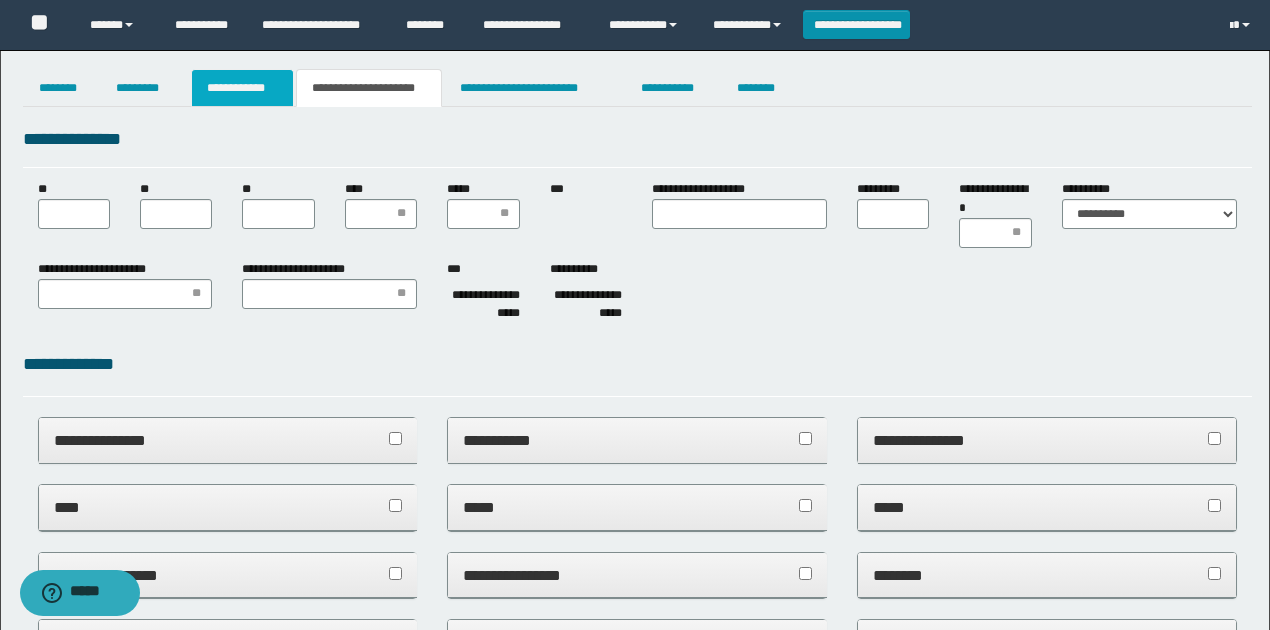 click on "**********" at bounding box center (243, 88) 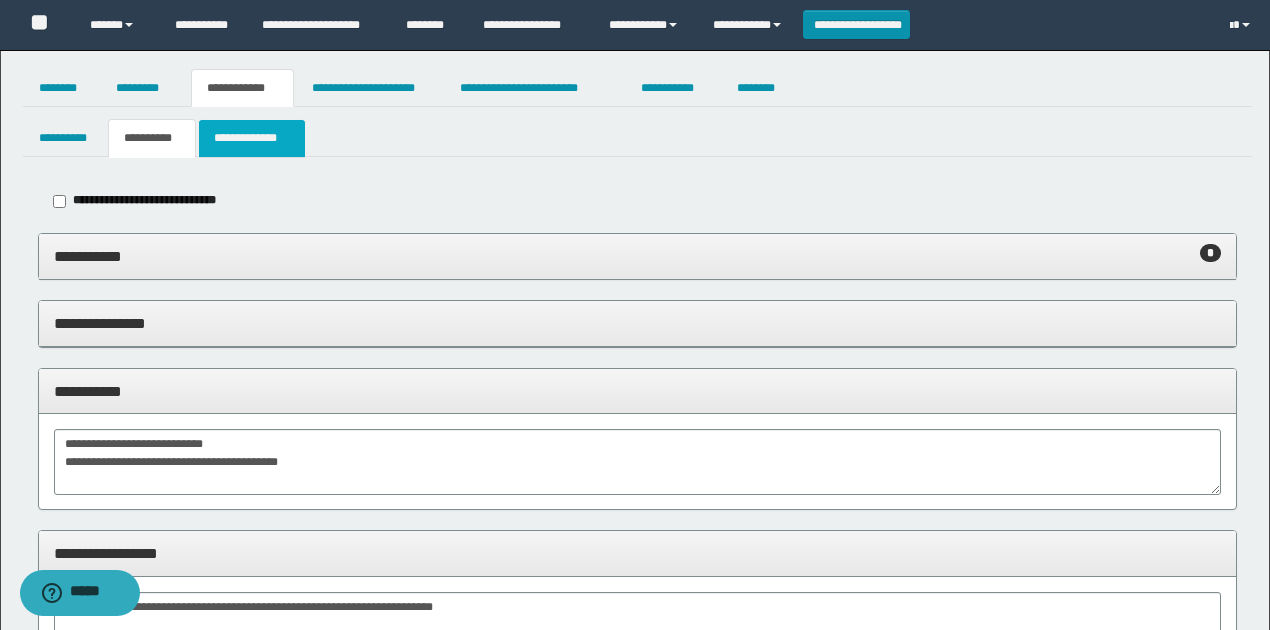 click on "**********" at bounding box center [252, 138] 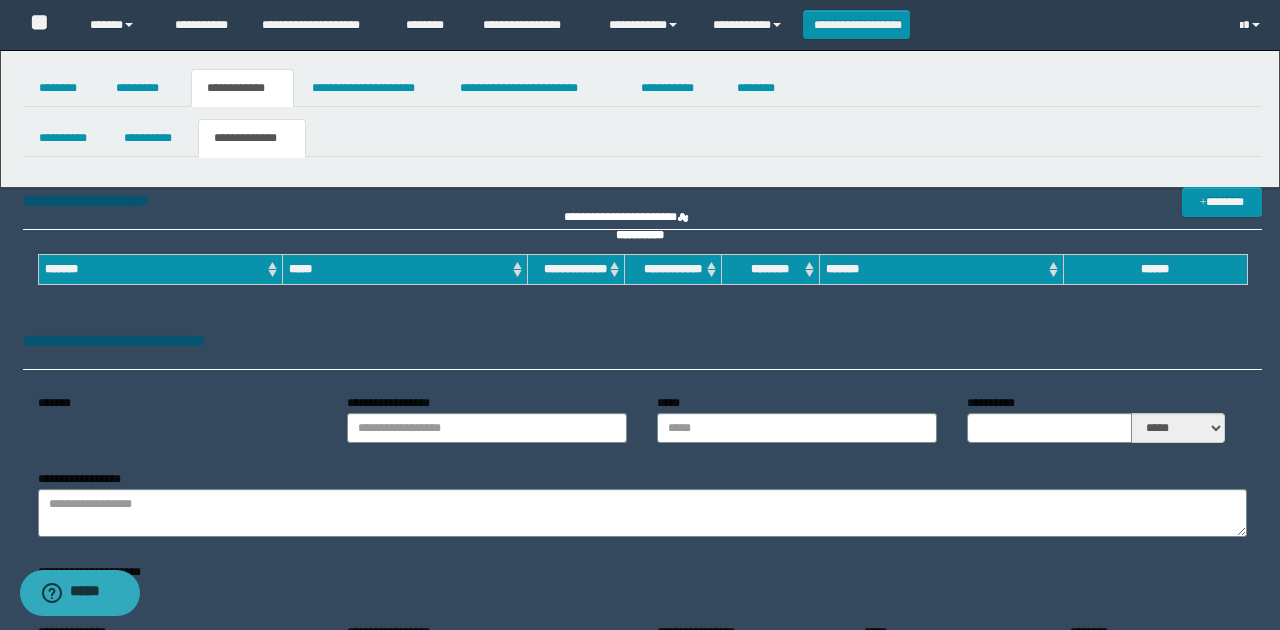type on "**********" 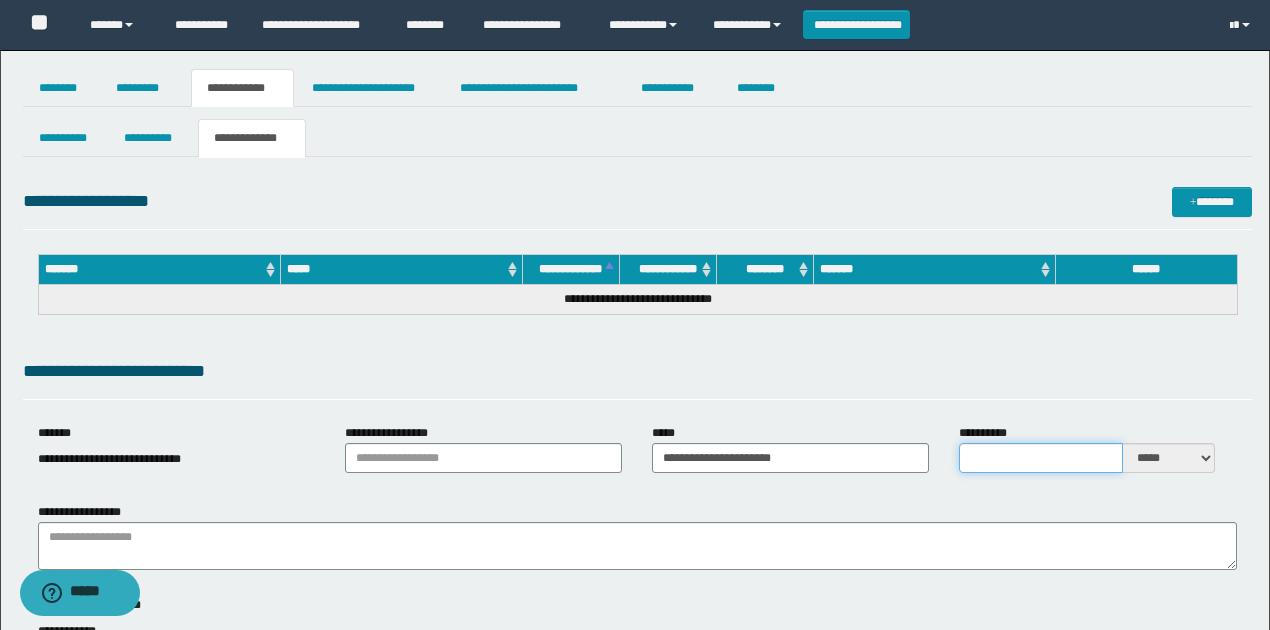 click on "**********" at bounding box center [1041, 458] 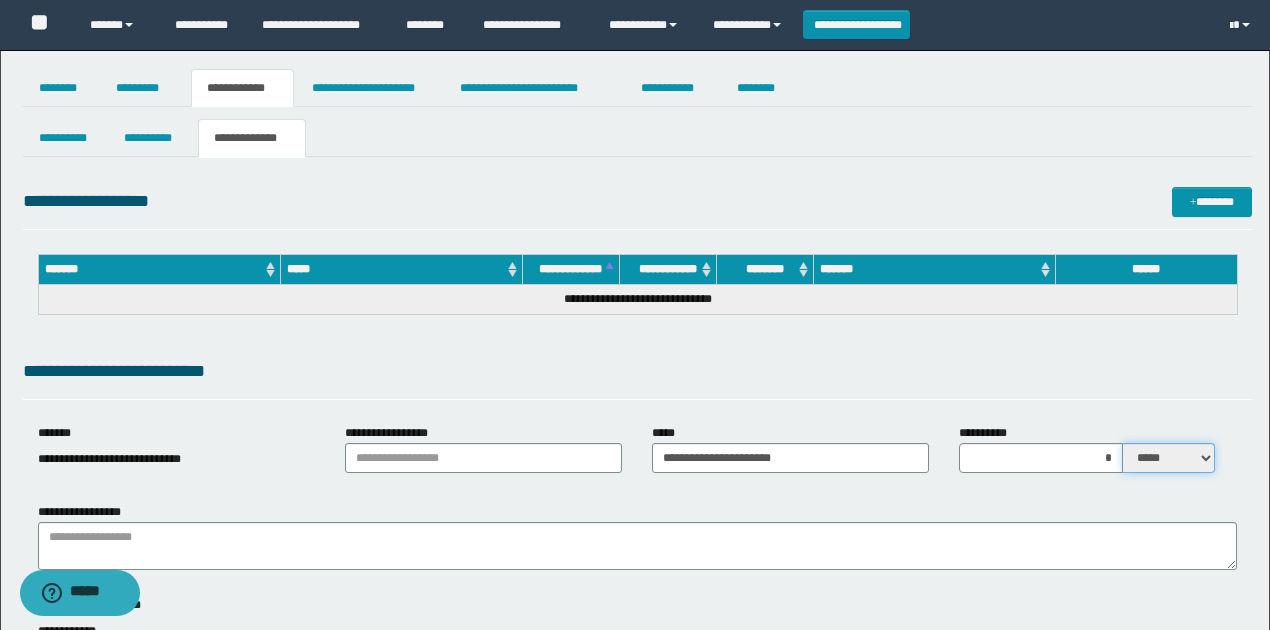 drag, startPoint x: 1158, startPoint y: 451, endPoint x: 1155, endPoint y: 468, distance: 17.262676 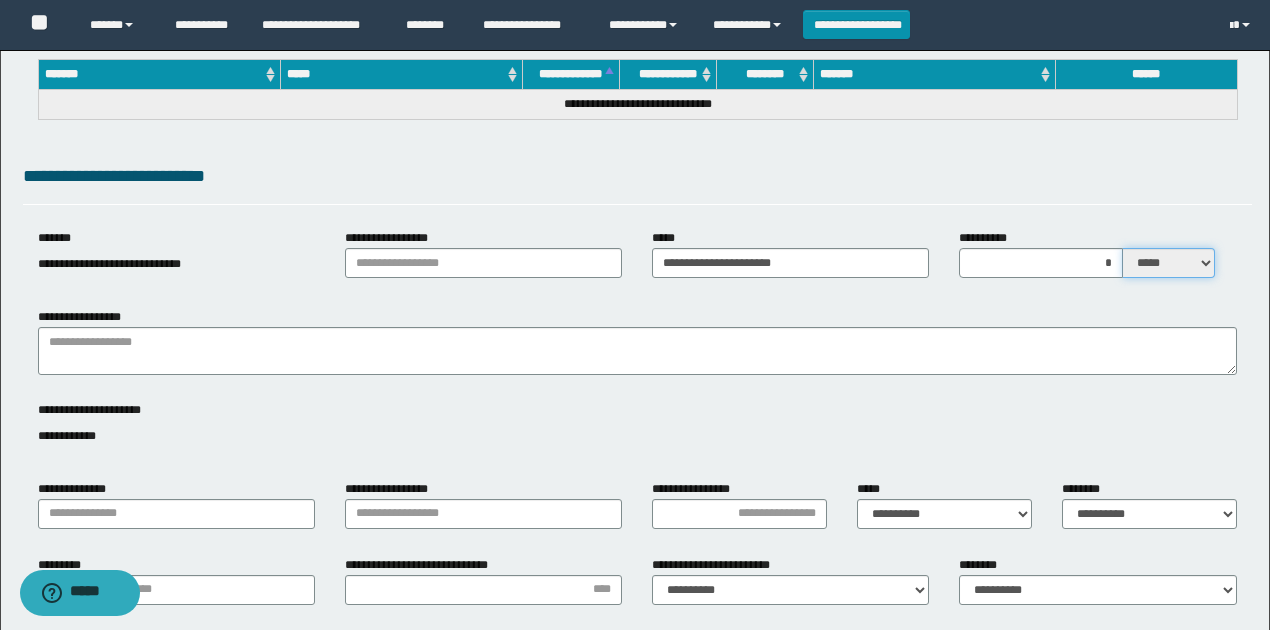 scroll, scrollTop: 200, scrollLeft: 0, axis: vertical 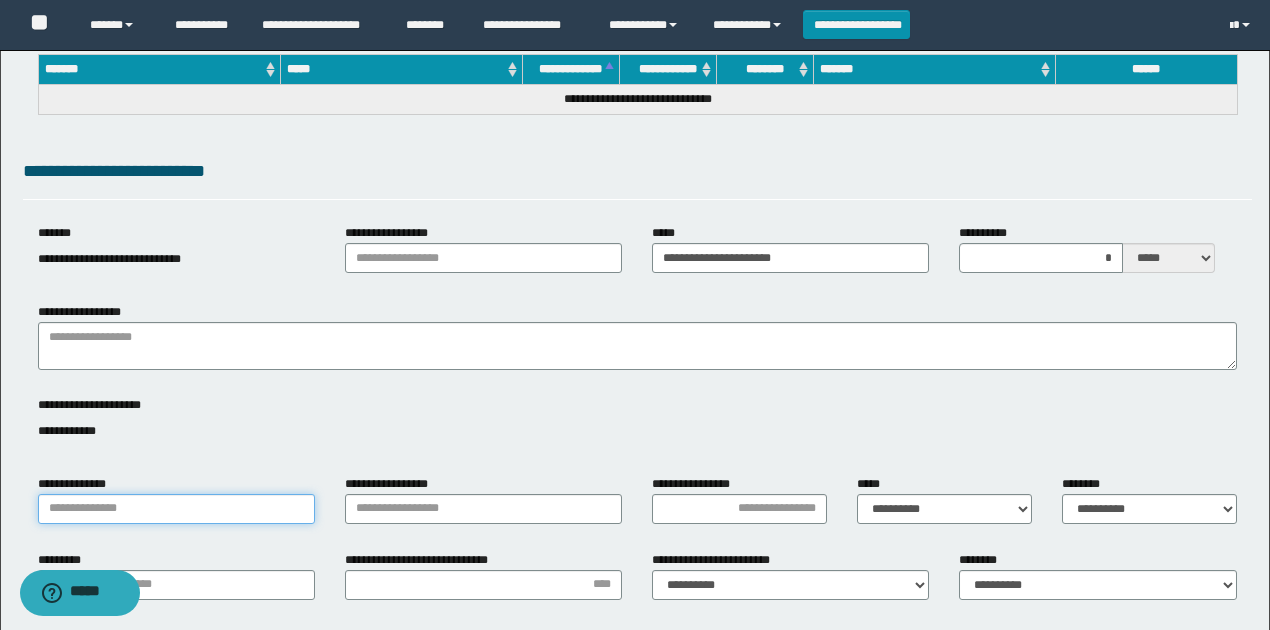 click on "**********" at bounding box center [176, 509] 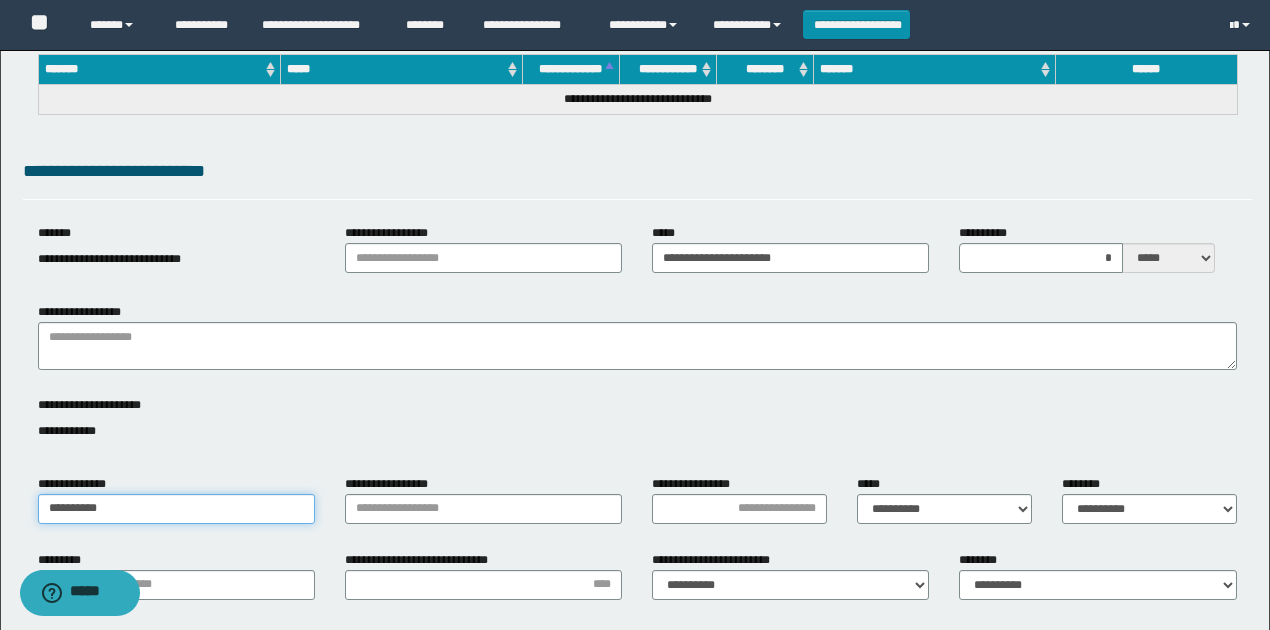 type on "**********" 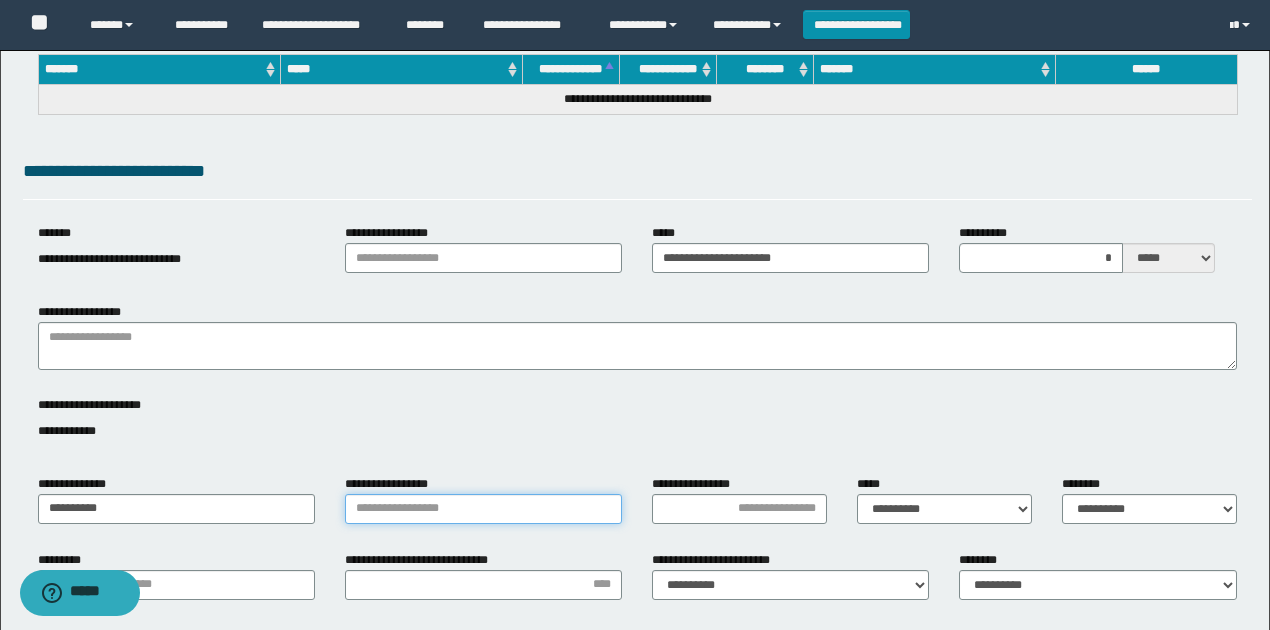 click on "**********" at bounding box center [483, 509] 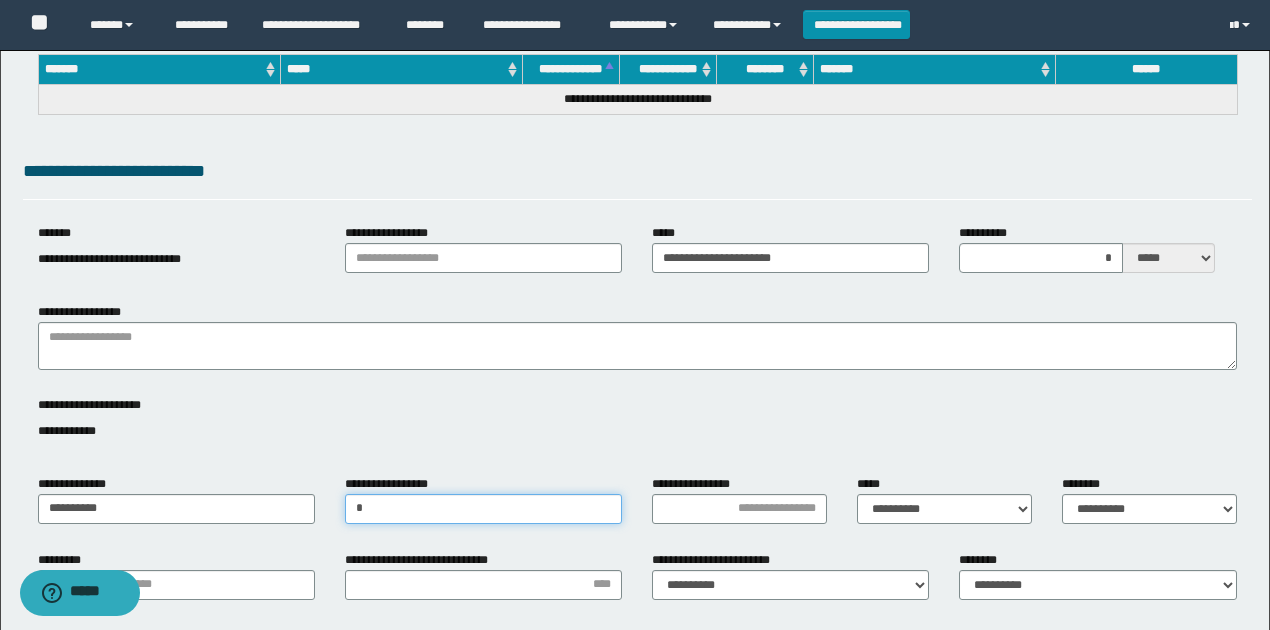 type on "*" 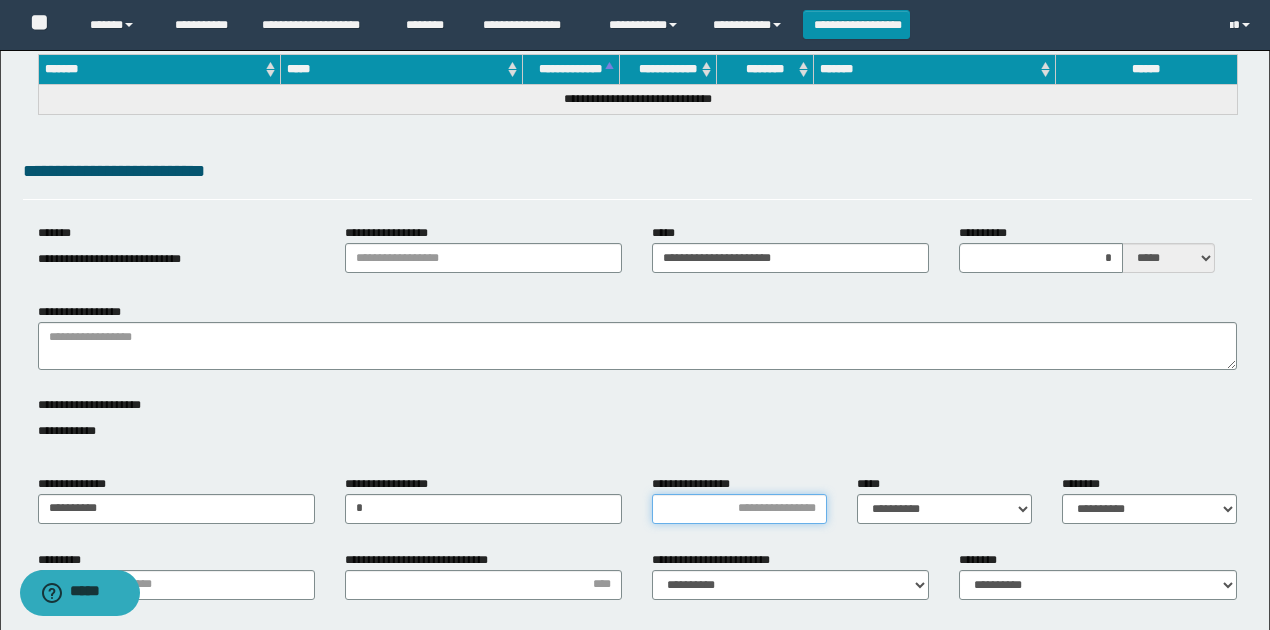 type on "*" 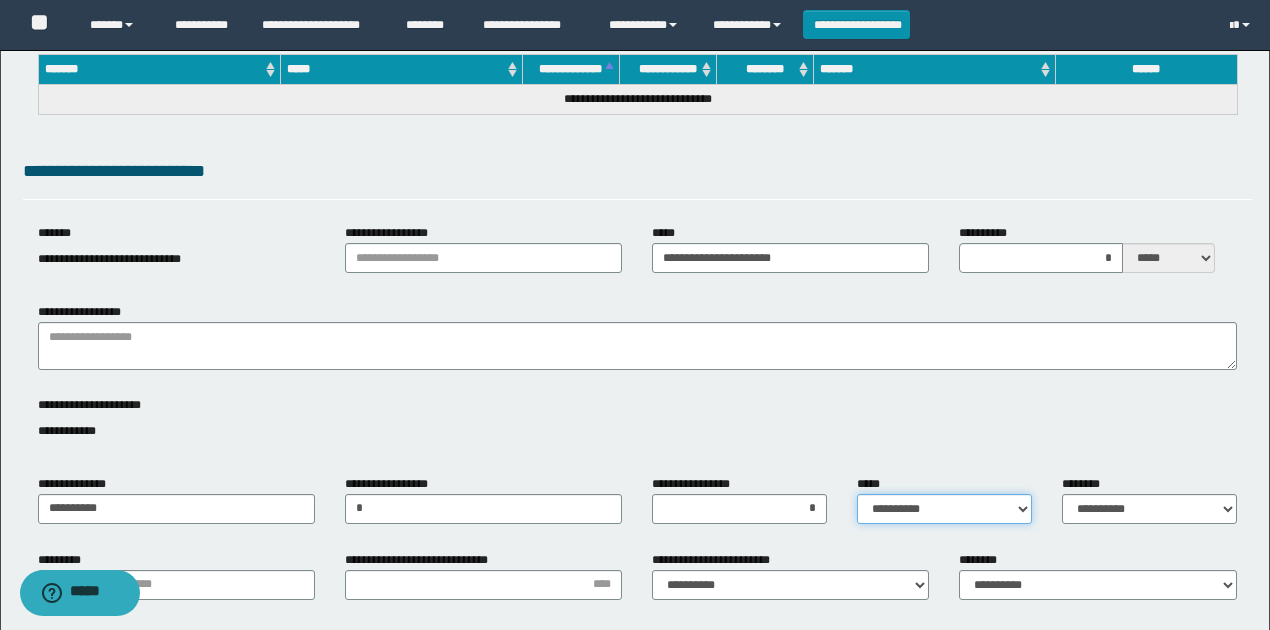 click on "**********" at bounding box center [944, 509] 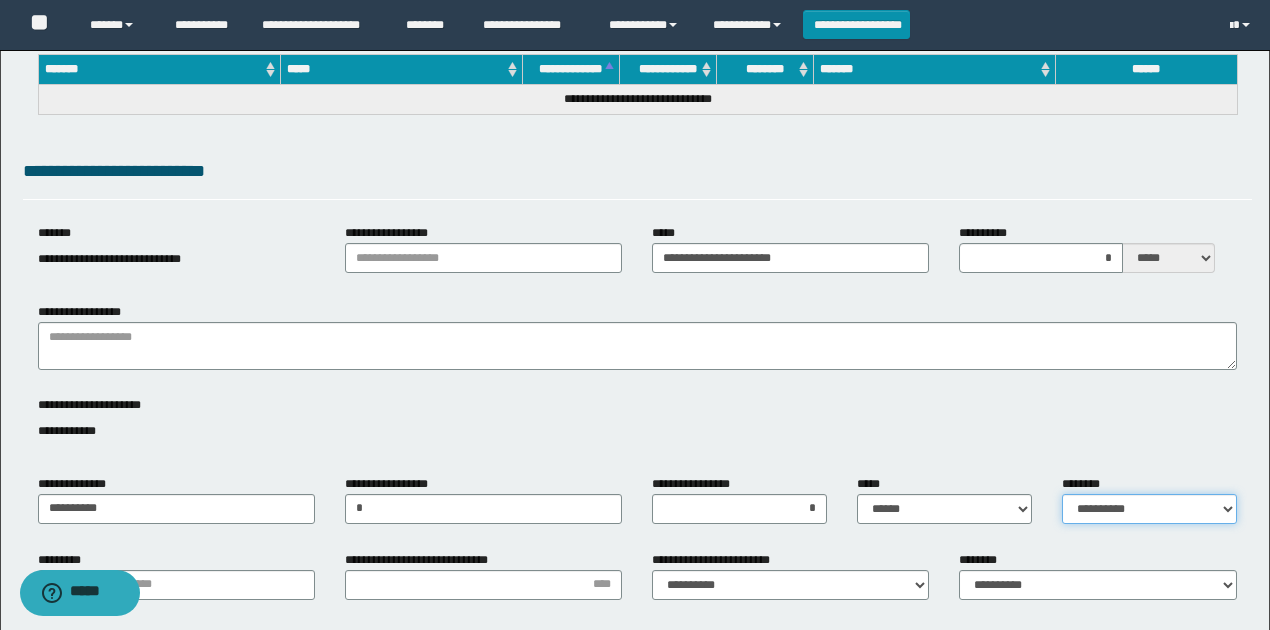 click on "**********" at bounding box center (1149, 509) 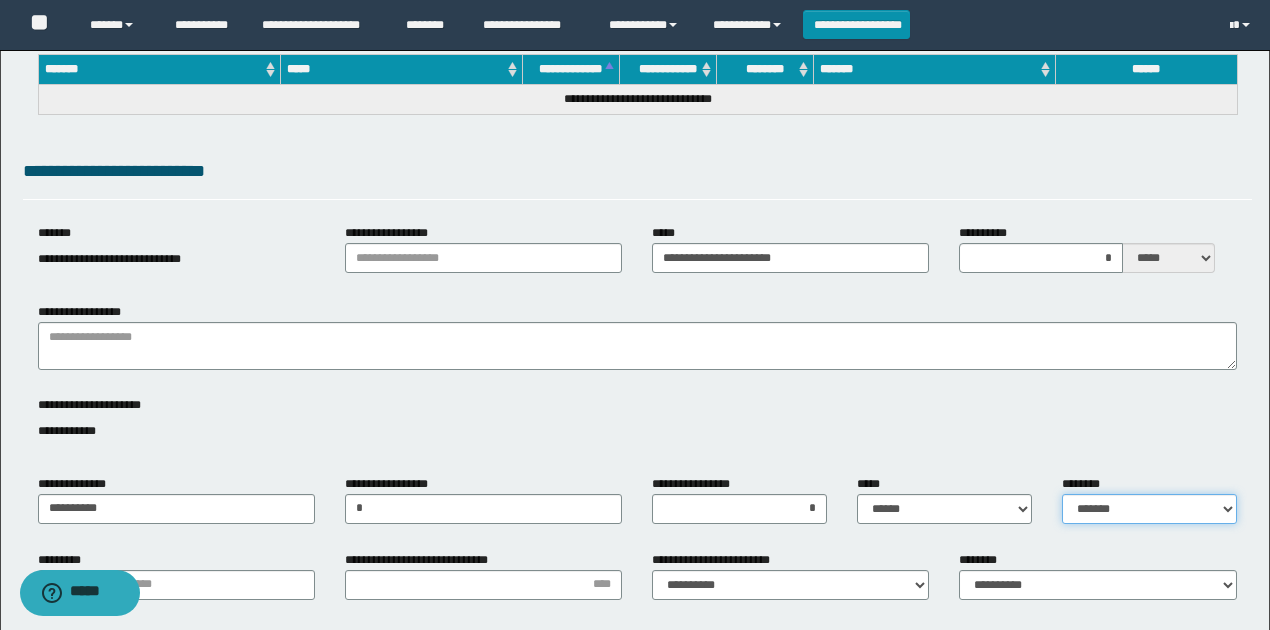 click on "**********" at bounding box center (1149, 509) 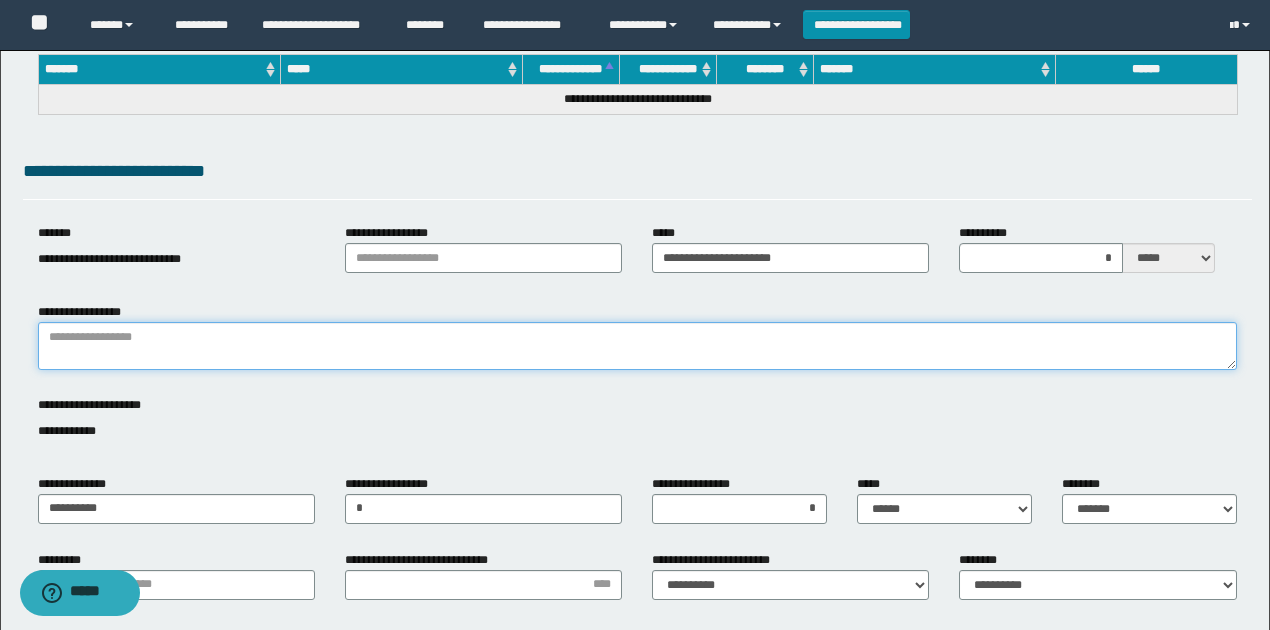 drag, startPoint x: 736, startPoint y: 344, endPoint x: 723, endPoint y: 348, distance: 13.601471 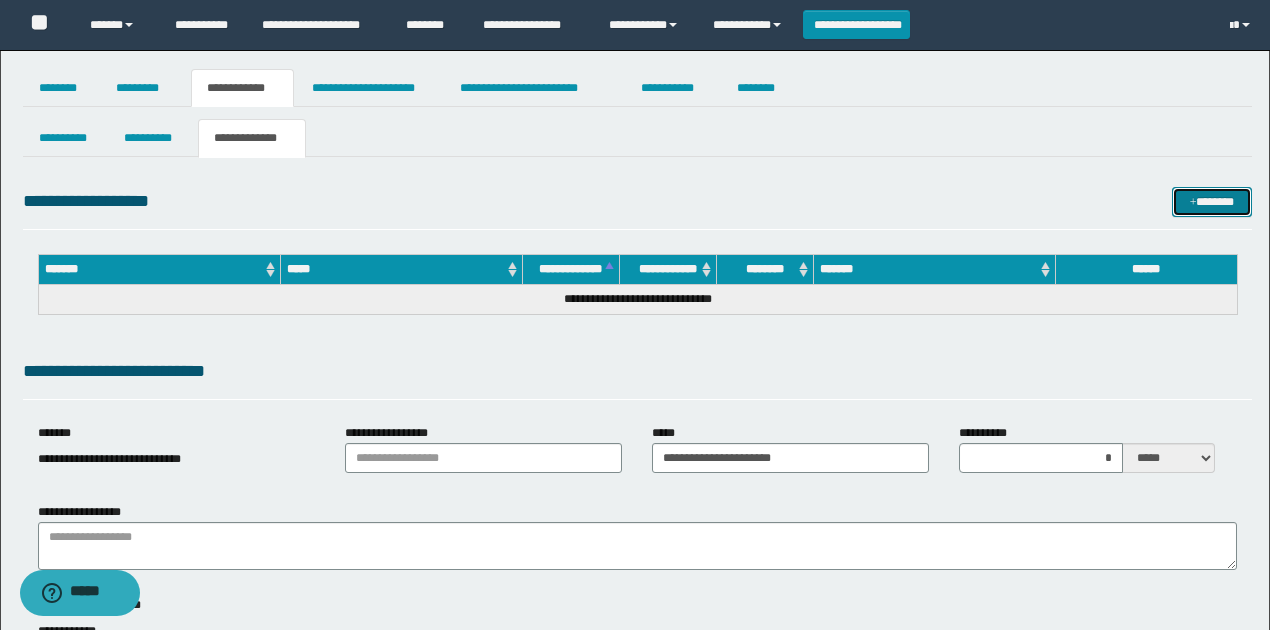 click on "*******" at bounding box center (1211, 201) 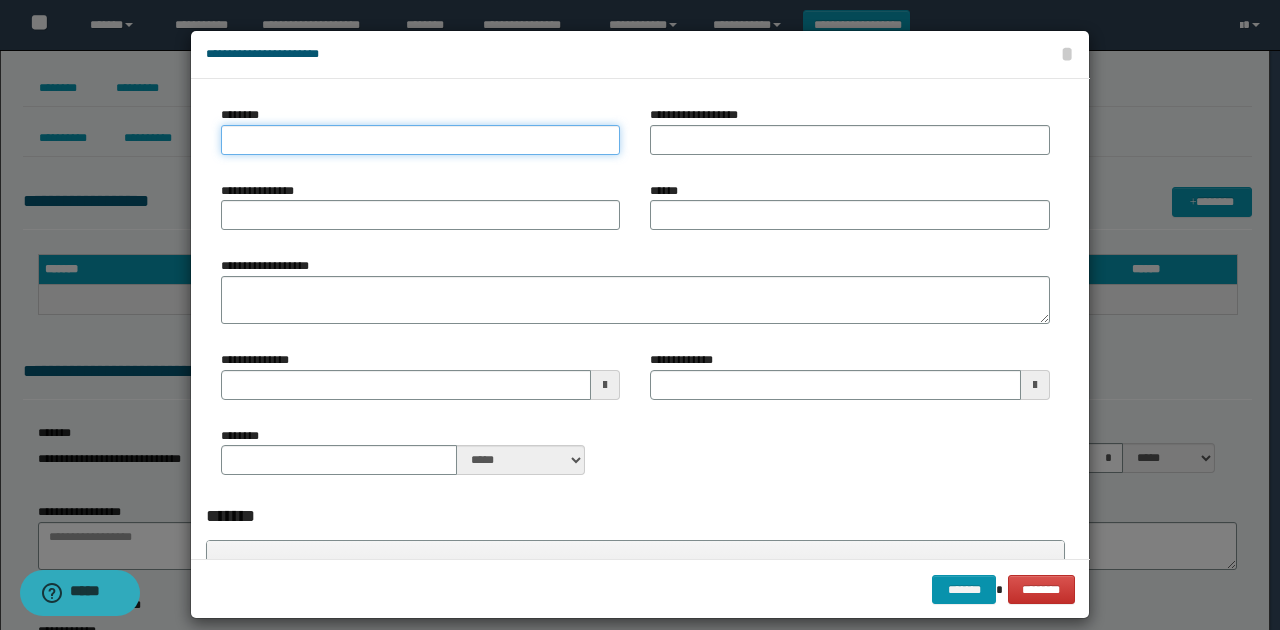 click on "********" at bounding box center (420, 140) 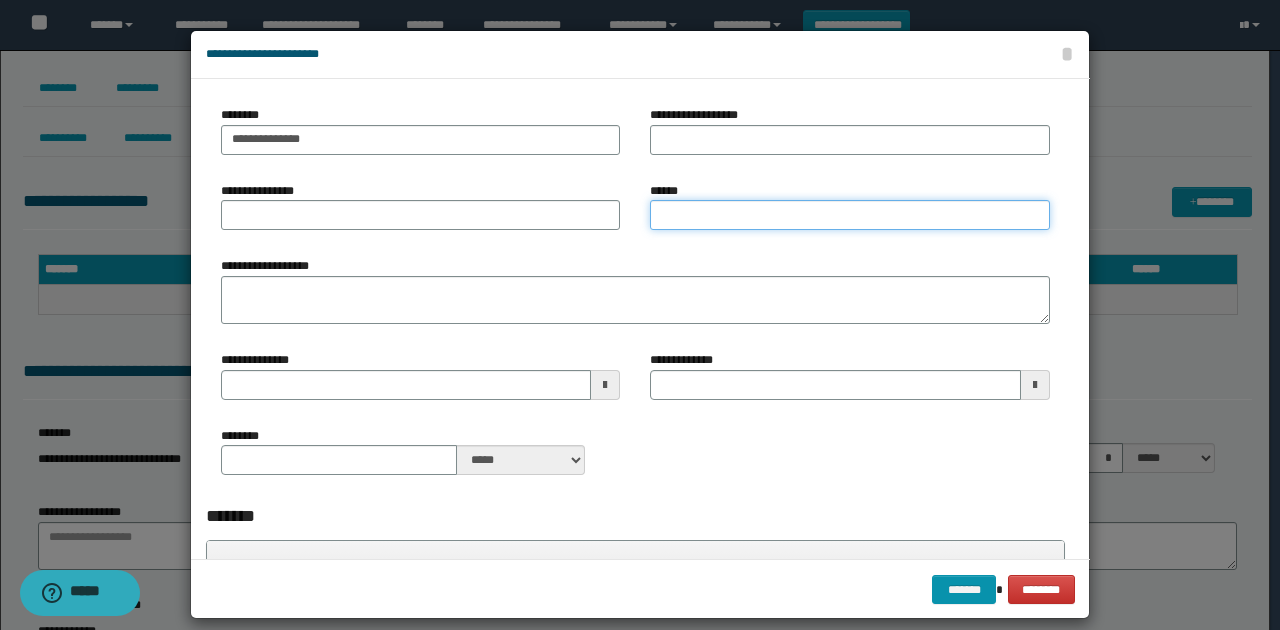 drag, startPoint x: 691, startPoint y: 206, endPoint x: 637, endPoint y: 196, distance: 54.91812 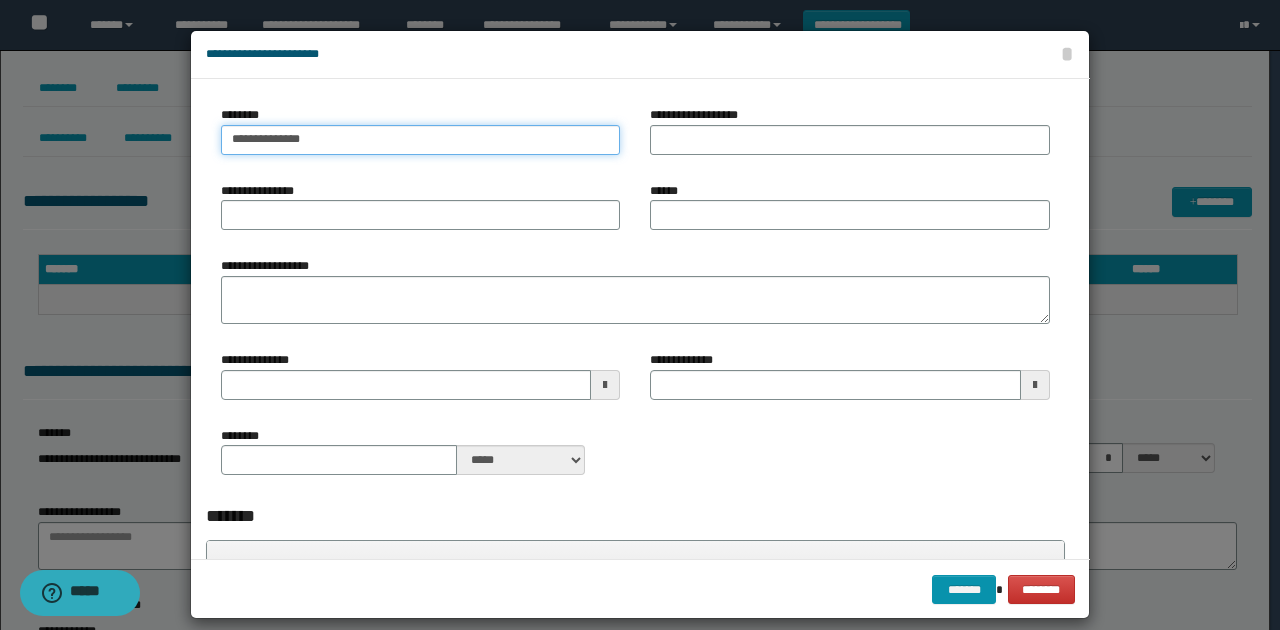 drag, startPoint x: 451, startPoint y: 132, endPoint x: 7, endPoint y: 109, distance: 444.5953 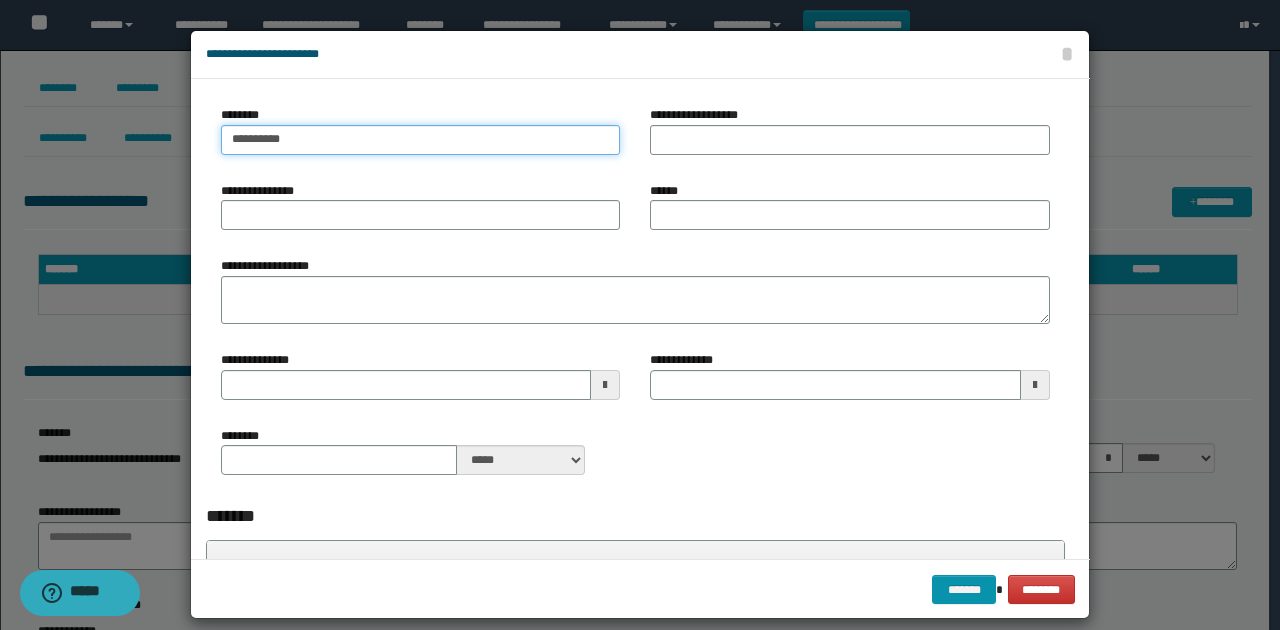 type on "**********" 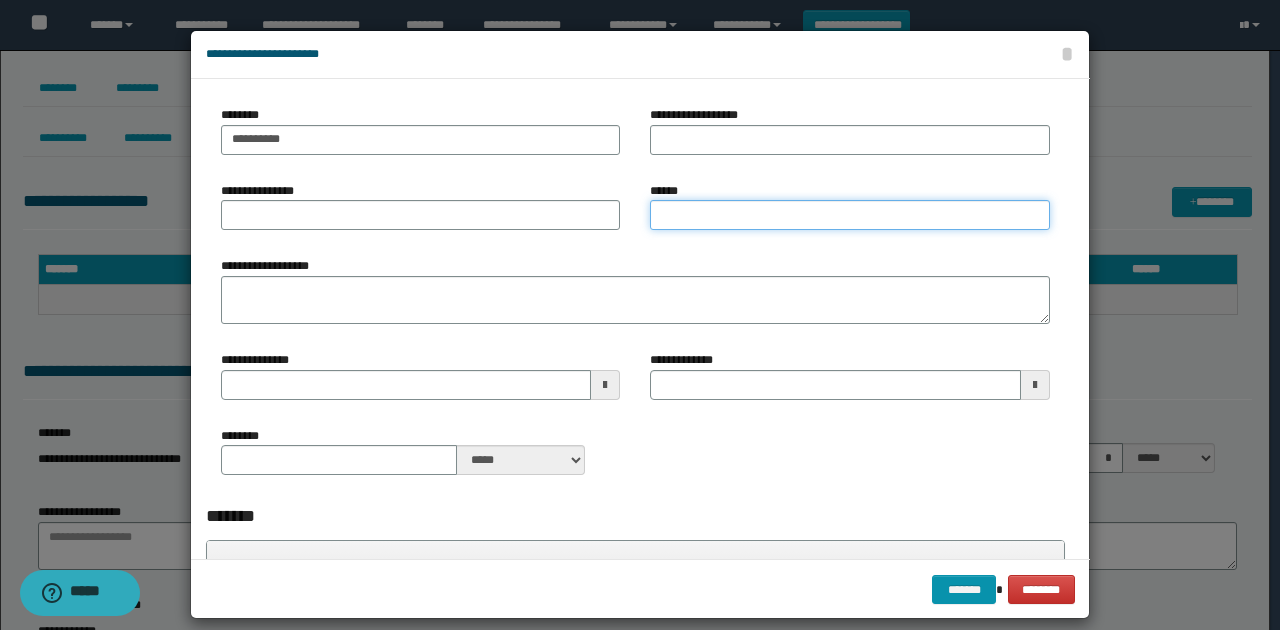 click on "******" at bounding box center (849, 215) 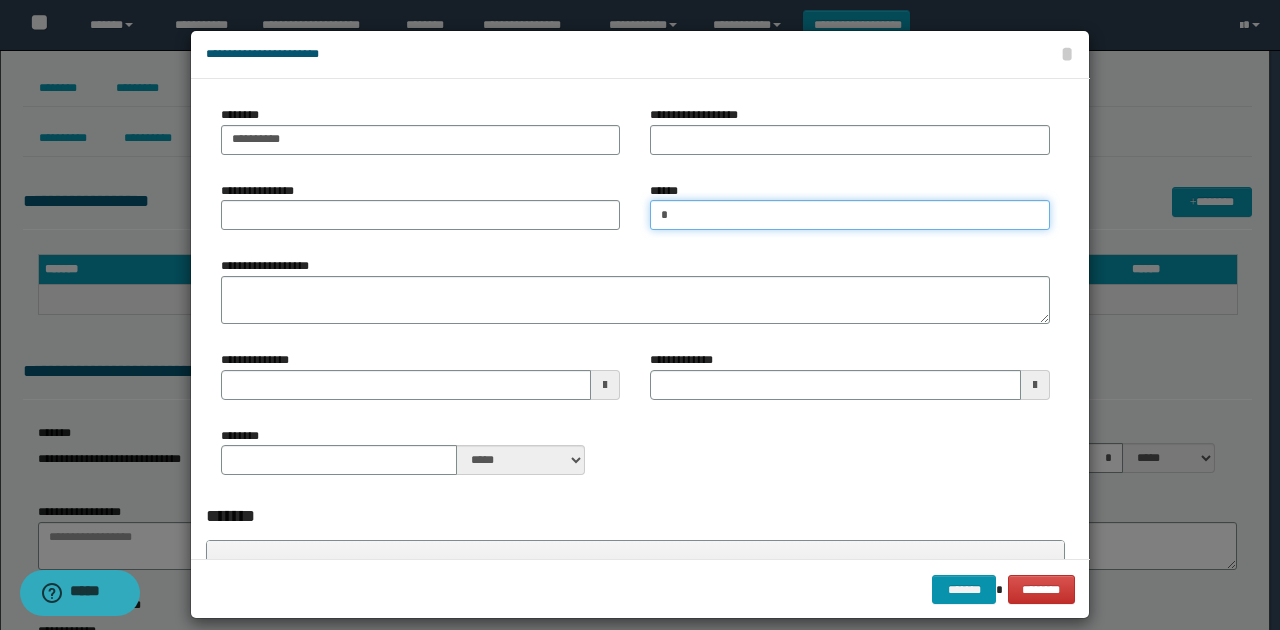 type 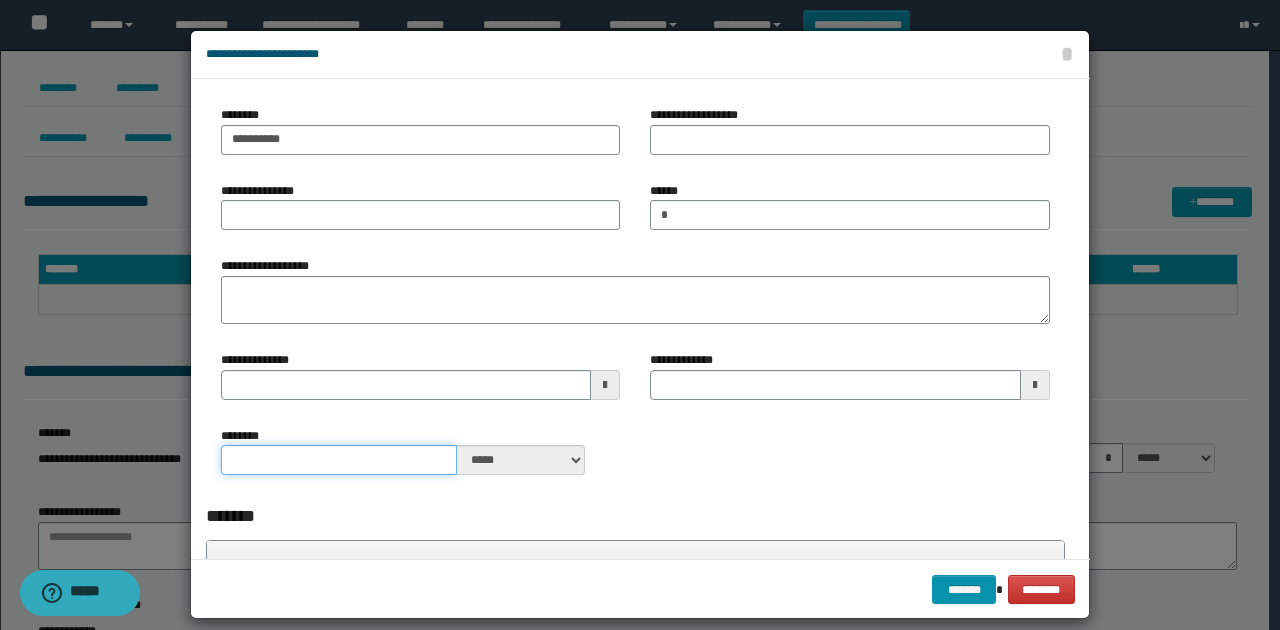 click on "********" at bounding box center (339, 460) 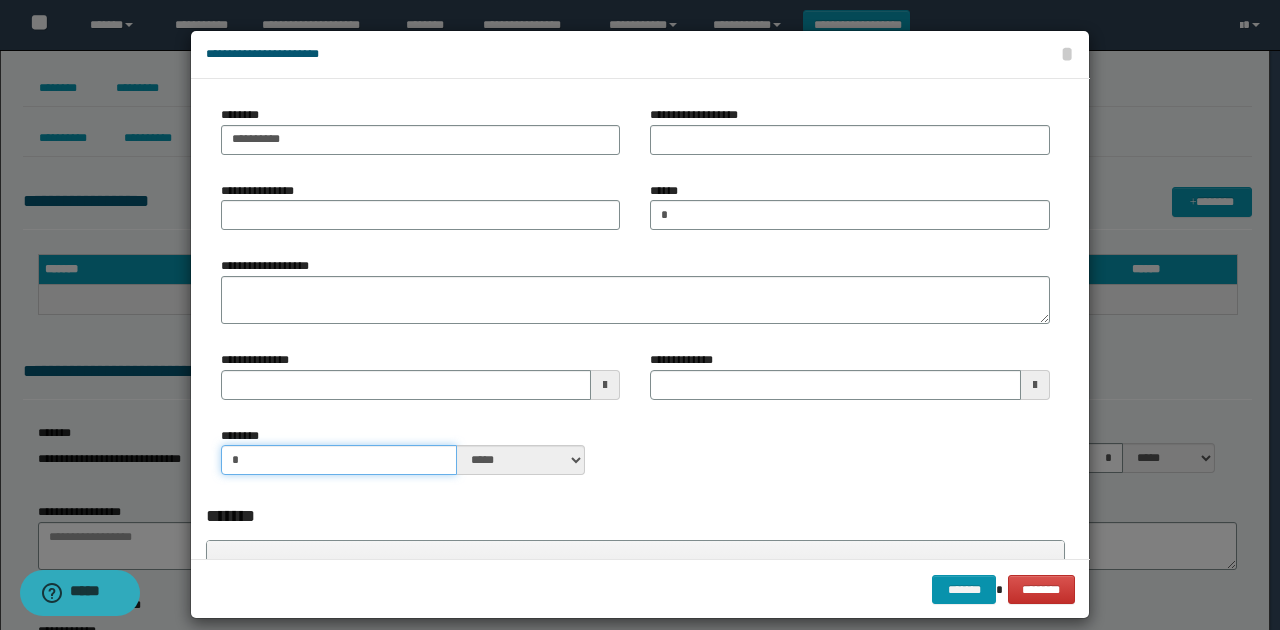 type on "*" 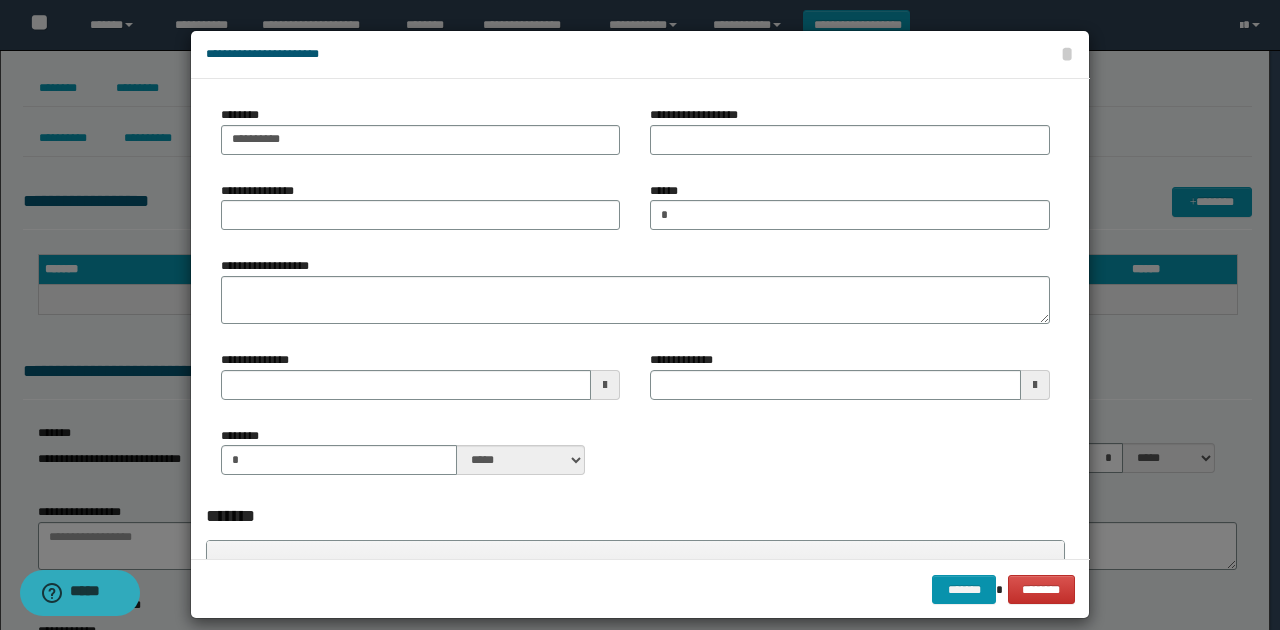 drag, startPoint x: 768, startPoint y: 454, endPoint x: 822, endPoint y: 501, distance: 71.5891 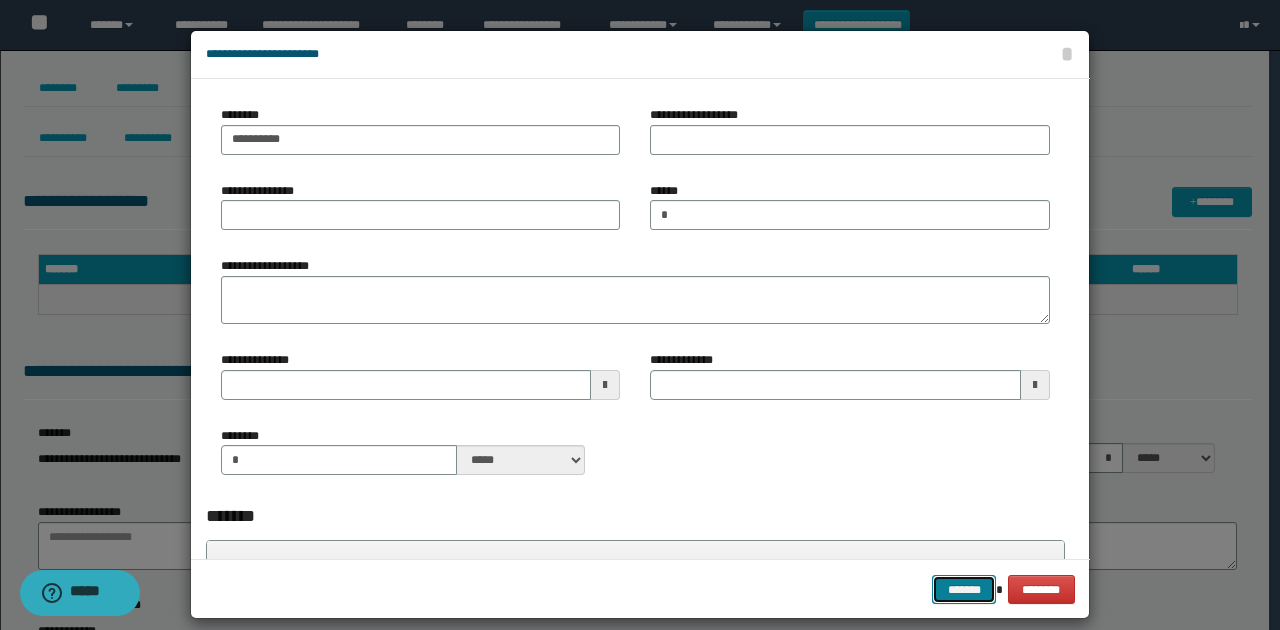click on "*******" at bounding box center (964, 589) 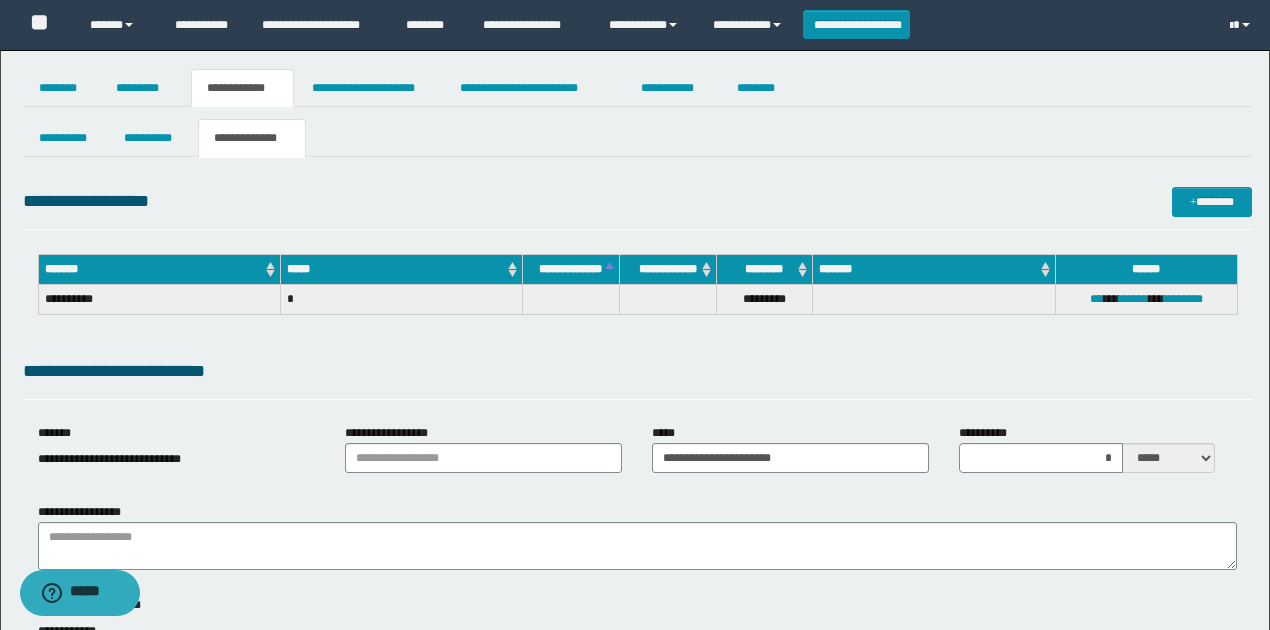 click on "**********" at bounding box center [637, 371] 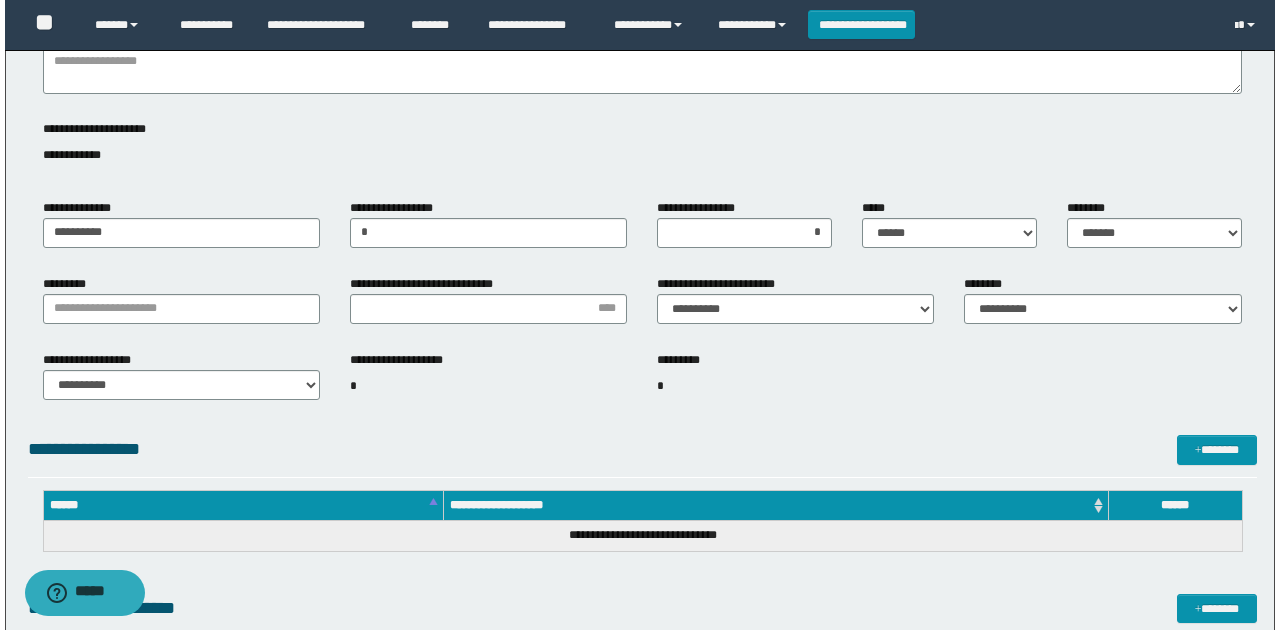 scroll, scrollTop: 600, scrollLeft: 0, axis: vertical 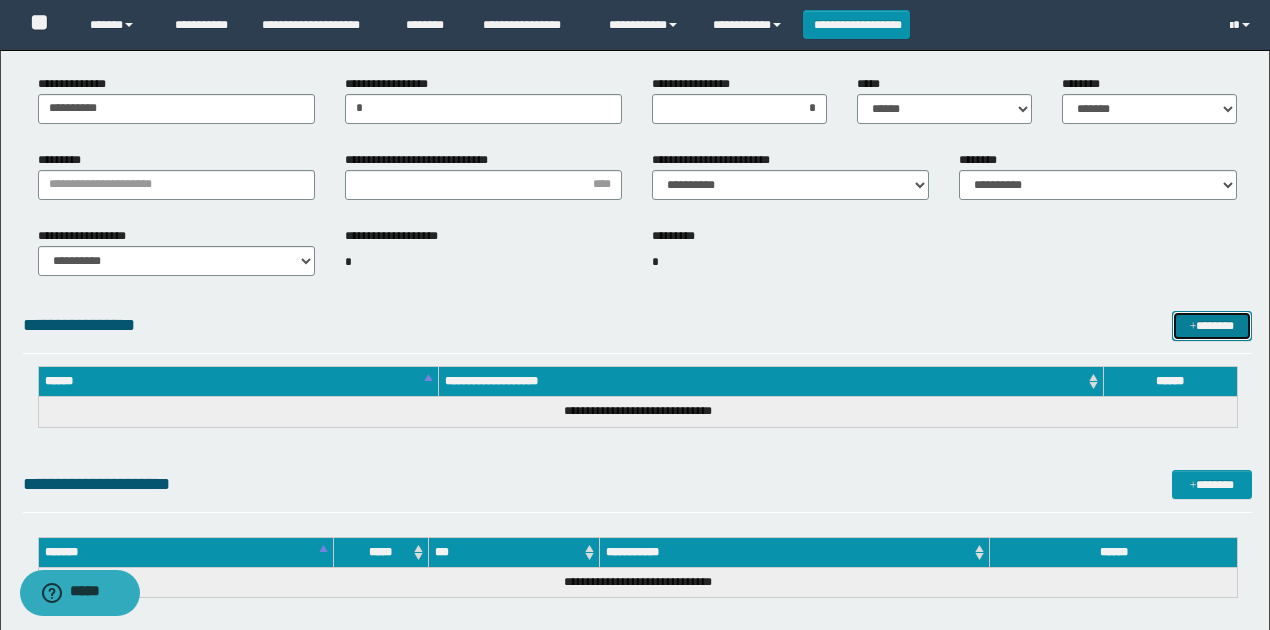 click on "*******" at bounding box center (1211, 325) 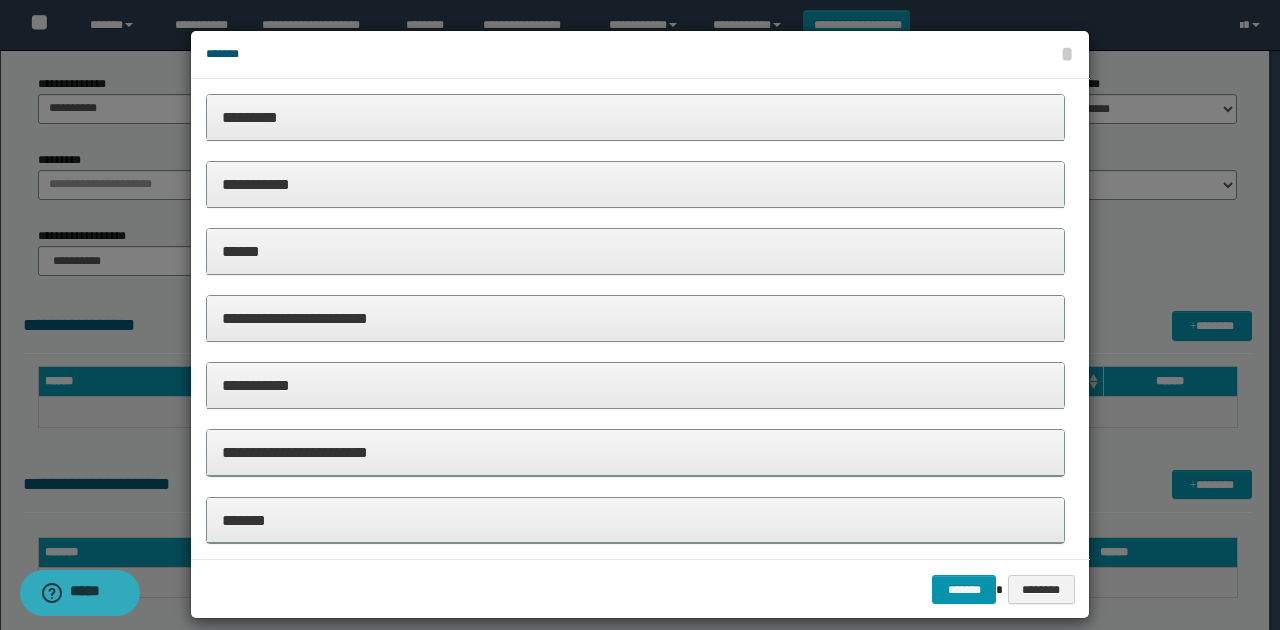 click on "*********" at bounding box center [635, 117] 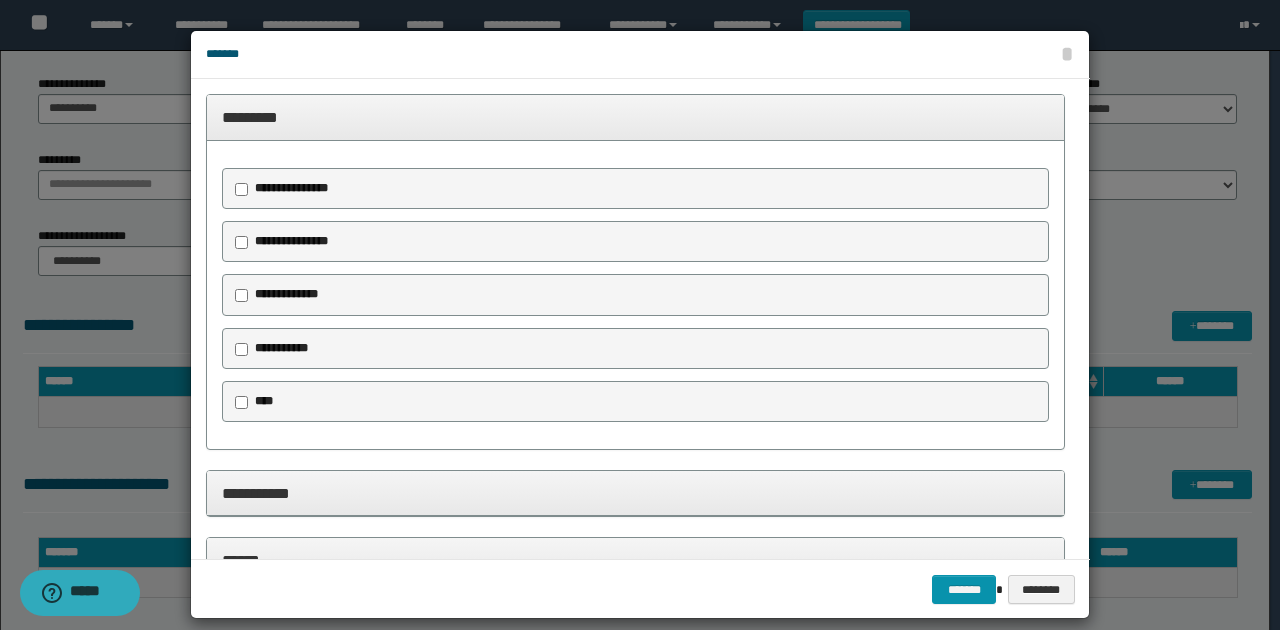click on "**********" at bounding box center (291, 241) 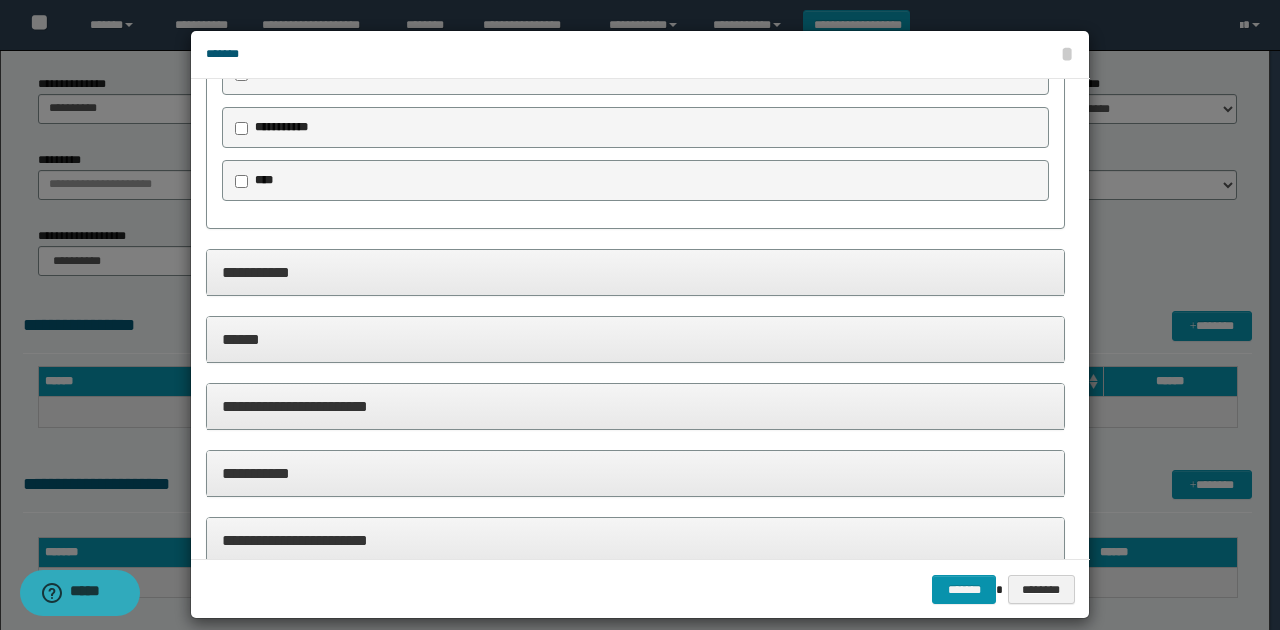 scroll, scrollTop: 400, scrollLeft: 0, axis: vertical 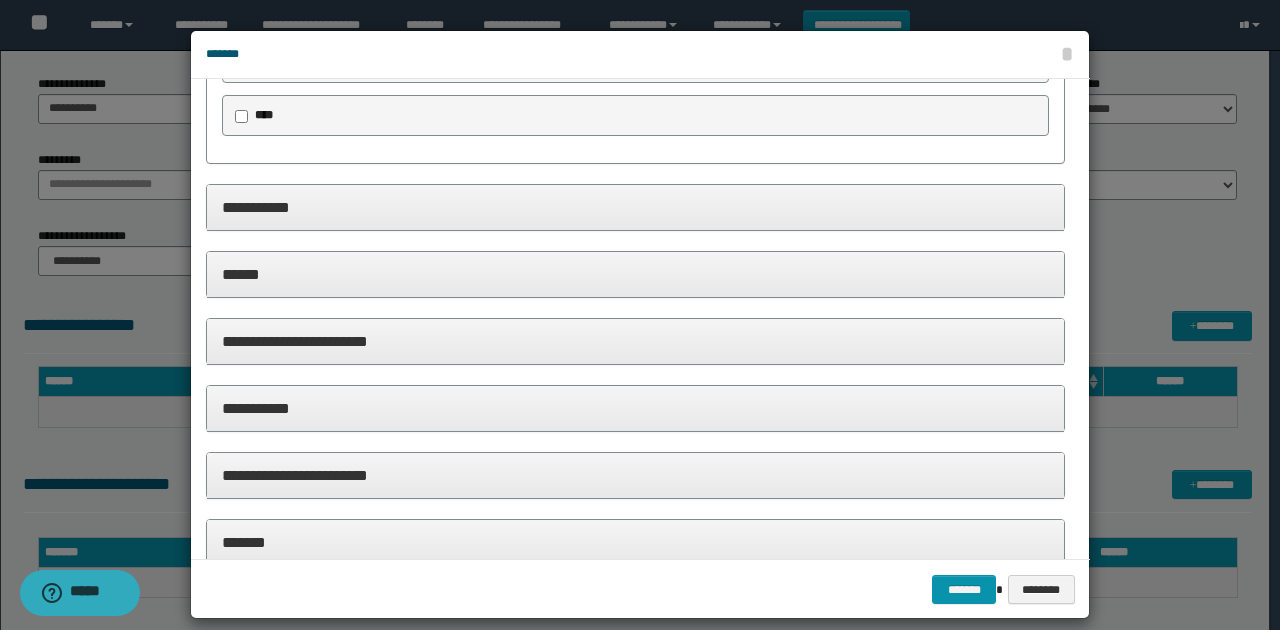 click on "**********" at bounding box center [635, 207] 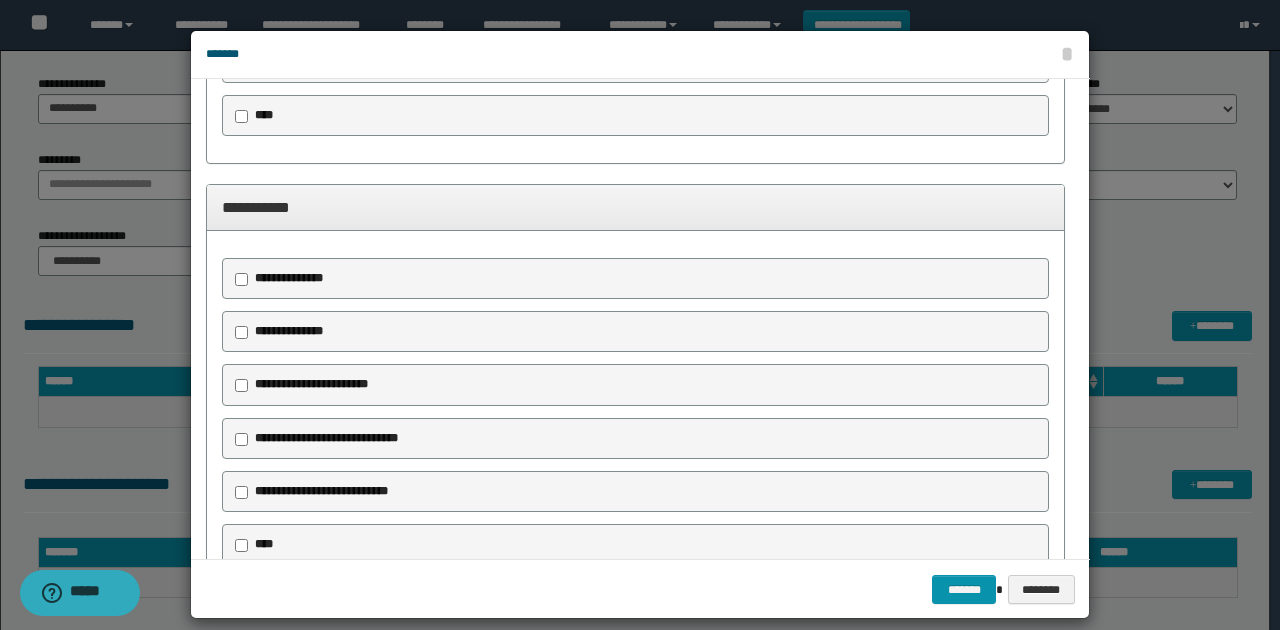 click on "**********" at bounding box center (326, 438) 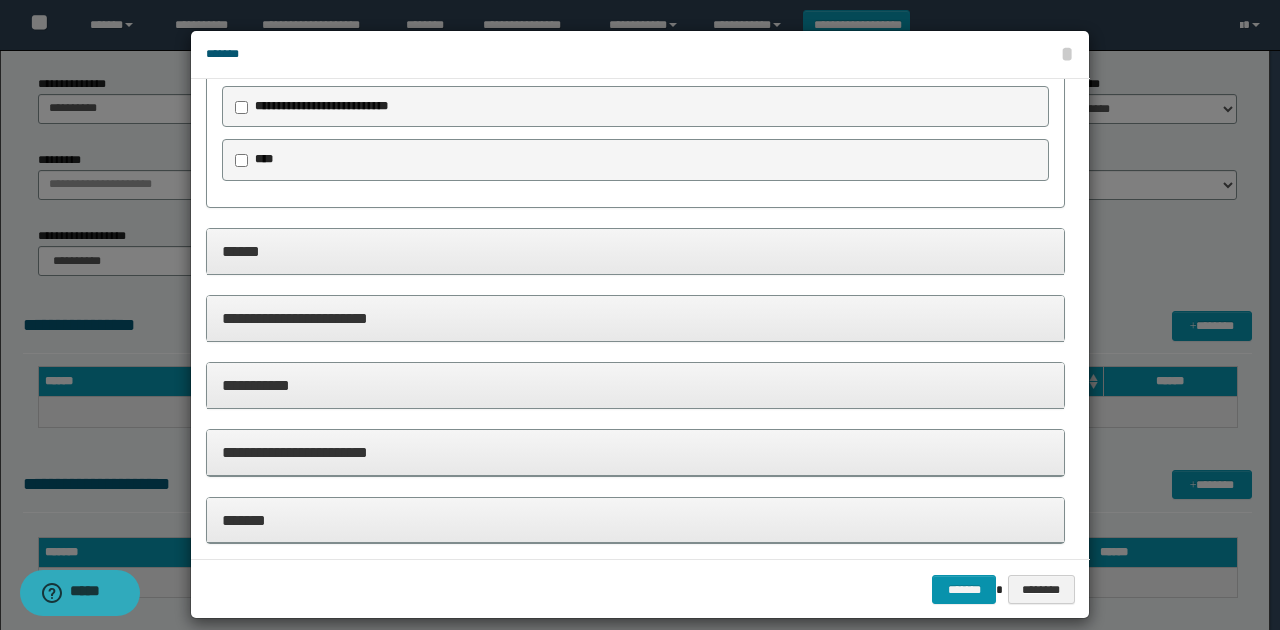 scroll, scrollTop: 918, scrollLeft: 0, axis: vertical 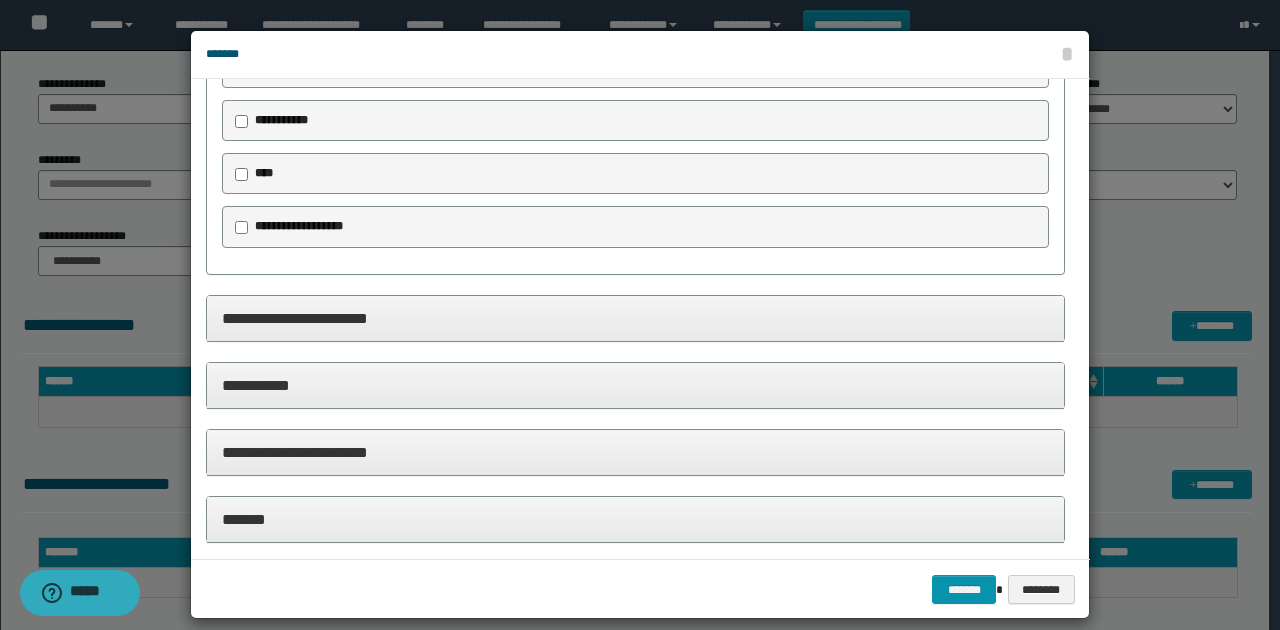 click on "**********" at bounding box center [635, 318] 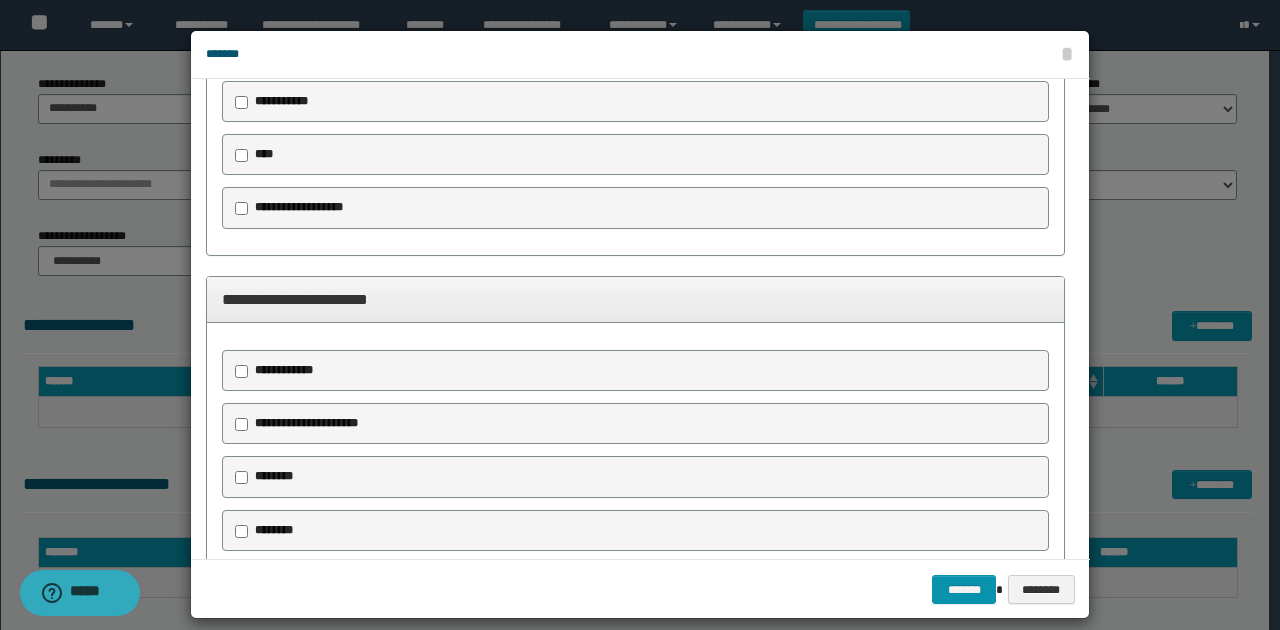 click on "********" at bounding box center [274, 476] 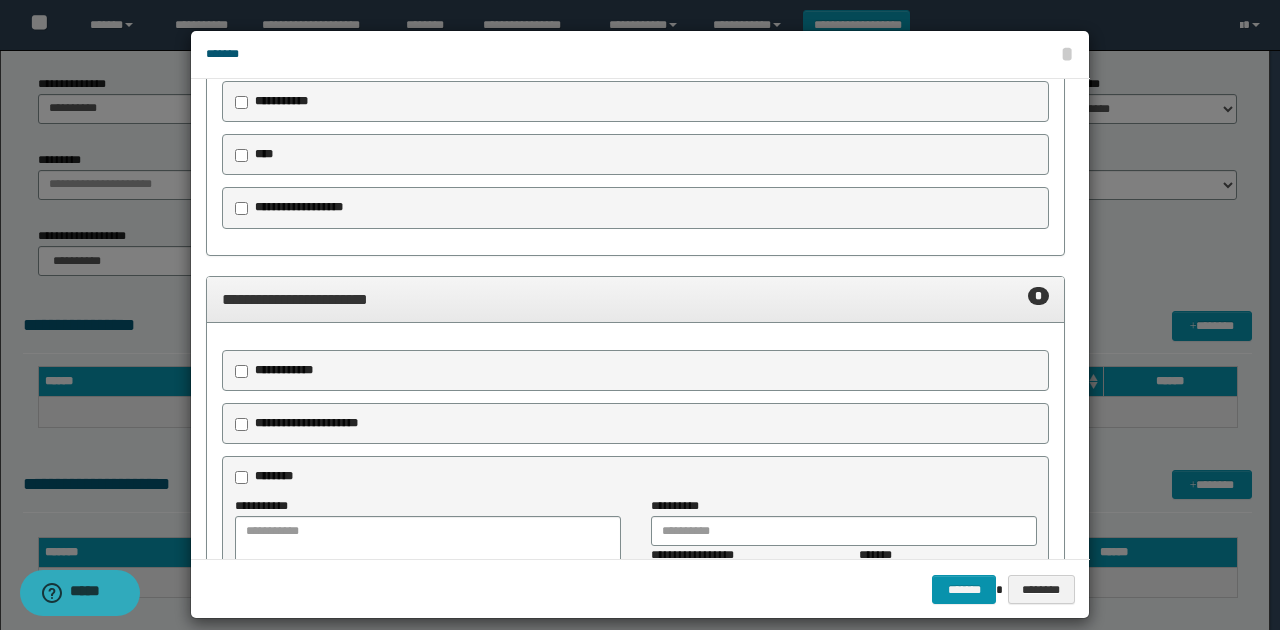 click on "**********" at bounding box center (284, 370) 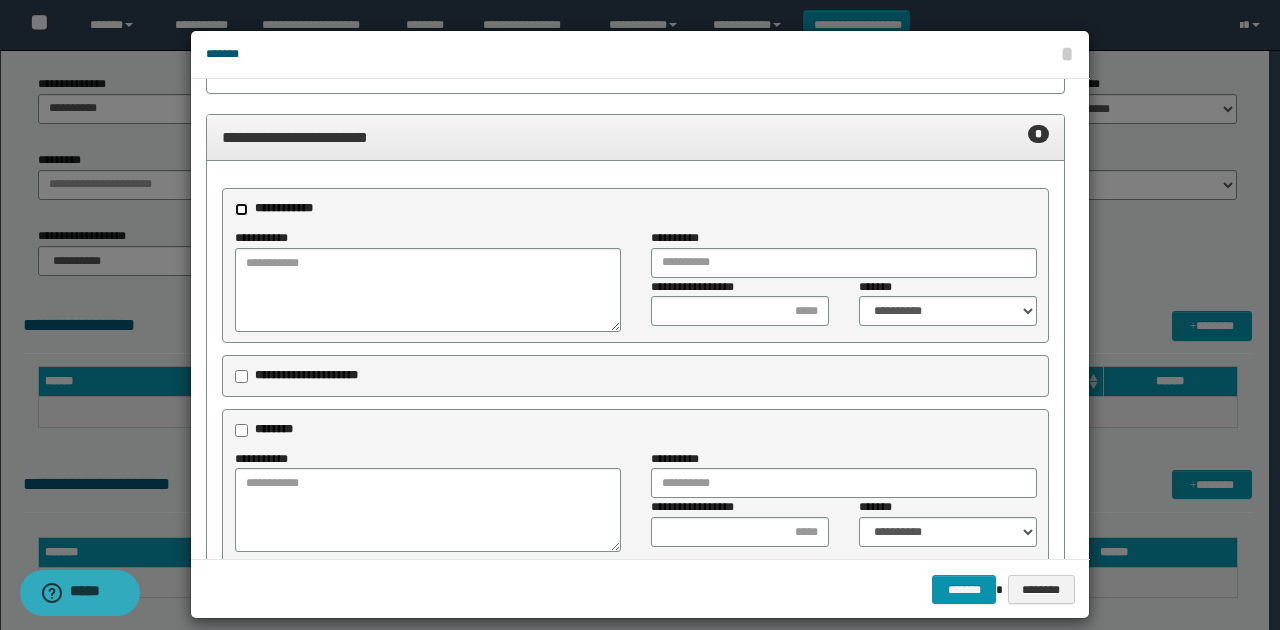 scroll, scrollTop: 1720, scrollLeft: 0, axis: vertical 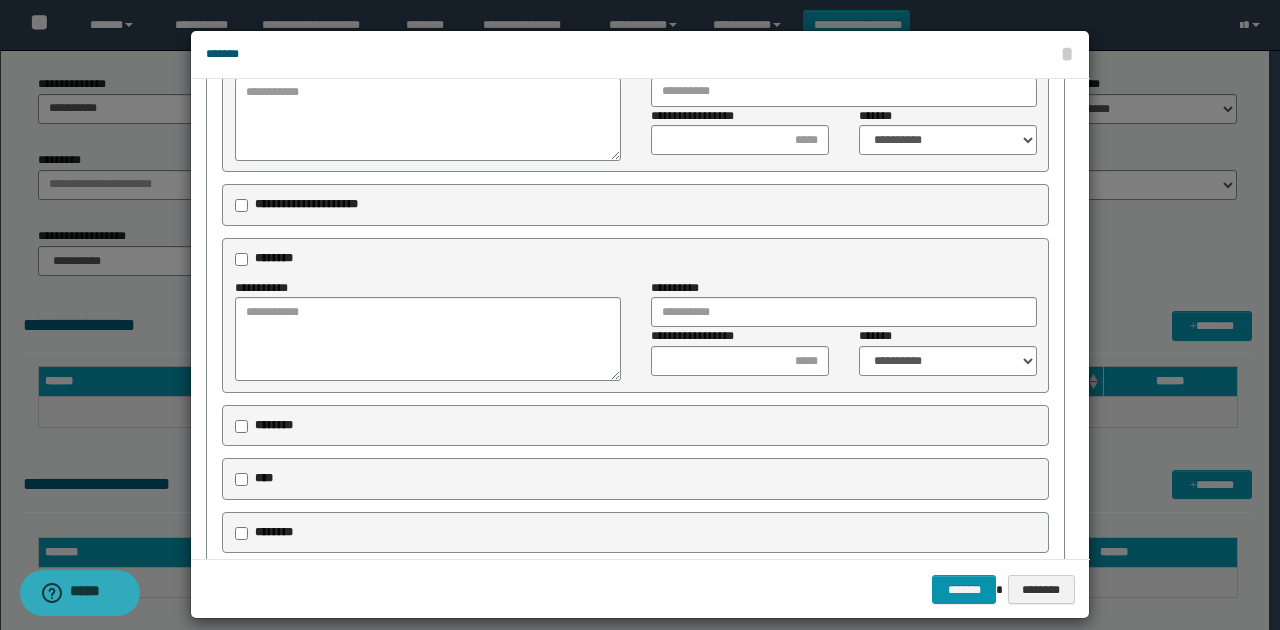 click on "**********" at bounding box center [306, 204] 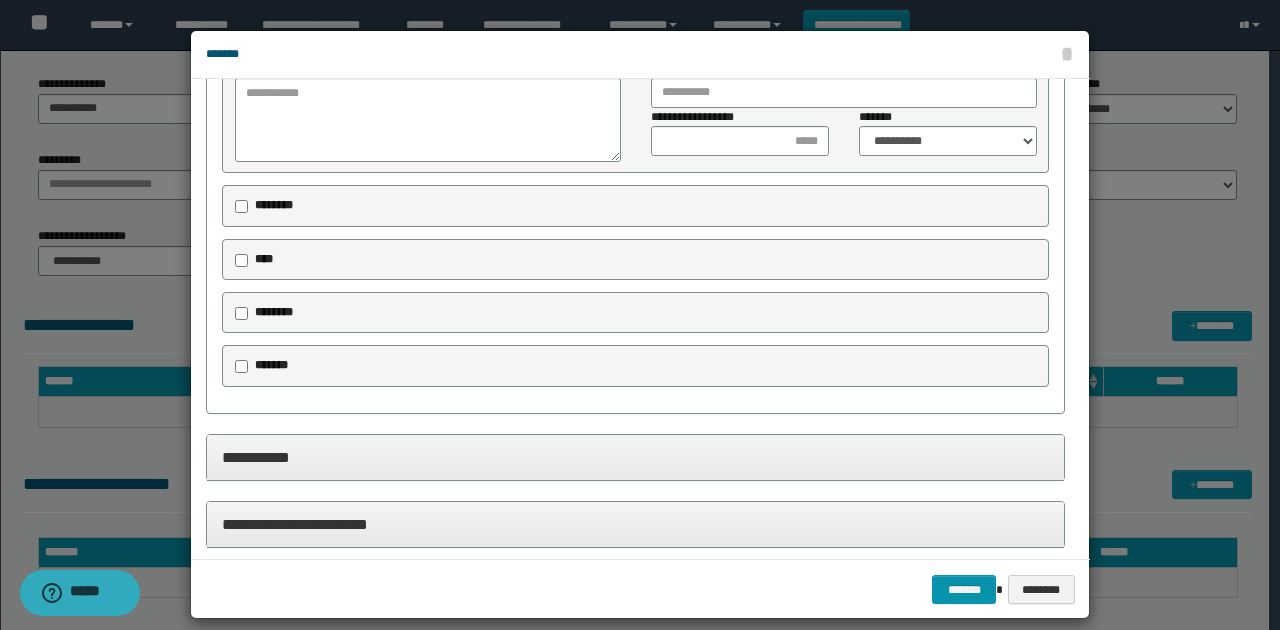 scroll, scrollTop: 2145, scrollLeft: 0, axis: vertical 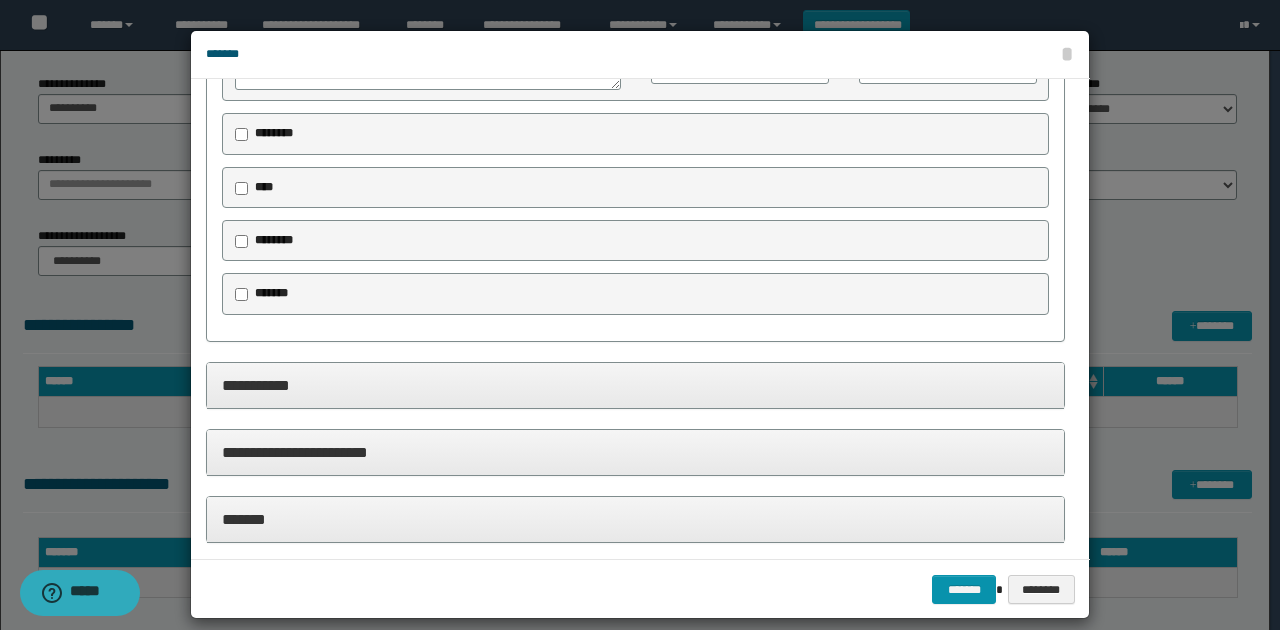click on "**********" at bounding box center (635, 386) 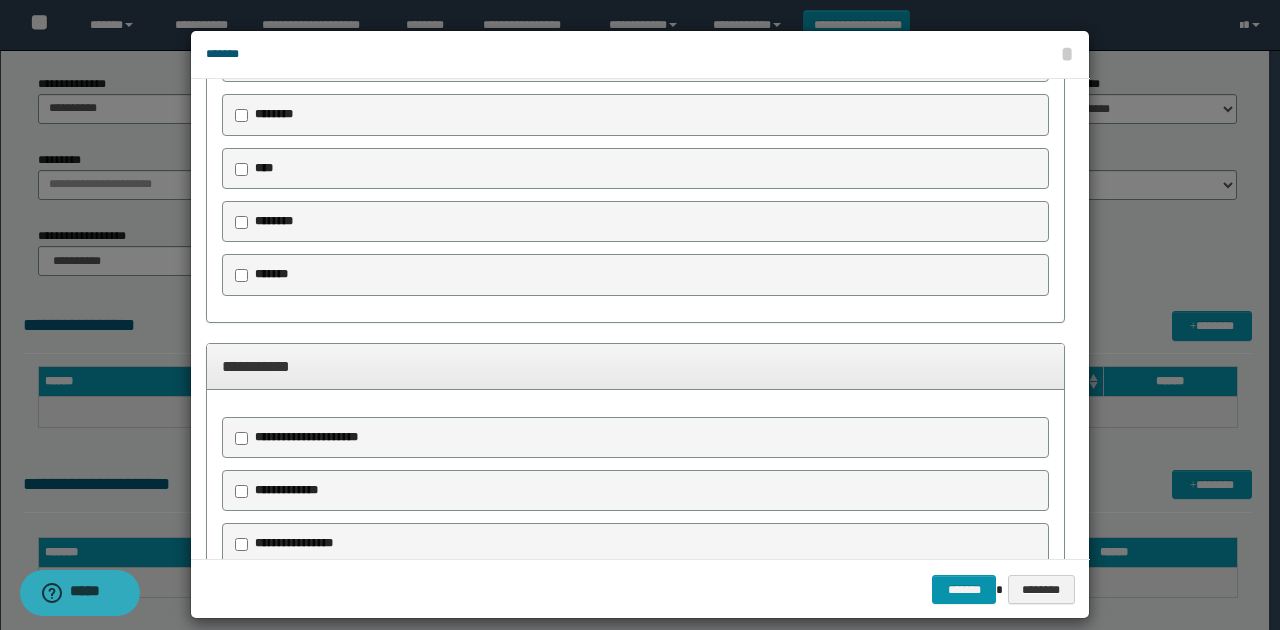 click on "**********" at bounding box center (306, 437) 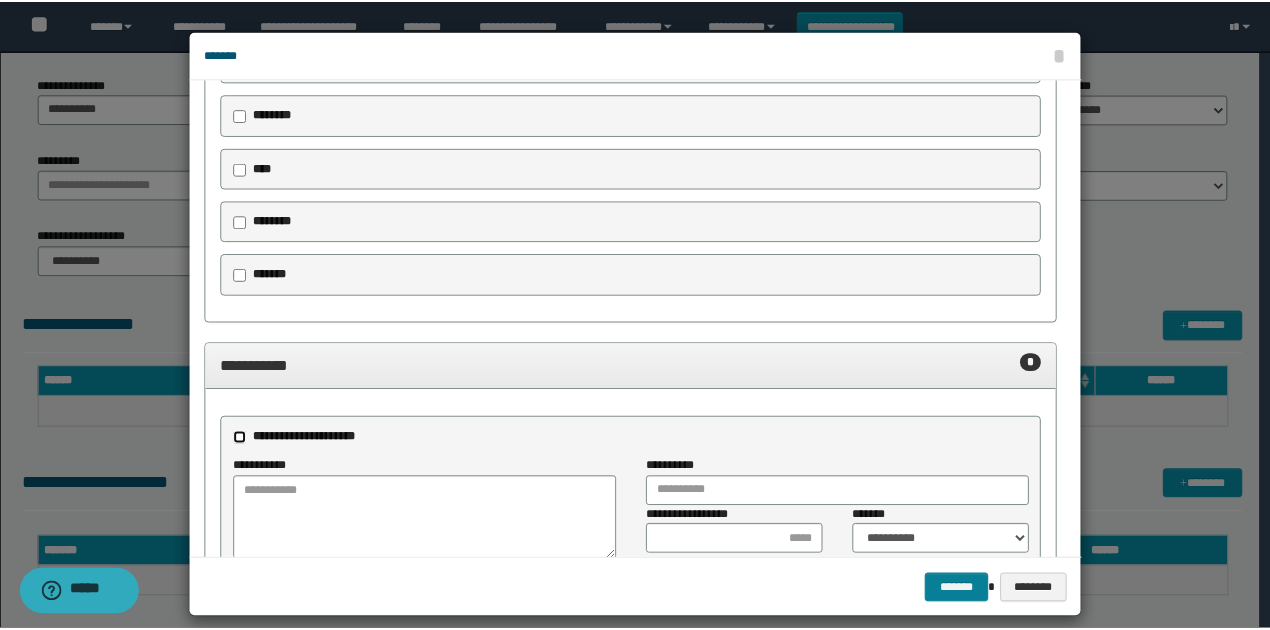 scroll, scrollTop: 2412, scrollLeft: 0, axis: vertical 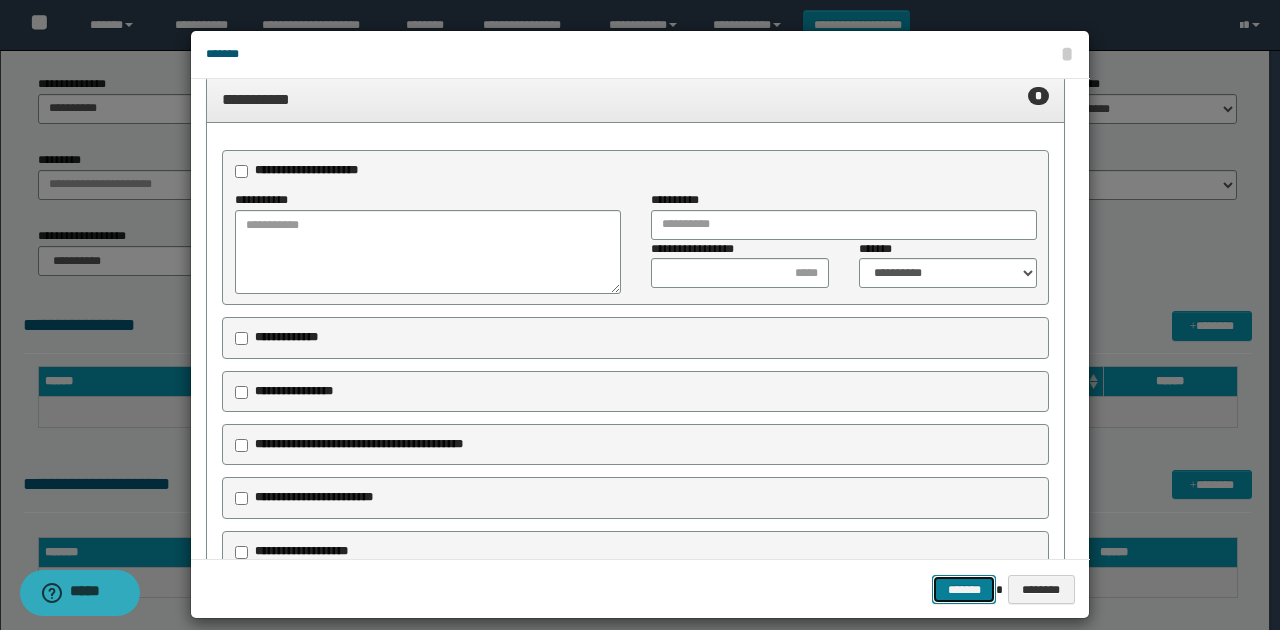 click on "*******" at bounding box center (964, 589) 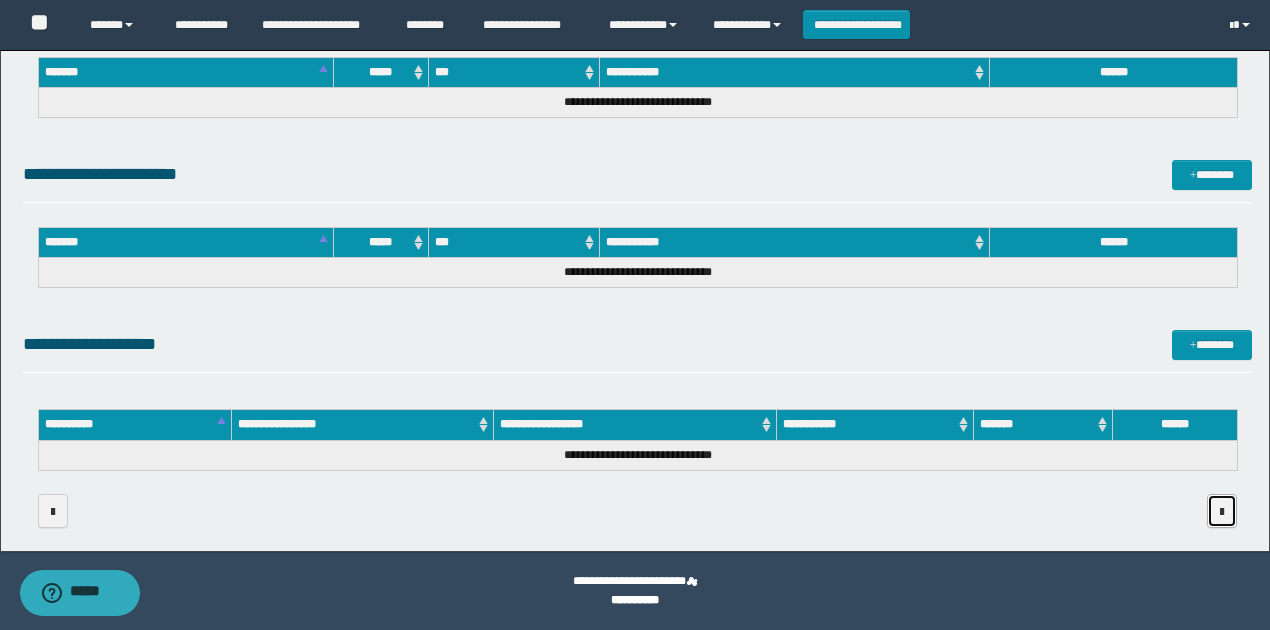 click at bounding box center [1222, 512] 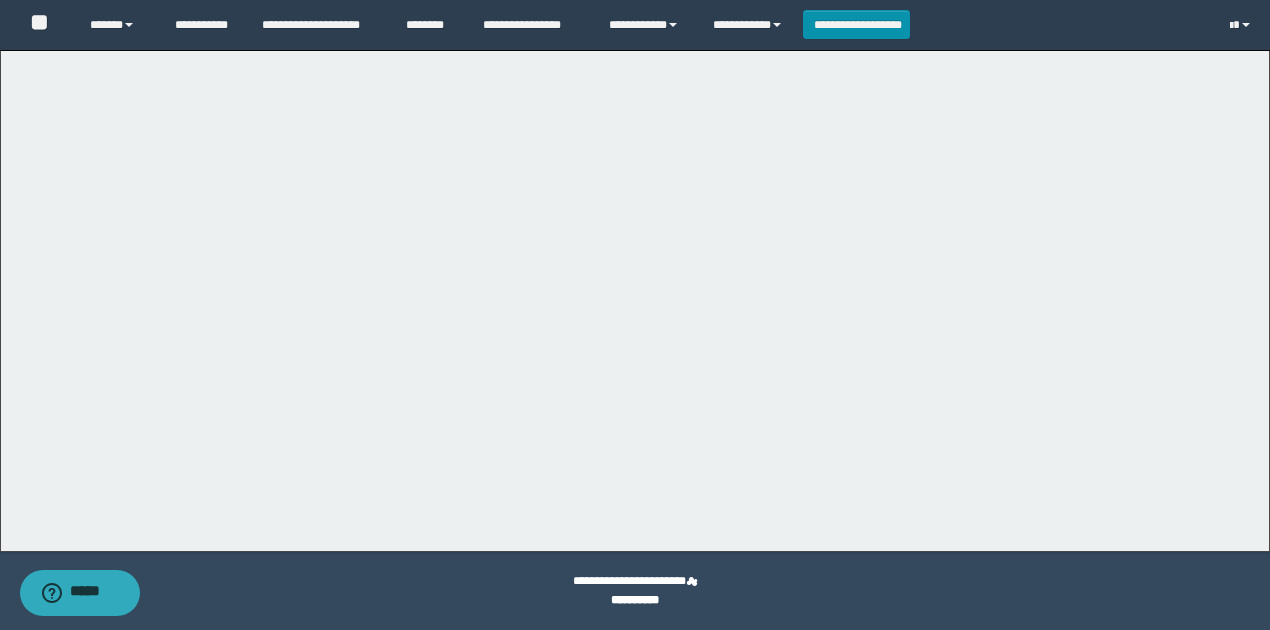 scroll, scrollTop: 1088, scrollLeft: 0, axis: vertical 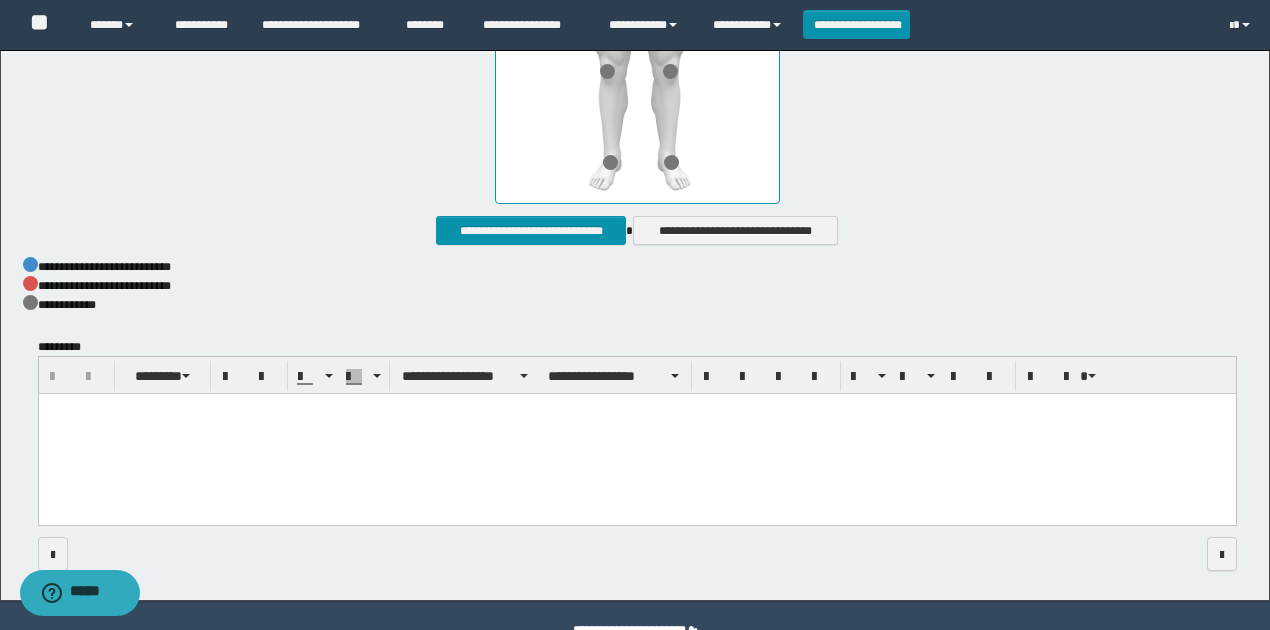 click at bounding box center [636, 435] 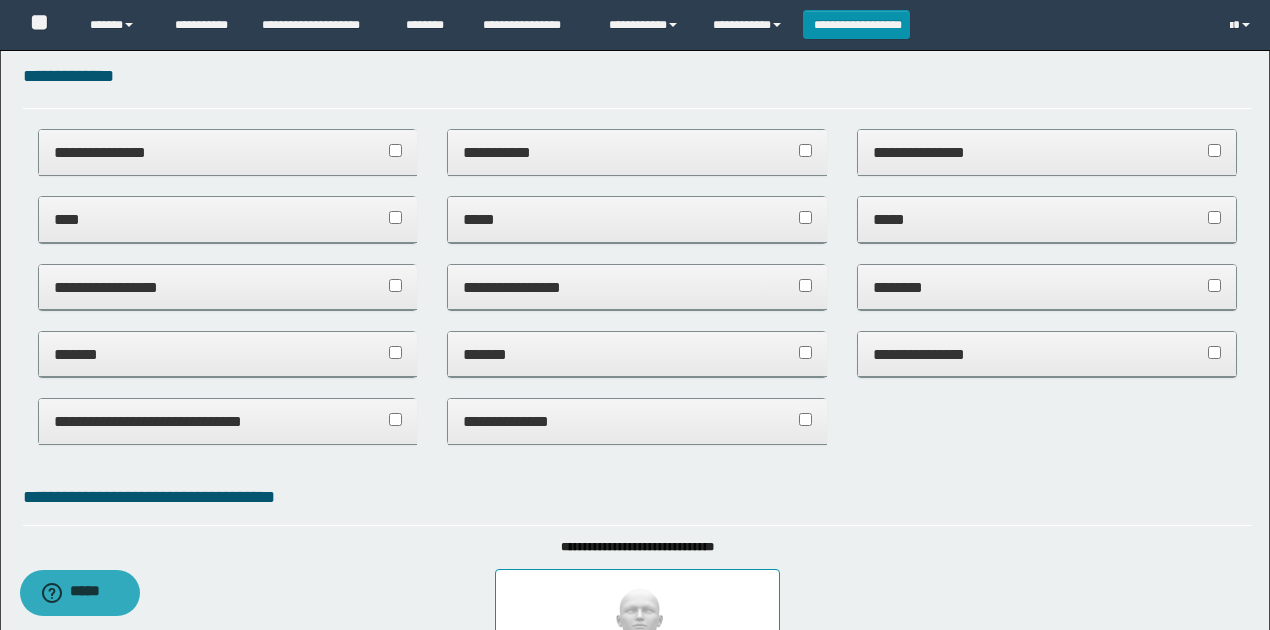 scroll, scrollTop: 0, scrollLeft: 0, axis: both 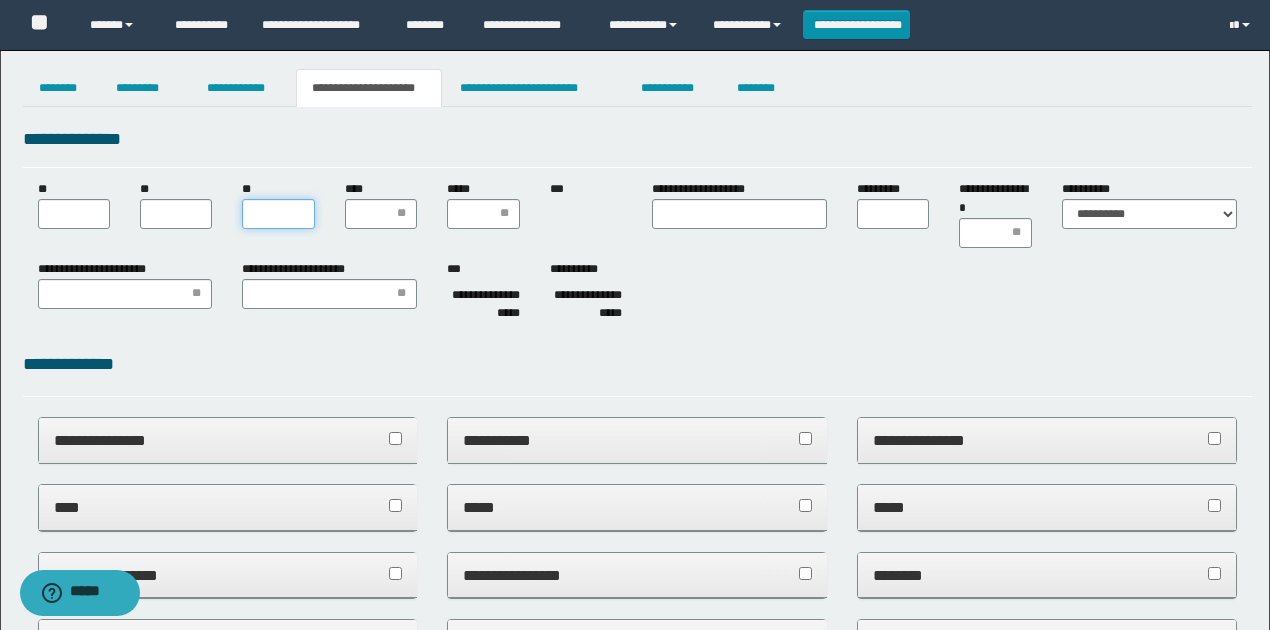 drag, startPoint x: 264, startPoint y: 211, endPoint x: 242, endPoint y: 274, distance: 66.730804 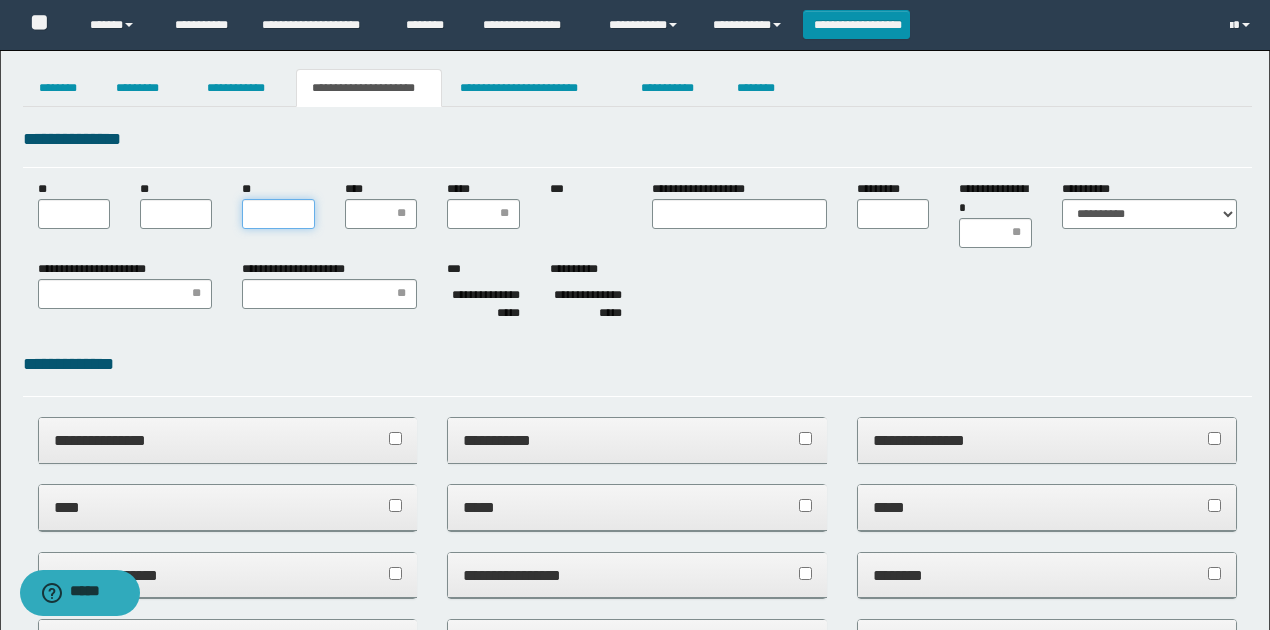 click on "**" at bounding box center (278, 214) 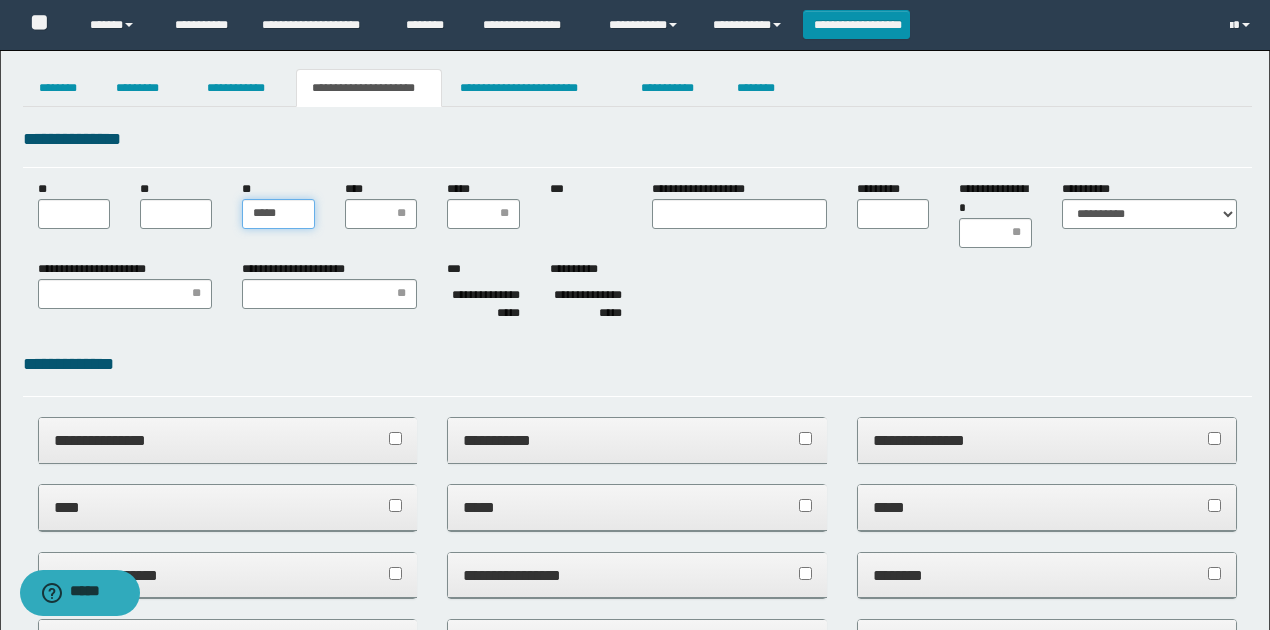 type on "****" 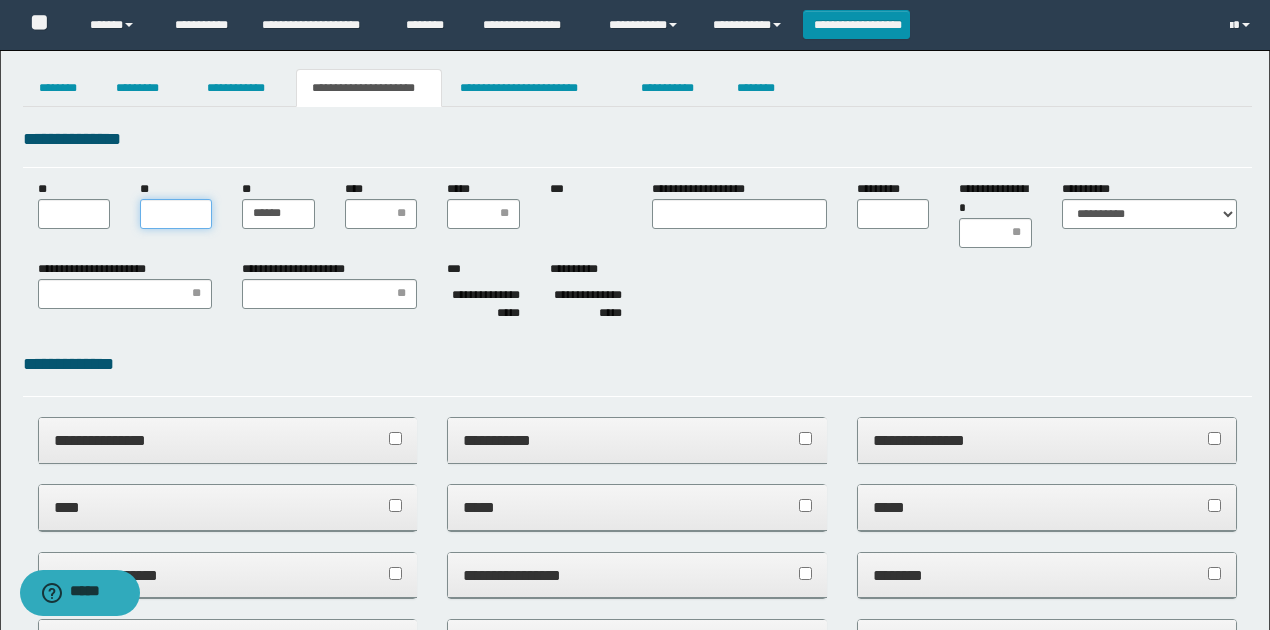 click on "**" at bounding box center [176, 214] 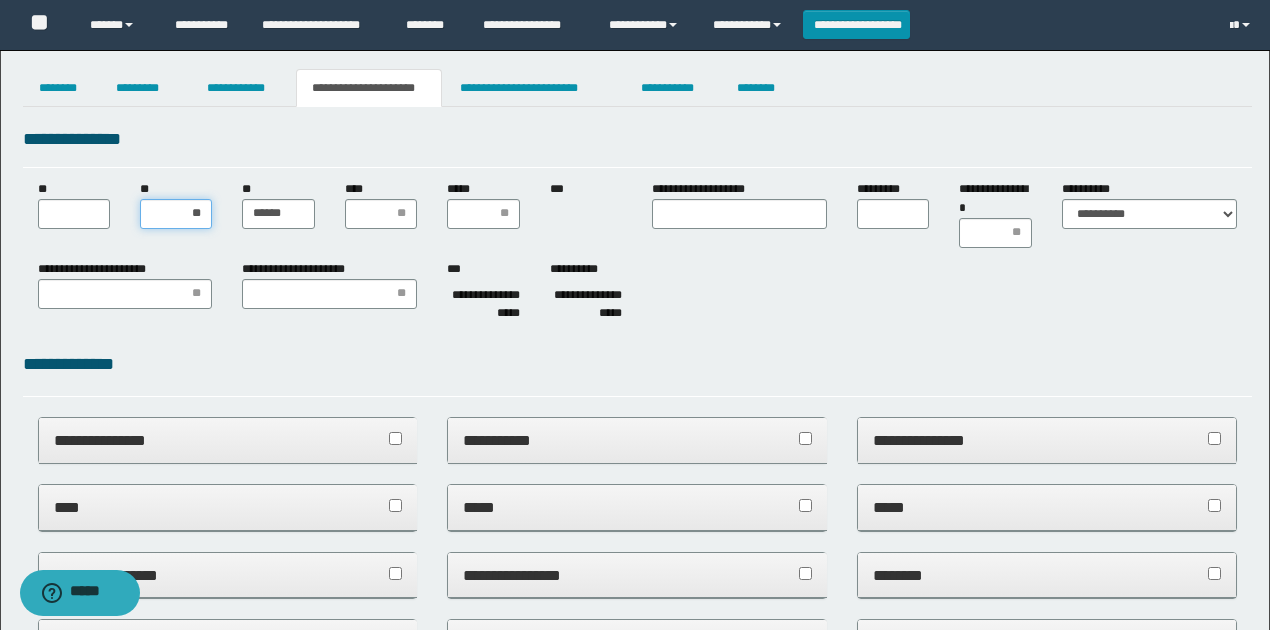 type on "*" 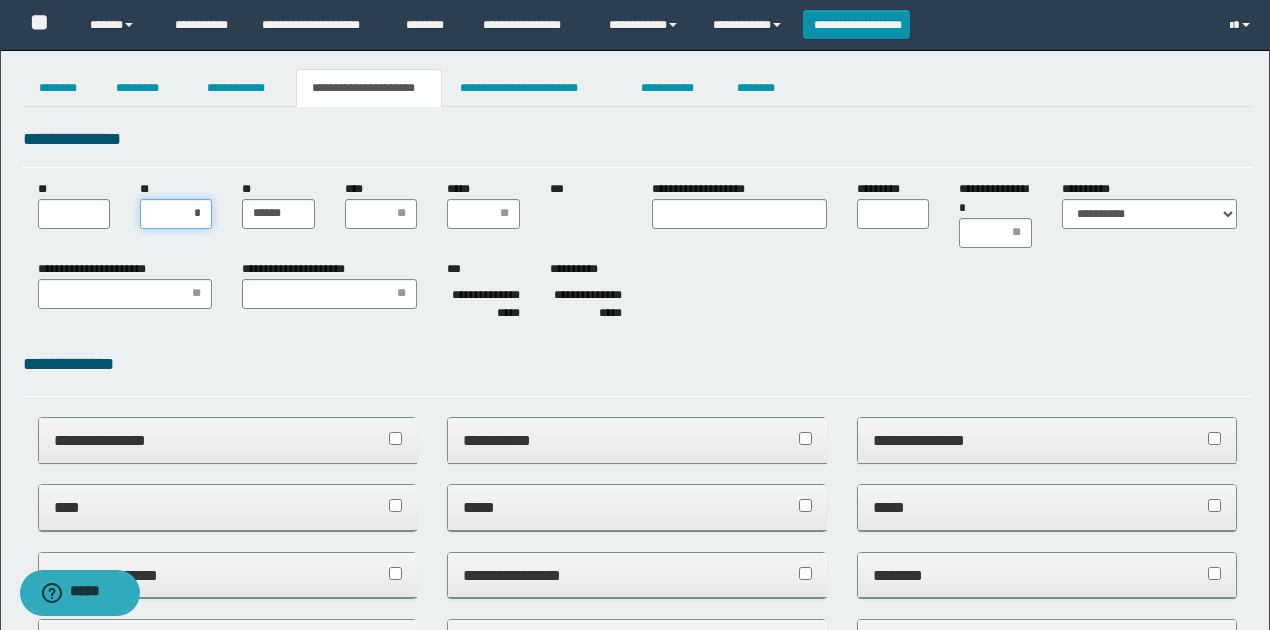 type on "**" 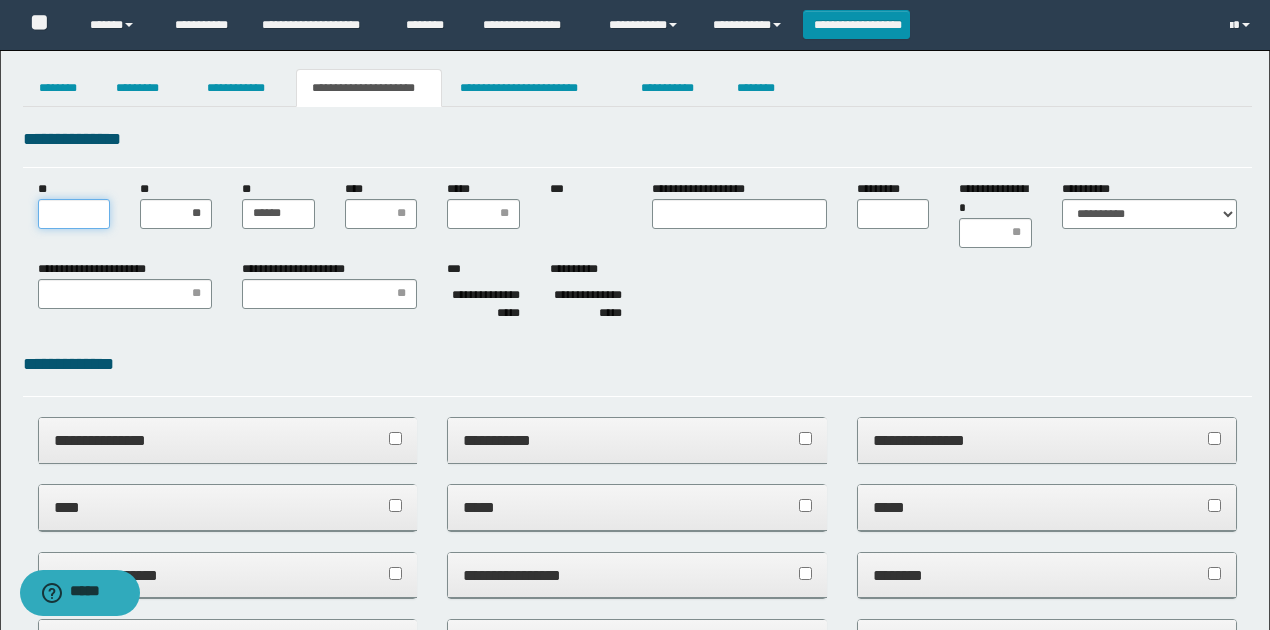 click on "**" at bounding box center [74, 214] 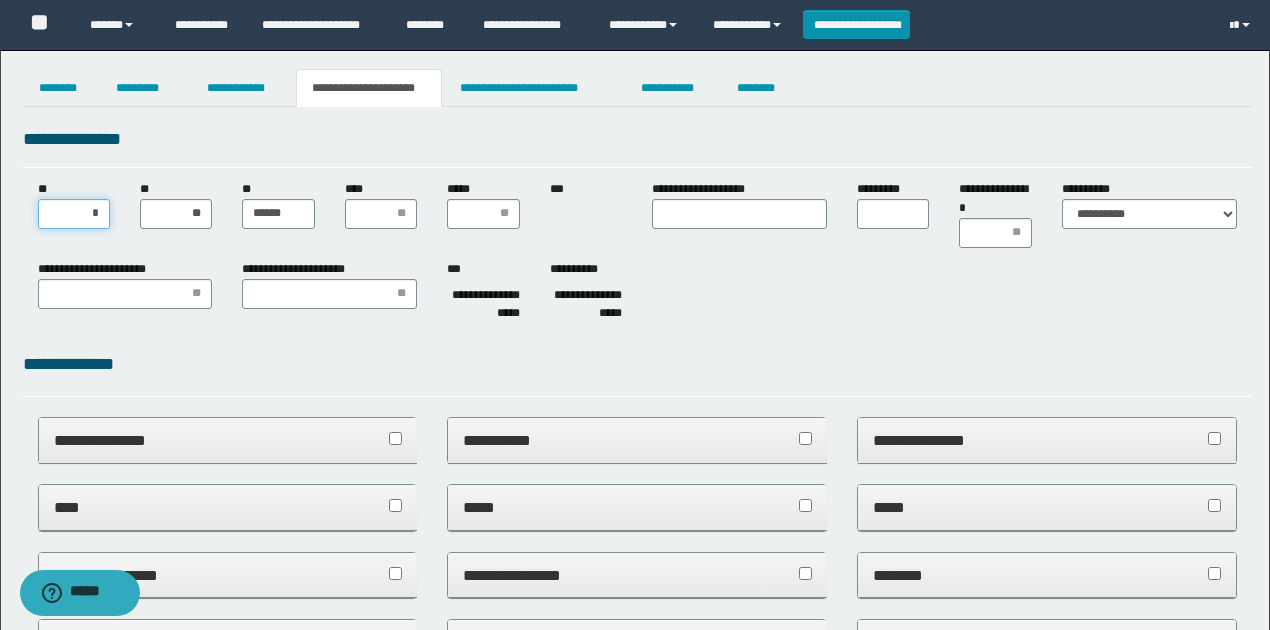 type on "**" 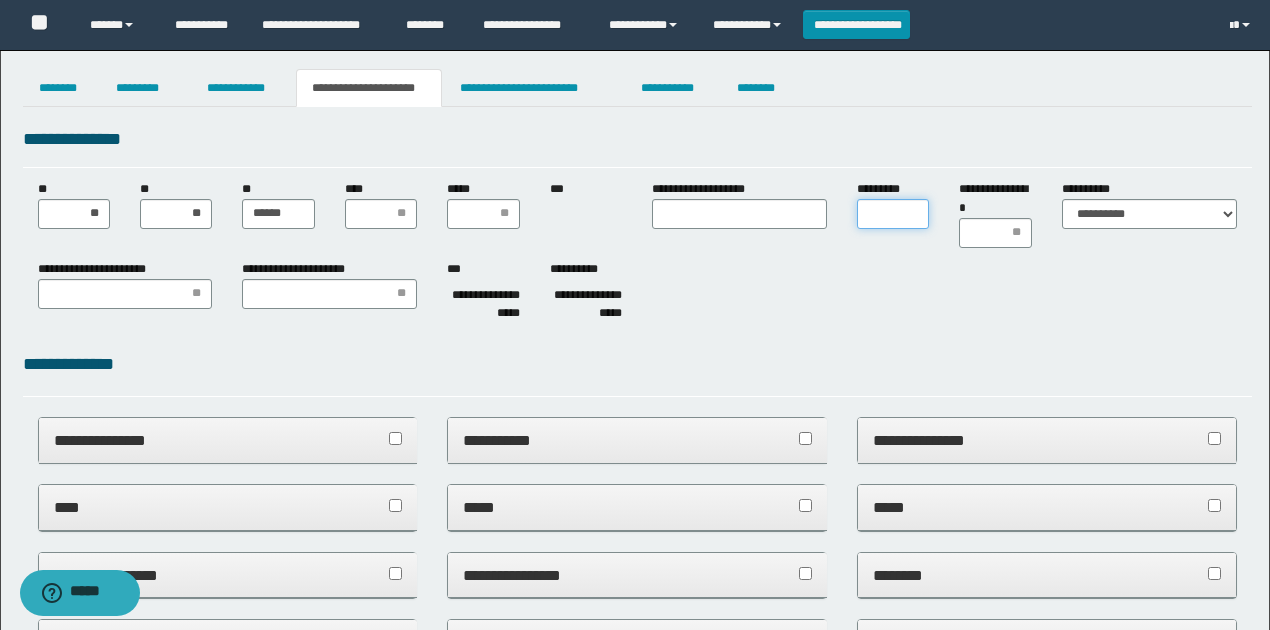 click on "*********" at bounding box center (893, 214) 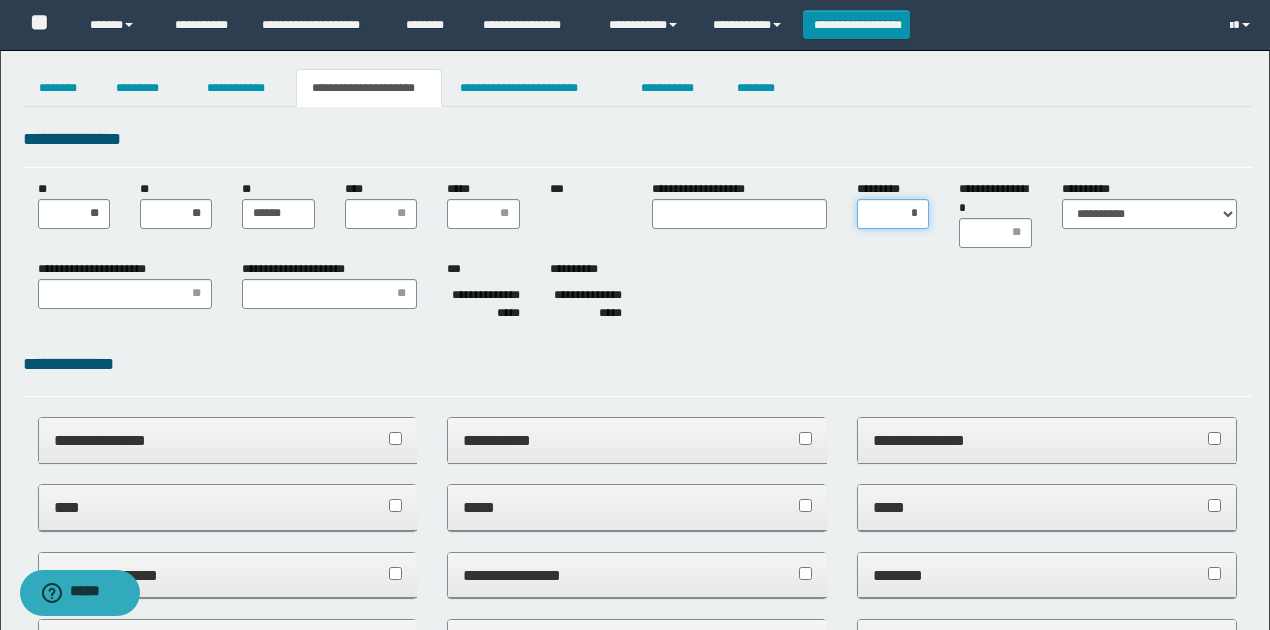 type on "**" 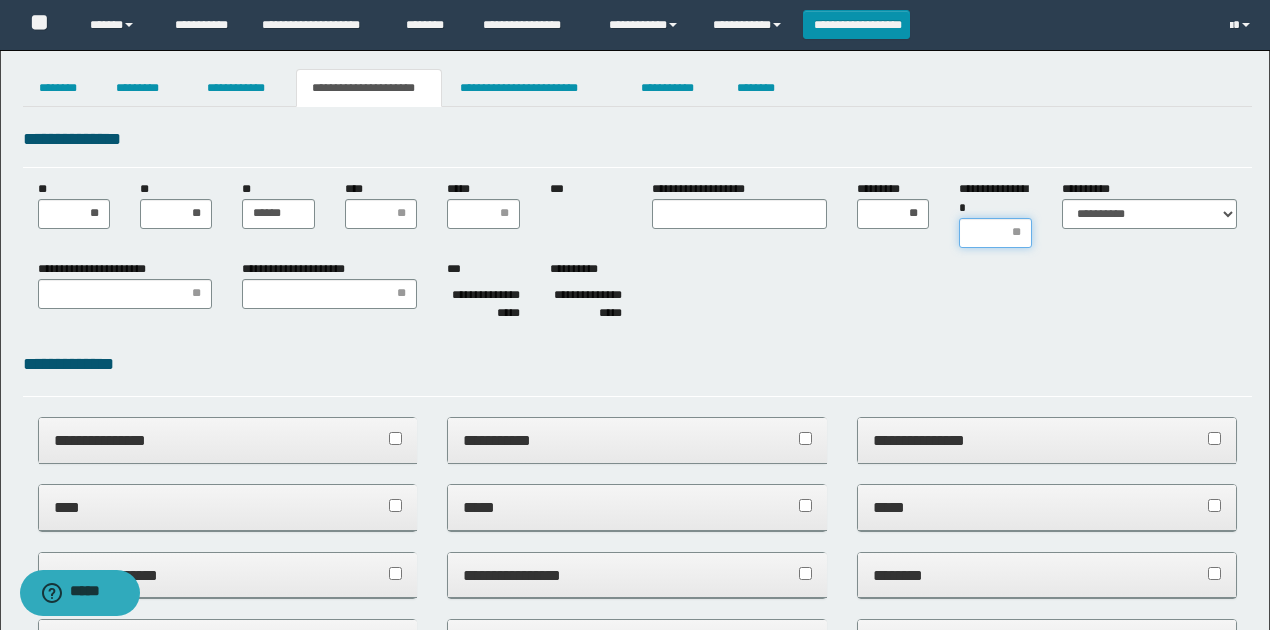 click on "**********" at bounding box center (995, 233) 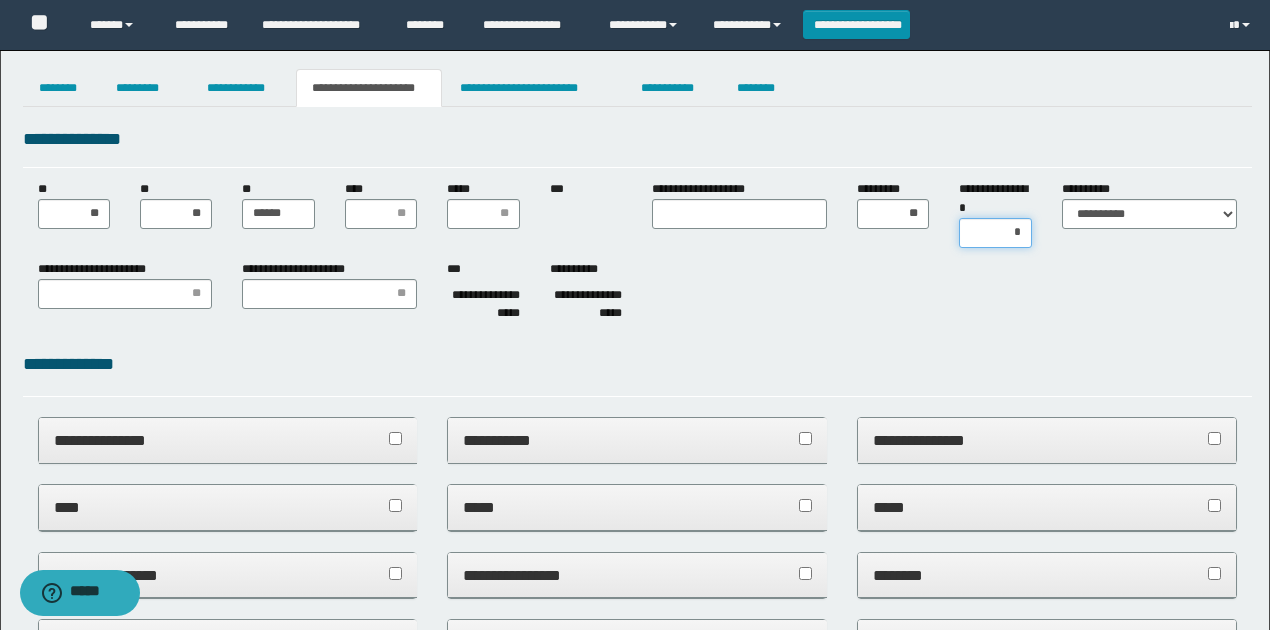 type on "**" 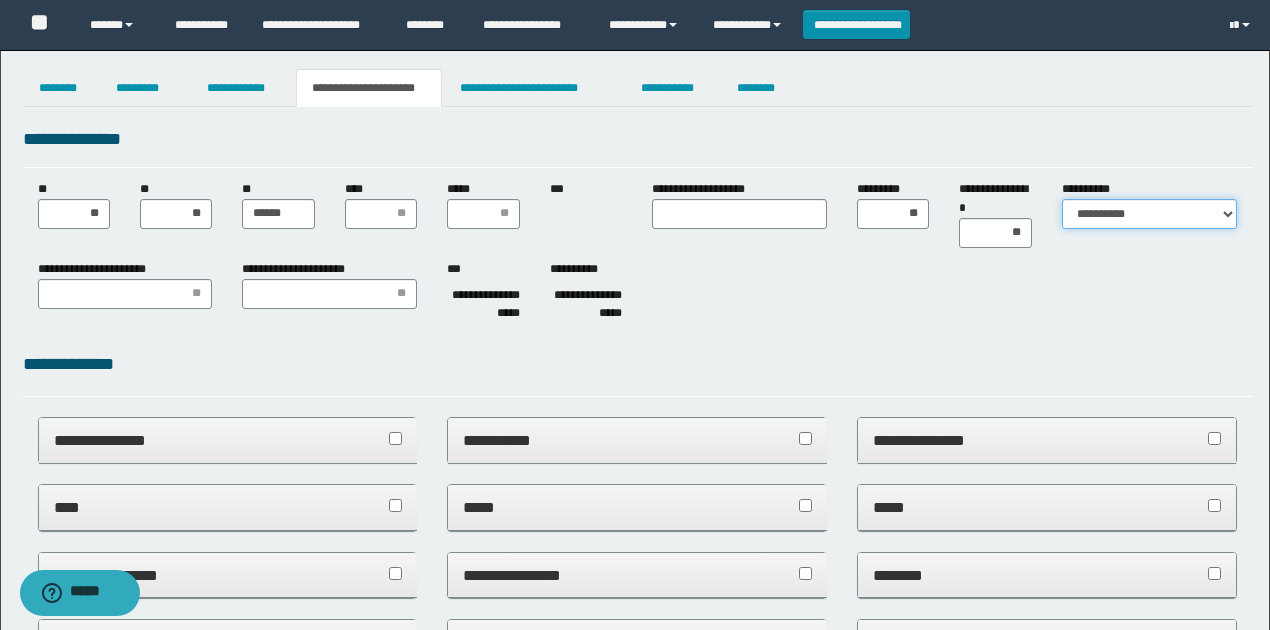 click on "**********" at bounding box center [1149, 214] 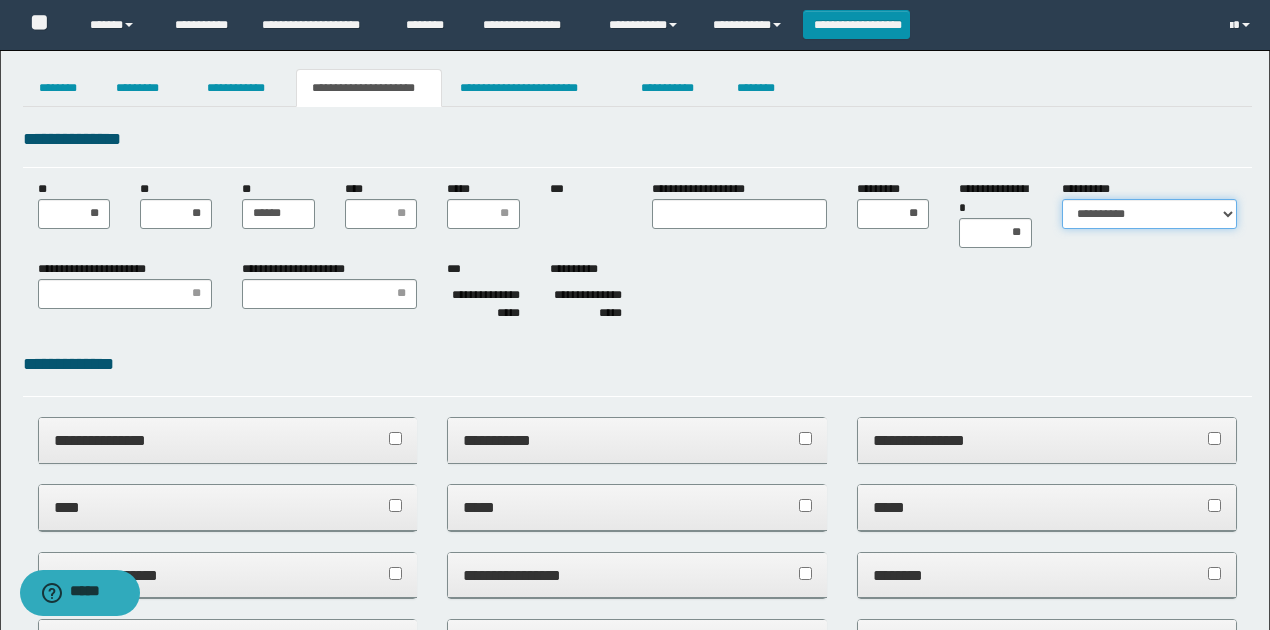 click on "**********" at bounding box center (1149, 214) 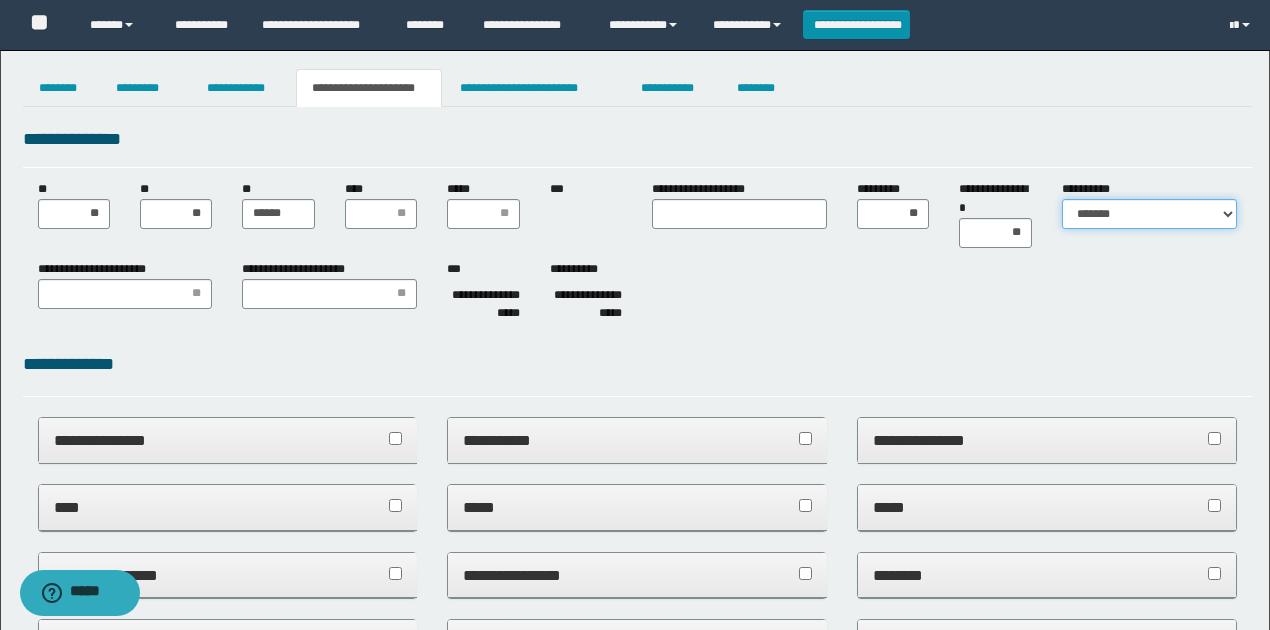 drag, startPoint x: 1104, startPoint y: 213, endPoint x: 1104, endPoint y: 225, distance: 12 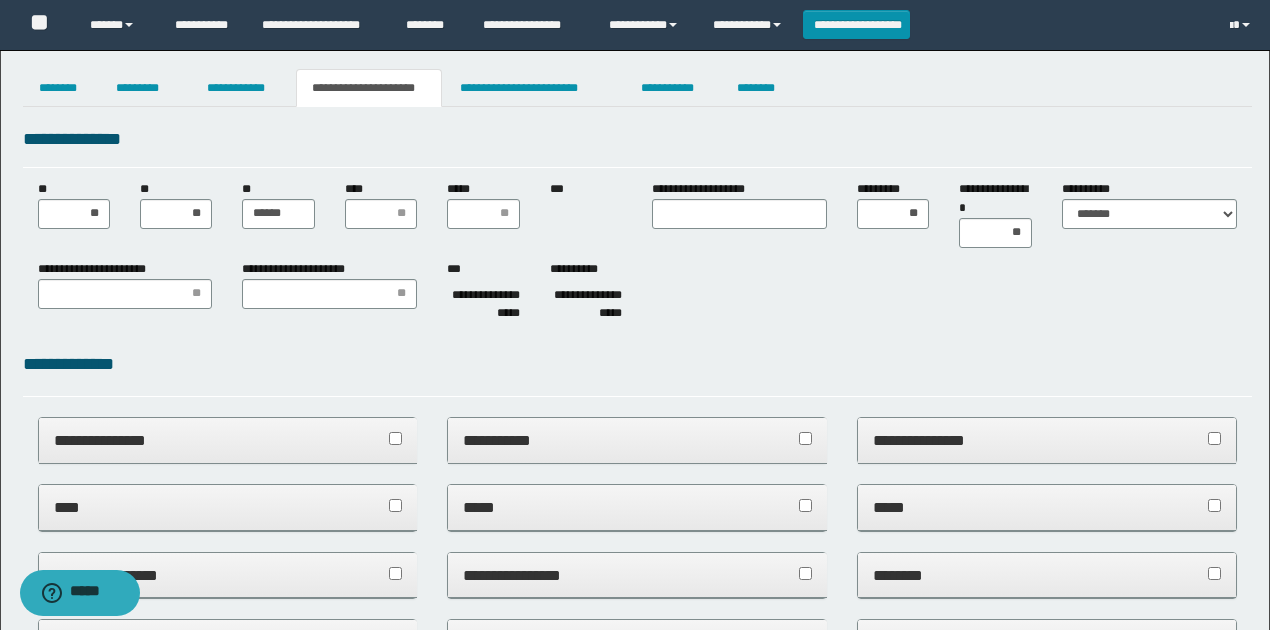 click on "**********" at bounding box center [637, 146] 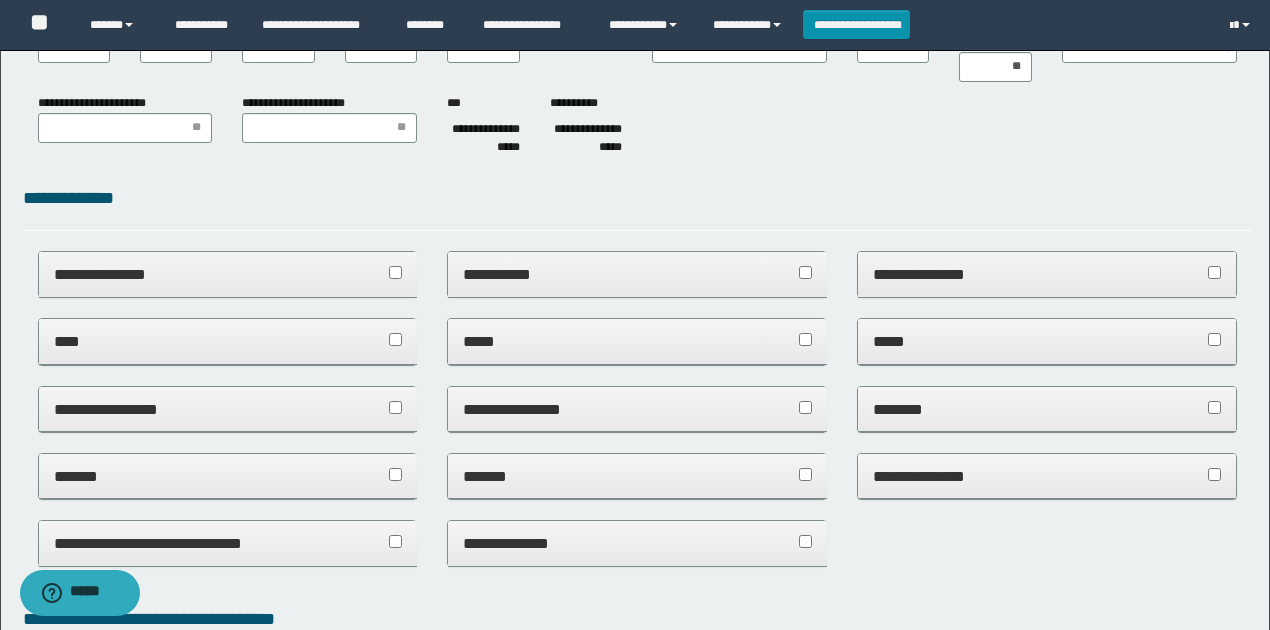 scroll, scrollTop: 266, scrollLeft: 0, axis: vertical 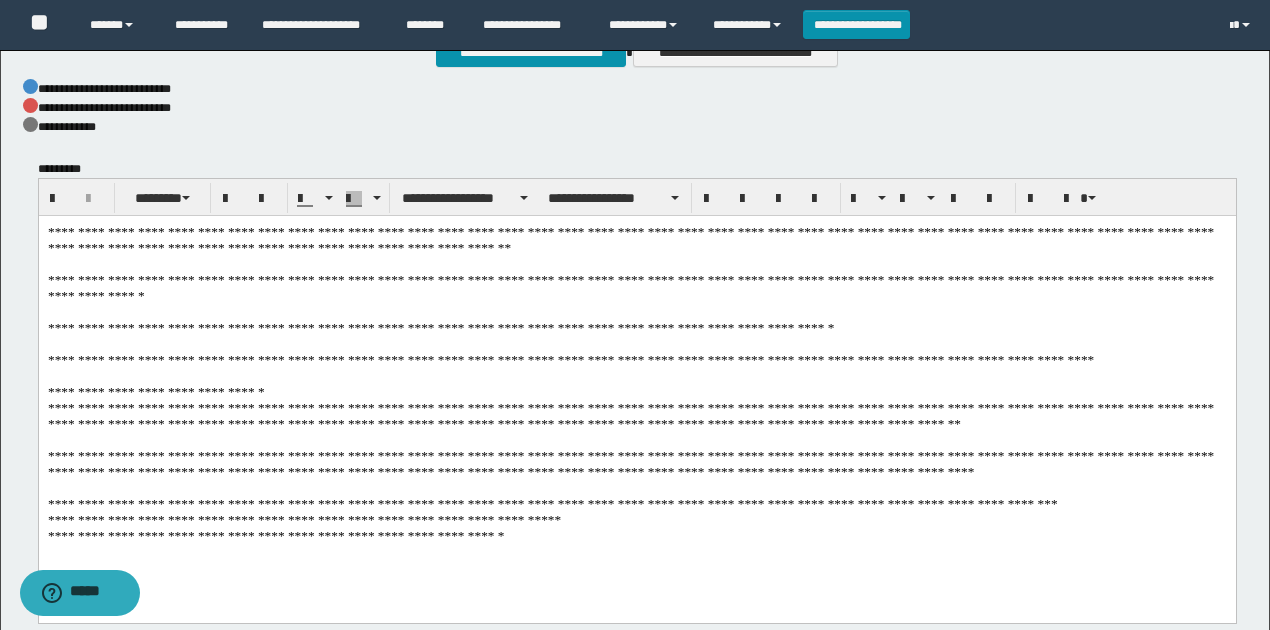 drag, startPoint x: 389, startPoint y: 451, endPoint x: 556, endPoint y: 425, distance: 169.01184 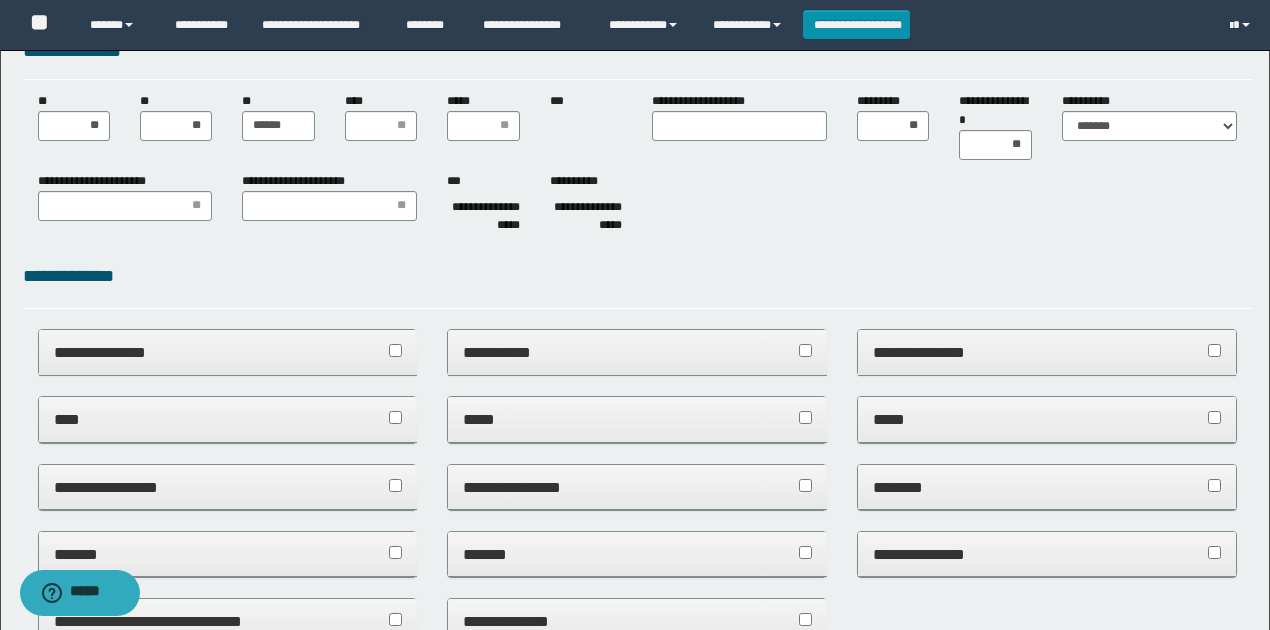 scroll, scrollTop: 0, scrollLeft: 0, axis: both 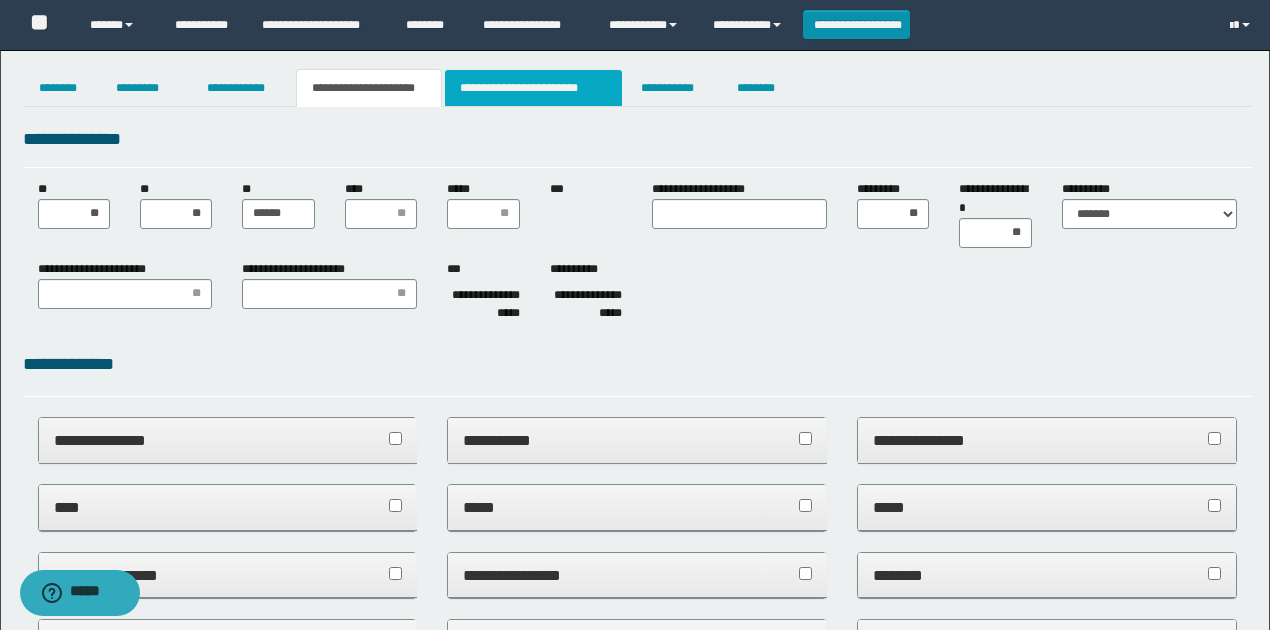 click on "**********" at bounding box center [533, 88] 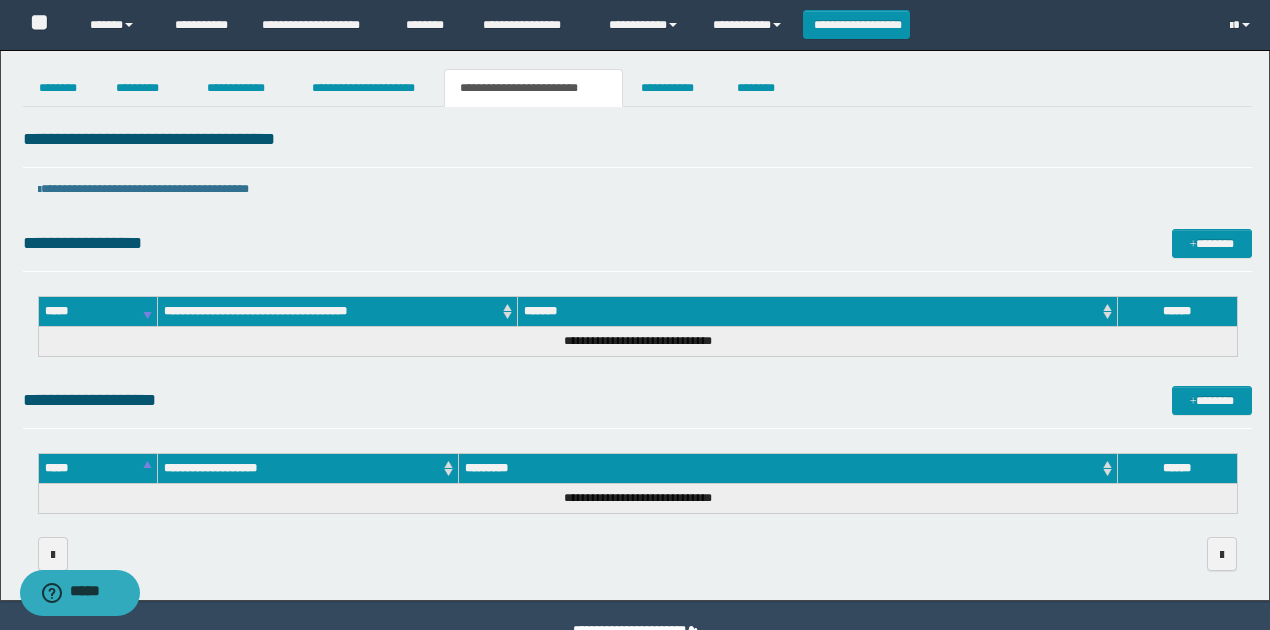 click on "**********" at bounding box center [637, 348] 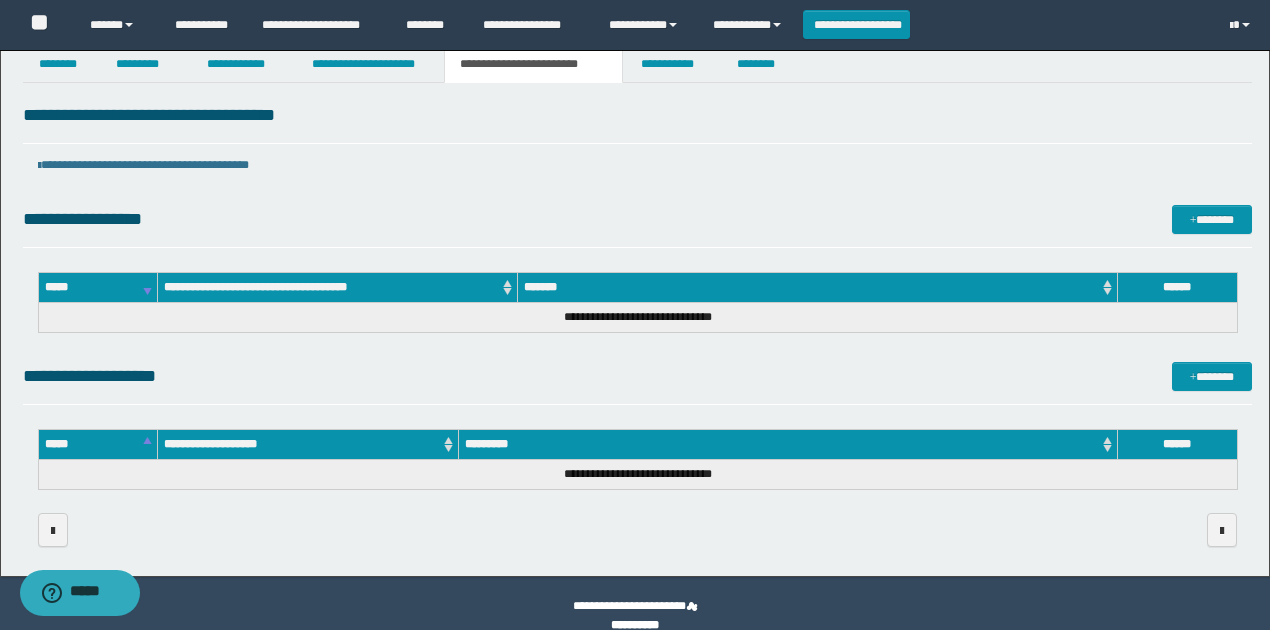 scroll, scrollTop: 48, scrollLeft: 0, axis: vertical 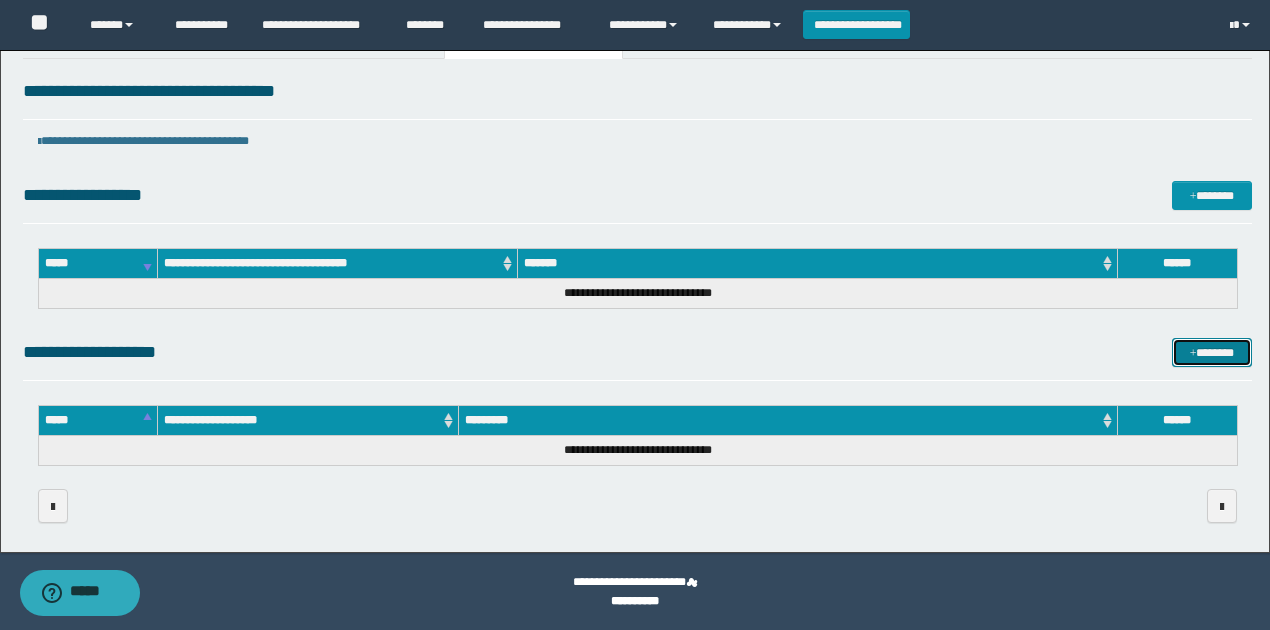 click on "*******" at bounding box center (1211, 352) 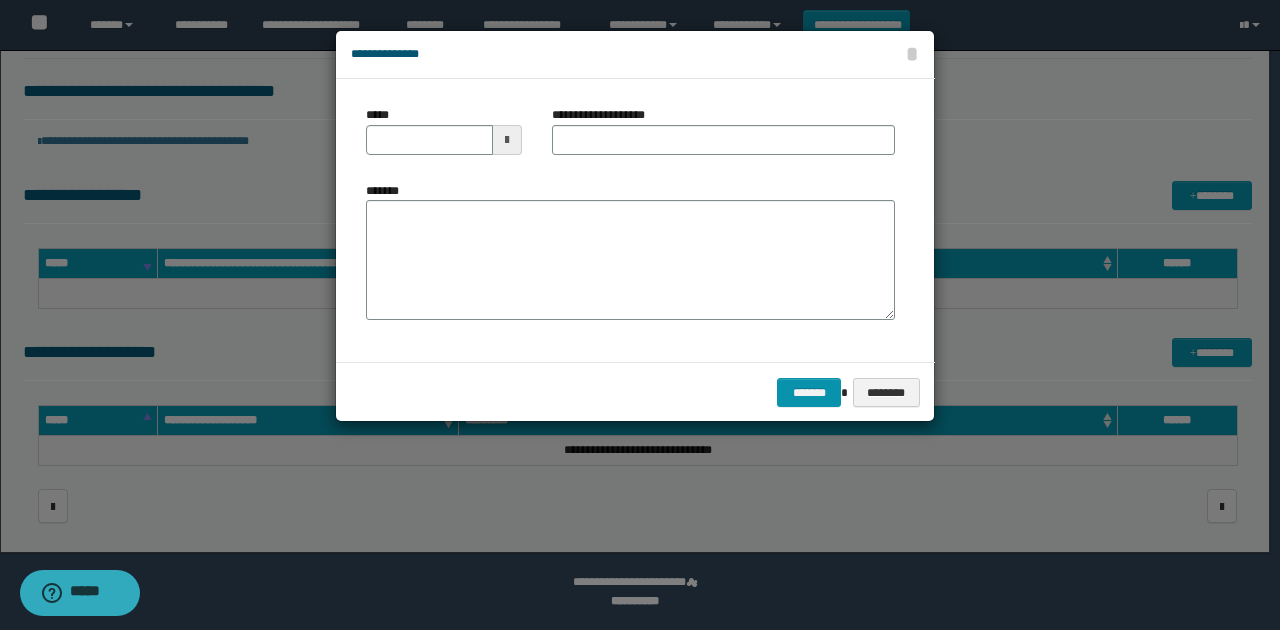click at bounding box center (507, 140) 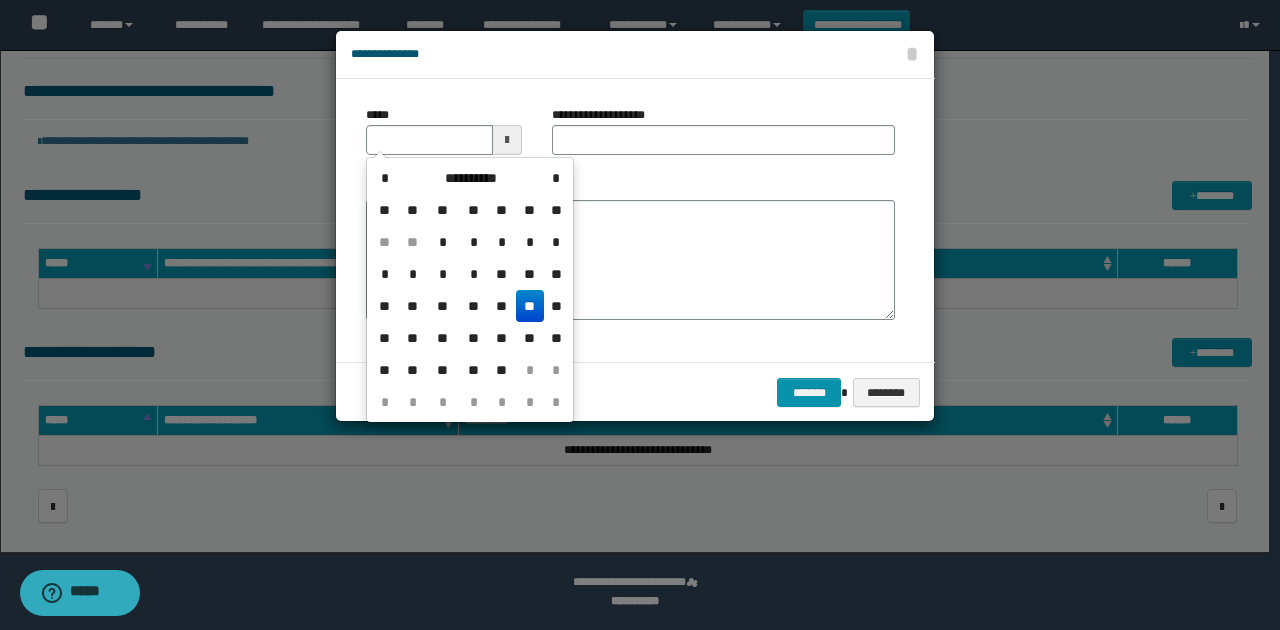click on "**" at bounding box center (530, 306) 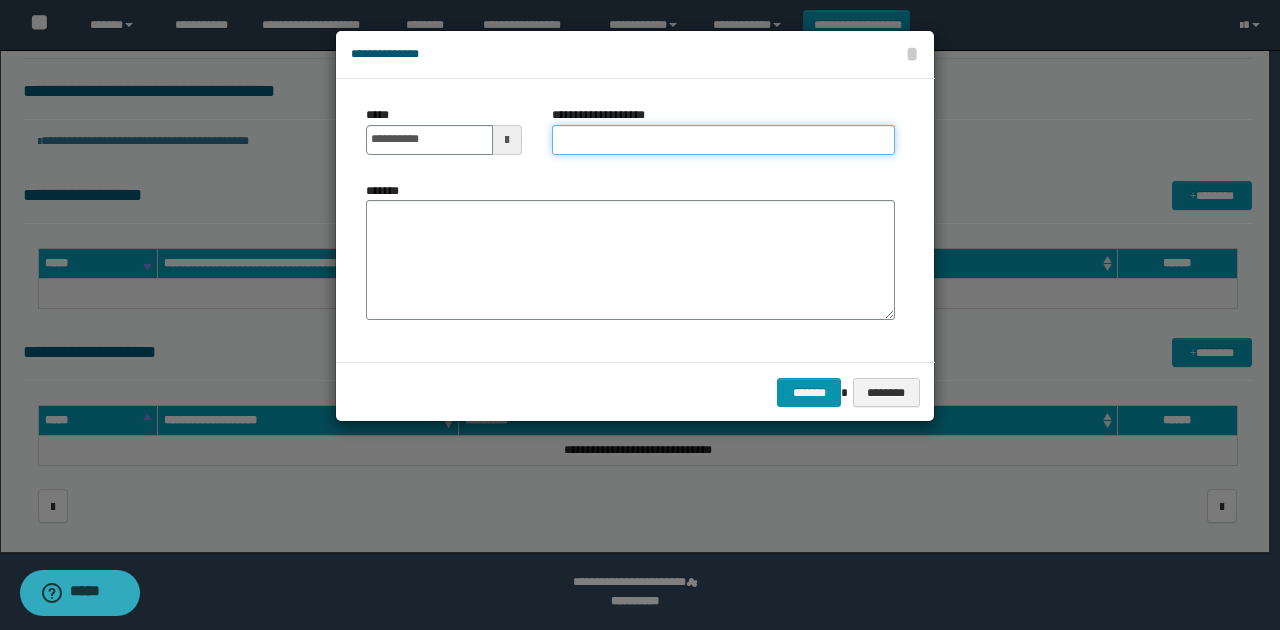 click on "**********" at bounding box center [723, 140] 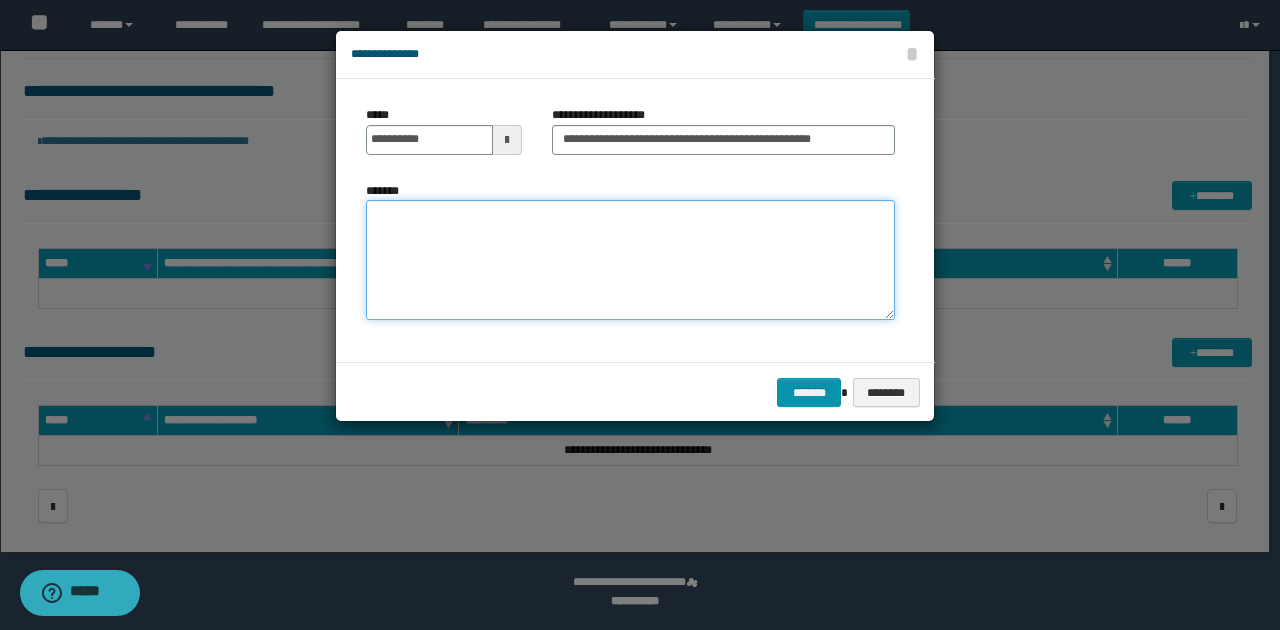 click on "*******" at bounding box center (630, 260) 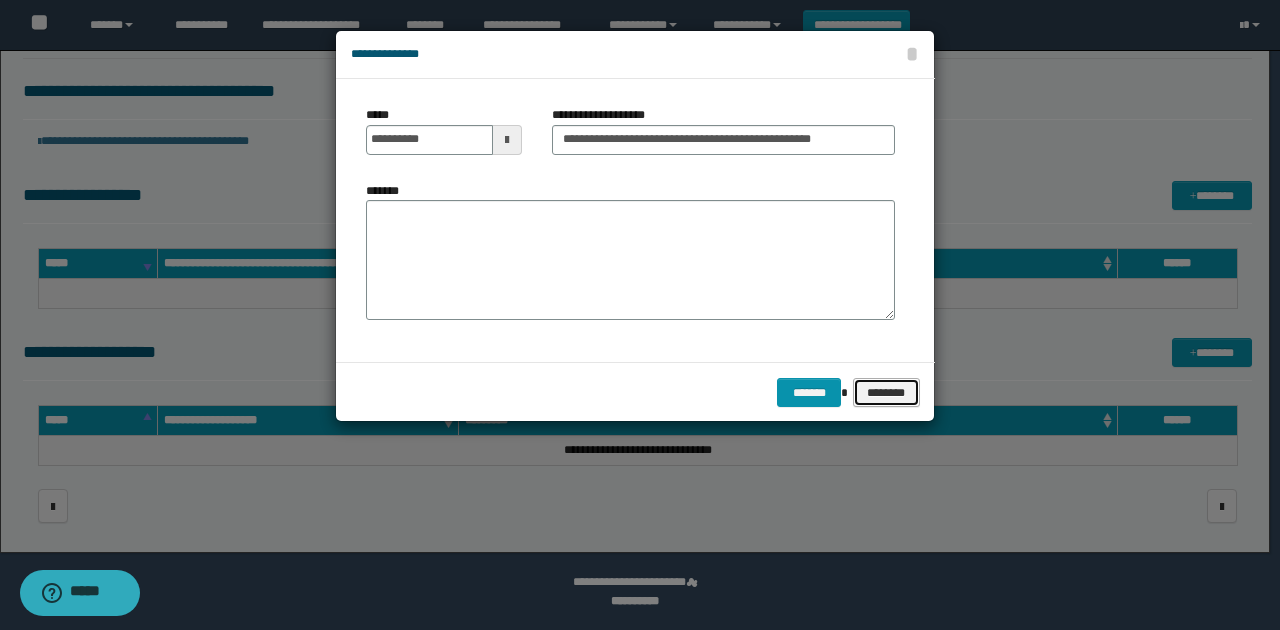 click on "********" at bounding box center (886, 392) 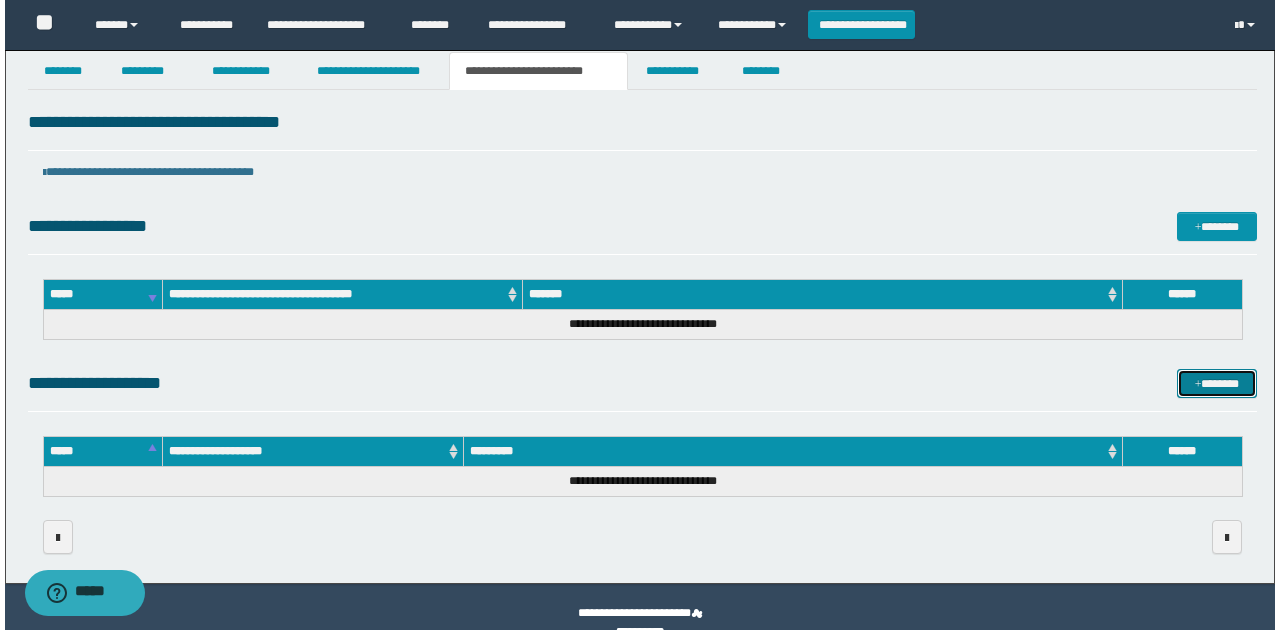 scroll, scrollTop: 0, scrollLeft: 0, axis: both 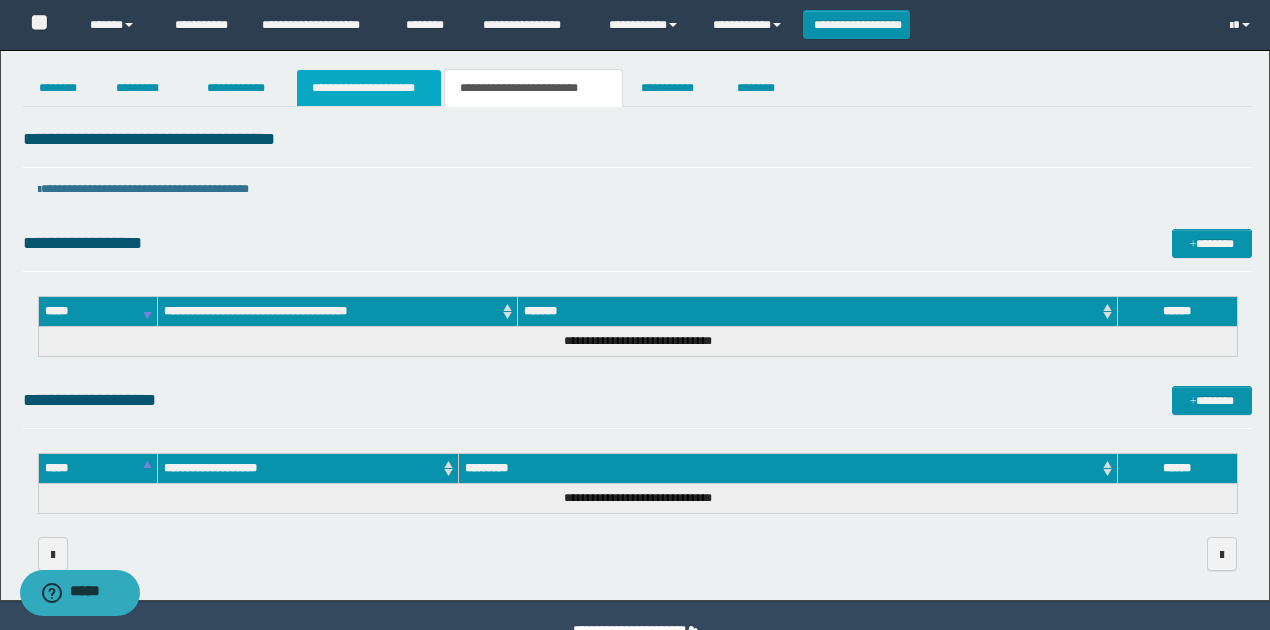 click on "**********" at bounding box center [369, 88] 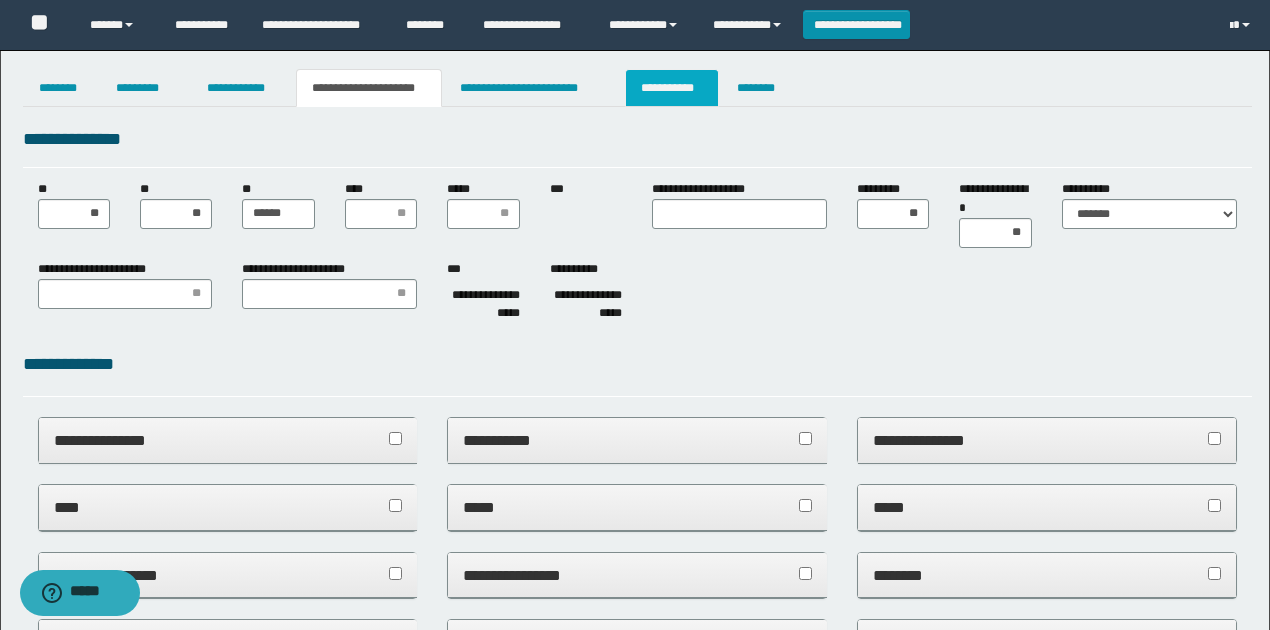 click on "**********" at bounding box center [672, 88] 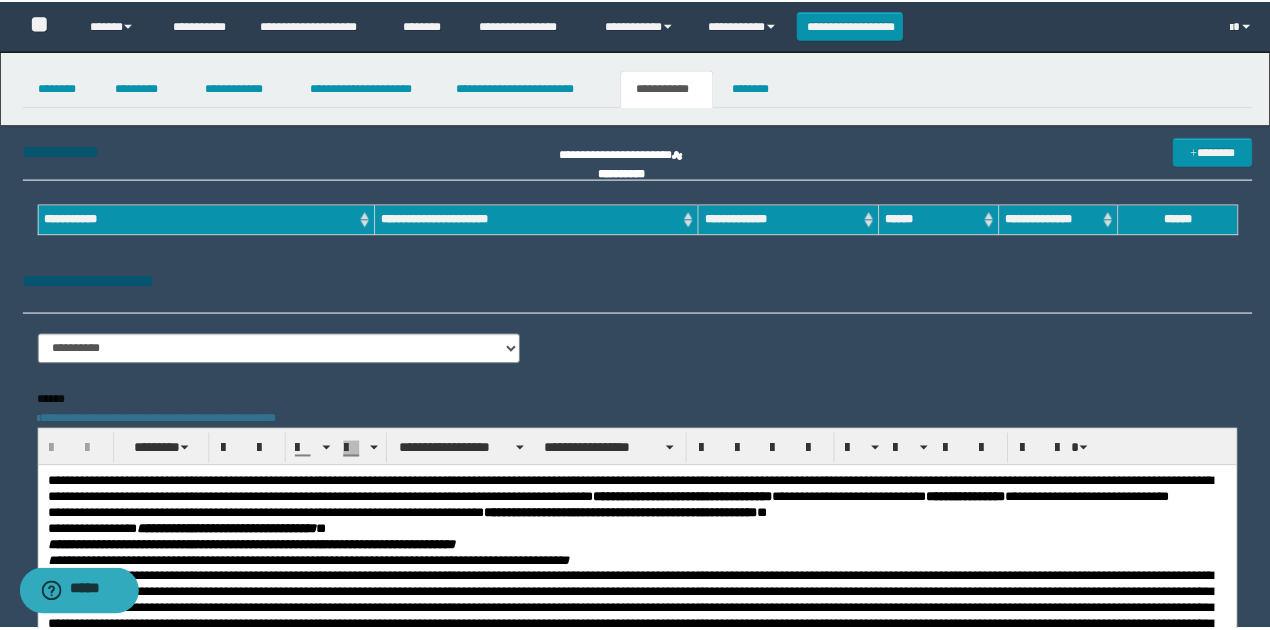 scroll, scrollTop: 0, scrollLeft: 0, axis: both 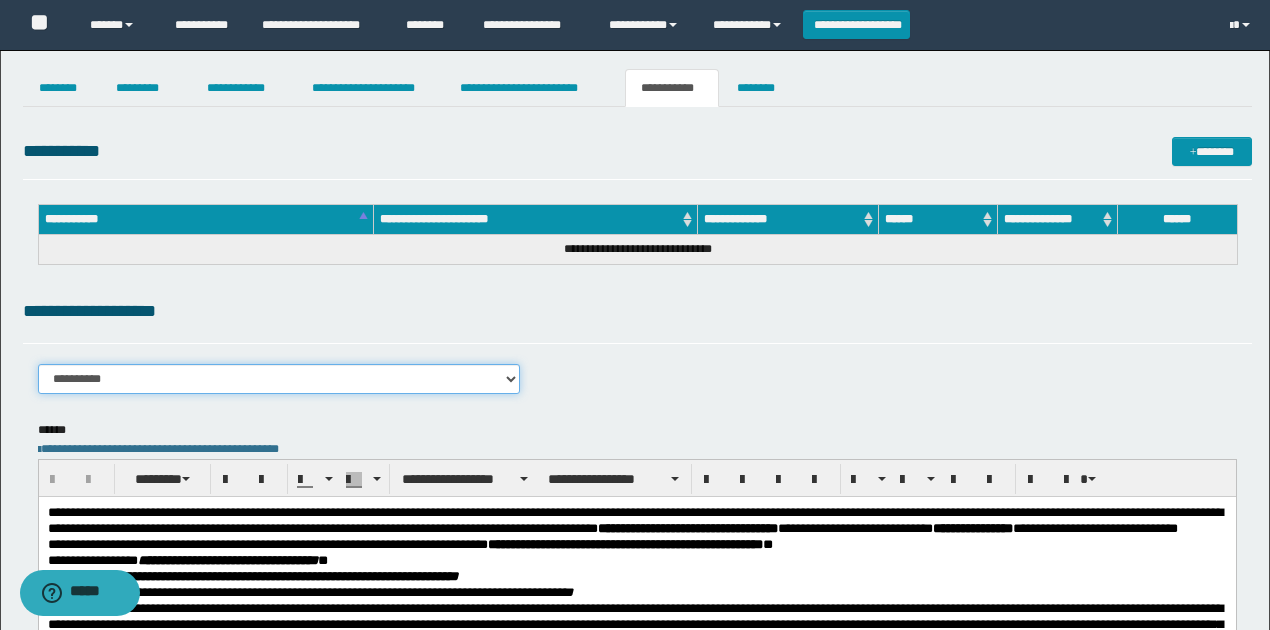 click on "**********" at bounding box center [279, 379] 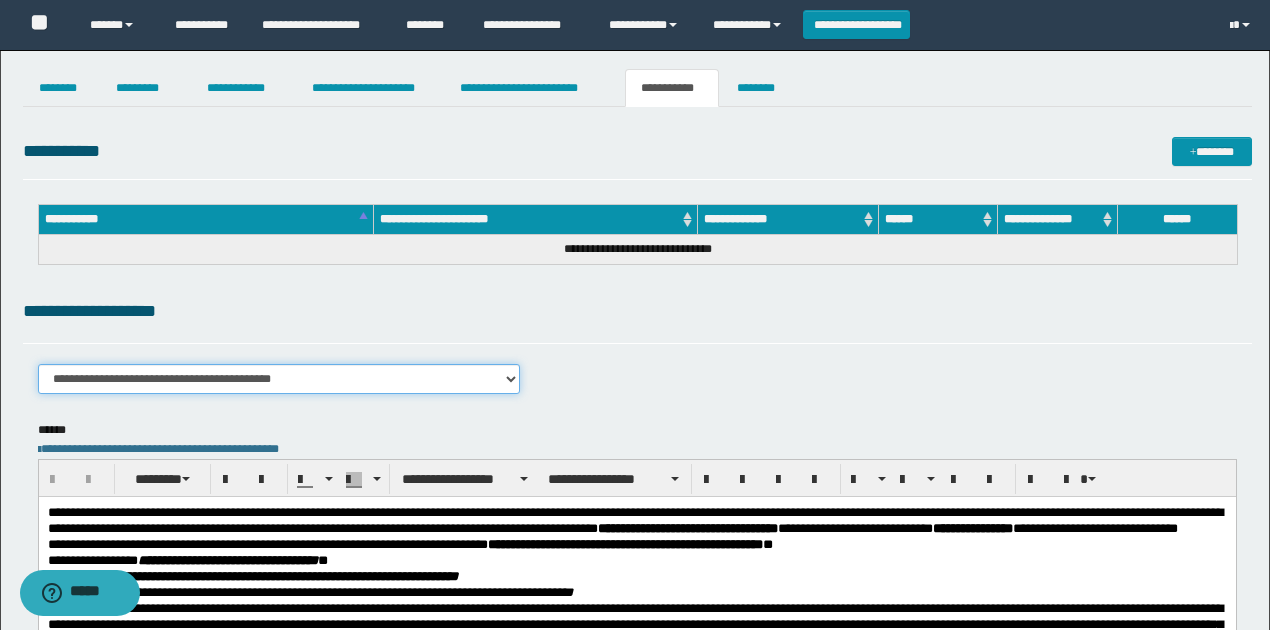 click on "**********" at bounding box center [279, 379] 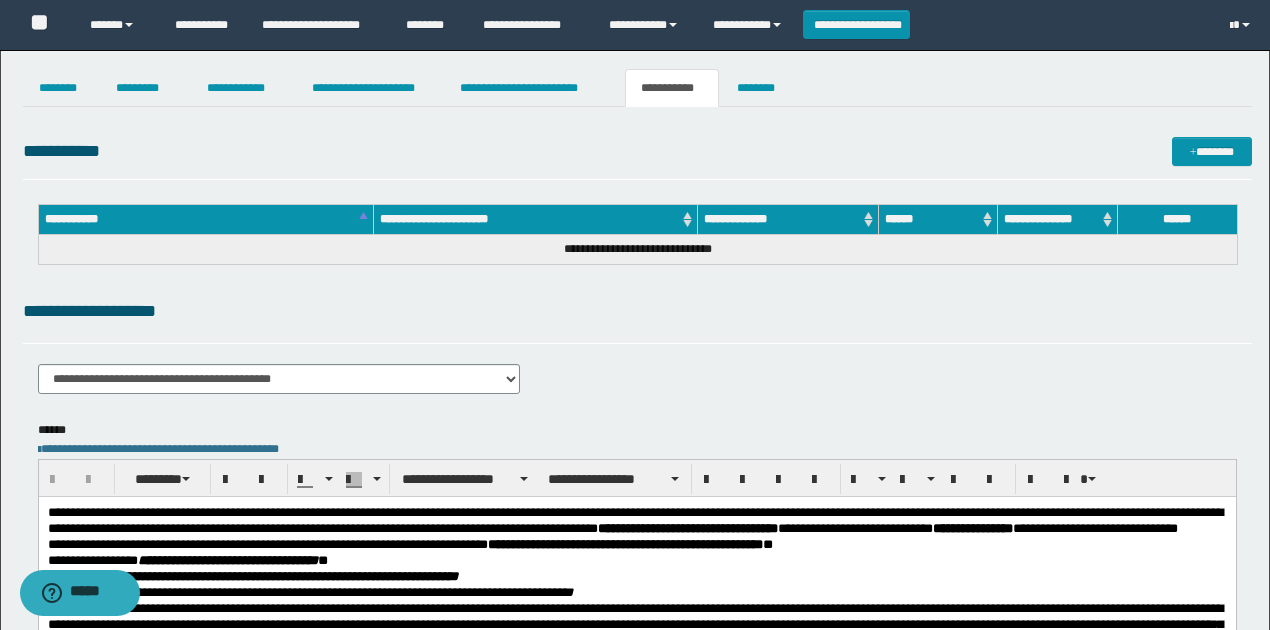 click on "**********" at bounding box center (637, 386) 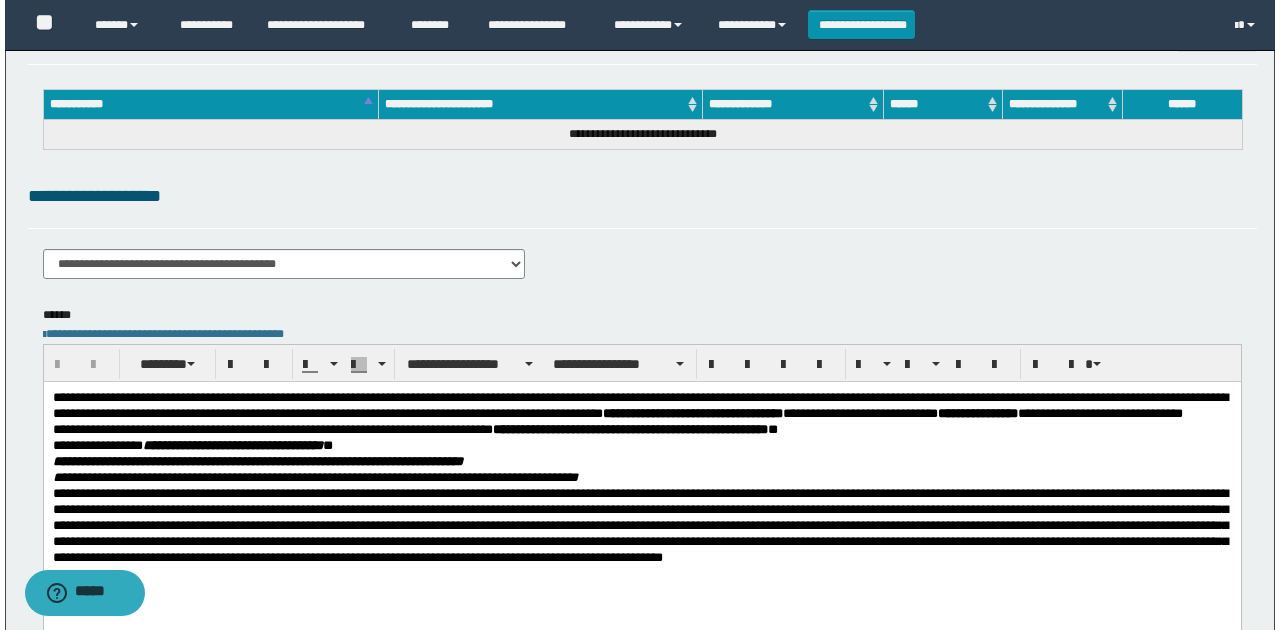 scroll, scrollTop: 0, scrollLeft: 0, axis: both 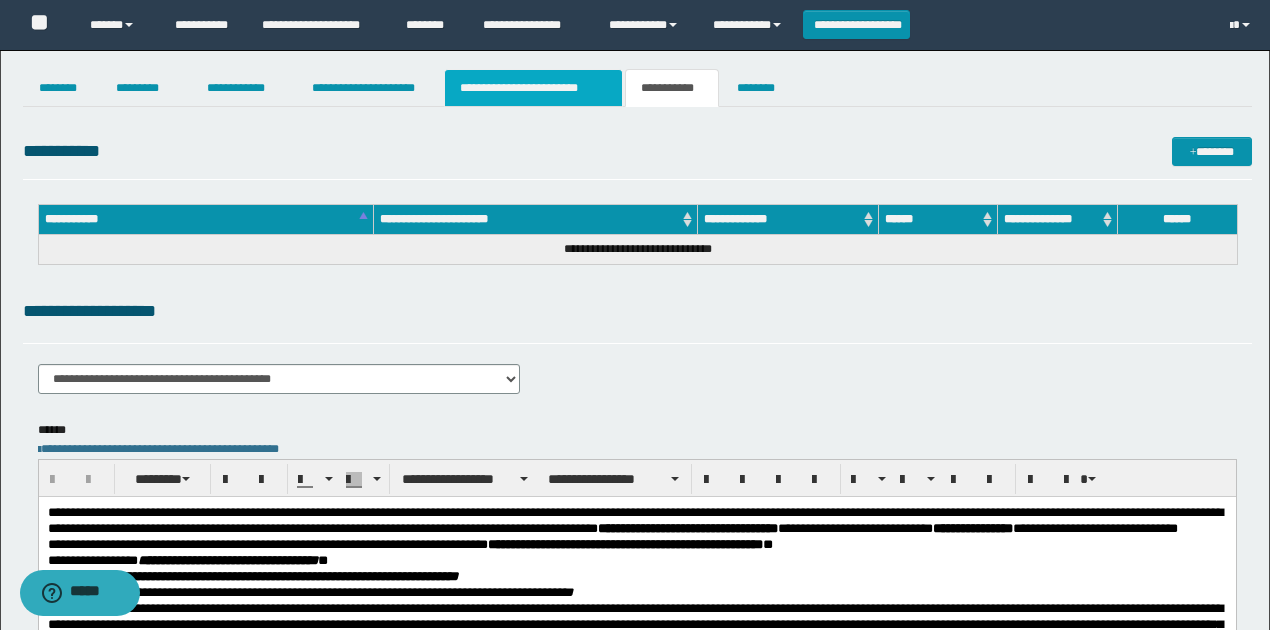 click on "**********" at bounding box center [533, 88] 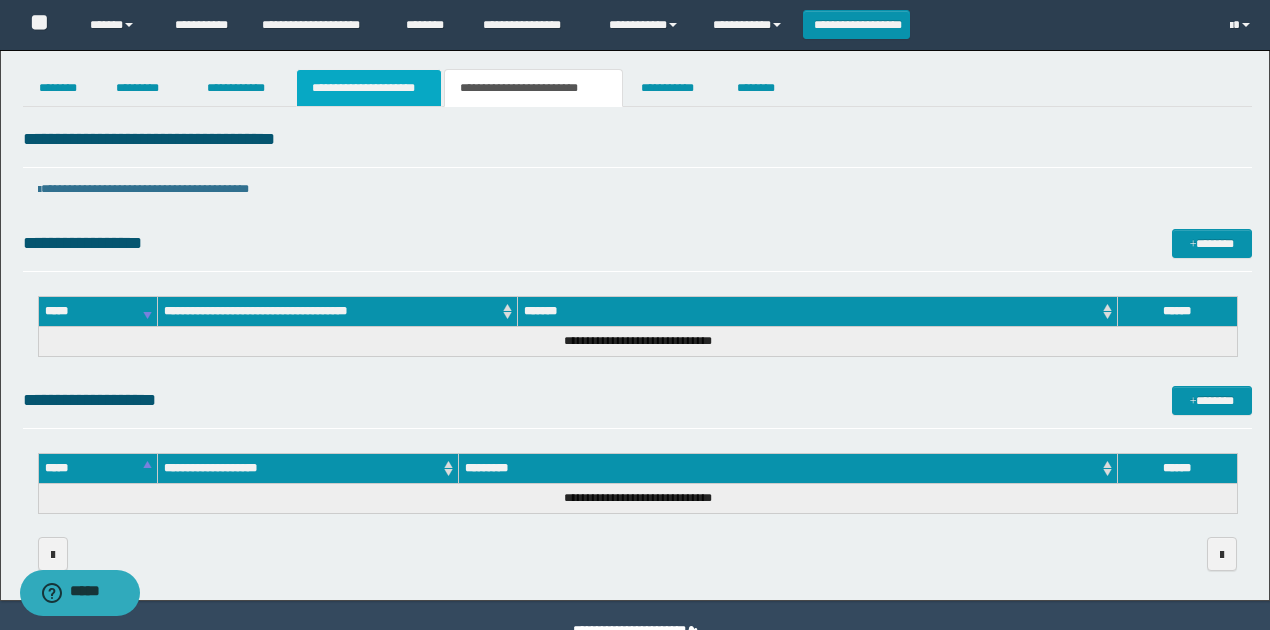 click on "**********" at bounding box center (369, 88) 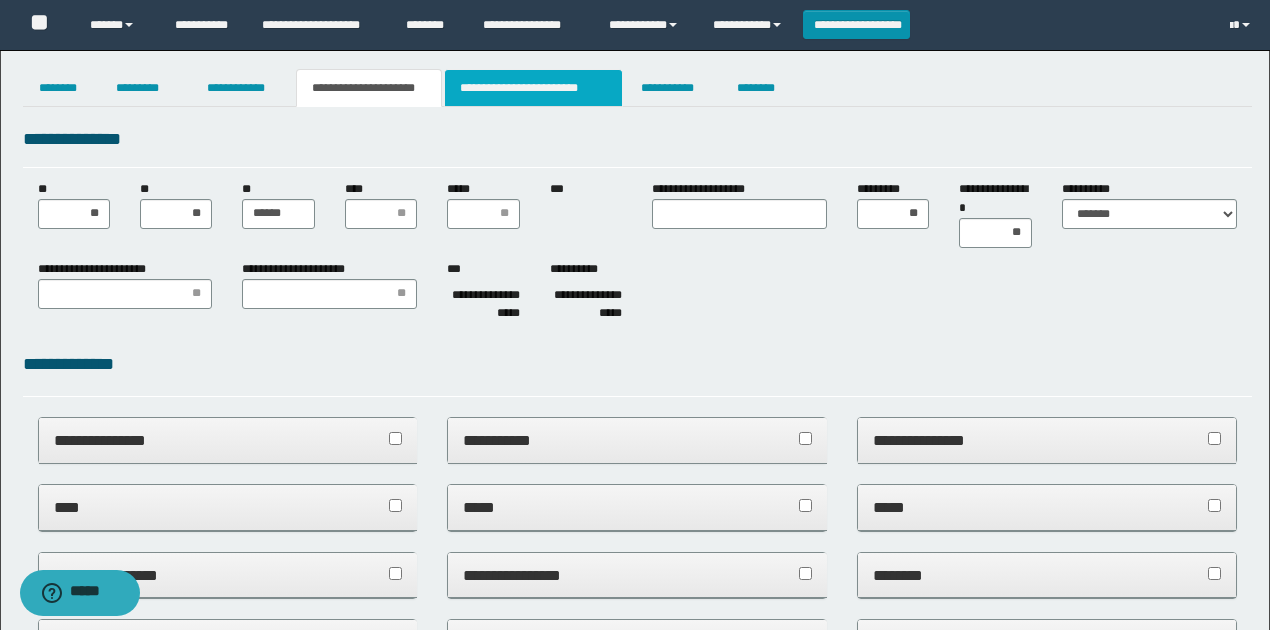 click on "**********" at bounding box center [533, 88] 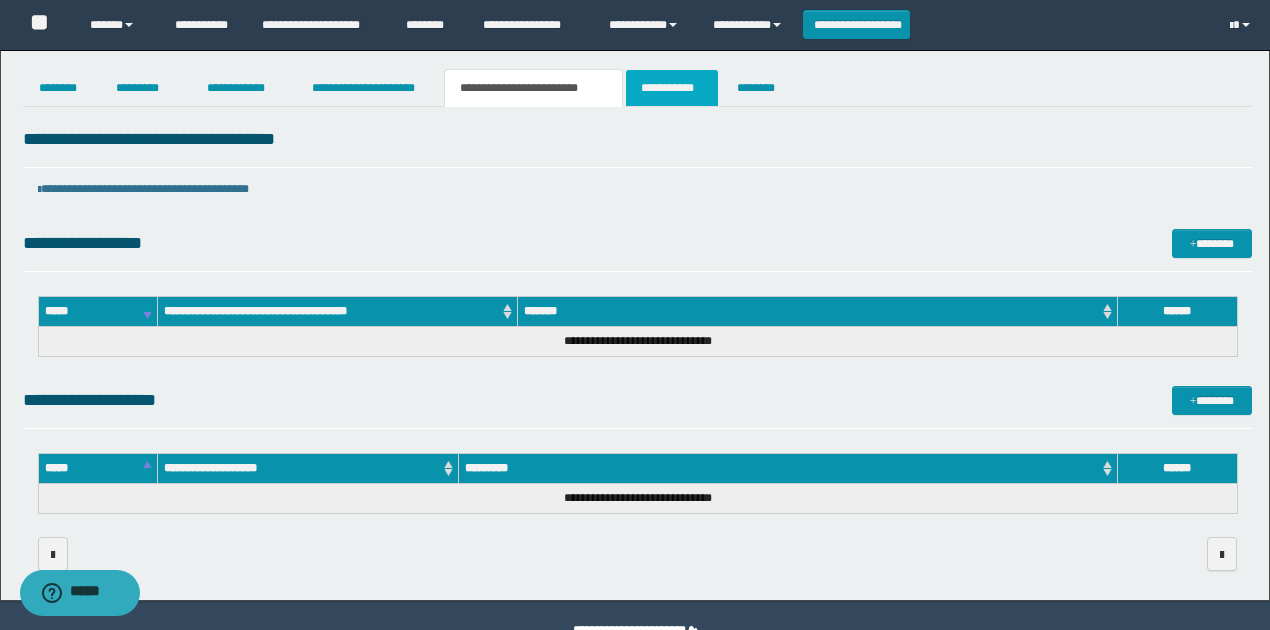 click on "**********" at bounding box center [672, 88] 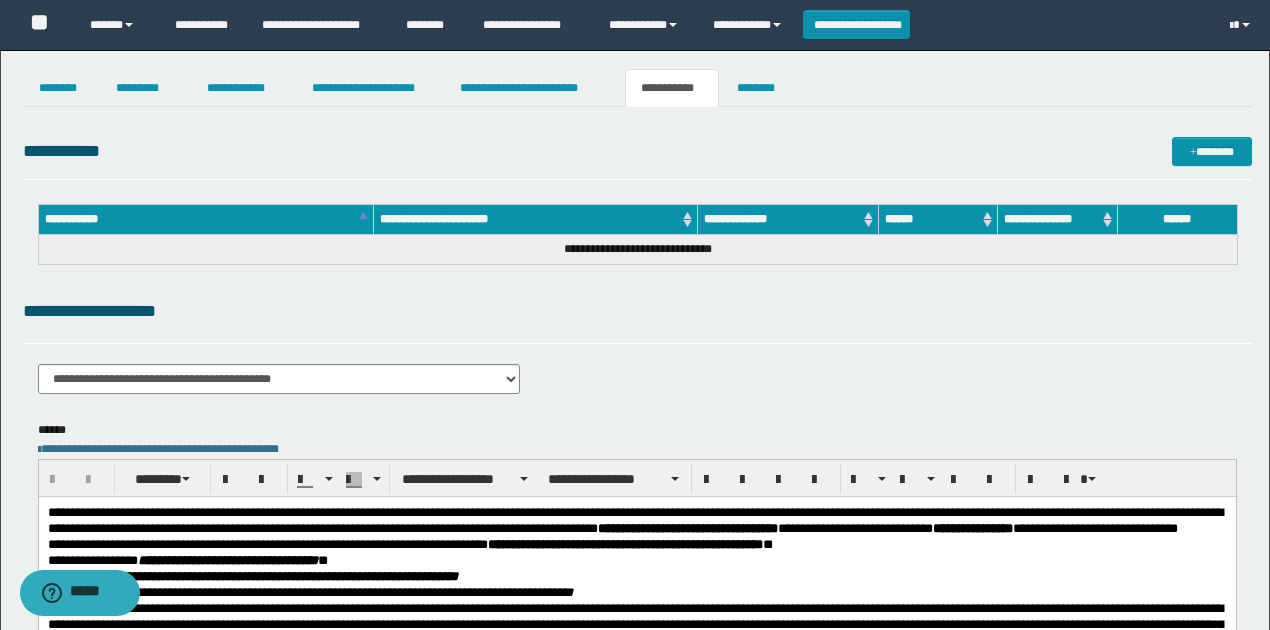 click on "**********" at bounding box center [637, 311] 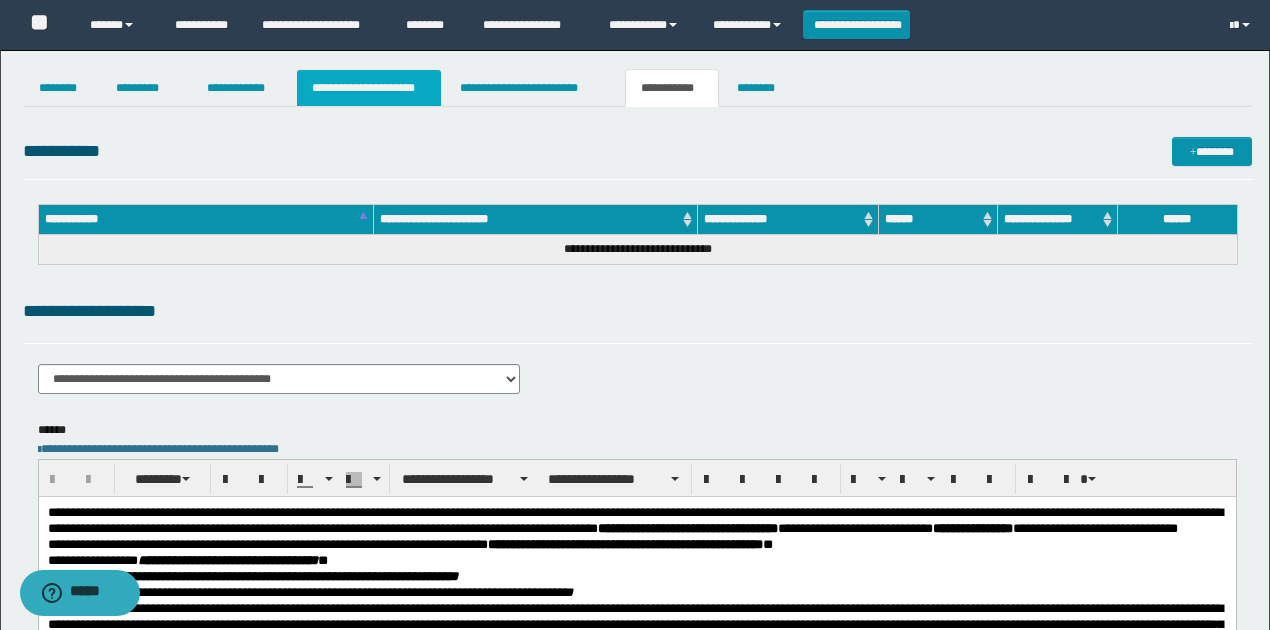 click on "**********" at bounding box center [369, 88] 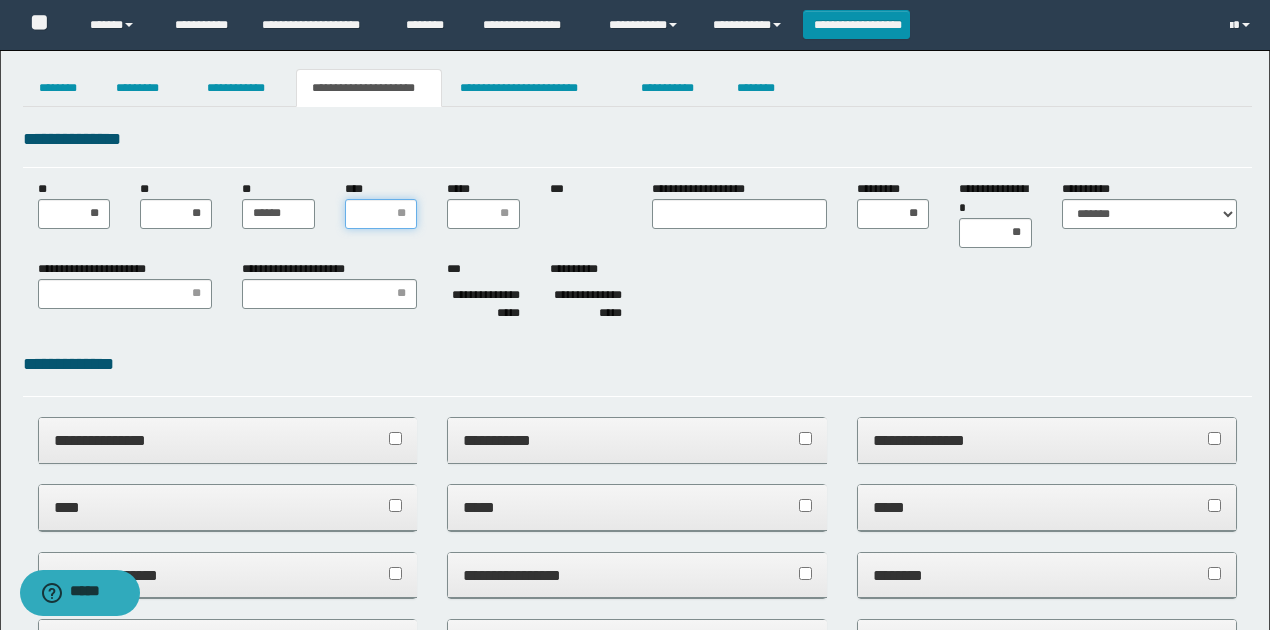 drag, startPoint x: 386, startPoint y: 202, endPoint x: 368, endPoint y: 229, distance: 32.449963 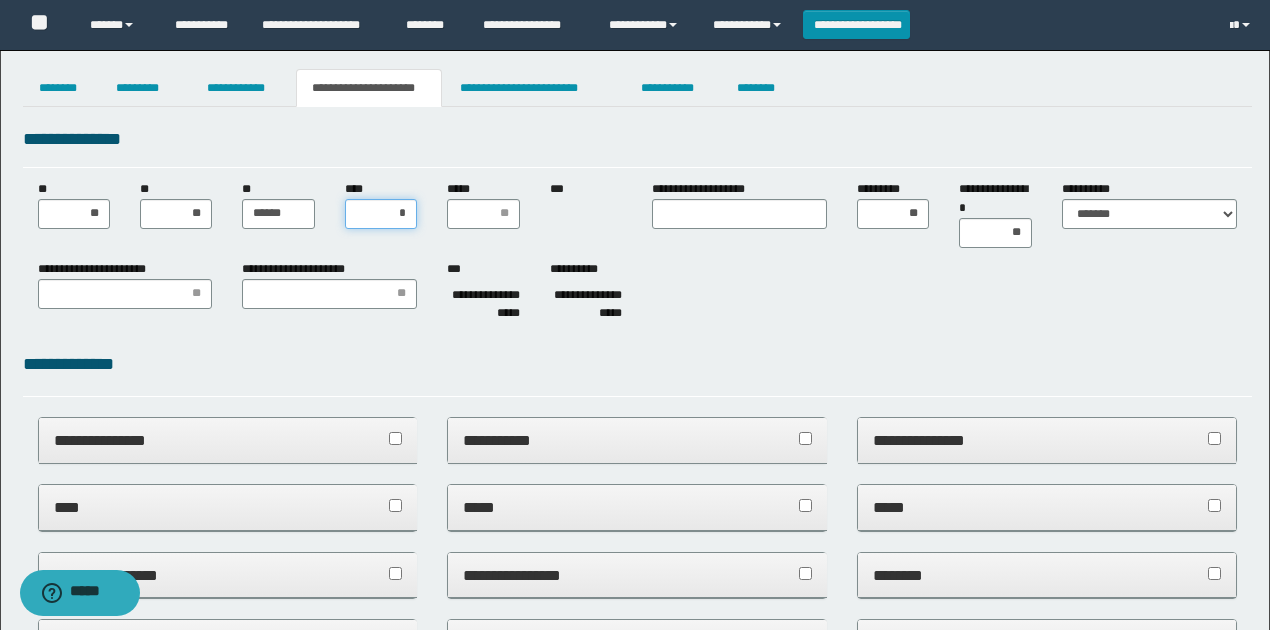 type on "**" 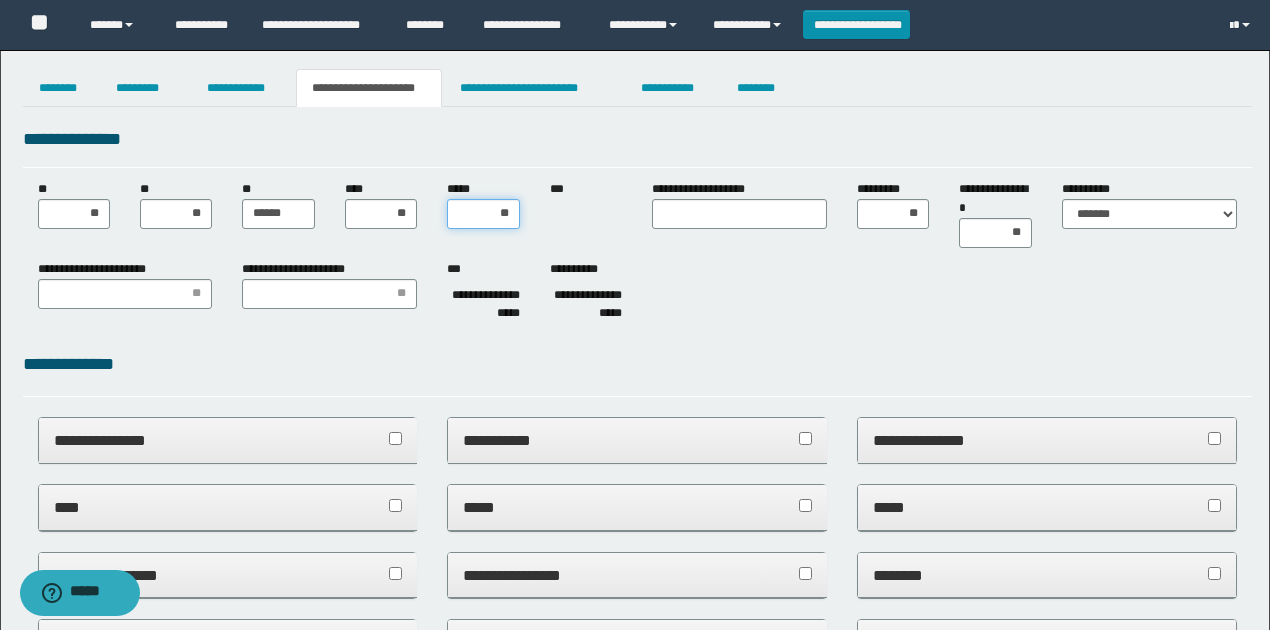 type on "***" 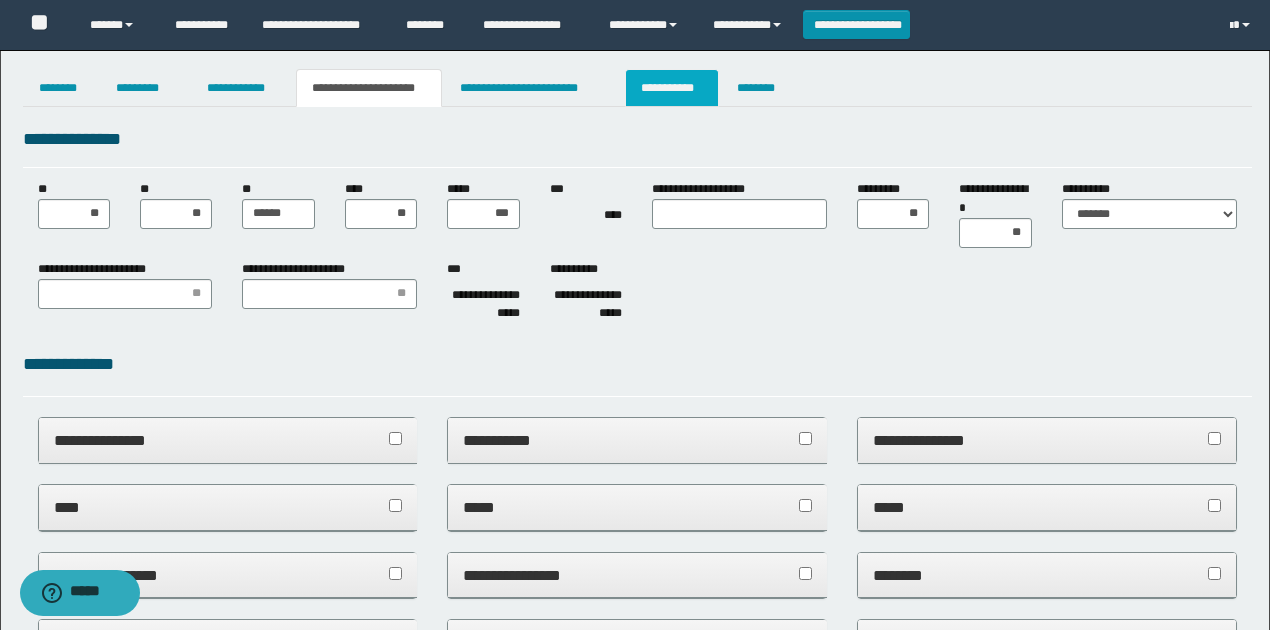 click on "**********" at bounding box center (672, 88) 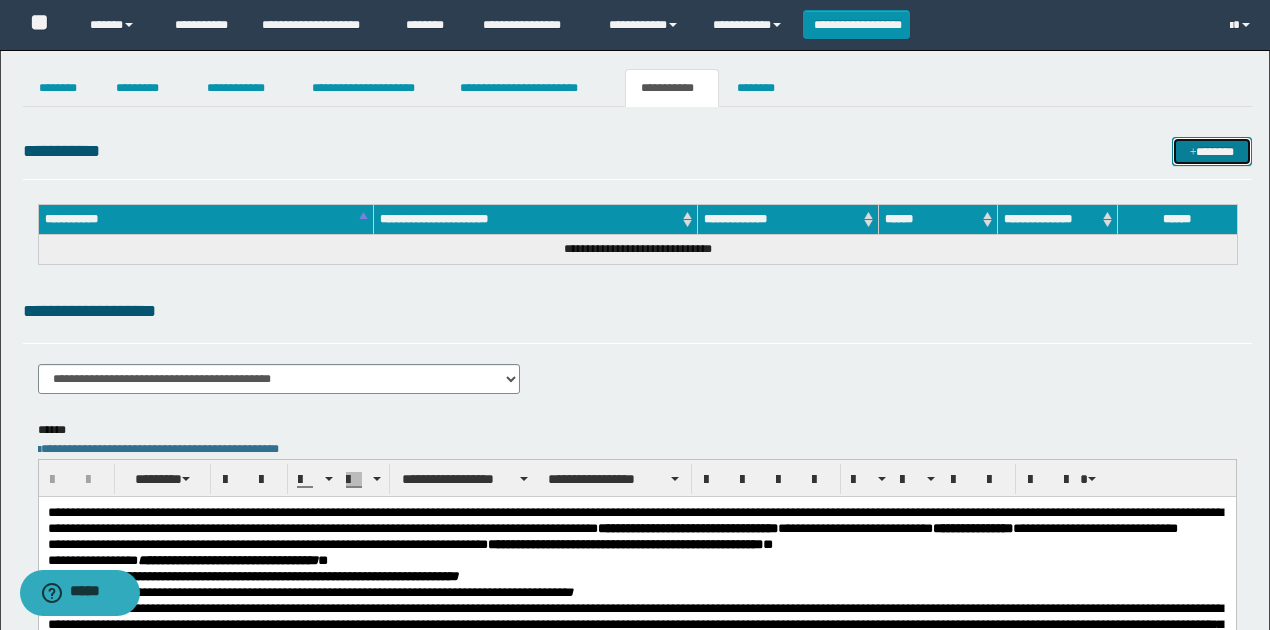 click on "*******" at bounding box center [1211, 151] 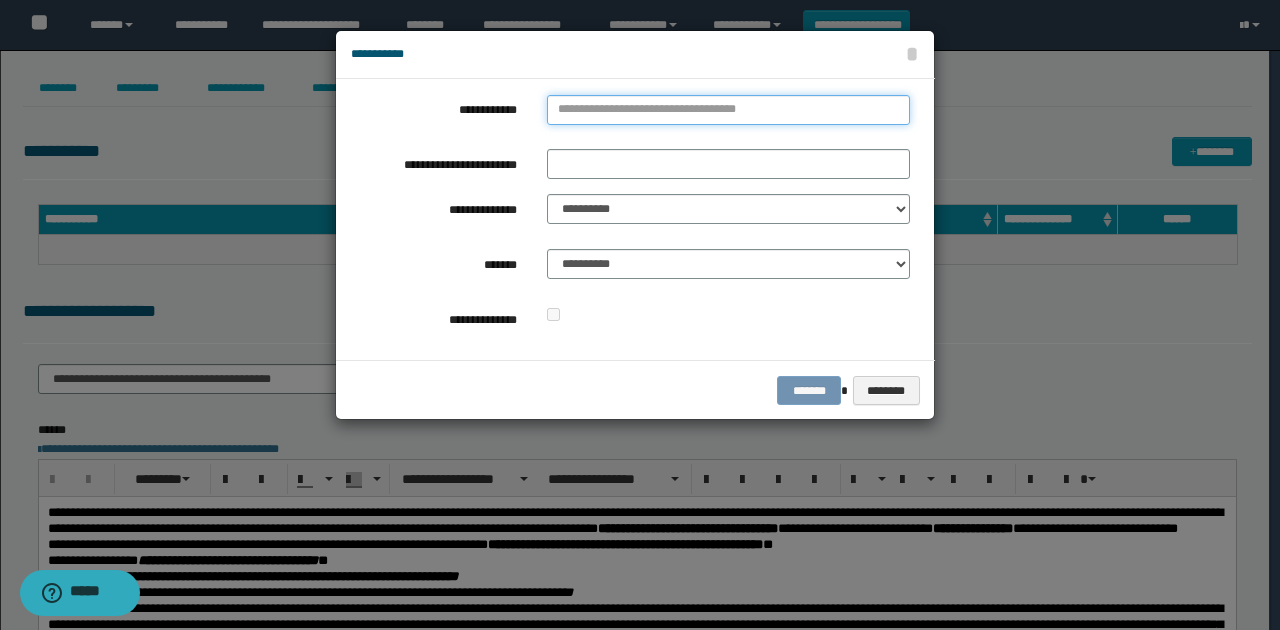click on "**********" at bounding box center (728, 110) 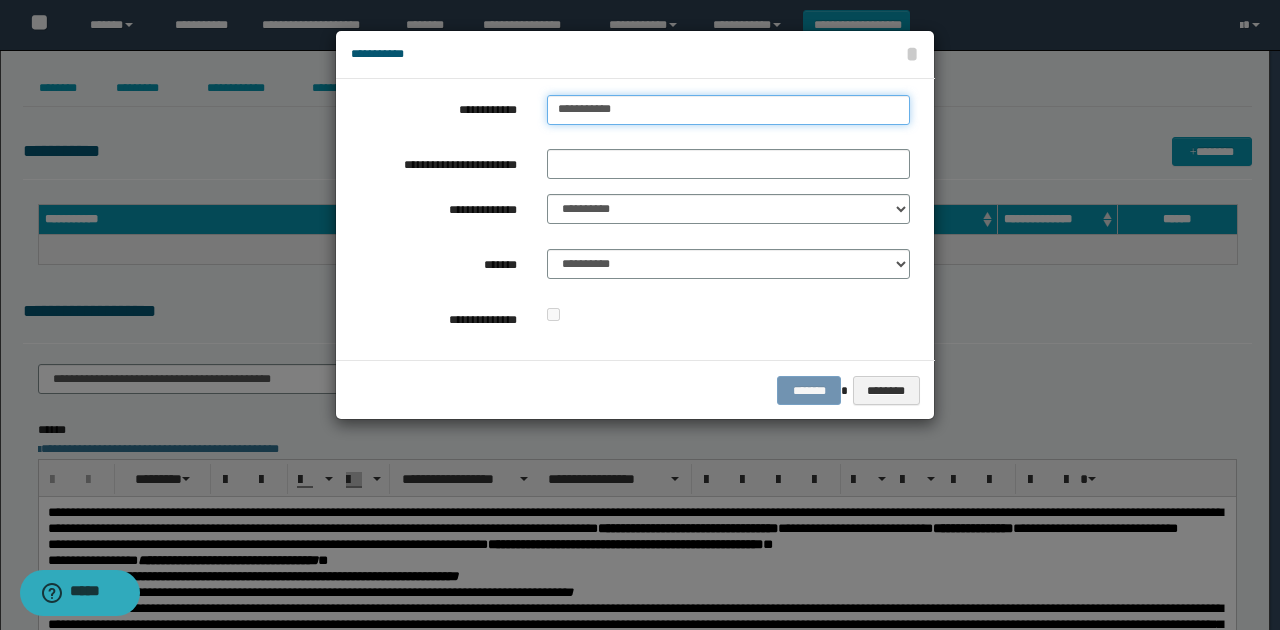 type on "**********" 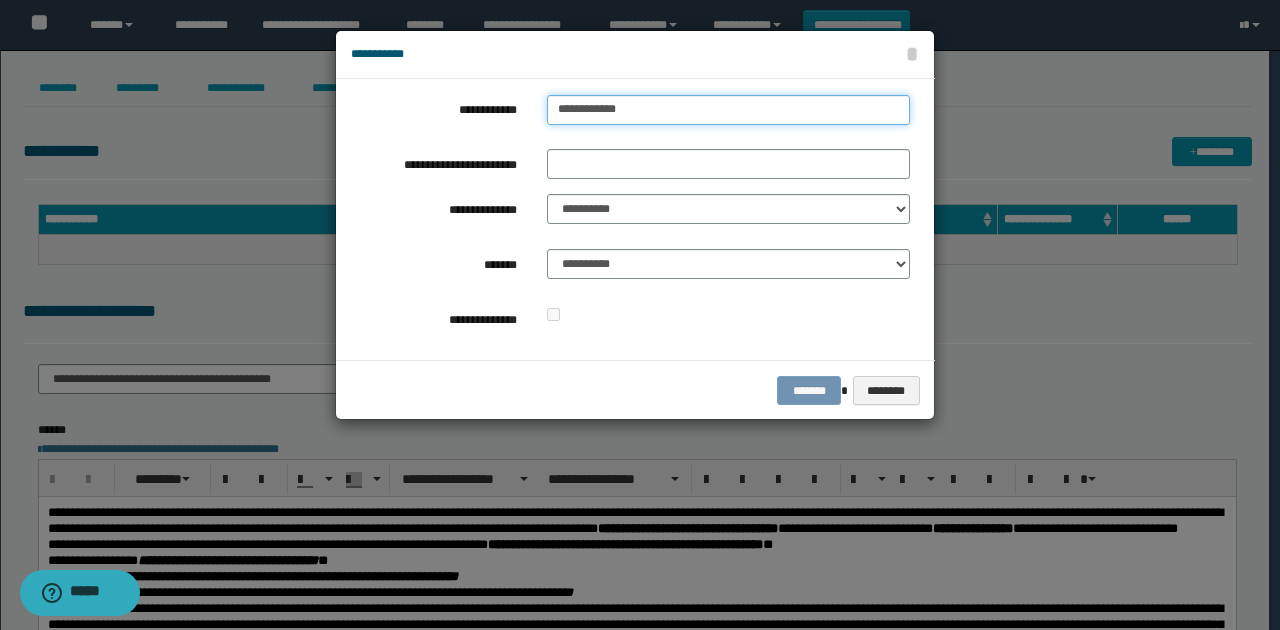 type on "**********" 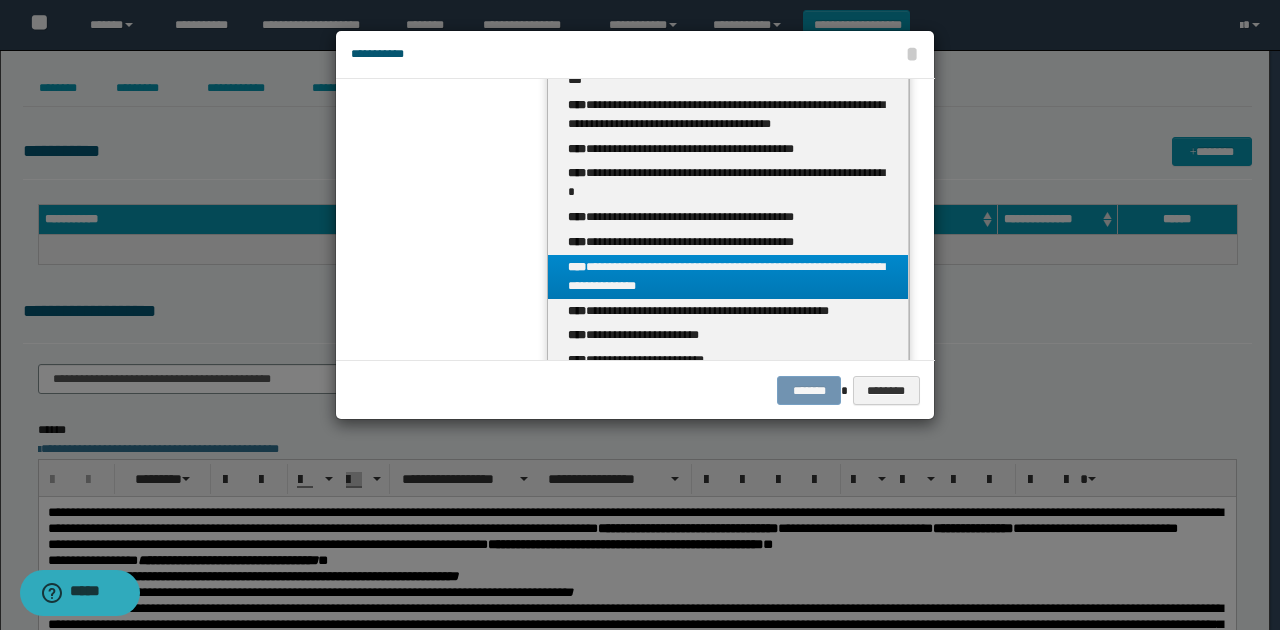 scroll, scrollTop: 777, scrollLeft: 0, axis: vertical 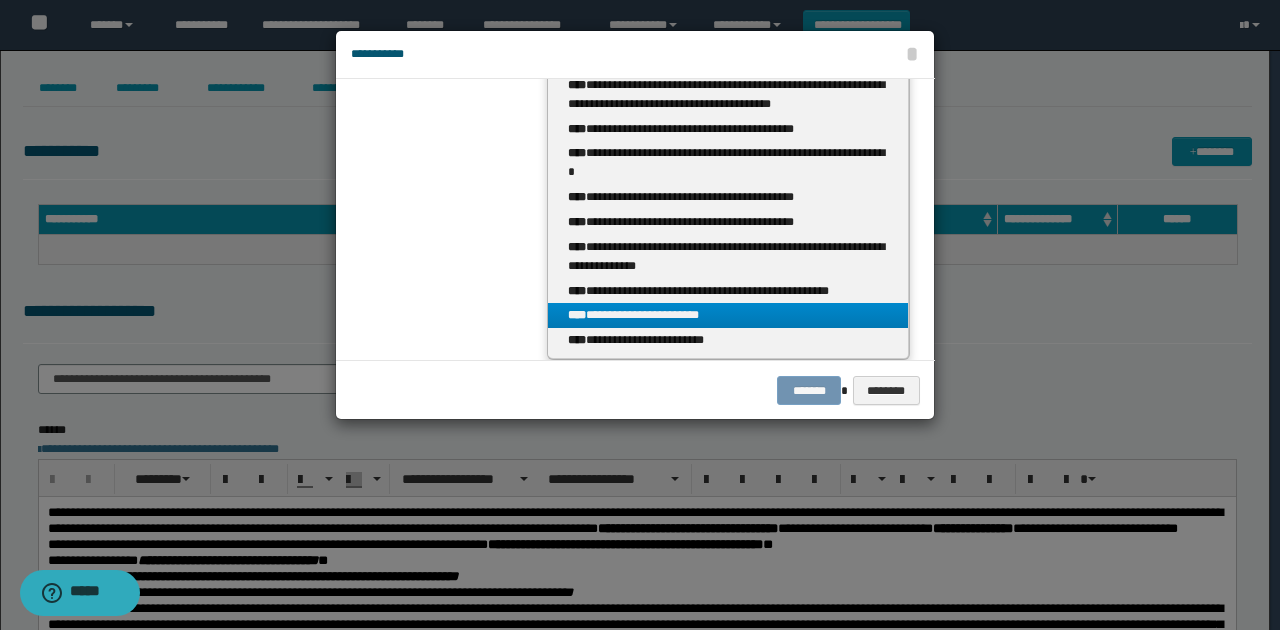 type on "**********" 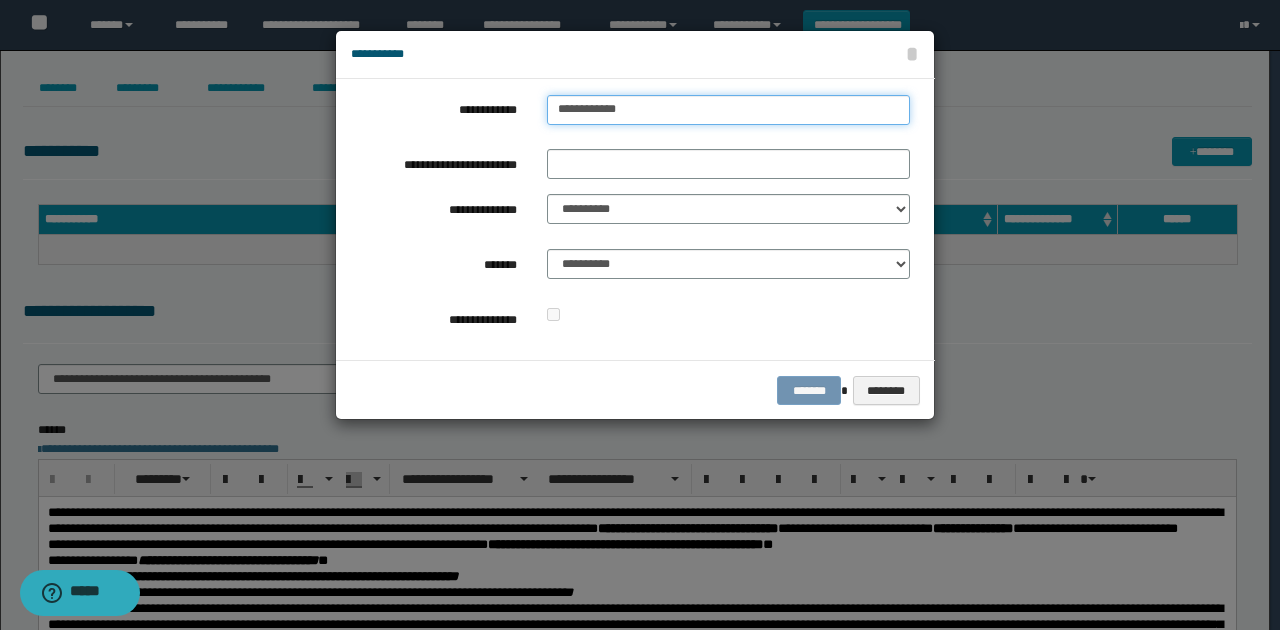 type on "**********" 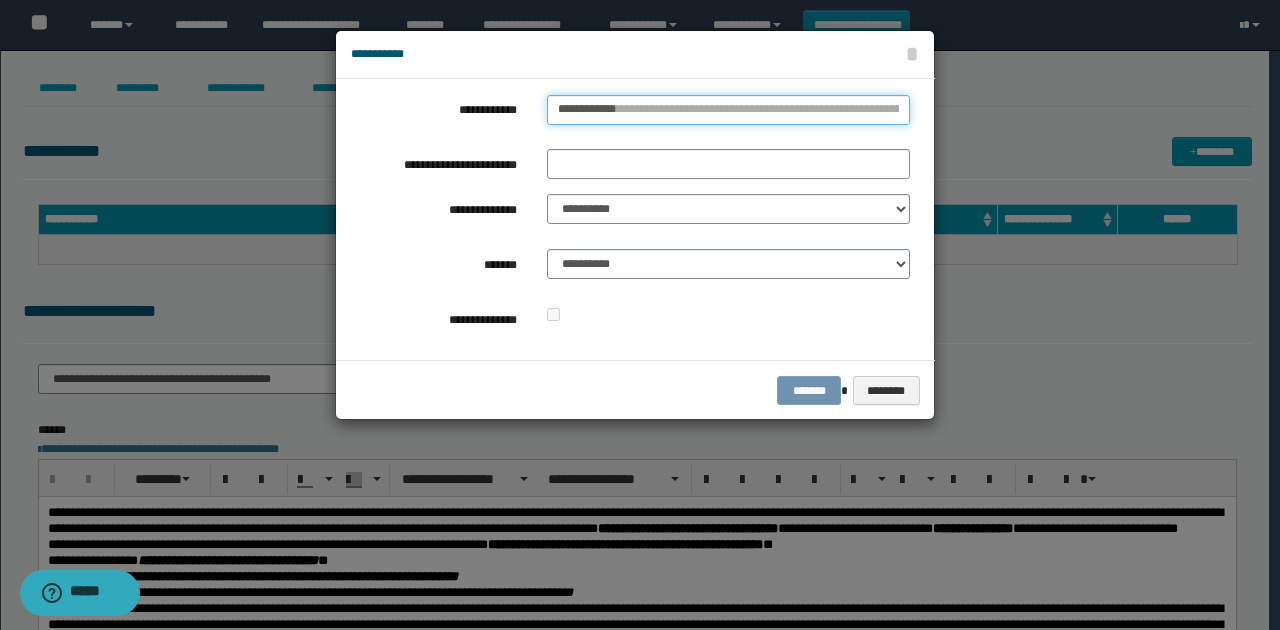 click on "**********" at bounding box center [728, 110] 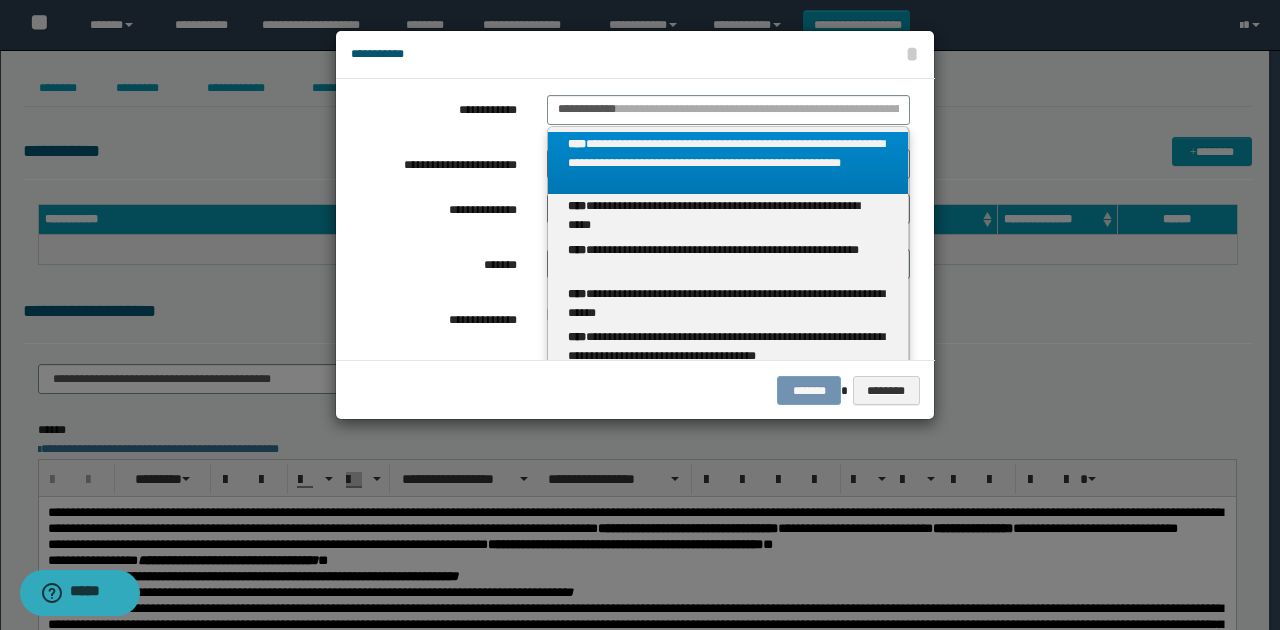 click on "**********" at bounding box center [728, 163] 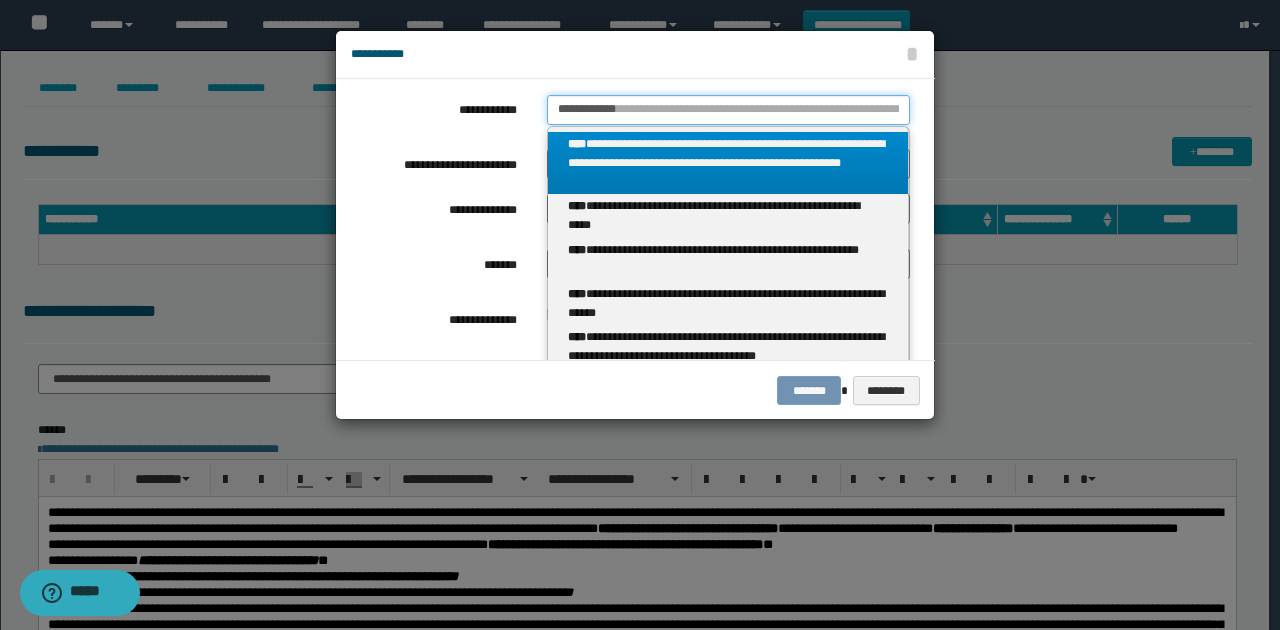 type 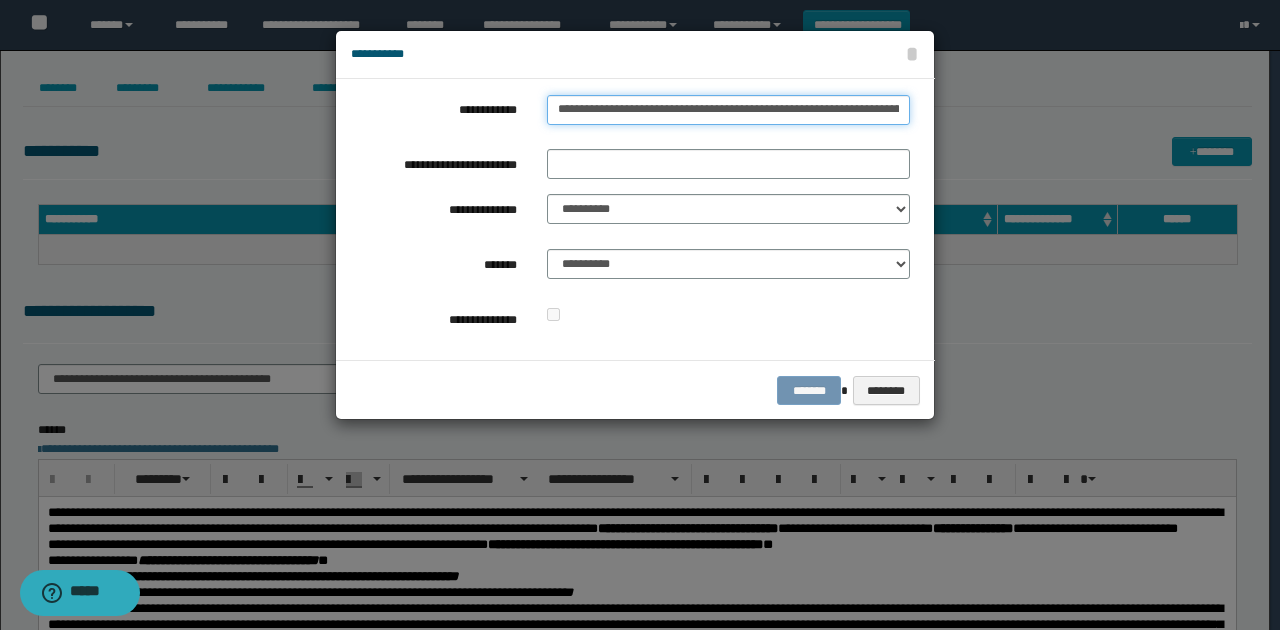 scroll, scrollTop: 0, scrollLeft: 264, axis: horizontal 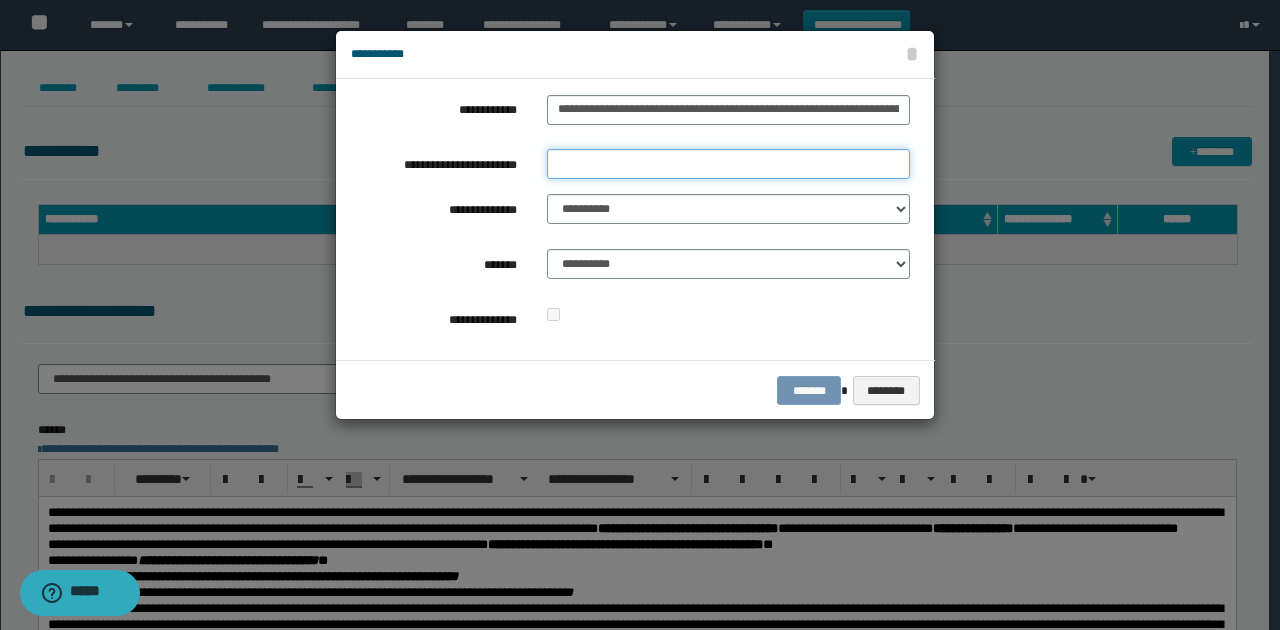 click on "**********" at bounding box center [728, 164] 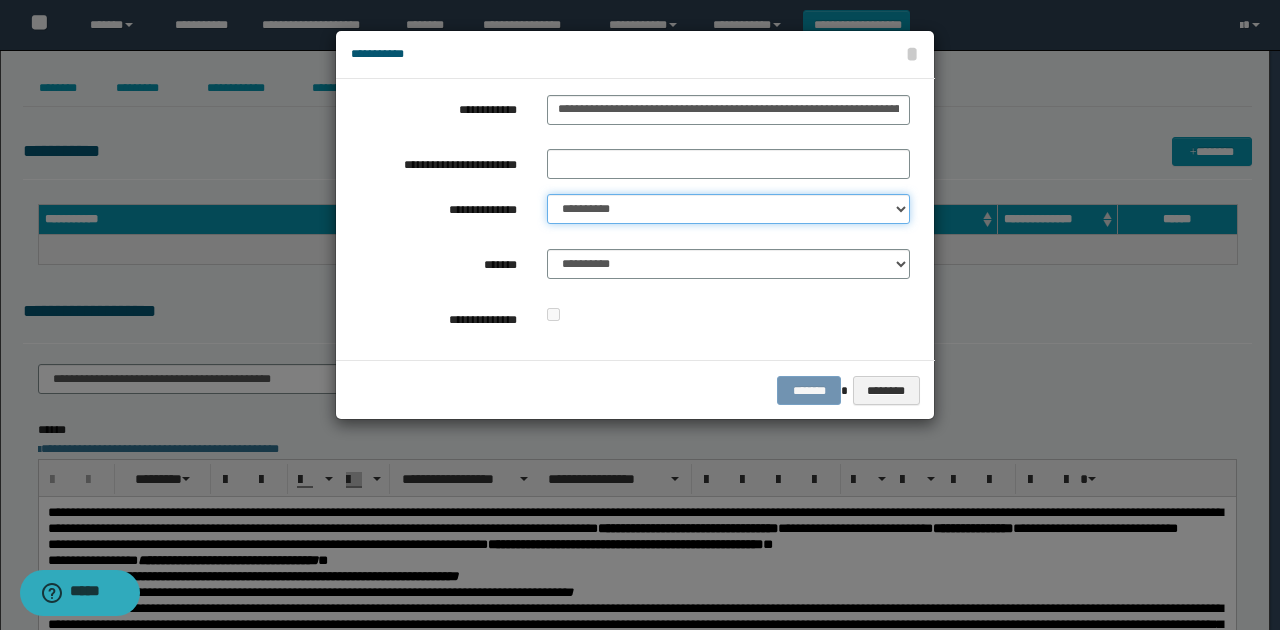 click on "**********" at bounding box center (728, 209) 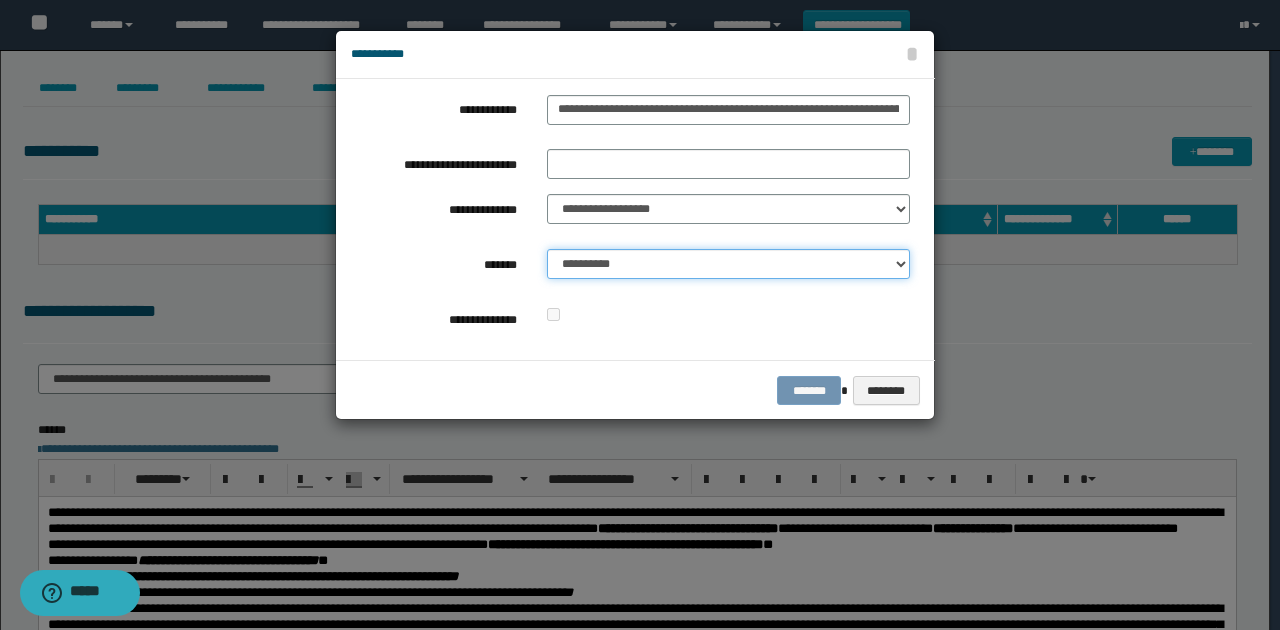 click on "**********" at bounding box center (728, 264) 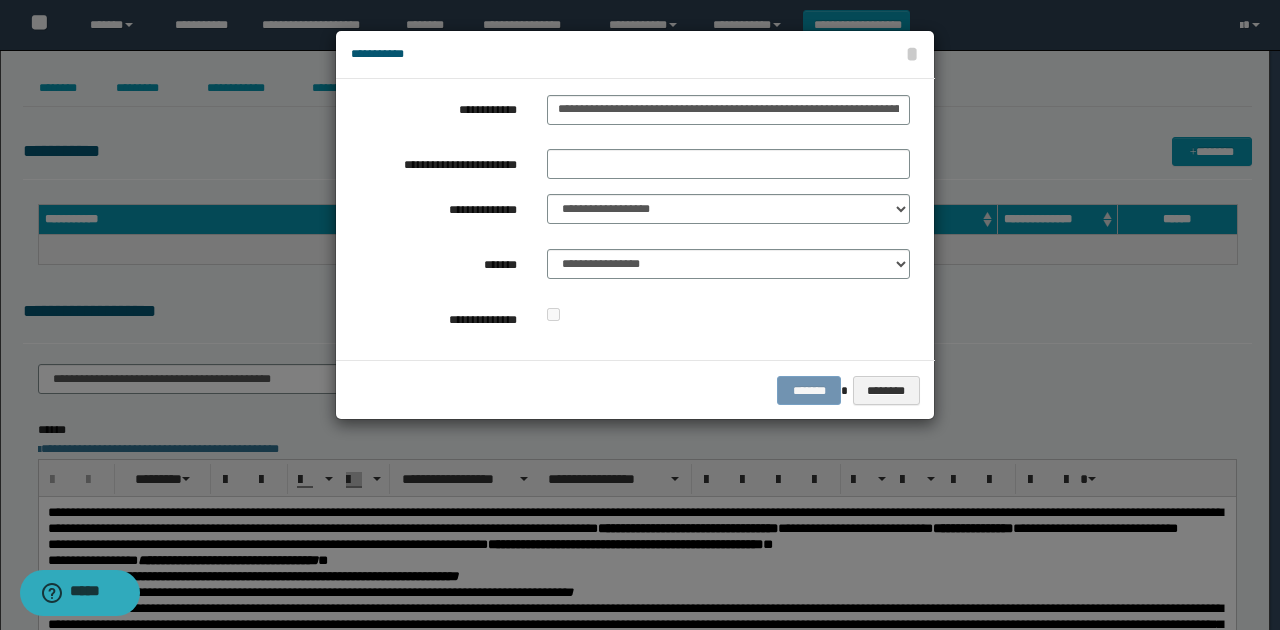click on "*******
********" at bounding box center (635, 390) 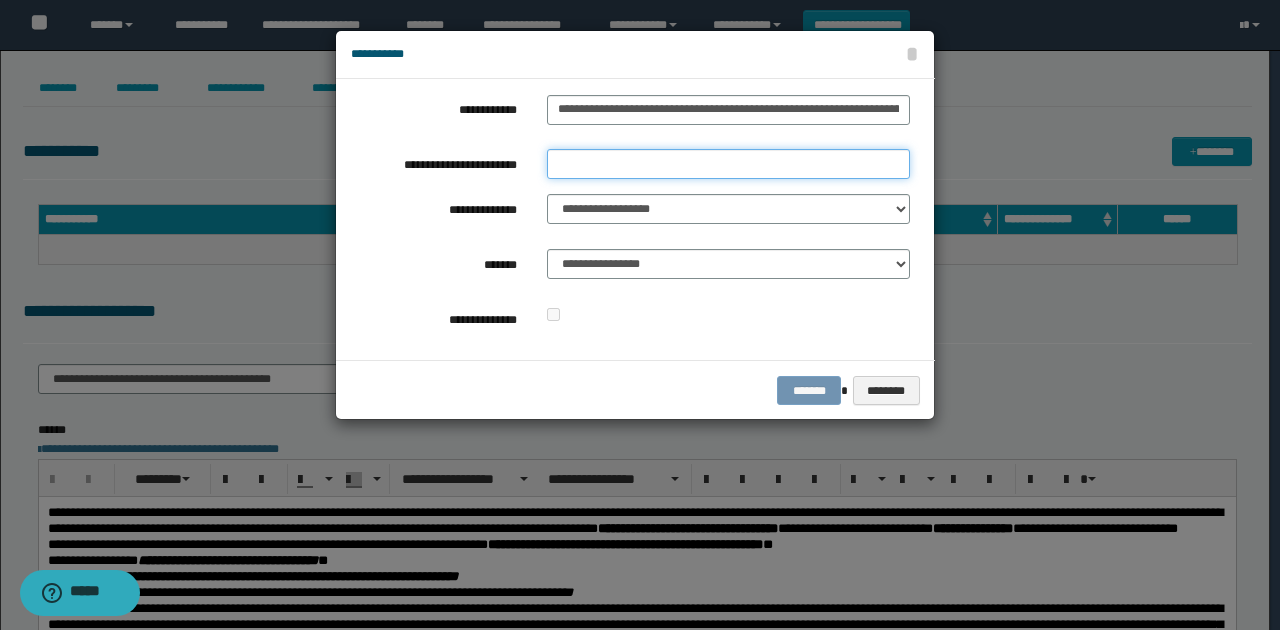 click on "**********" at bounding box center (728, 164) 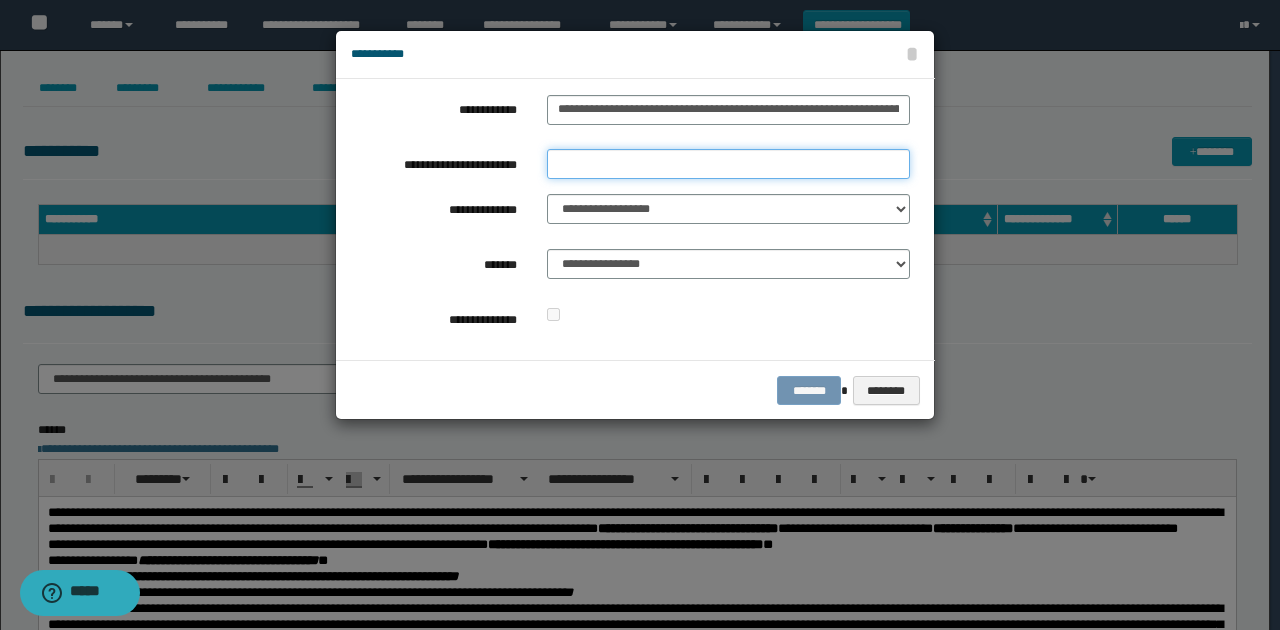 type on "*********" 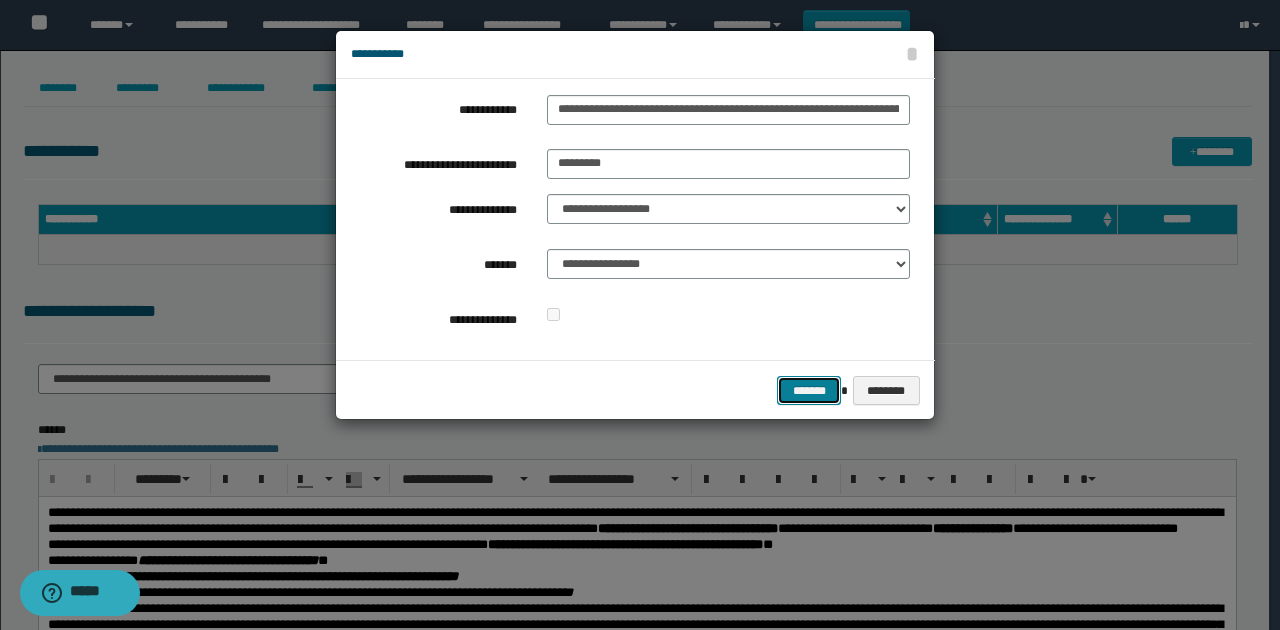 click on "*******" at bounding box center [809, 390] 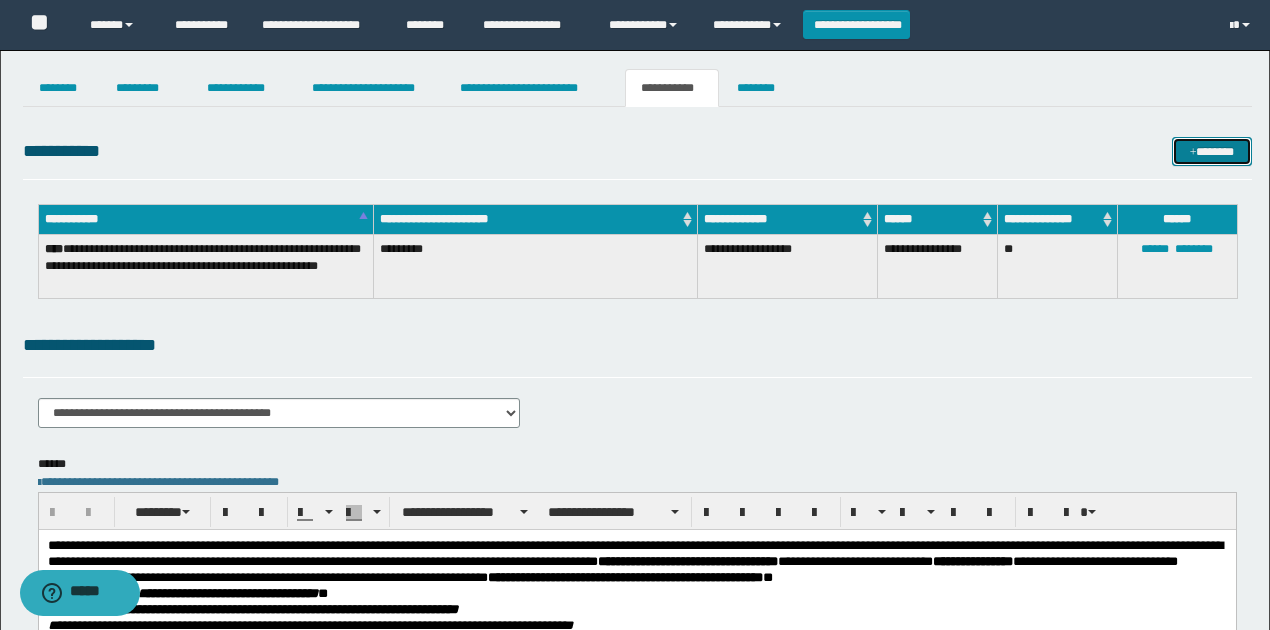 drag, startPoint x: 1212, startPoint y: 147, endPoint x: 986, endPoint y: 99, distance: 231.04112 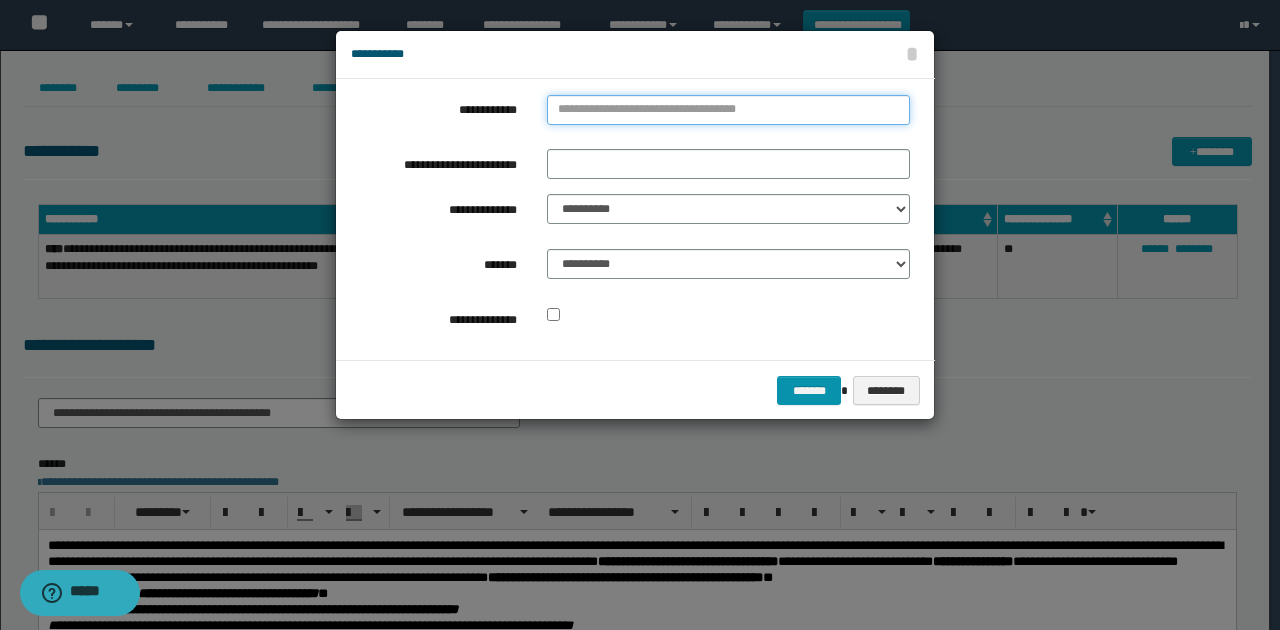 type on "**********" 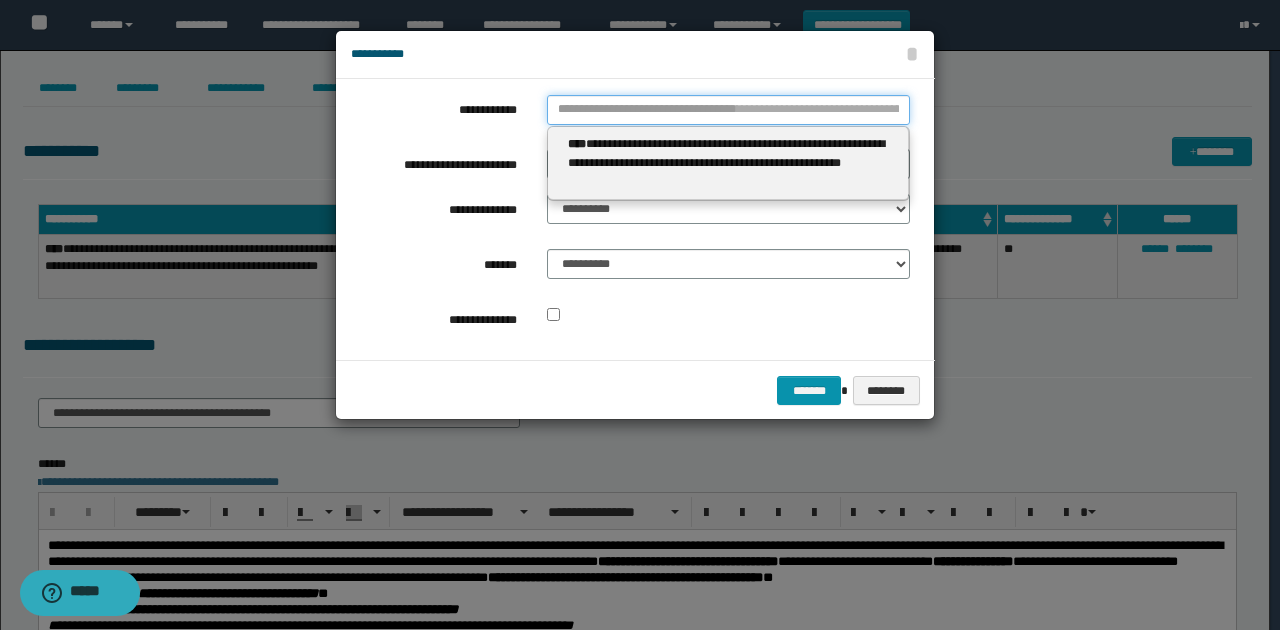 click on "**********" at bounding box center (728, 110) 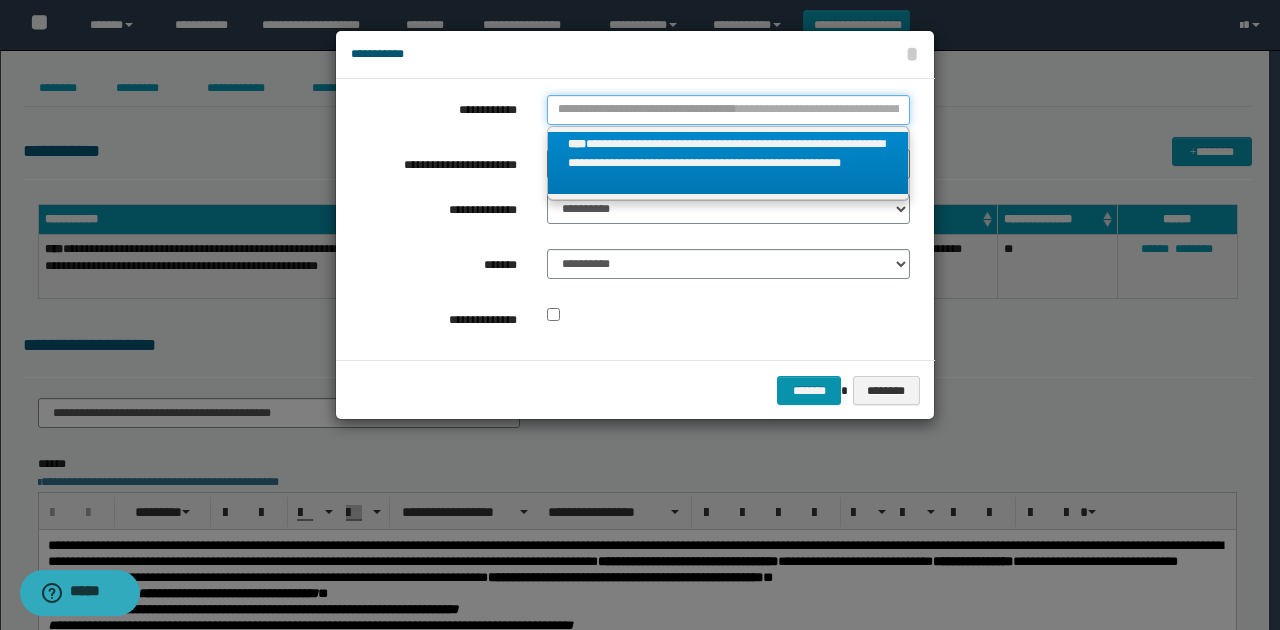 type 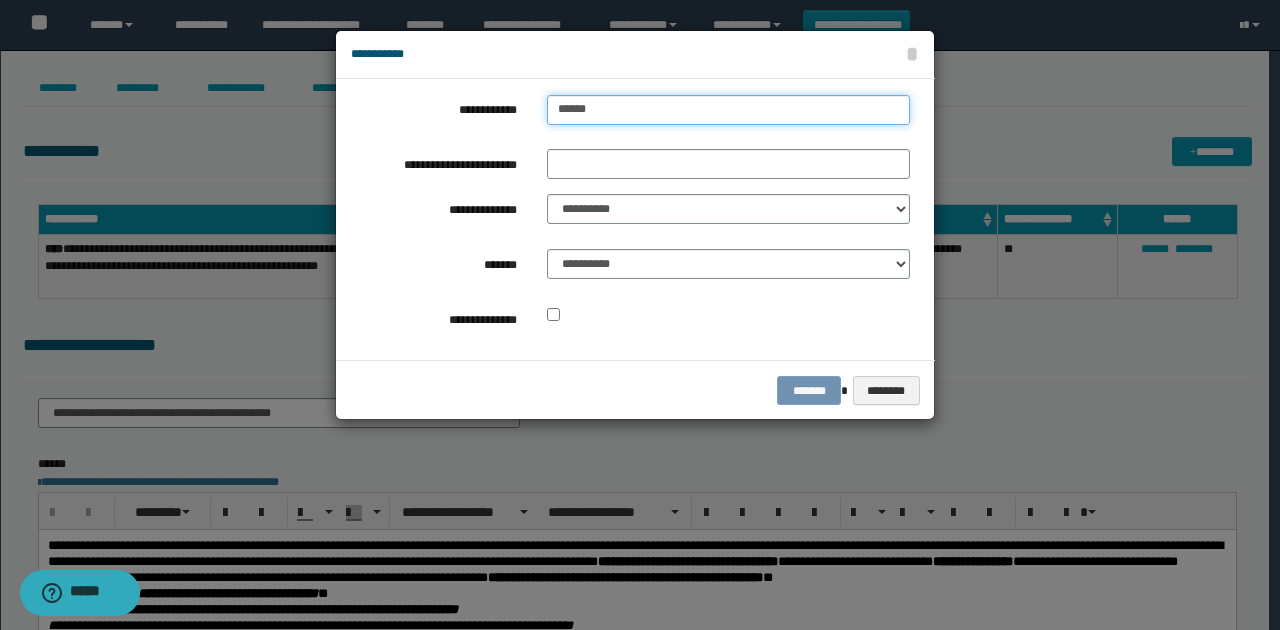 type on "*******" 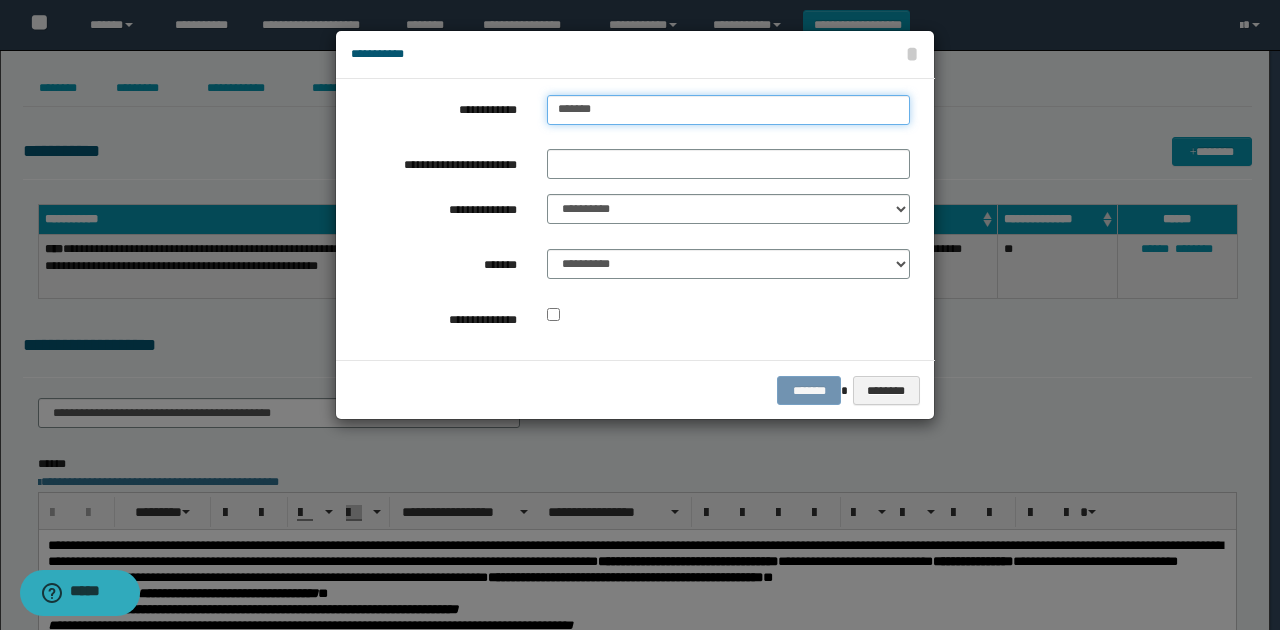 type on "*******" 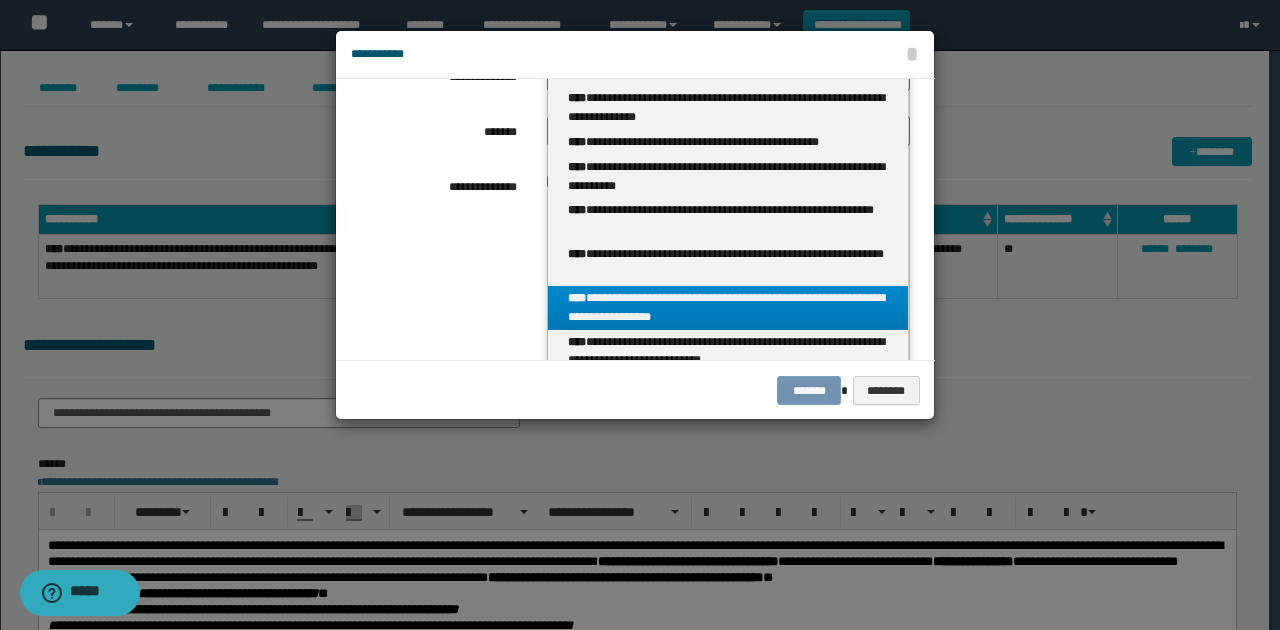 scroll, scrollTop: 0, scrollLeft: 0, axis: both 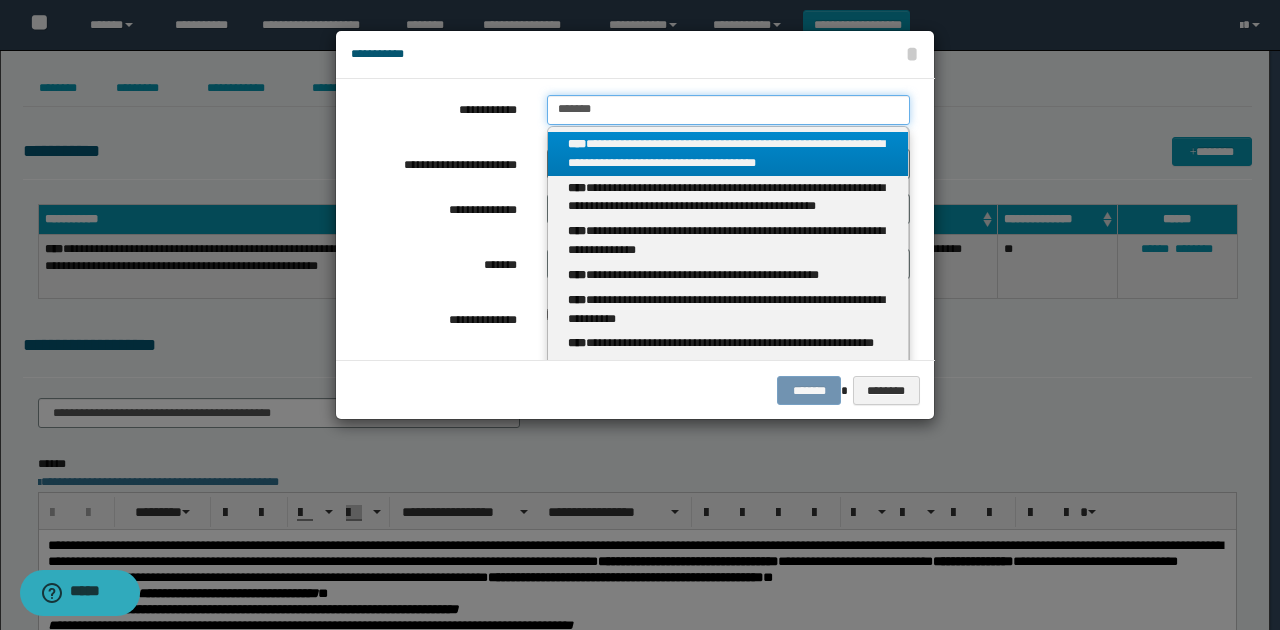 type on "*******" 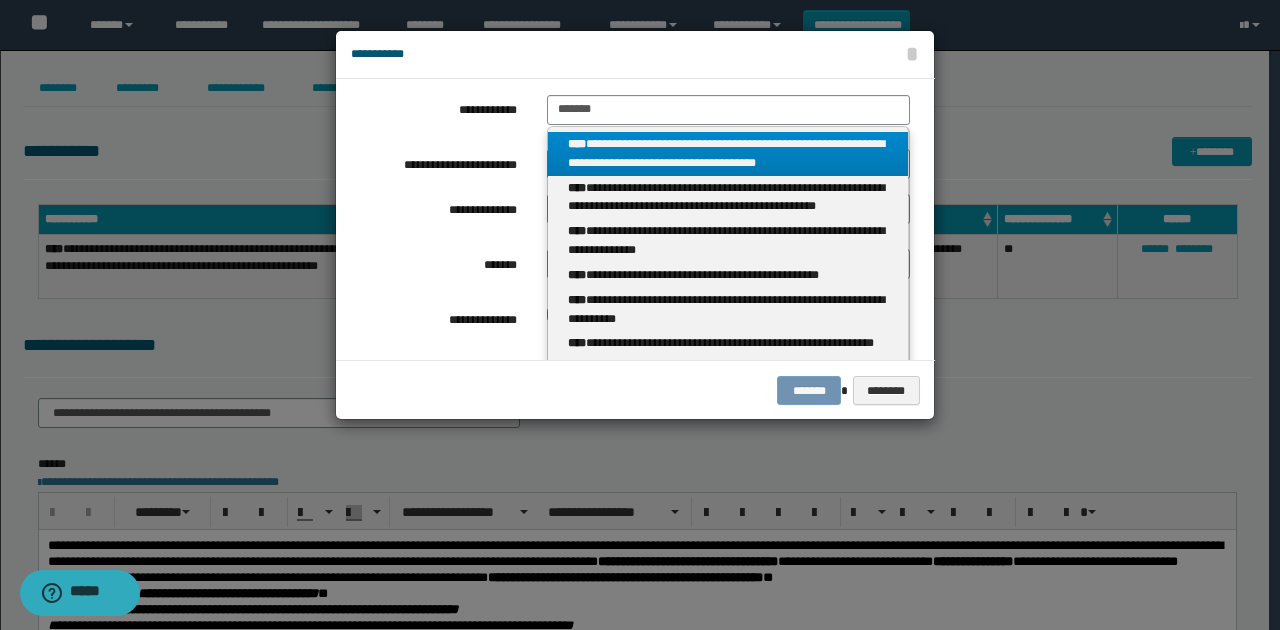 click on "**********" at bounding box center [728, 154] 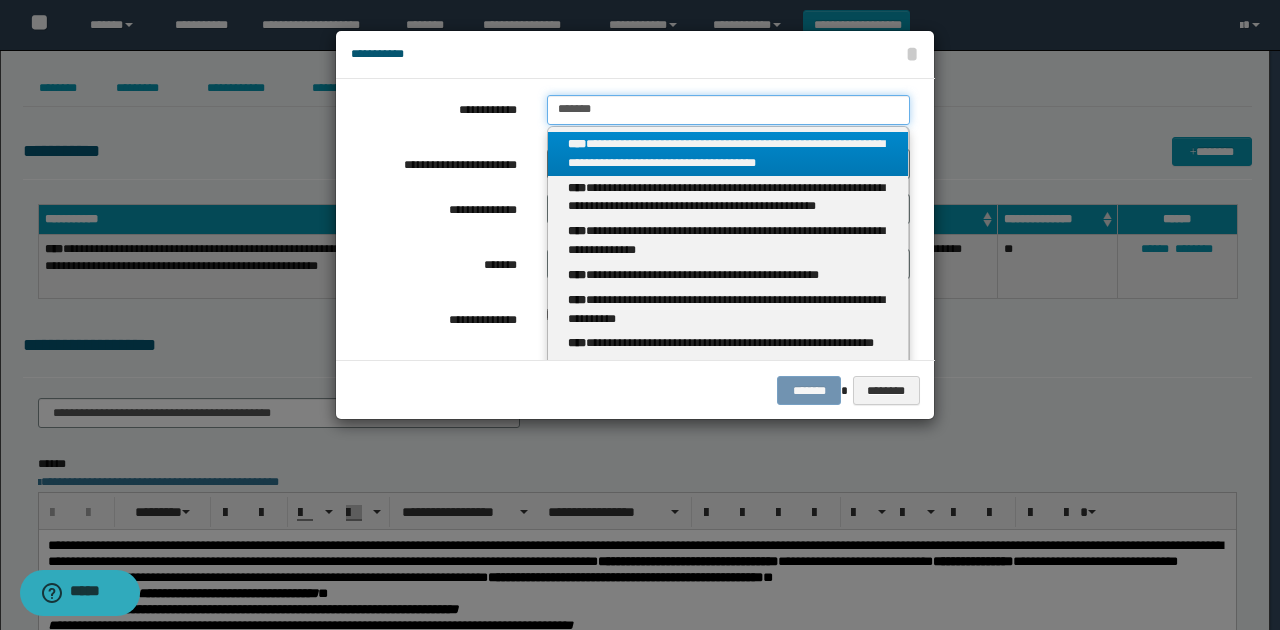 type 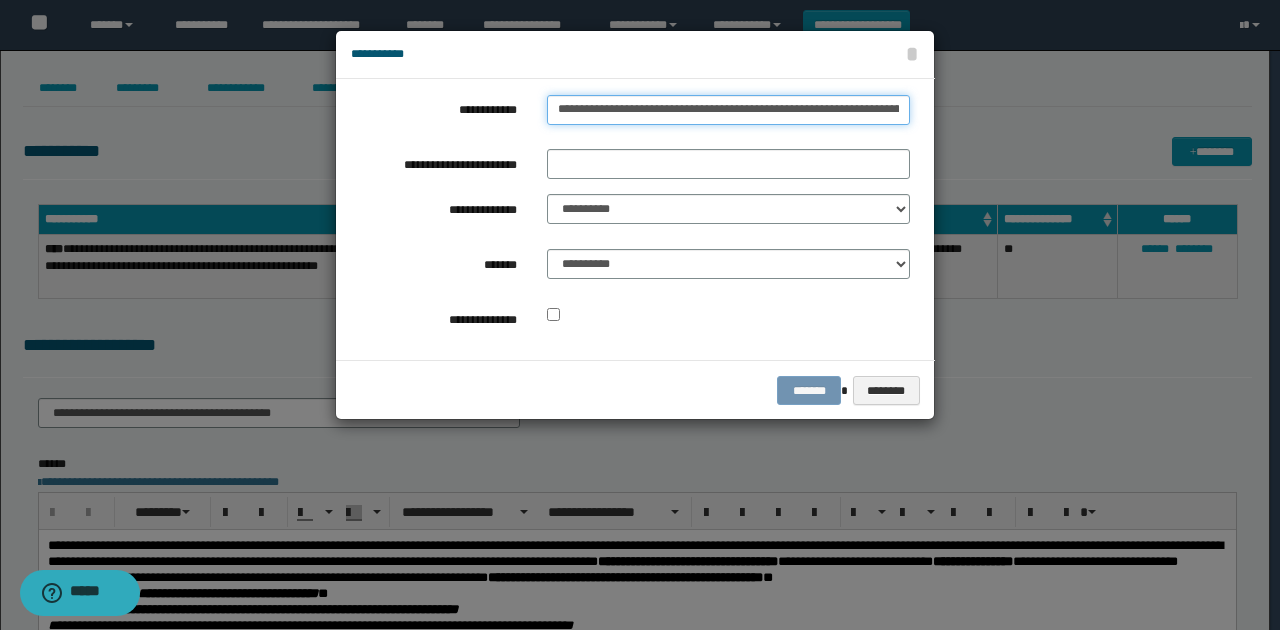 scroll, scrollTop: 0, scrollLeft: 162, axis: horizontal 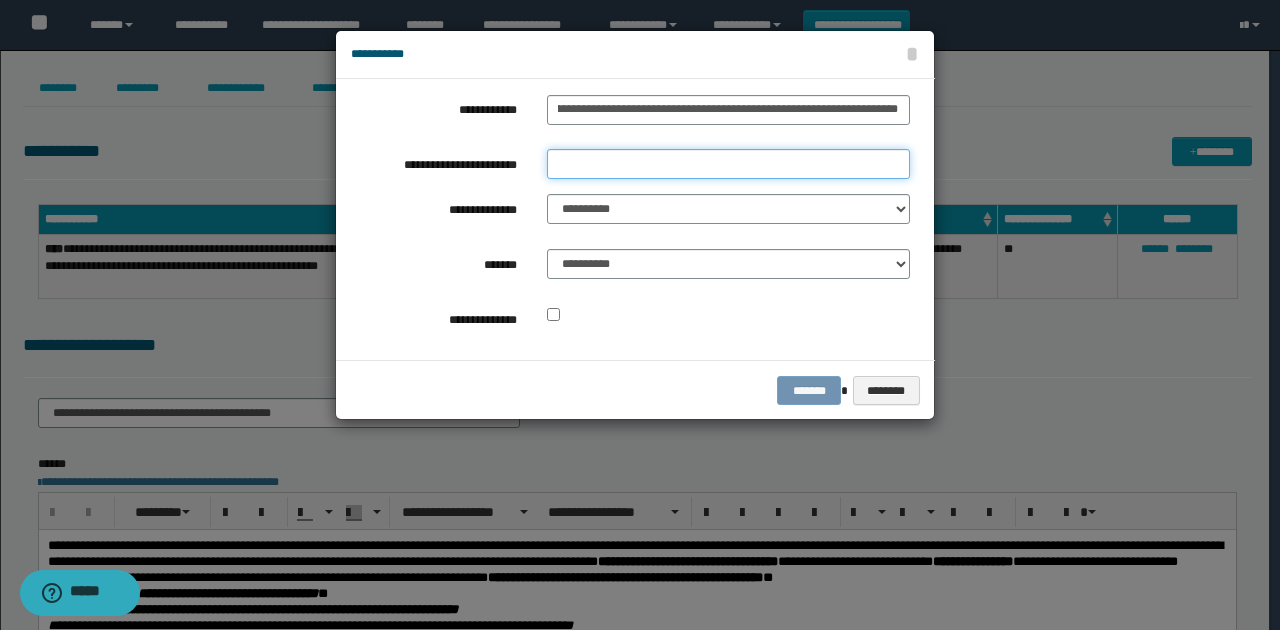 click on "**********" at bounding box center [728, 164] 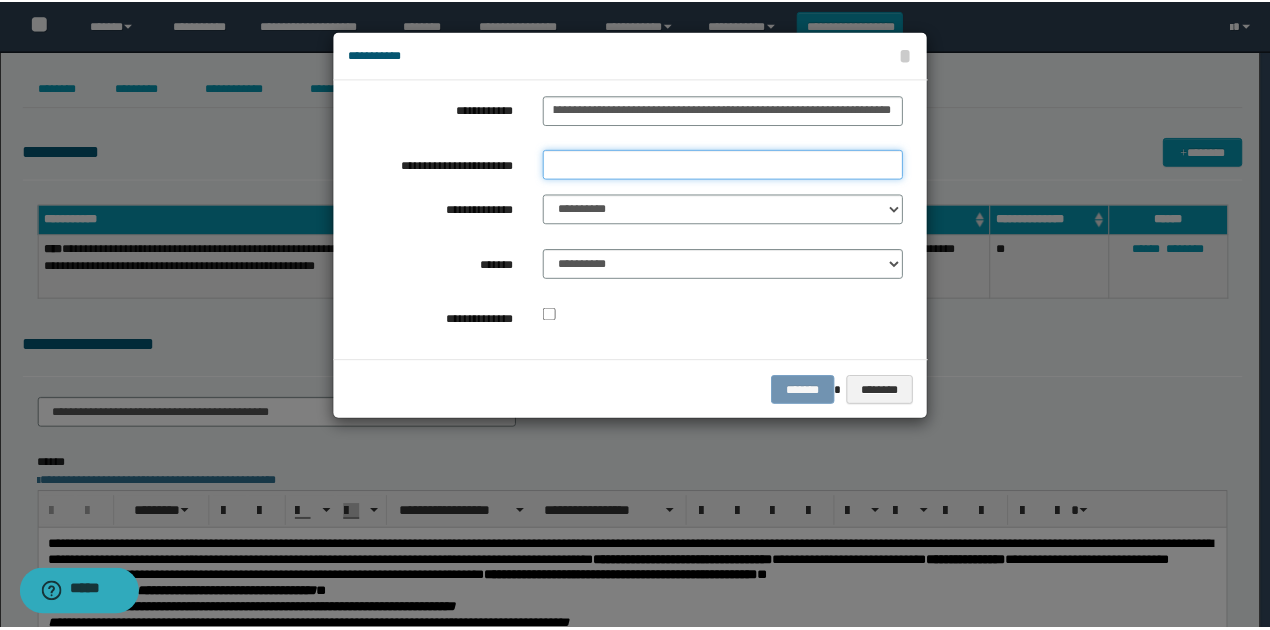 scroll, scrollTop: 0, scrollLeft: 0, axis: both 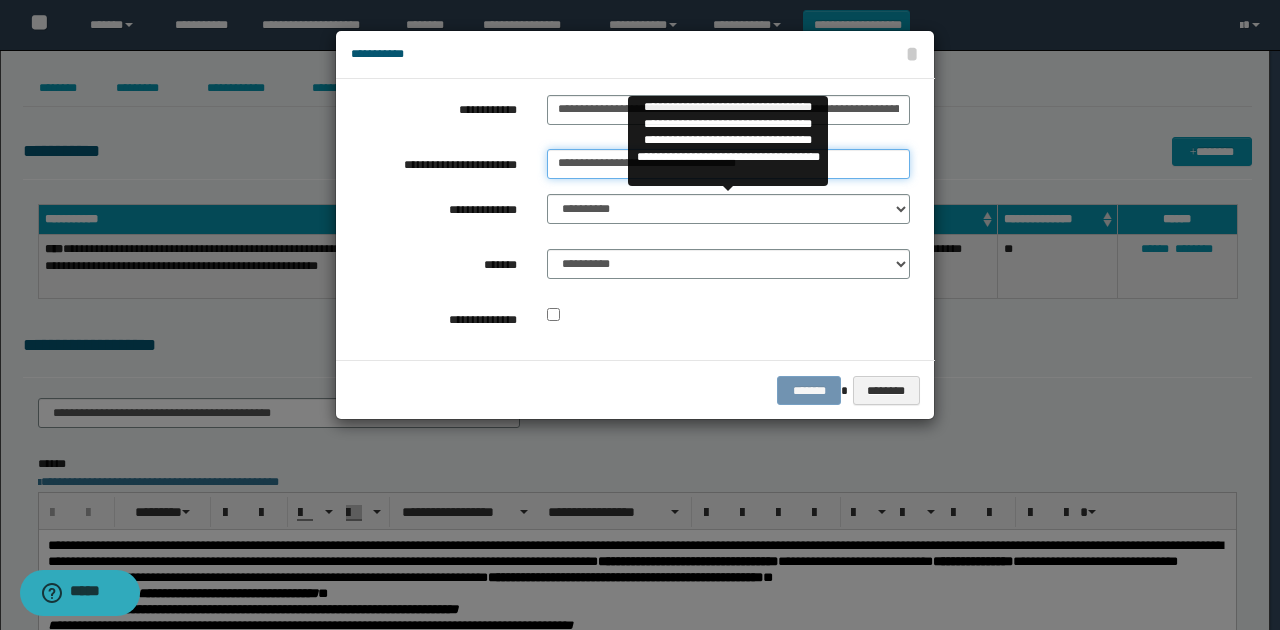 type on "**********" 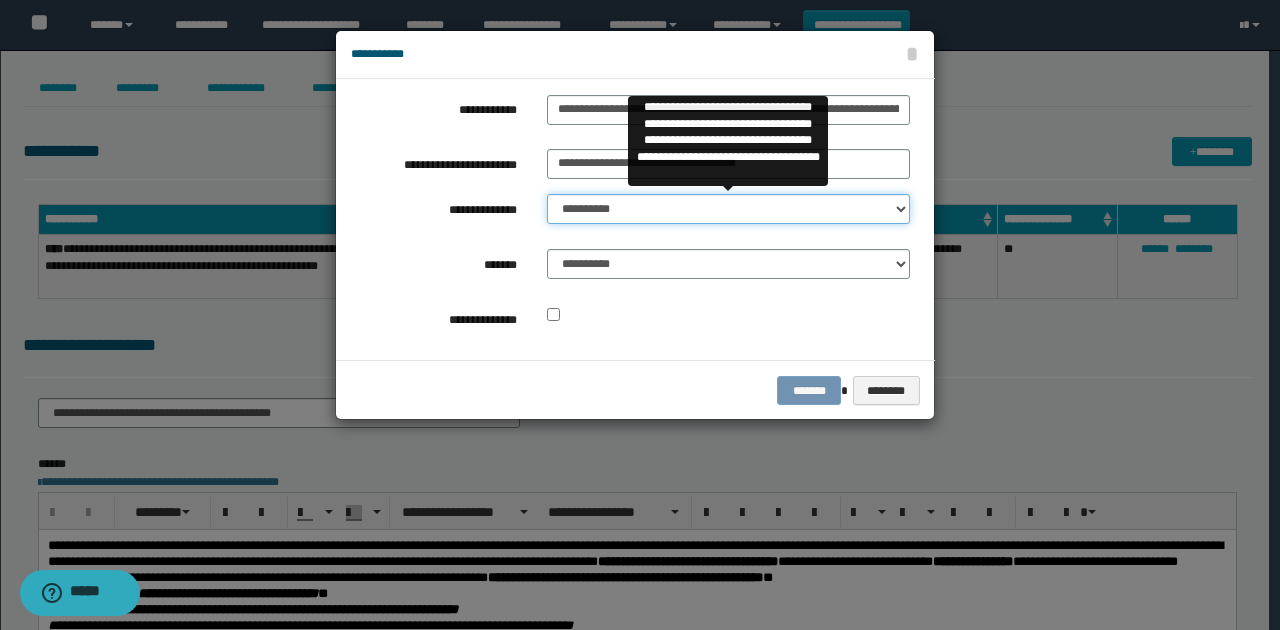click on "**********" at bounding box center (728, 209) 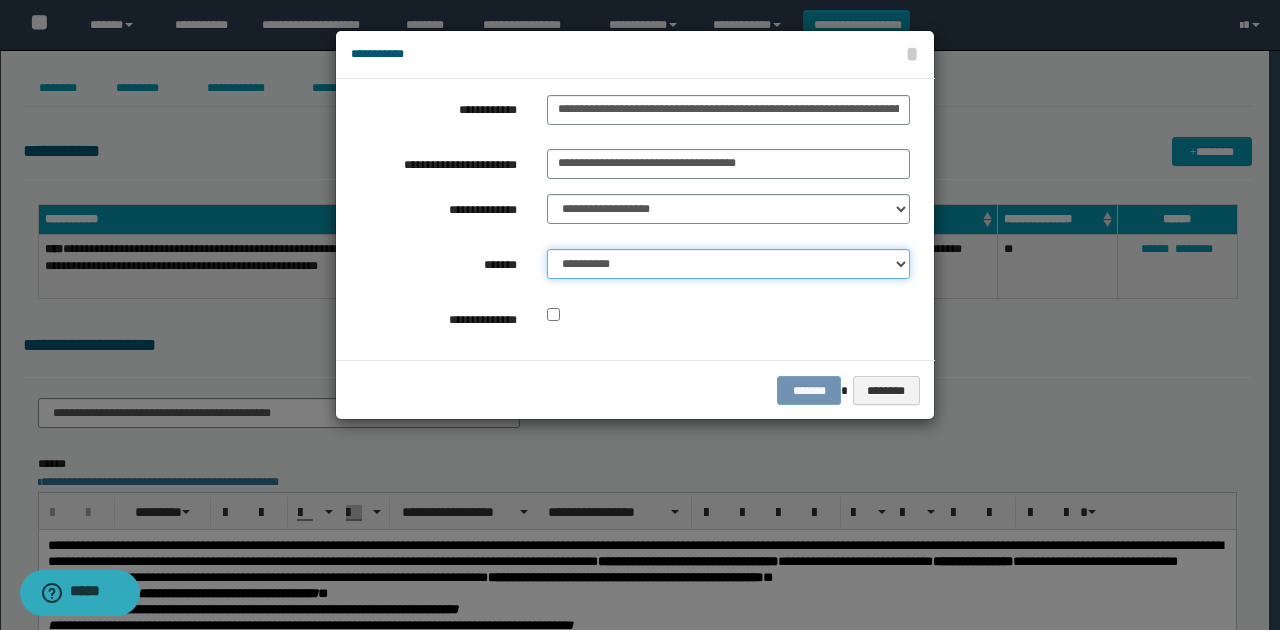 click on "**********" at bounding box center [728, 264] 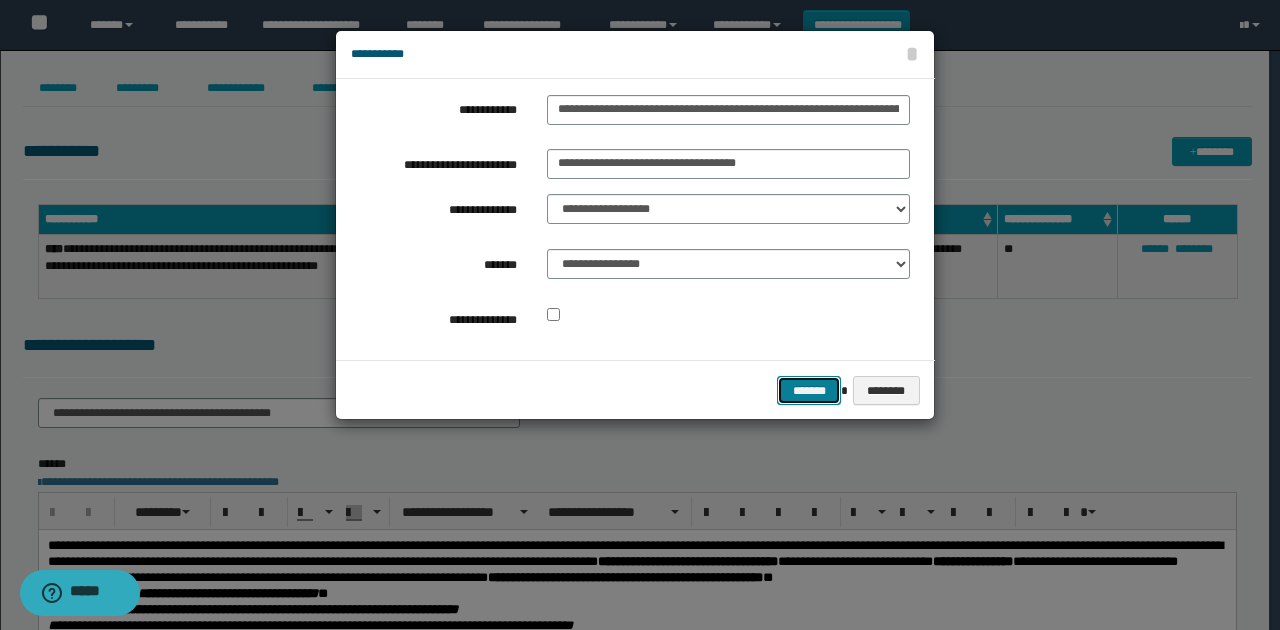 click on "*******" at bounding box center [809, 390] 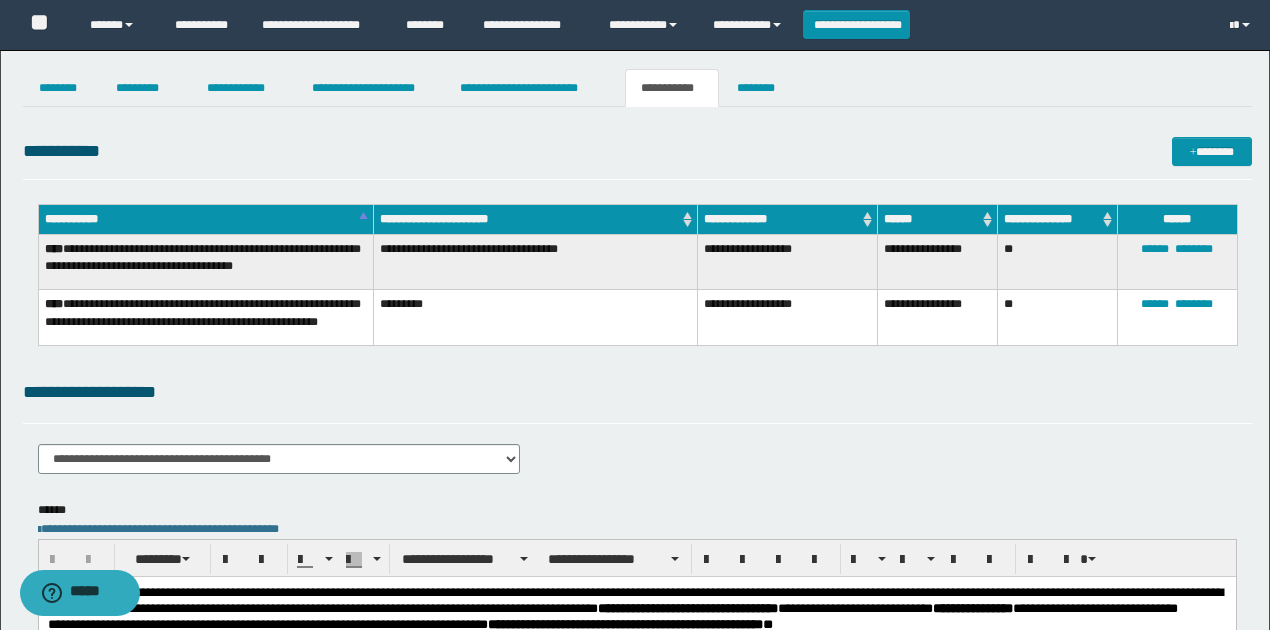 click on "**********" at bounding box center (637, 434) 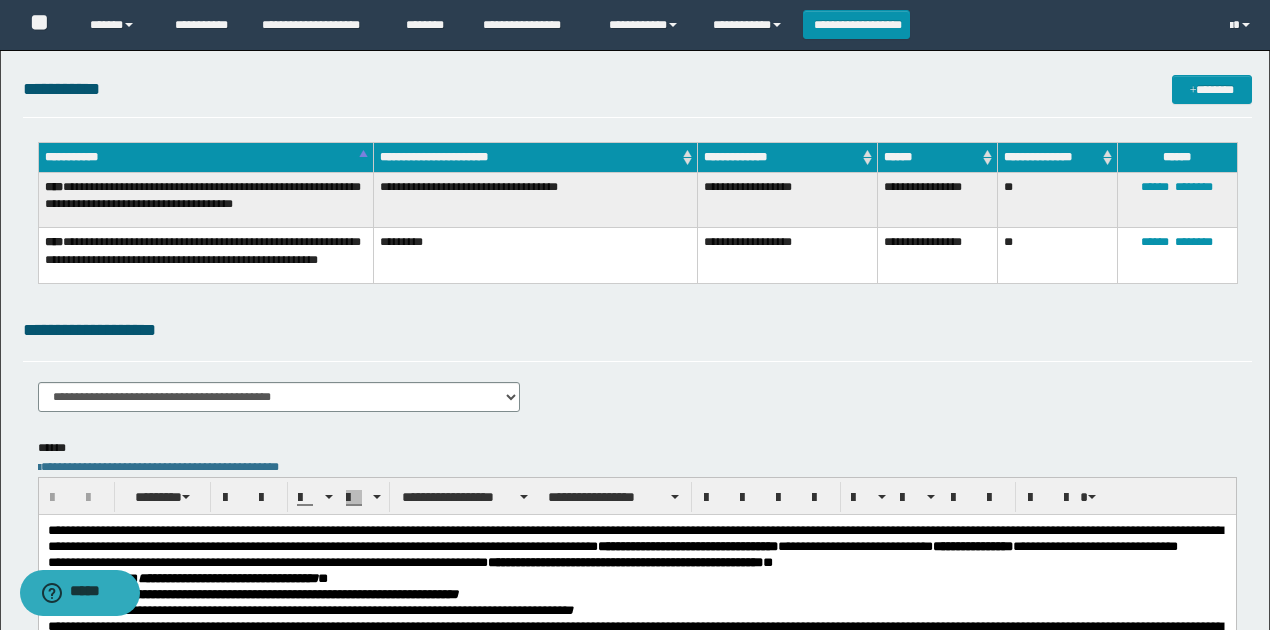 scroll, scrollTop: 0, scrollLeft: 0, axis: both 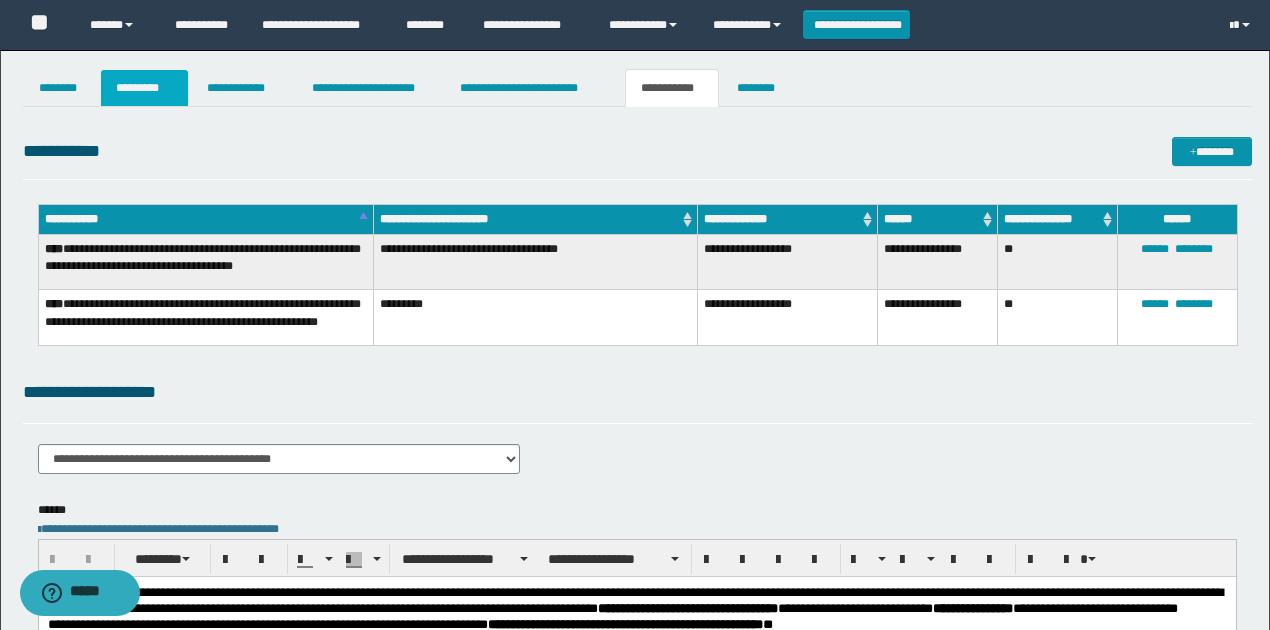 click on "*********" at bounding box center (144, 88) 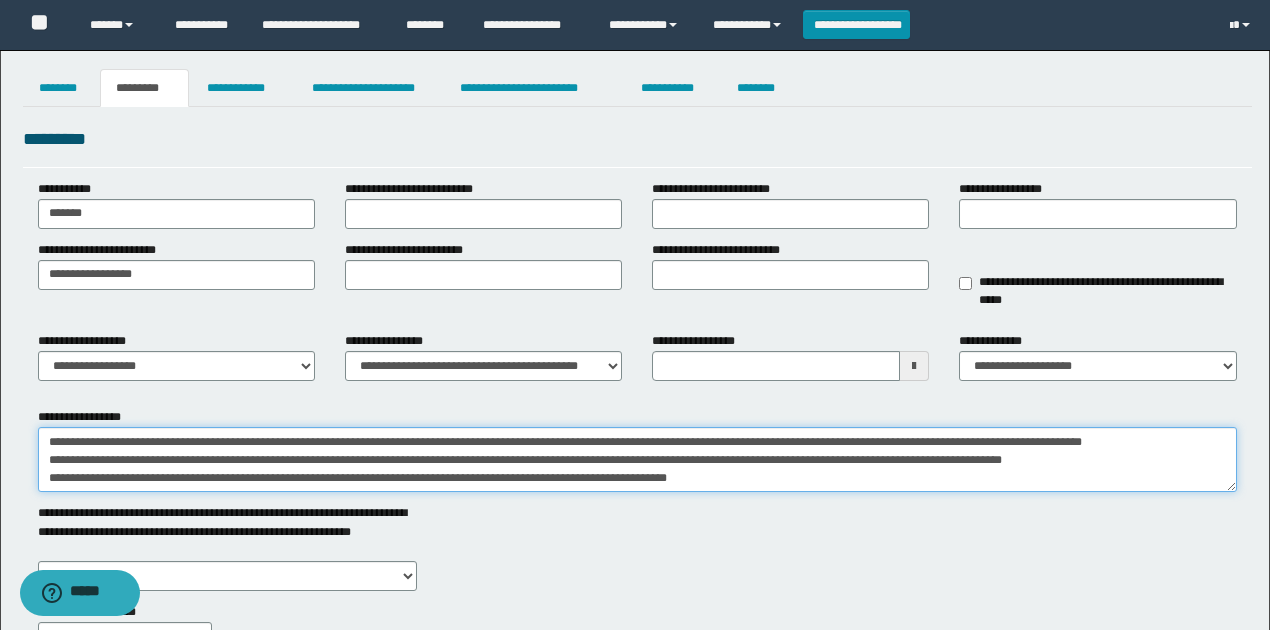 click on "**********" at bounding box center (637, 459) 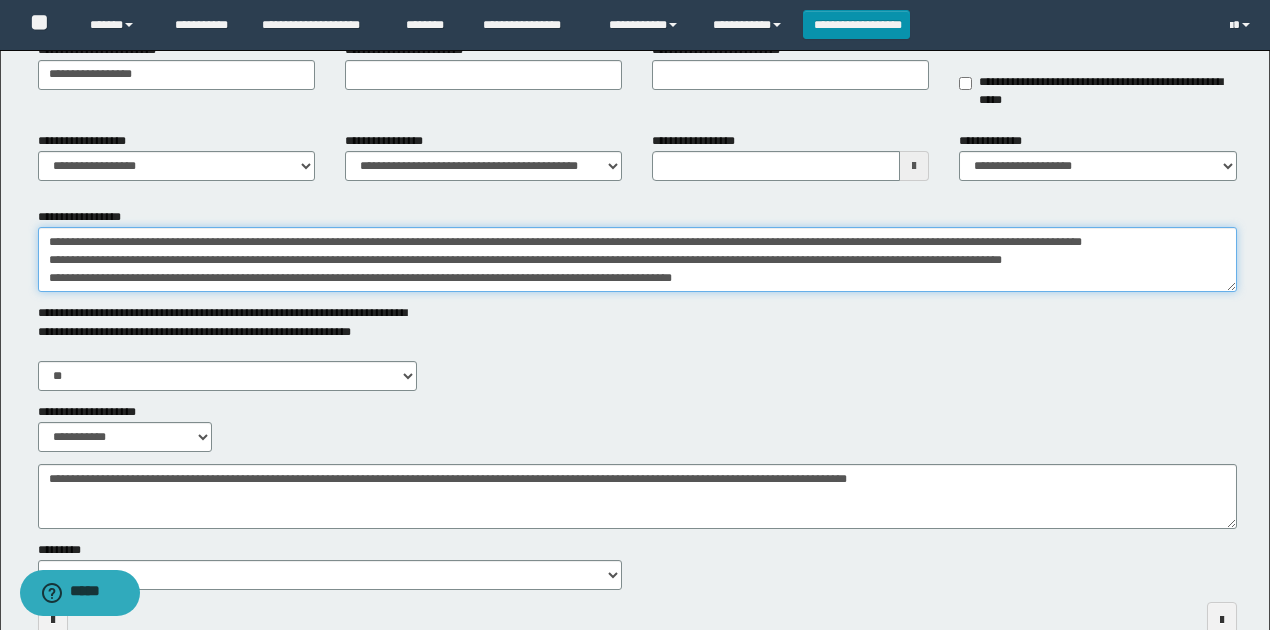scroll, scrollTop: 30, scrollLeft: 0, axis: vertical 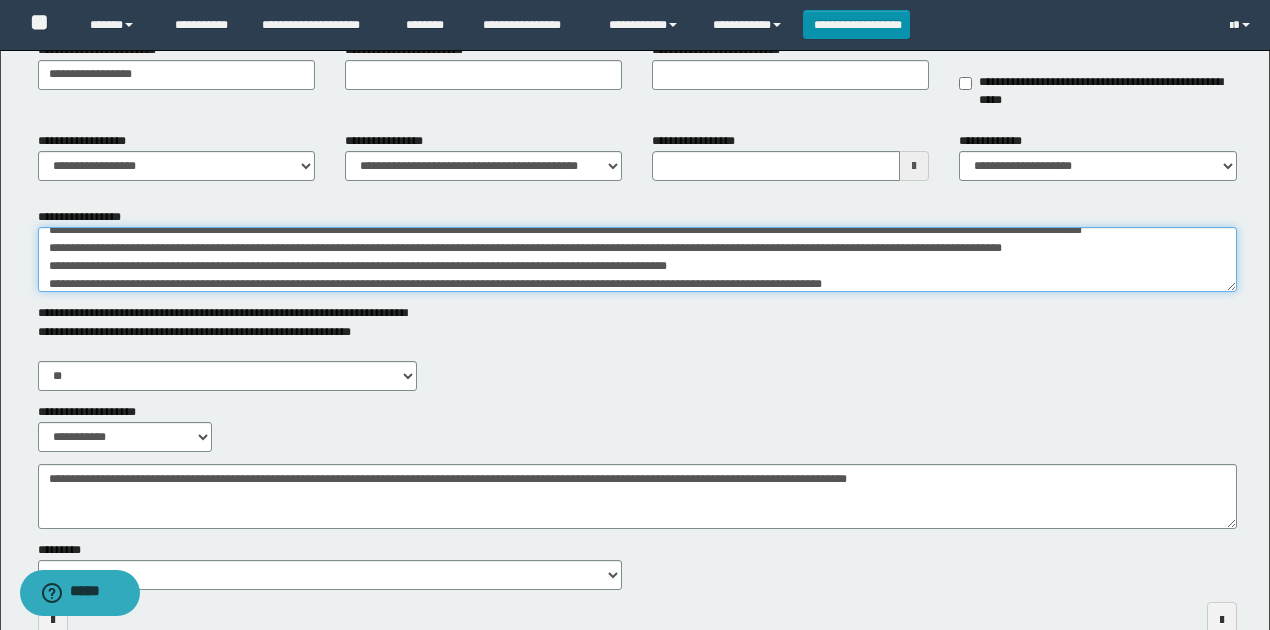 drag, startPoint x: 850, startPoint y: 284, endPoint x: 928, endPoint y: 282, distance: 78.025635 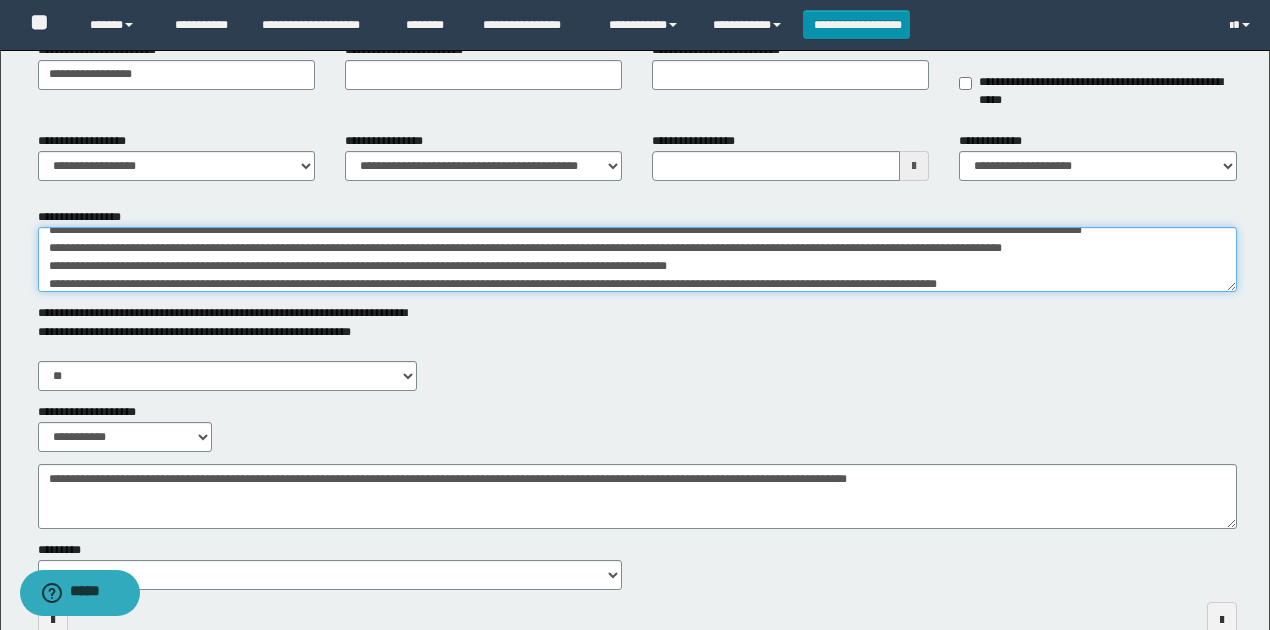 click on "**********" at bounding box center (637, 259) 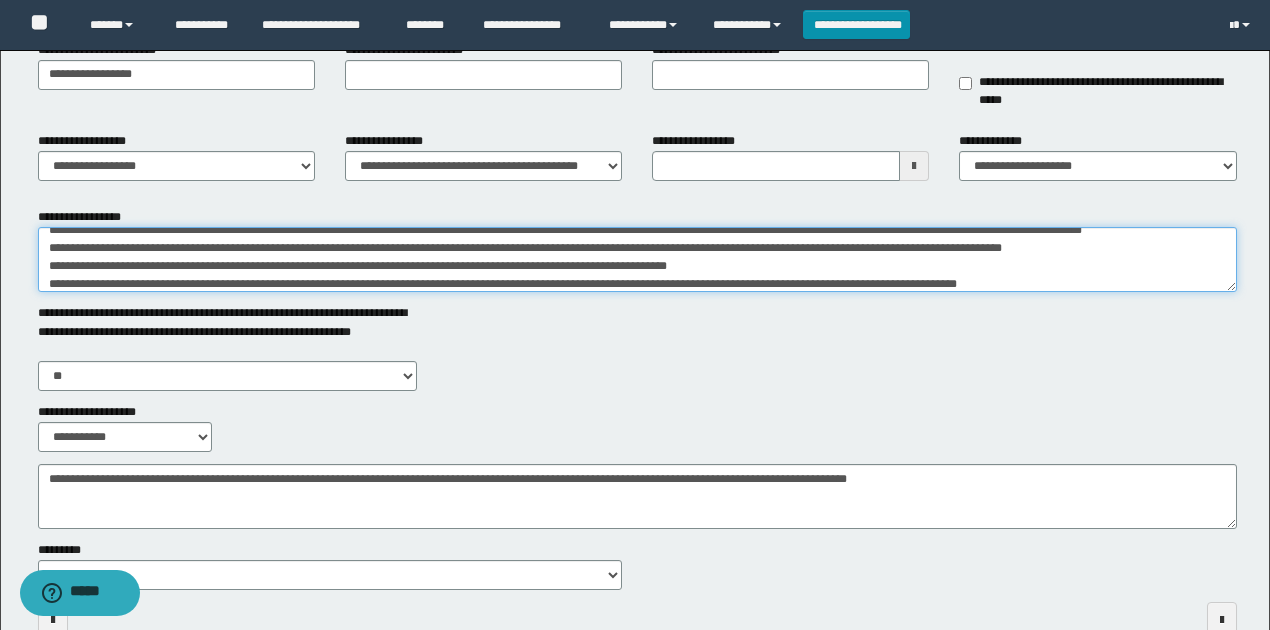 click on "**********" at bounding box center [637, 259] 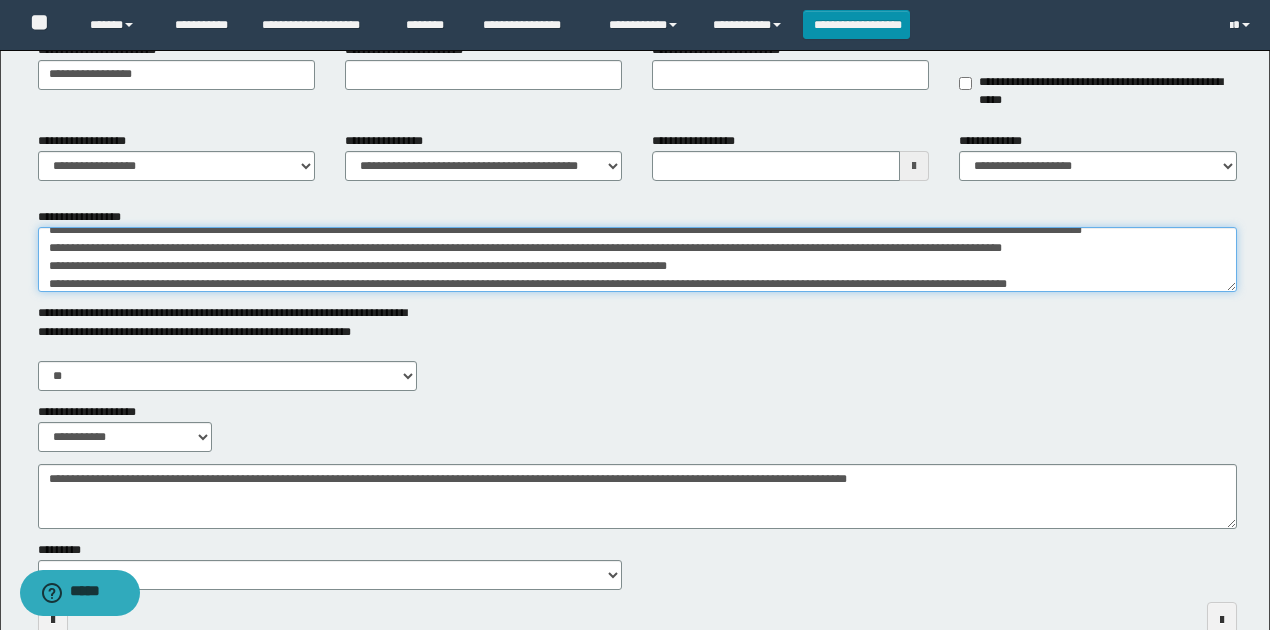 click on "**********" at bounding box center (637, 259) 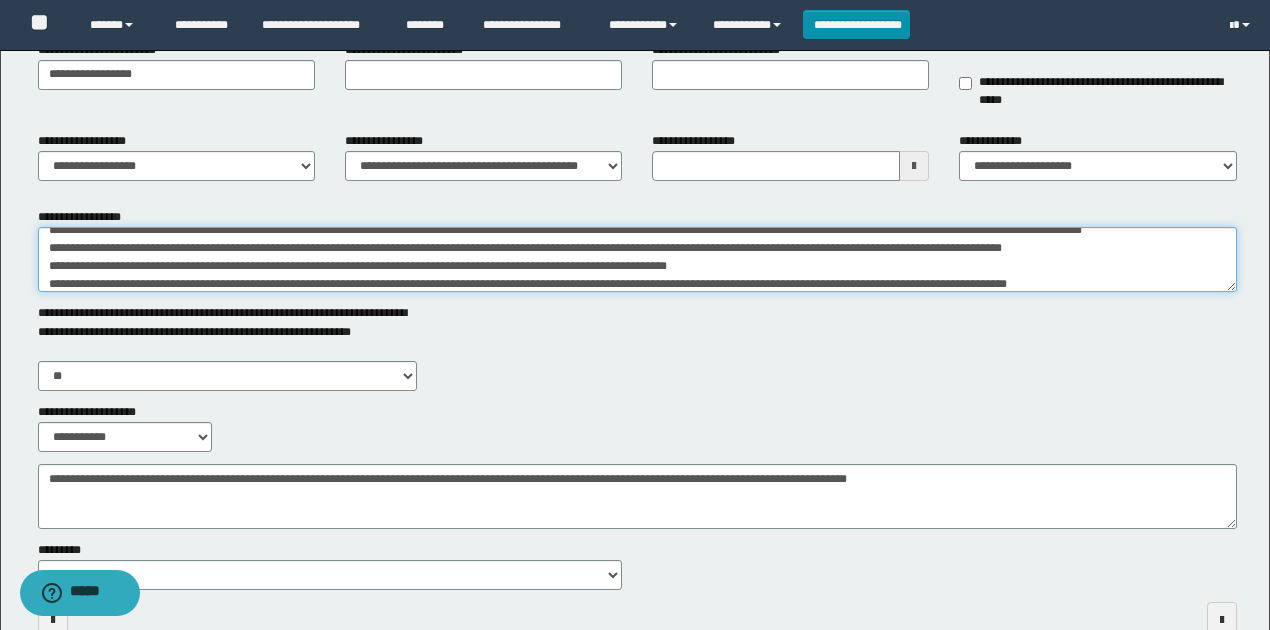 click on "**********" at bounding box center [637, 259] 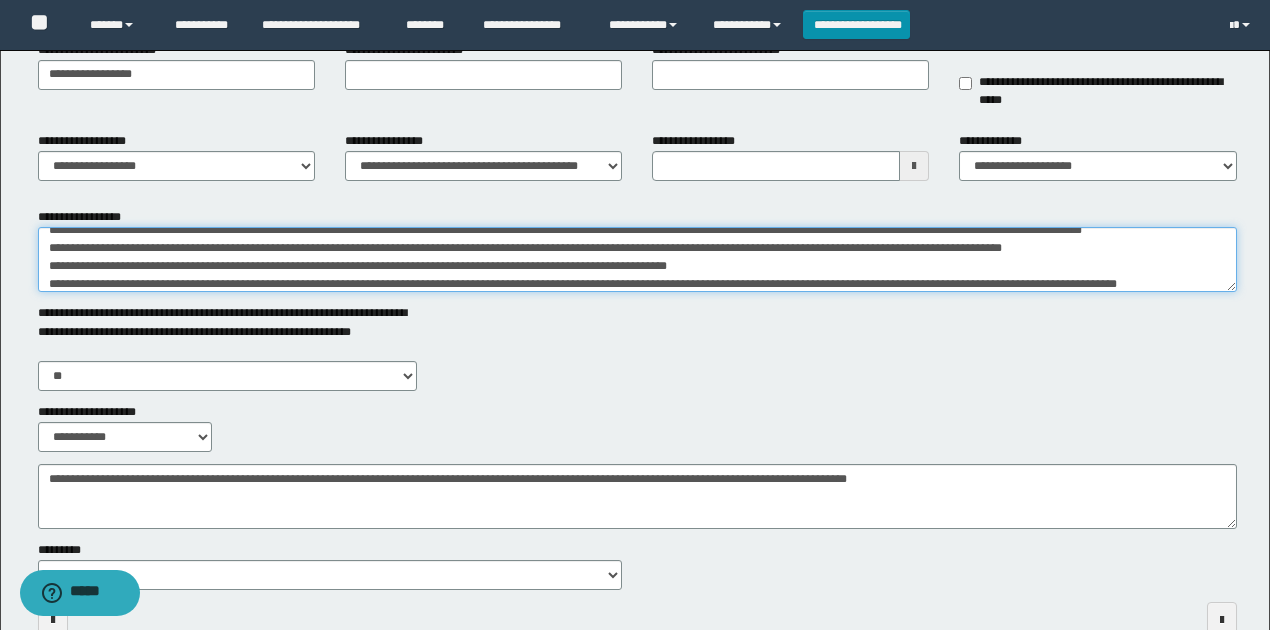 scroll, scrollTop: 48, scrollLeft: 0, axis: vertical 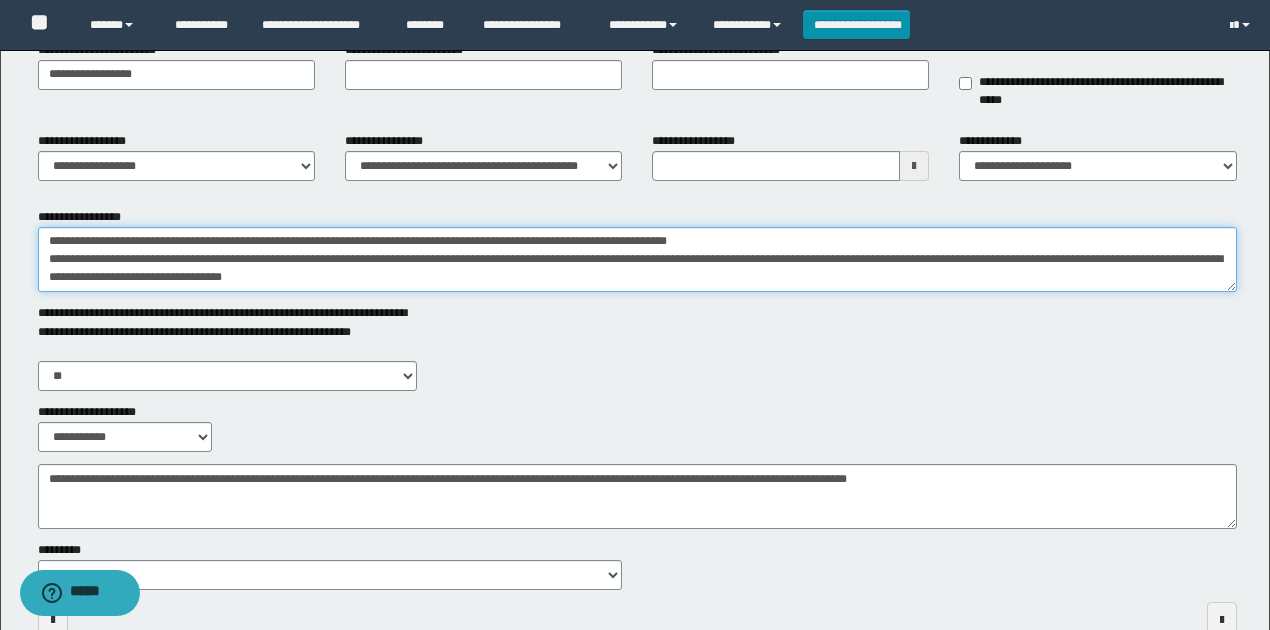 drag, startPoint x: 150, startPoint y: 242, endPoint x: 134, endPoint y: 242, distance: 16 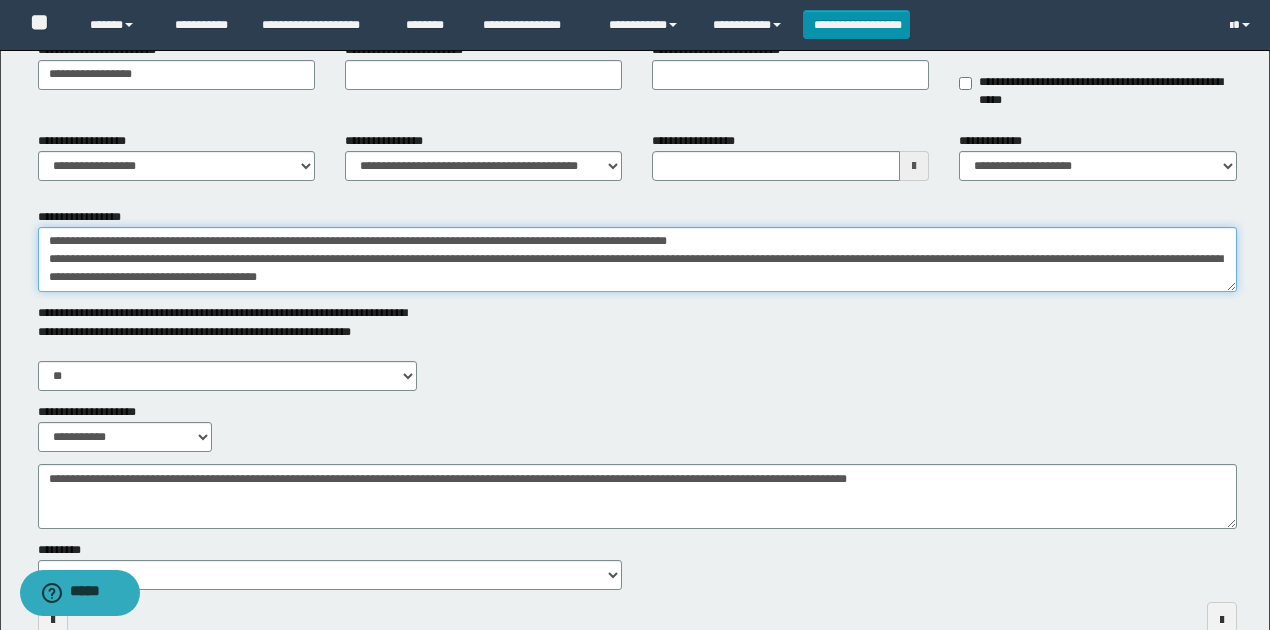 click on "**********" at bounding box center [637, 259] 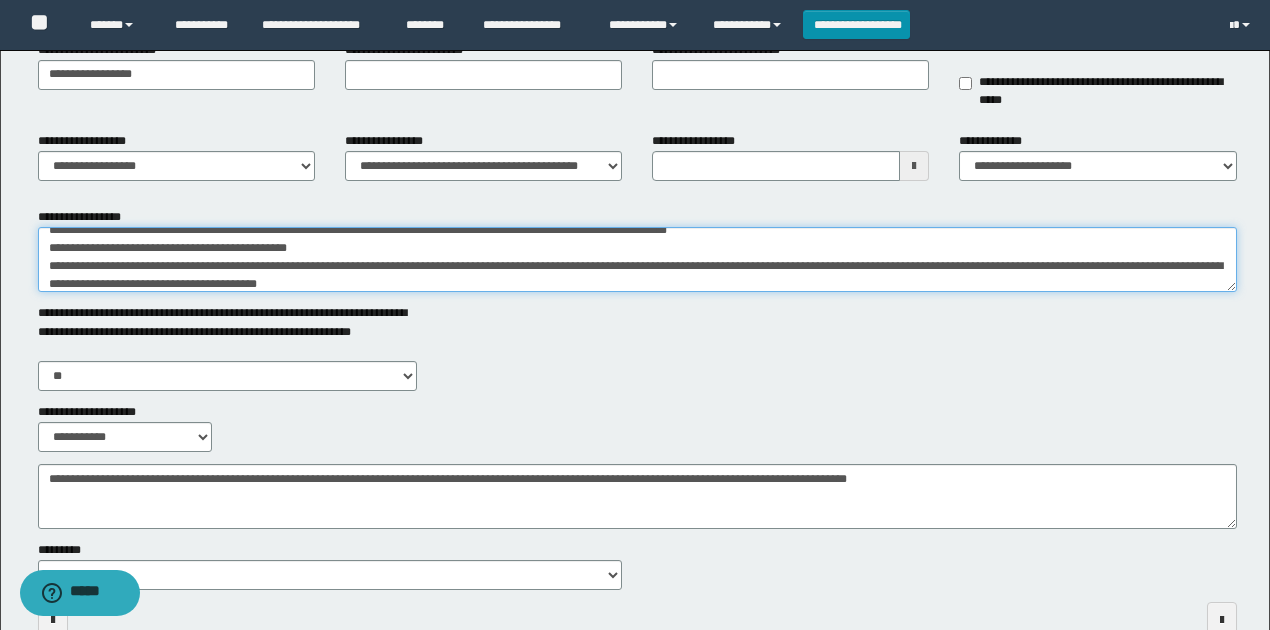 click on "**********" at bounding box center [637, 259] 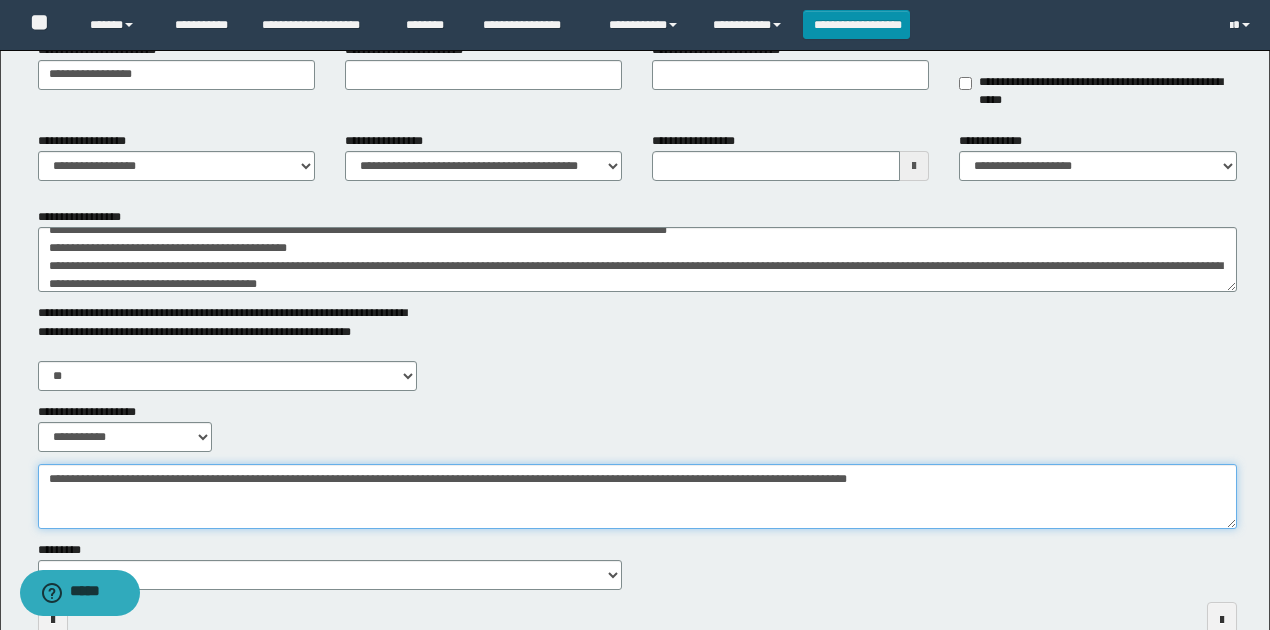 click on "**********" at bounding box center (637, 496) 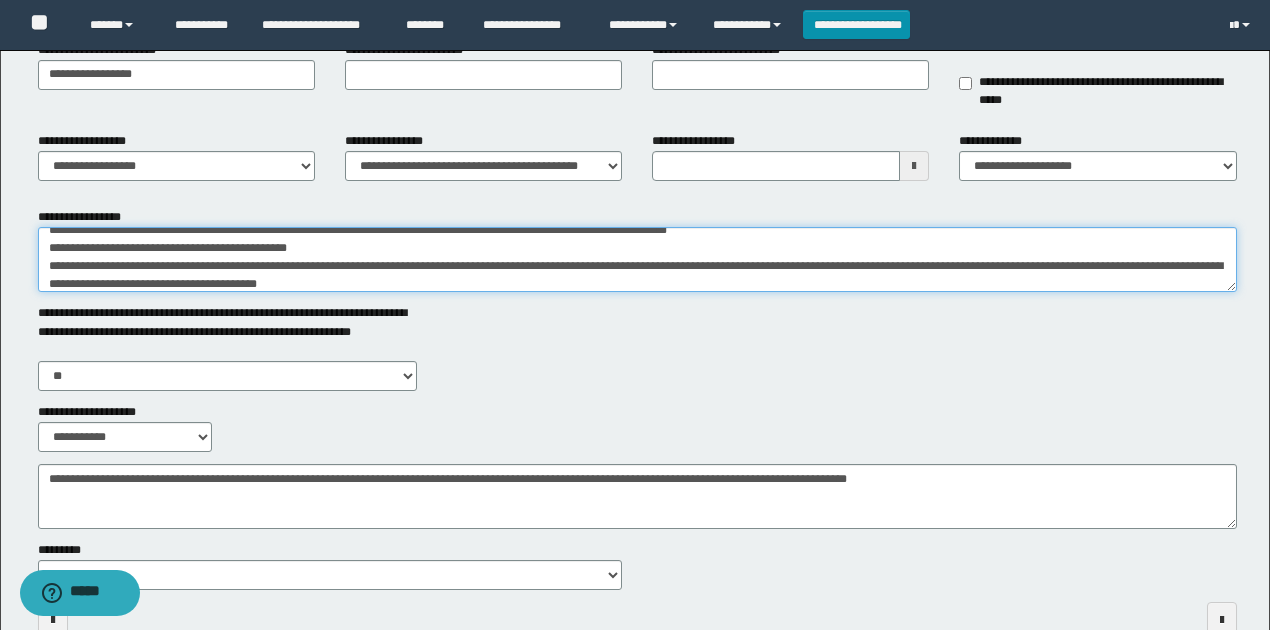 click on "**********" at bounding box center (637, 259) 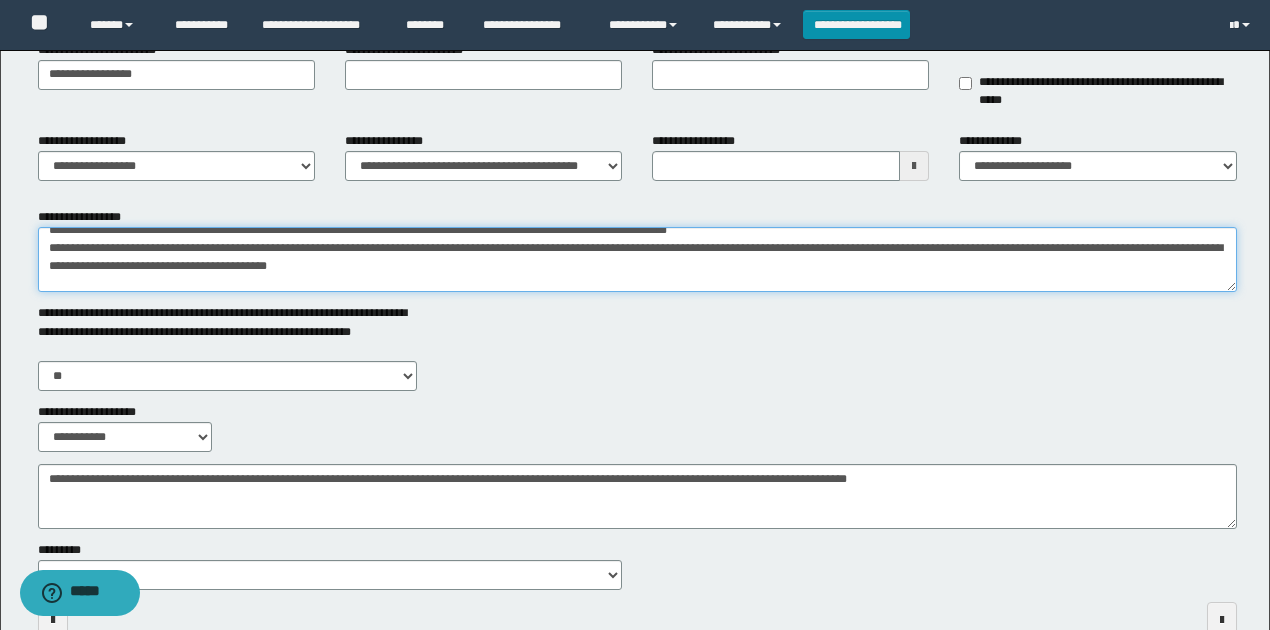 click on "**********" at bounding box center [637, 259] 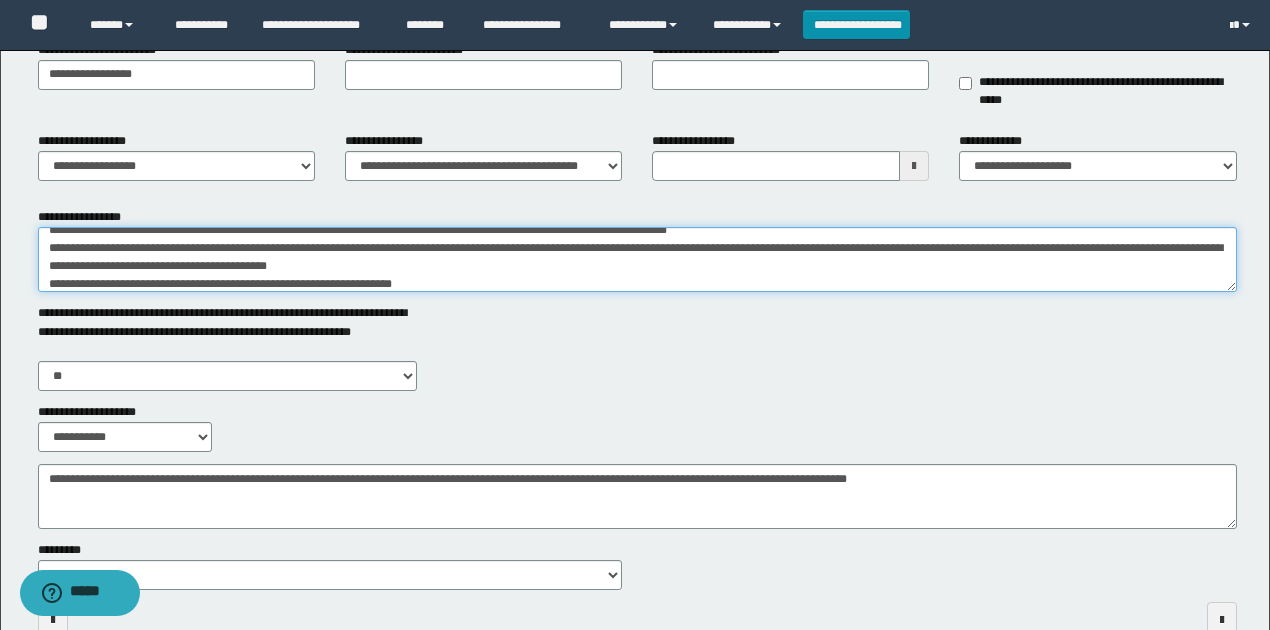 click on "**********" at bounding box center [637, 259] 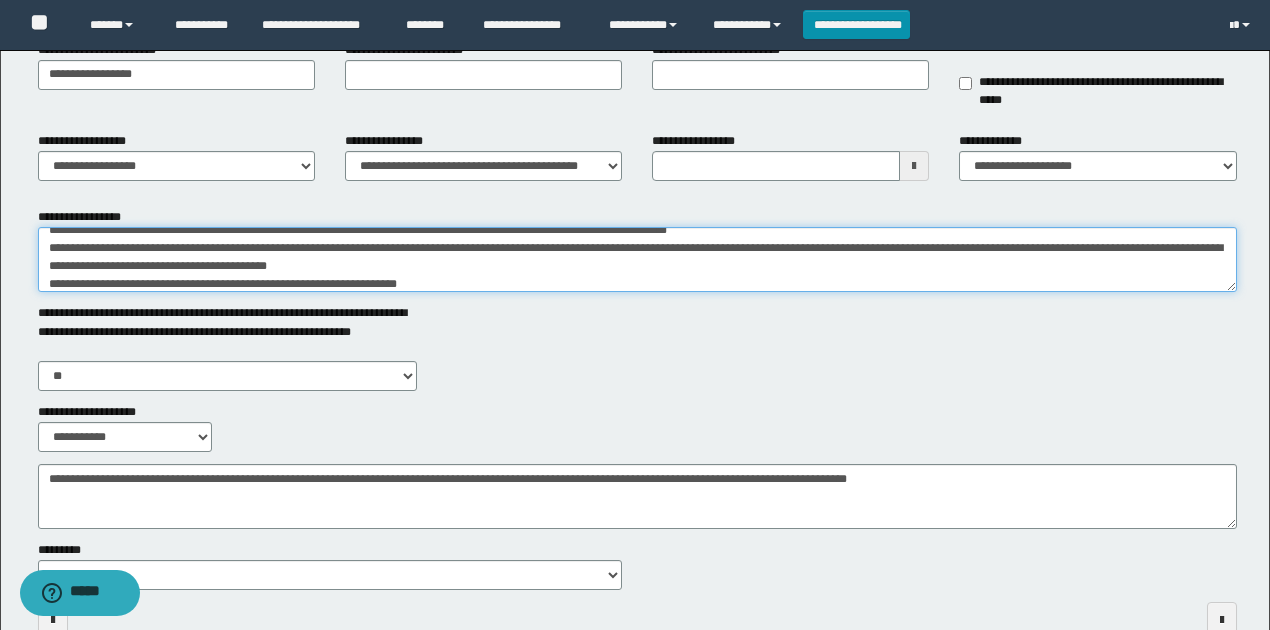 click on "**********" at bounding box center (637, 259) 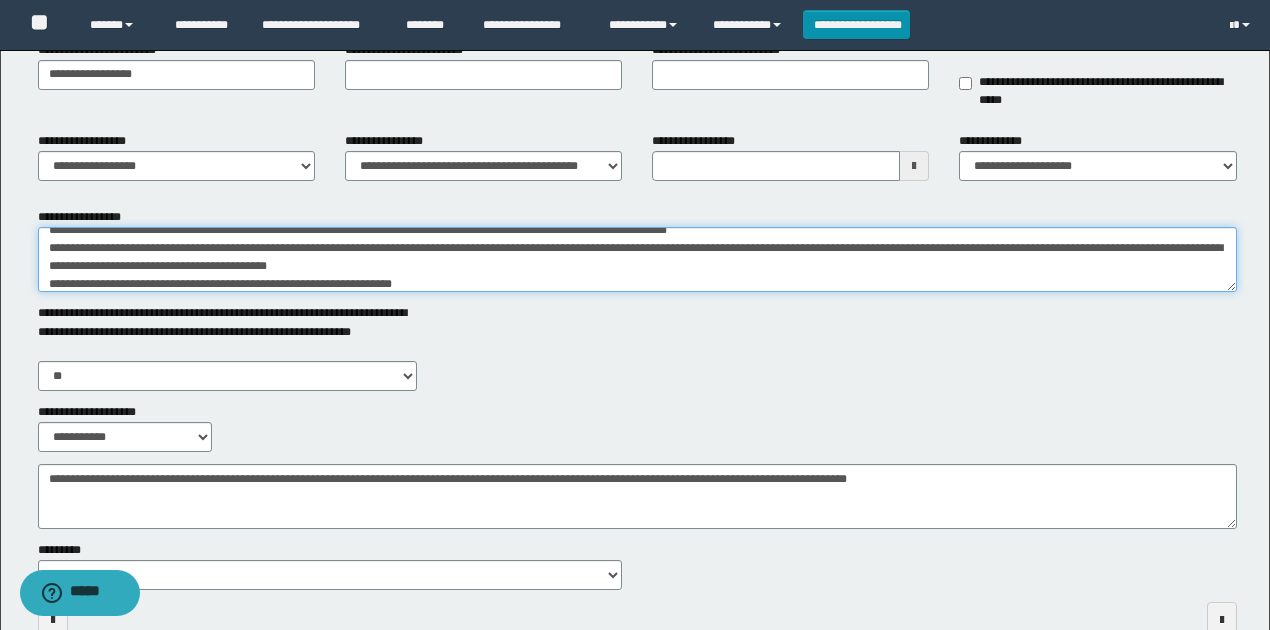 click on "**********" at bounding box center (637, 259) 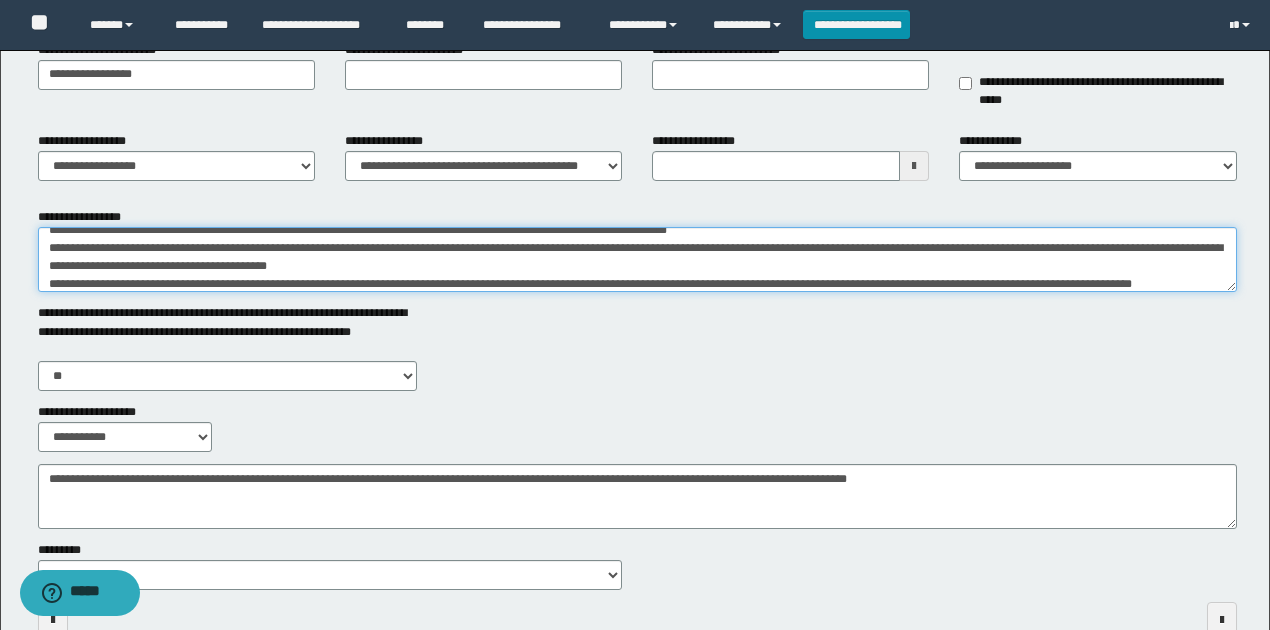 scroll, scrollTop: 84, scrollLeft: 0, axis: vertical 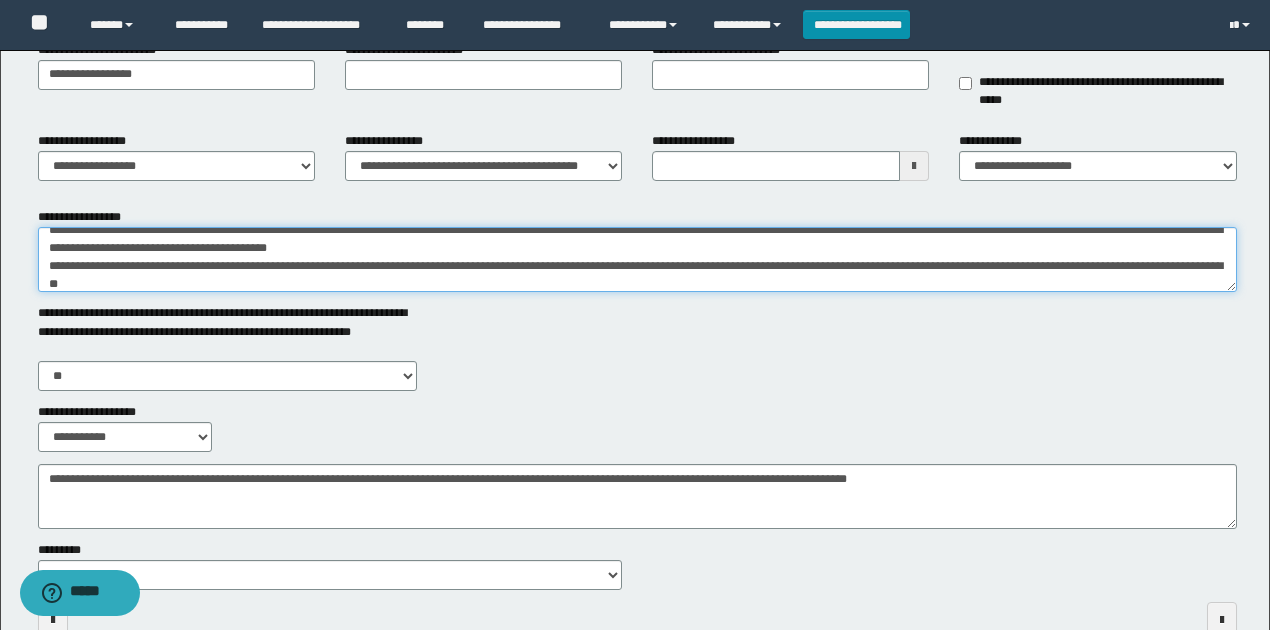 click on "**********" at bounding box center (637, 259) 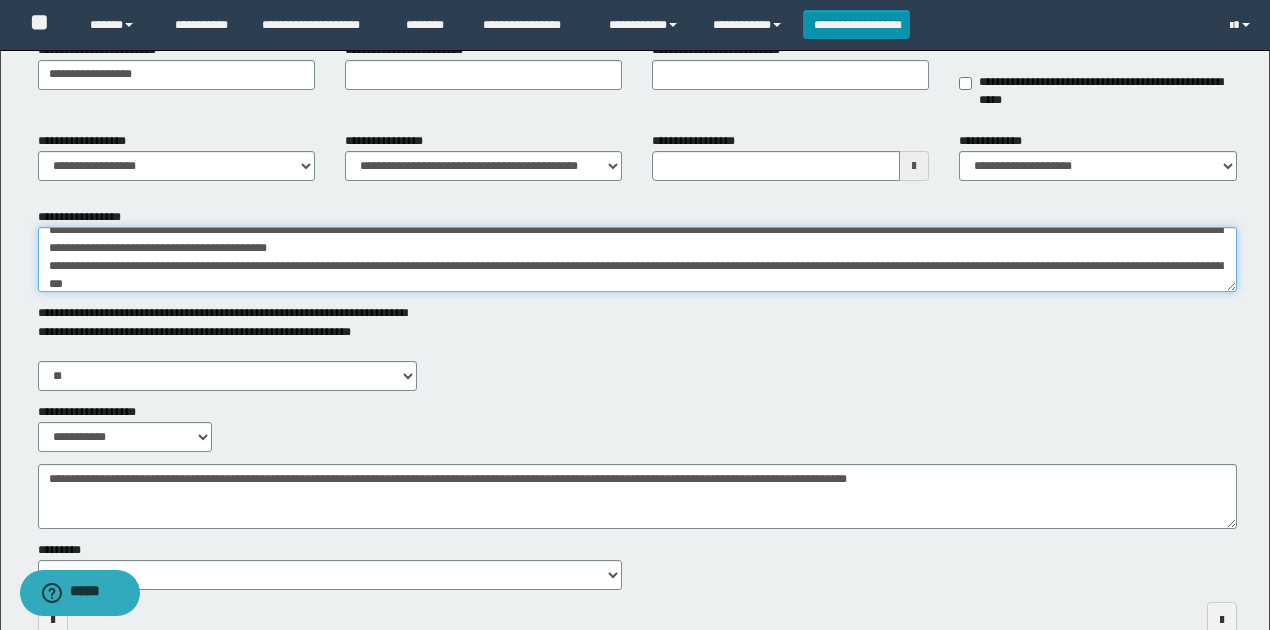 click on "**********" at bounding box center (637, 259) 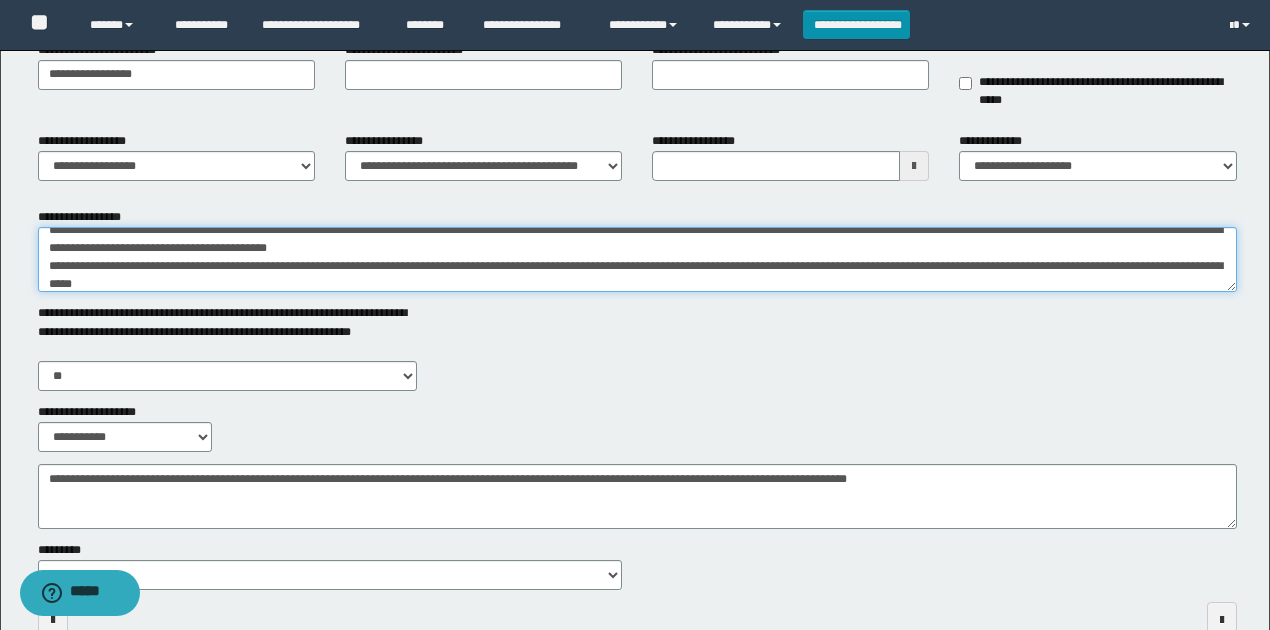 drag, startPoint x: 188, startPoint y: 278, endPoint x: 233, endPoint y: 594, distance: 319.18802 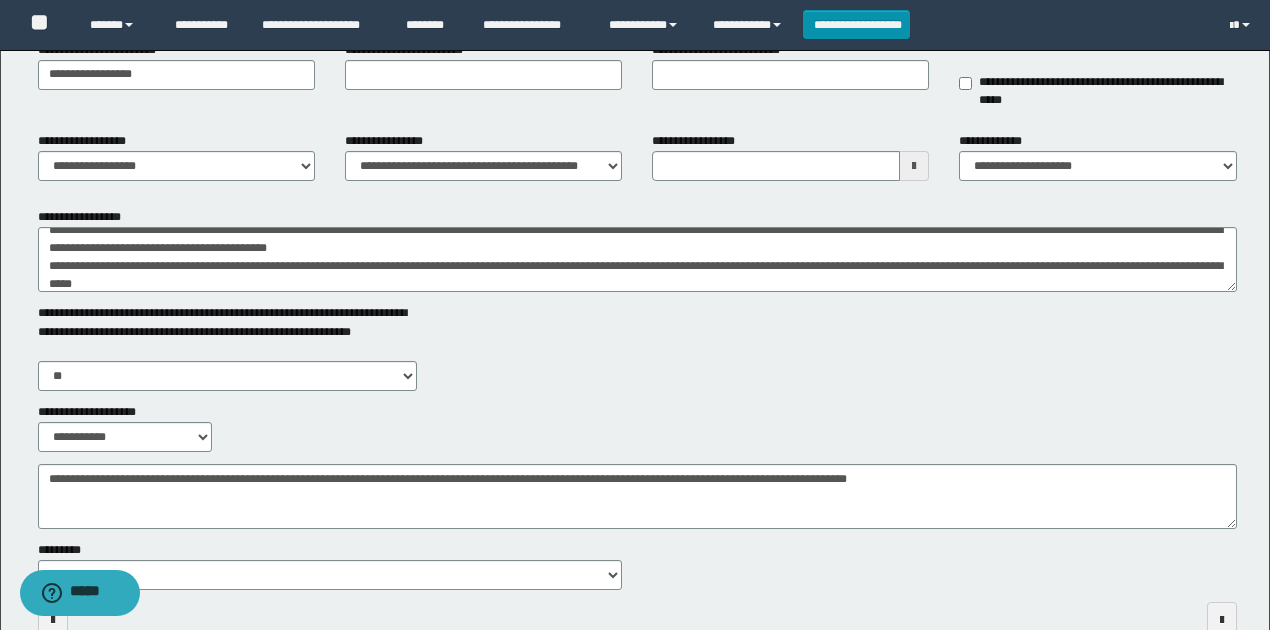 click on "**********" at bounding box center (330, 565) 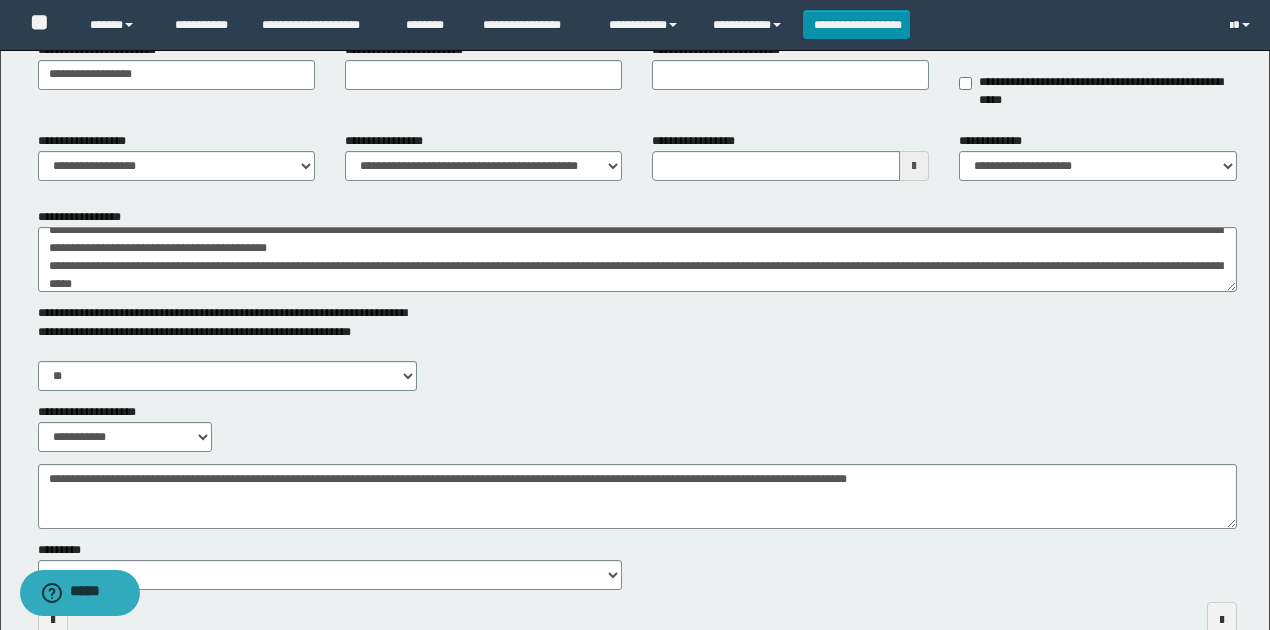 scroll, scrollTop: 0, scrollLeft: 0, axis: both 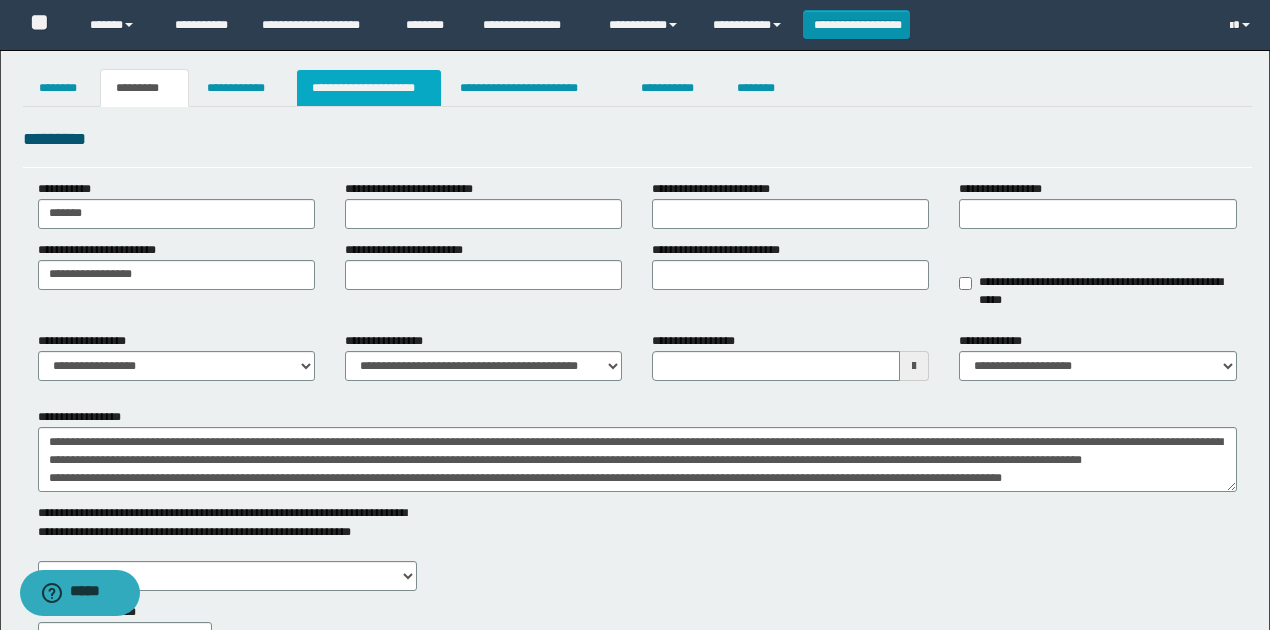 drag, startPoint x: 404, startPoint y: 96, endPoint x: 398, endPoint y: 78, distance: 18.973665 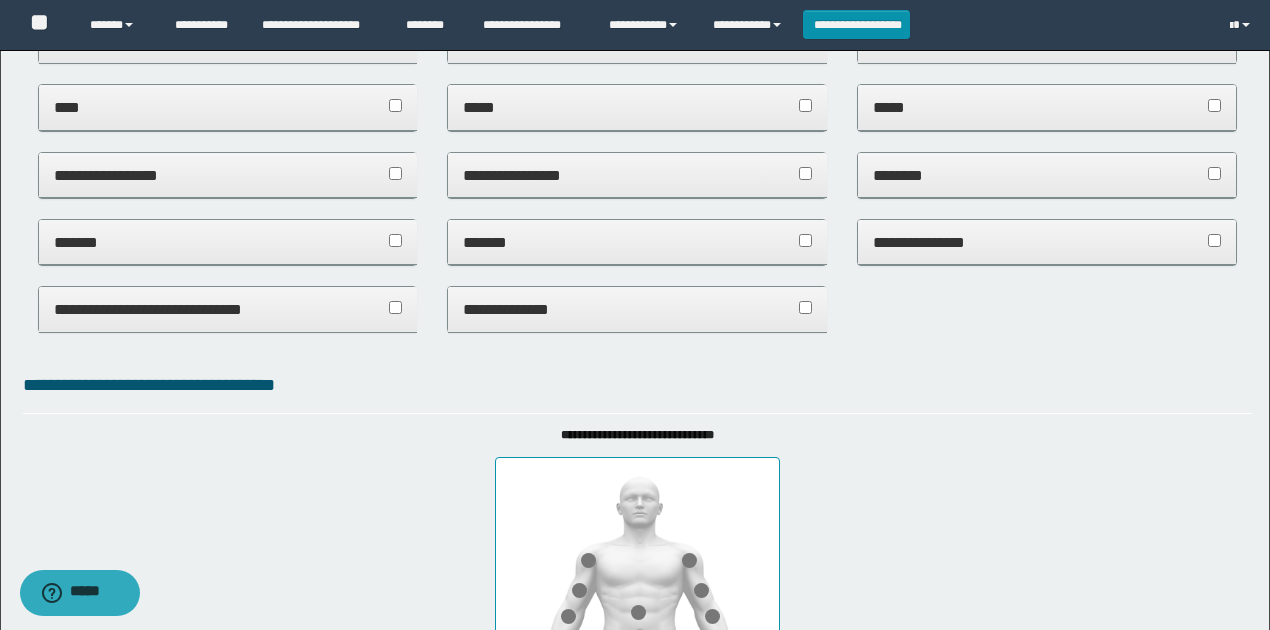 click on "**********" at bounding box center (637, 310) 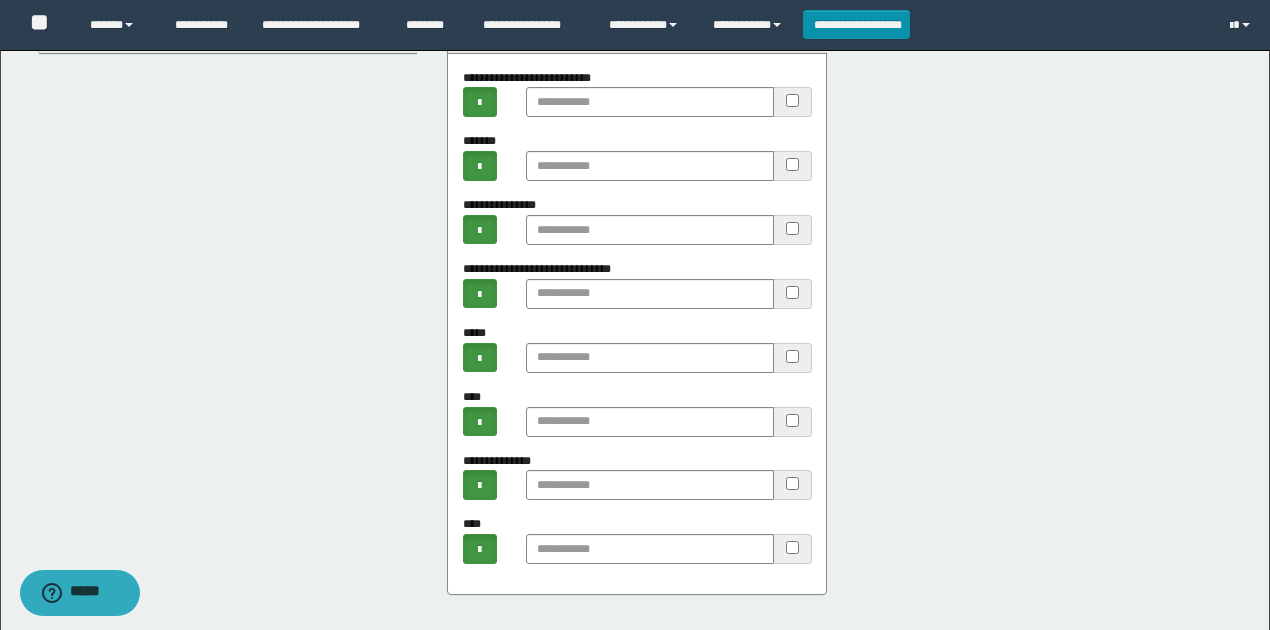 scroll, scrollTop: 466, scrollLeft: 0, axis: vertical 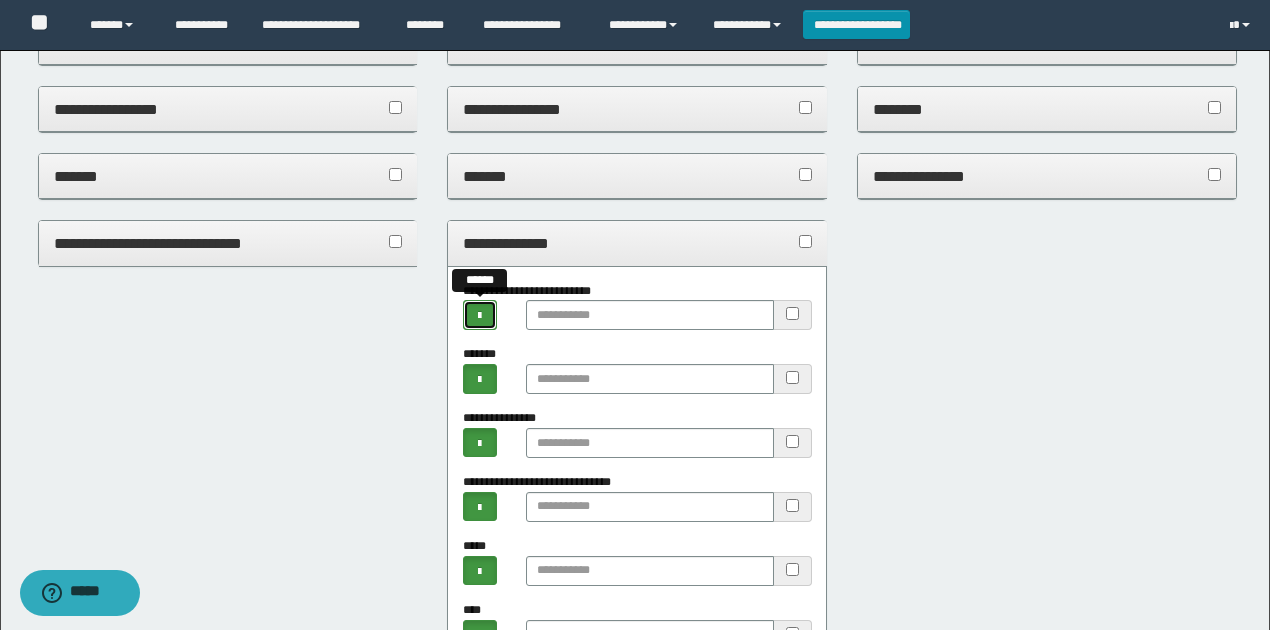 click at bounding box center (479, 316) 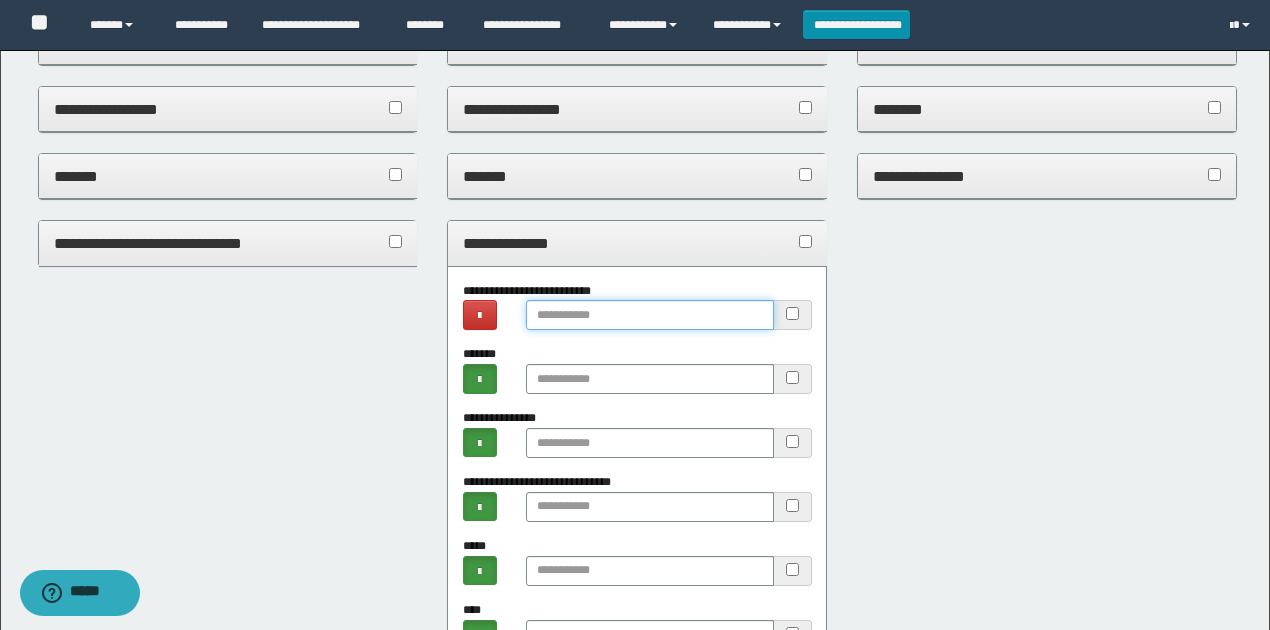 click at bounding box center [650, 315] 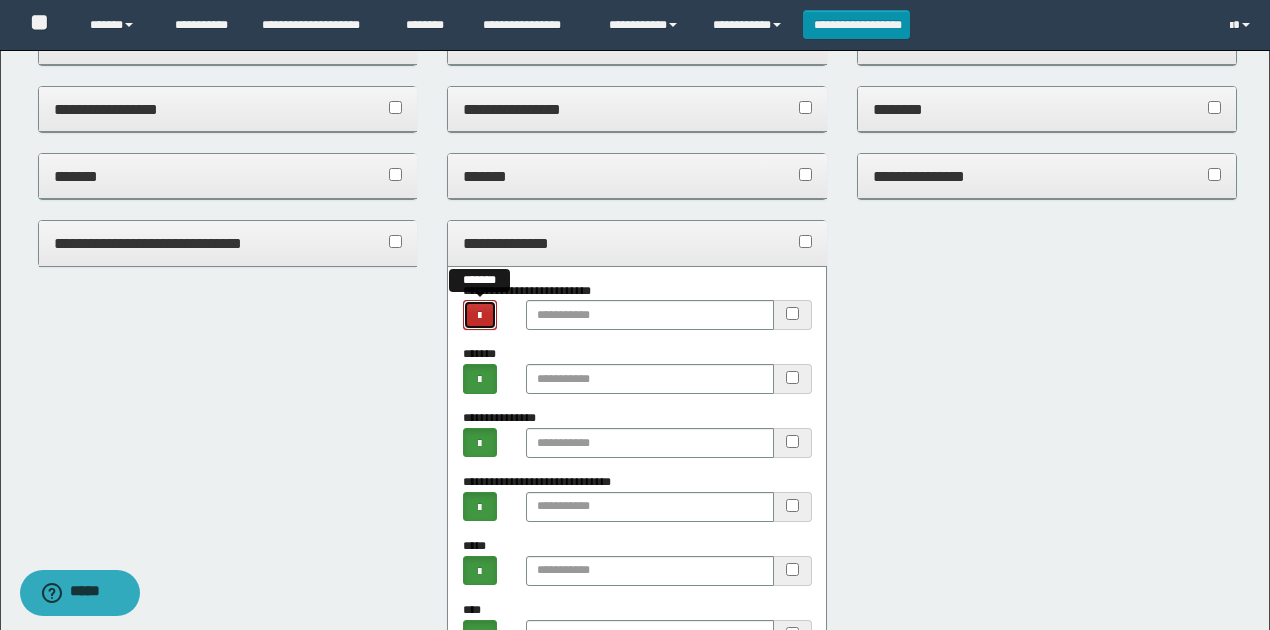 click at bounding box center (479, 314) 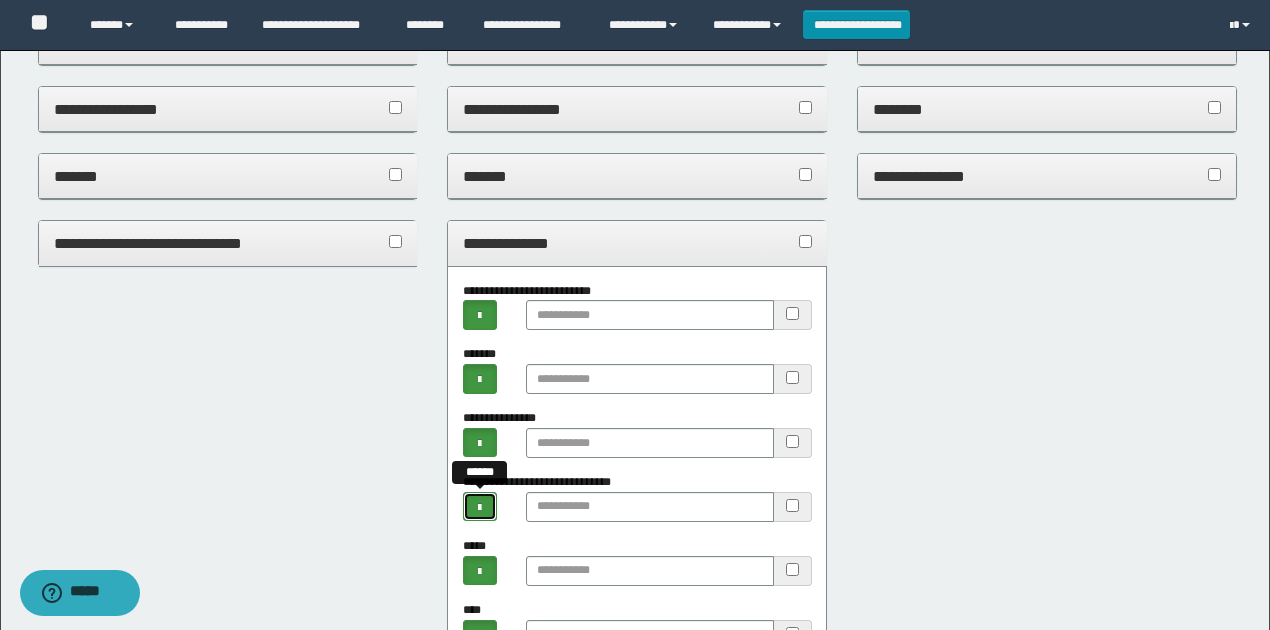 drag, startPoint x: 483, startPoint y: 506, endPoint x: 552, endPoint y: 506, distance: 69 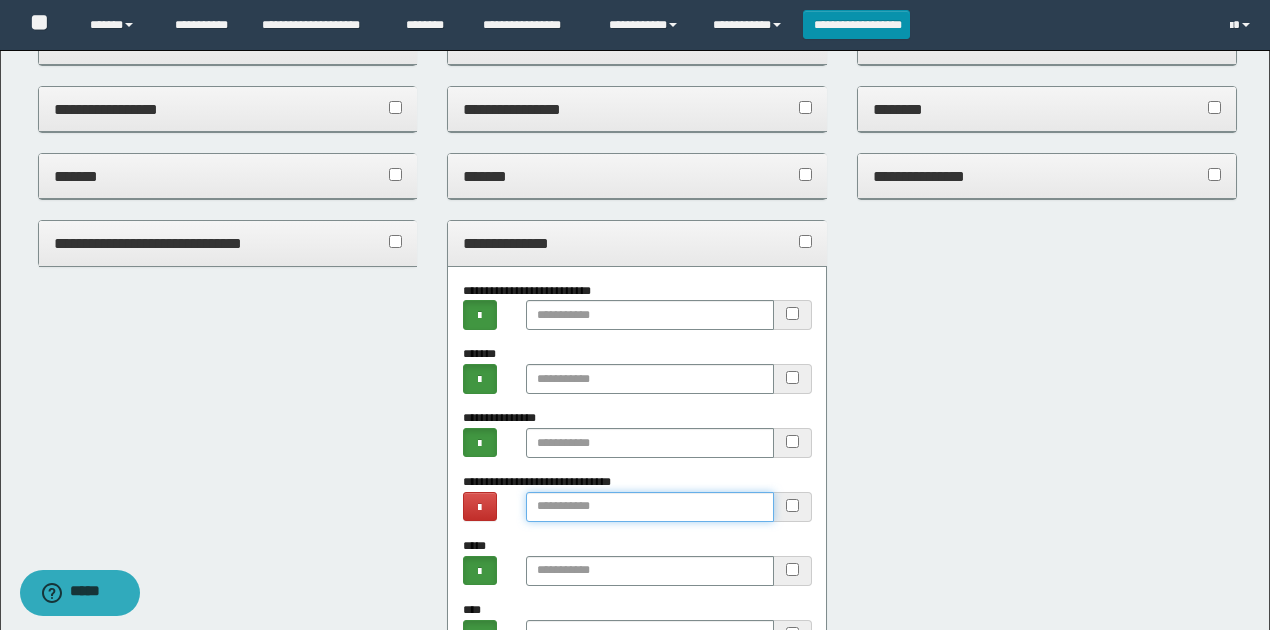 click at bounding box center (650, 507) 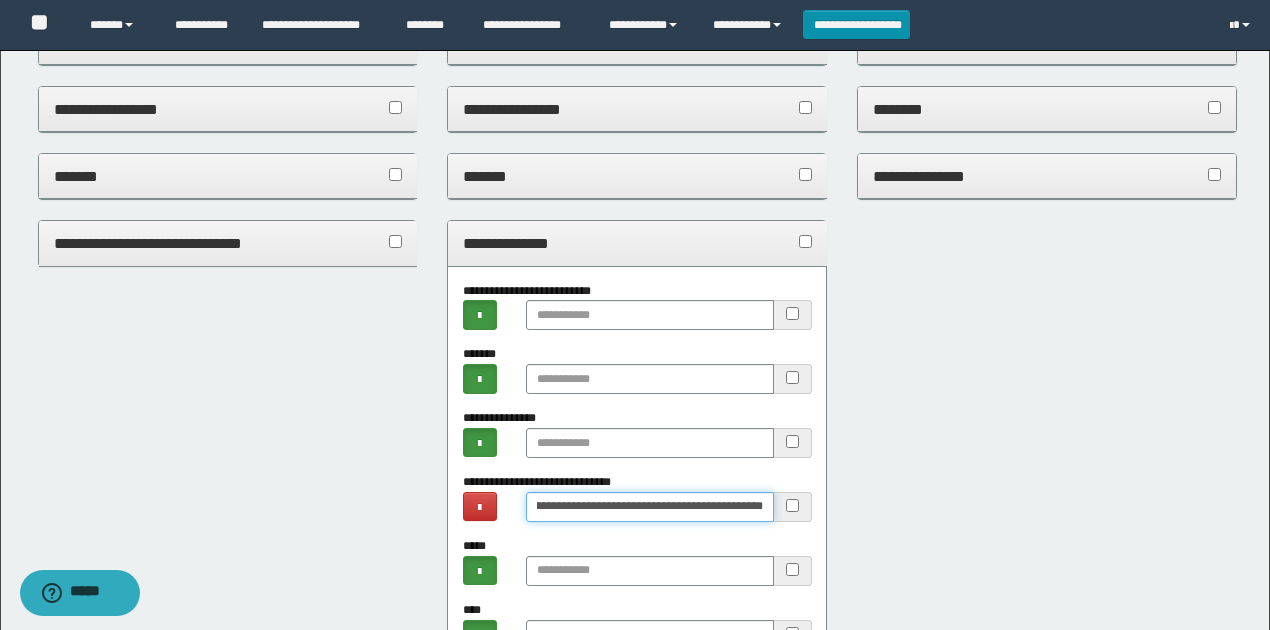 scroll, scrollTop: 0, scrollLeft: 352, axis: horizontal 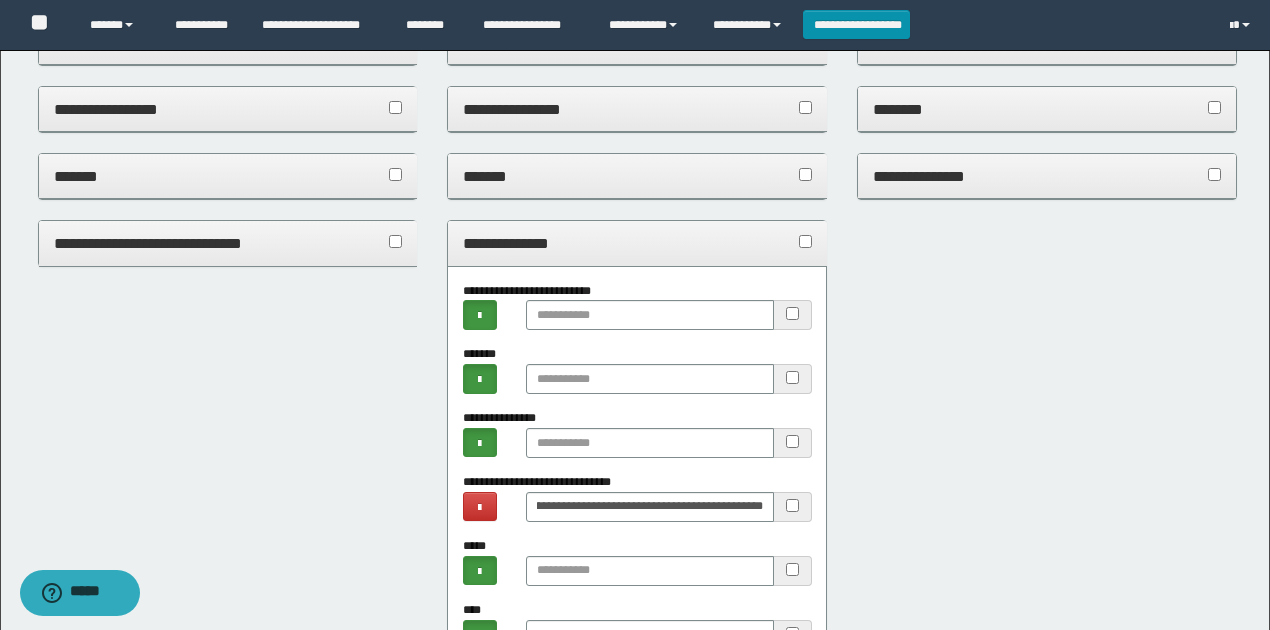 click on "**********" at bounding box center (637, 243) 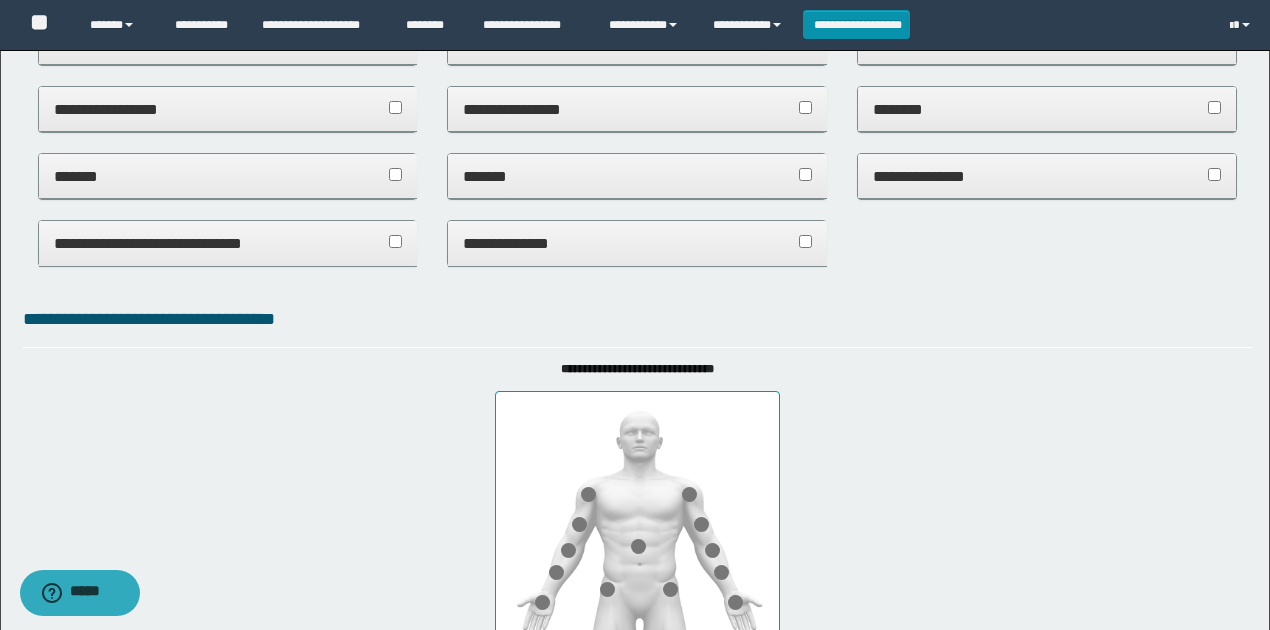 click on "**********" at bounding box center (637, 243) 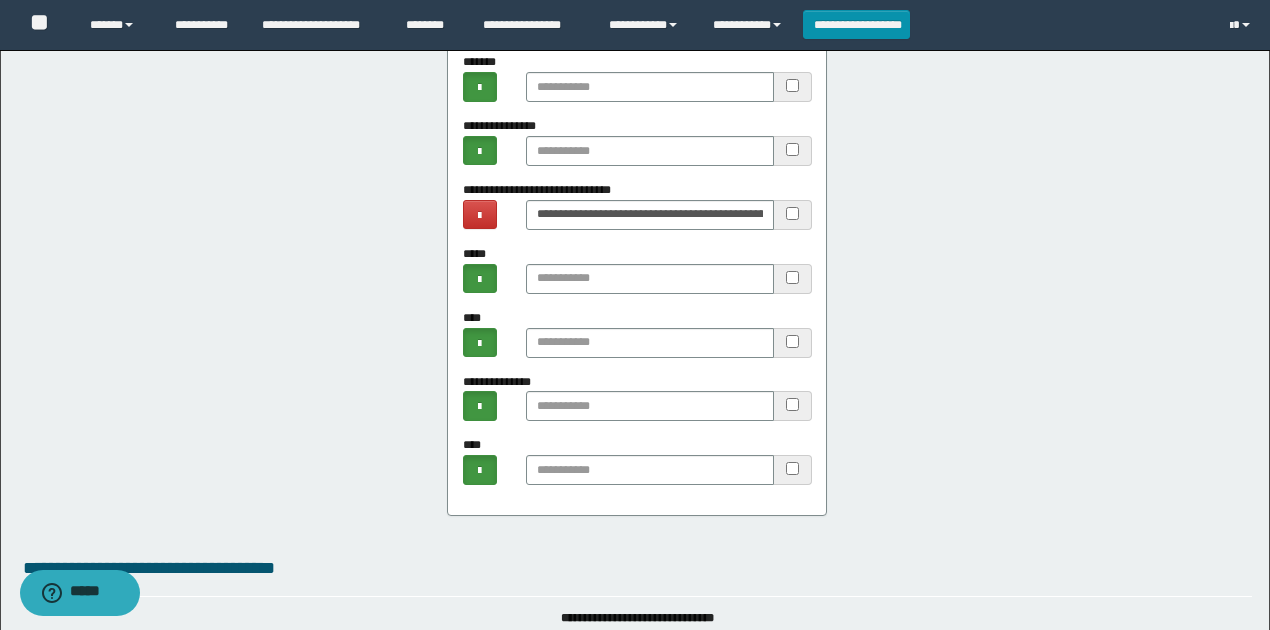 scroll, scrollTop: 600, scrollLeft: 0, axis: vertical 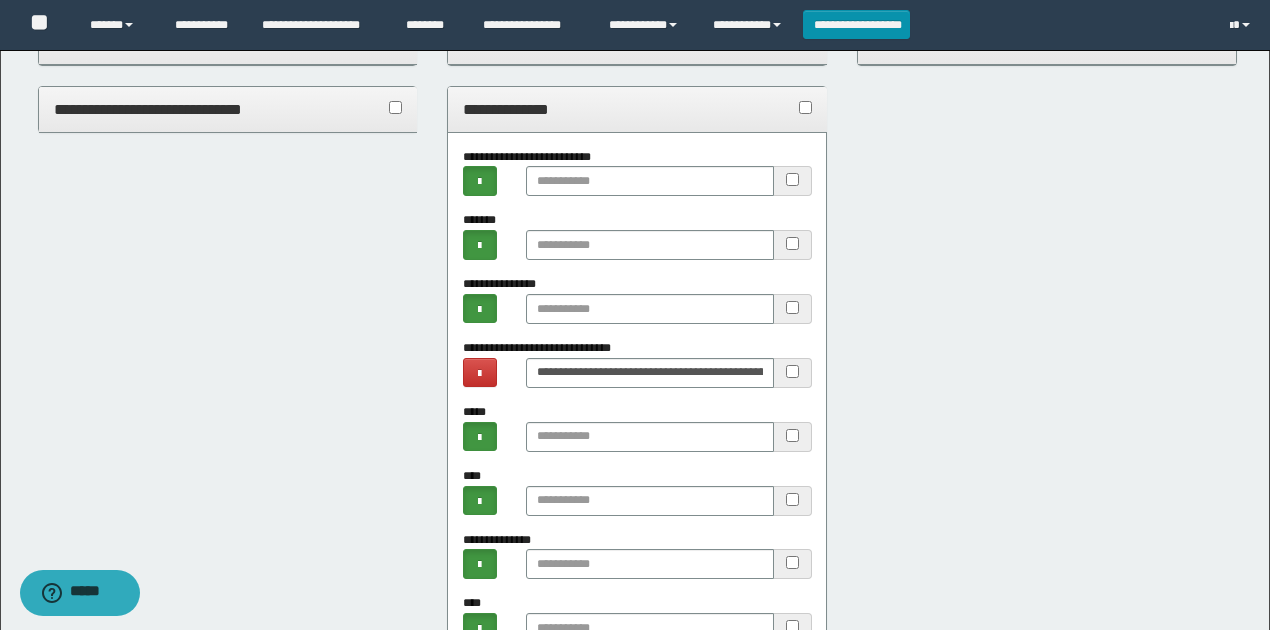 click on "**********" at bounding box center [637, 109] 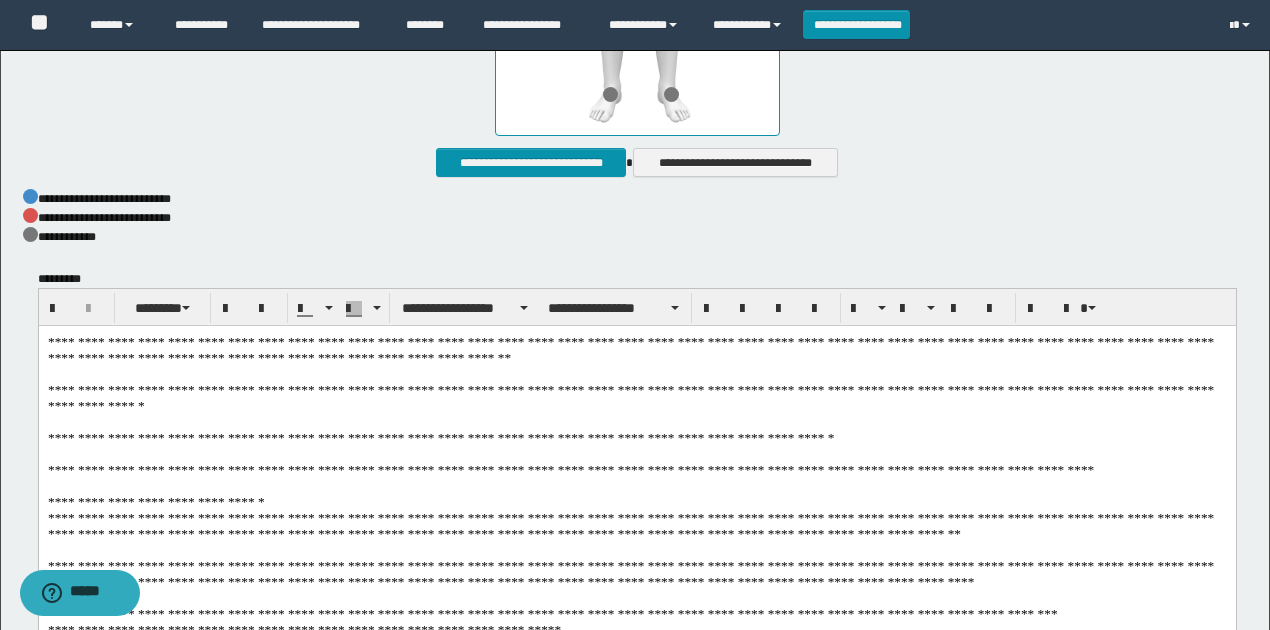scroll, scrollTop: 1333, scrollLeft: 0, axis: vertical 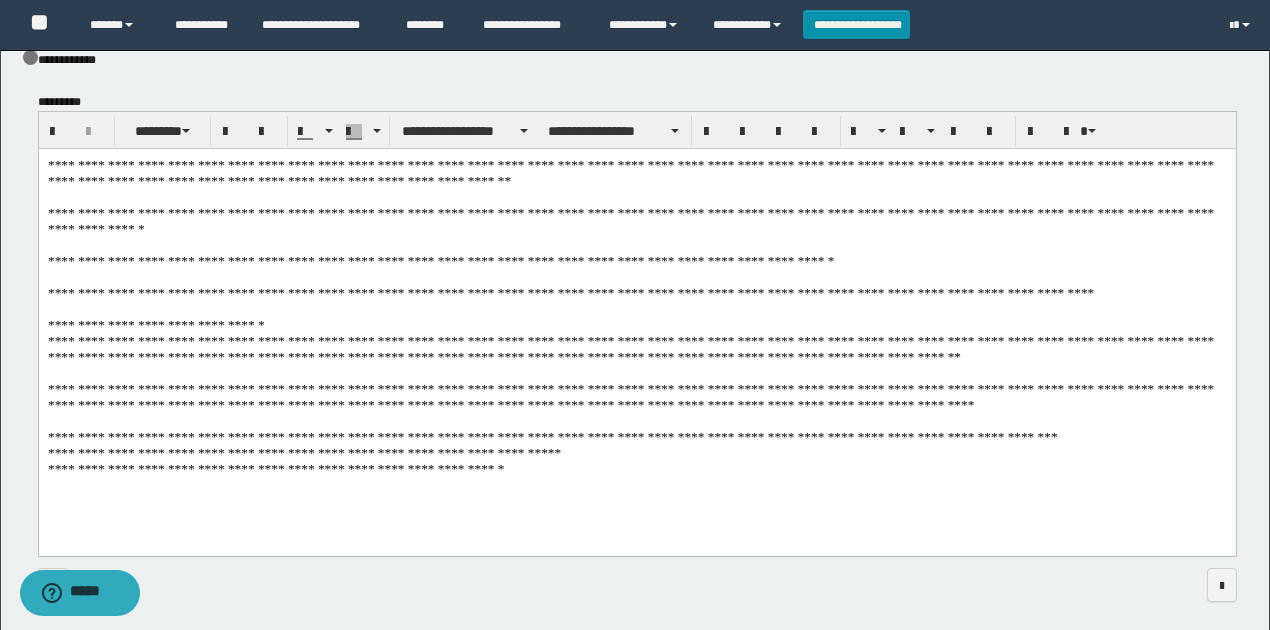 click on "**********" at bounding box center [637, 327] 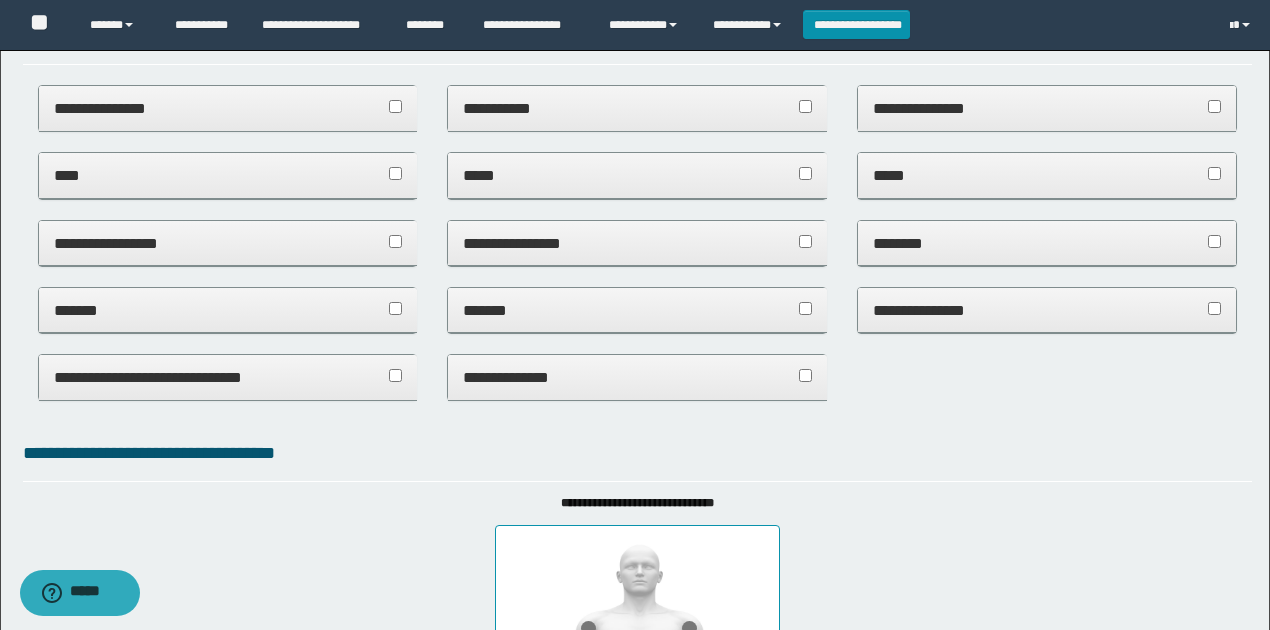 scroll, scrollTop: 0, scrollLeft: 0, axis: both 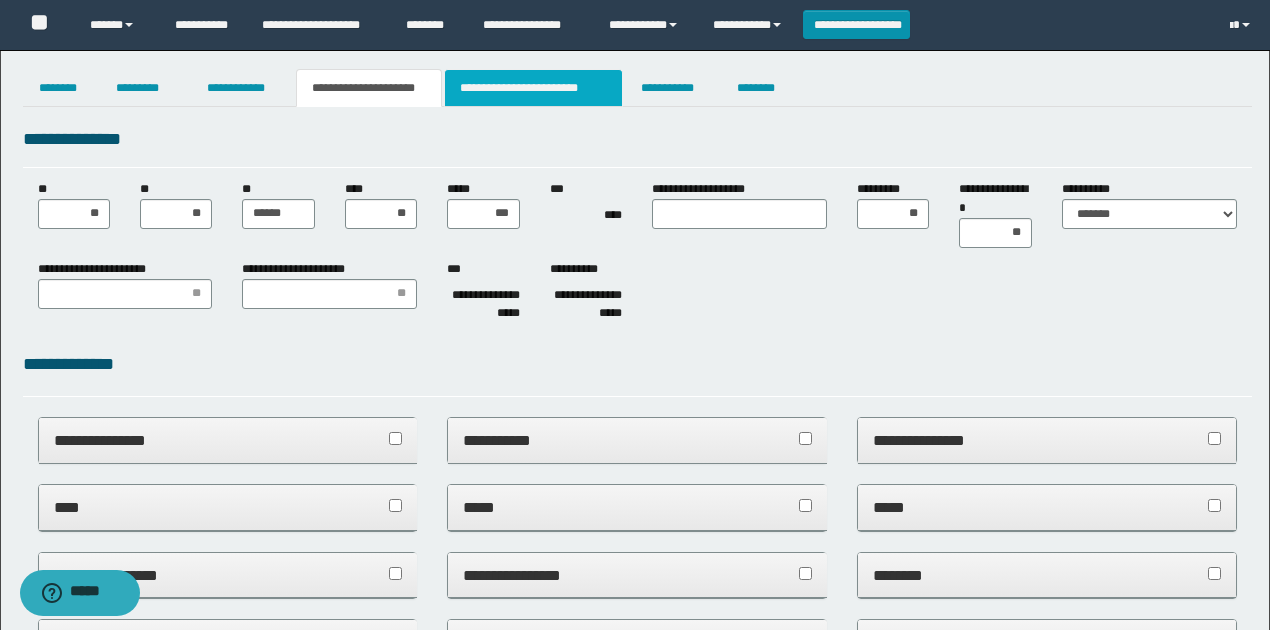 click on "**********" at bounding box center (533, 88) 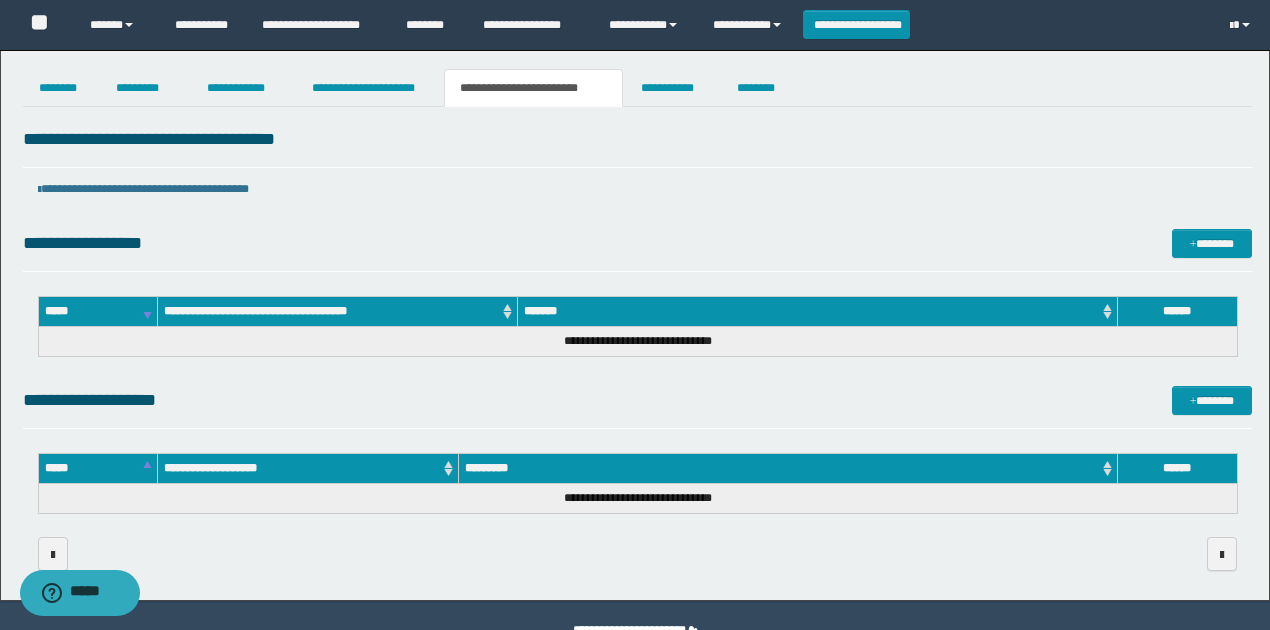 drag, startPoint x: 611, startPoint y: 267, endPoint x: 632, endPoint y: 137, distance: 131.68523 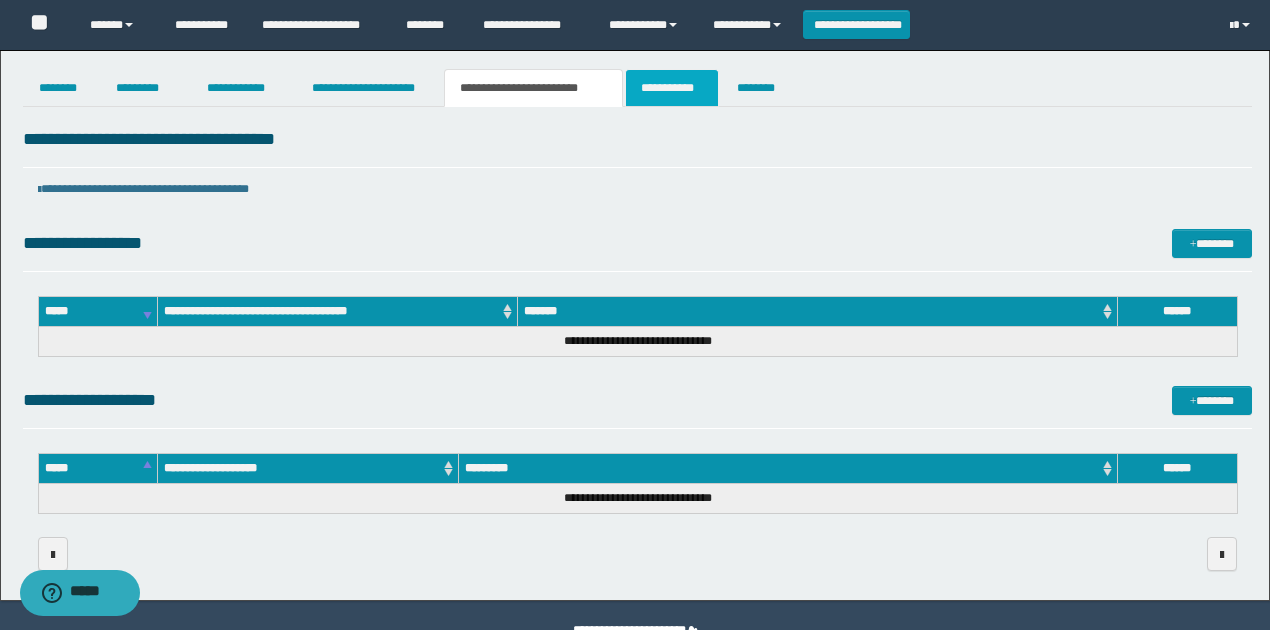 click on "**********" at bounding box center (672, 88) 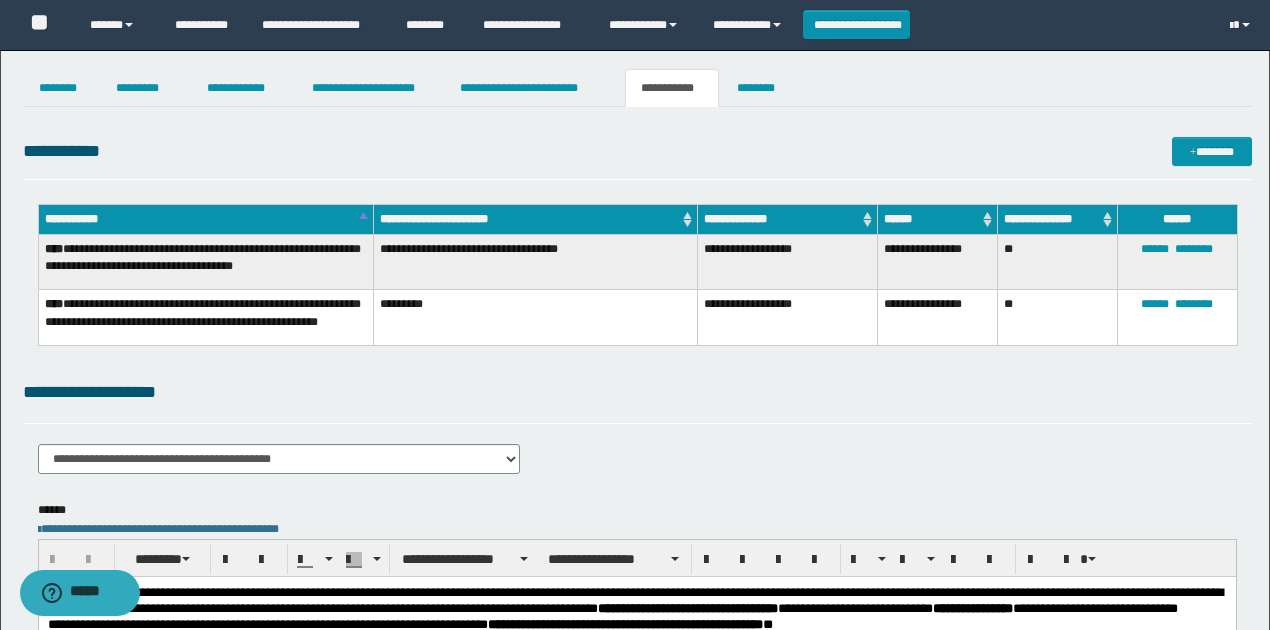click on "**********" at bounding box center [637, 572] 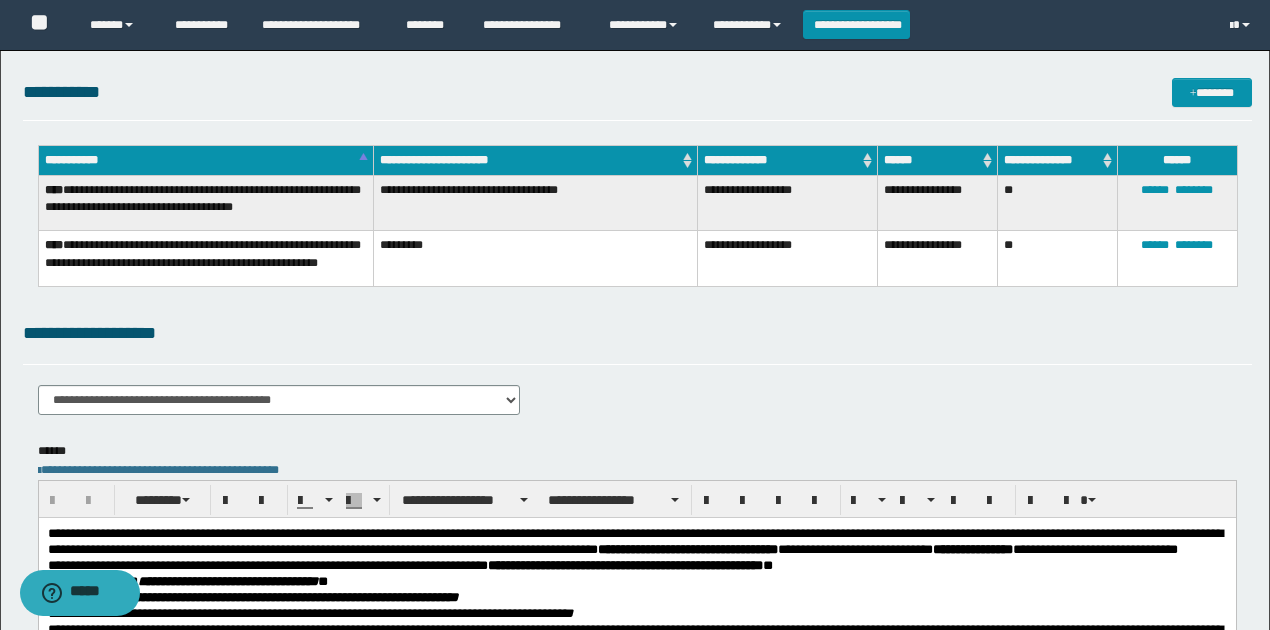scroll, scrollTop: 0, scrollLeft: 0, axis: both 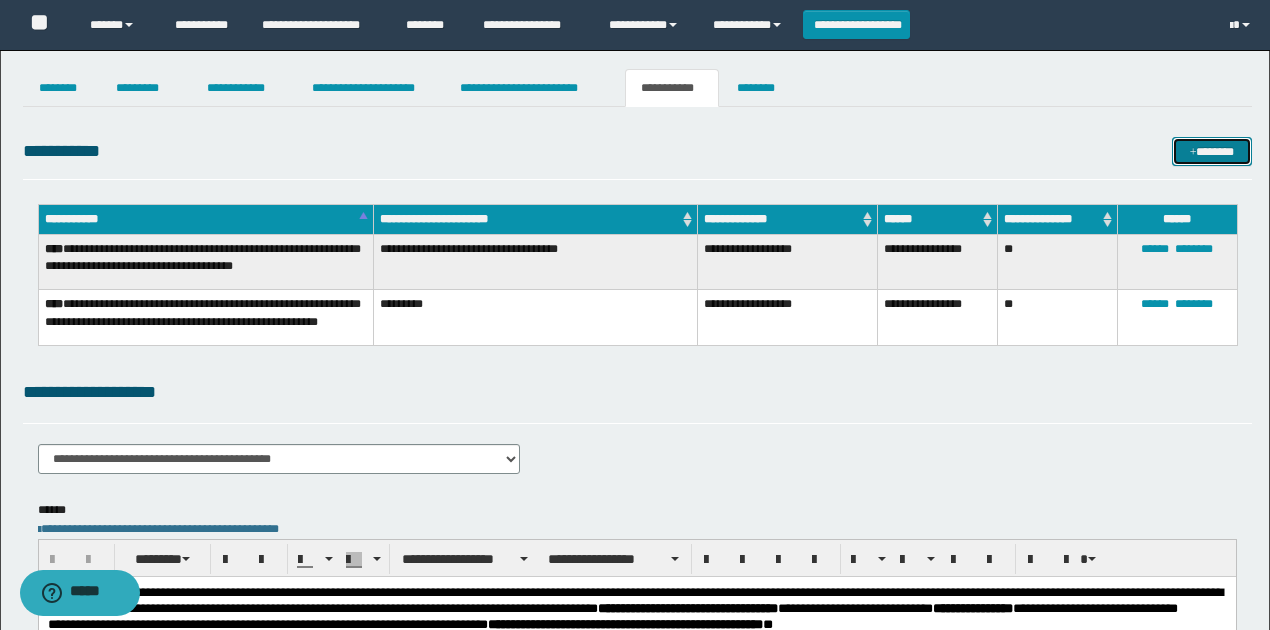 drag, startPoint x: 1201, startPoint y: 146, endPoint x: 868, endPoint y: 124, distance: 333.72592 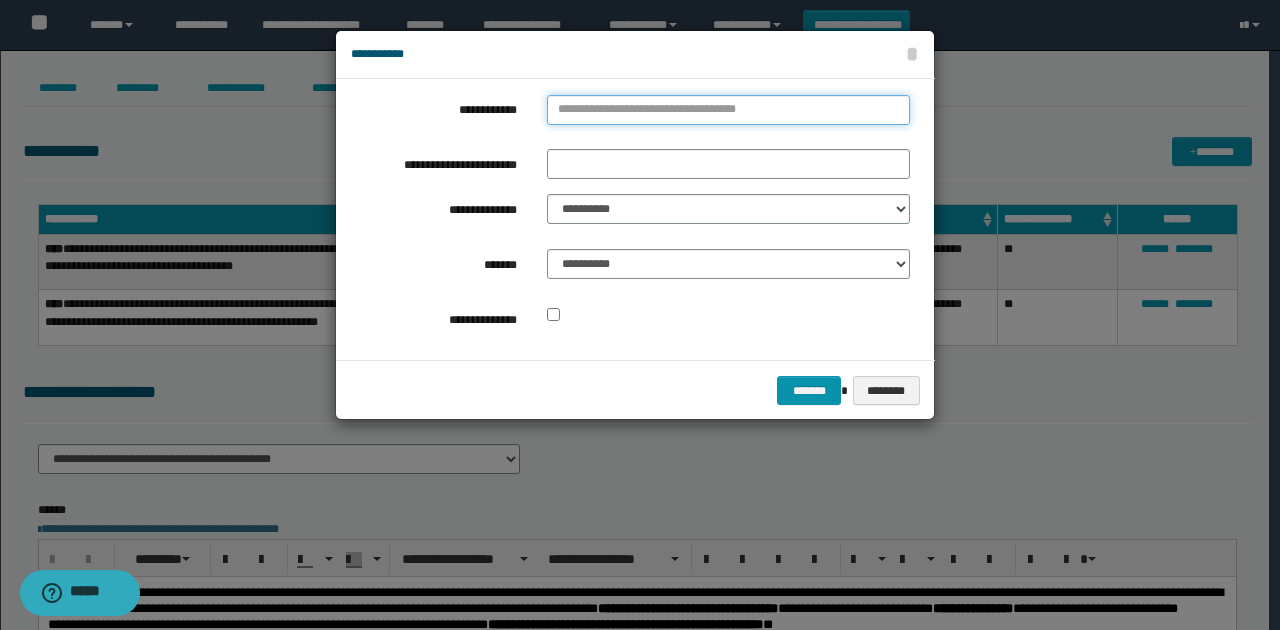 click on "**********" at bounding box center (728, 110) 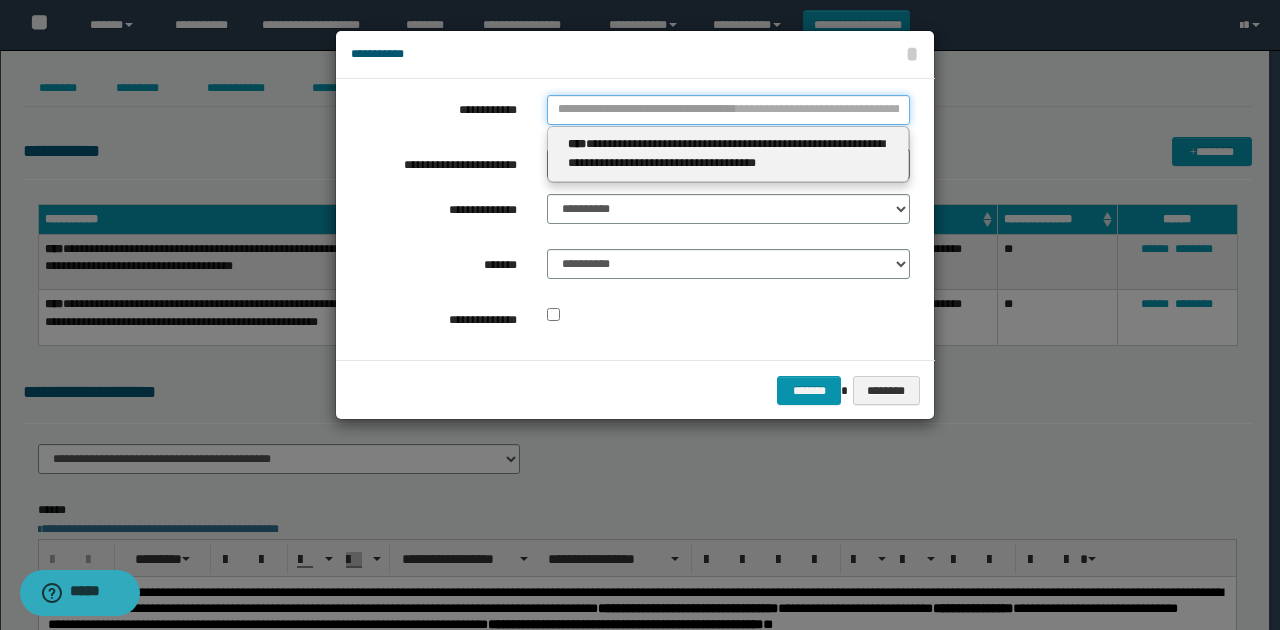 type 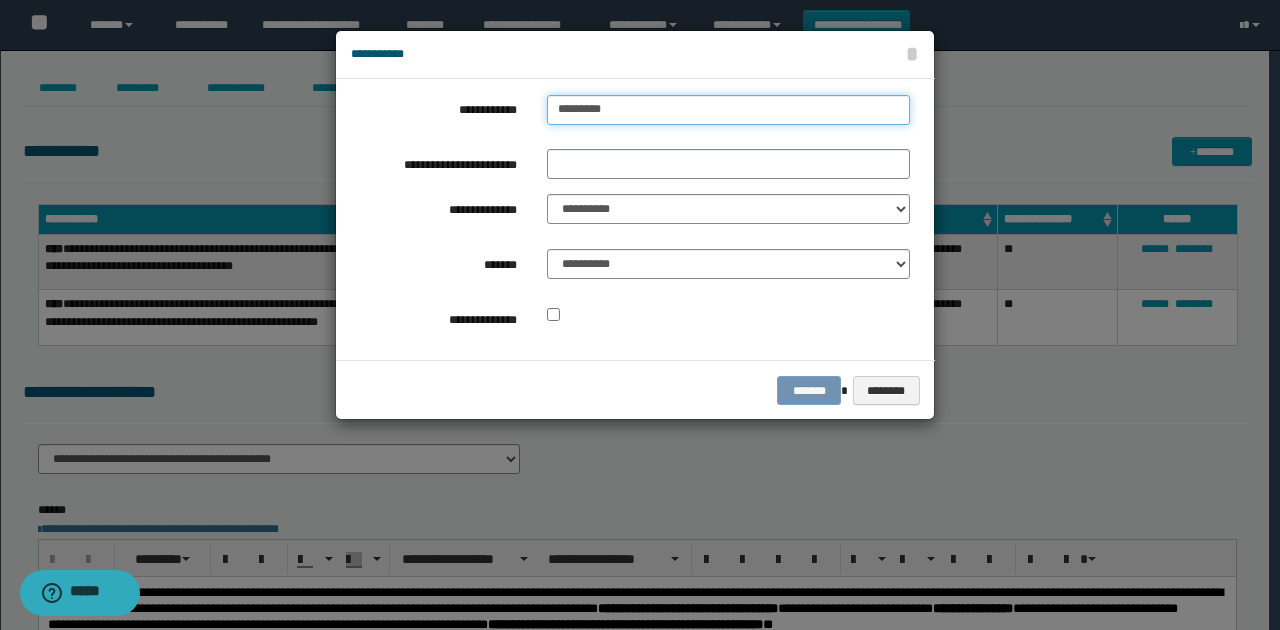 type on "**********" 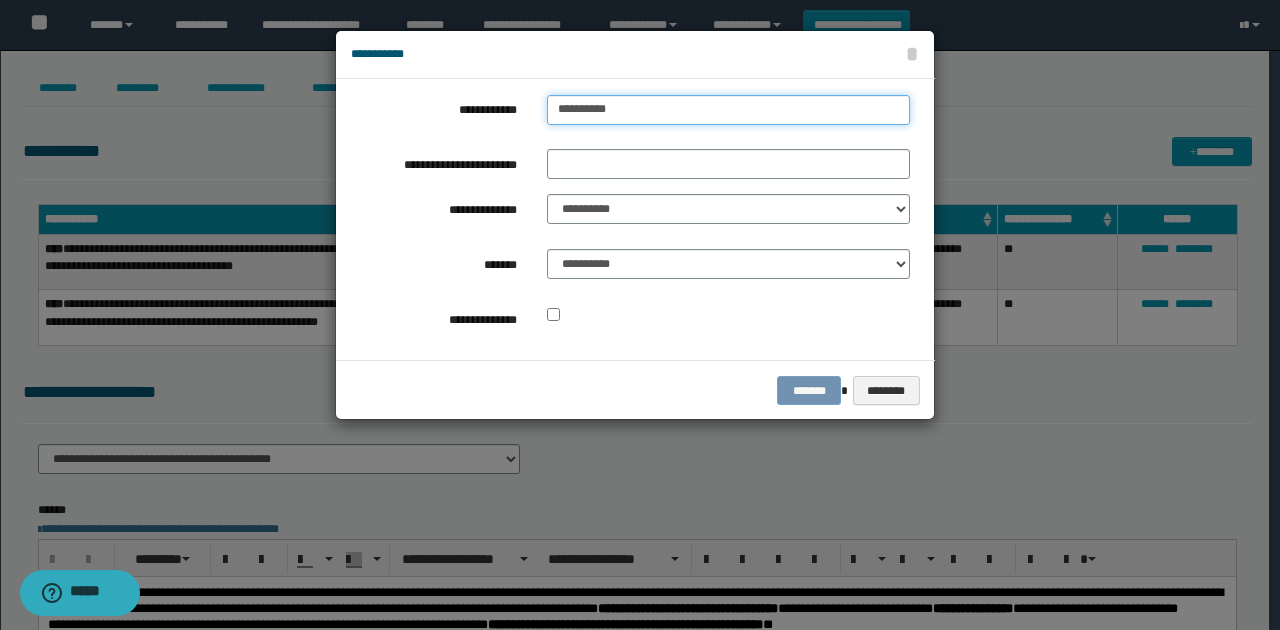 type on "**********" 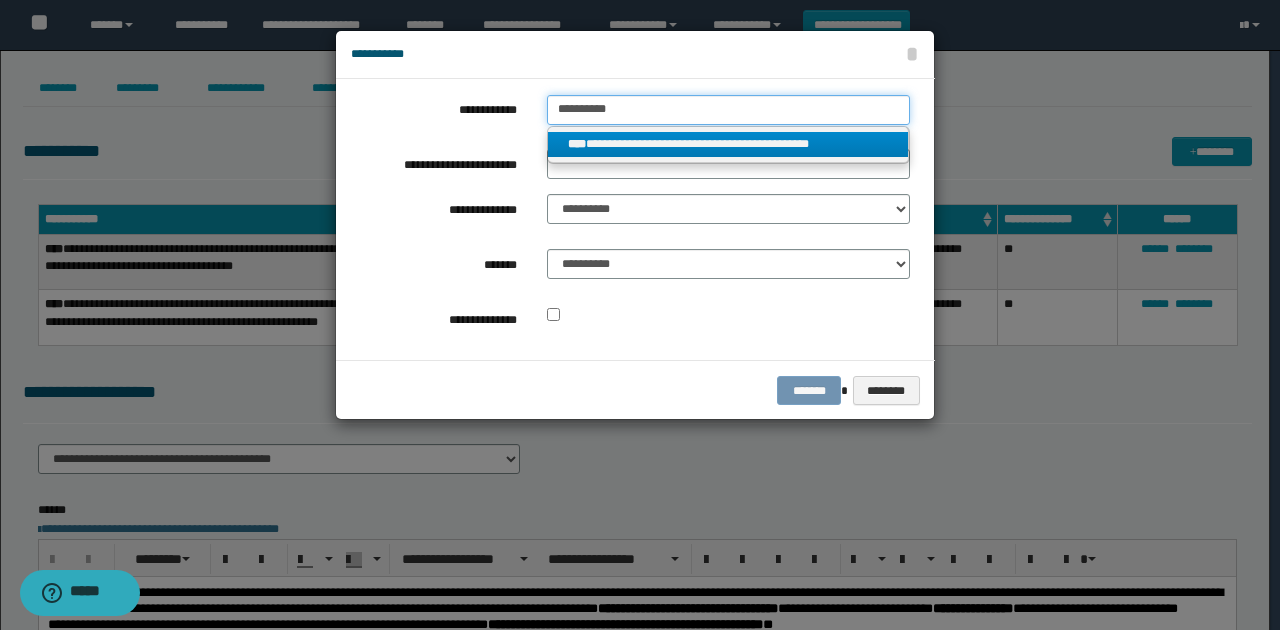 type on "**********" 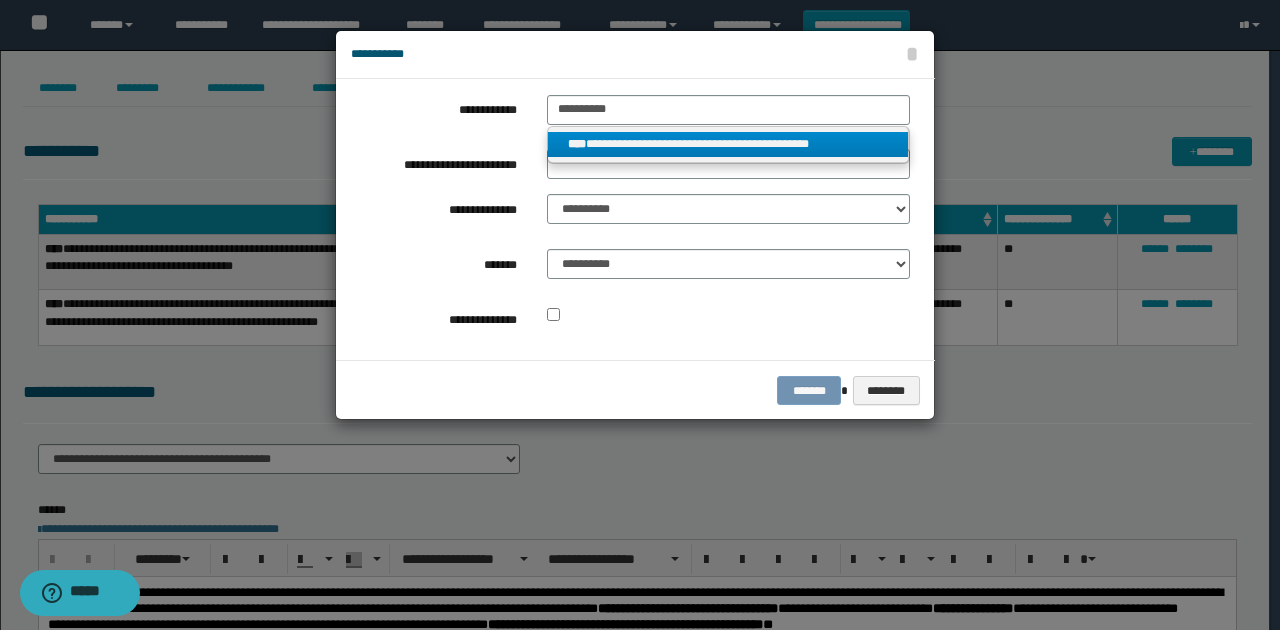 click on "**********" at bounding box center [728, 144] 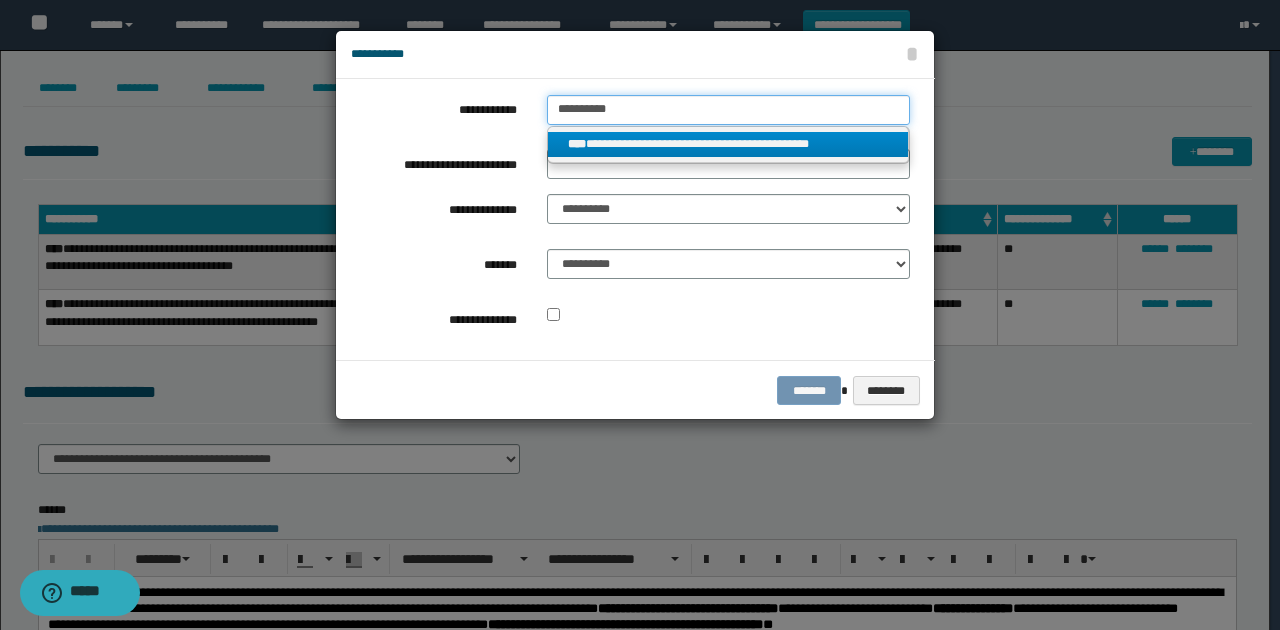 type 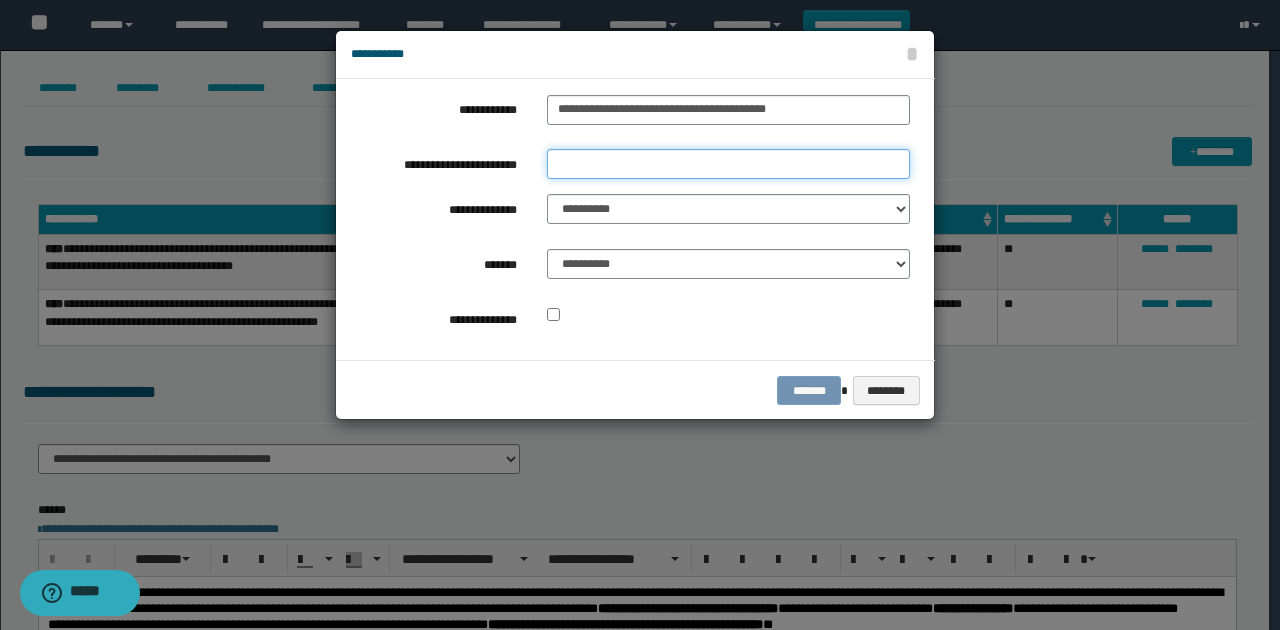 click on "**********" at bounding box center [728, 164] 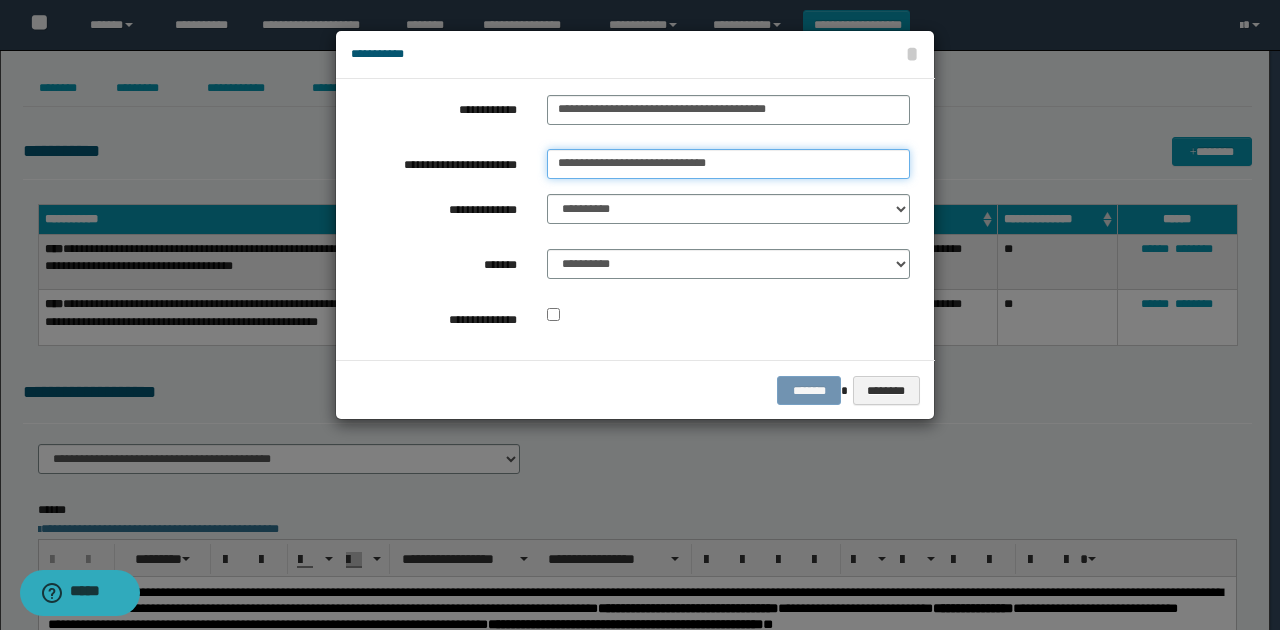 type on "**********" 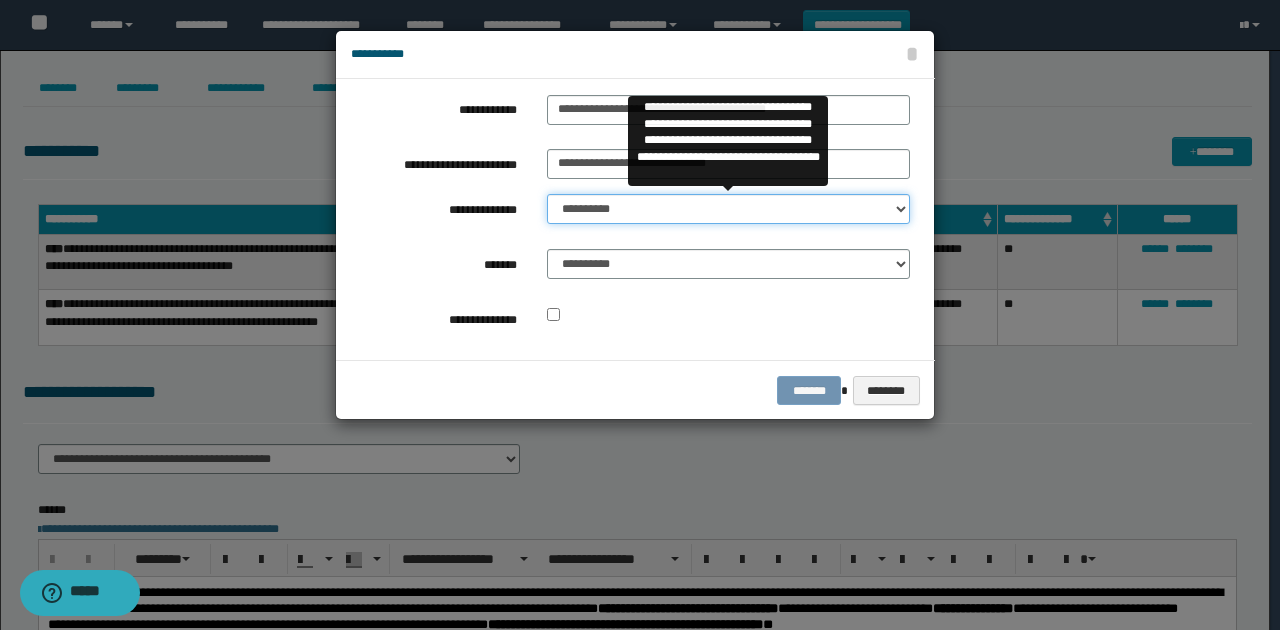 click on "**********" at bounding box center (728, 209) 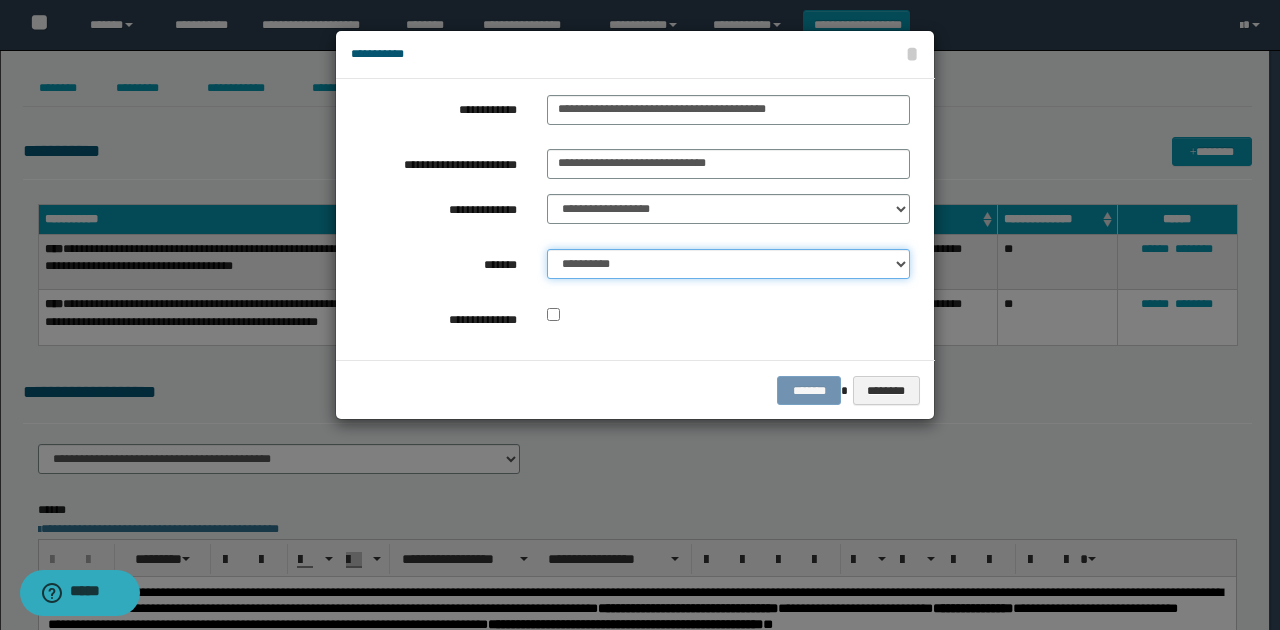 click on "**********" at bounding box center (728, 264) 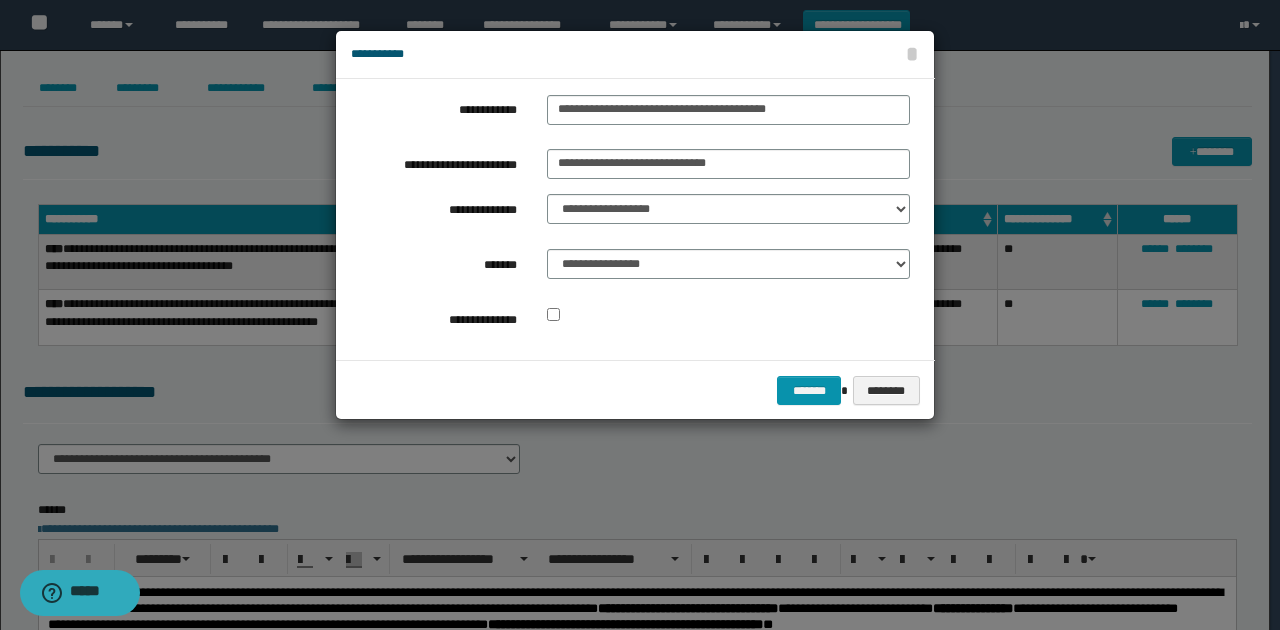 click on "**********" at bounding box center [630, 219] 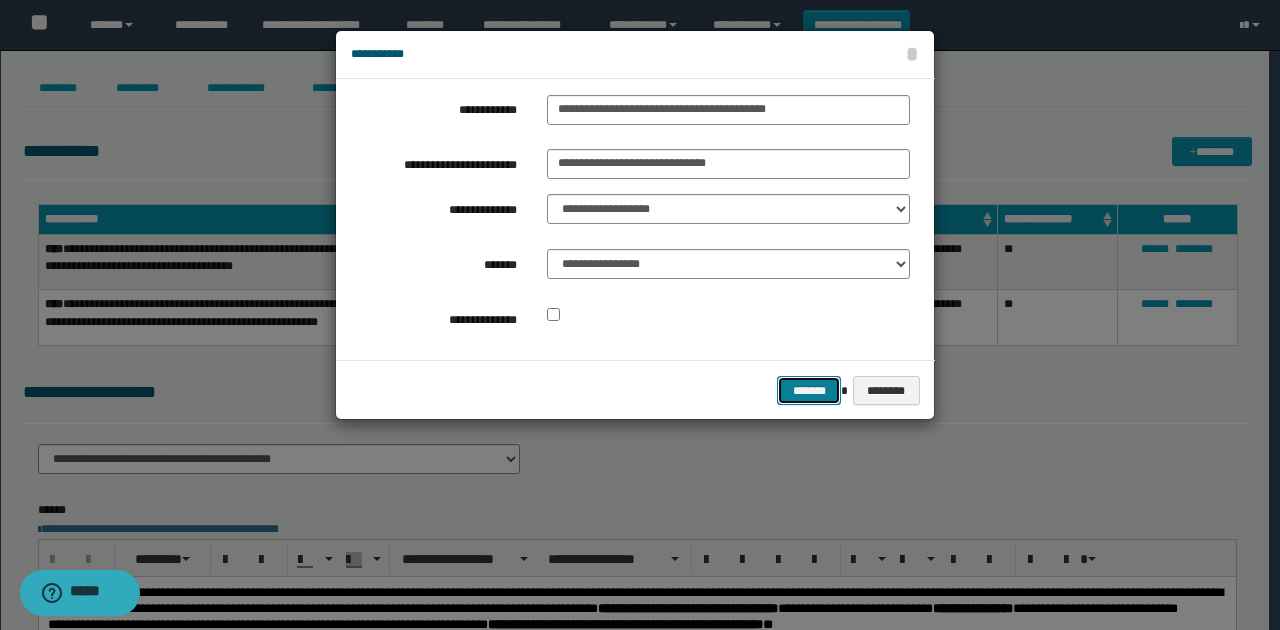 click on "*******" at bounding box center (809, 390) 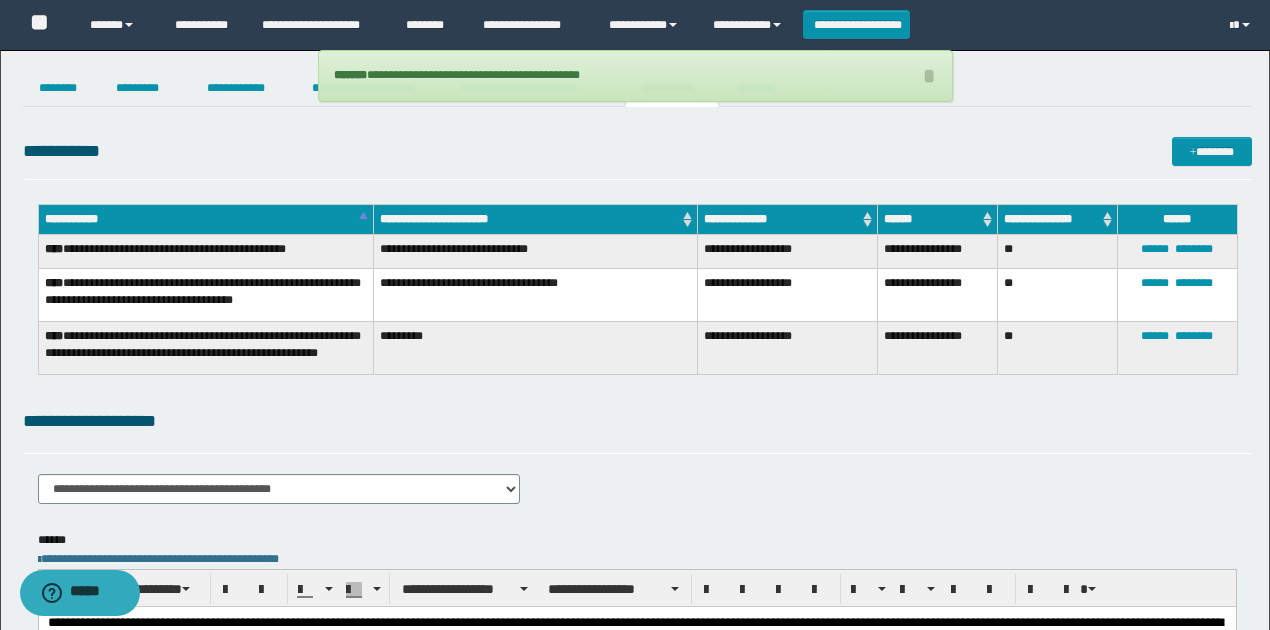 click on "**********" at bounding box center [637, 587] 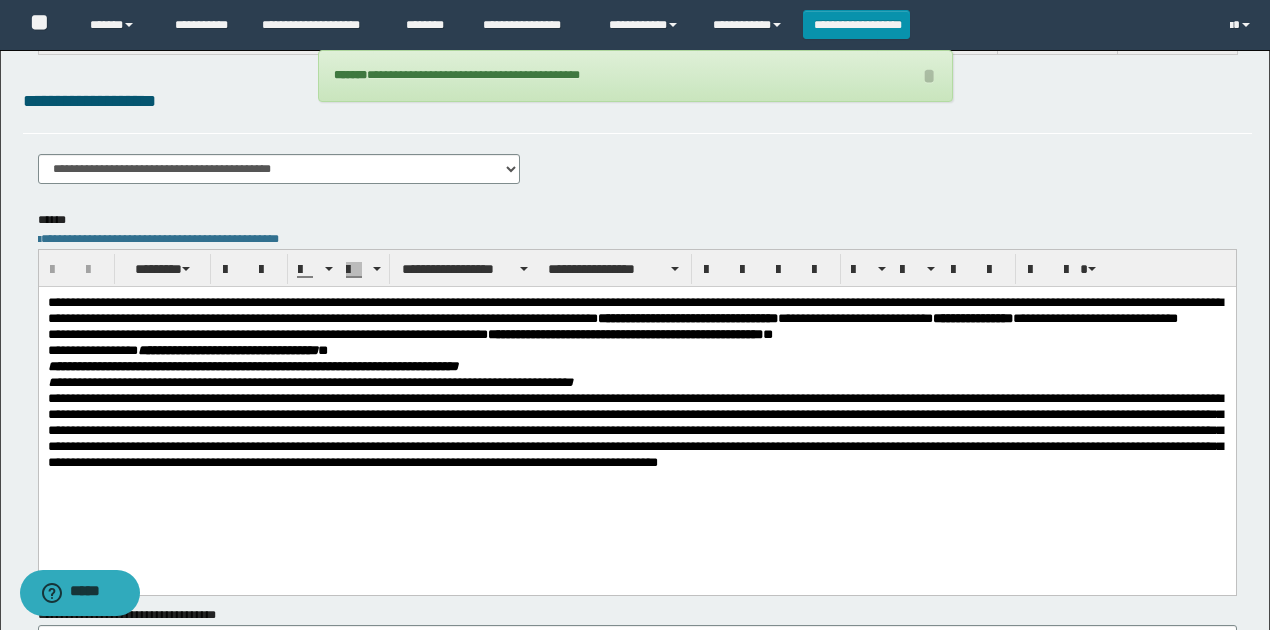 scroll, scrollTop: 333, scrollLeft: 0, axis: vertical 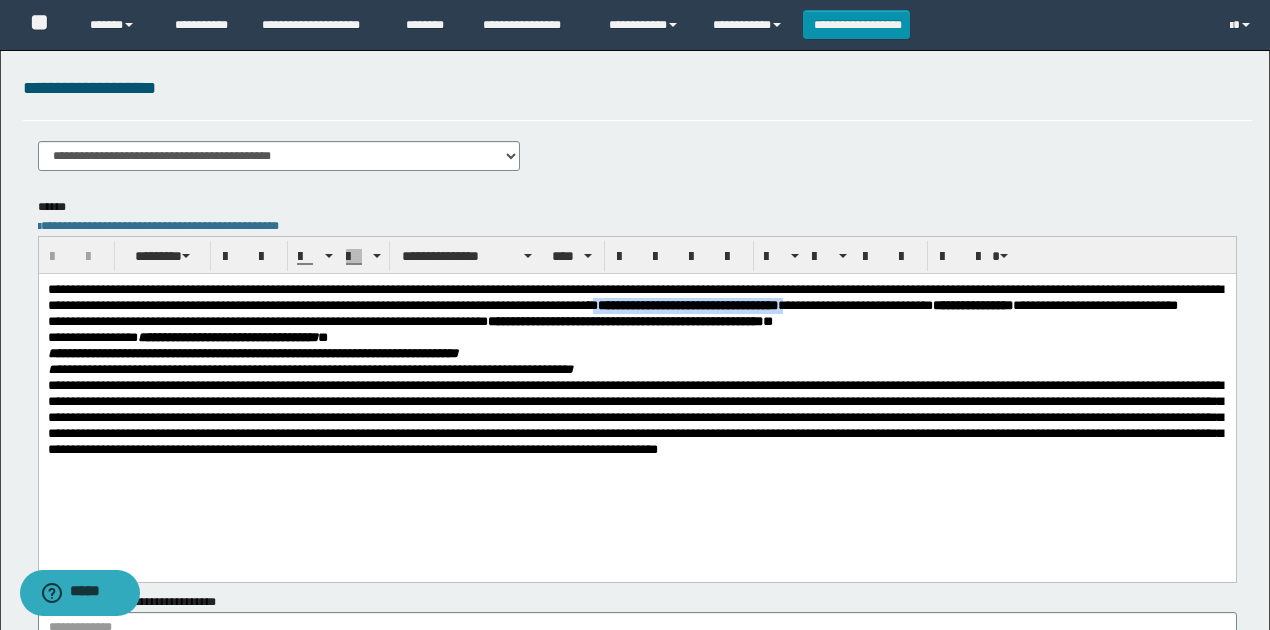 drag, startPoint x: 856, startPoint y: 304, endPoint x: 1076, endPoint y: 306, distance: 220.0091 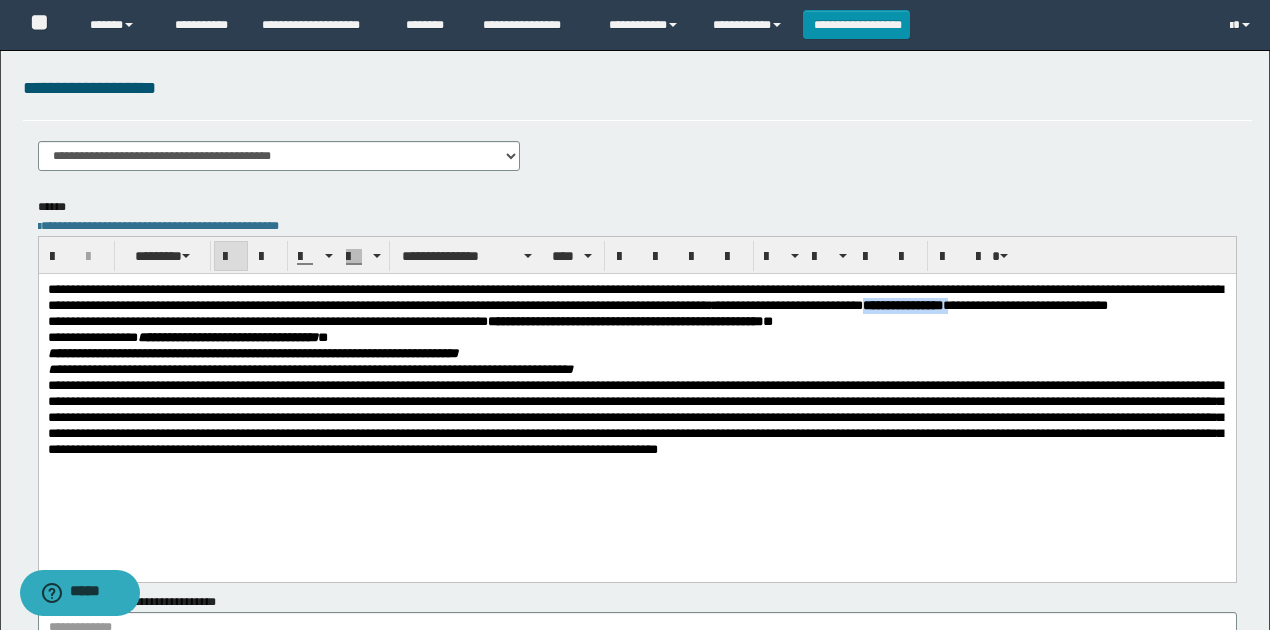 drag, startPoint x: 1158, startPoint y: 303, endPoint x: 84, endPoint y: 319, distance: 1074.1191 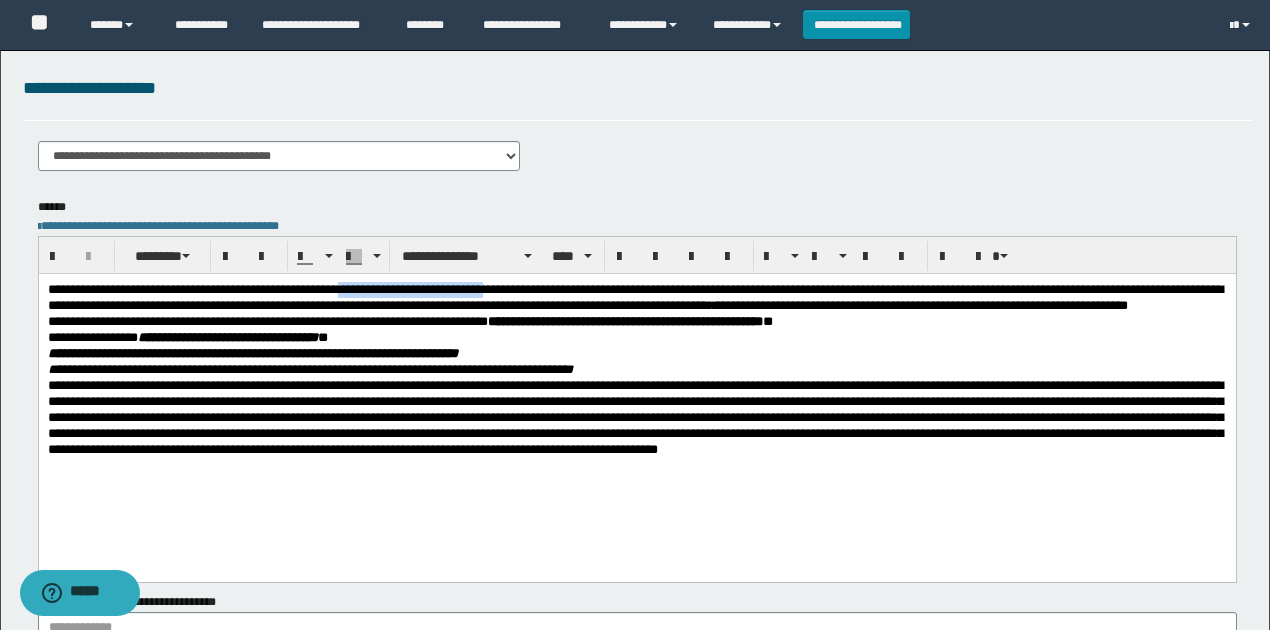 drag, startPoint x: 398, startPoint y: 286, endPoint x: 620, endPoint y: 286, distance: 222 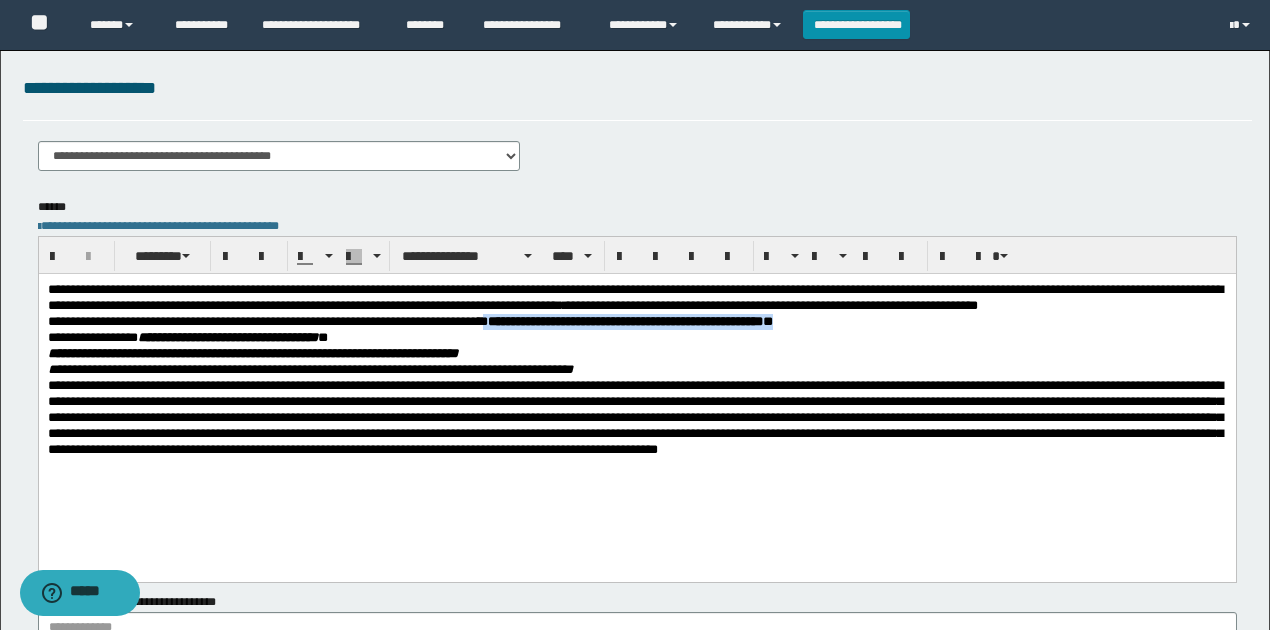 drag, startPoint x: 524, startPoint y: 334, endPoint x: 843, endPoint y: 339, distance: 319.03918 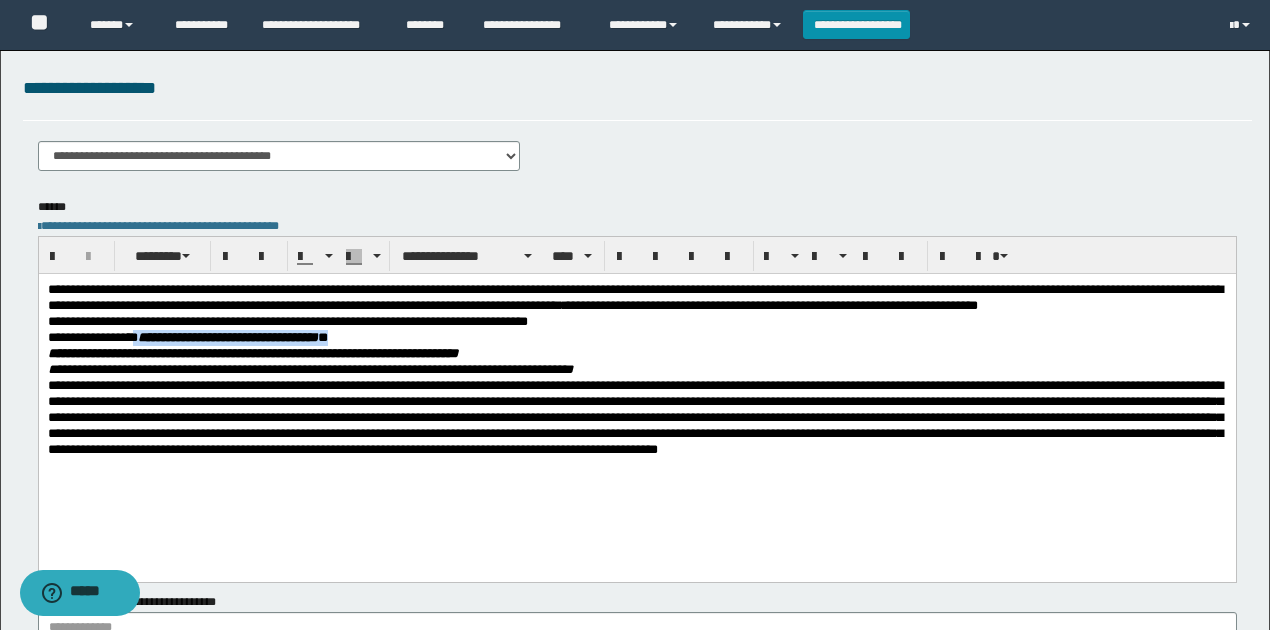 drag, startPoint x: 360, startPoint y: 356, endPoint x: 136, endPoint y: 350, distance: 224.08034 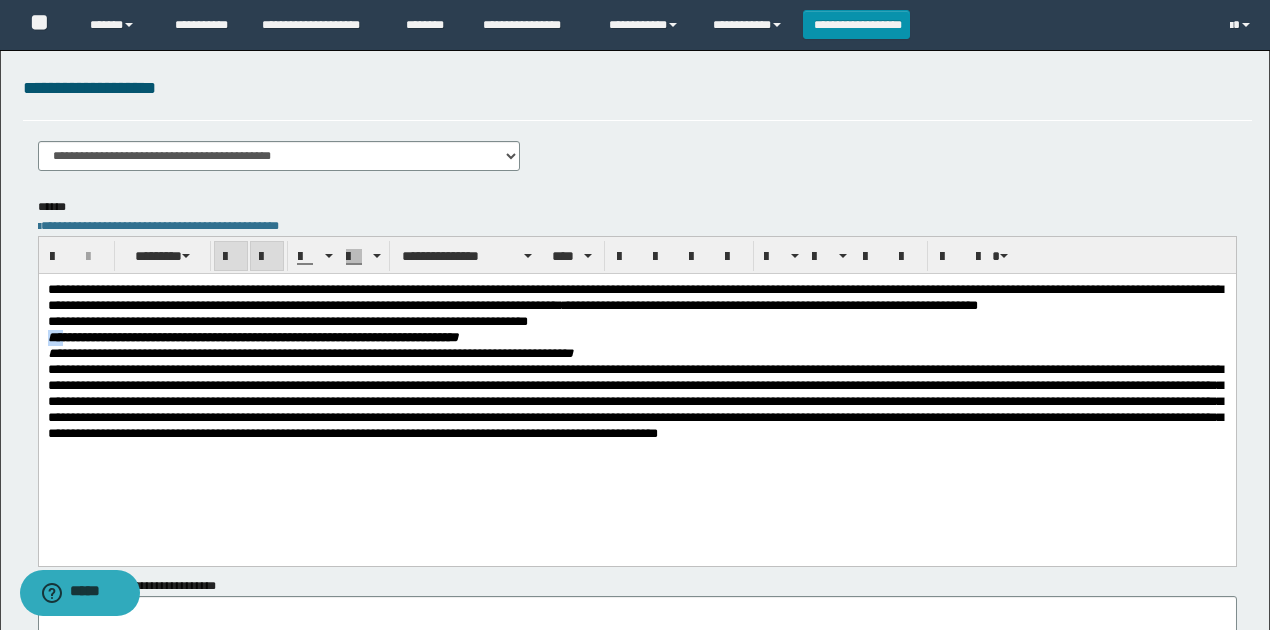 drag, startPoint x: 64, startPoint y: 349, endPoint x: 34, endPoint y: 350, distance: 30.016663 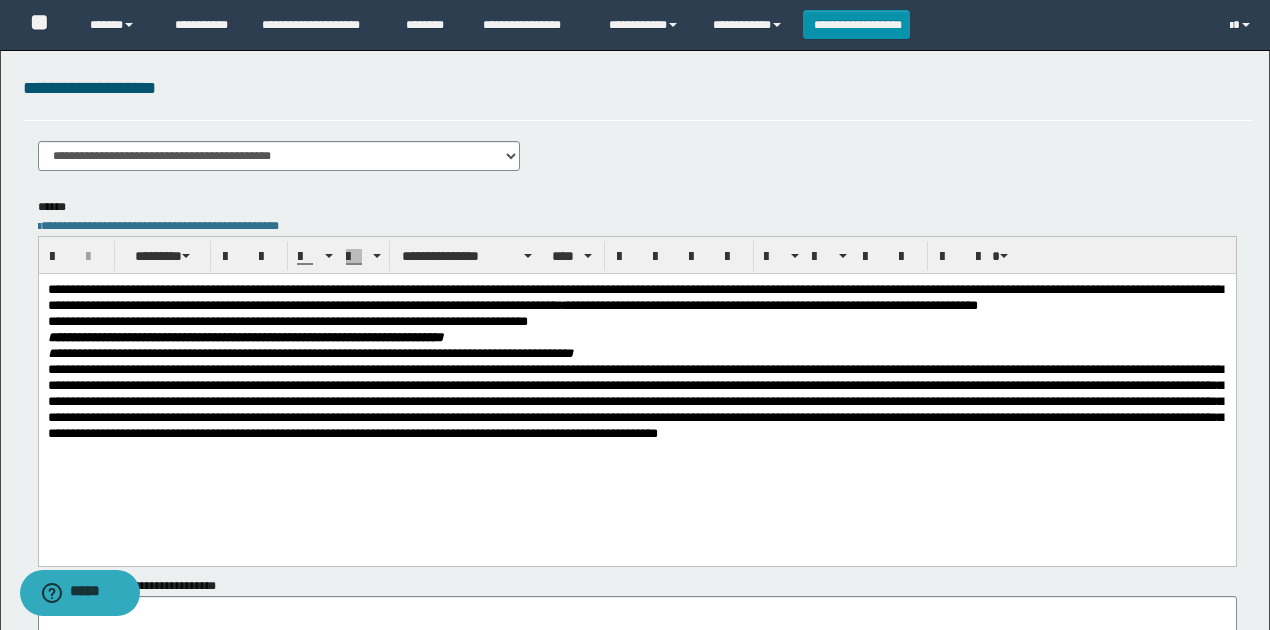 click on "**********" at bounding box center (287, 320) 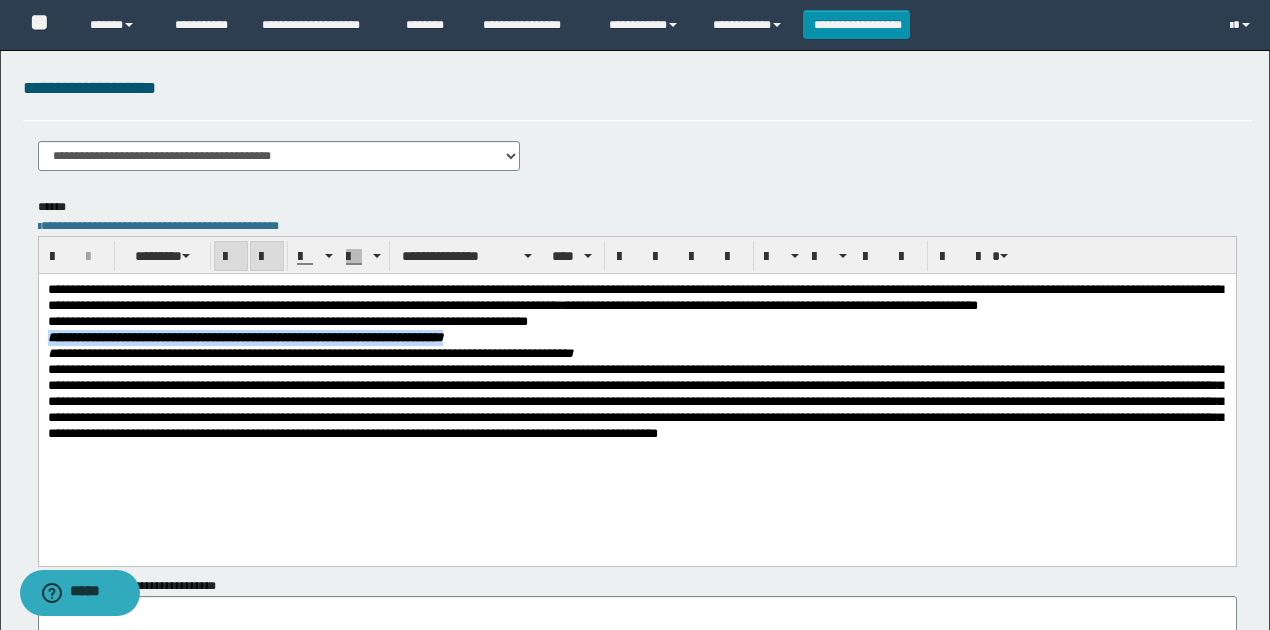 drag, startPoint x: 504, startPoint y: 354, endPoint x: 23, endPoint y: 354, distance: 481 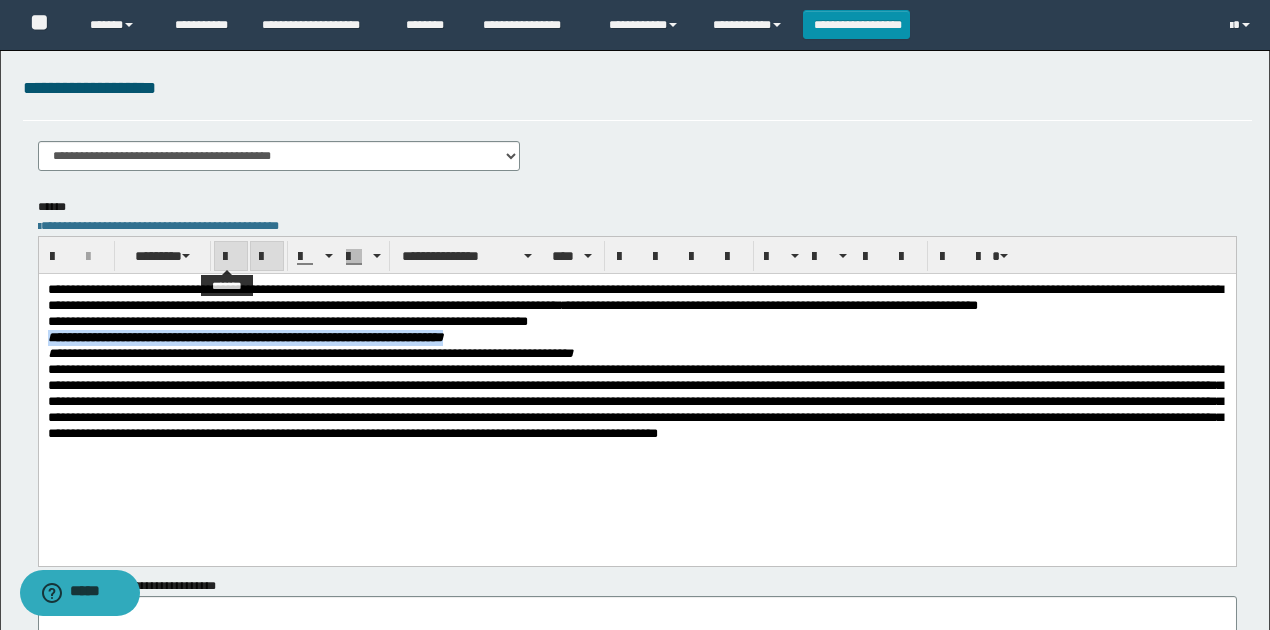 click at bounding box center (231, 257) 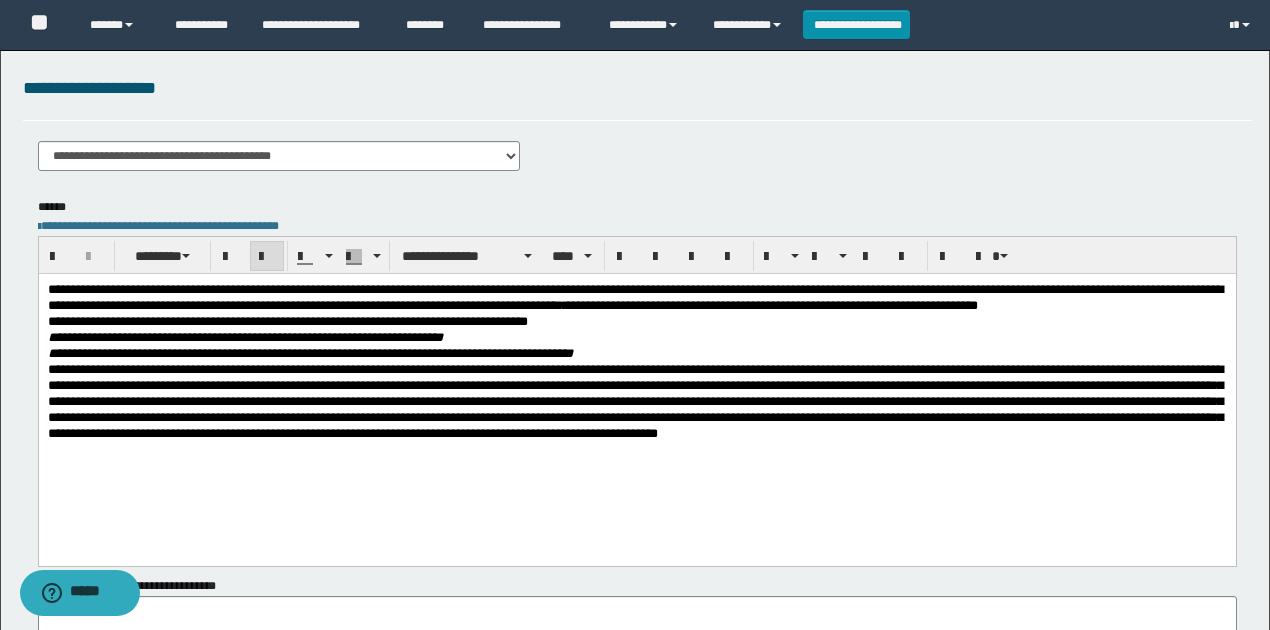 drag, startPoint x: 266, startPoint y: 250, endPoint x: 191, endPoint y: 30, distance: 232.43279 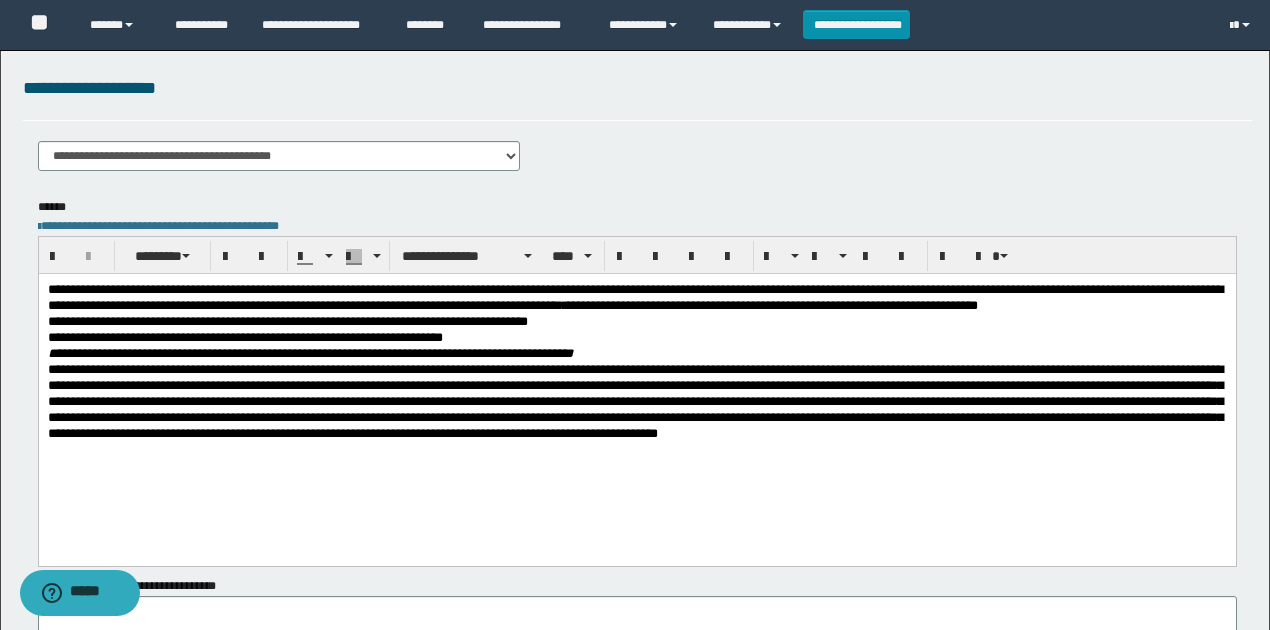 click on "**********" at bounding box center (634, 296) 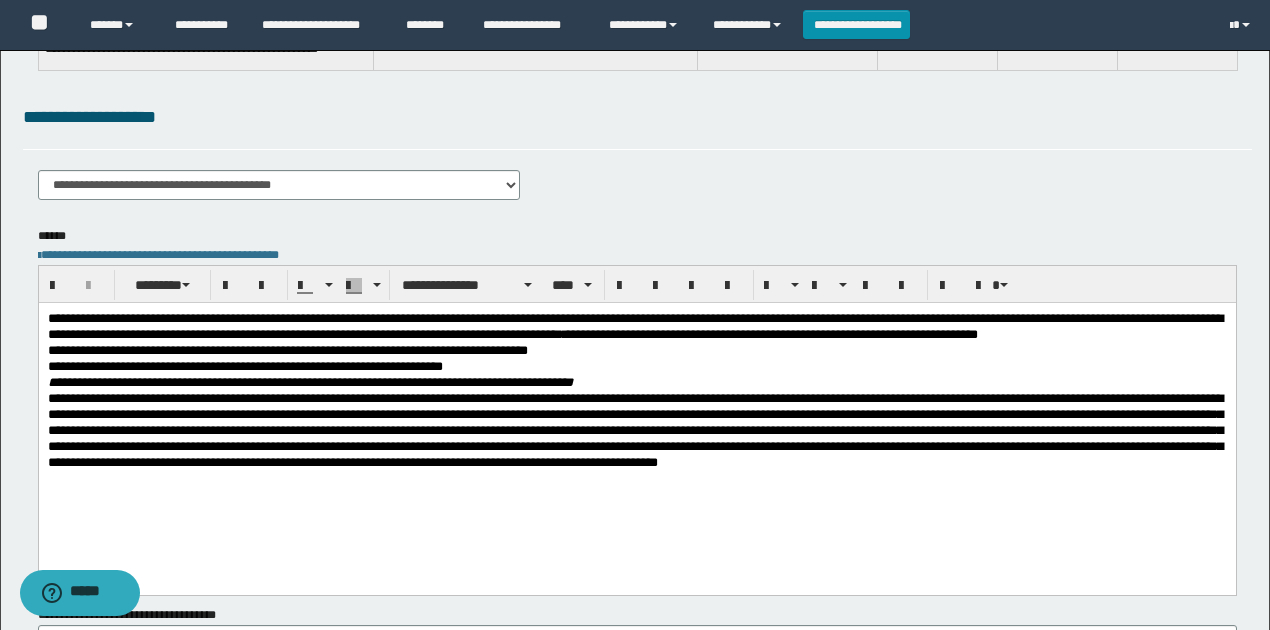 scroll, scrollTop: 0, scrollLeft: 0, axis: both 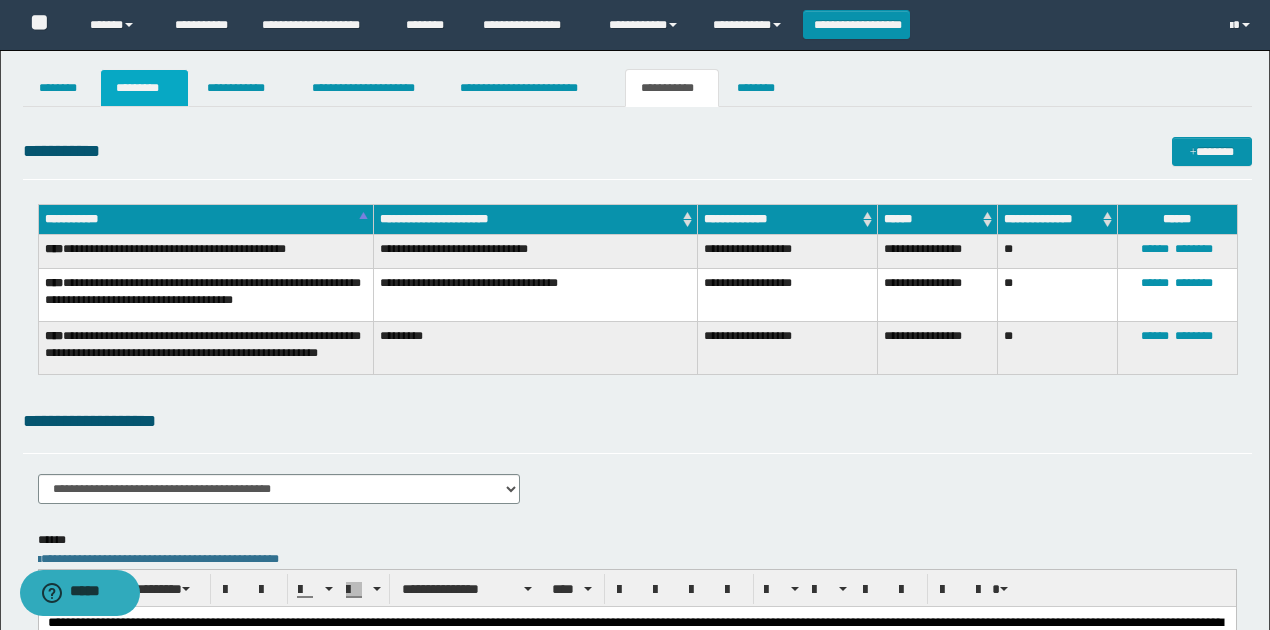 click on "*********" at bounding box center [144, 88] 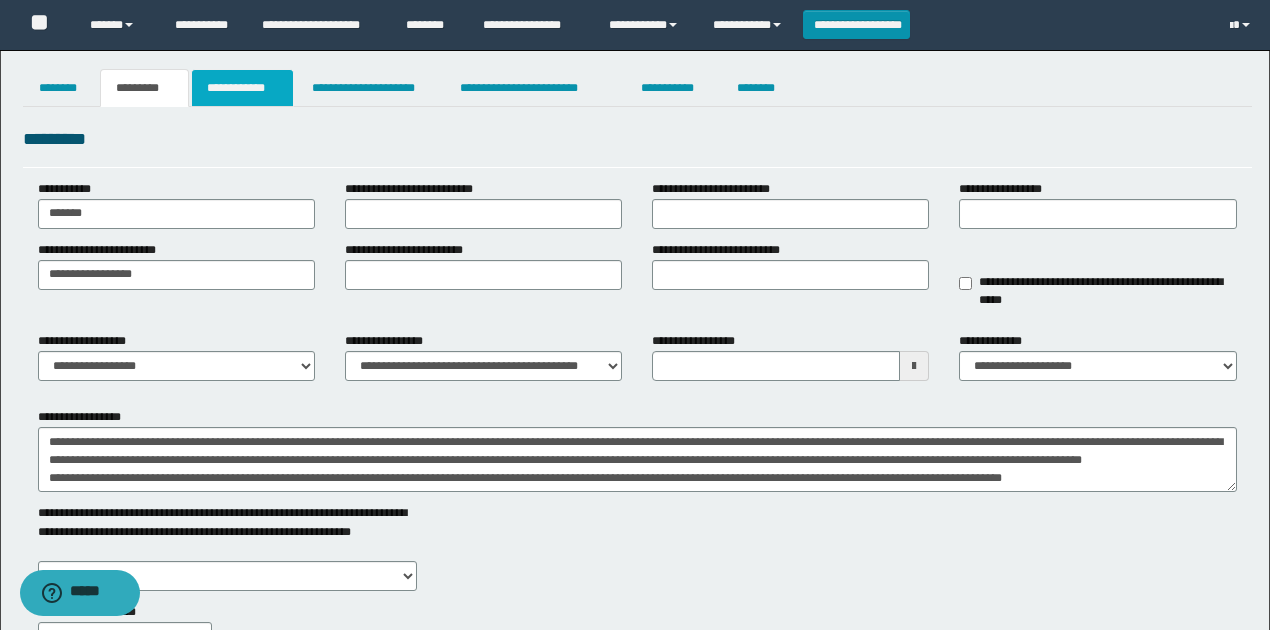 click on "**********" at bounding box center [243, 88] 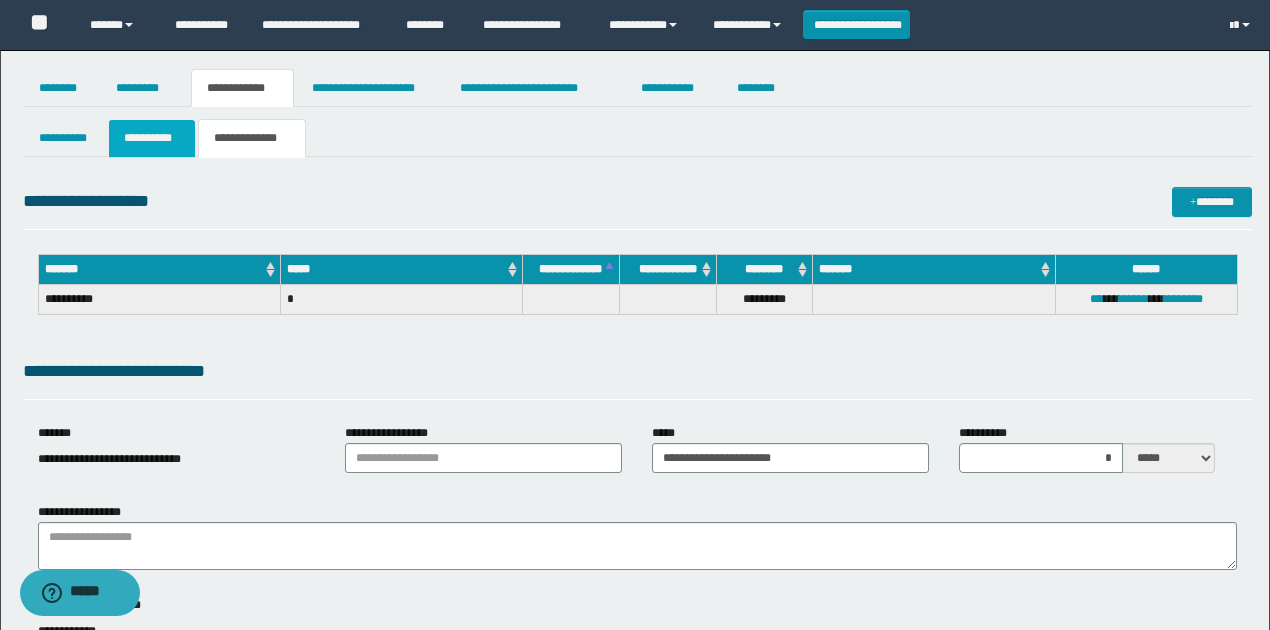 click on "**********" at bounding box center [151, 138] 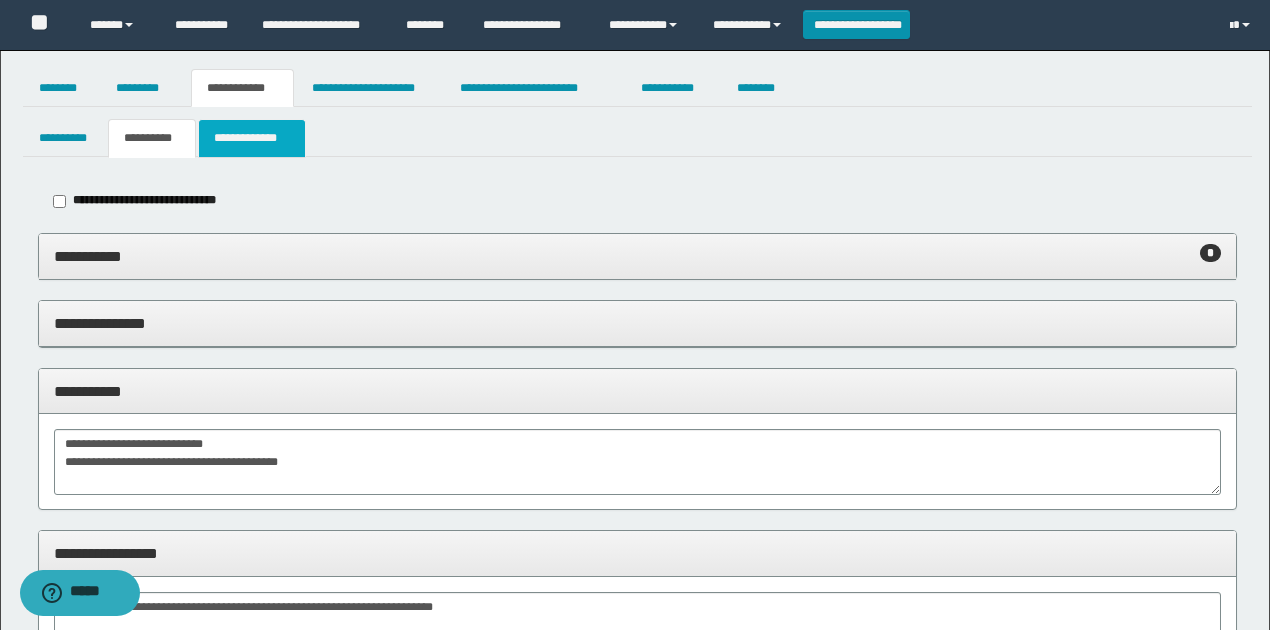 click on "**********" at bounding box center [252, 138] 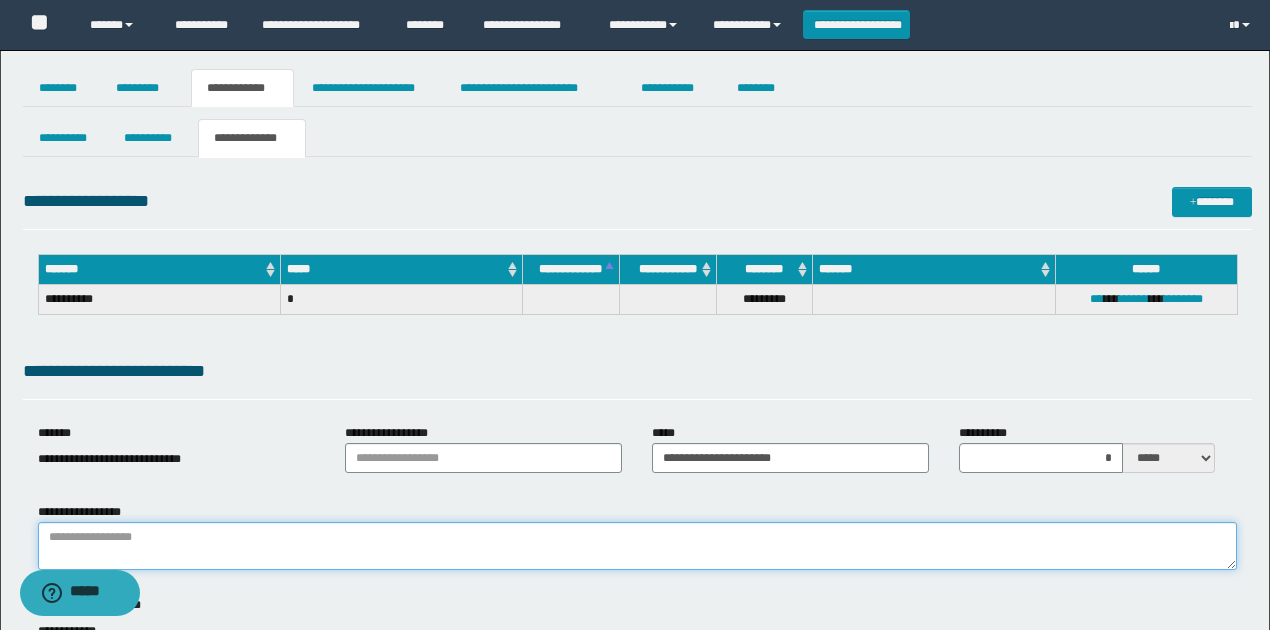 click on "**********" at bounding box center (637, 546) 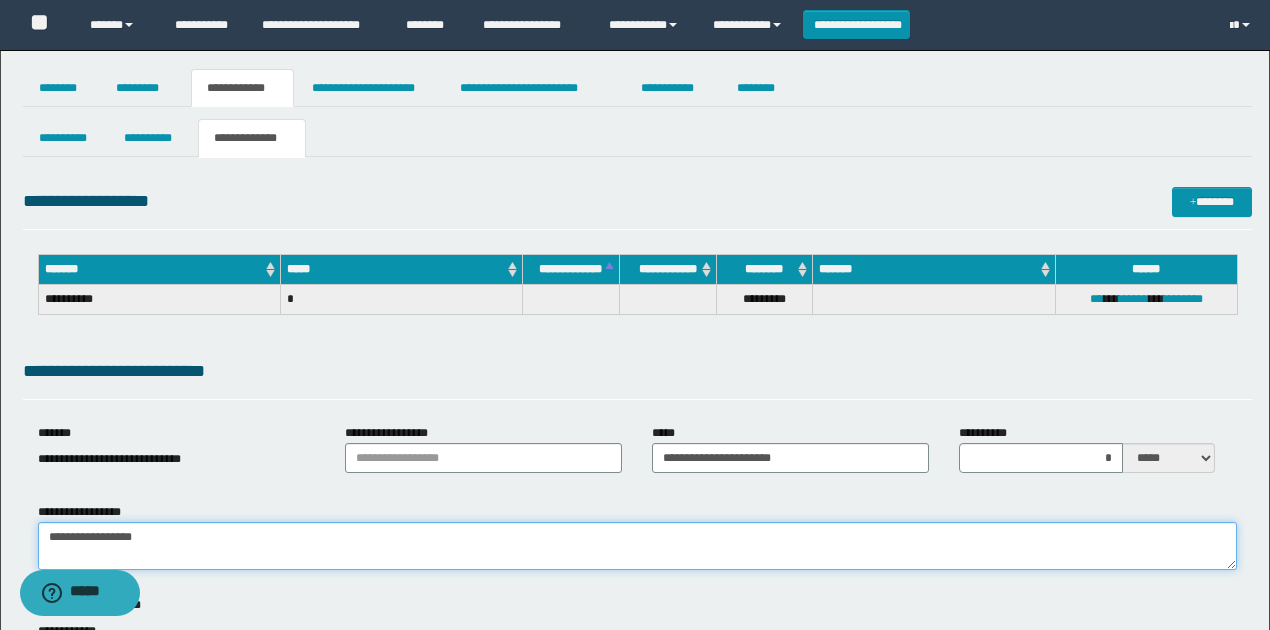 click on "**********" at bounding box center [637, 546] 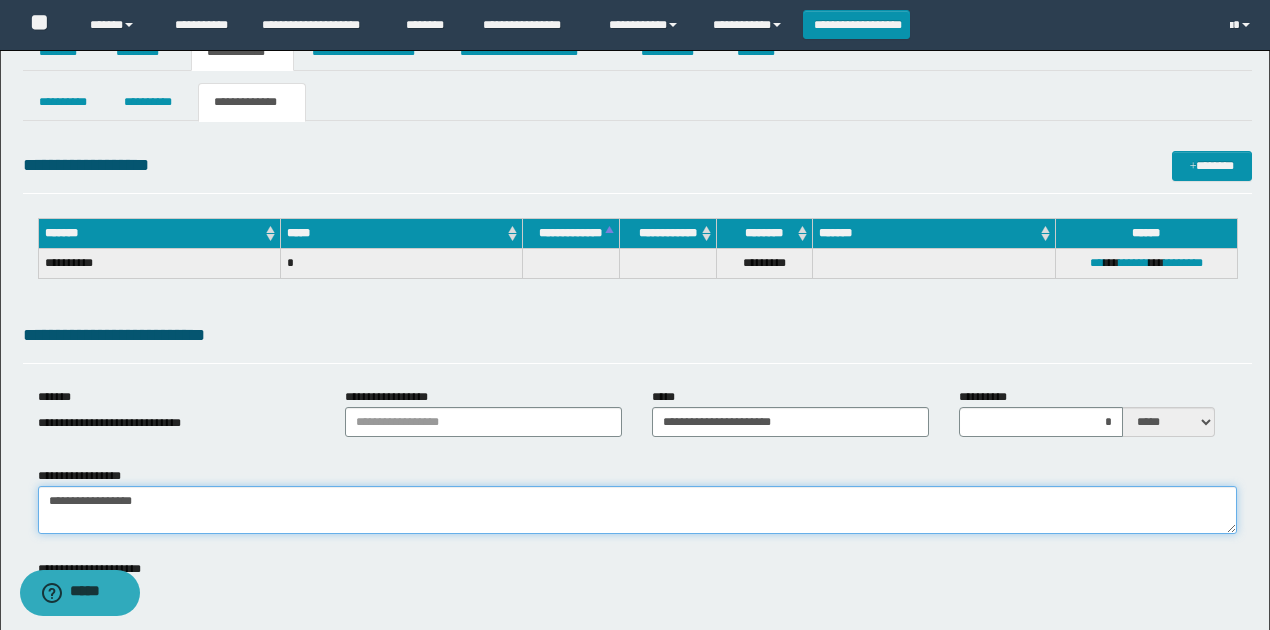 scroll, scrollTop: 66, scrollLeft: 0, axis: vertical 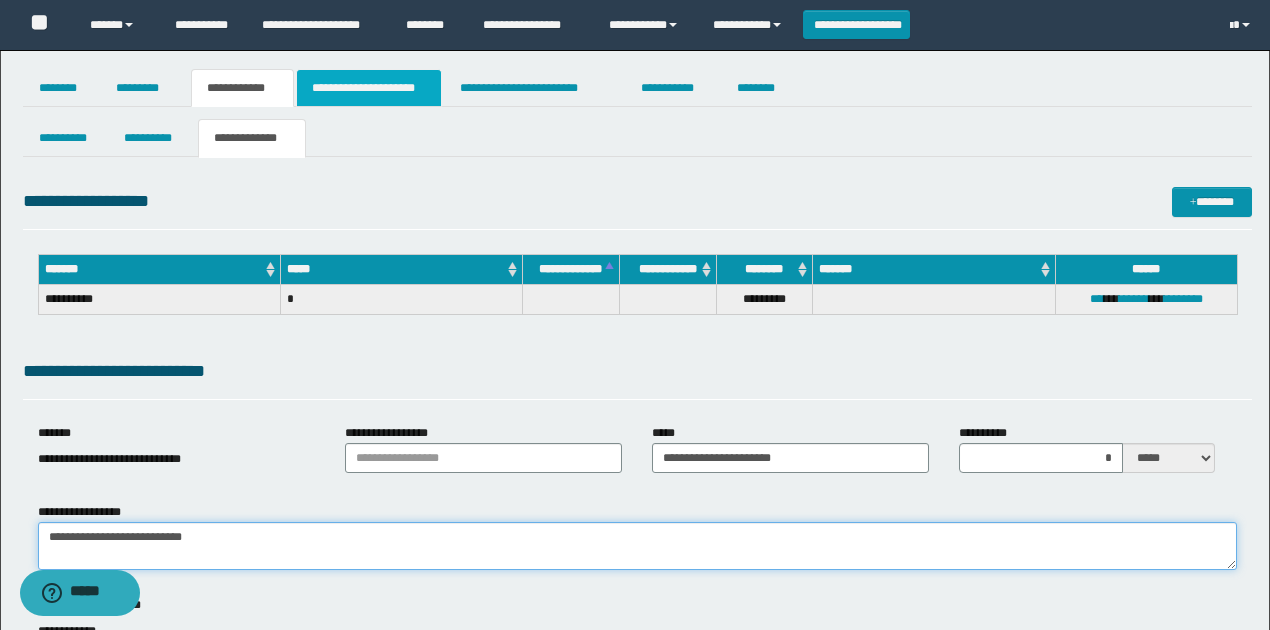 type on "**********" 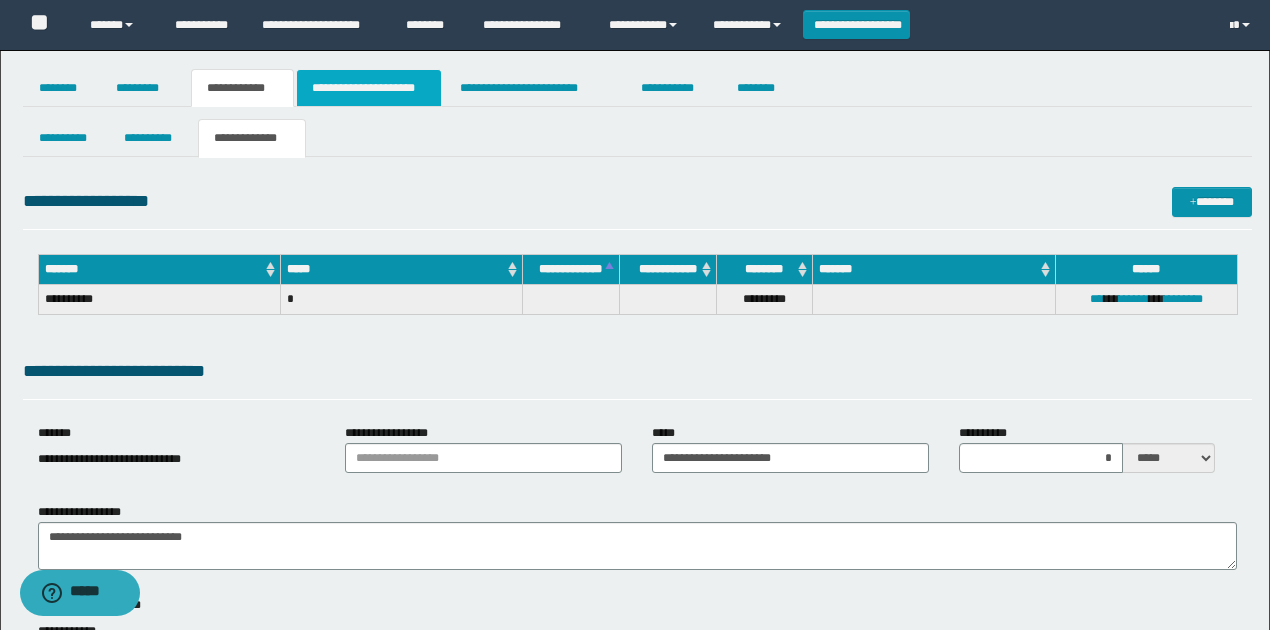 click on "**********" at bounding box center [369, 88] 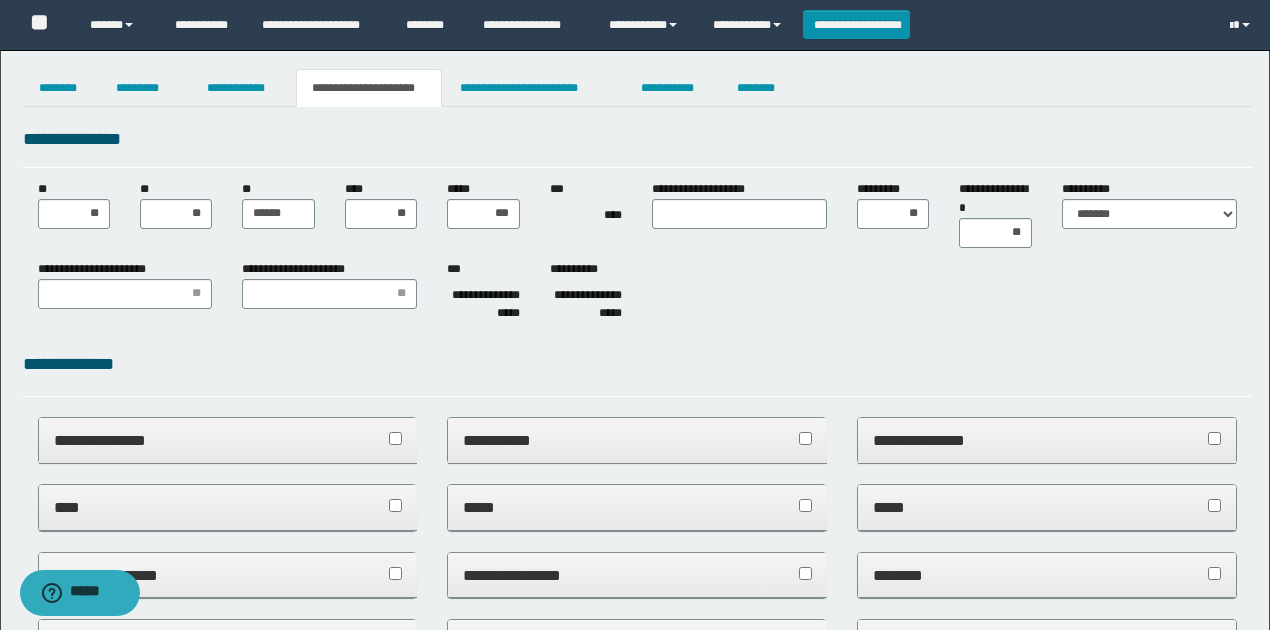 click on "**********" at bounding box center (637, 214) 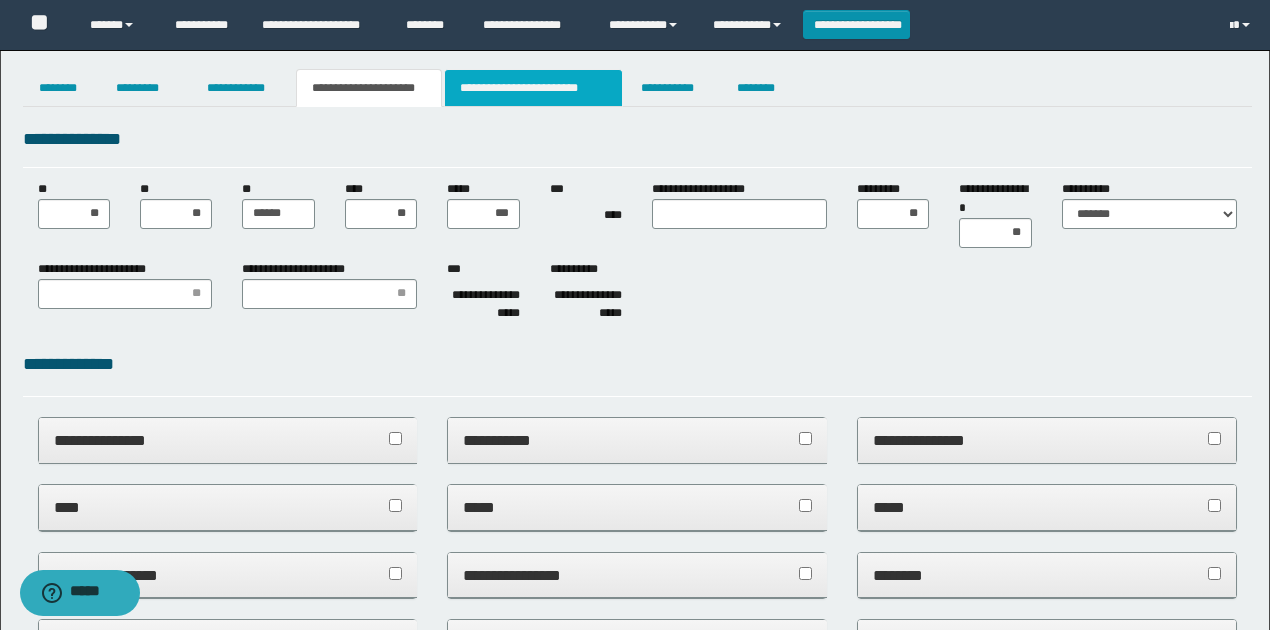click on "**********" at bounding box center [533, 88] 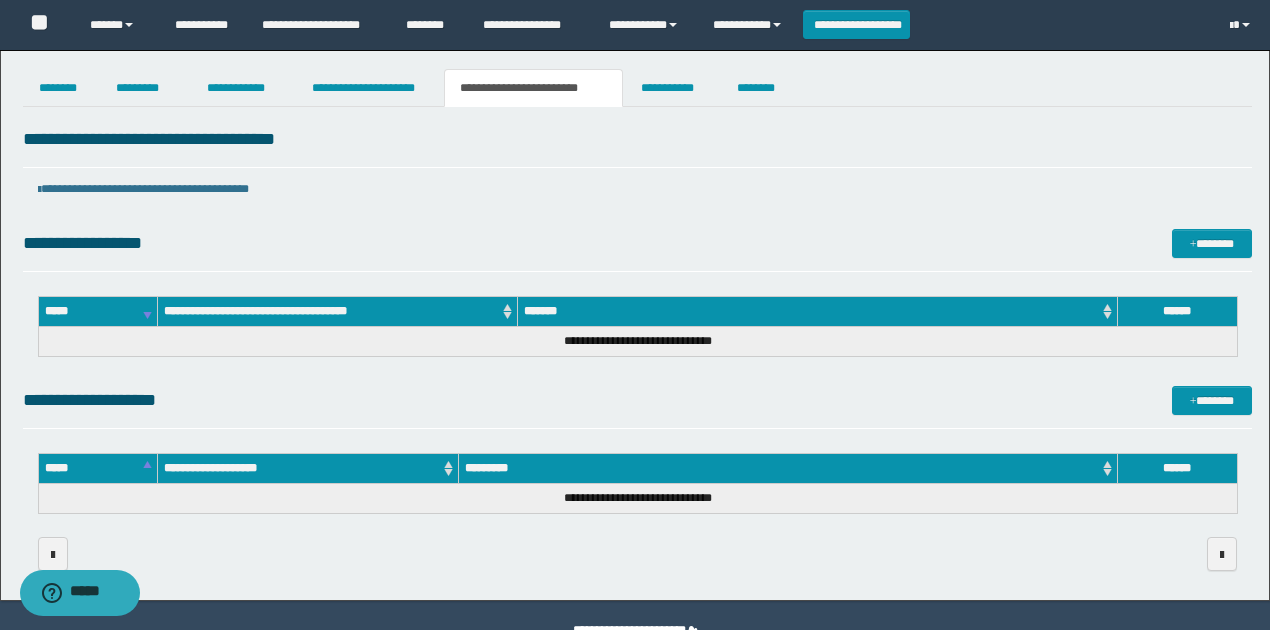 click on "**********" at bounding box center (637, 348) 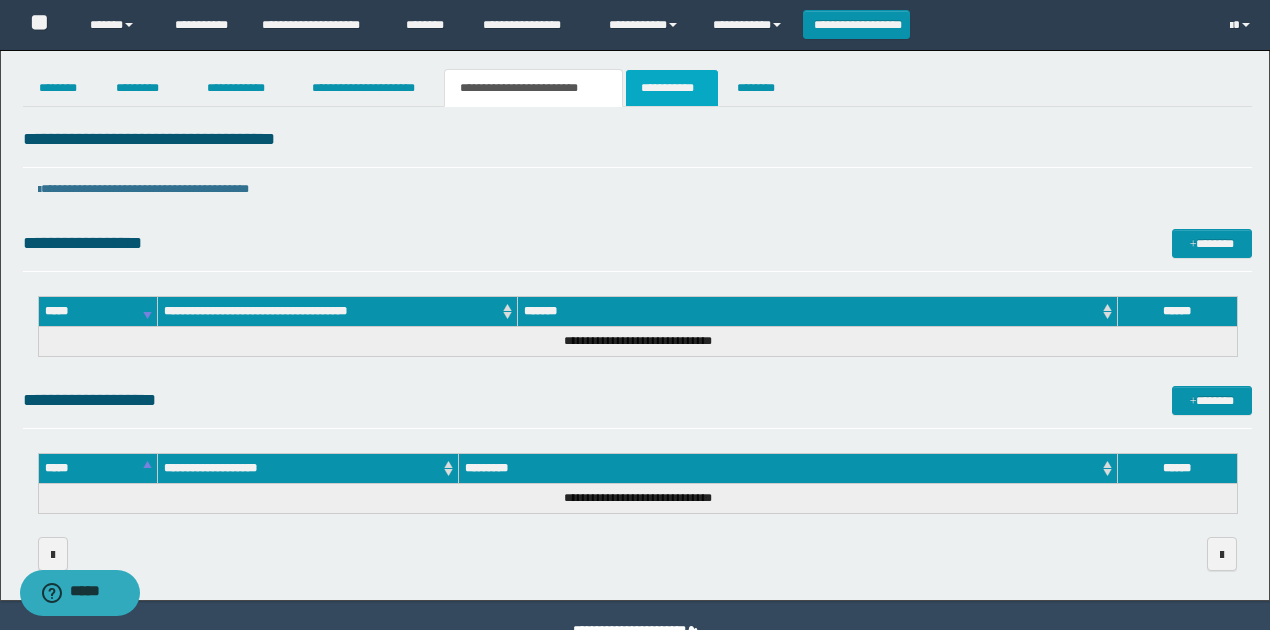 click on "**********" at bounding box center [672, 88] 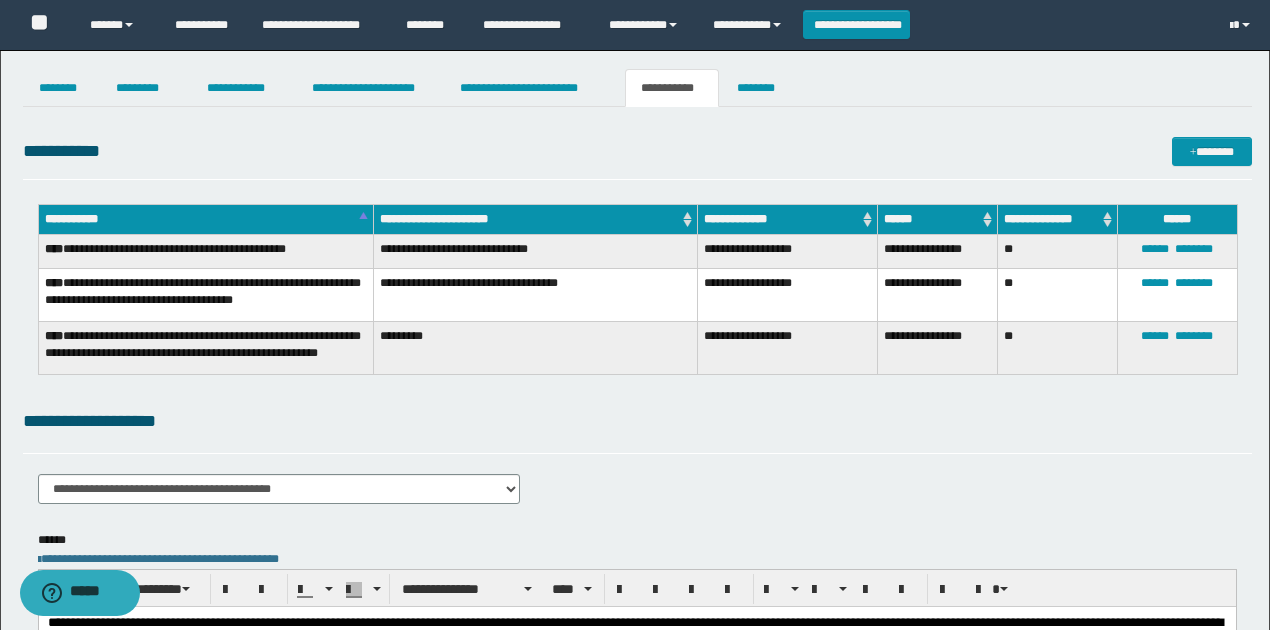 click on "**********" at bounding box center (637, 579) 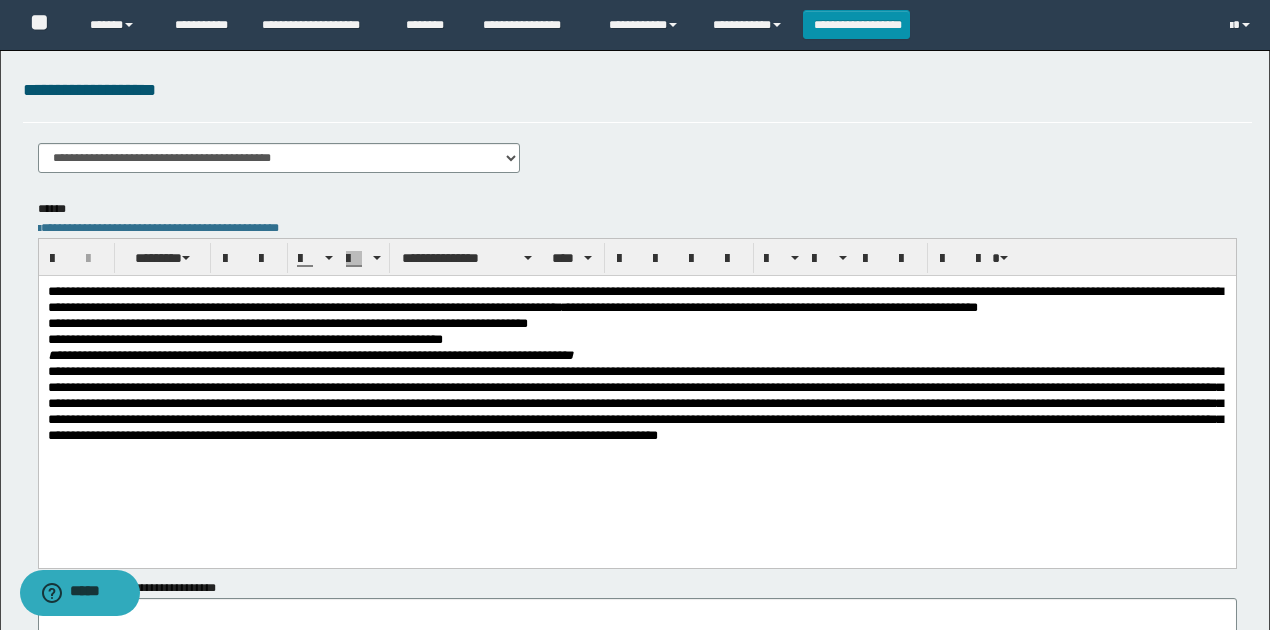 scroll, scrollTop: 400, scrollLeft: 0, axis: vertical 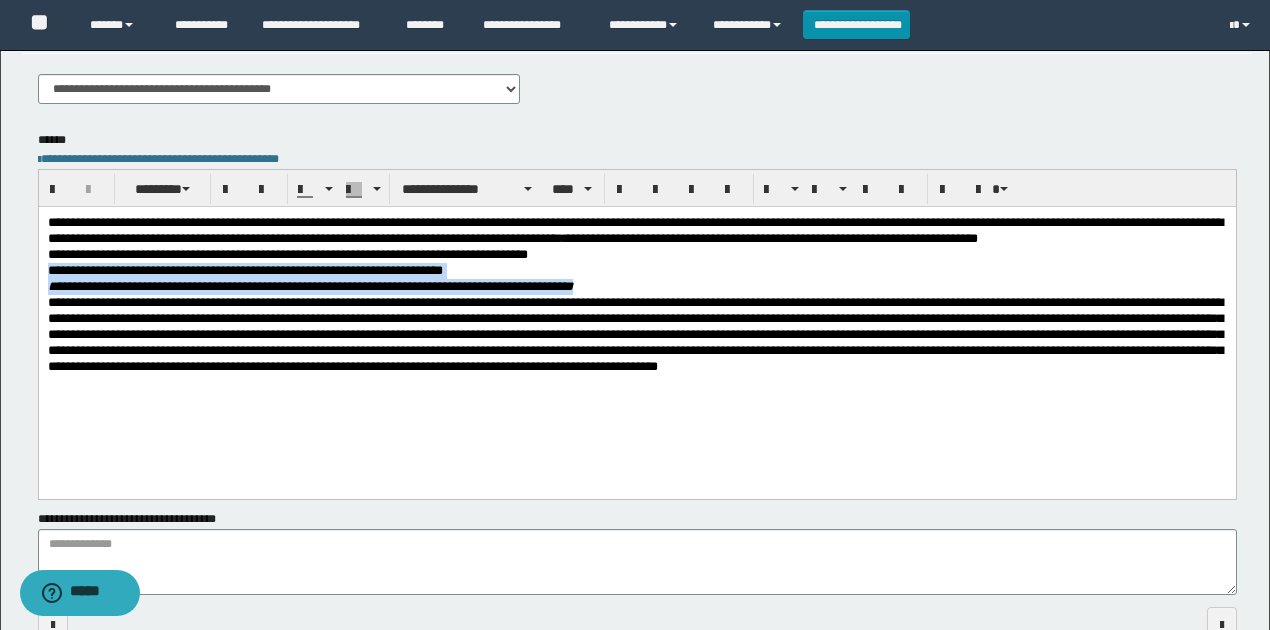 drag, startPoint x: 621, startPoint y: 301, endPoint x: 26, endPoint y: 293, distance: 595.0538 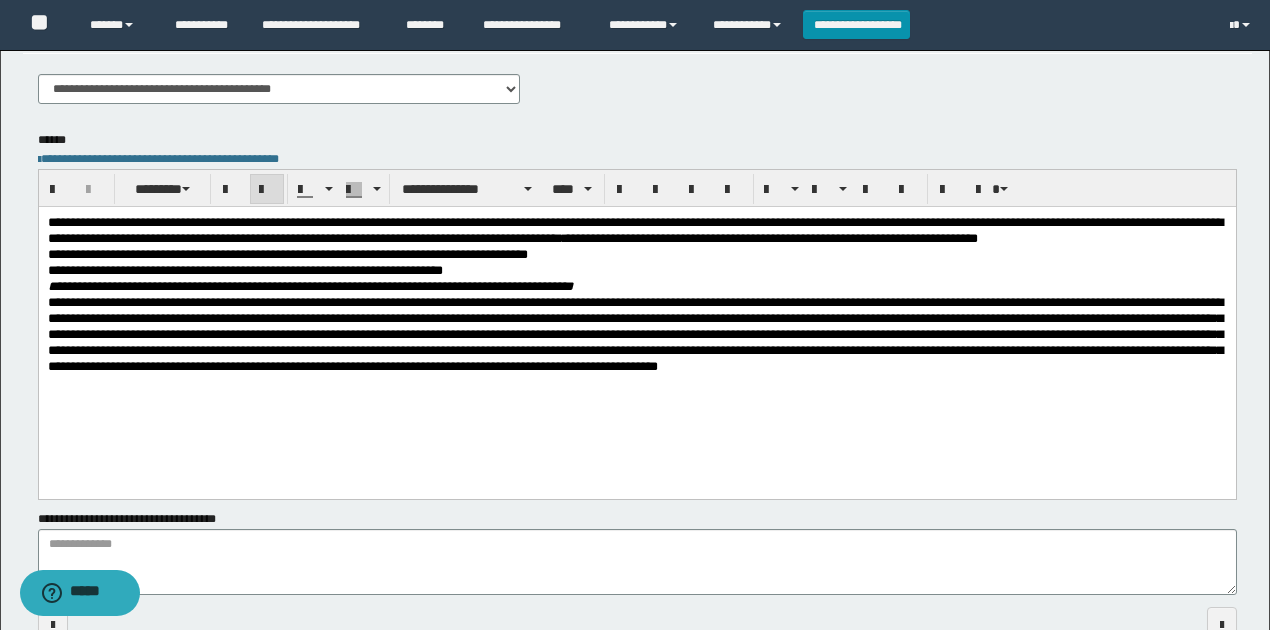 click on "**********" at bounding box center (309, 285) 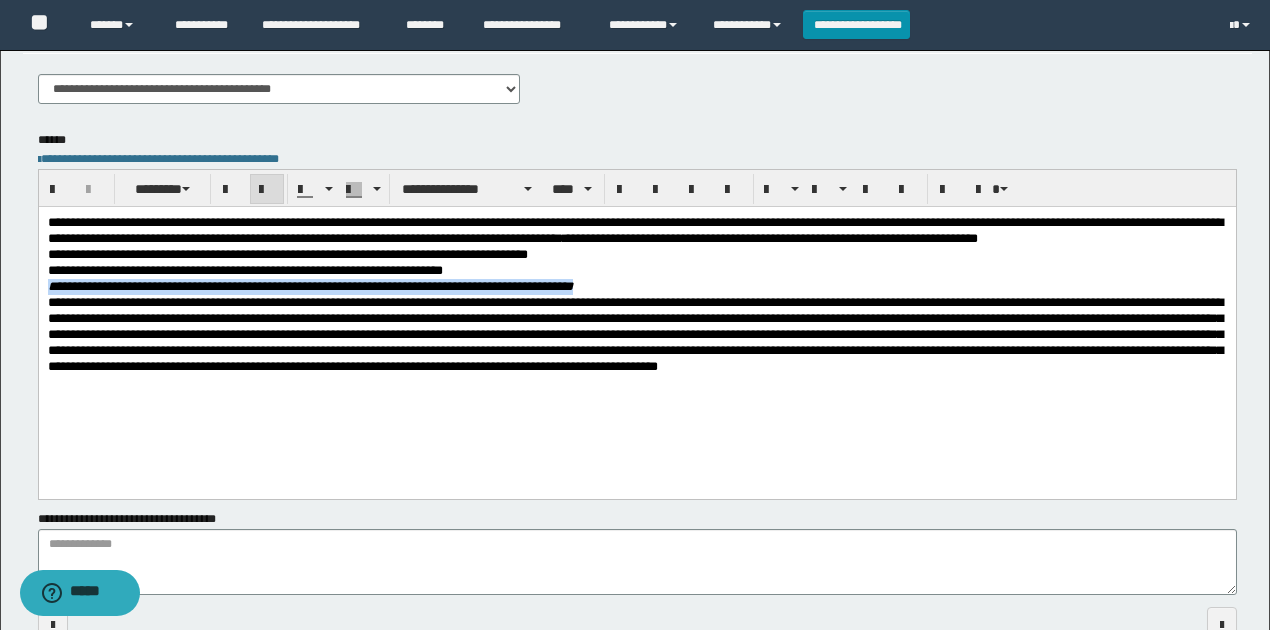 drag, startPoint x: 461, startPoint y: 295, endPoint x: 40, endPoint y: 297, distance: 421.00476 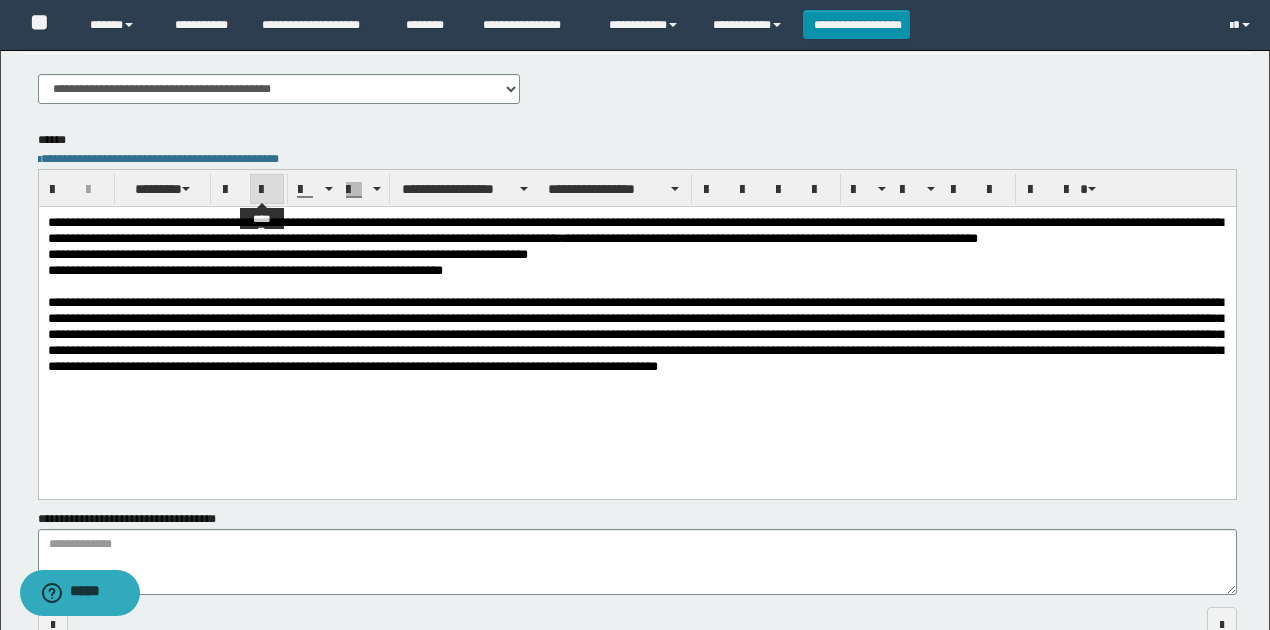 click at bounding box center [267, 190] 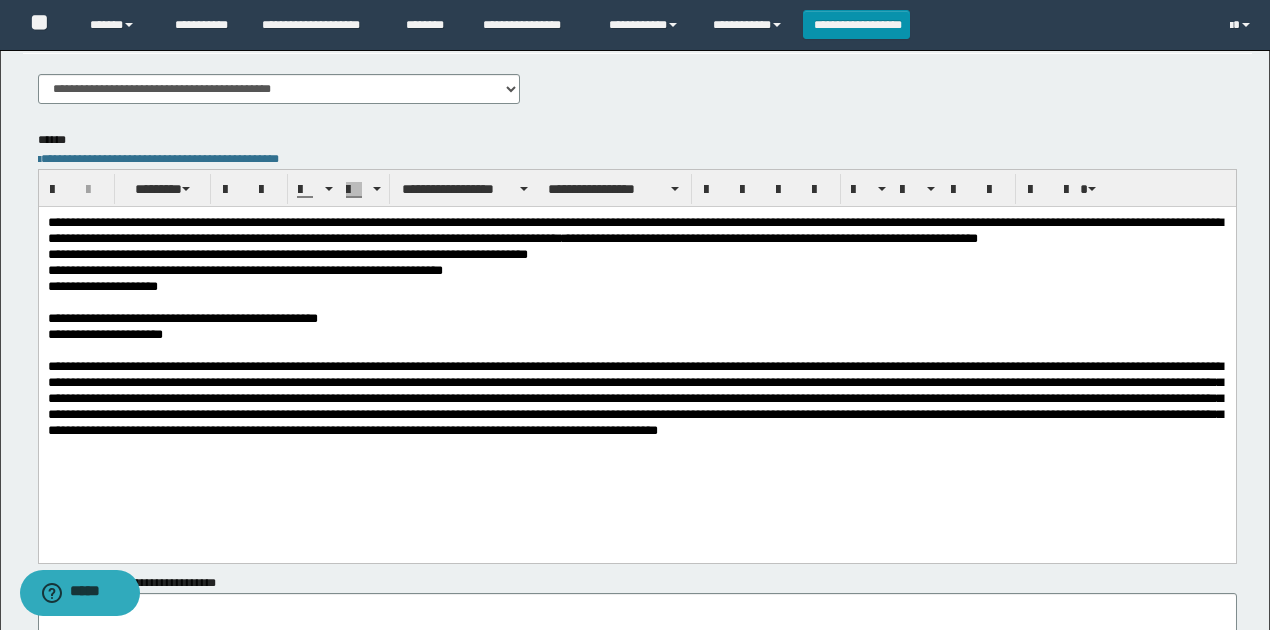 click on "**********" at bounding box center (636, 318) 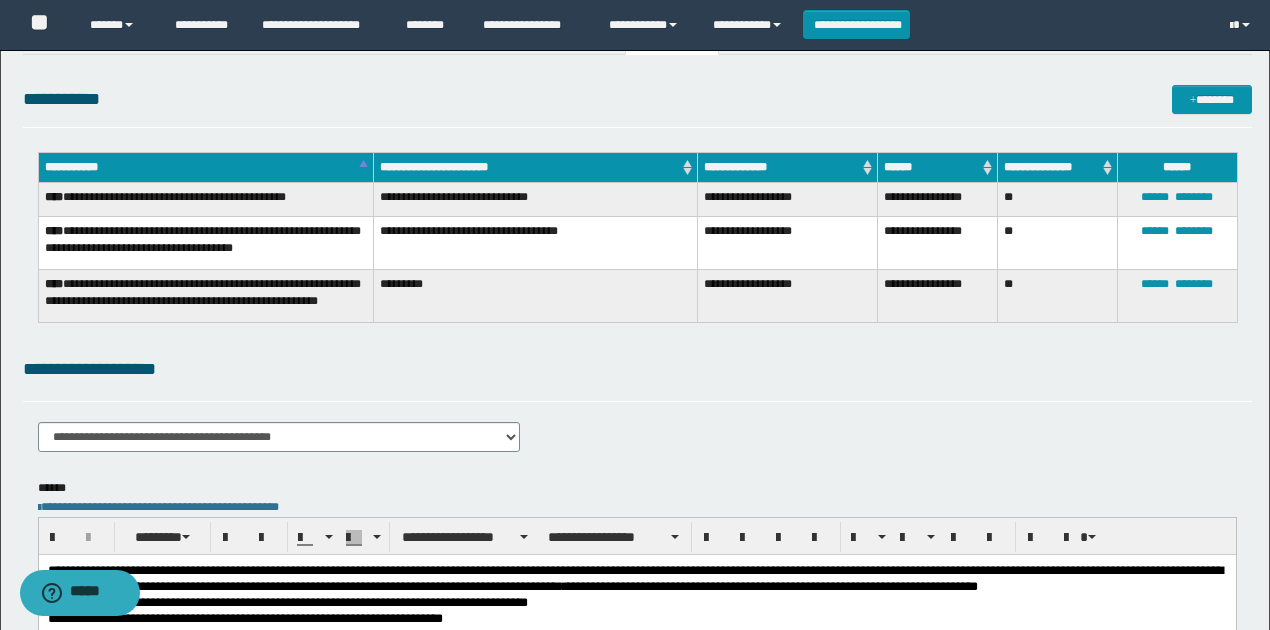 scroll, scrollTop: 0, scrollLeft: 0, axis: both 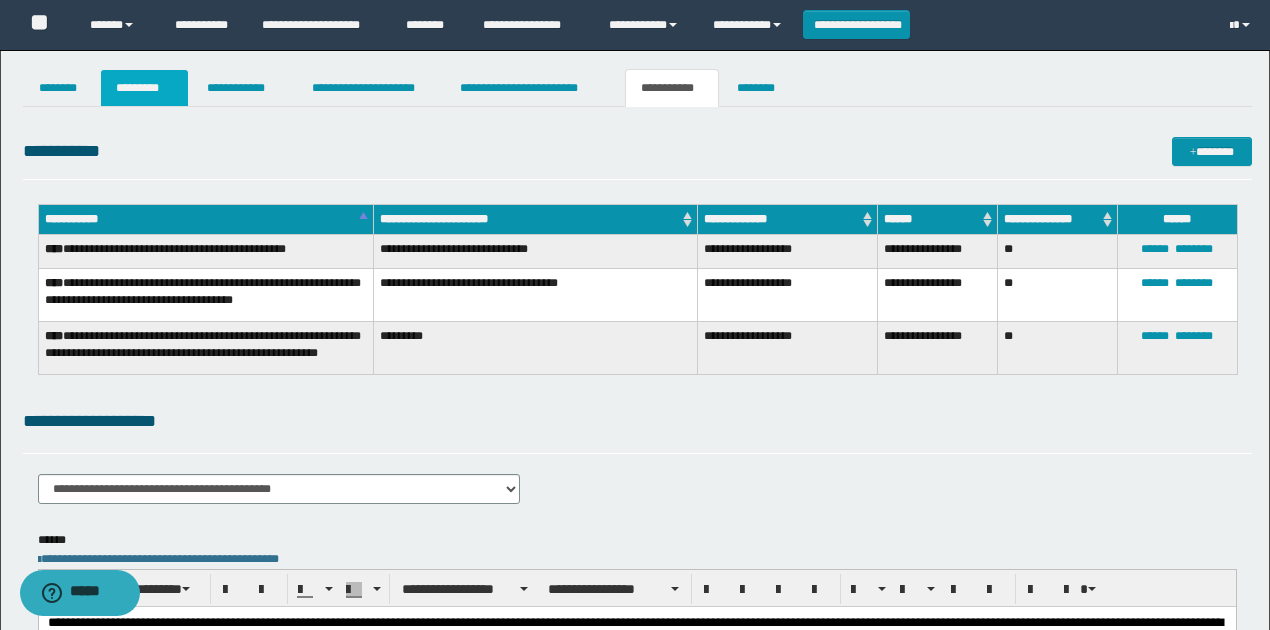 click on "*********" at bounding box center (144, 88) 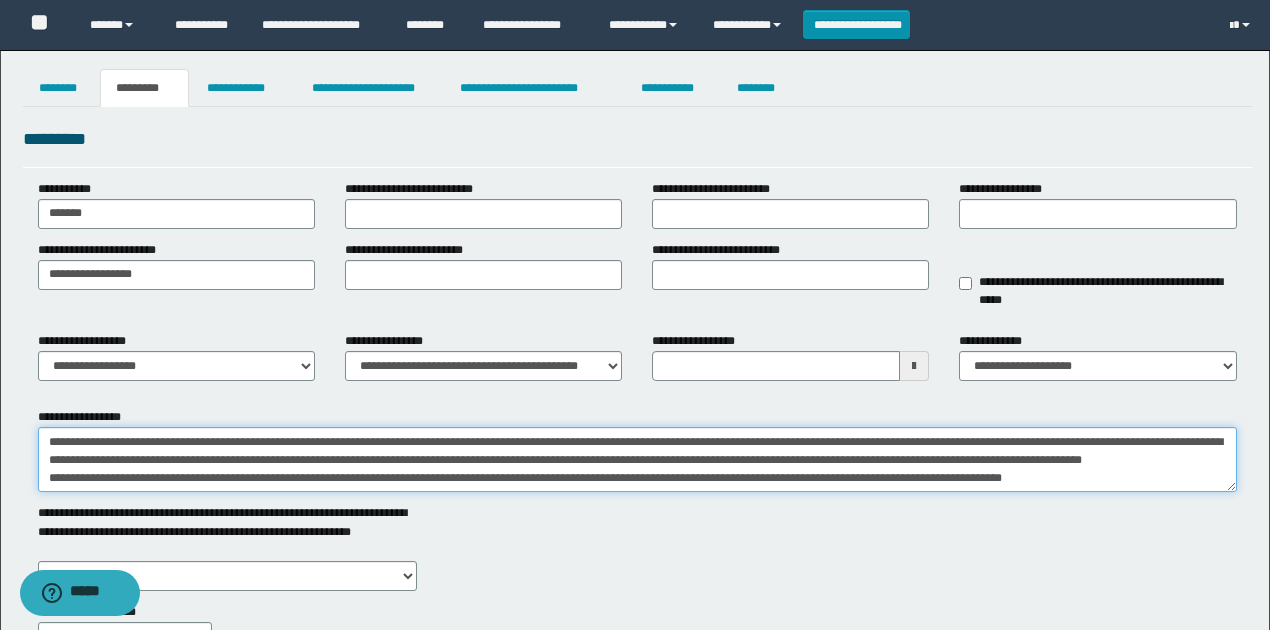 click on "**********" at bounding box center (637, 459) 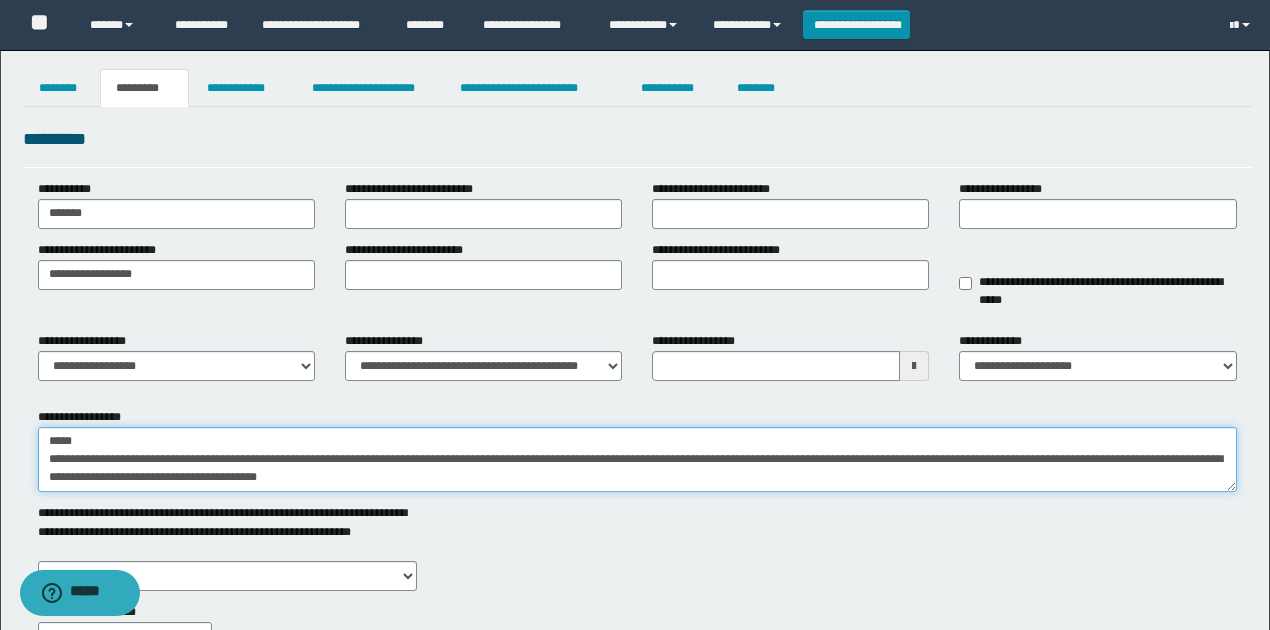scroll, scrollTop: 144, scrollLeft: 0, axis: vertical 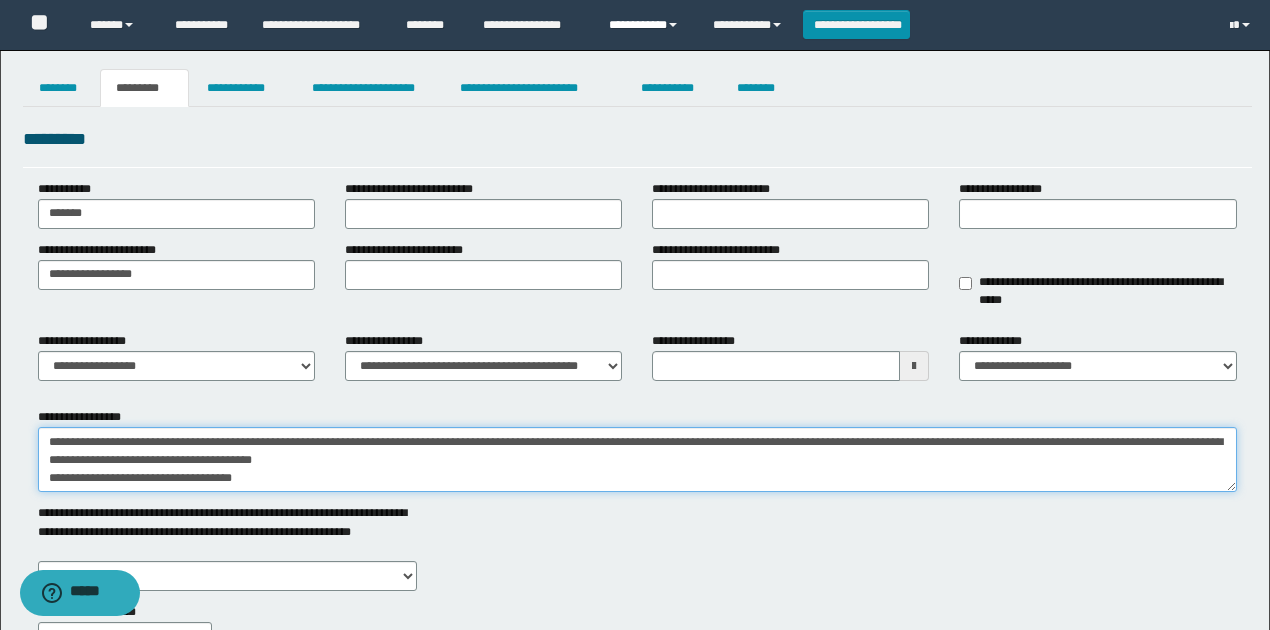 type on "**********" 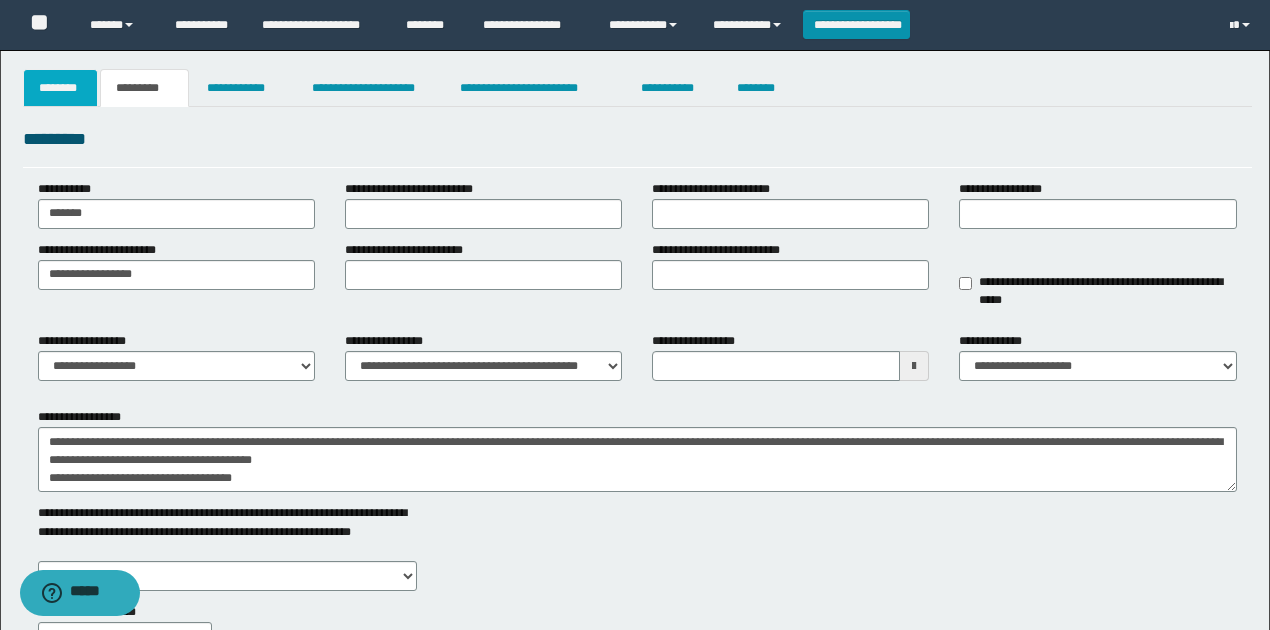 click on "********" at bounding box center (61, 88) 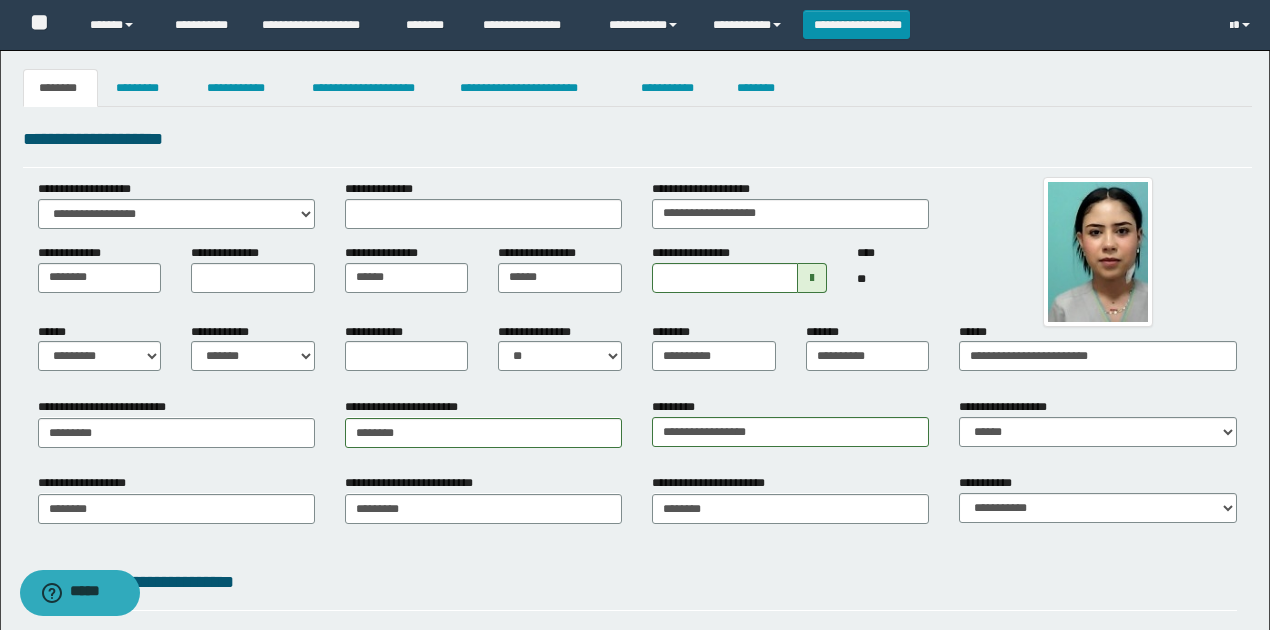 click on "**********" at bounding box center (1009, 407) 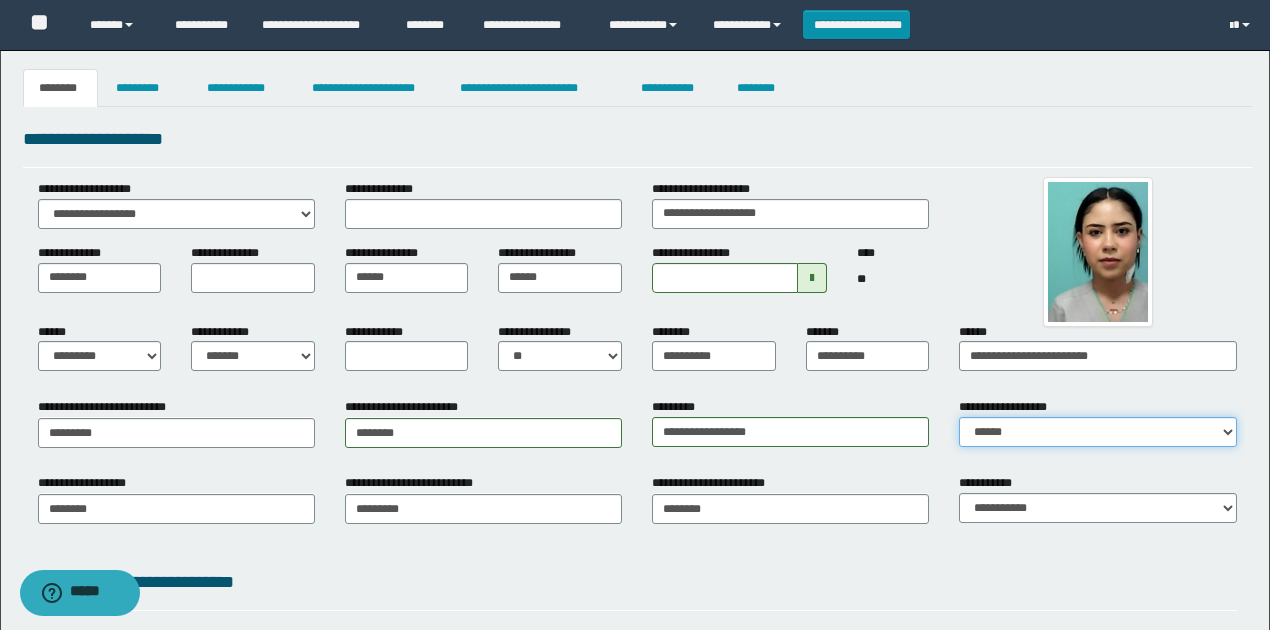 click on "**********" at bounding box center [1097, 432] 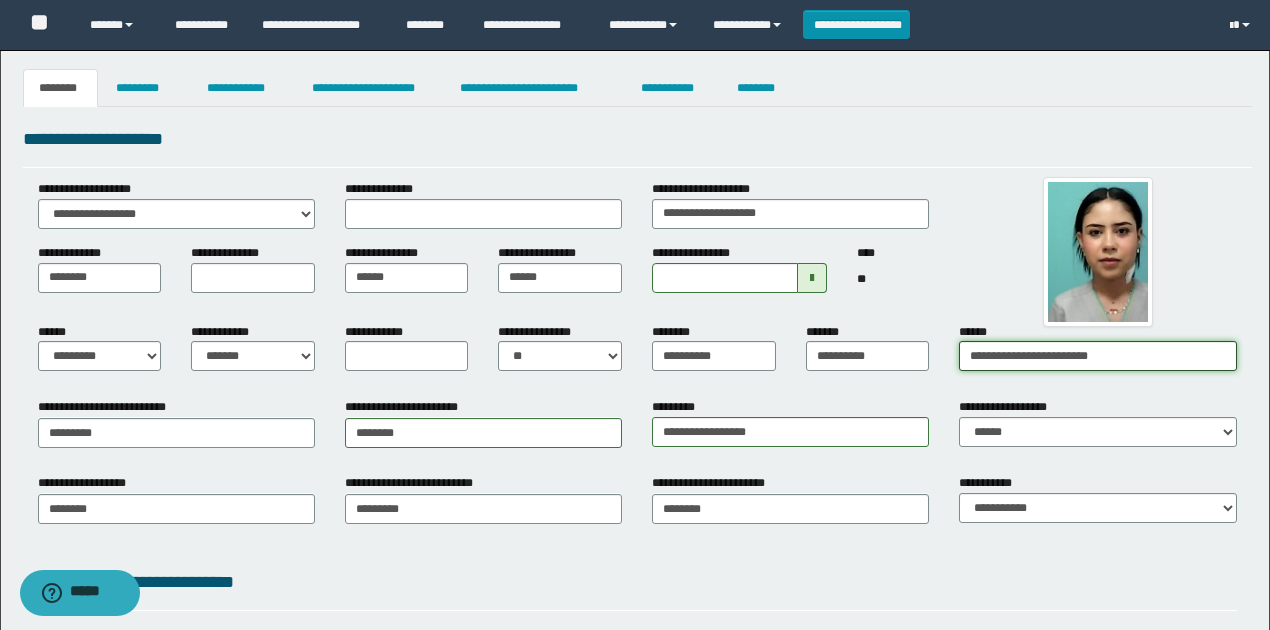 click on "**********" at bounding box center (1097, 356) 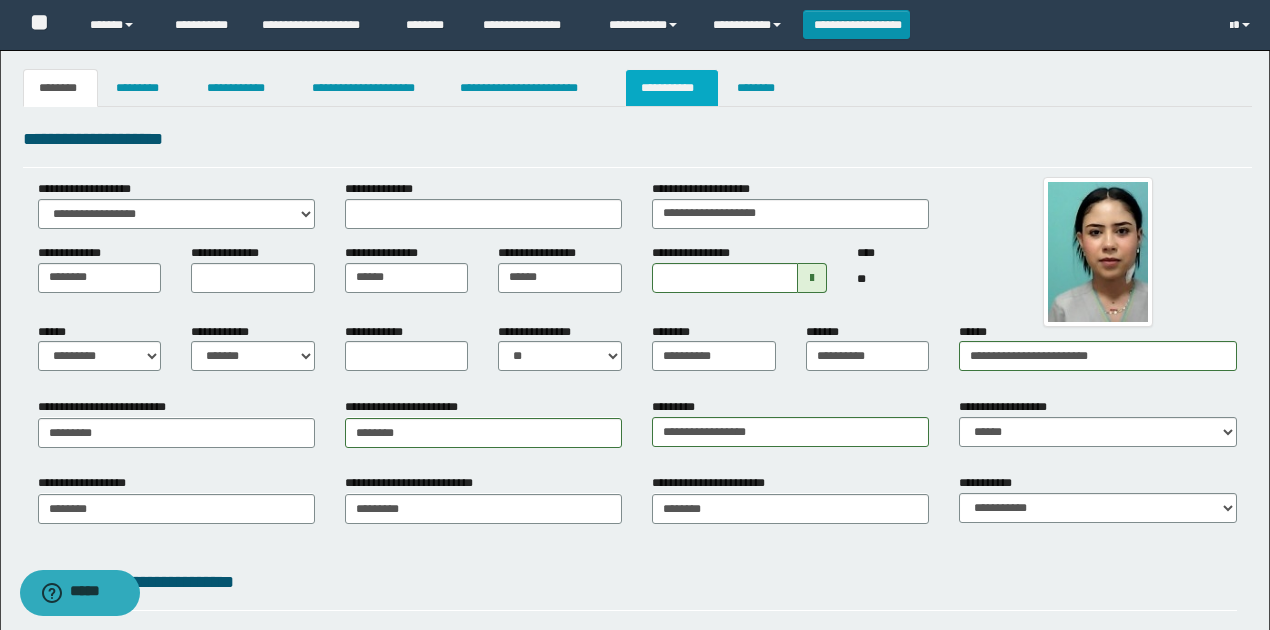click on "**********" at bounding box center [672, 88] 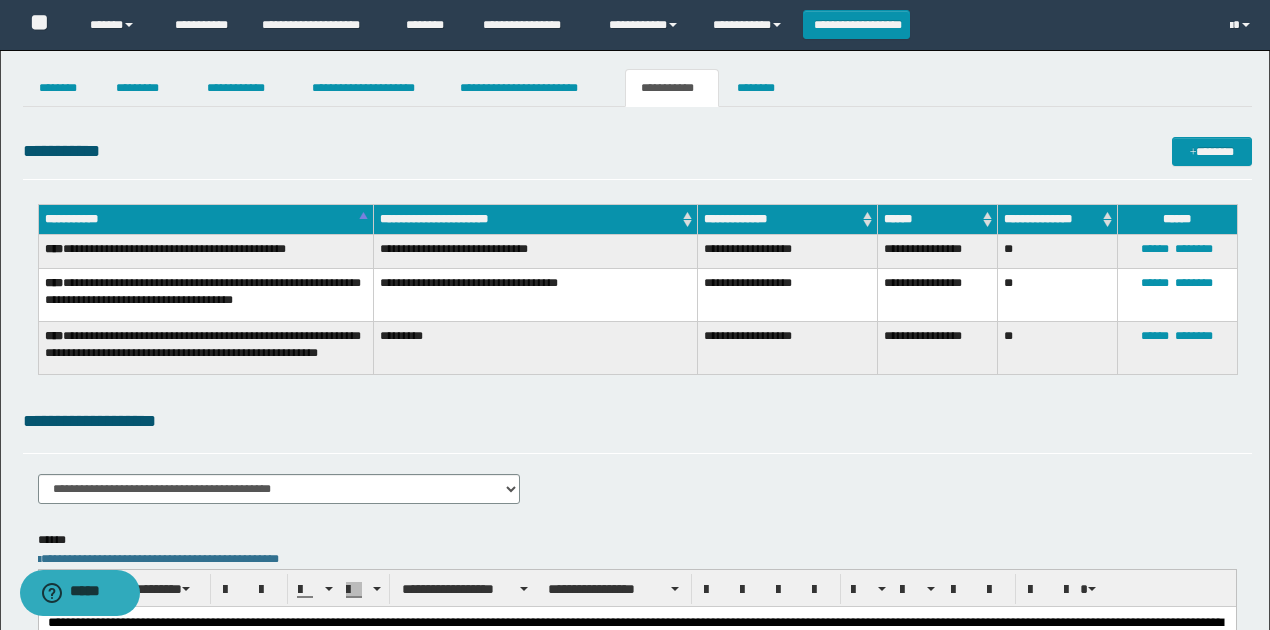 drag, startPoint x: 543, startPoint y: 381, endPoint x: 412, endPoint y: 354, distance: 133.75351 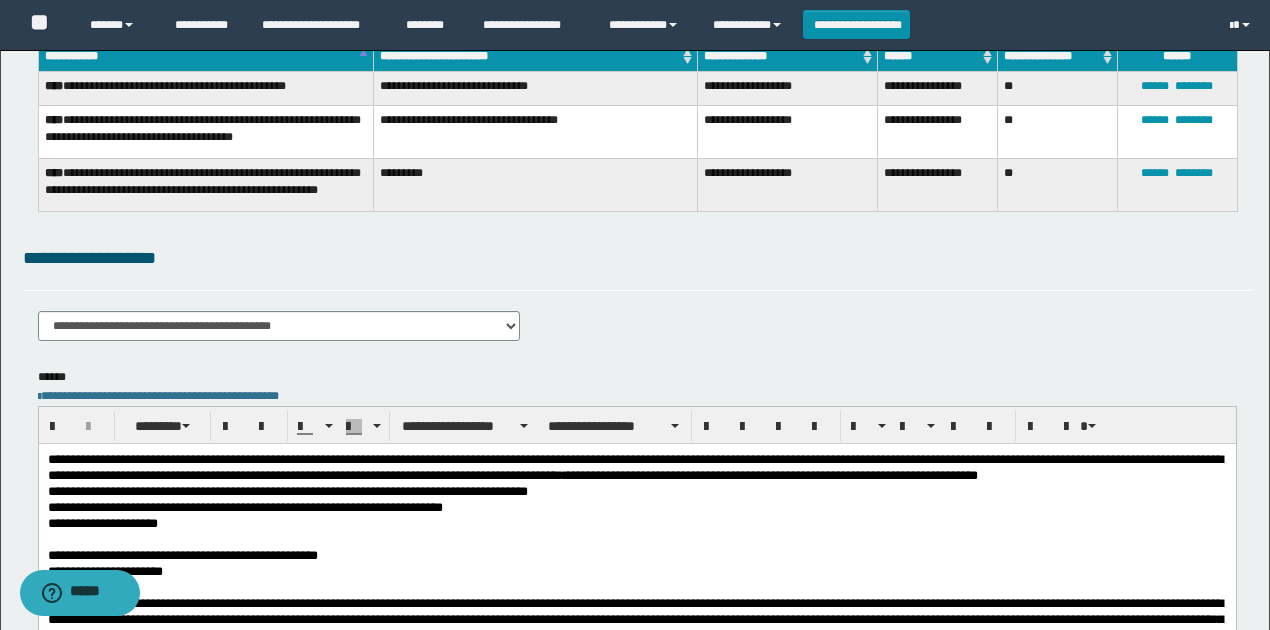 scroll, scrollTop: 333, scrollLeft: 0, axis: vertical 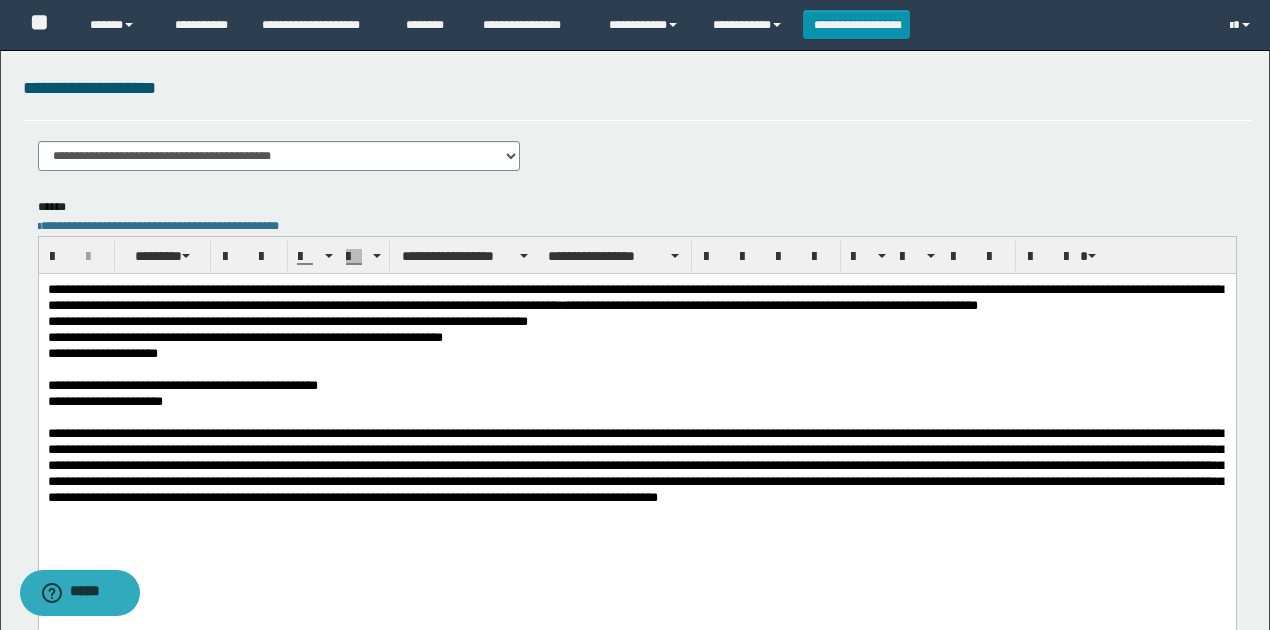 click at bounding box center [637, 369] 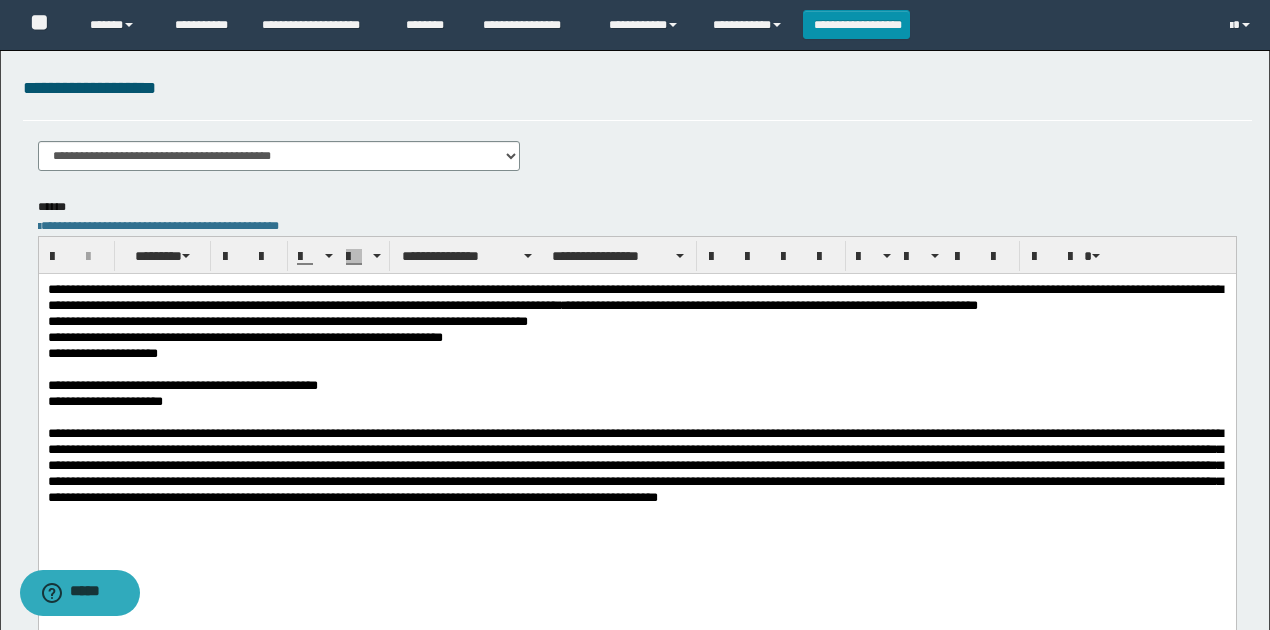 drag, startPoint x: 210, startPoint y: 361, endPoint x: 126, endPoint y: 386, distance: 87.64131 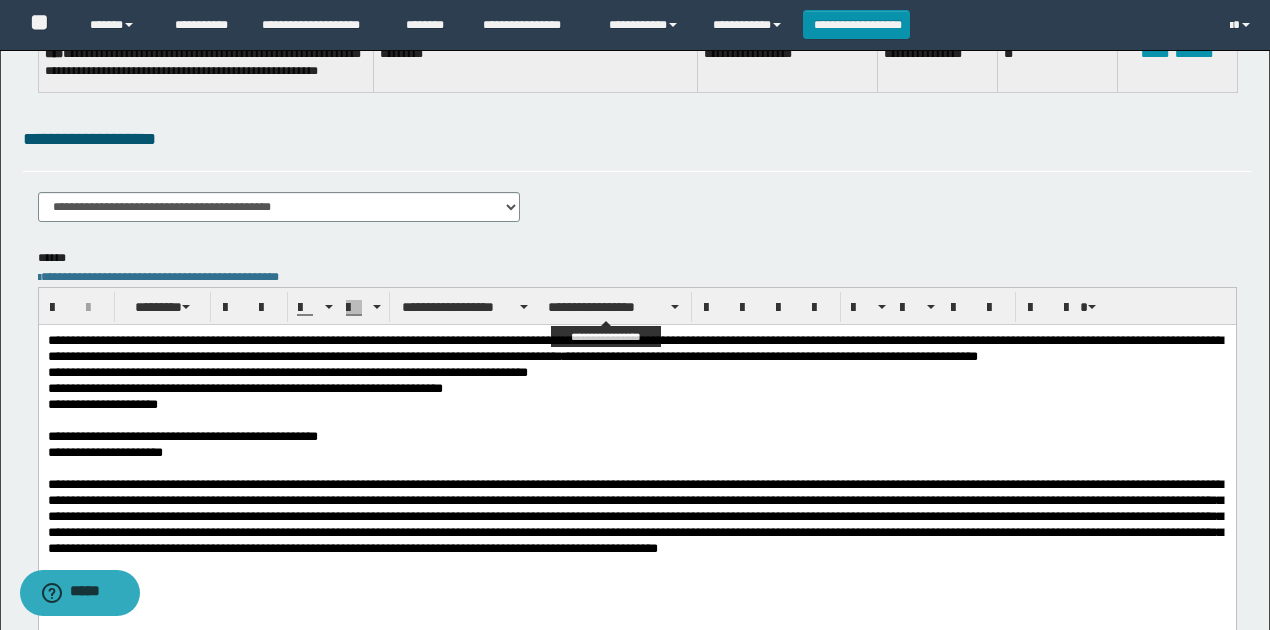 scroll, scrollTop: 200, scrollLeft: 0, axis: vertical 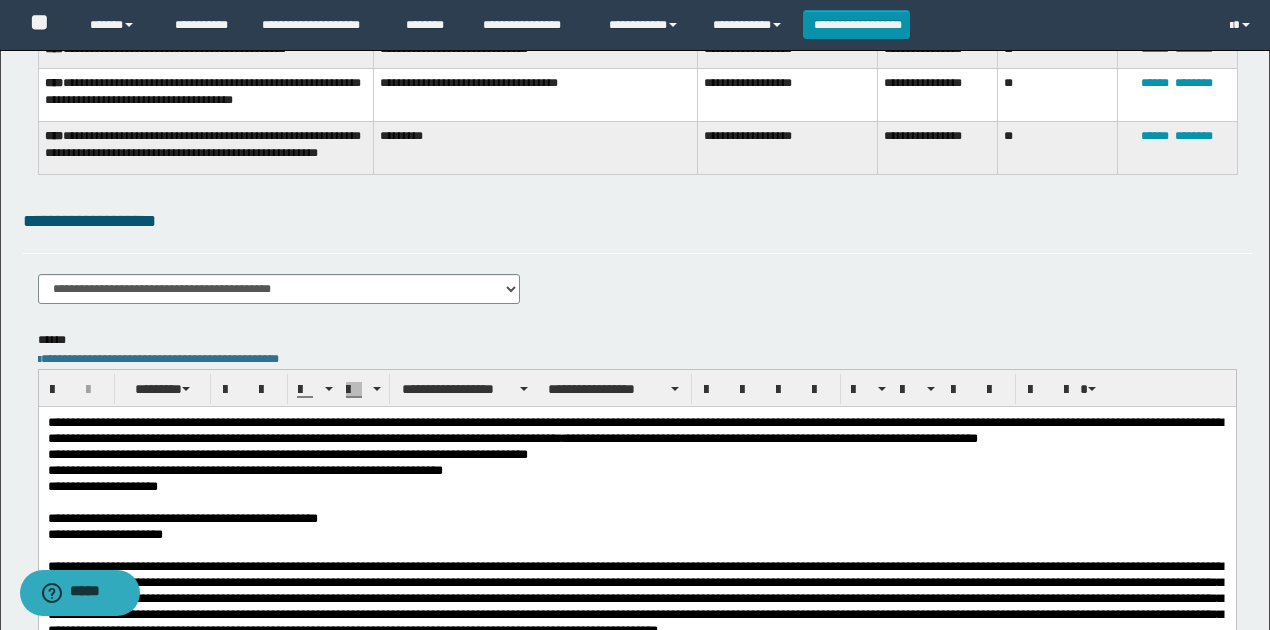 click on "**********" at bounding box center (637, 221) 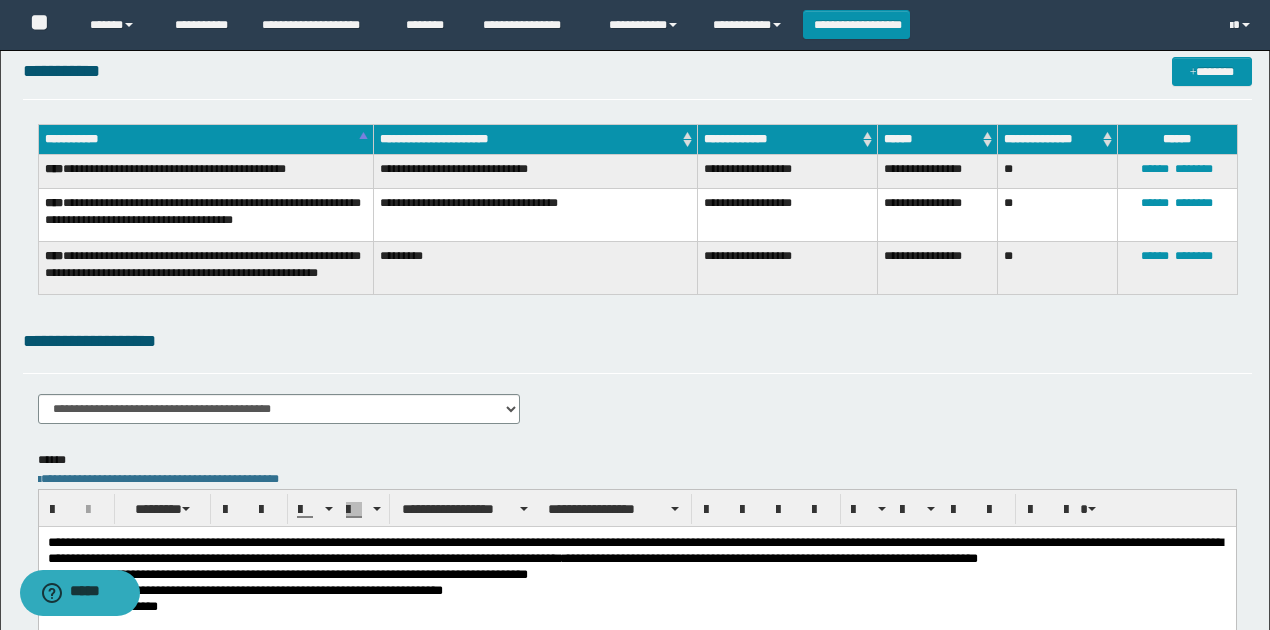 scroll, scrollTop: 0, scrollLeft: 0, axis: both 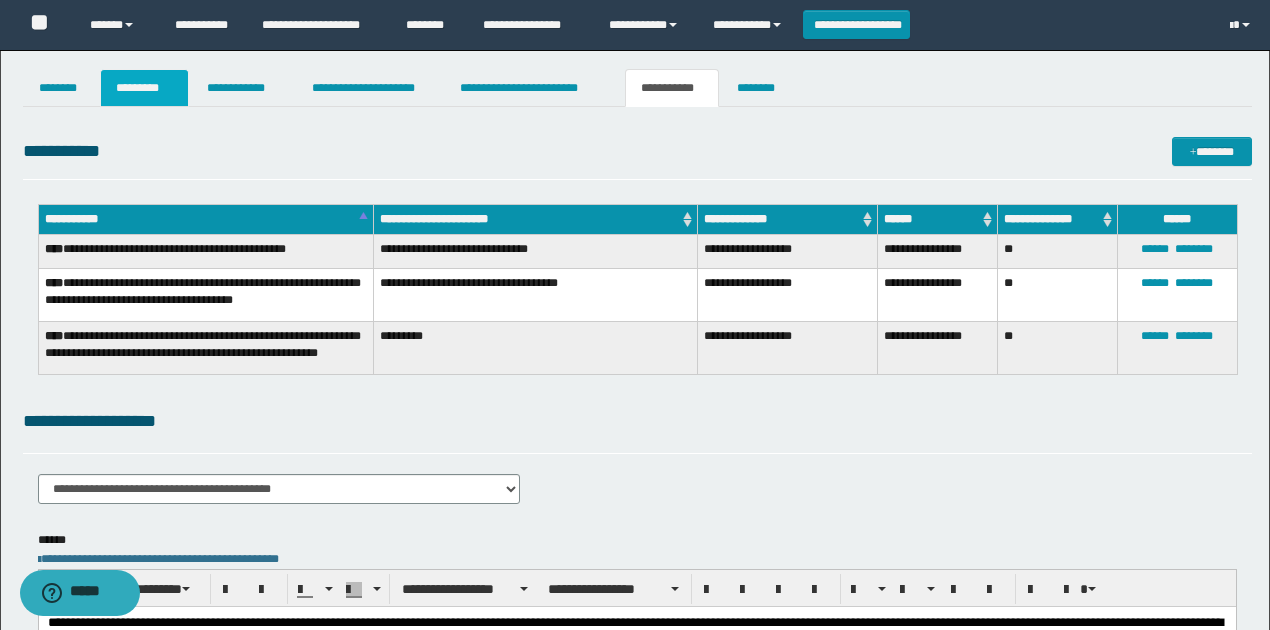 click on "*********" at bounding box center (144, 88) 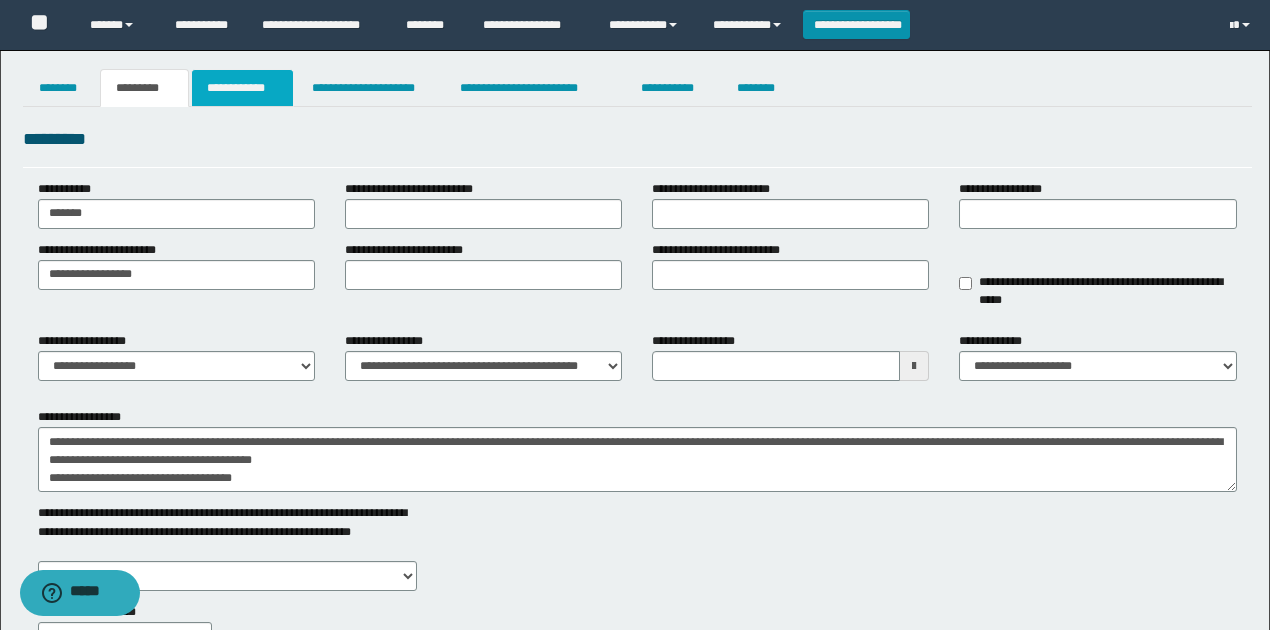 click on "**********" at bounding box center [243, 88] 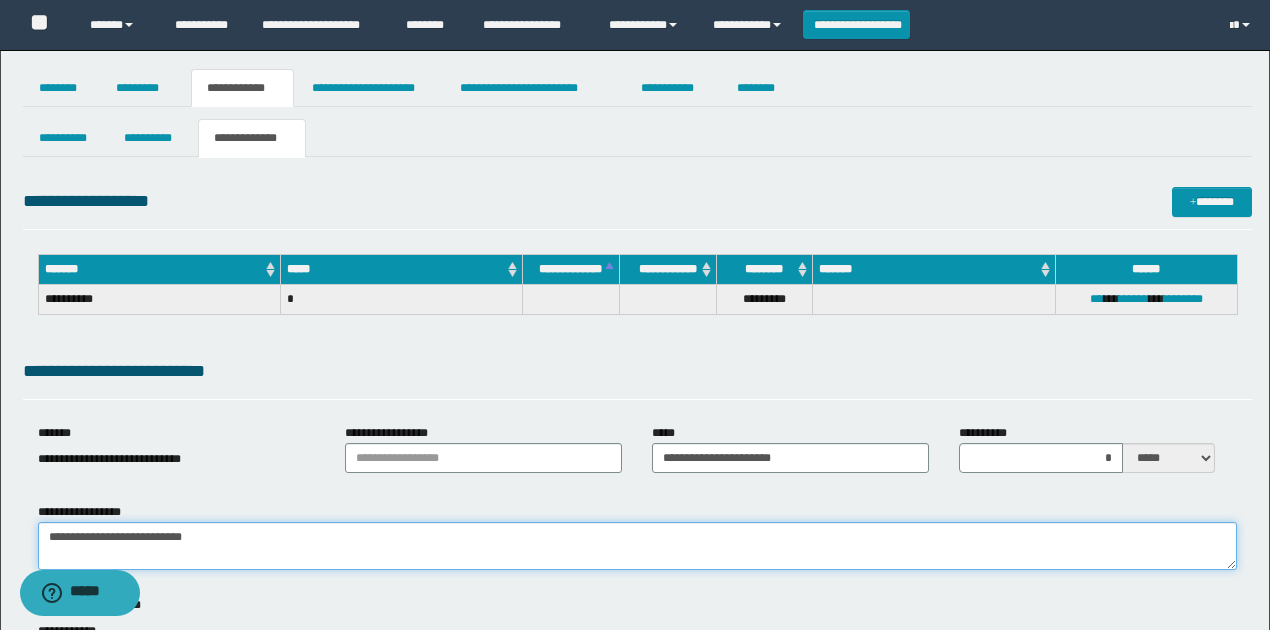 click on "**********" at bounding box center (637, 546) 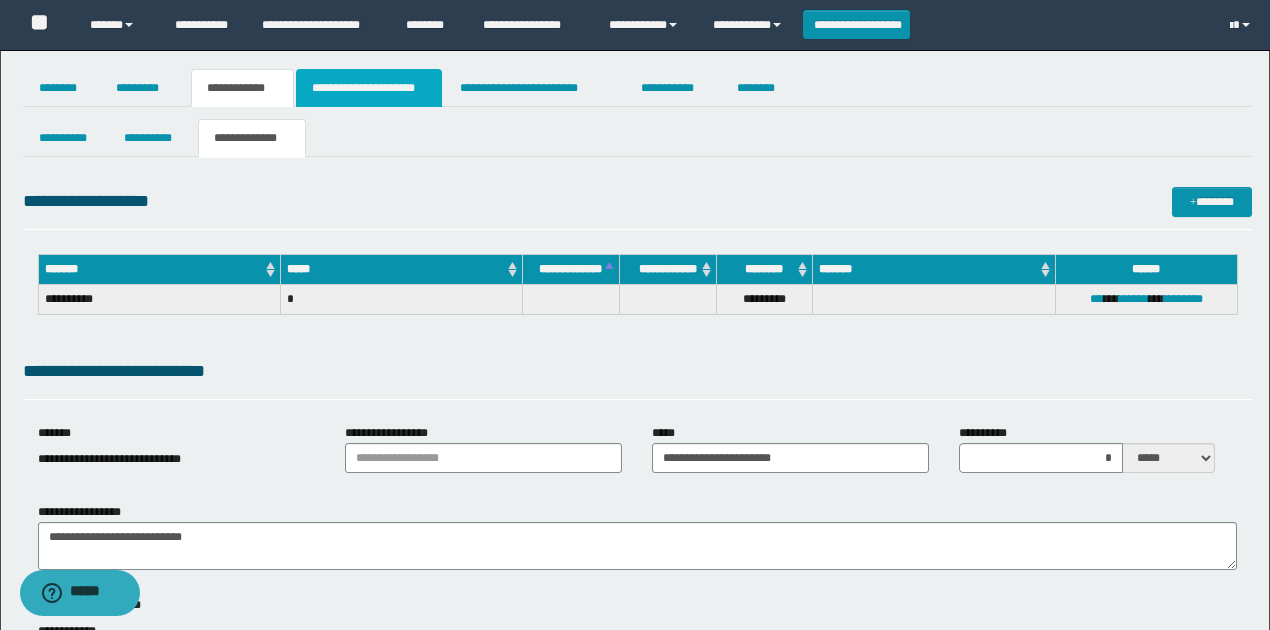 drag, startPoint x: 373, startPoint y: 78, endPoint x: 374, endPoint y: 310, distance: 232.00215 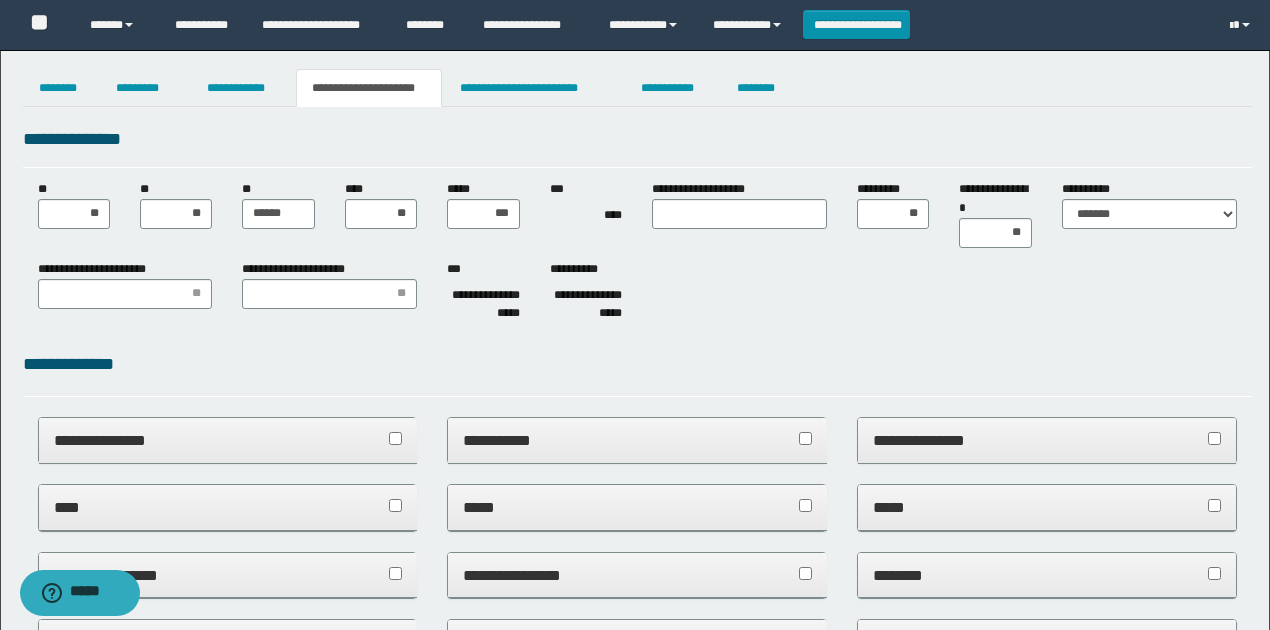 click on "**********" at bounding box center [637, 364] 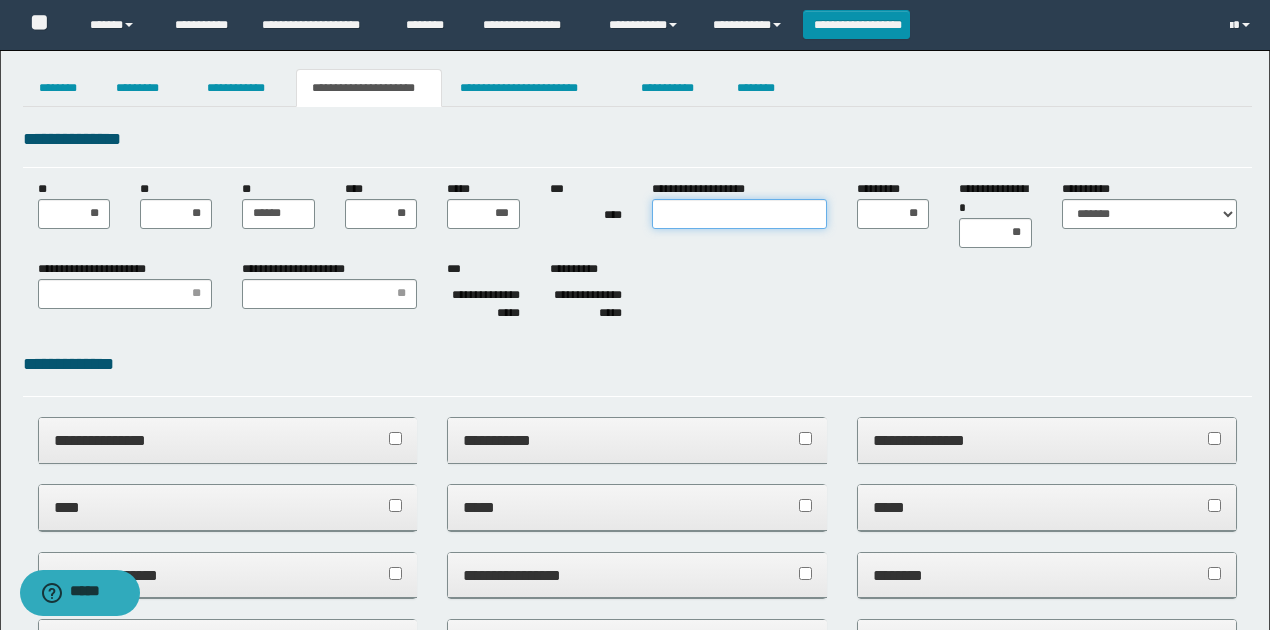 click on "**********" at bounding box center [739, 214] 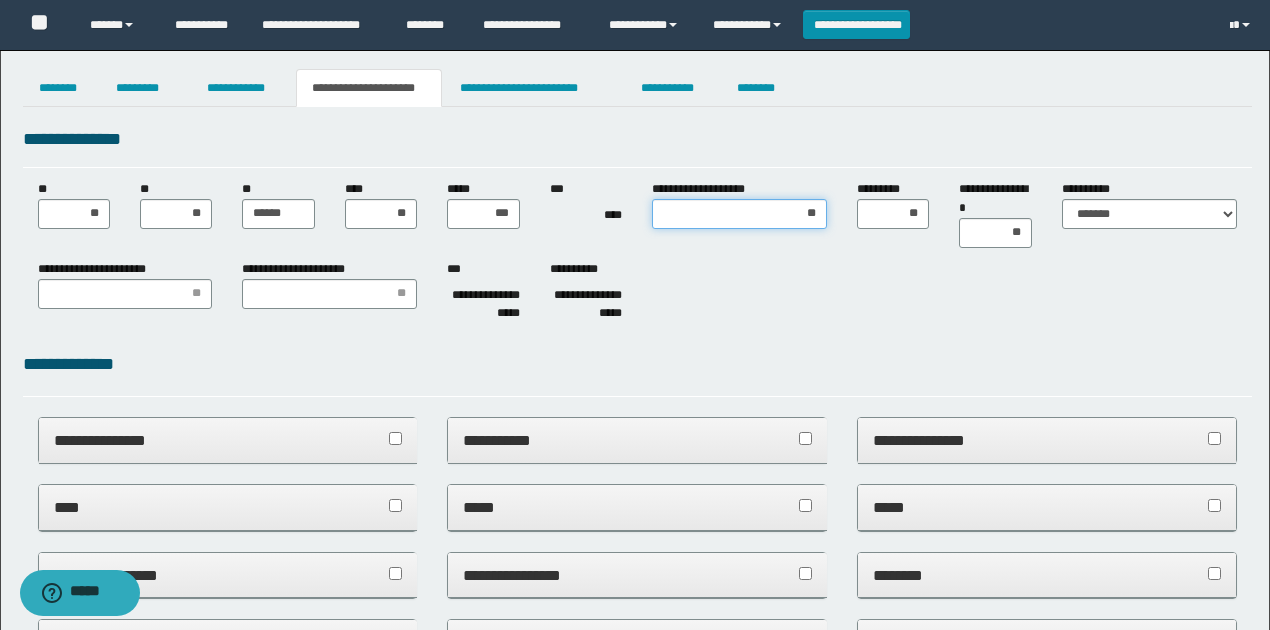 type on "*" 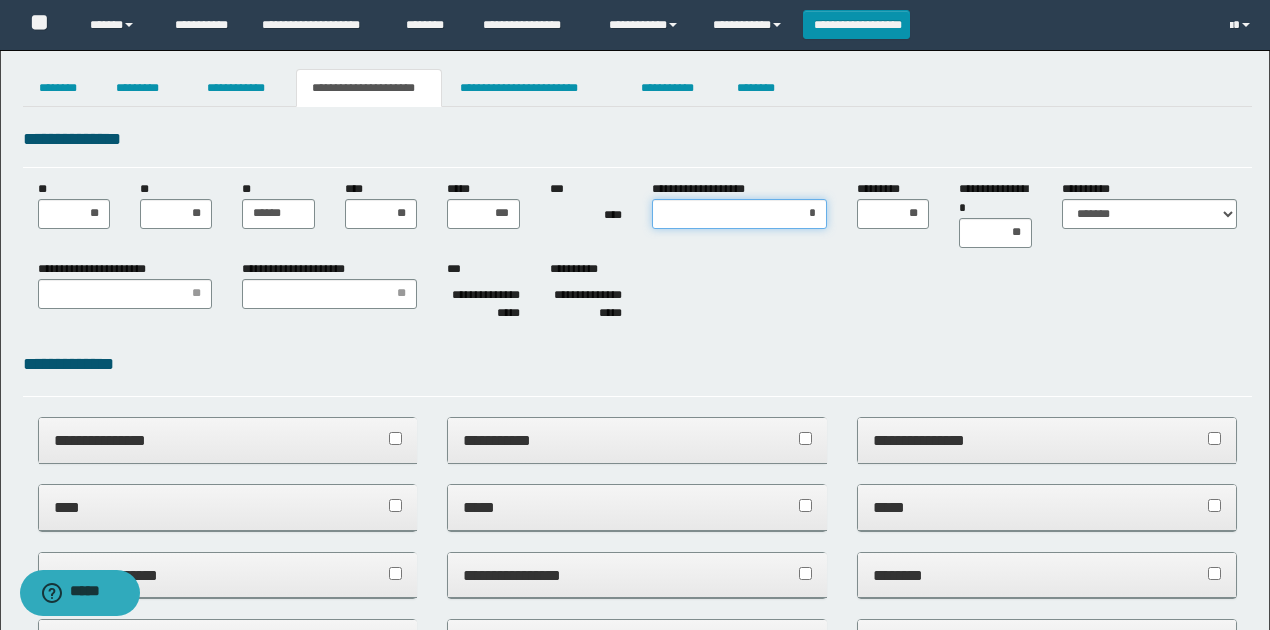 type on "**" 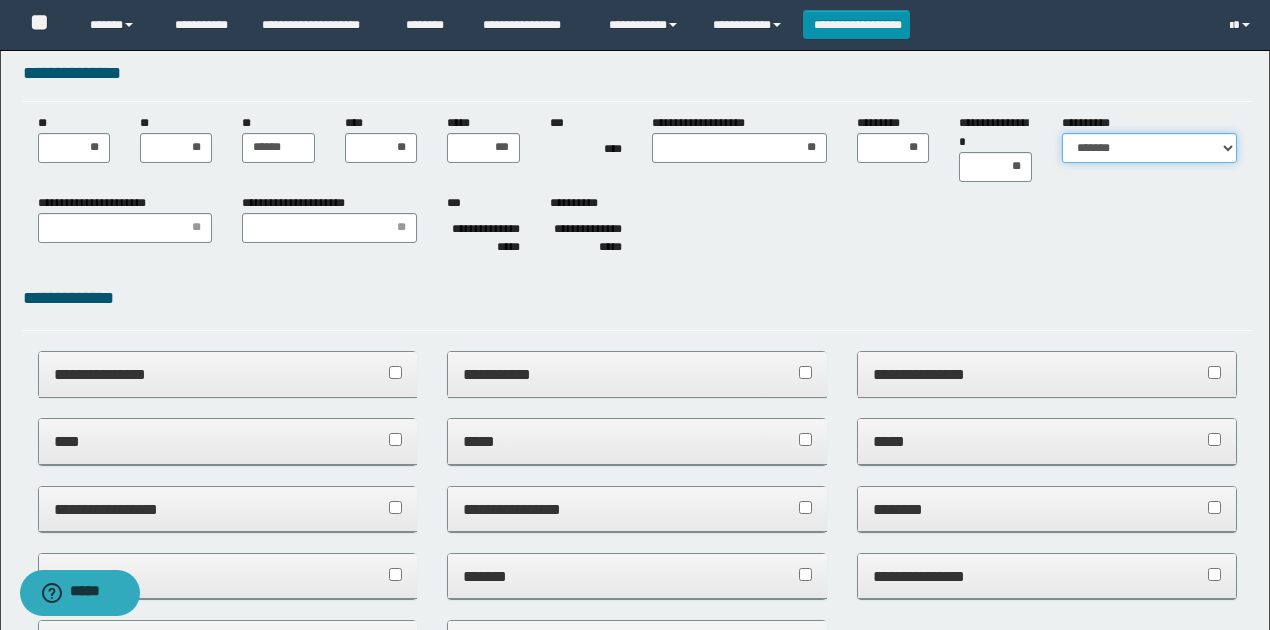 scroll, scrollTop: 333, scrollLeft: 0, axis: vertical 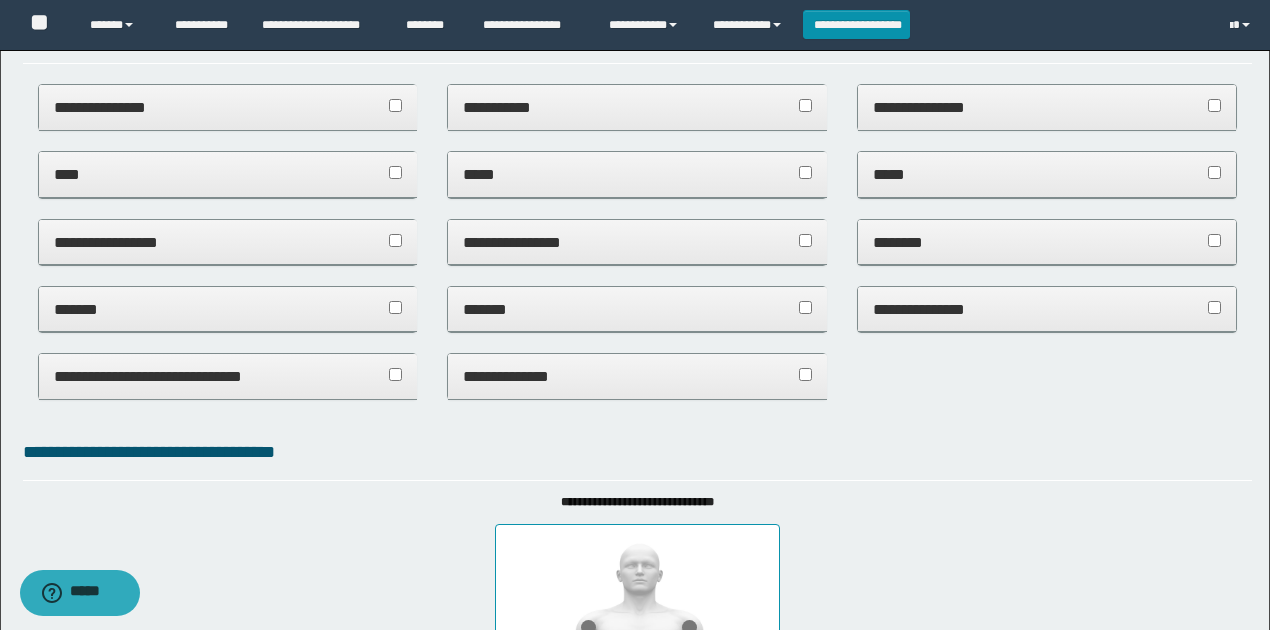 click on "**********" at bounding box center [637, 376] 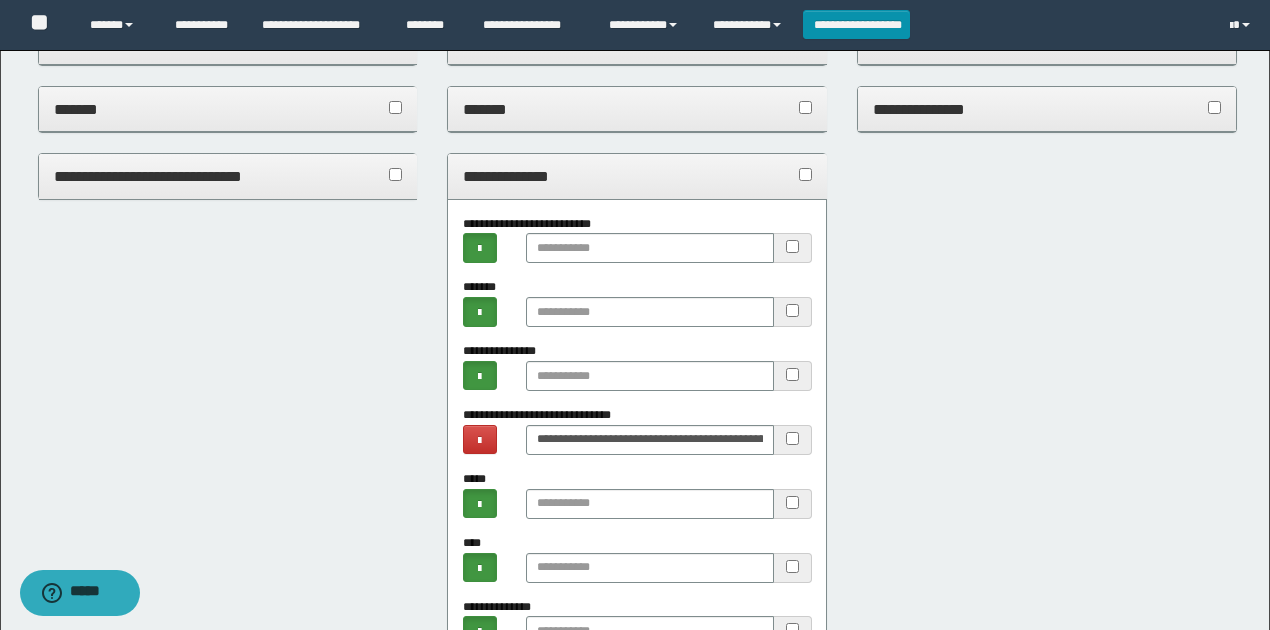 scroll, scrollTop: 600, scrollLeft: 0, axis: vertical 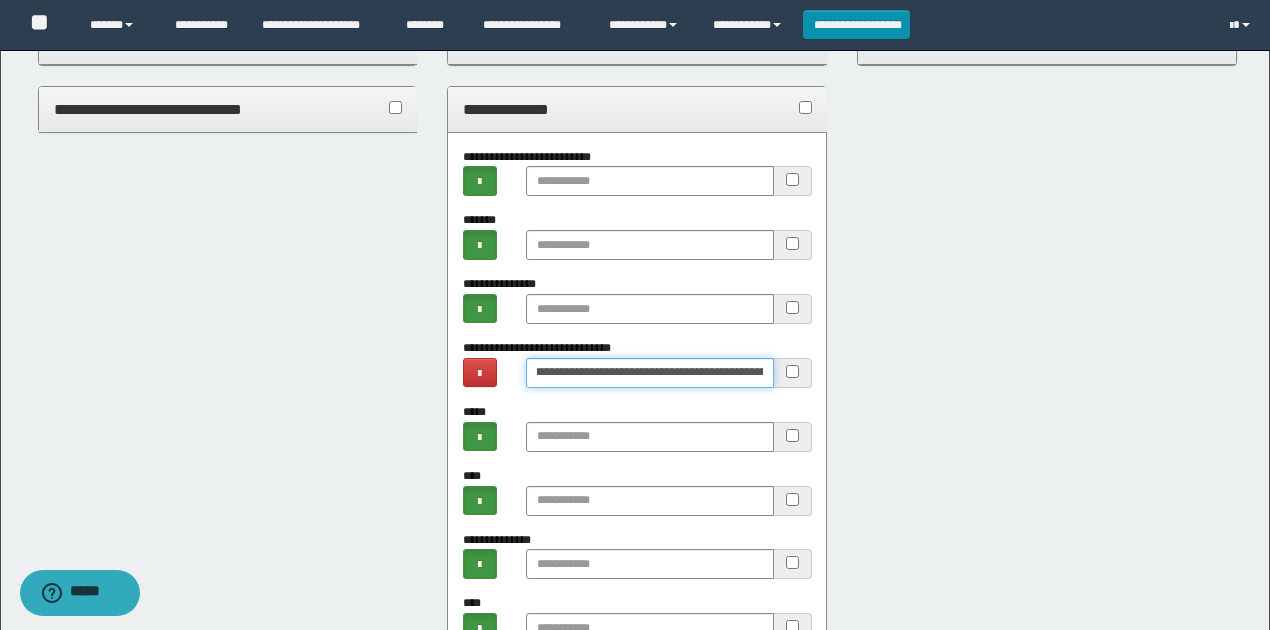 drag, startPoint x: 727, startPoint y: 376, endPoint x: 755, endPoint y: 374, distance: 28.071337 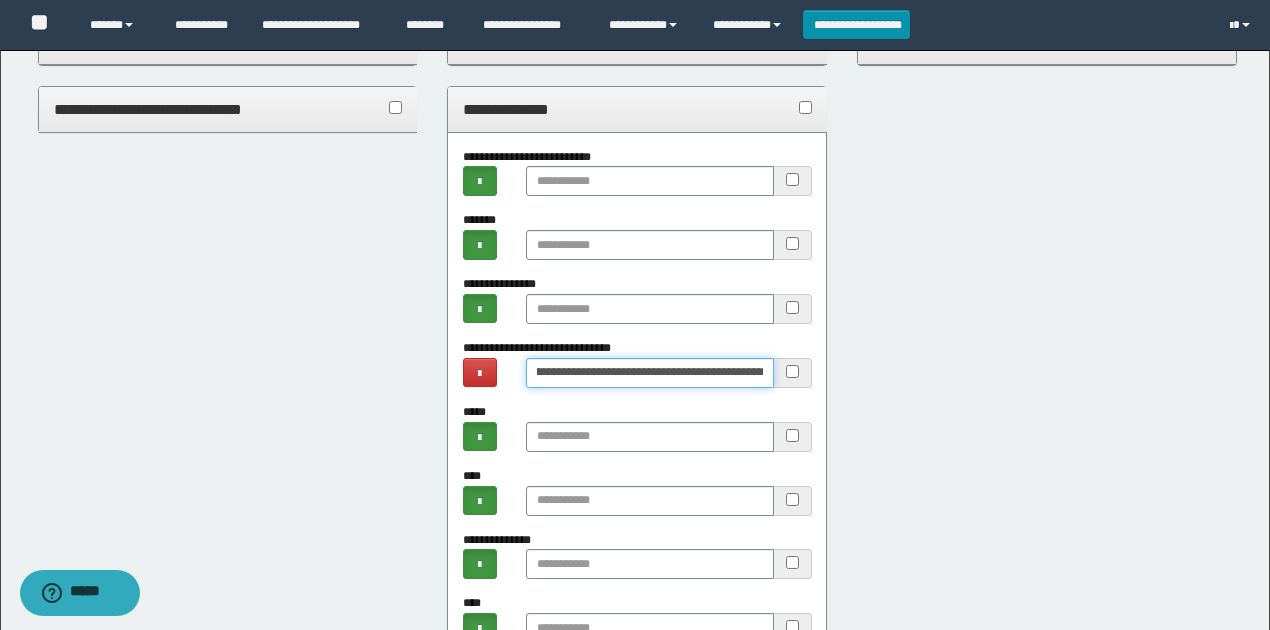 click on "**********" at bounding box center (650, 373) 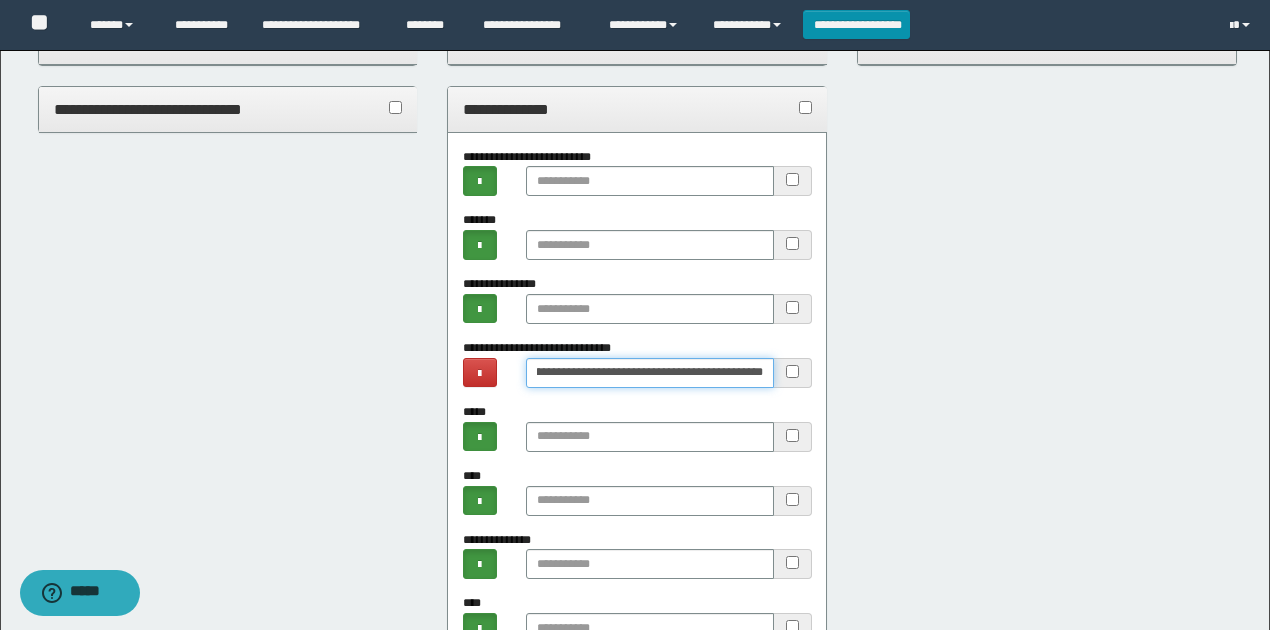 click on "**********" at bounding box center (650, 373) 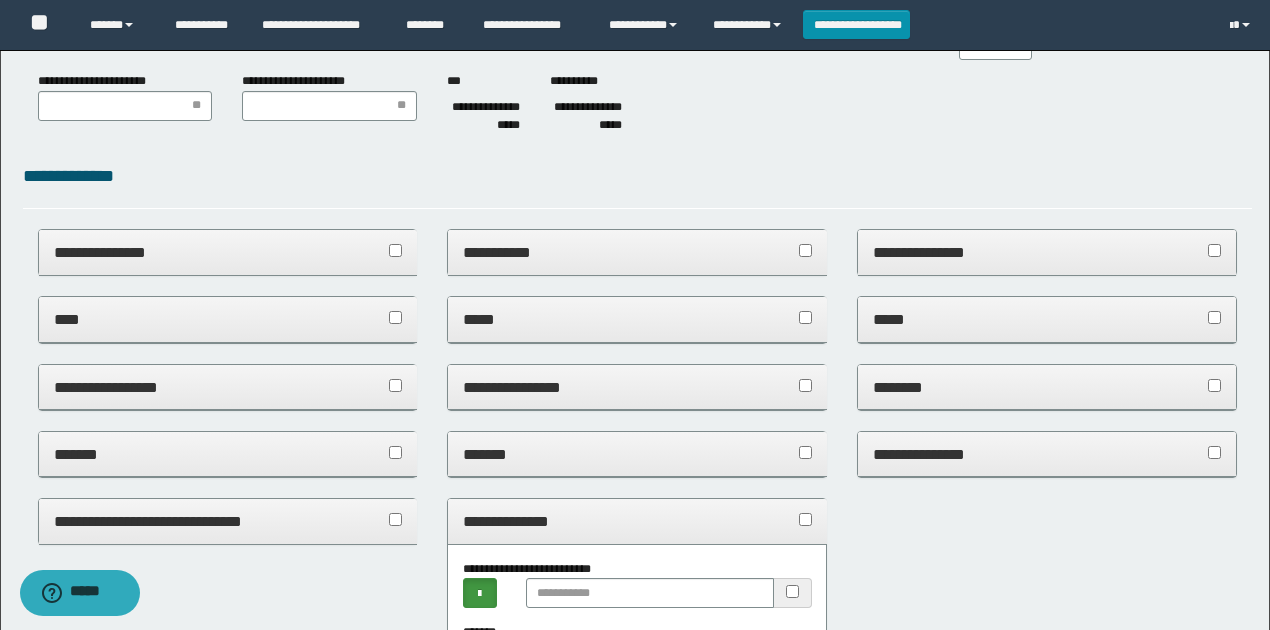 scroll, scrollTop: 0, scrollLeft: 0, axis: both 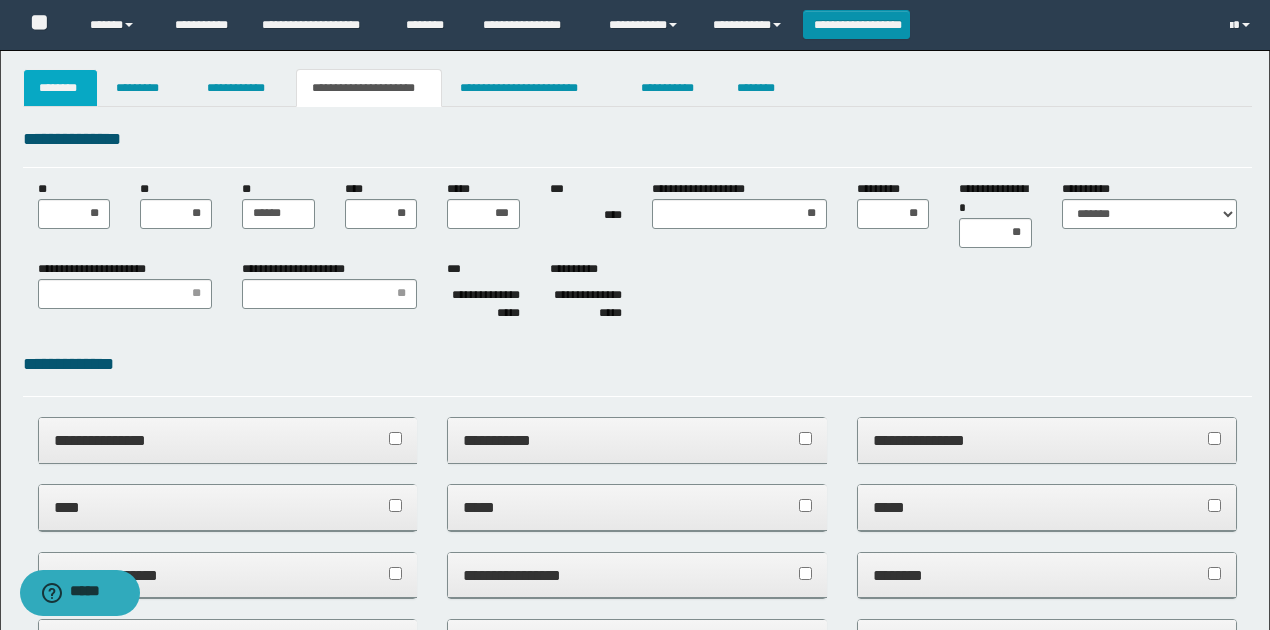 click on "********" at bounding box center [61, 88] 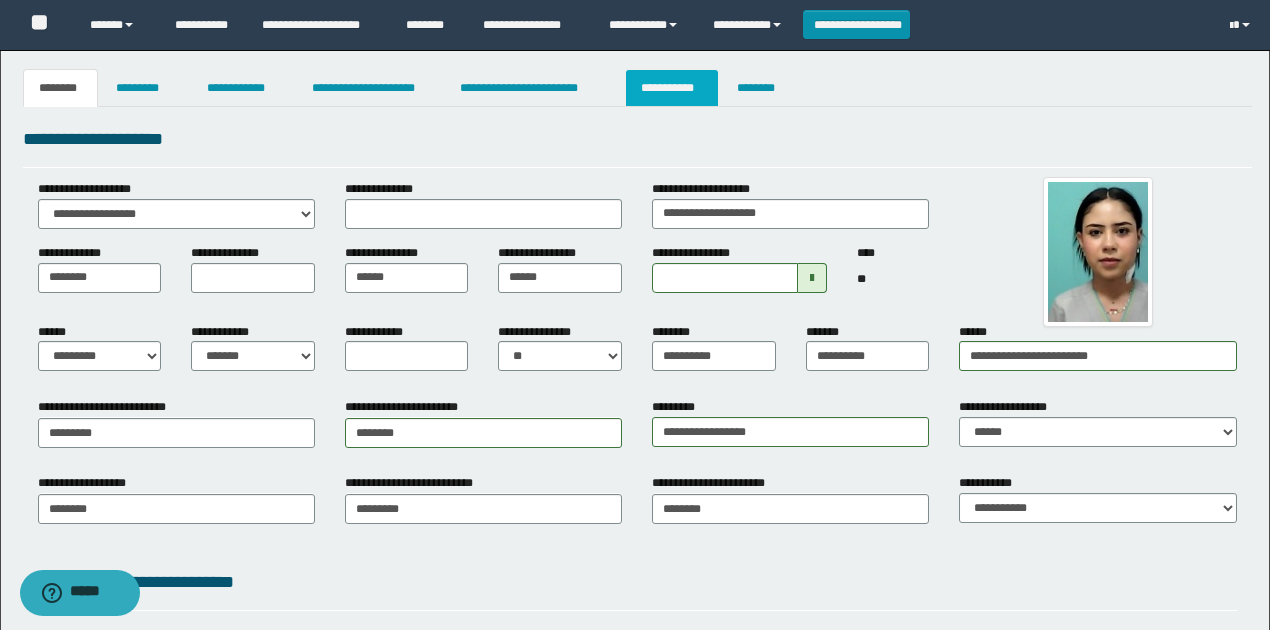click on "**********" at bounding box center (672, 88) 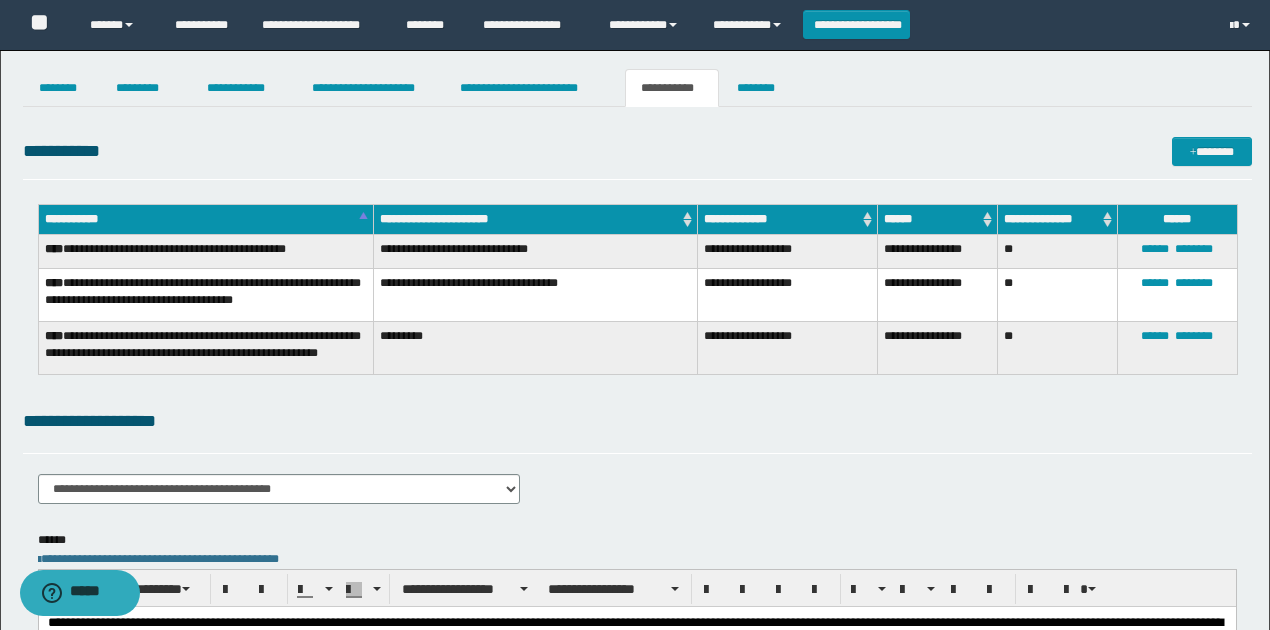 click on "**********" at bounding box center [637, 421] 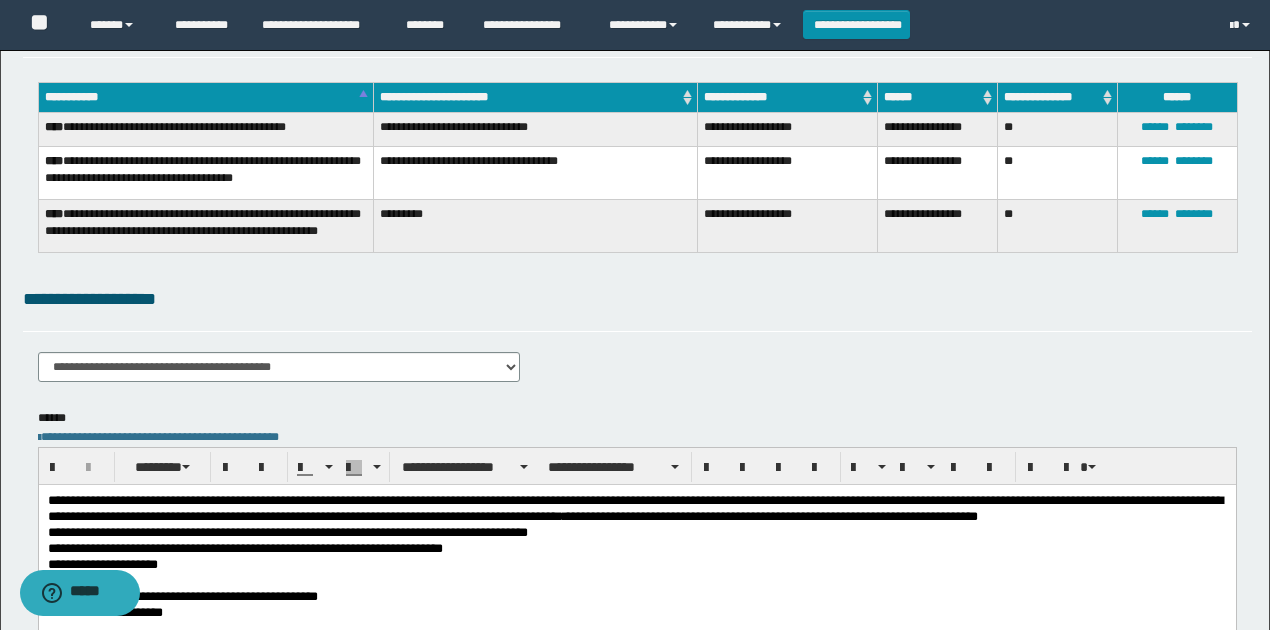 scroll, scrollTop: 266, scrollLeft: 0, axis: vertical 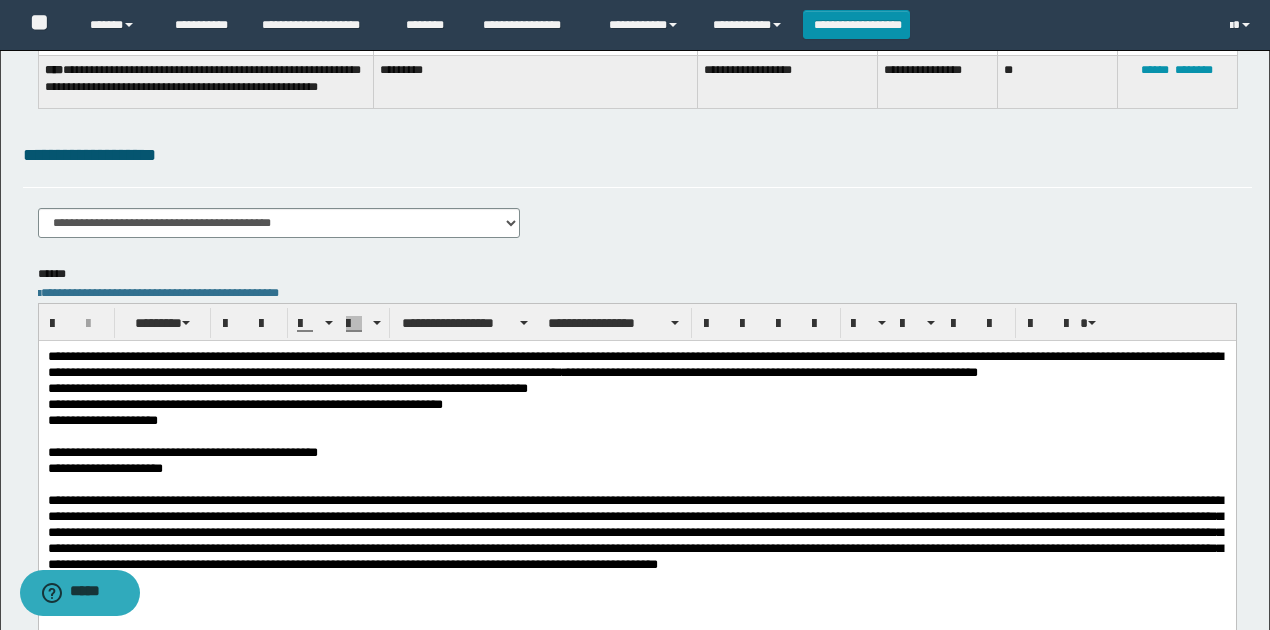 click on "**********" at bounding box center (636, 468) 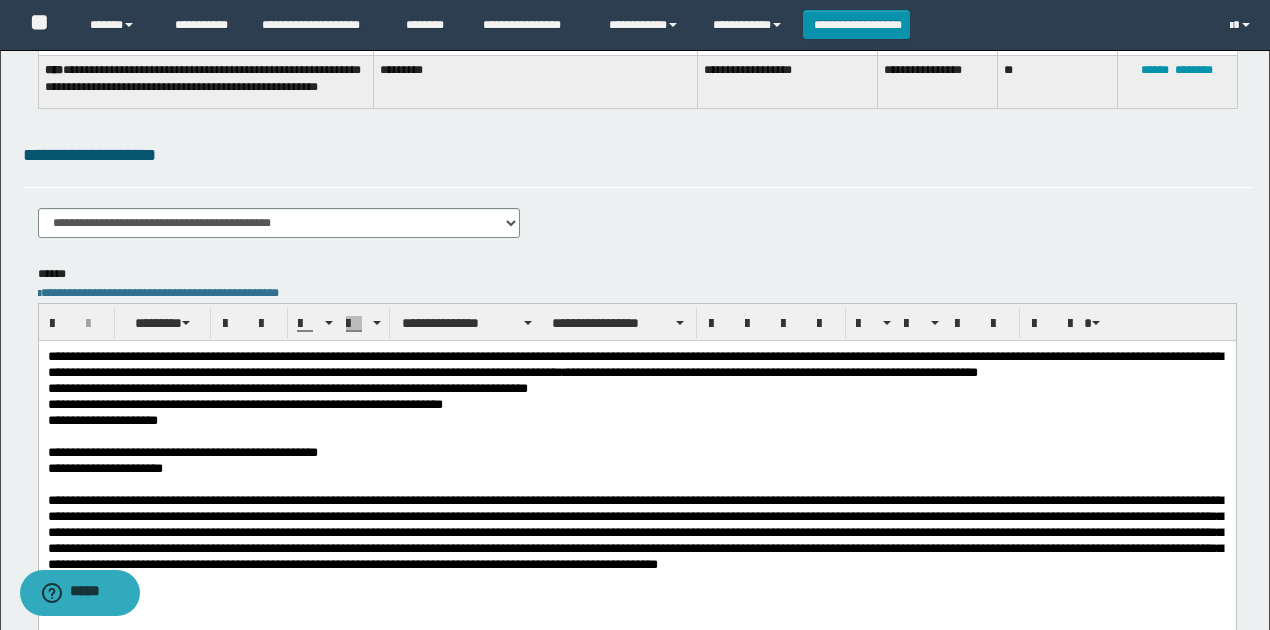 click on "**********" at bounding box center [636, 420] 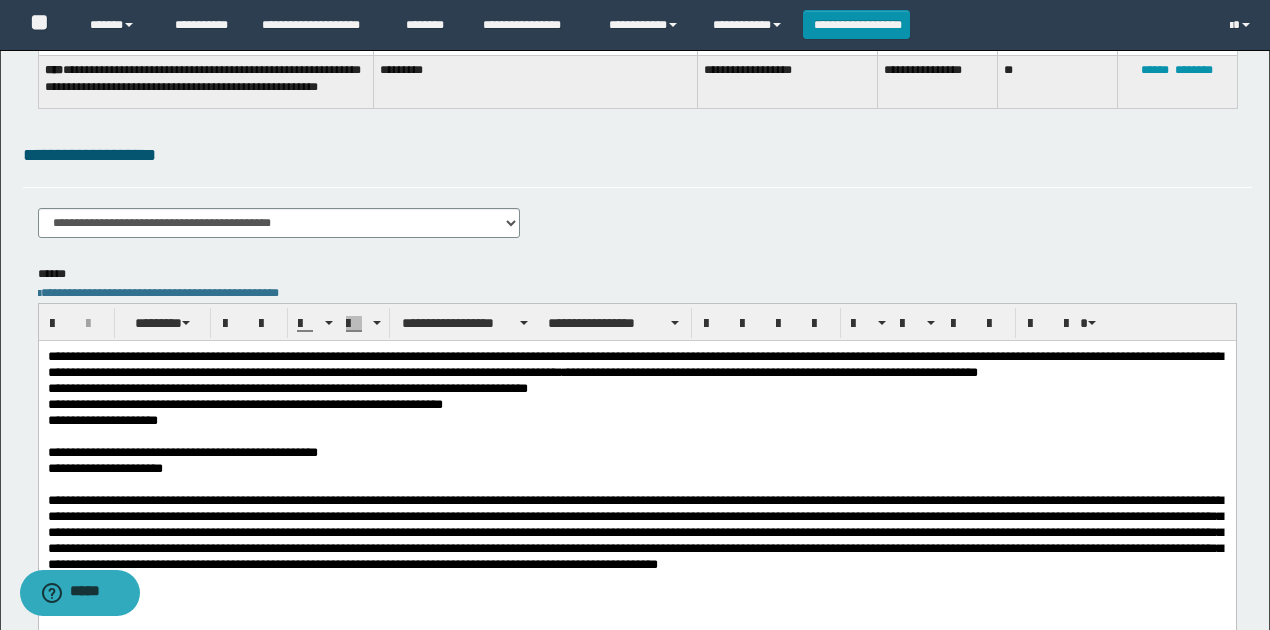 click at bounding box center (637, 436) 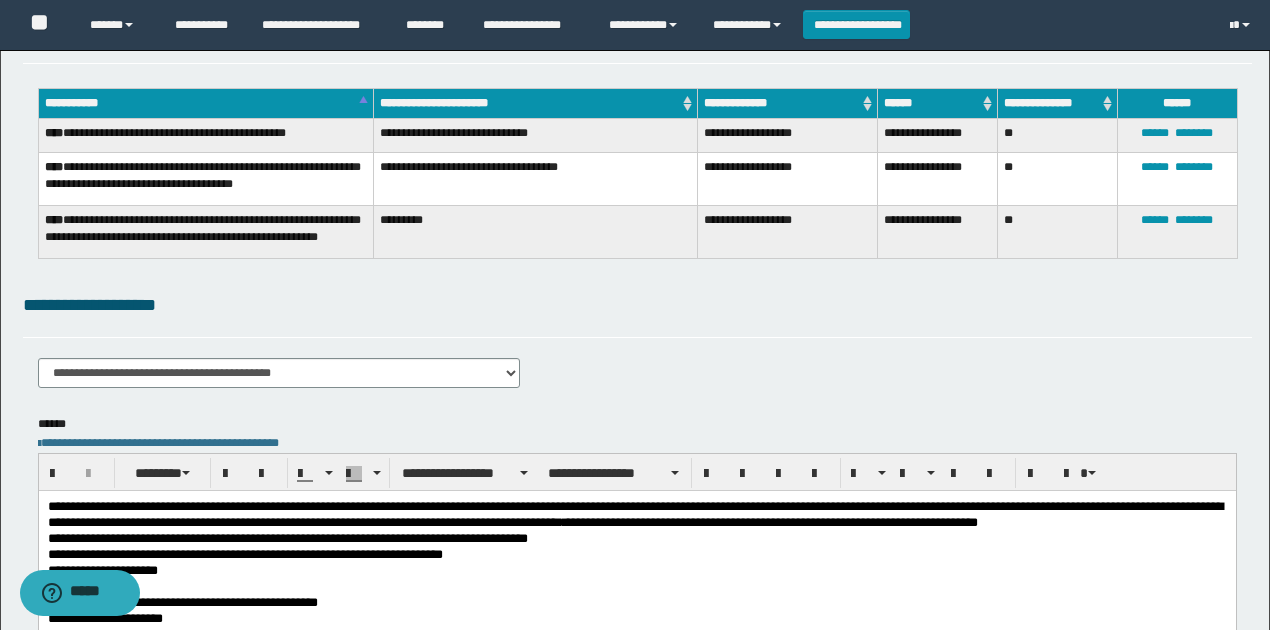 scroll, scrollTop: 0, scrollLeft: 0, axis: both 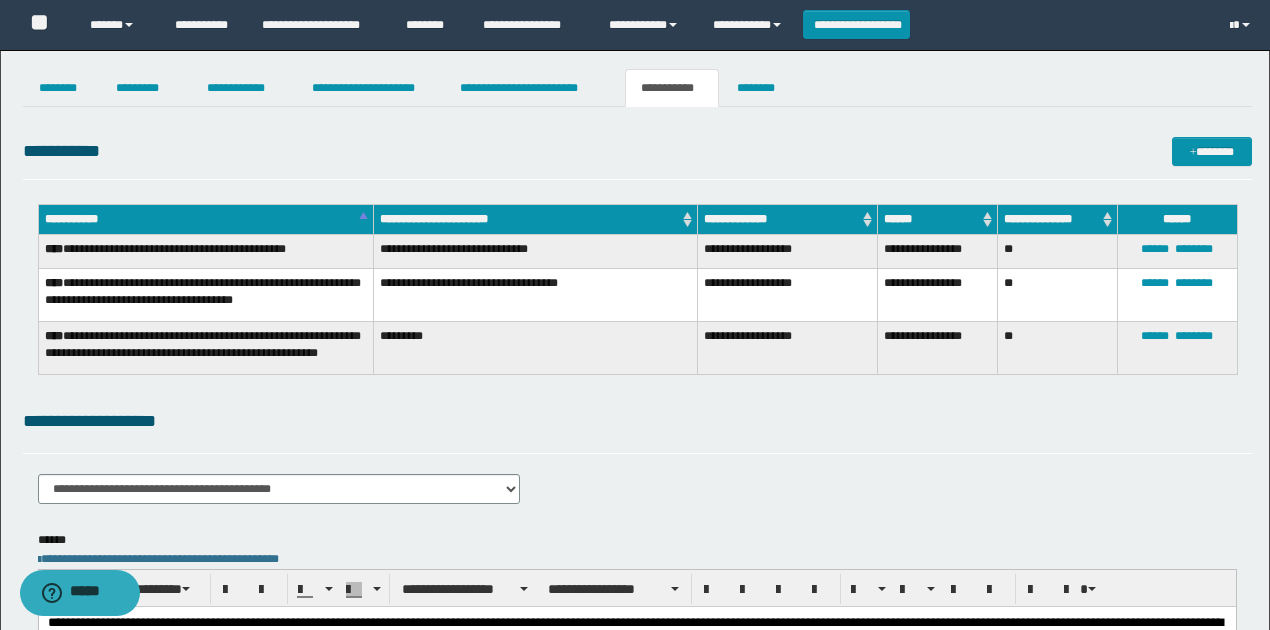 click on "**********" at bounding box center (637, 430) 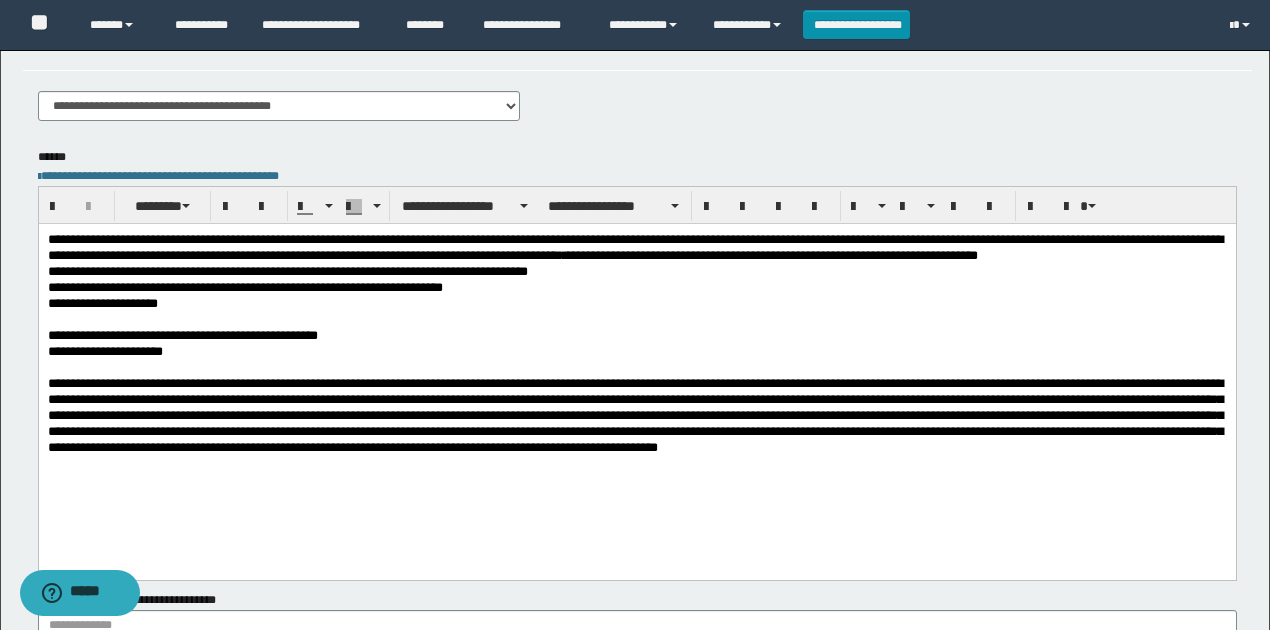 scroll, scrollTop: 466, scrollLeft: 0, axis: vertical 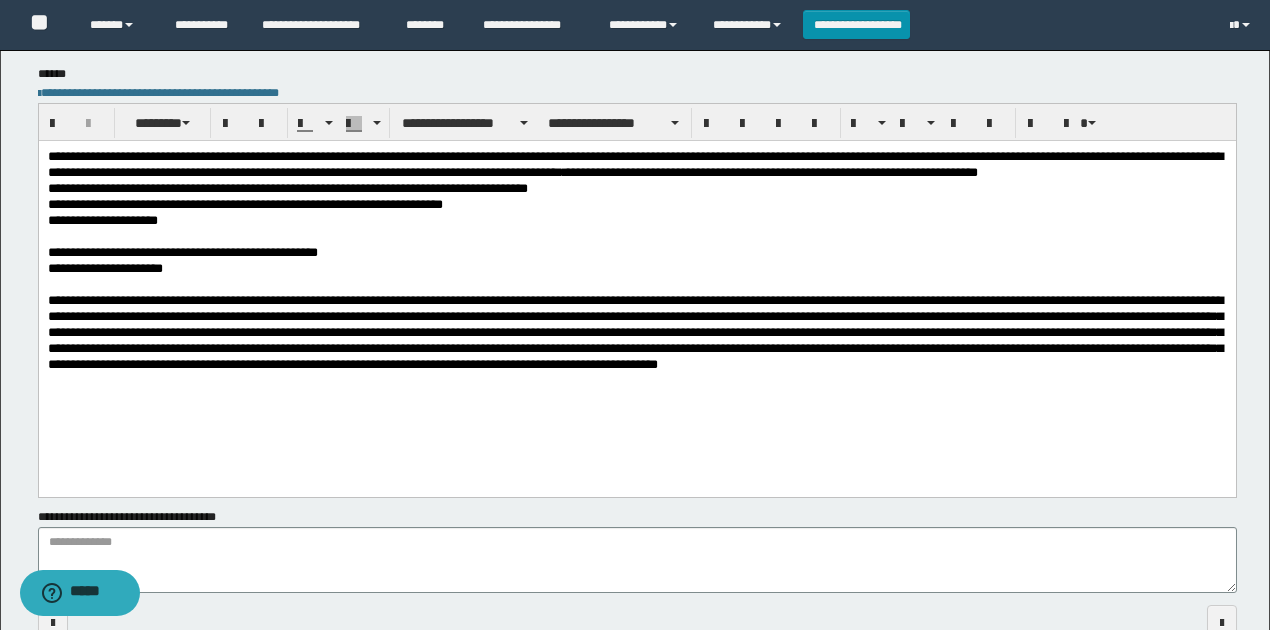 click on "**********" at bounding box center [182, 251] 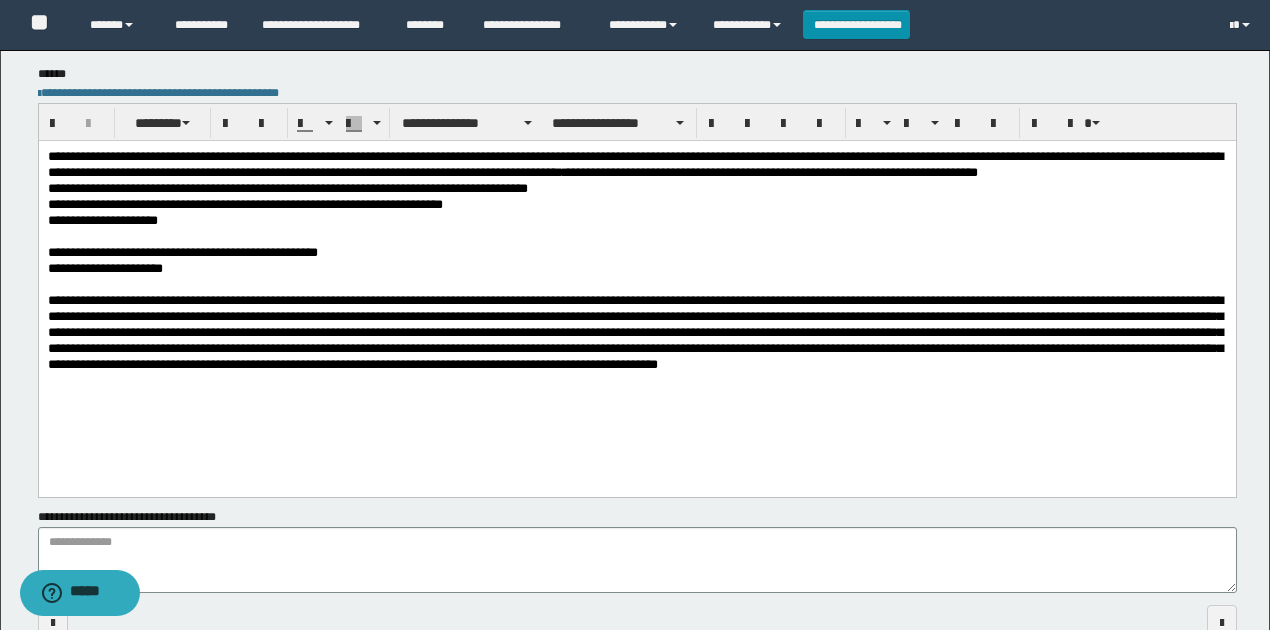 click on "**********" at bounding box center [636, 268] 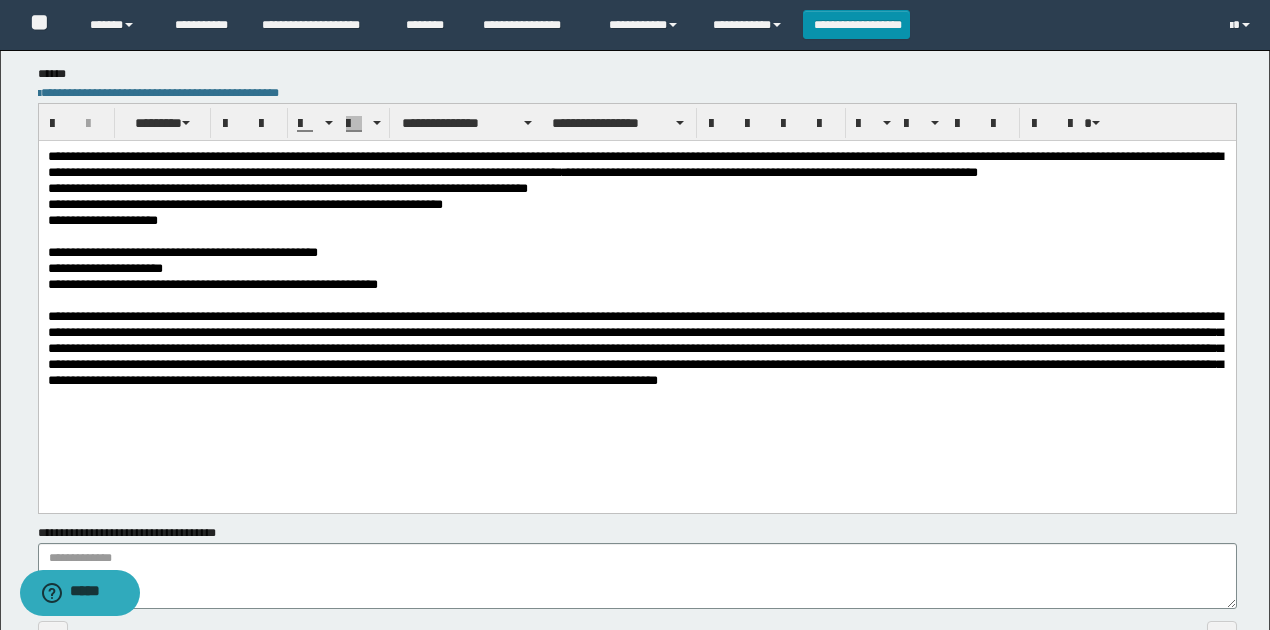 click on "**********" at bounding box center (636, 268) 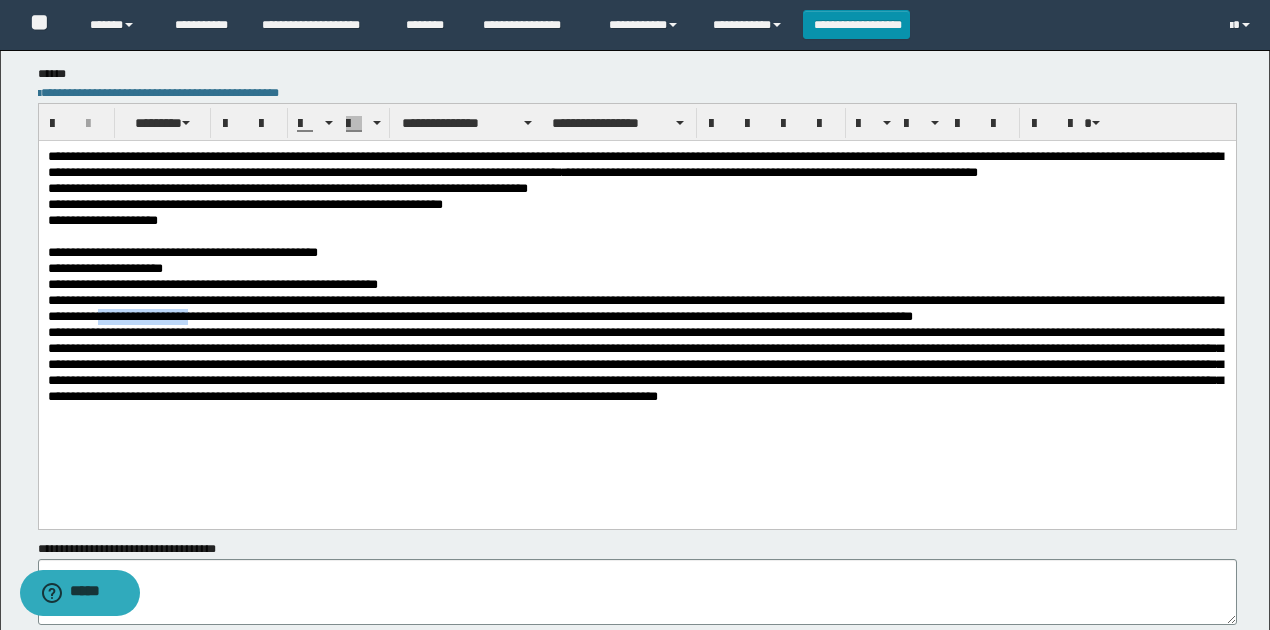 drag, startPoint x: 202, startPoint y: 329, endPoint x: 301, endPoint y: 334, distance: 99.12618 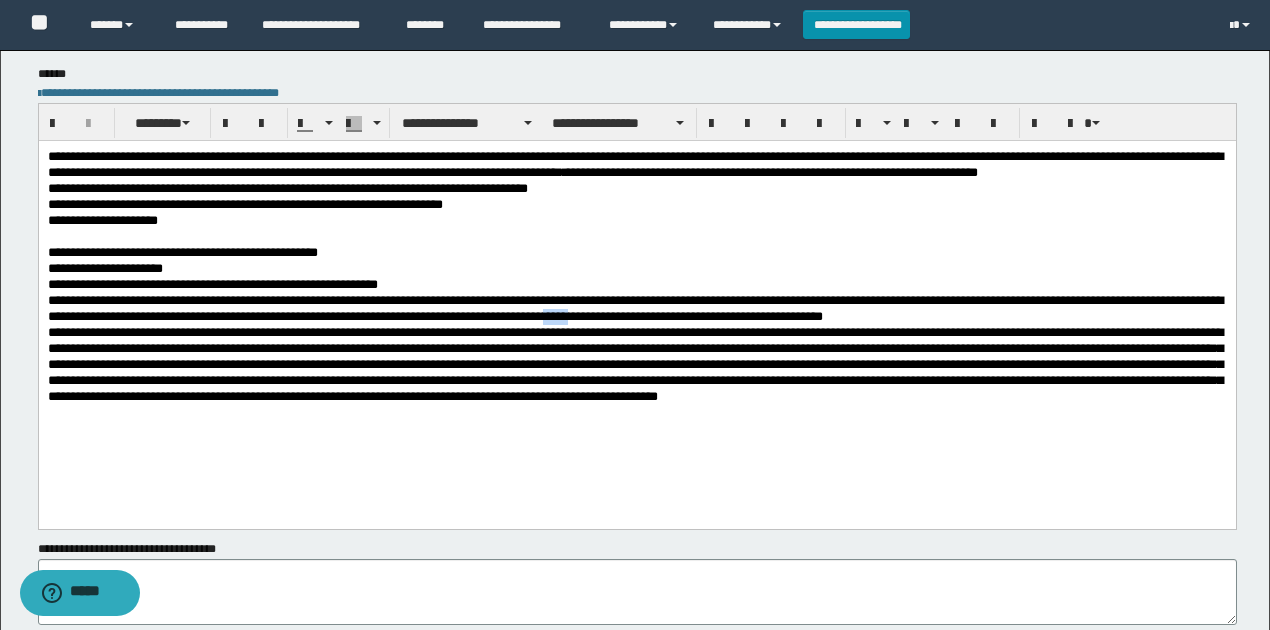 drag, startPoint x: 686, startPoint y: 332, endPoint x: 712, endPoint y: 330, distance: 26.076809 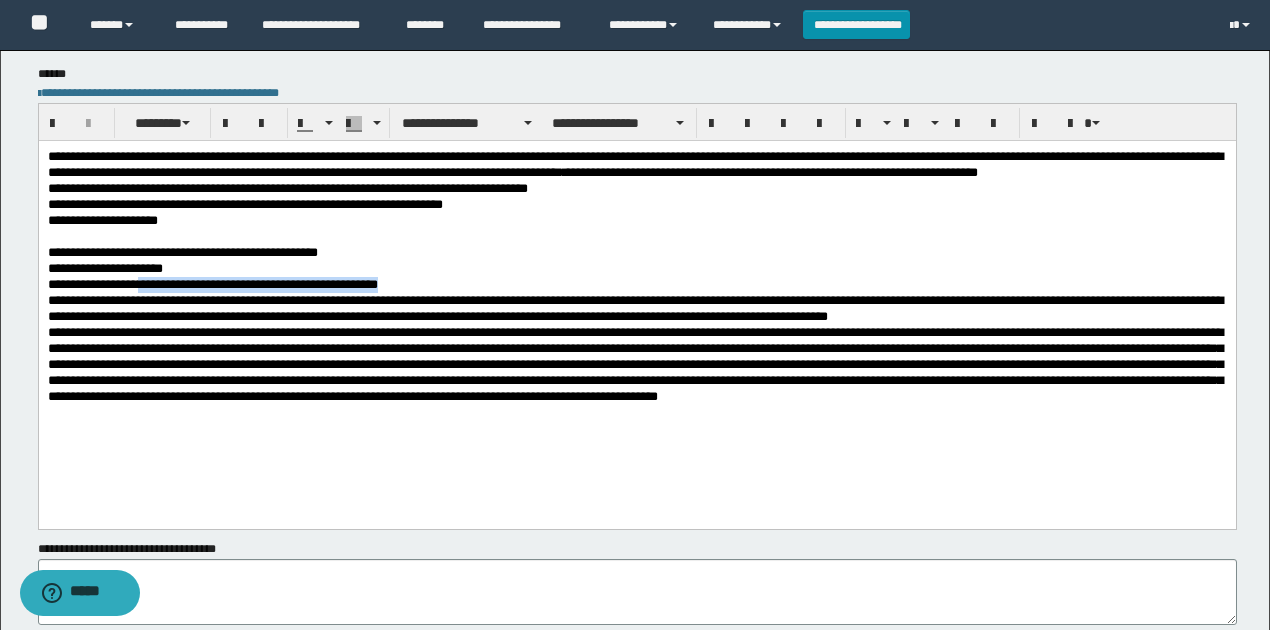 drag, startPoint x: 414, startPoint y: 301, endPoint x: 146, endPoint y: 301, distance: 268 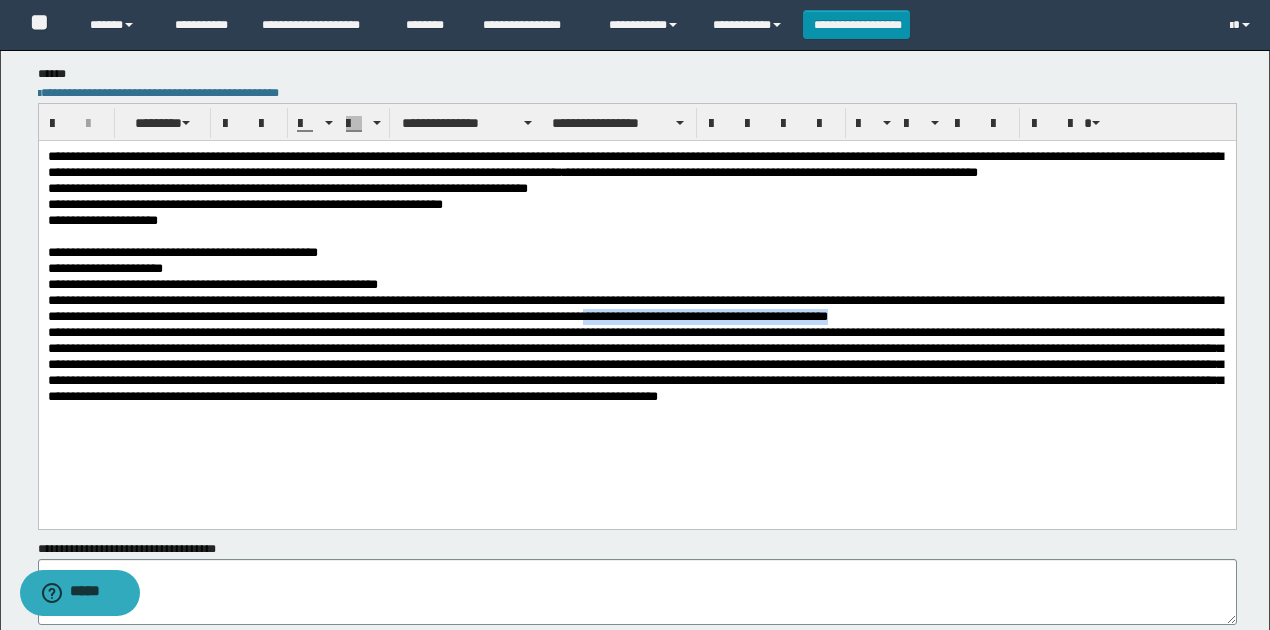 drag, startPoint x: 730, startPoint y: 329, endPoint x: 997, endPoint y: 331, distance: 267.00748 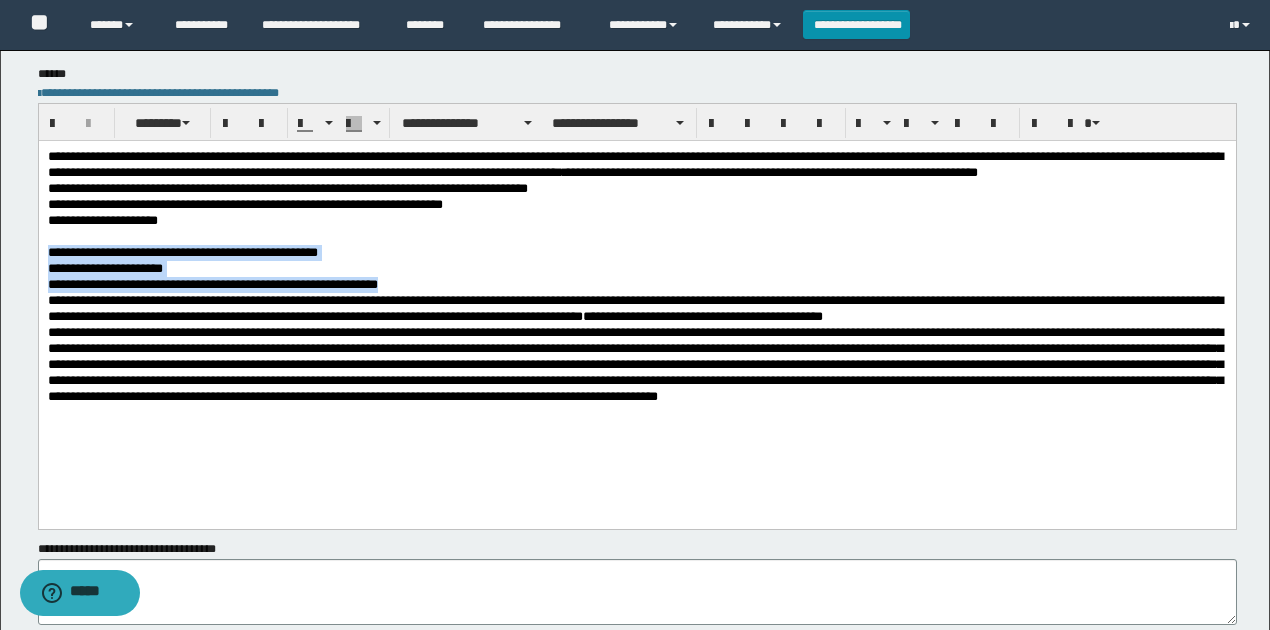 drag, startPoint x: 417, startPoint y: 295, endPoint x: 44, endPoint y: 267, distance: 374.04947 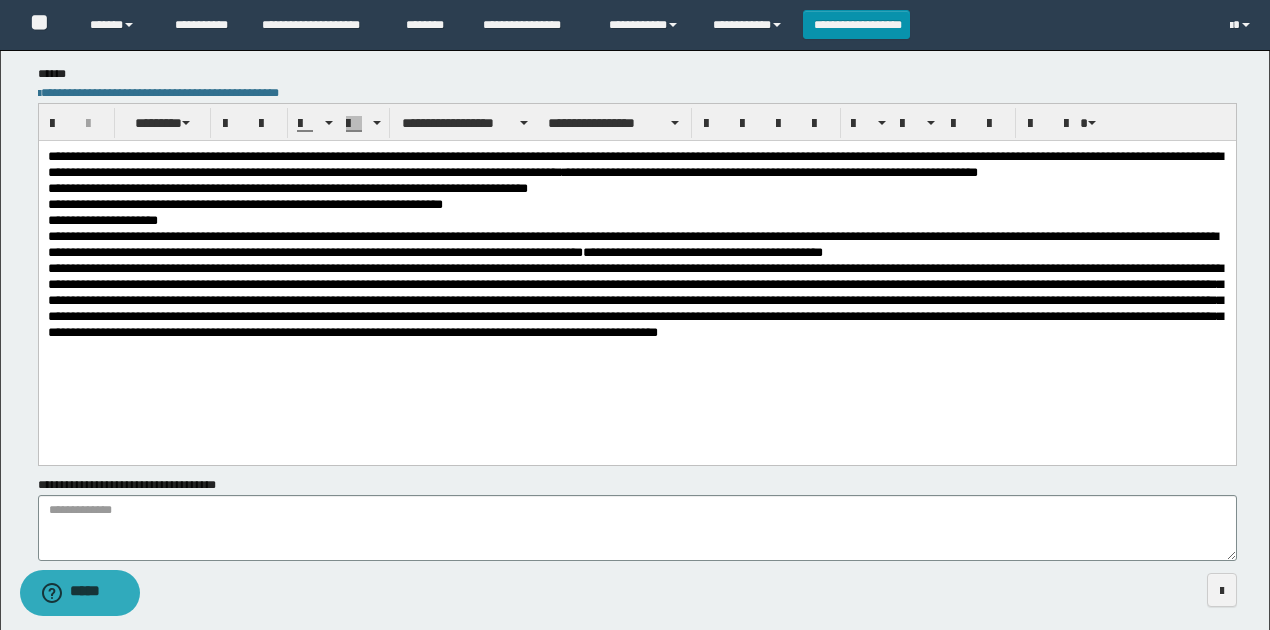 click on "**********" at bounding box center (637, 244) 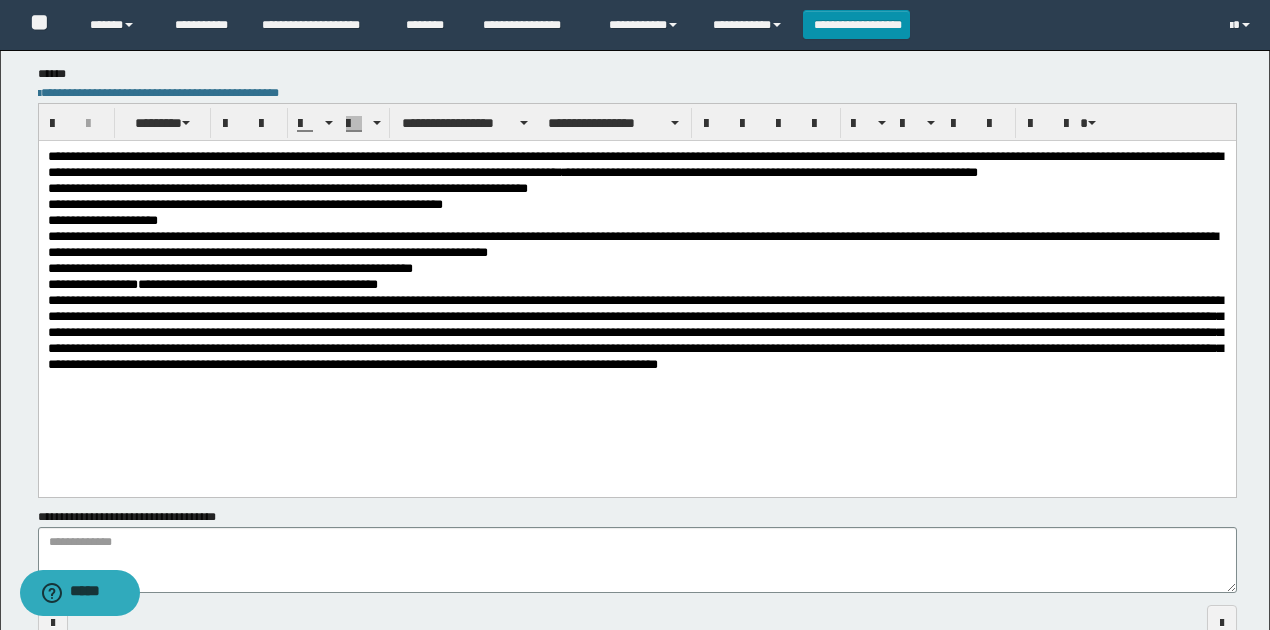 click on "**********" at bounding box center (637, 284) 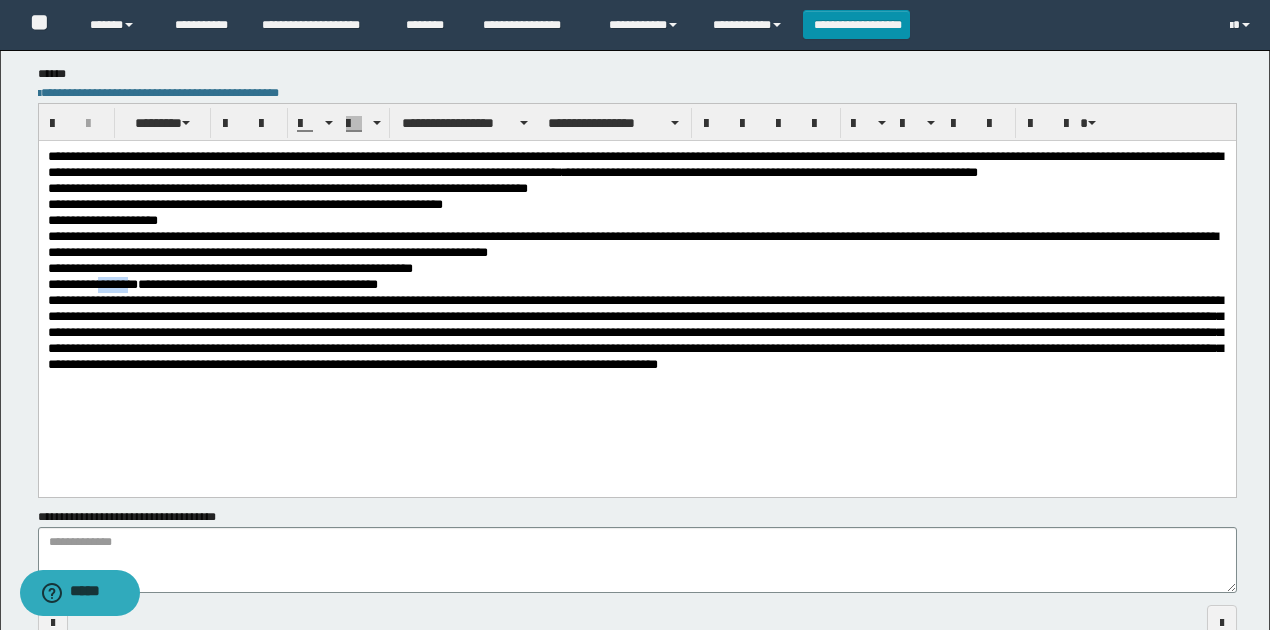 drag, startPoint x: 137, startPoint y: 297, endPoint x: 103, endPoint y: 297, distance: 34 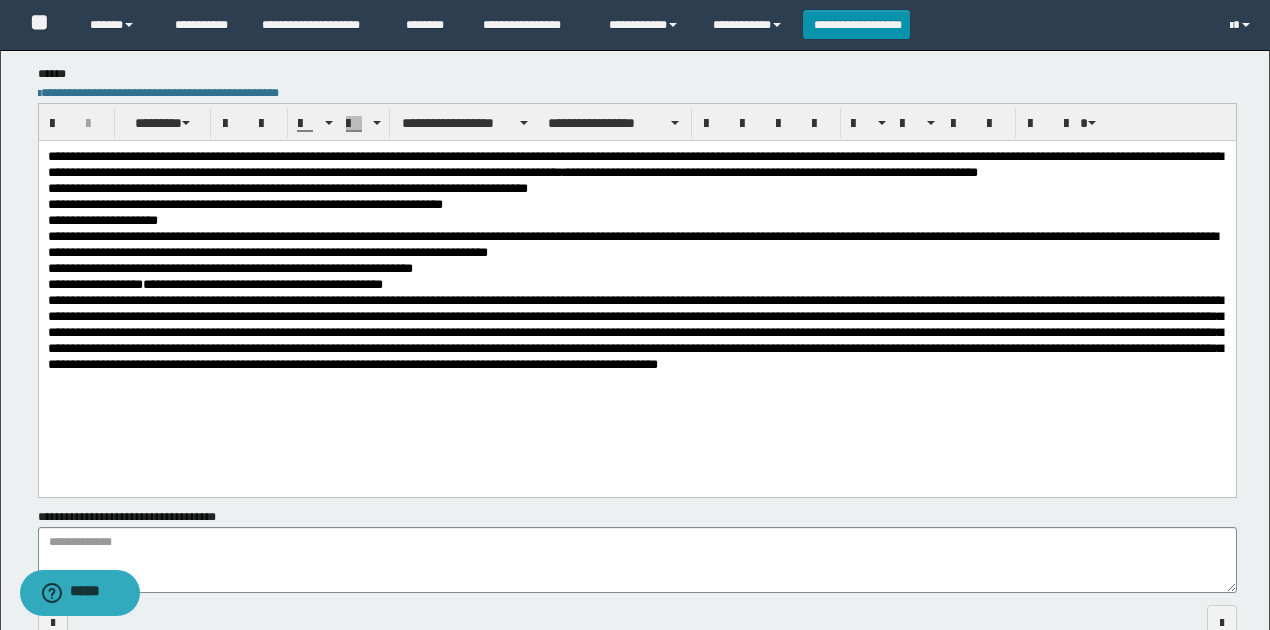 click on "**********" at bounding box center [262, 283] 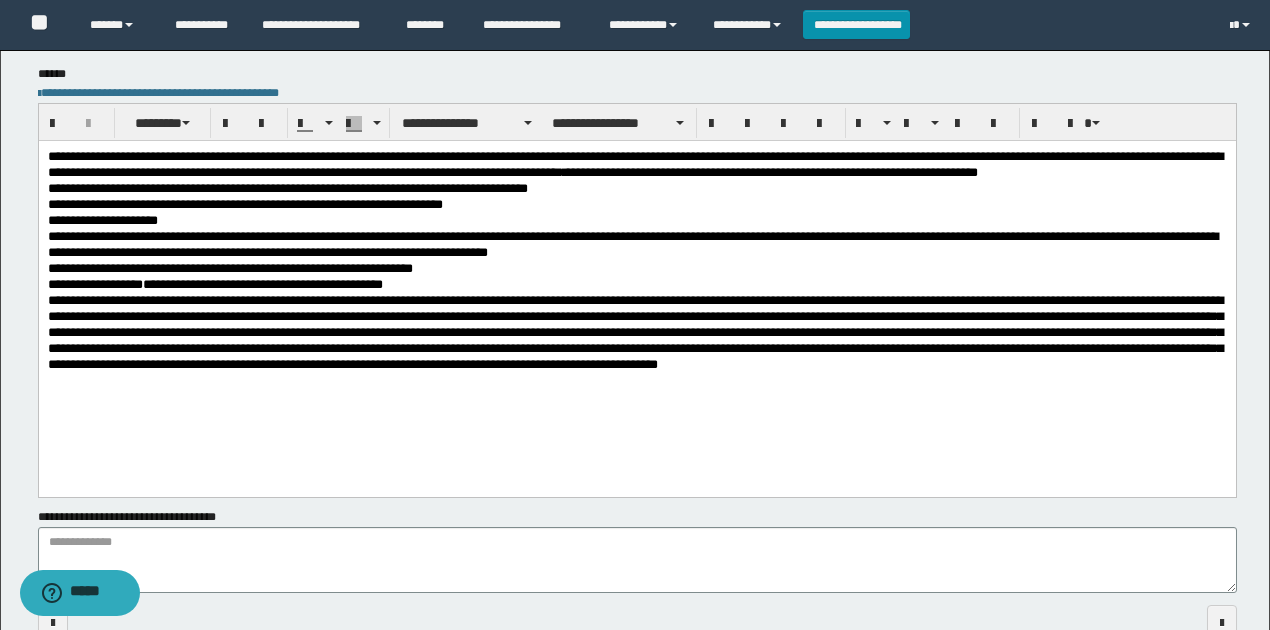 click on "**********" at bounding box center (637, 284) 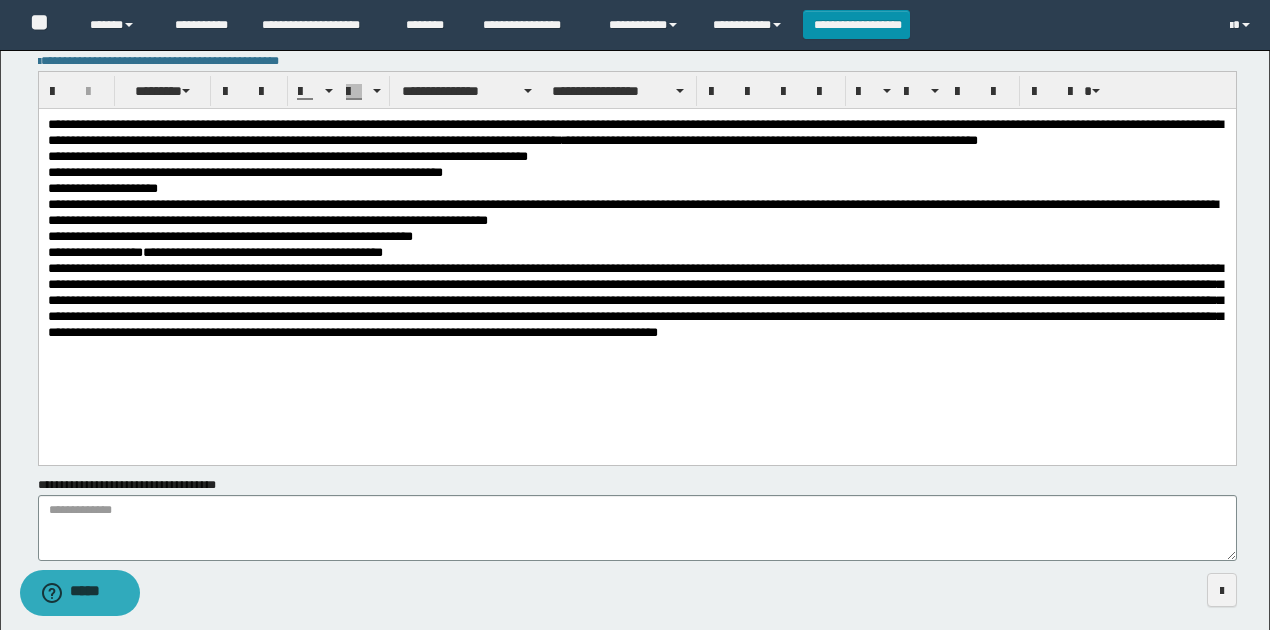 scroll, scrollTop: 582, scrollLeft: 0, axis: vertical 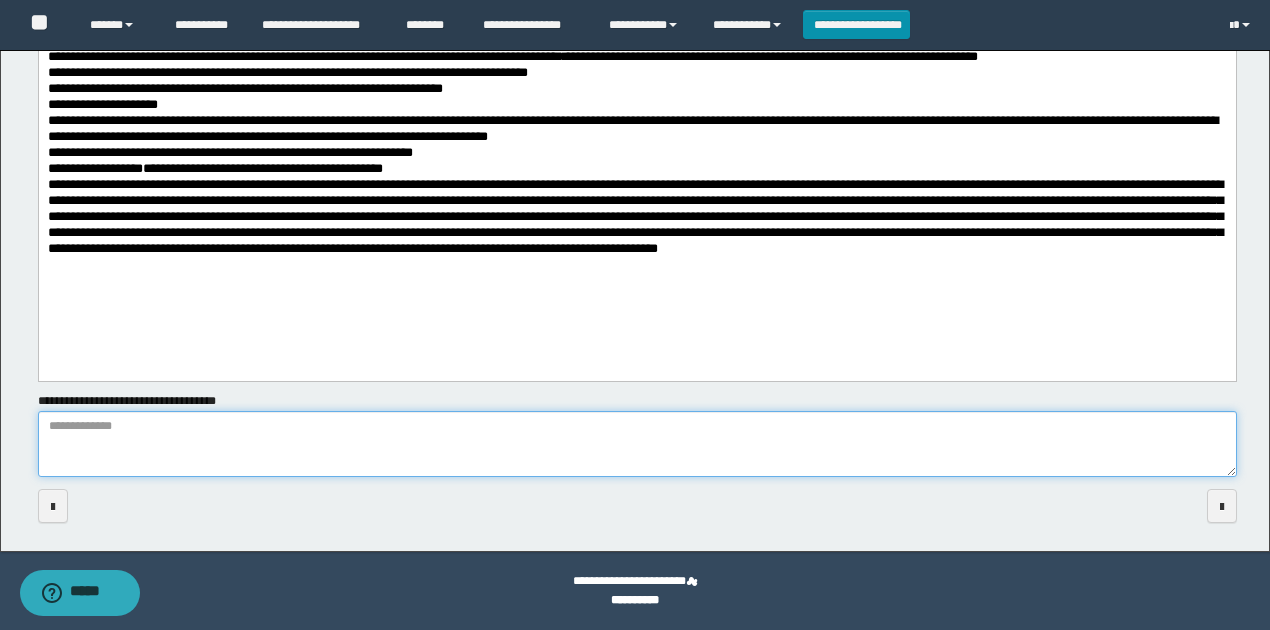 click on "**********" at bounding box center (637, 444) 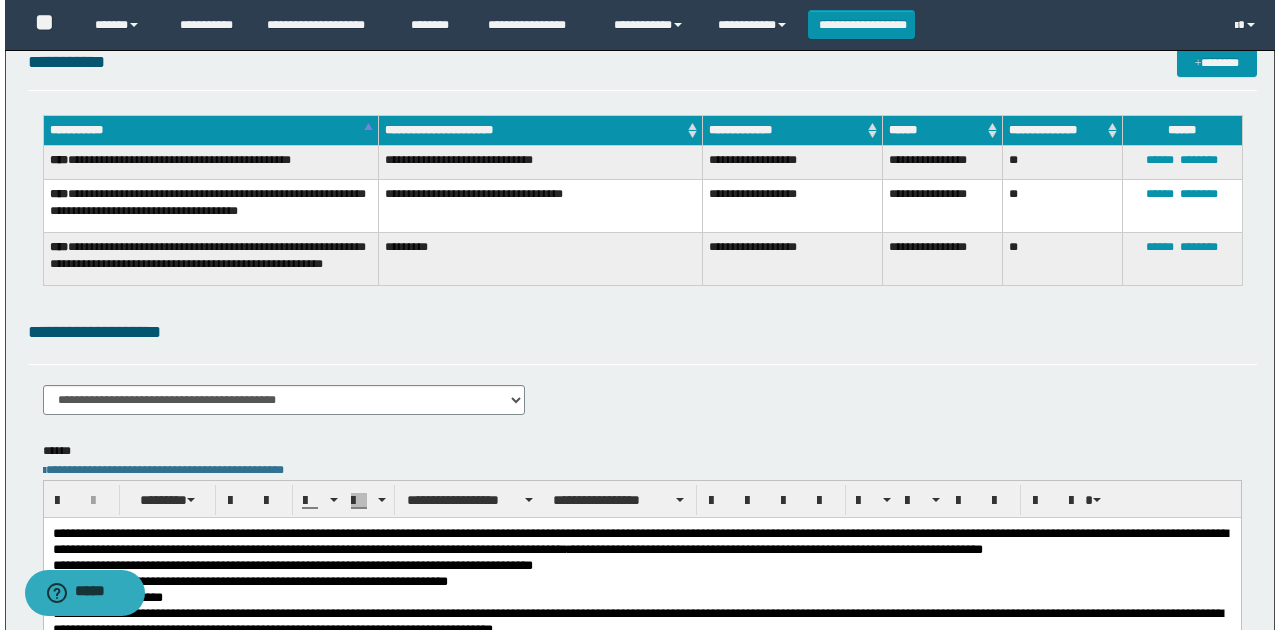 scroll, scrollTop: 0, scrollLeft: 0, axis: both 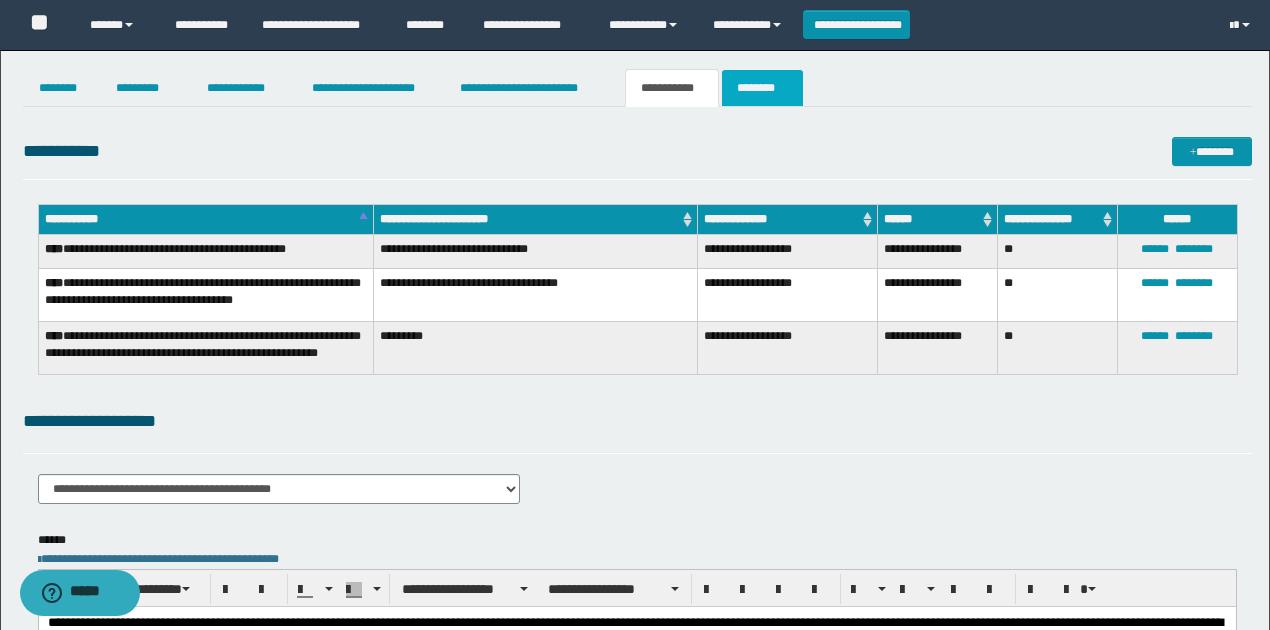 type on "**********" 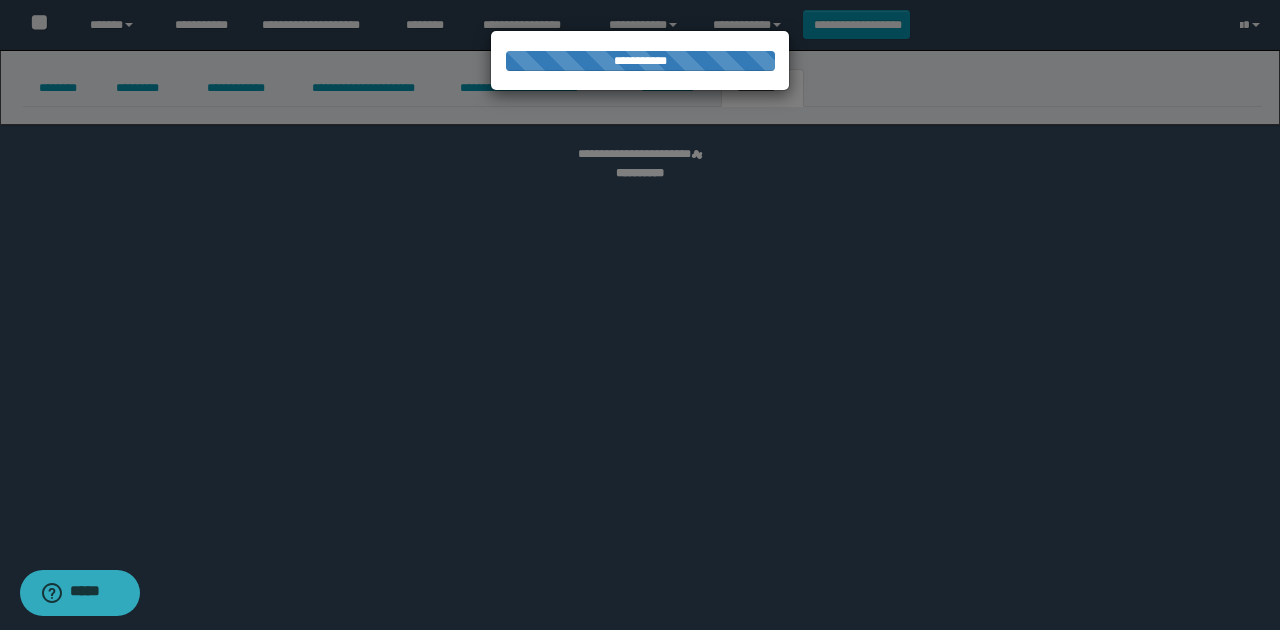 select 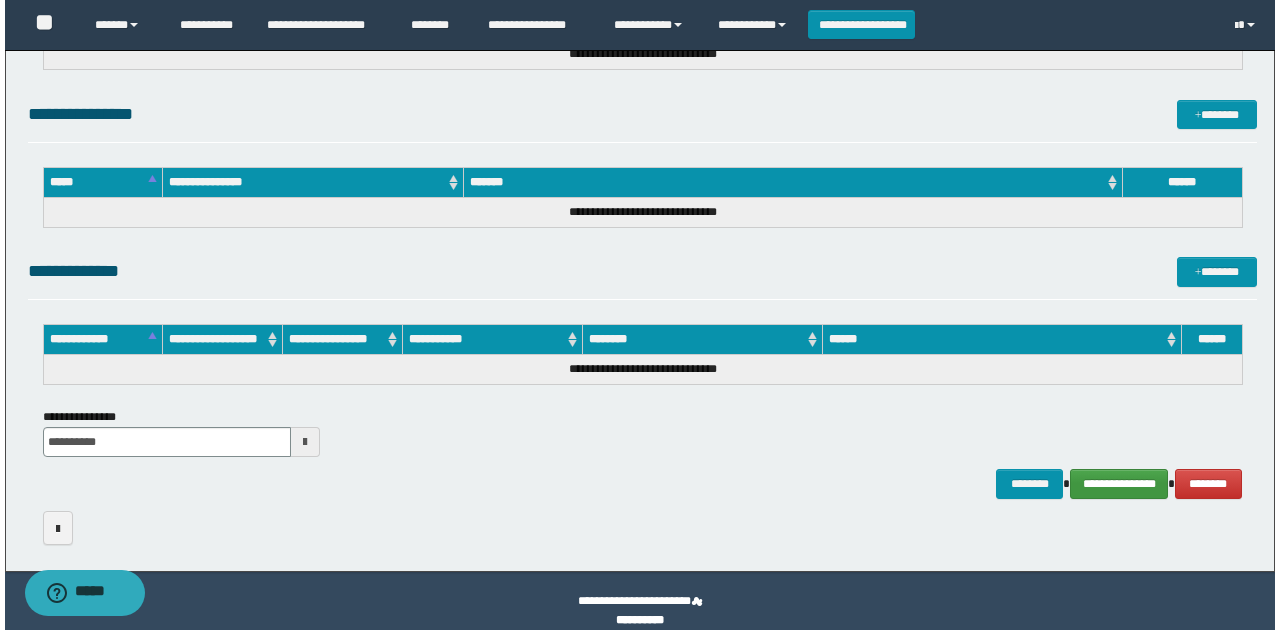 scroll, scrollTop: 974, scrollLeft: 0, axis: vertical 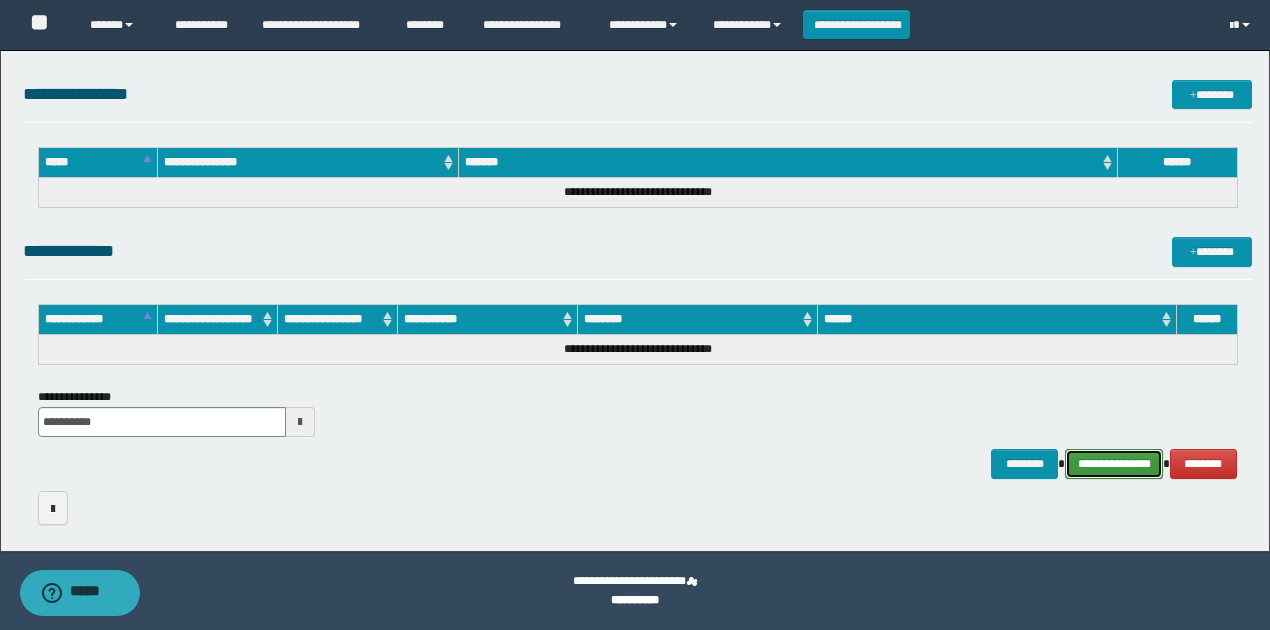 click on "**********" at bounding box center (1114, 463) 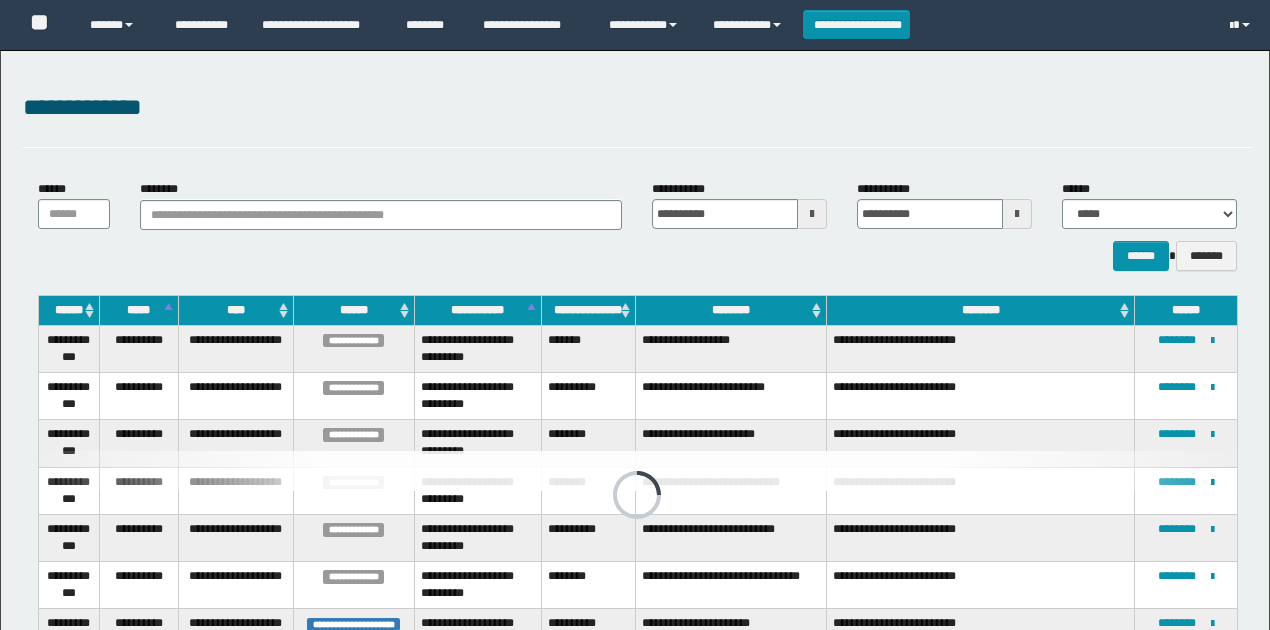 scroll, scrollTop: 178, scrollLeft: 0, axis: vertical 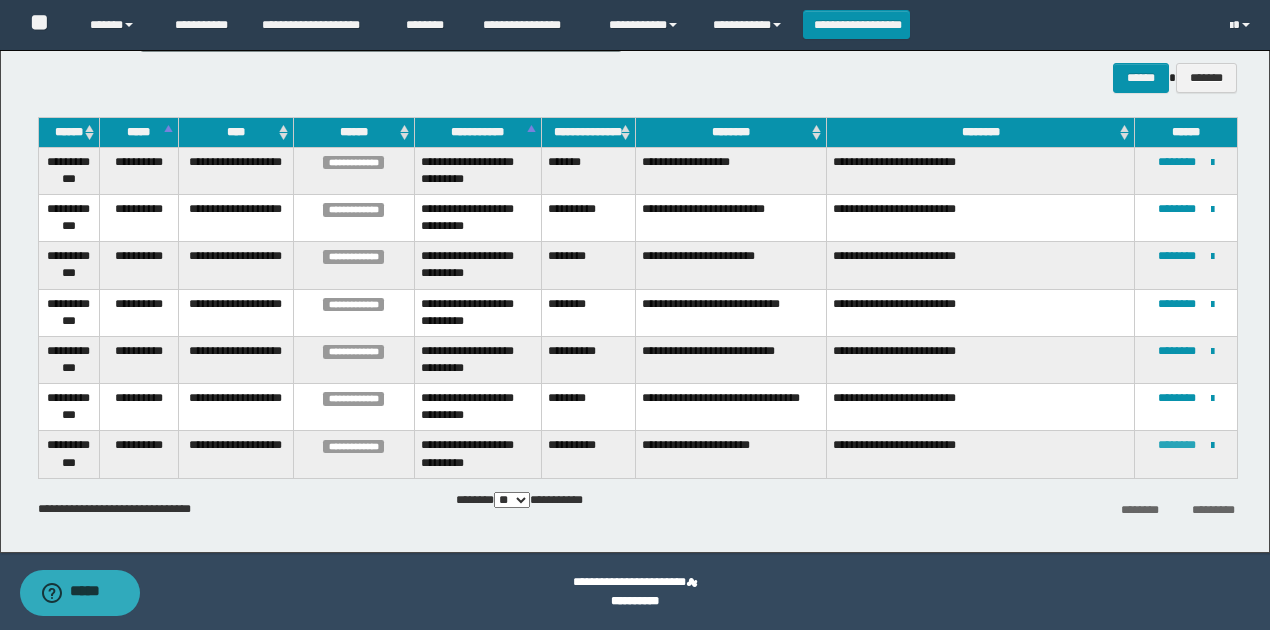 click on "********" at bounding box center (1177, 445) 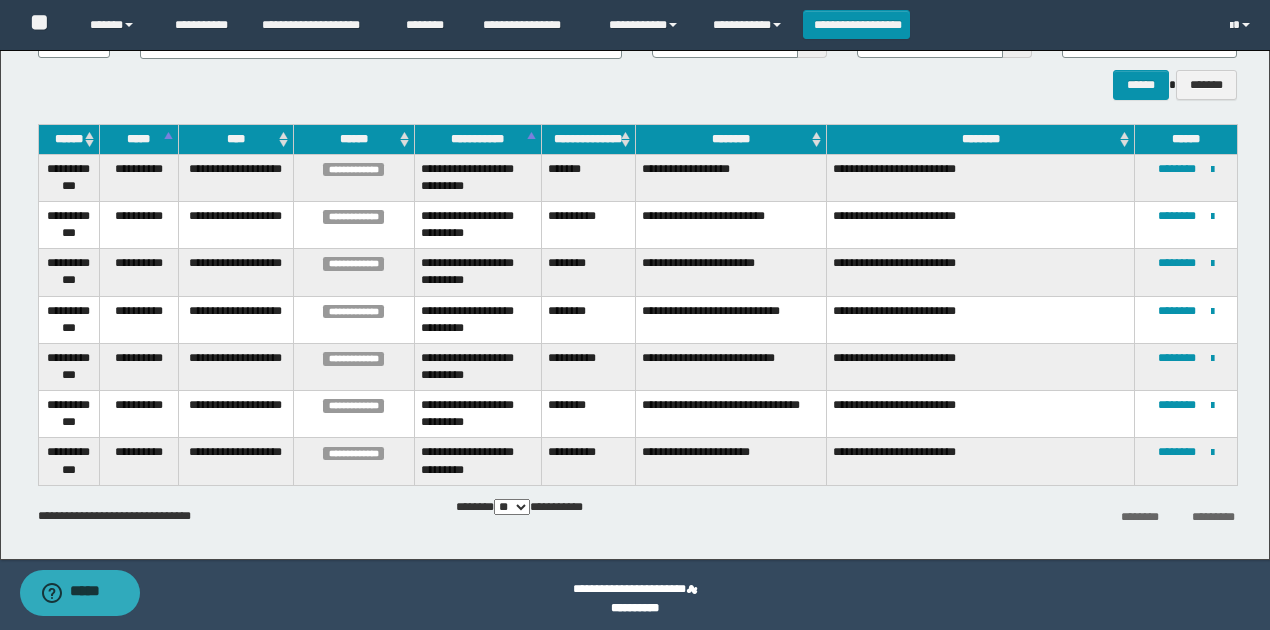 scroll, scrollTop: 178, scrollLeft: 0, axis: vertical 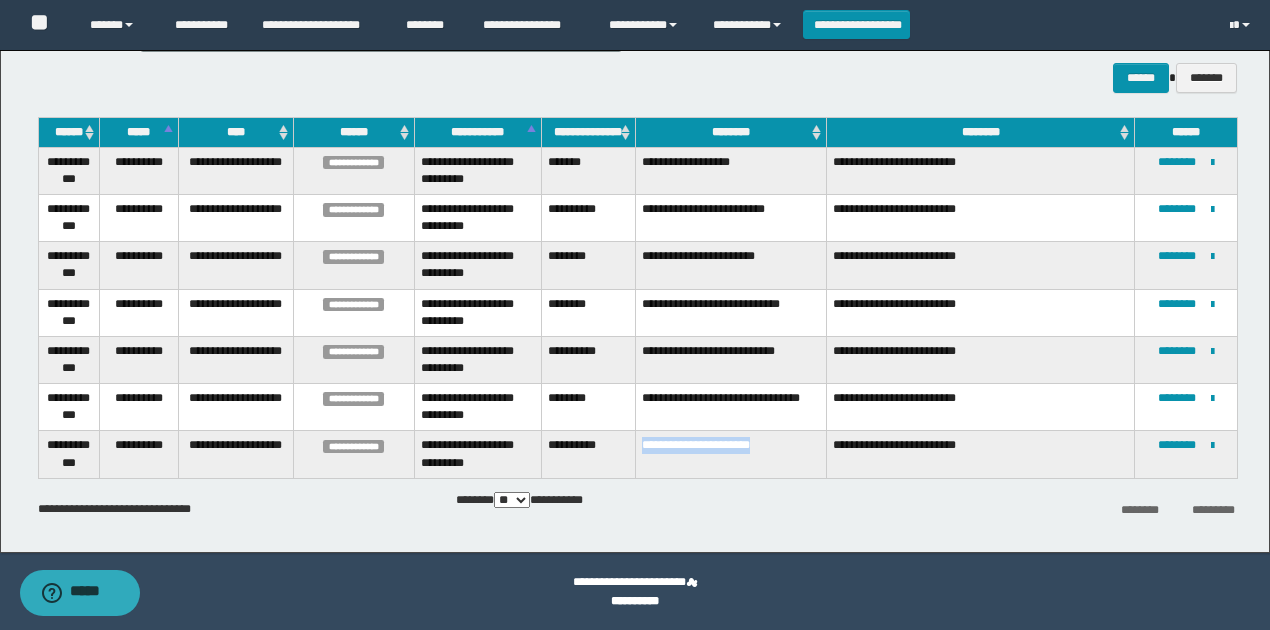 drag, startPoint x: 640, startPoint y: 442, endPoint x: 792, endPoint y: 438, distance: 152.05263 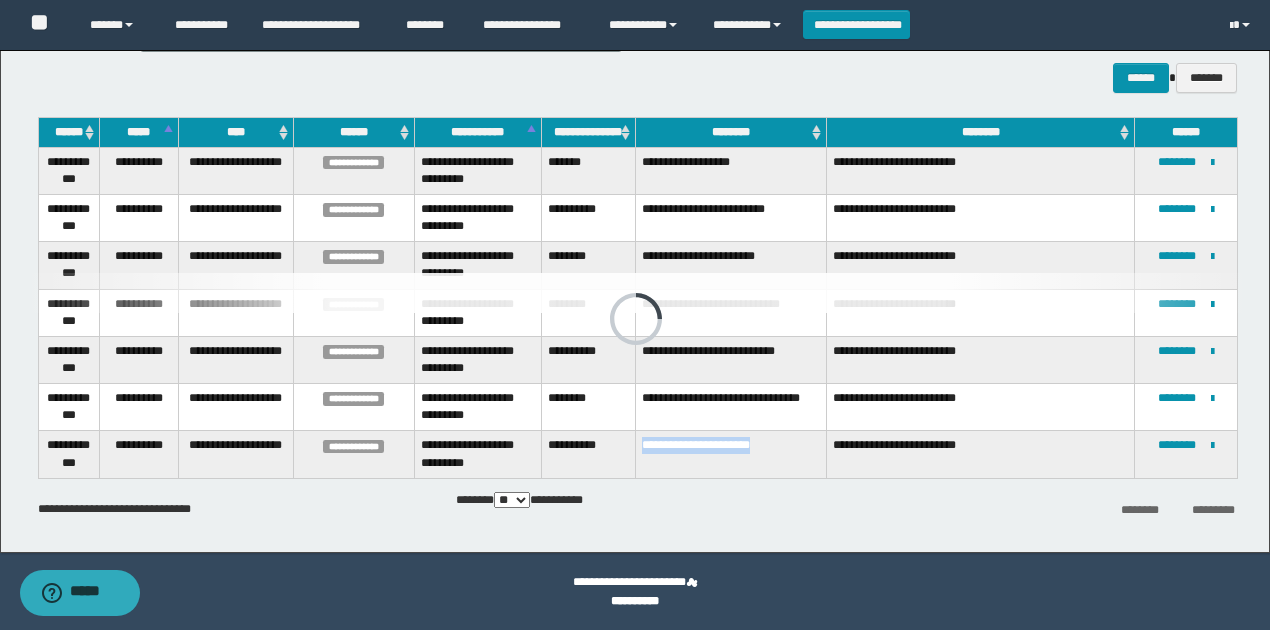 scroll, scrollTop: 132, scrollLeft: 0, axis: vertical 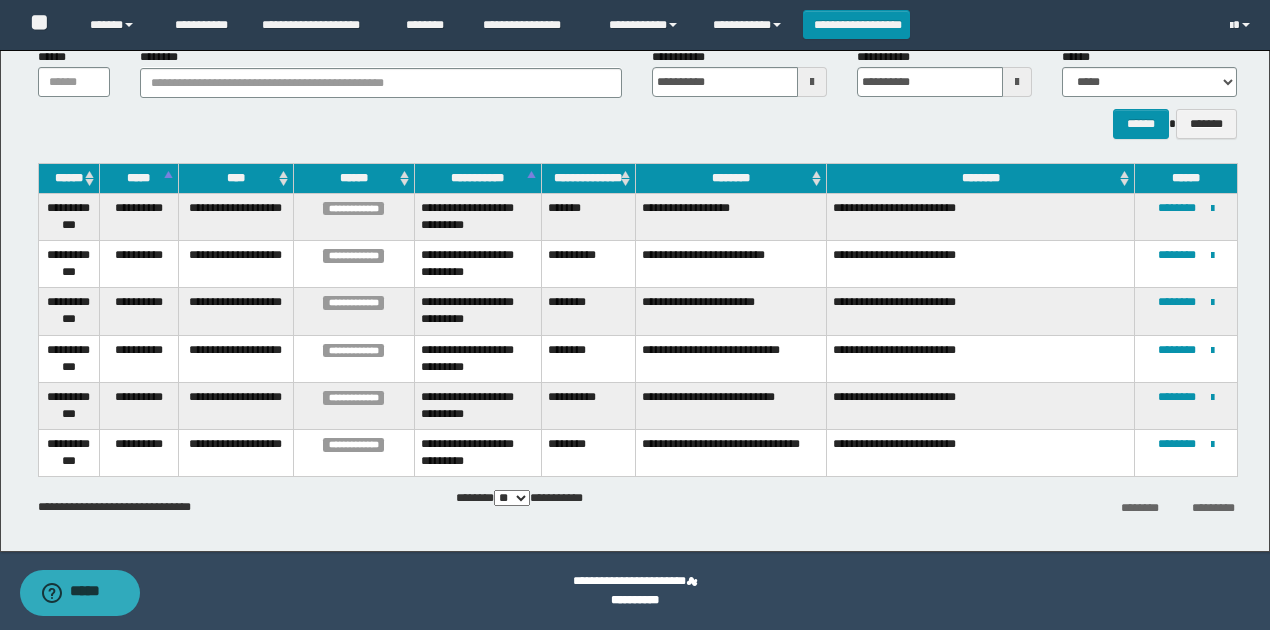 click on "******
*******" at bounding box center [637, 123] 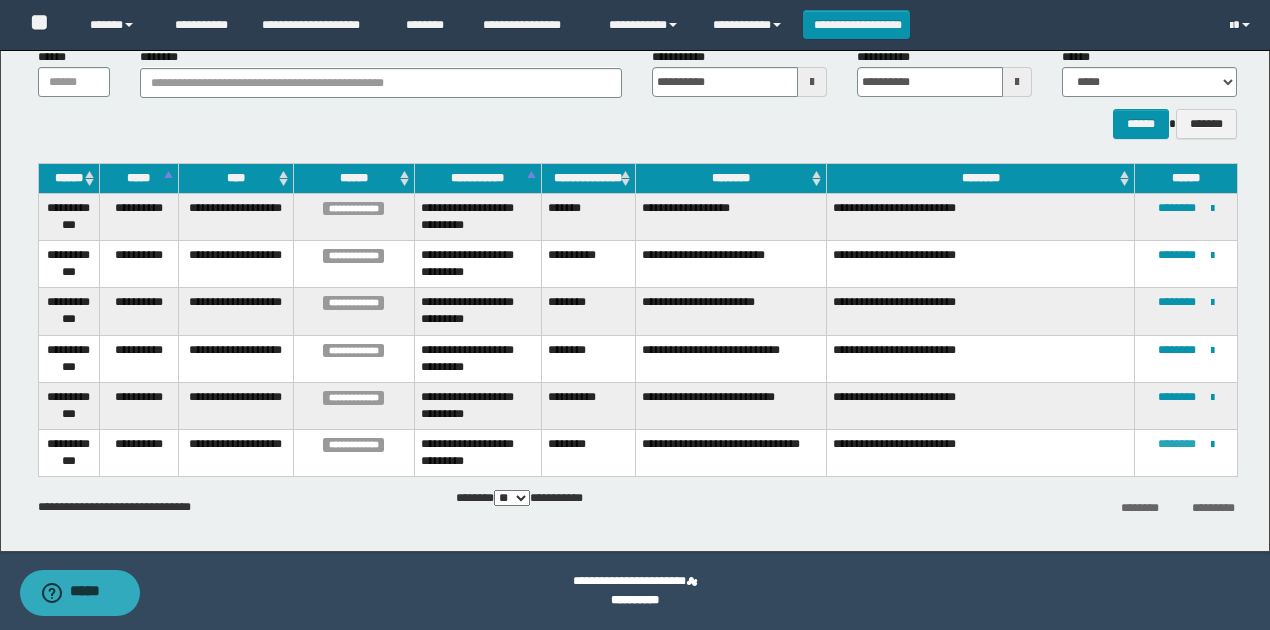 click on "********" at bounding box center (1177, 444) 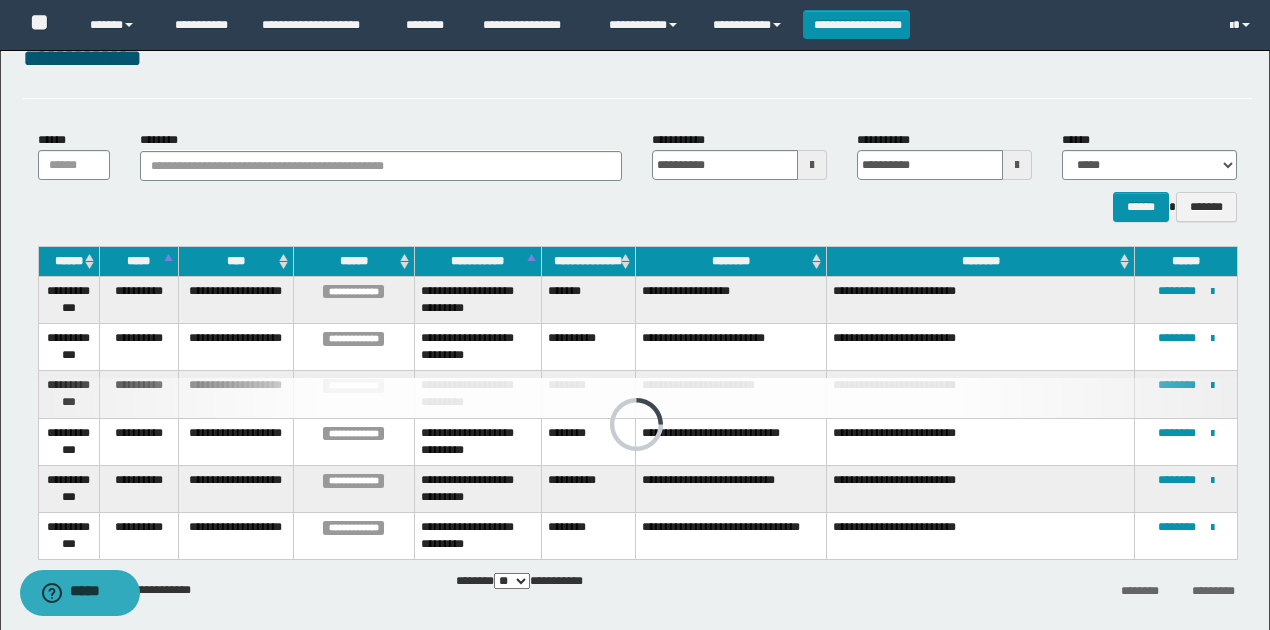scroll, scrollTop: 0, scrollLeft: 0, axis: both 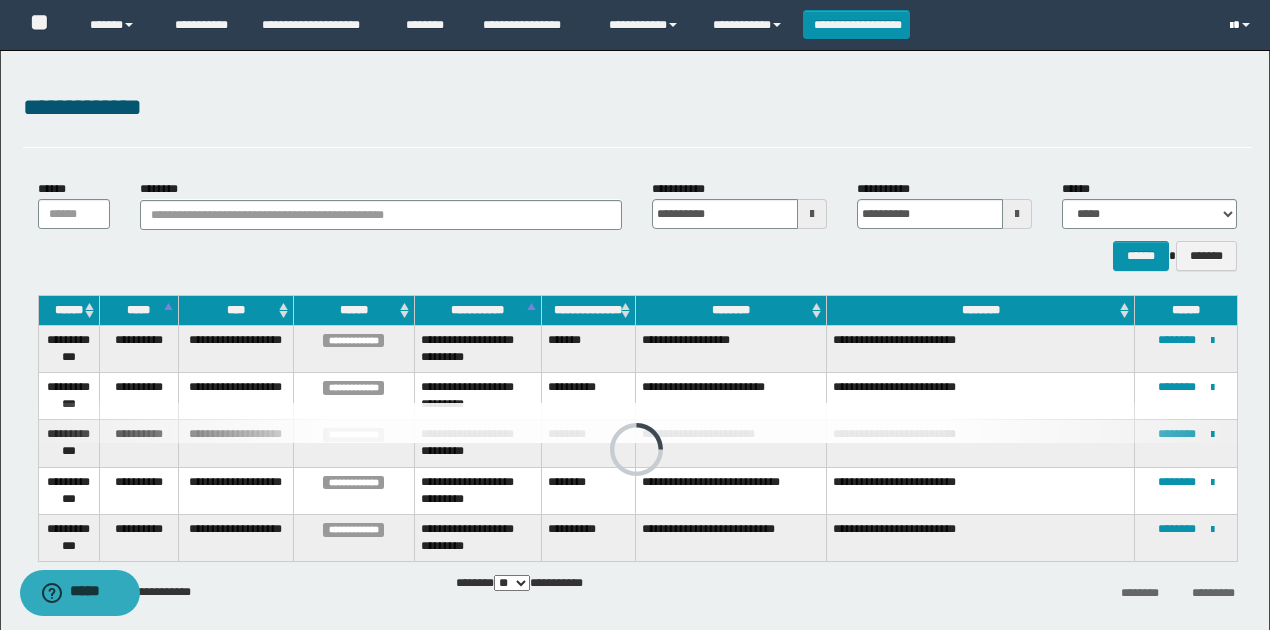 click at bounding box center (1231, 26) 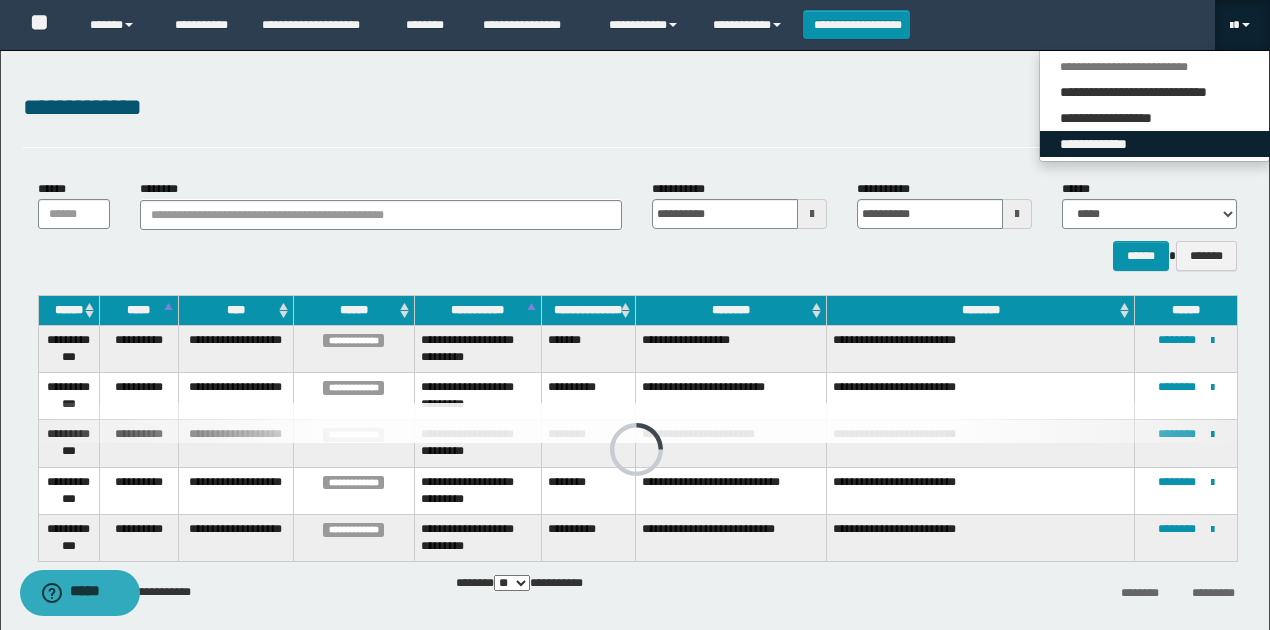 click on "**********" at bounding box center (1155, 144) 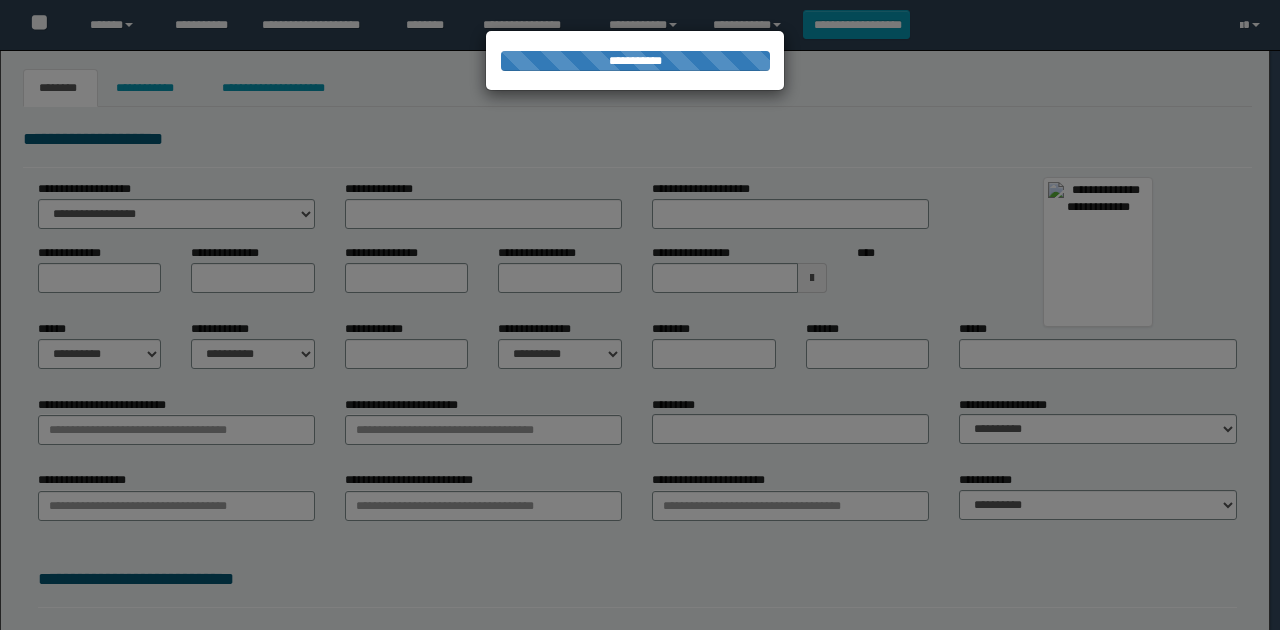 scroll, scrollTop: 0, scrollLeft: 0, axis: both 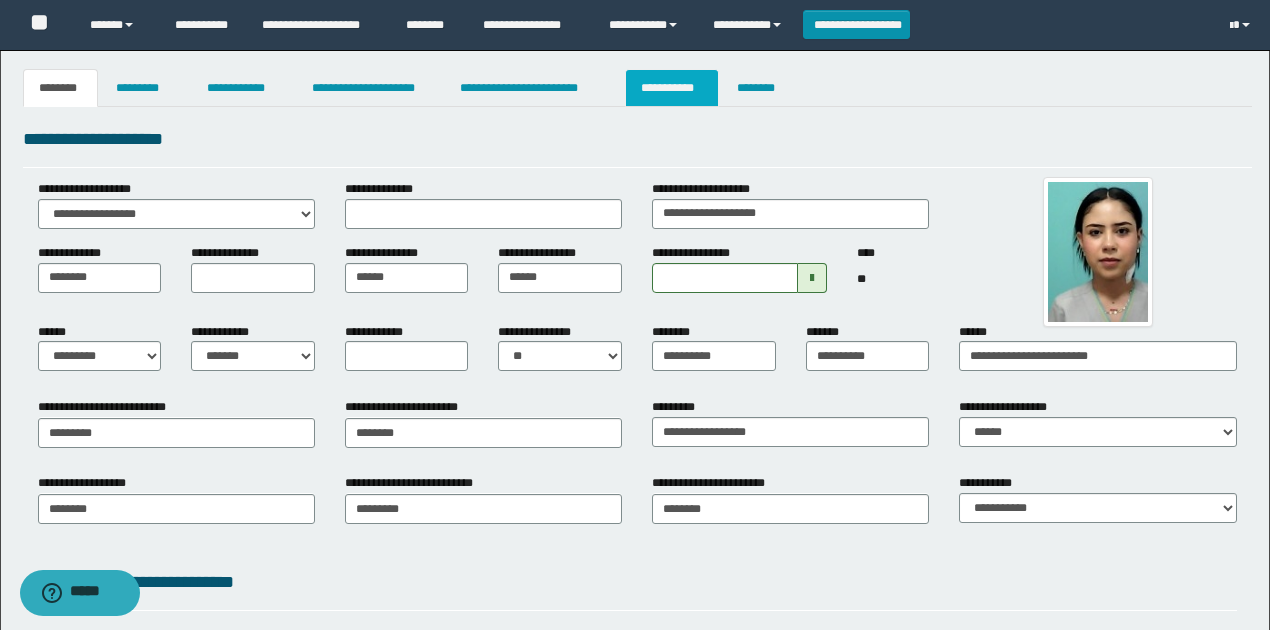 click on "**********" at bounding box center (672, 88) 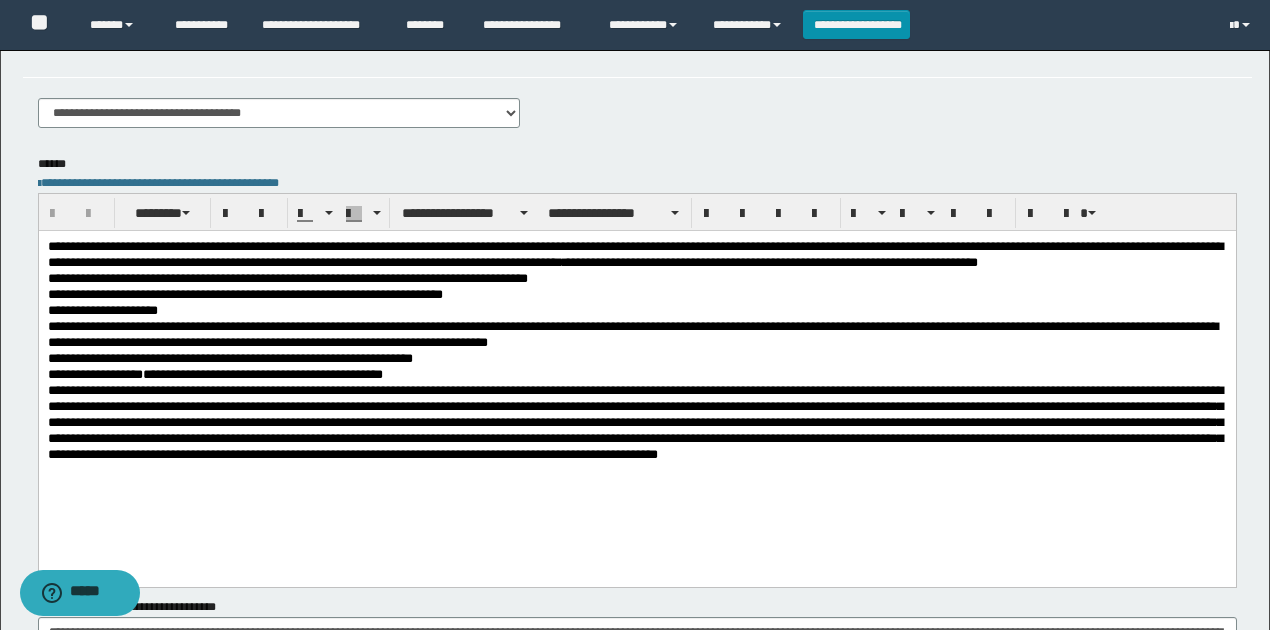 scroll, scrollTop: 466, scrollLeft: 0, axis: vertical 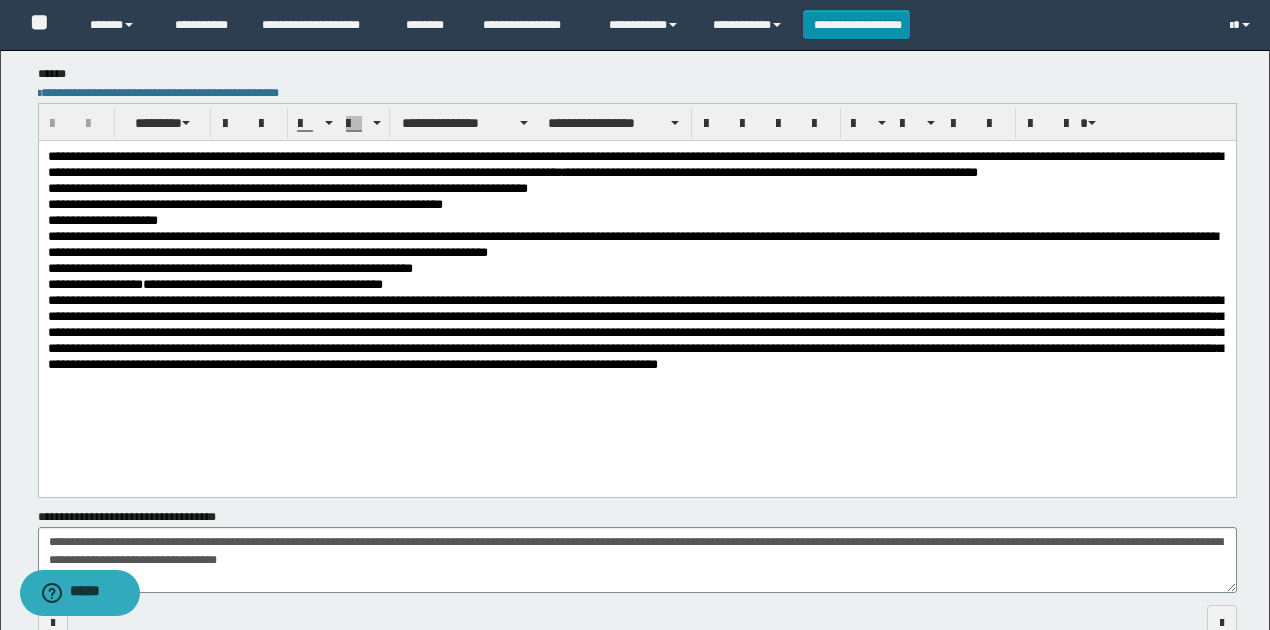 click on "**********" at bounding box center [637, 284] 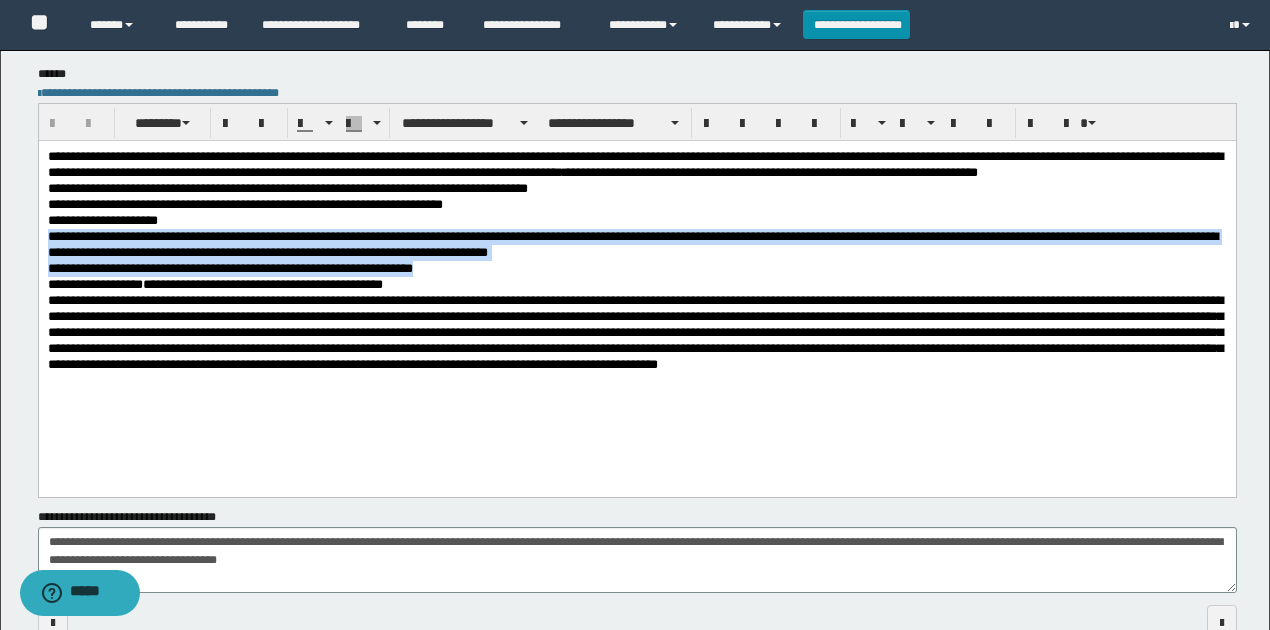 drag, startPoint x: 477, startPoint y: 283, endPoint x: 48, endPoint y: 247, distance: 430.50784 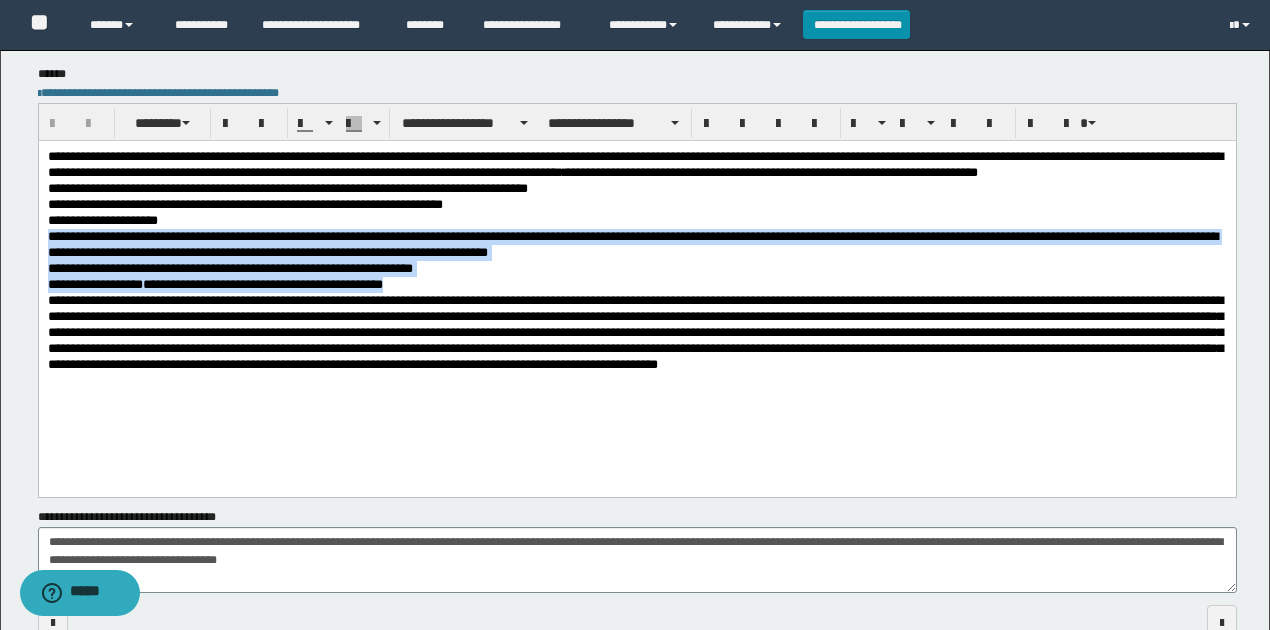 drag, startPoint x: 46, startPoint y: 250, endPoint x: 393, endPoint y: 308, distance: 351.81387 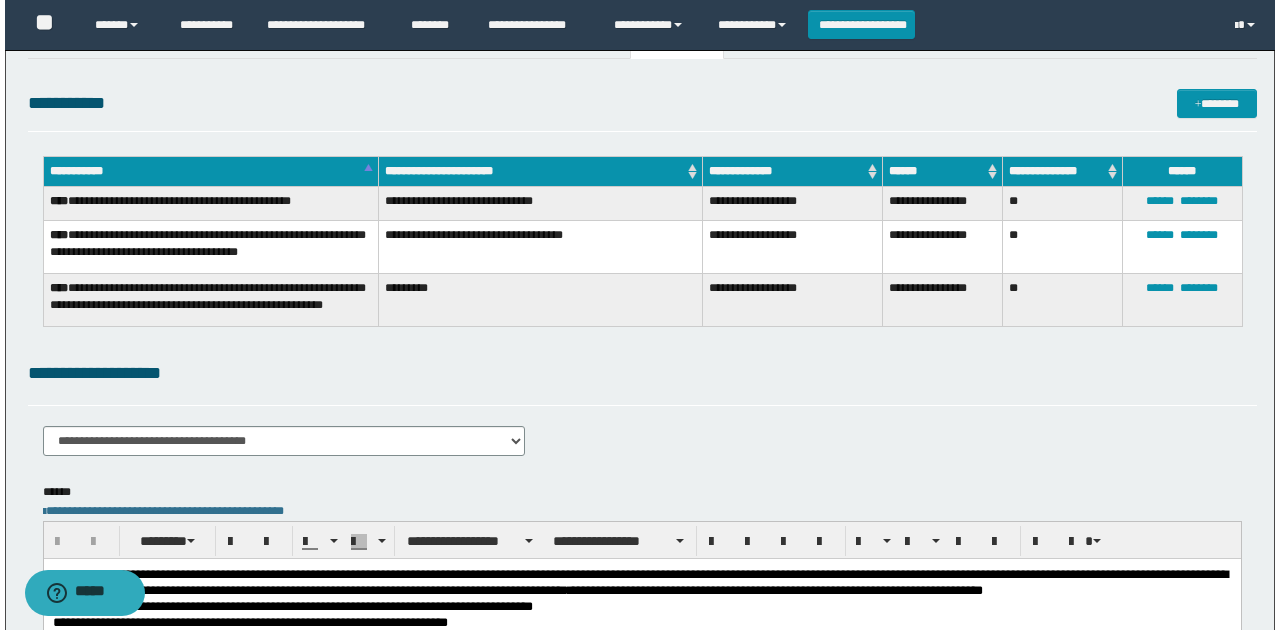 scroll, scrollTop: 0, scrollLeft: 0, axis: both 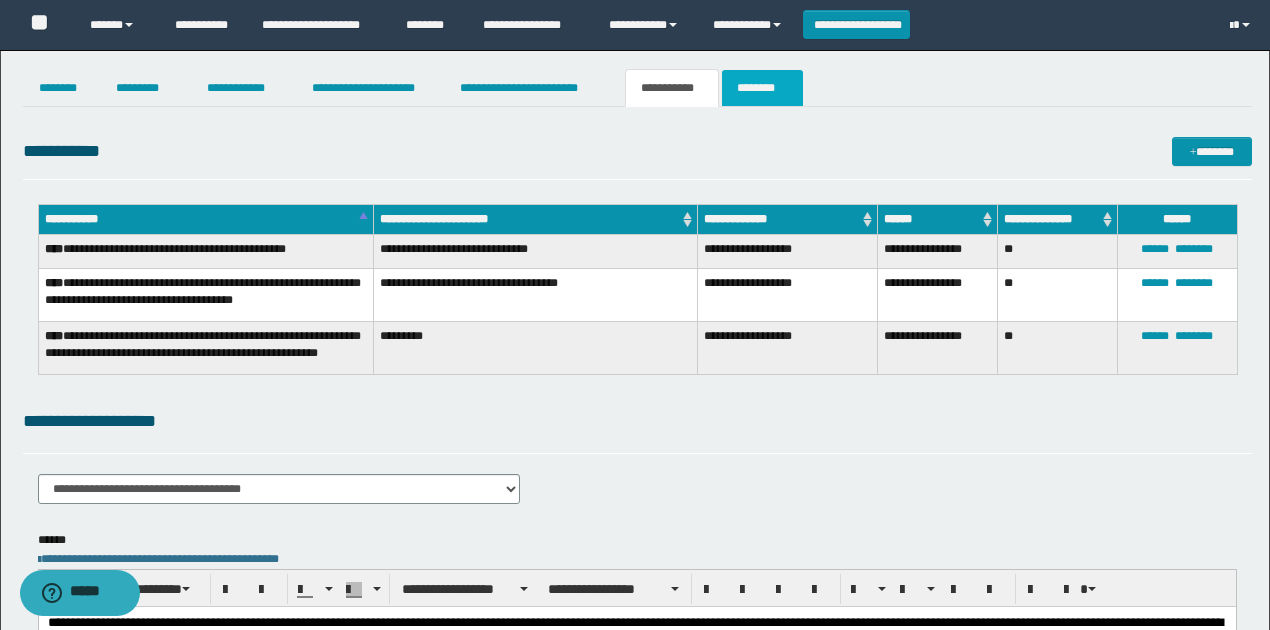 click on "********" at bounding box center (762, 88) 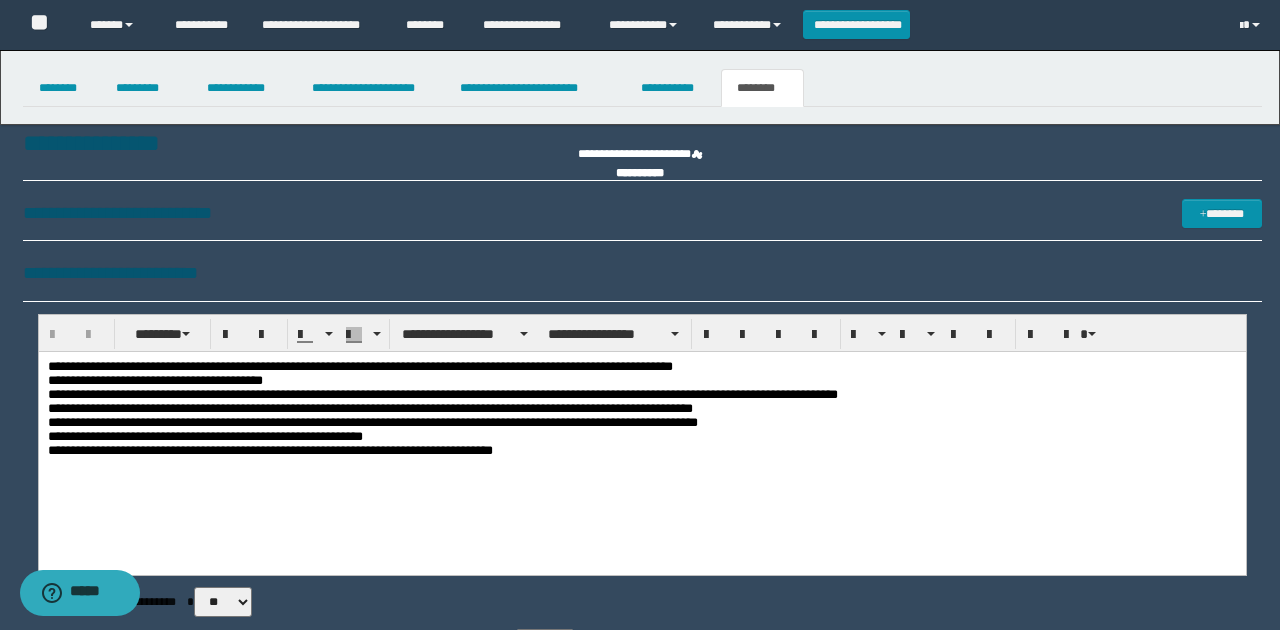scroll, scrollTop: 0, scrollLeft: 0, axis: both 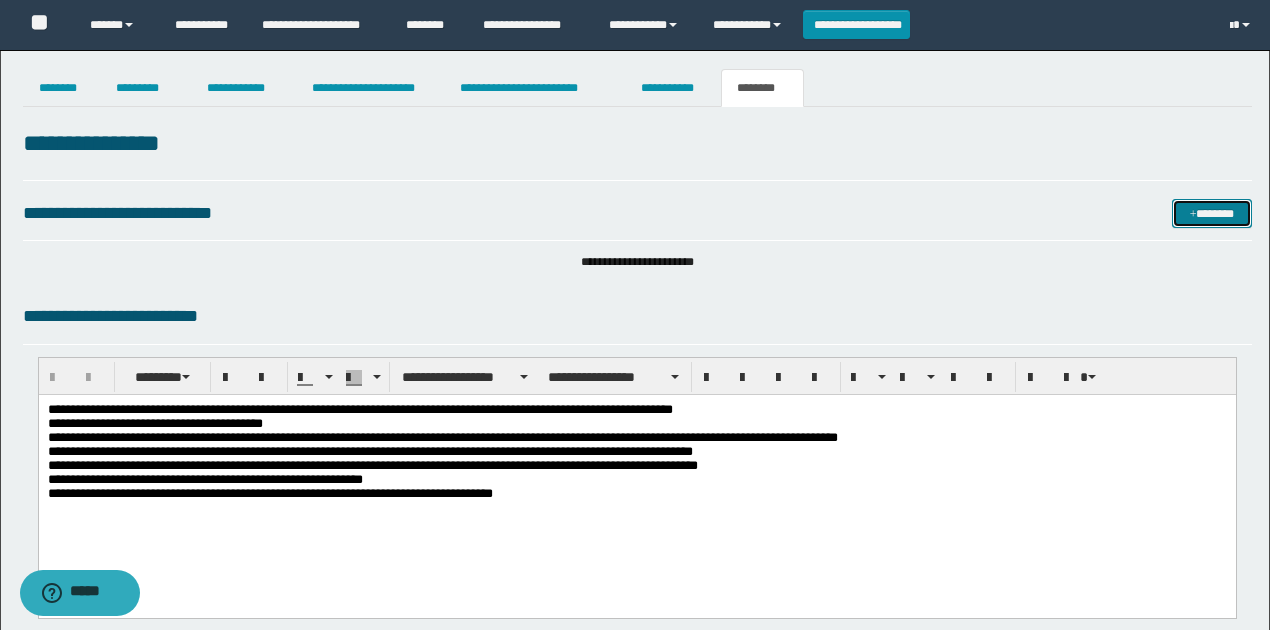 click on "*******" at bounding box center [1211, 213] 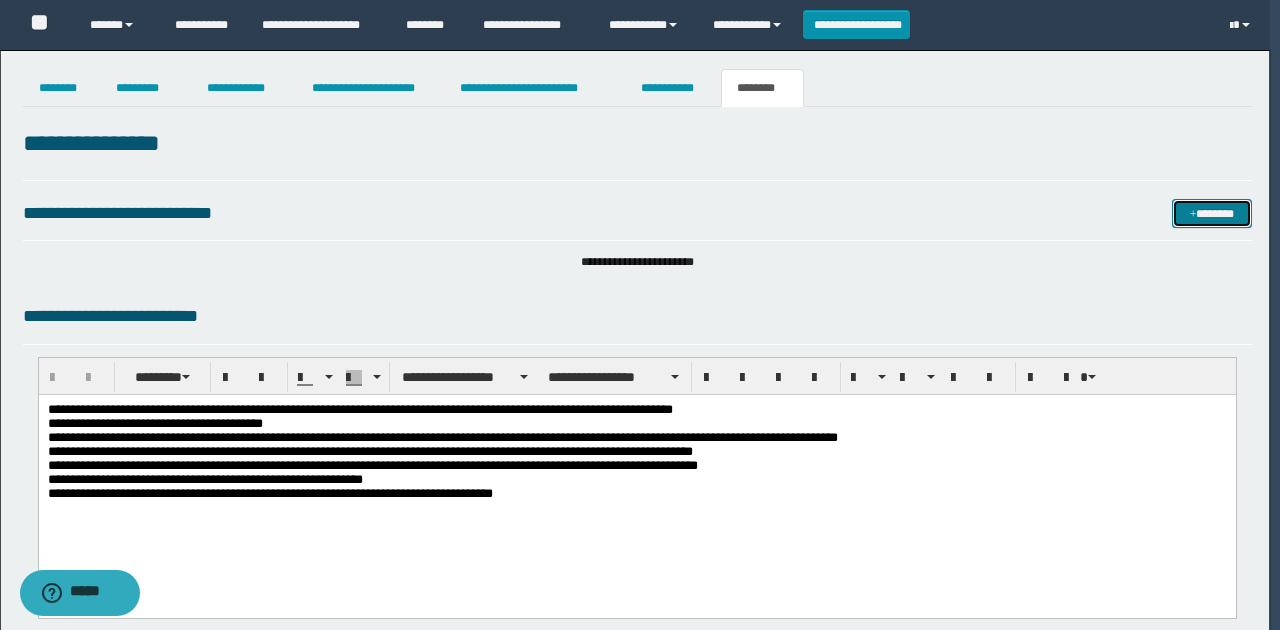 type 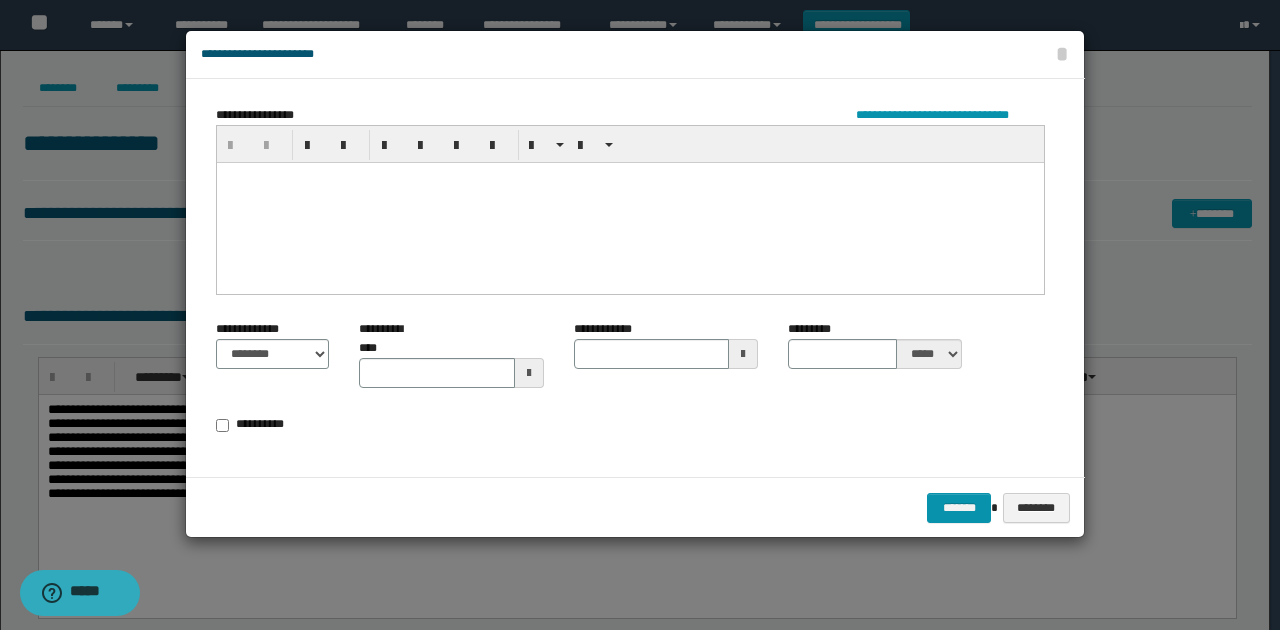 click at bounding box center (630, 202) 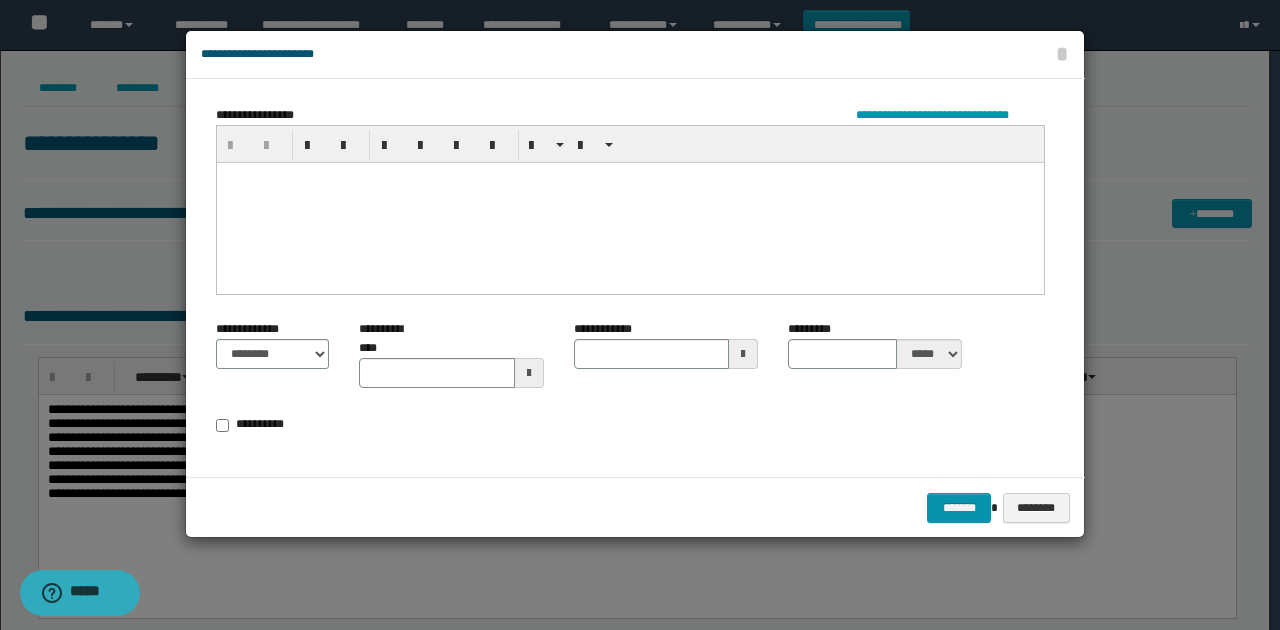 paste 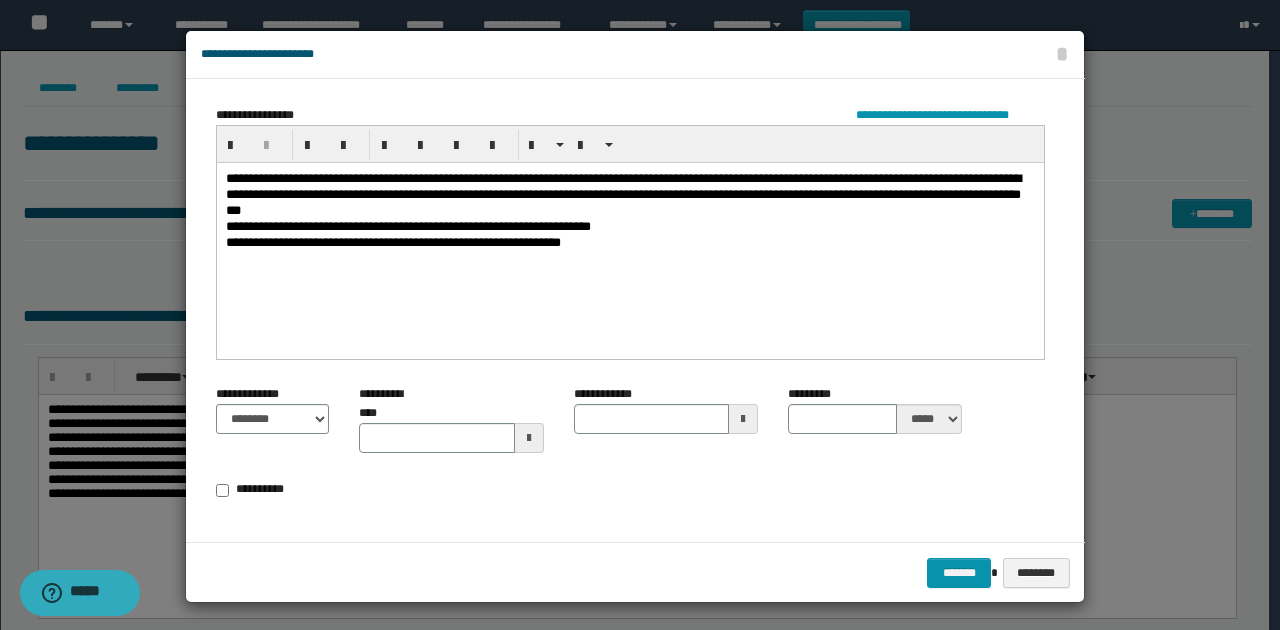 type 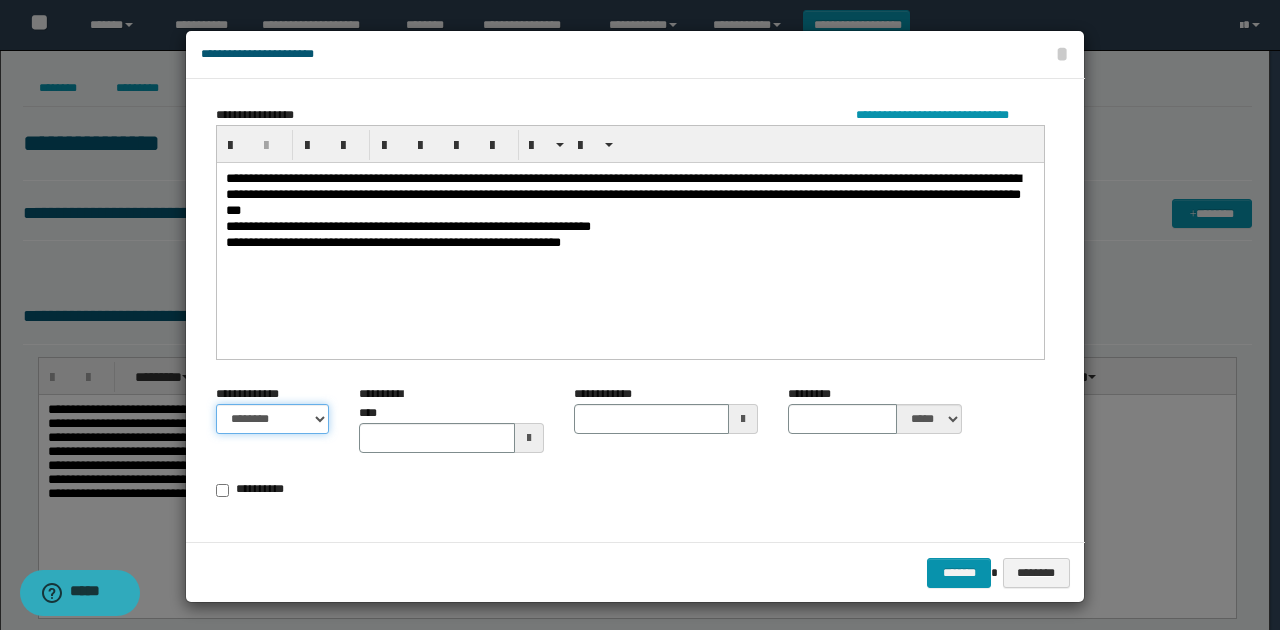 drag, startPoint x: 323, startPoint y: 422, endPoint x: 303, endPoint y: 431, distance: 21.931713 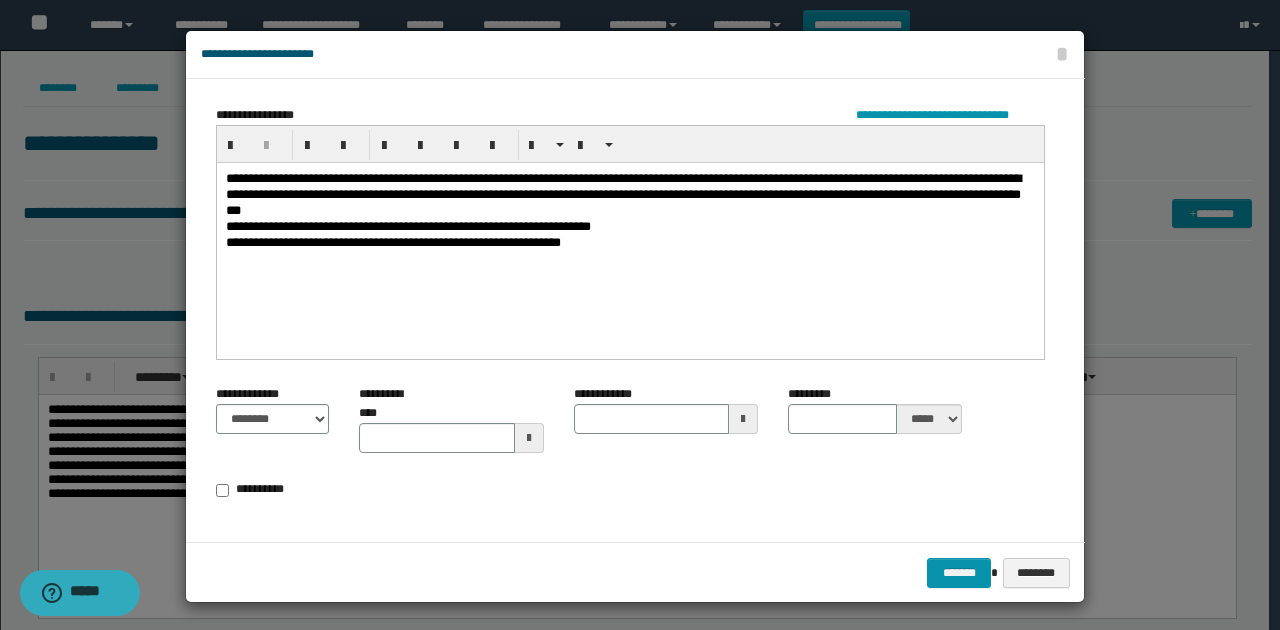 click at bounding box center [529, 438] 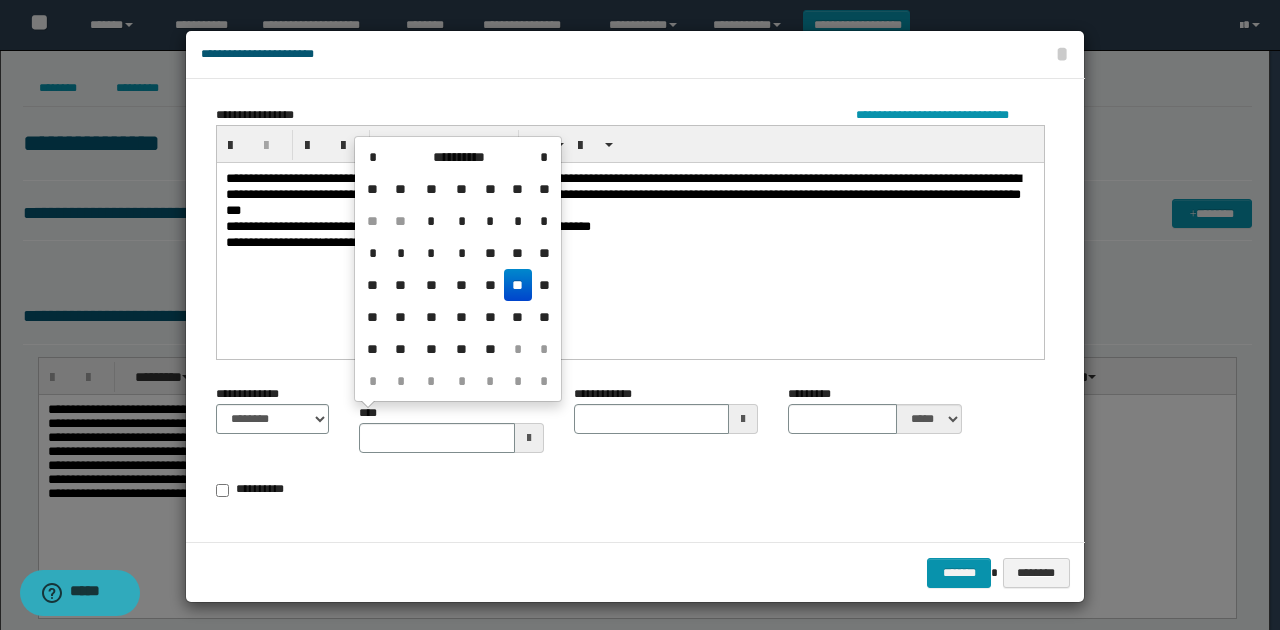 click on "**" at bounding box center [518, 285] 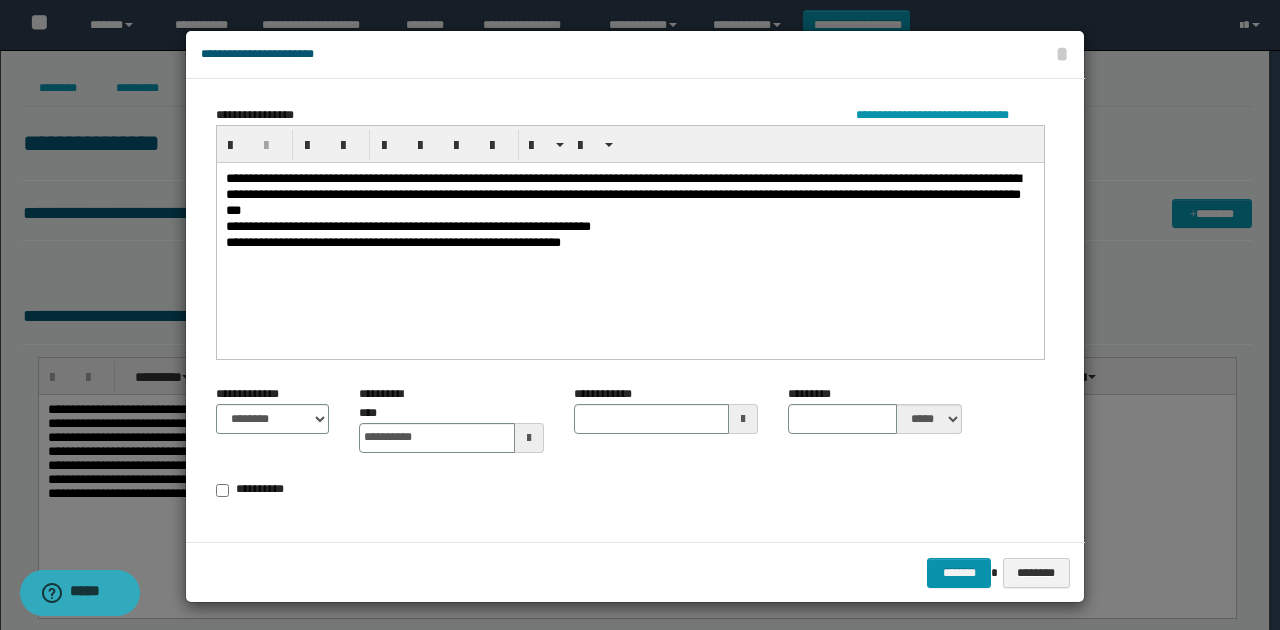 click at bounding box center [743, 419] 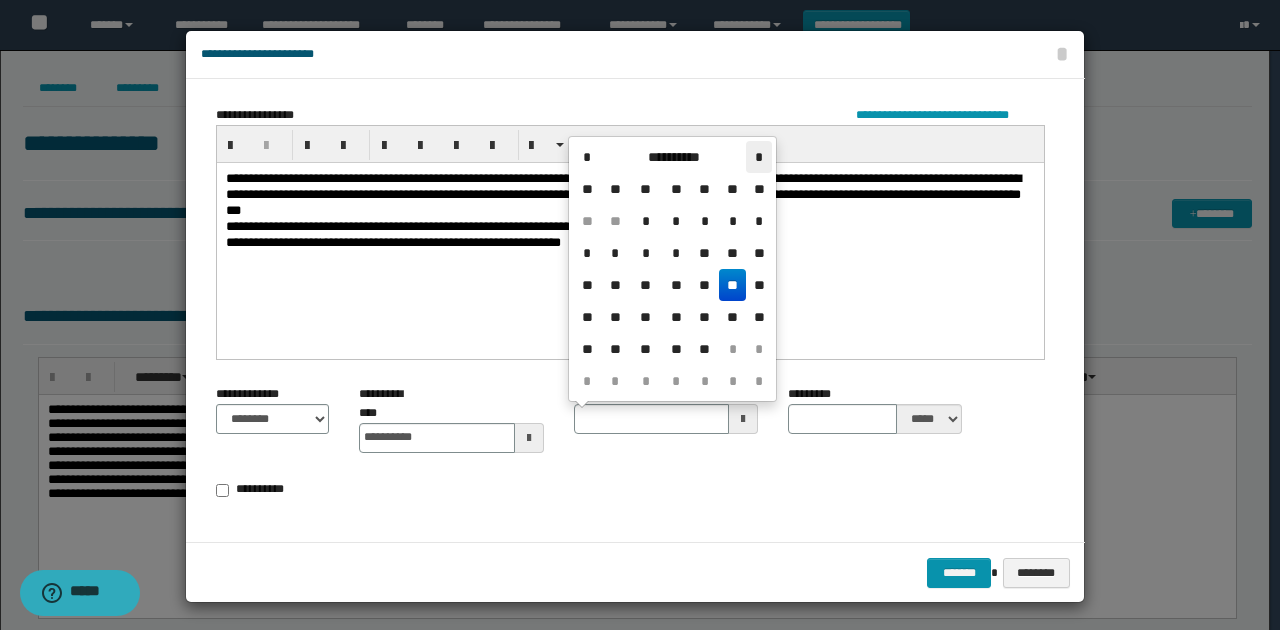 click on "*" at bounding box center [758, 157] 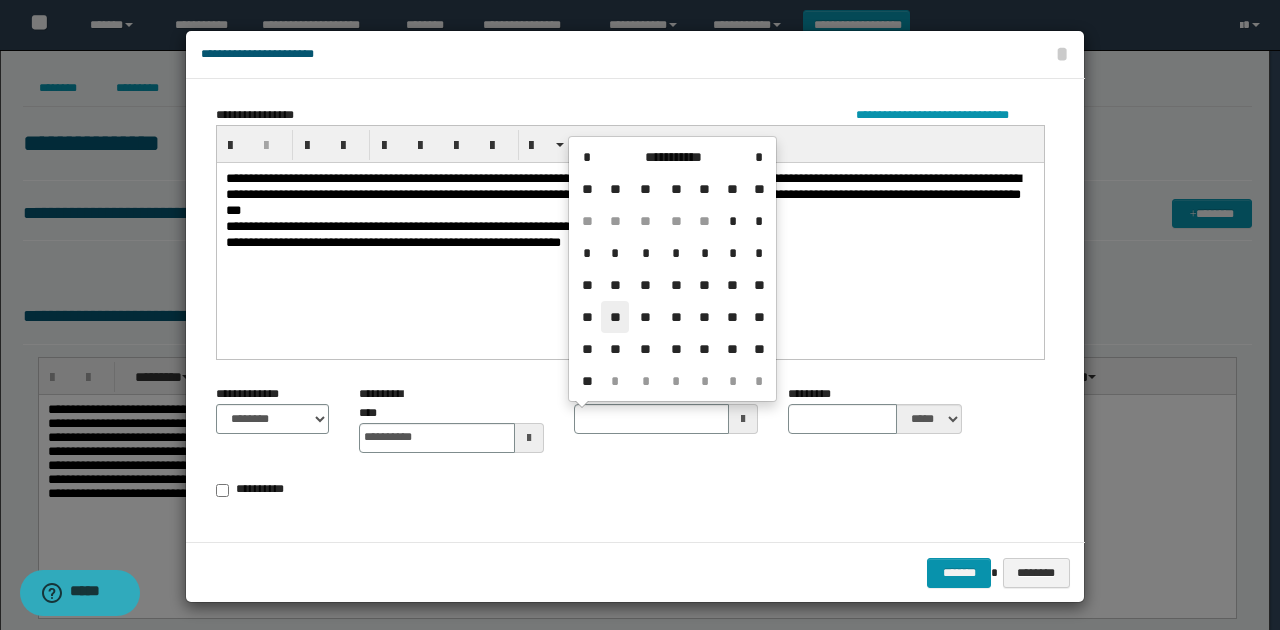 click on "**" at bounding box center [615, 317] 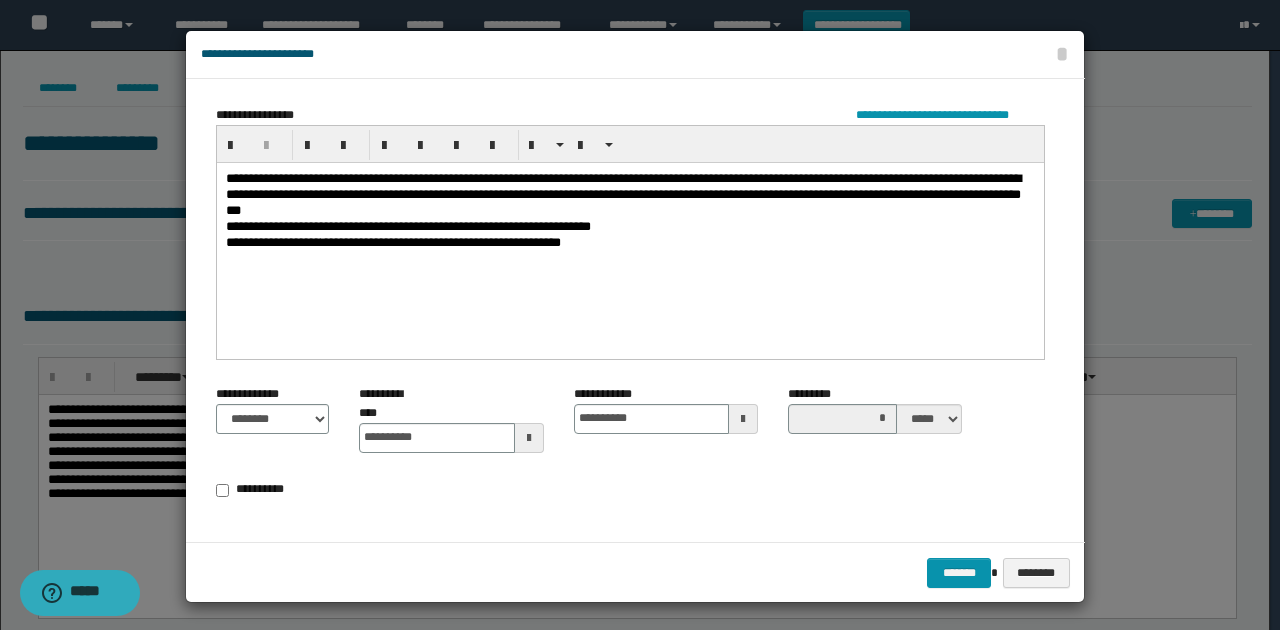 click on "**********" at bounding box center (630, 450) 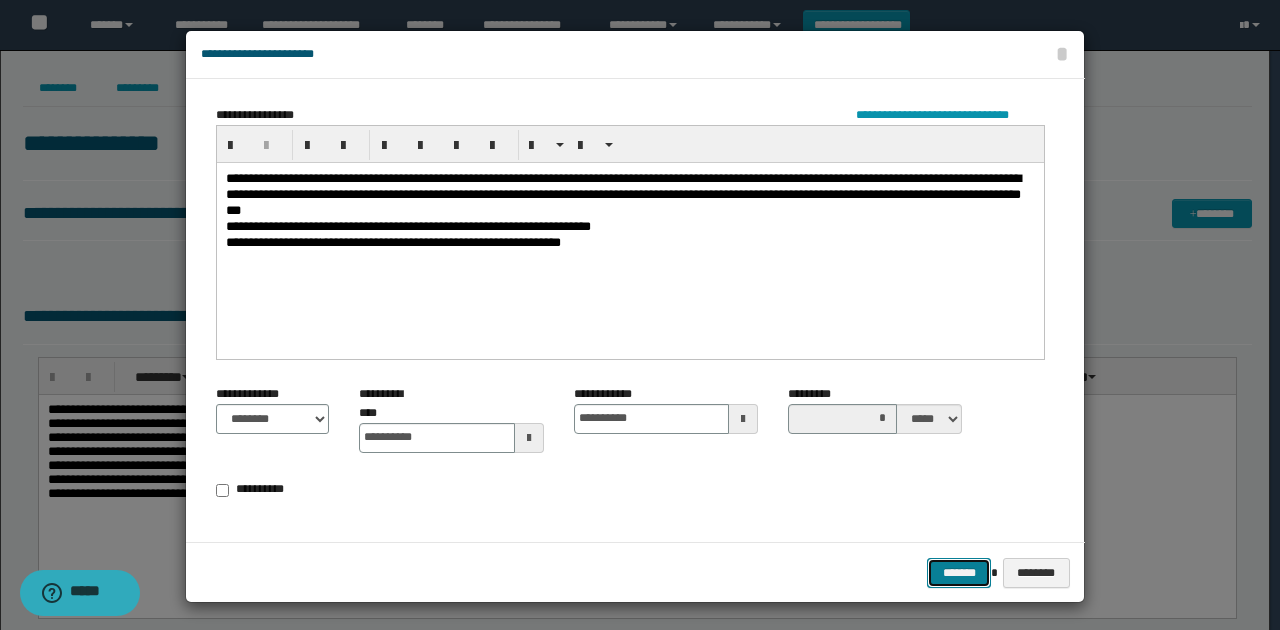 click on "*******" at bounding box center (959, 572) 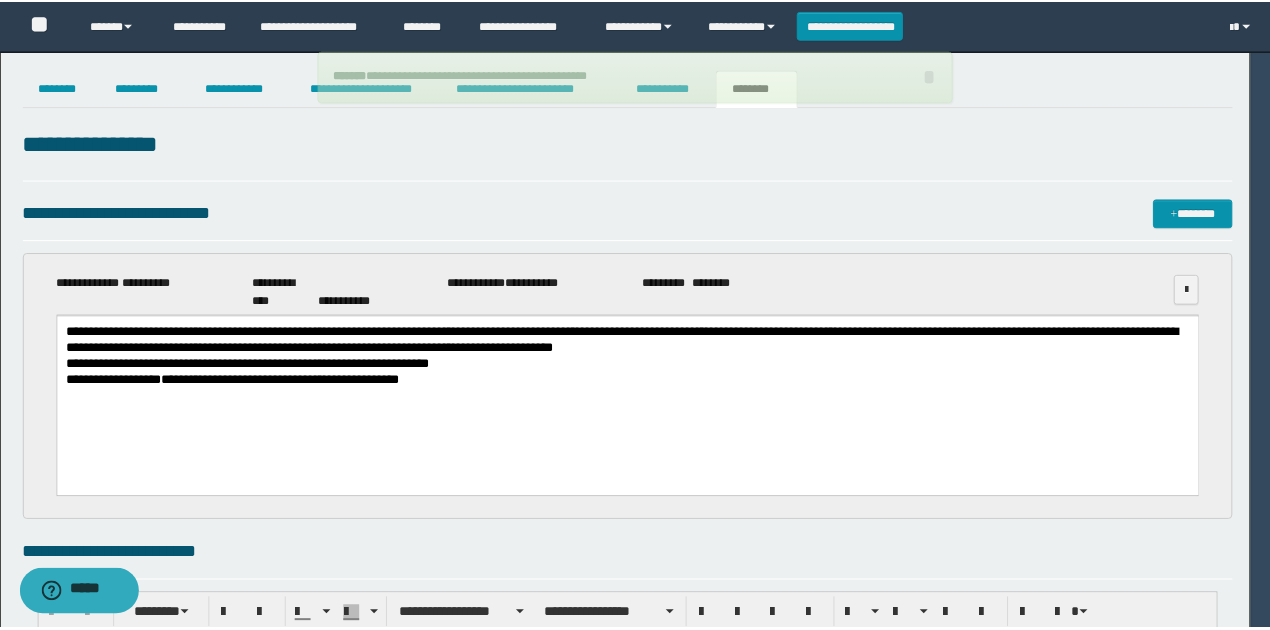 scroll, scrollTop: 0, scrollLeft: 0, axis: both 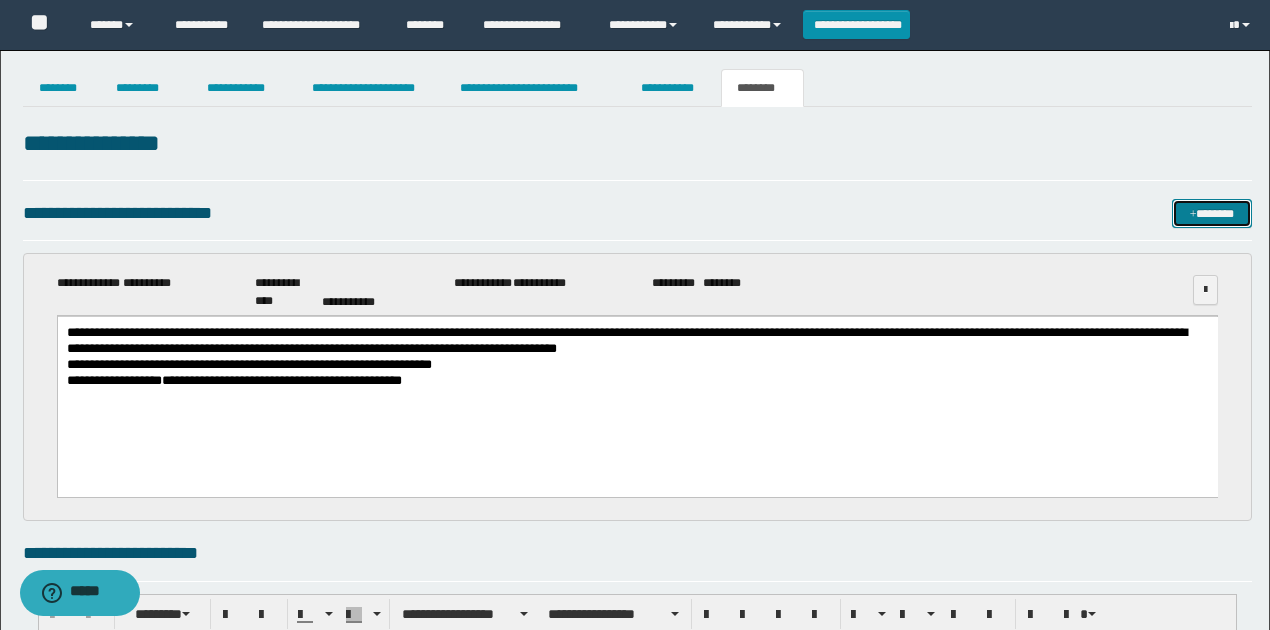 click on "*******" at bounding box center (1211, 213) 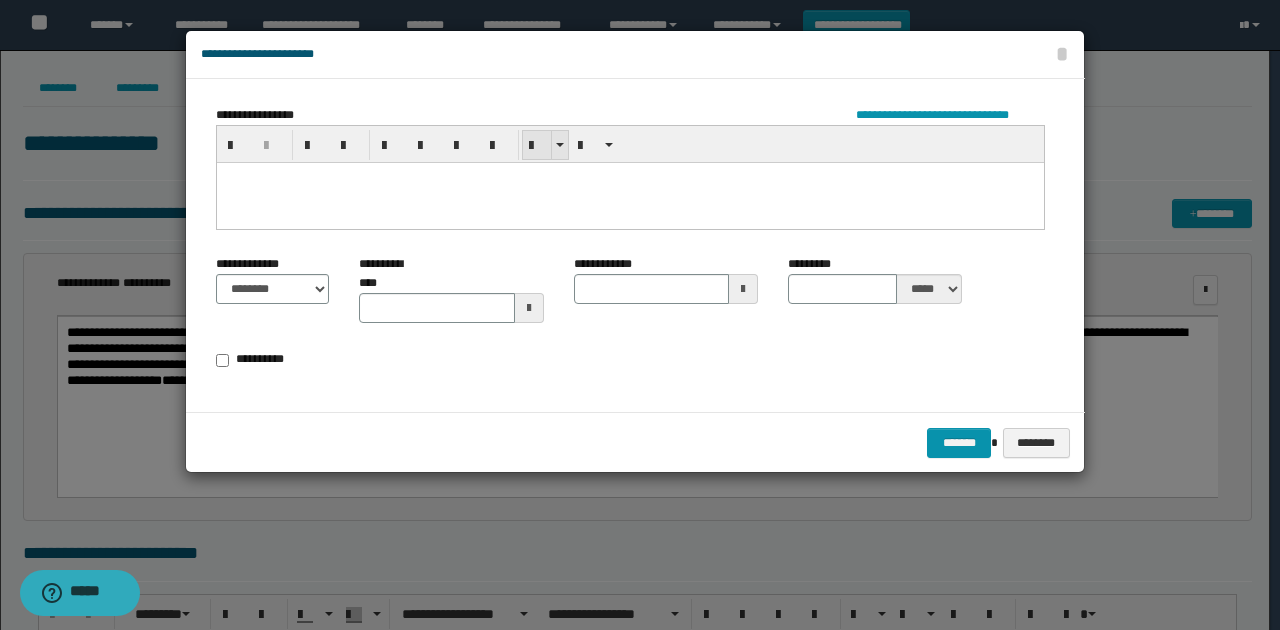 drag, startPoint x: 532, startPoint y: 138, endPoint x: 325, endPoint y: 3, distance: 247.13155 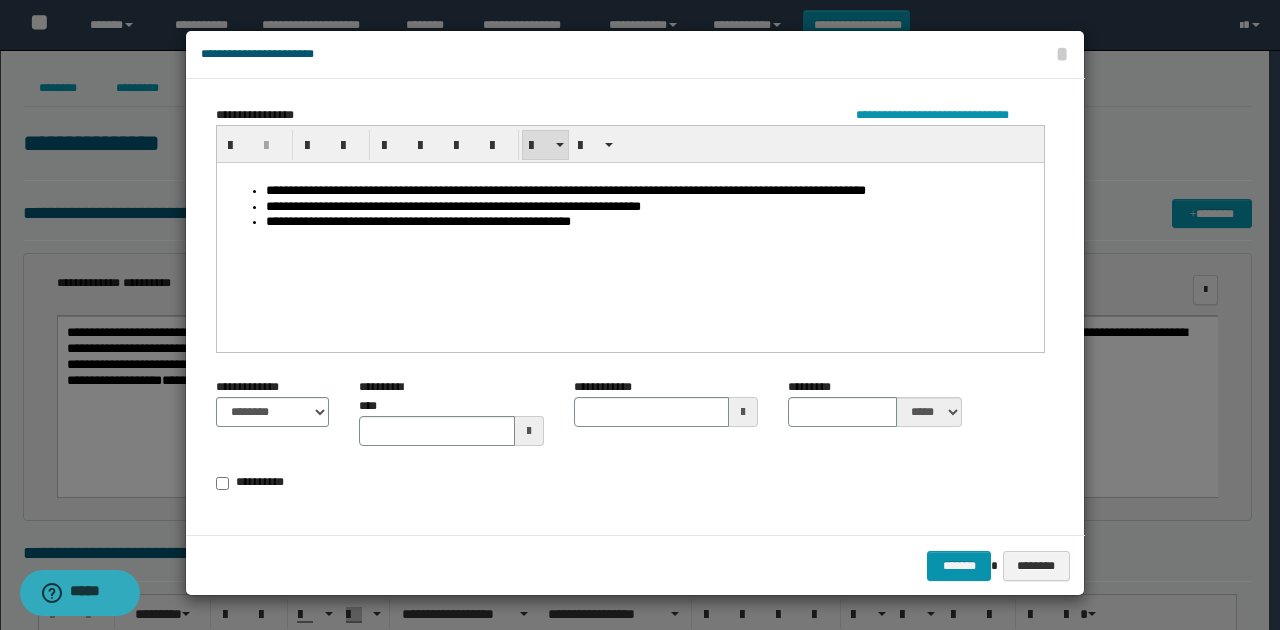 type 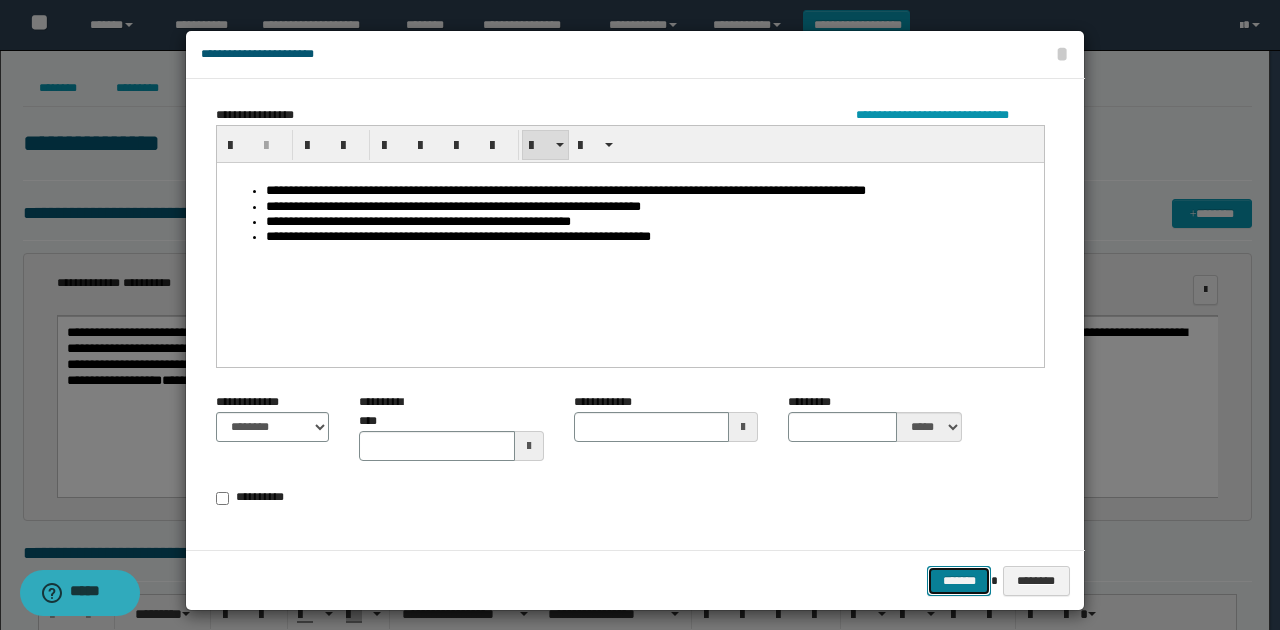 click on "*******" at bounding box center (959, 580) 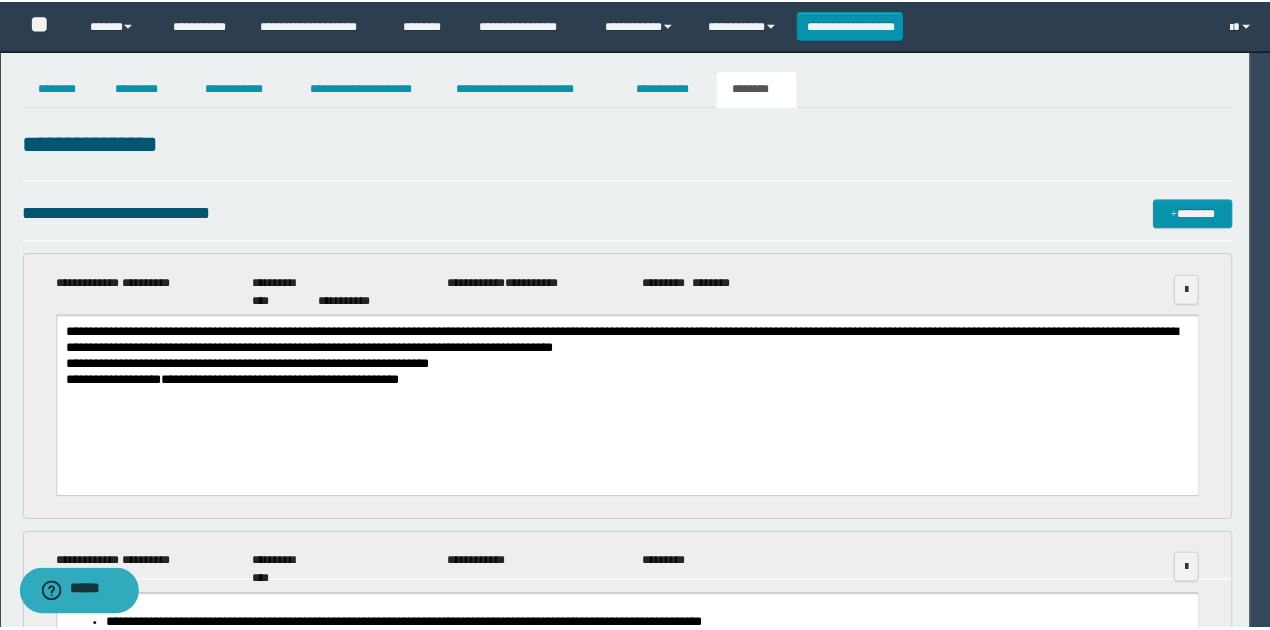 scroll, scrollTop: 0, scrollLeft: 0, axis: both 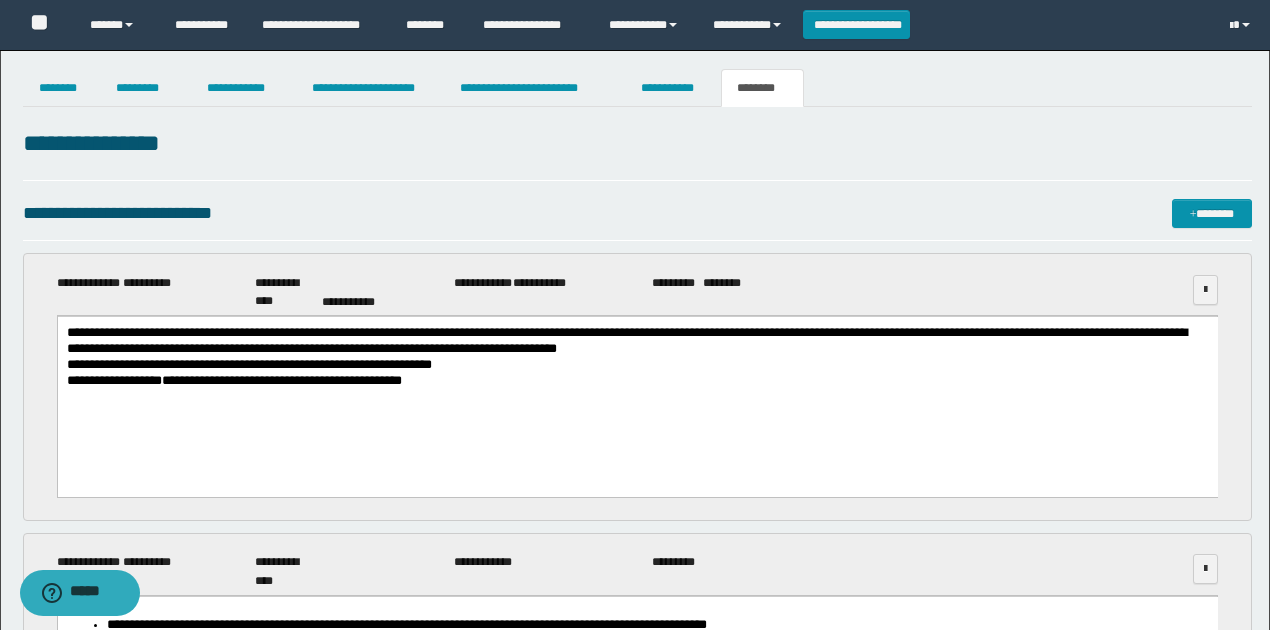 click on "**********" at bounding box center [637, 220] 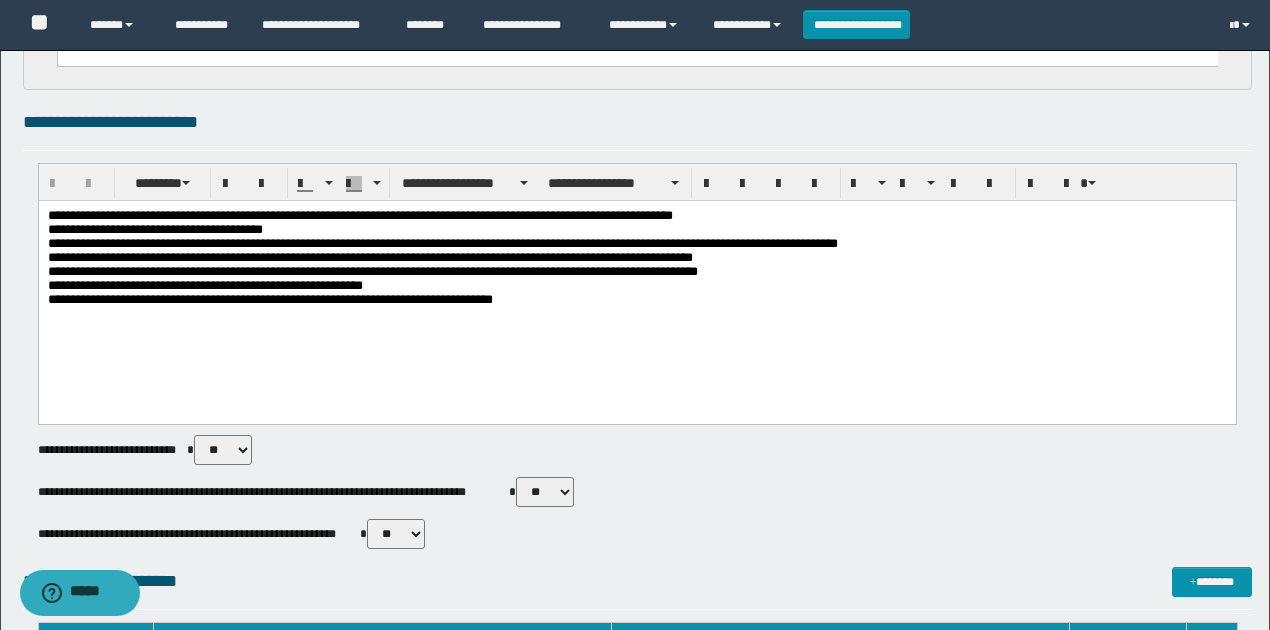 scroll, scrollTop: 800, scrollLeft: 0, axis: vertical 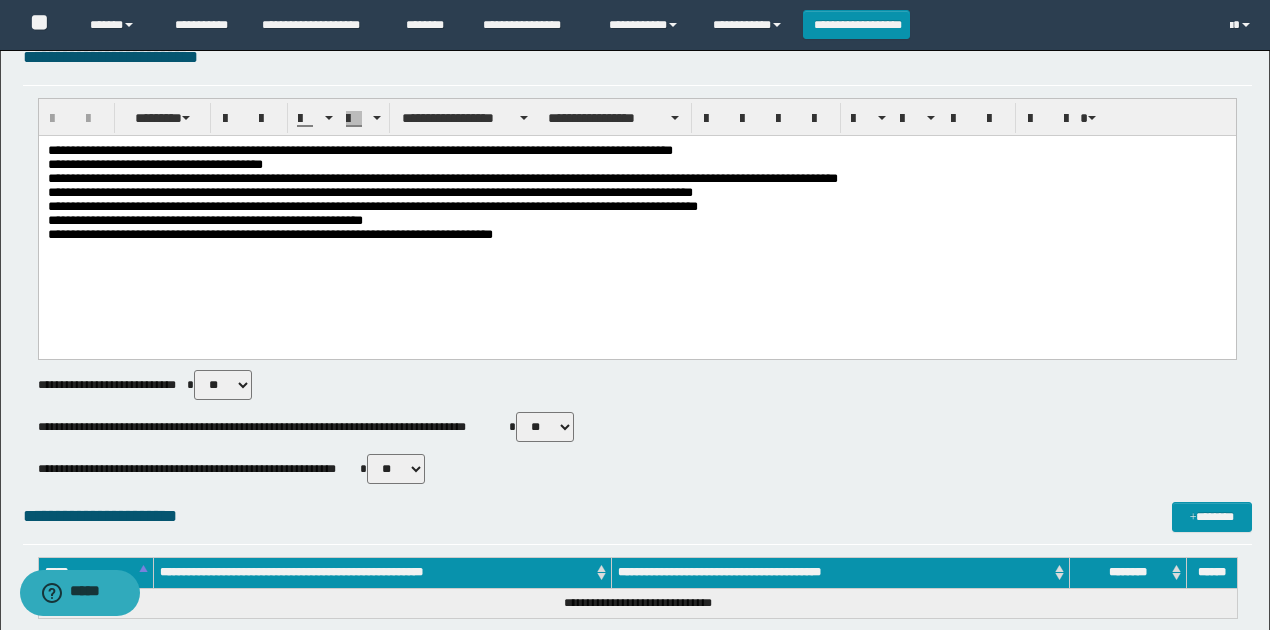 click on "**
**" at bounding box center (396, 469) 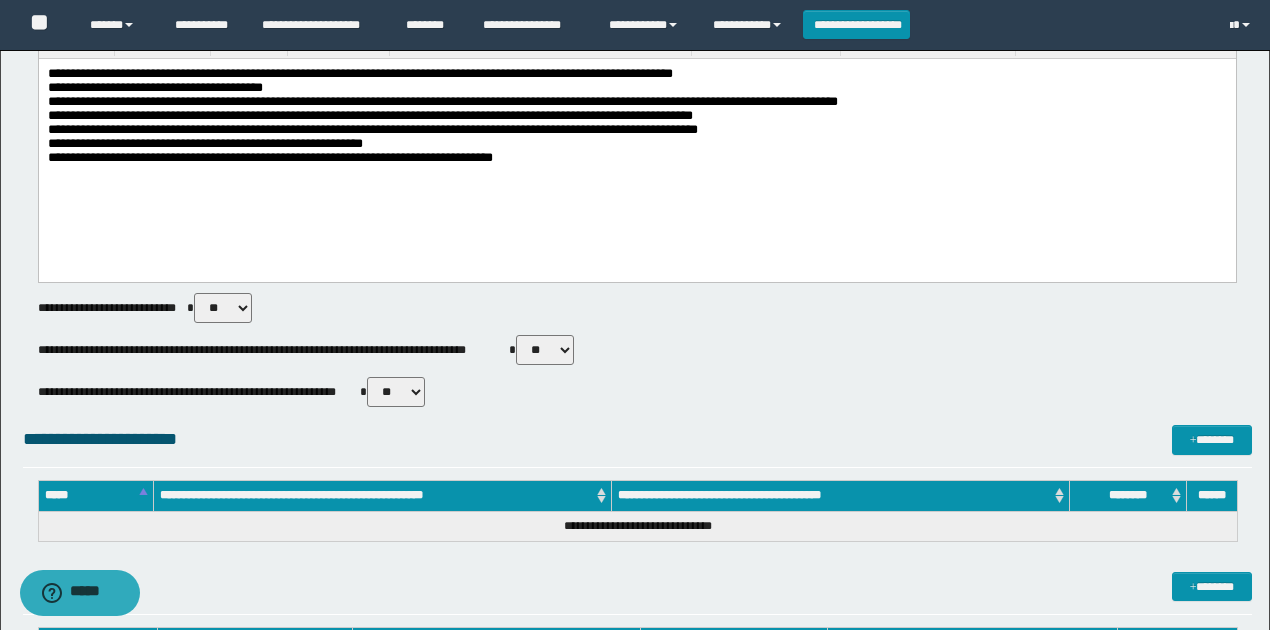 scroll, scrollTop: 1000, scrollLeft: 0, axis: vertical 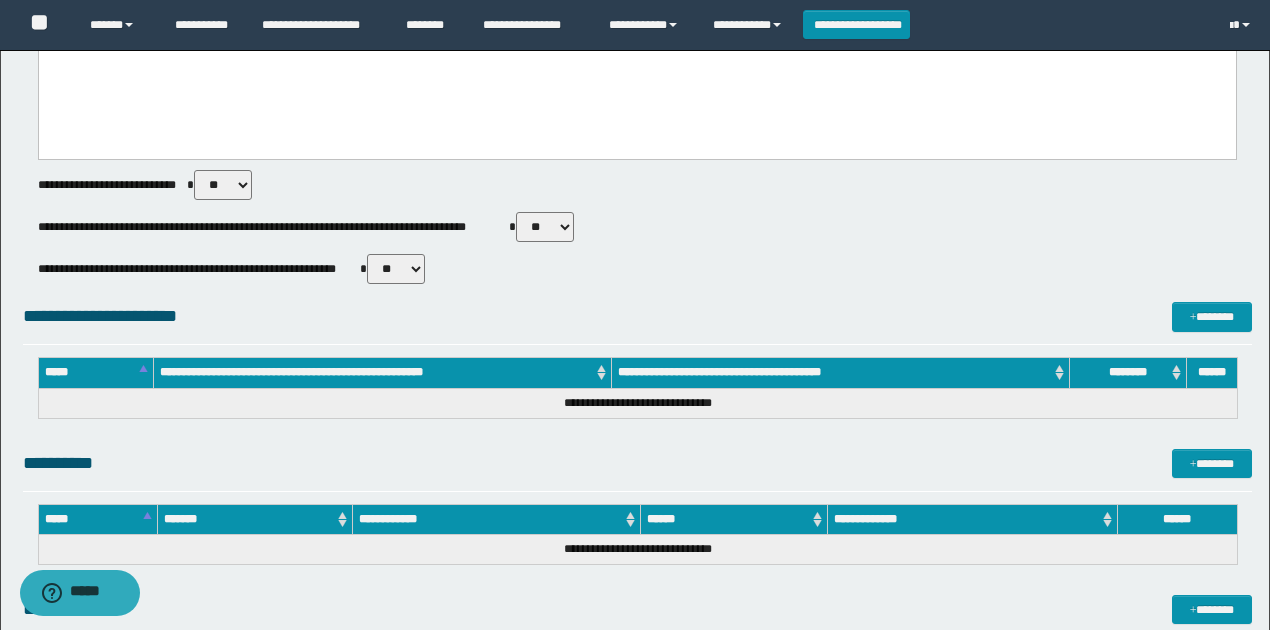 click on "**
**" at bounding box center (545, 227) 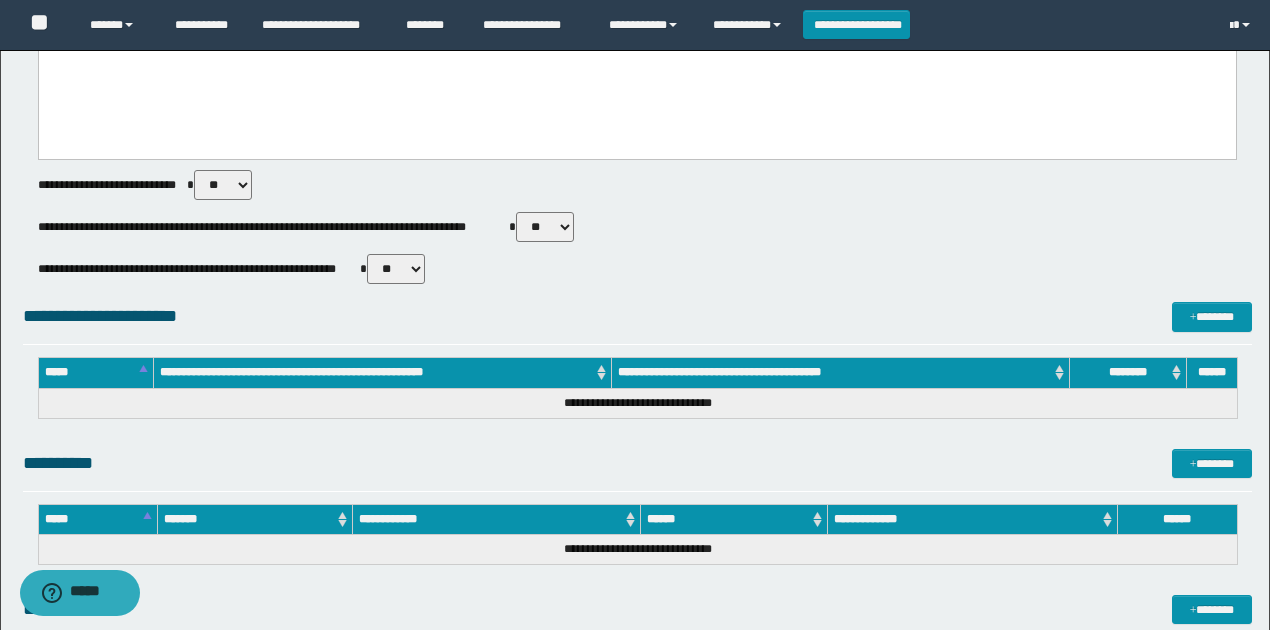 click on "**
**" at bounding box center (545, 227) 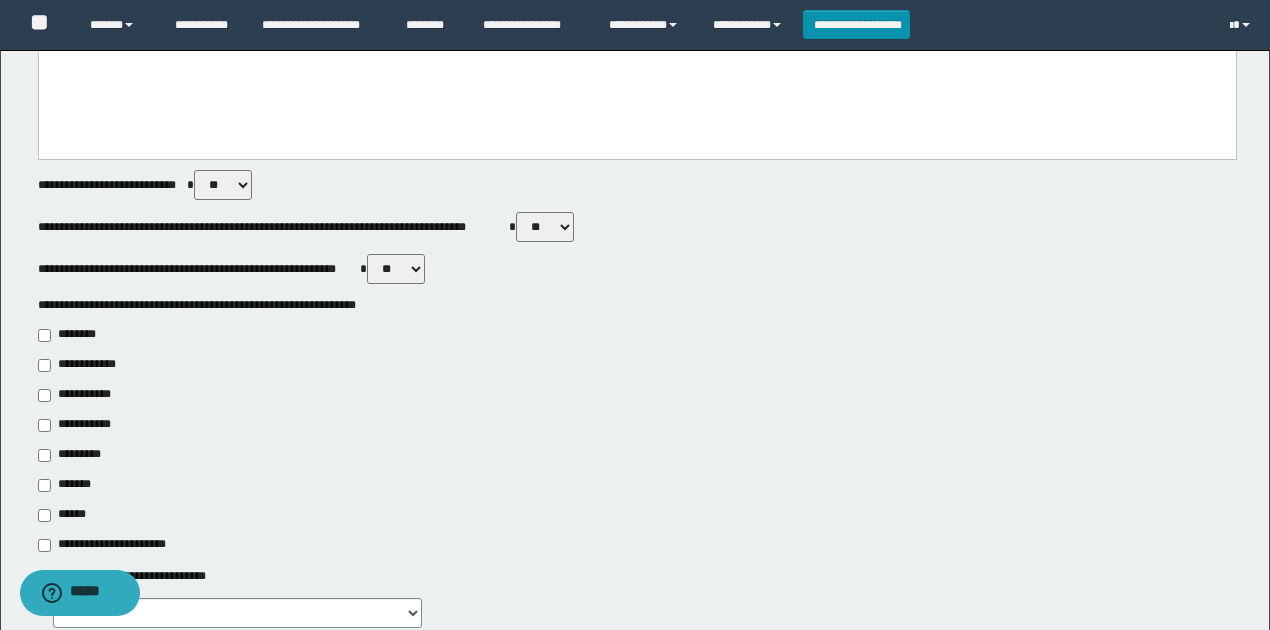 click on "**********" at bounding box center (81, 395) 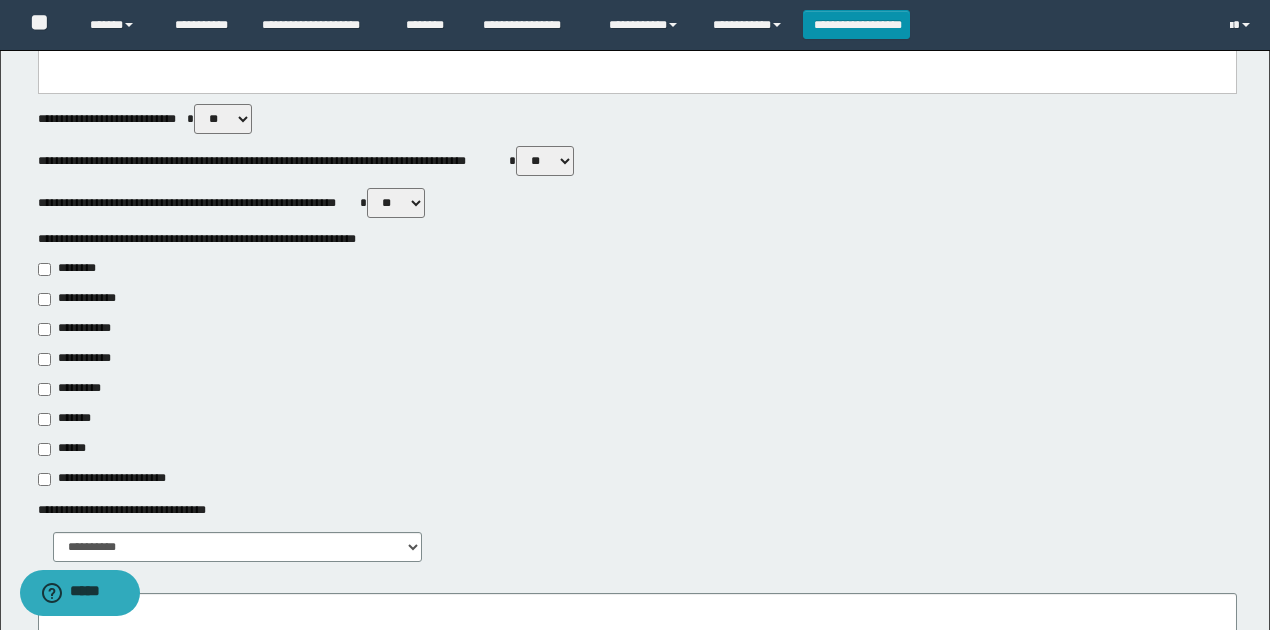 click on "*********" at bounding box center (72, 389) 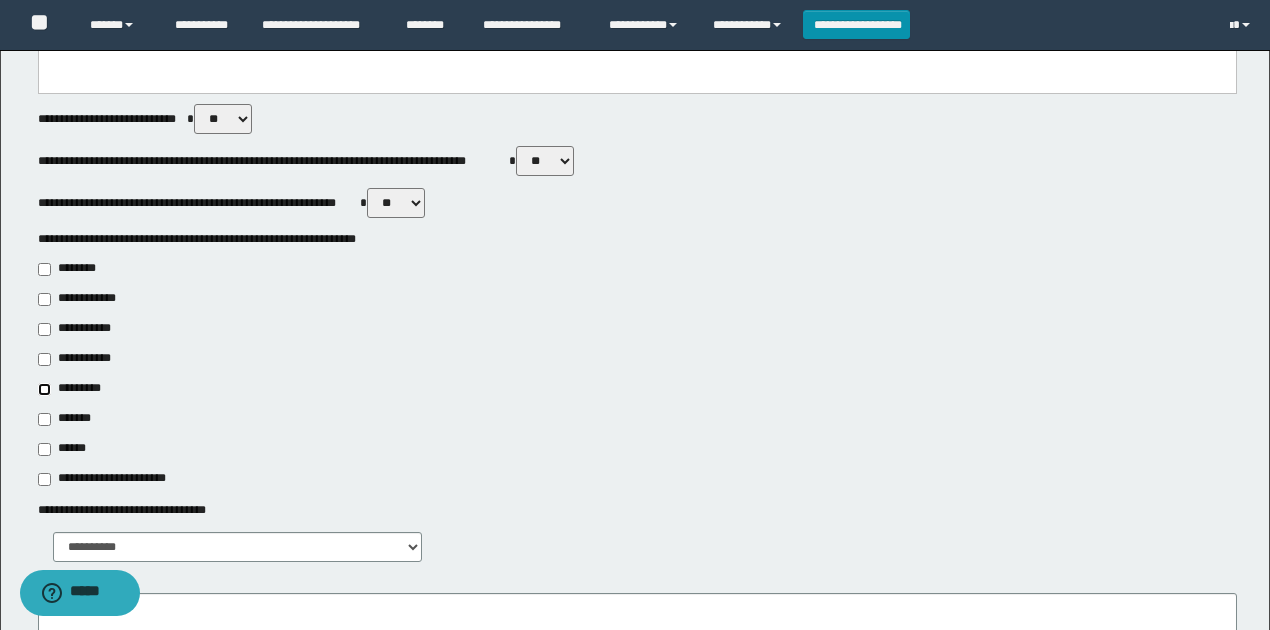 type on "**********" 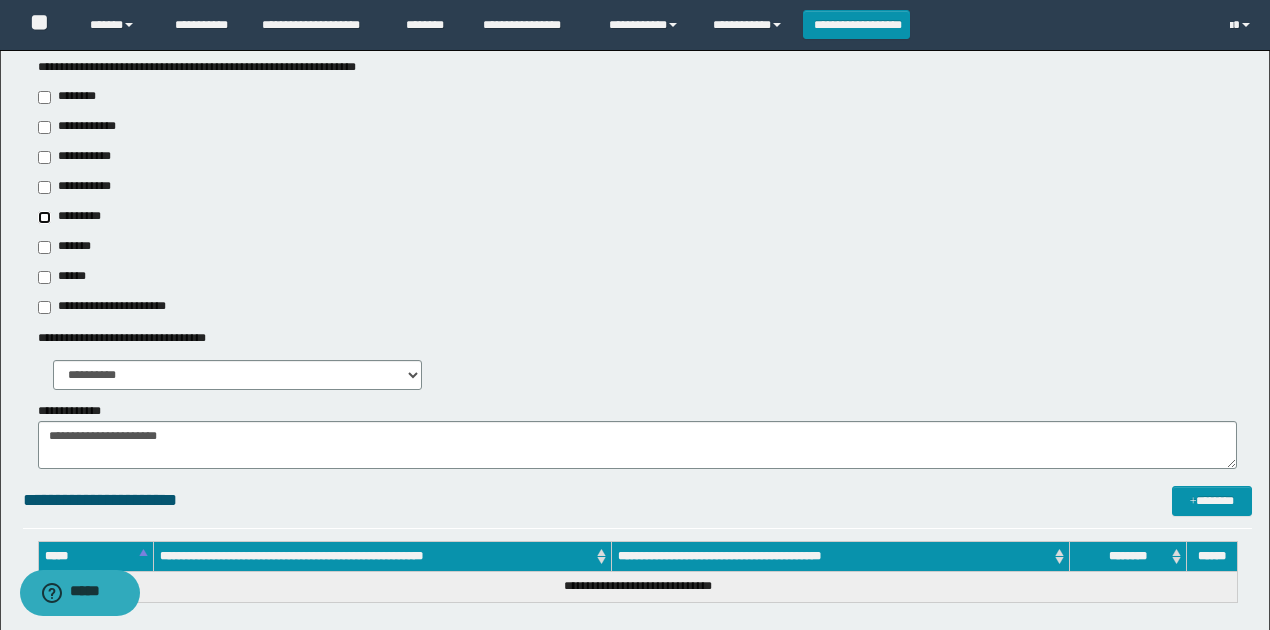 scroll, scrollTop: 1266, scrollLeft: 0, axis: vertical 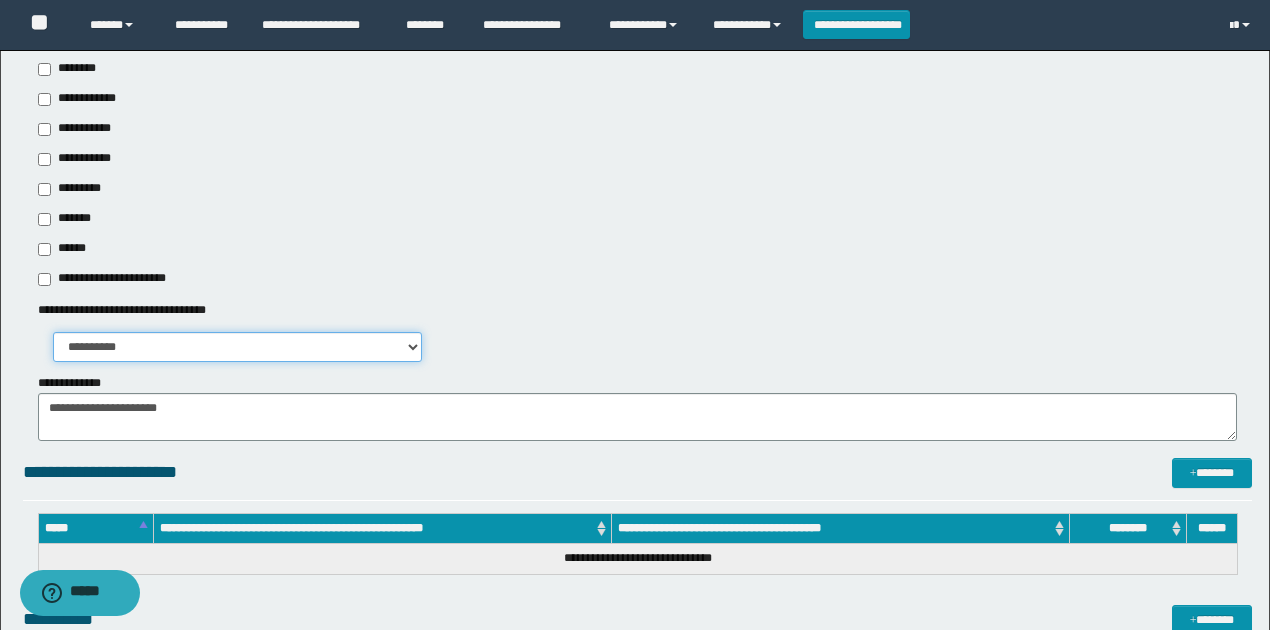 click on "**********" at bounding box center (238, 347) 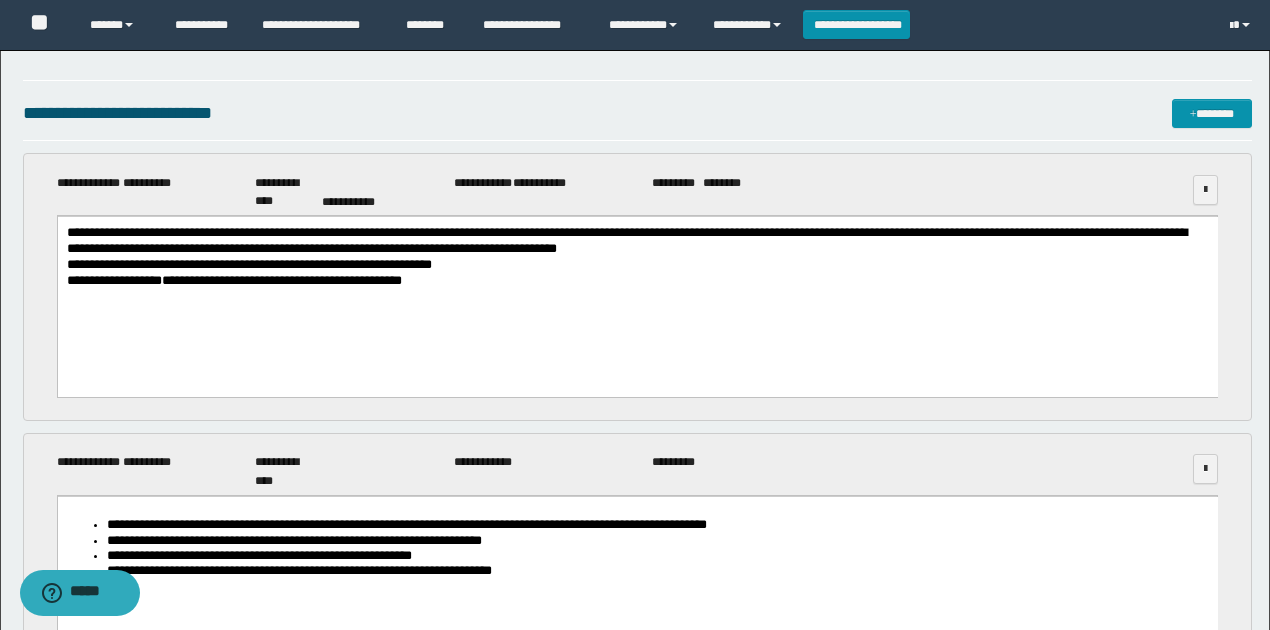 scroll, scrollTop: 0, scrollLeft: 0, axis: both 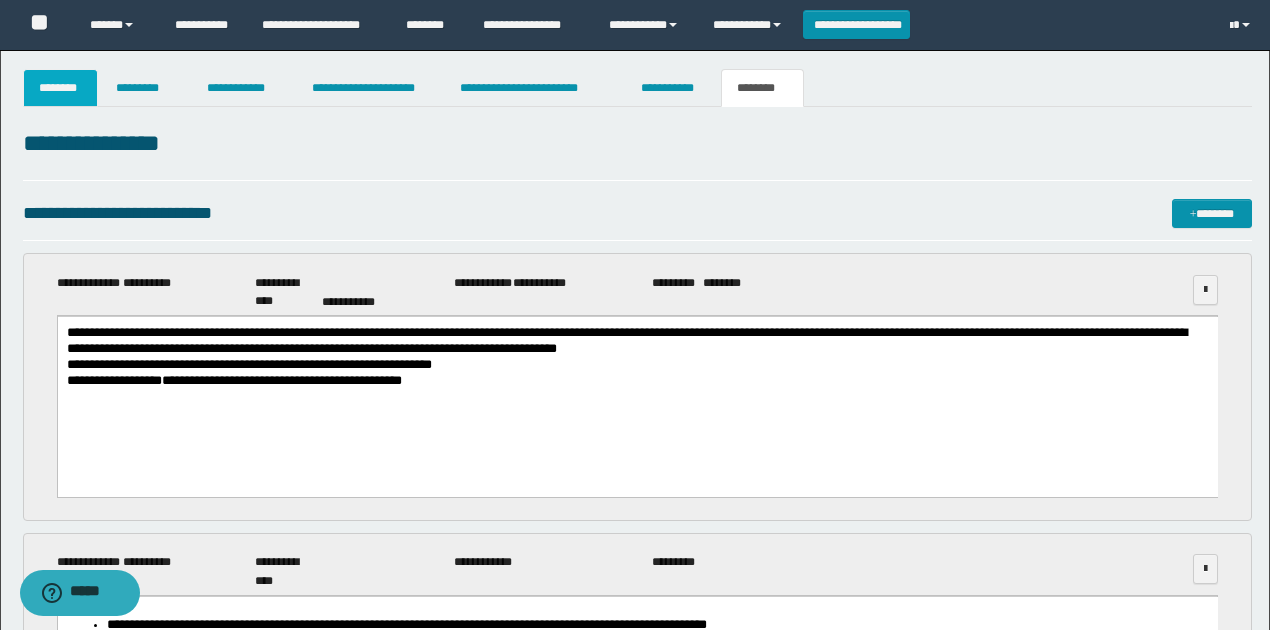 click on "********" at bounding box center [61, 88] 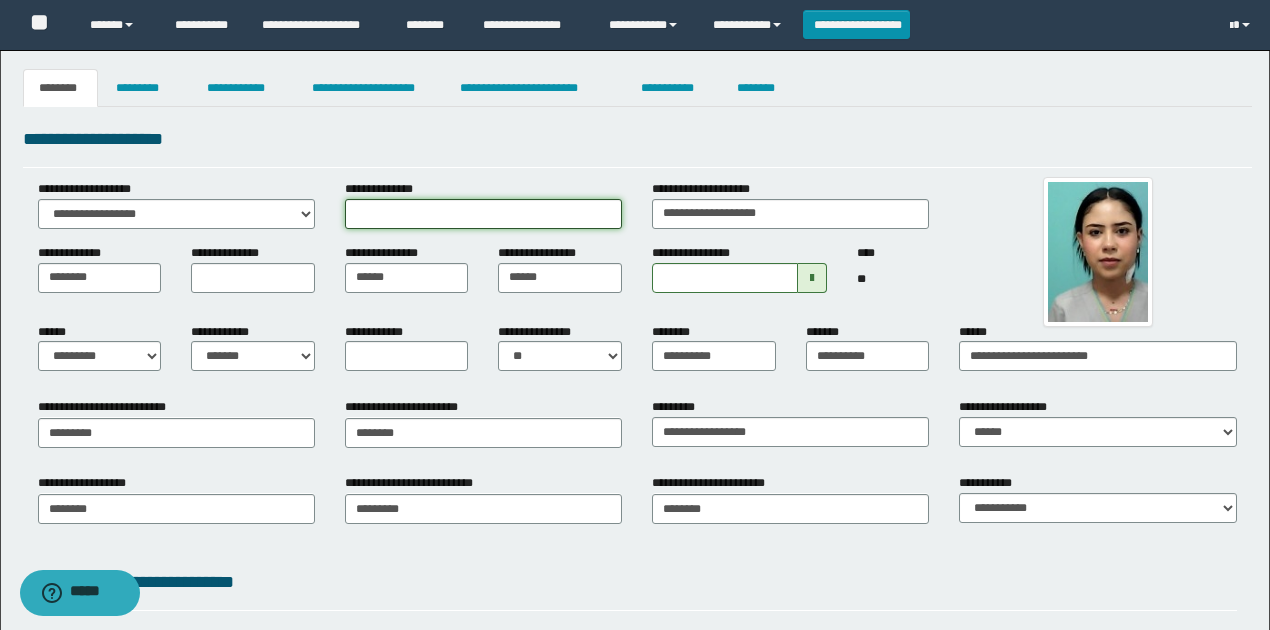 click on "**********" at bounding box center (483, 214) 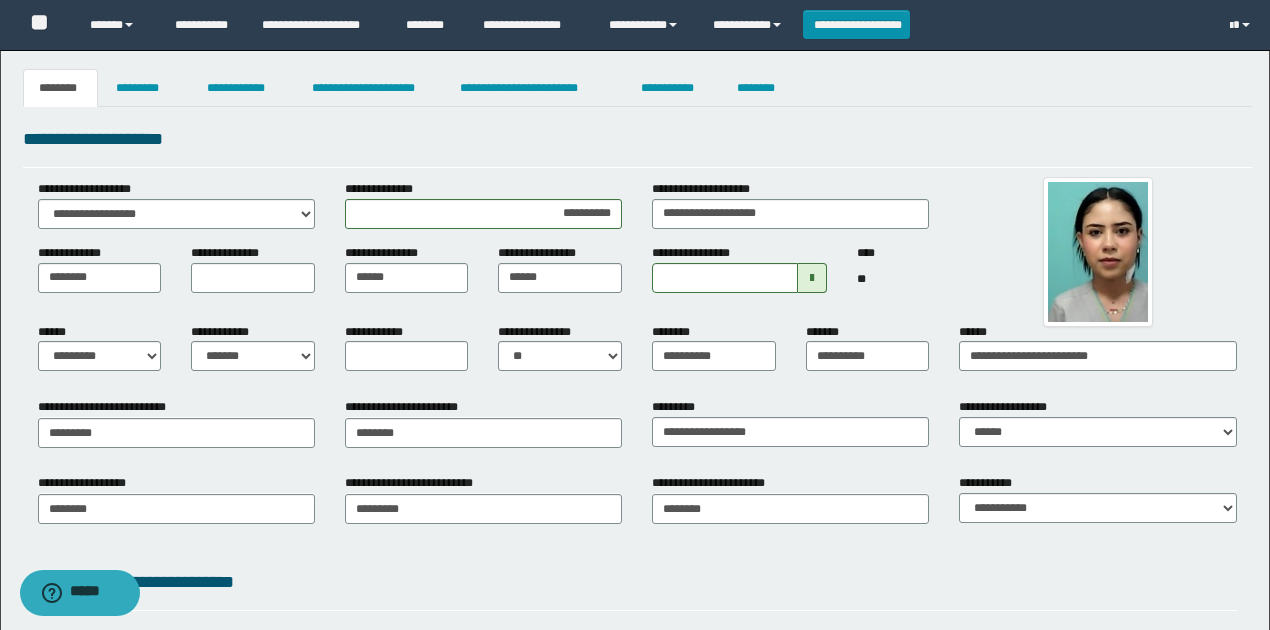 click on "**********" at bounding box center [637, 146] 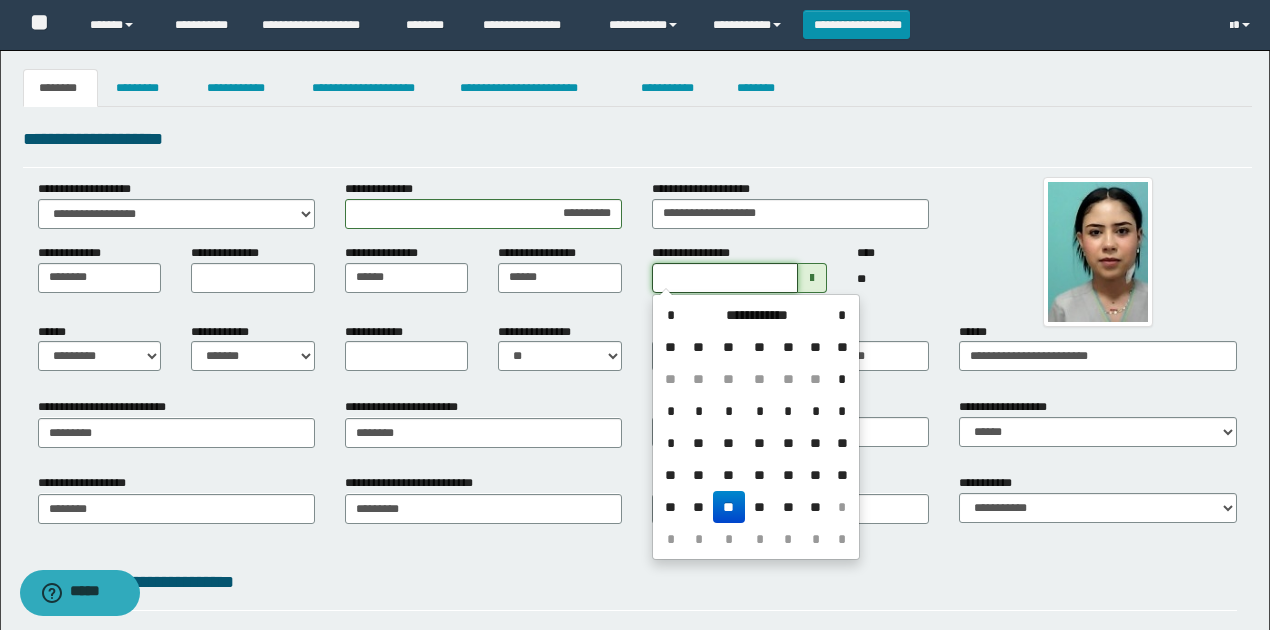 drag, startPoint x: 724, startPoint y: 275, endPoint x: 635, endPoint y: 275, distance: 89 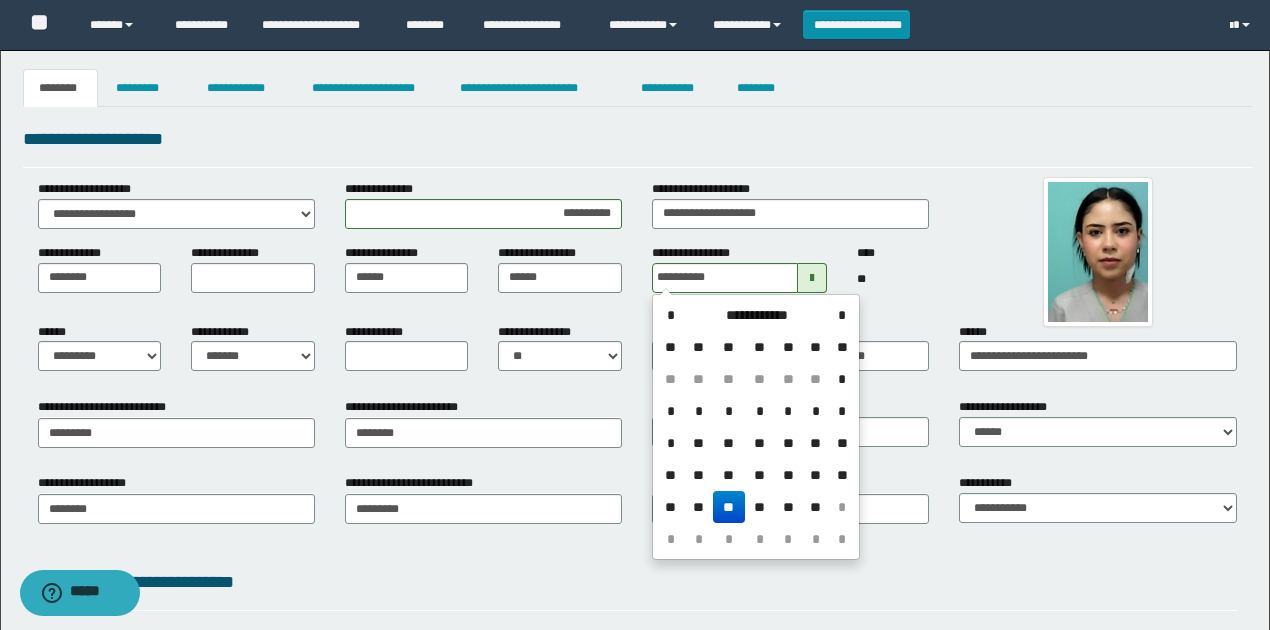 click on "**********" at bounding box center [637, 515] 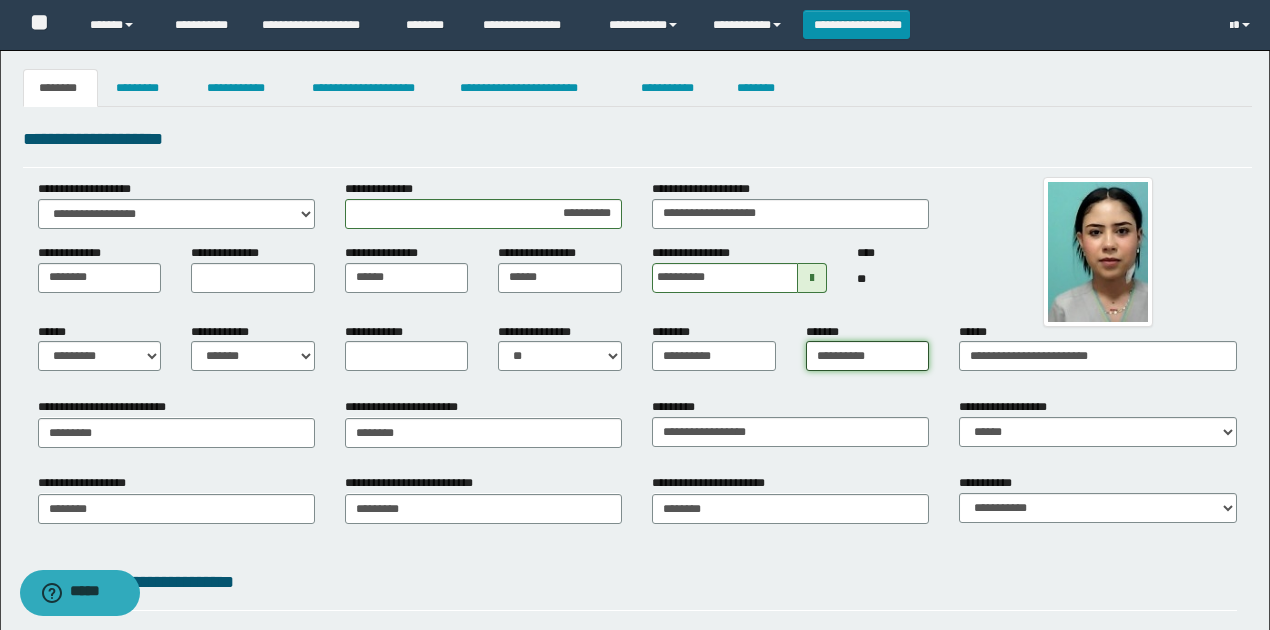 drag, startPoint x: 892, startPoint y: 357, endPoint x: 789, endPoint y: 357, distance: 103 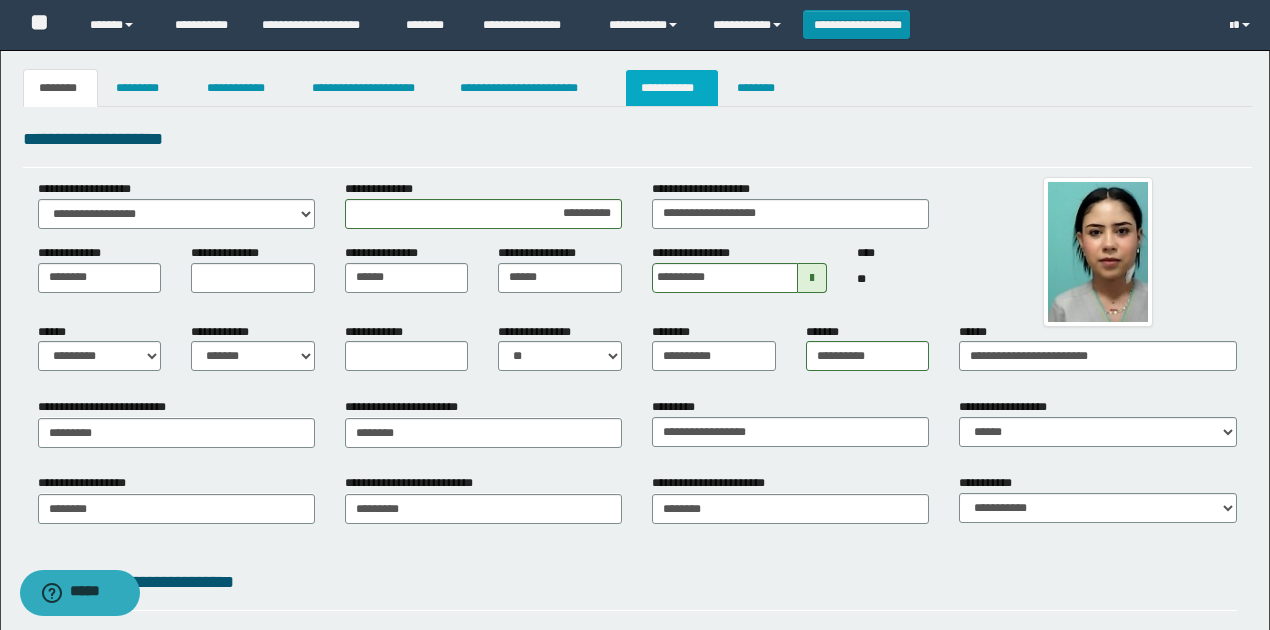 click on "**********" at bounding box center [672, 88] 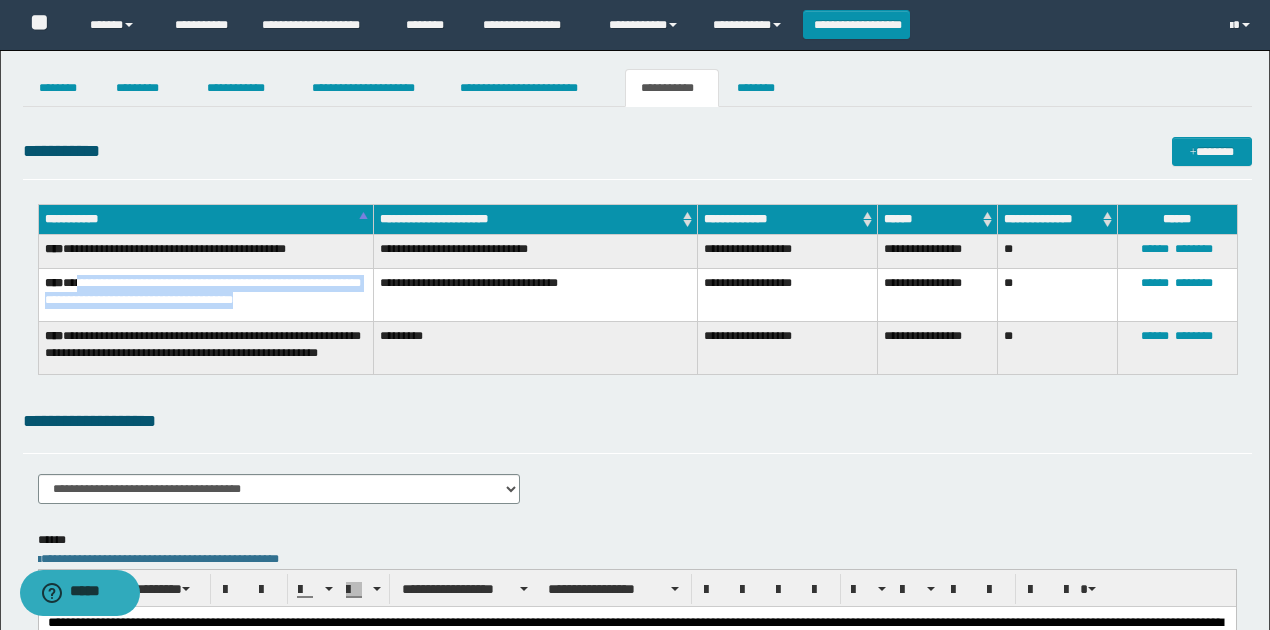 drag, startPoint x: 86, startPoint y: 277, endPoint x: 296, endPoint y: 298, distance: 211.0474 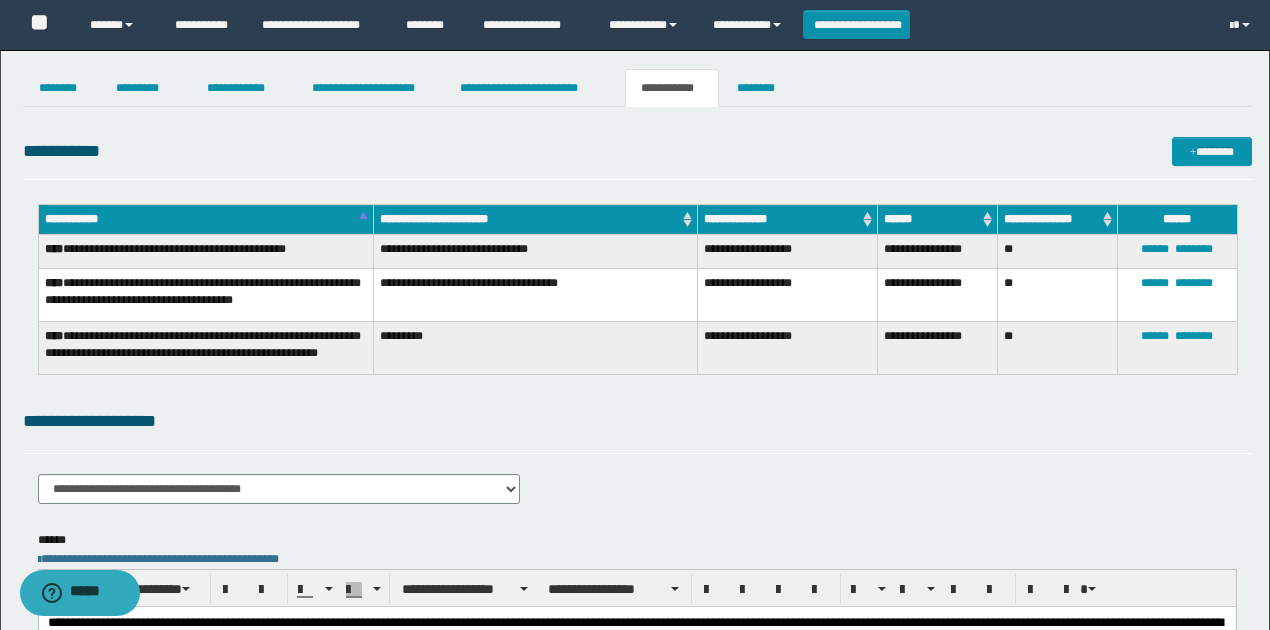click on "**********" at bounding box center (637, 611) 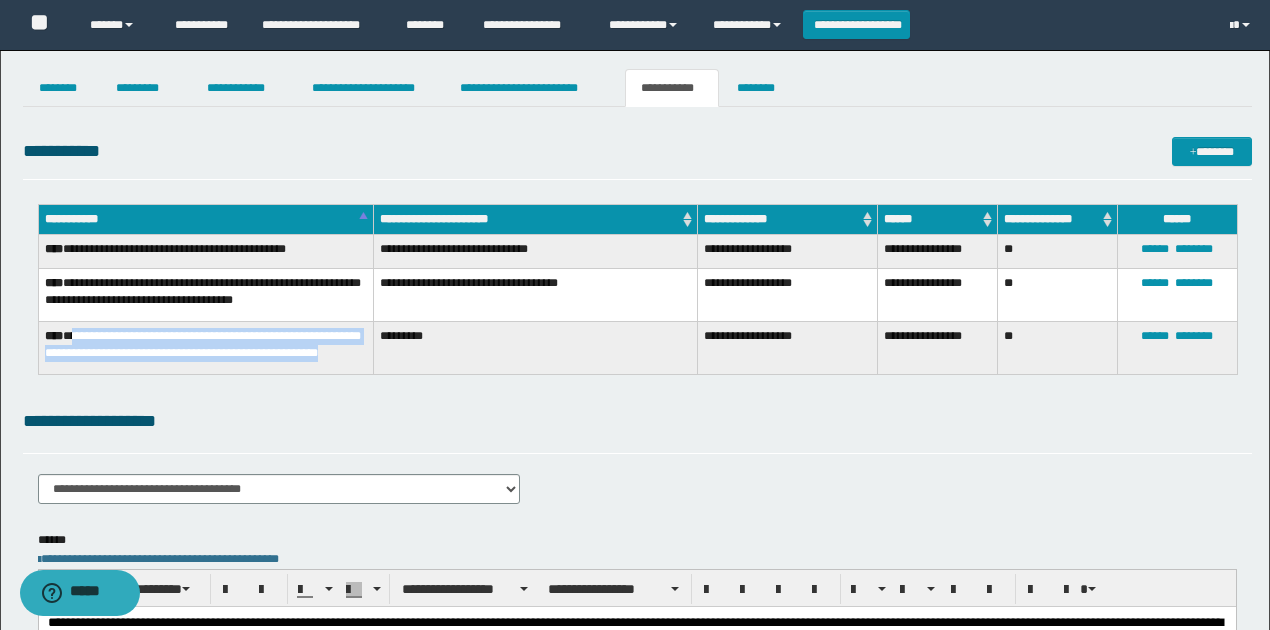 drag, startPoint x: 82, startPoint y: 320, endPoint x: 82, endPoint y: 359, distance: 39 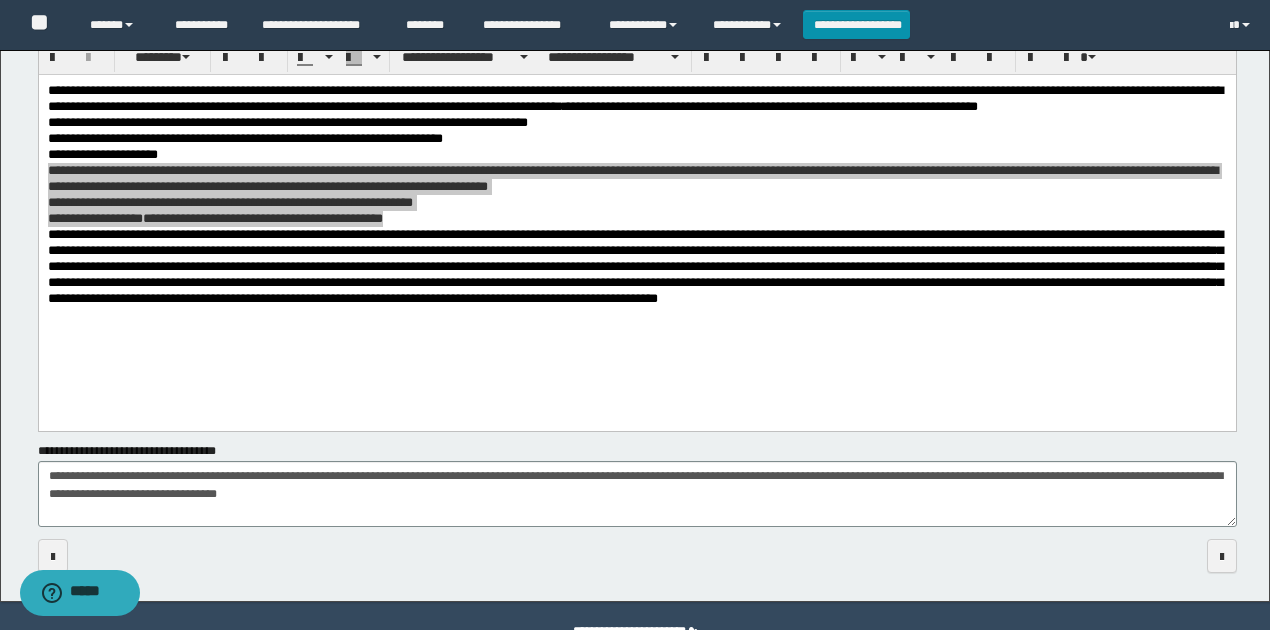 scroll, scrollTop: 582, scrollLeft: 0, axis: vertical 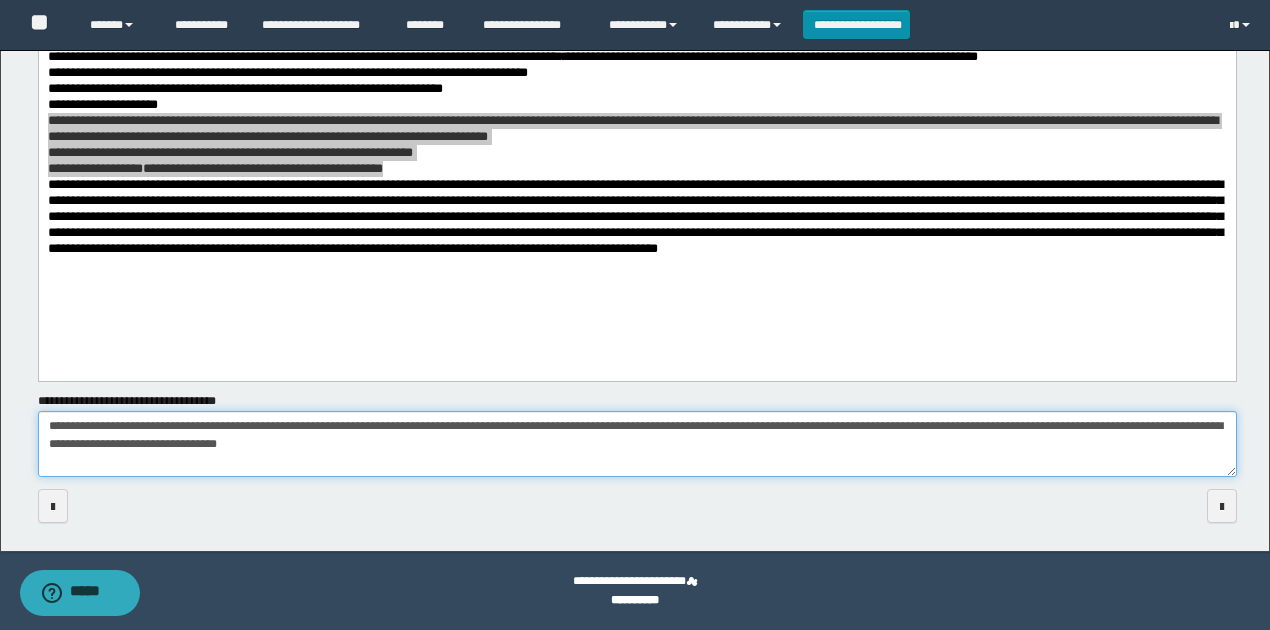 click on "**********" at bounding box center [637, 444] 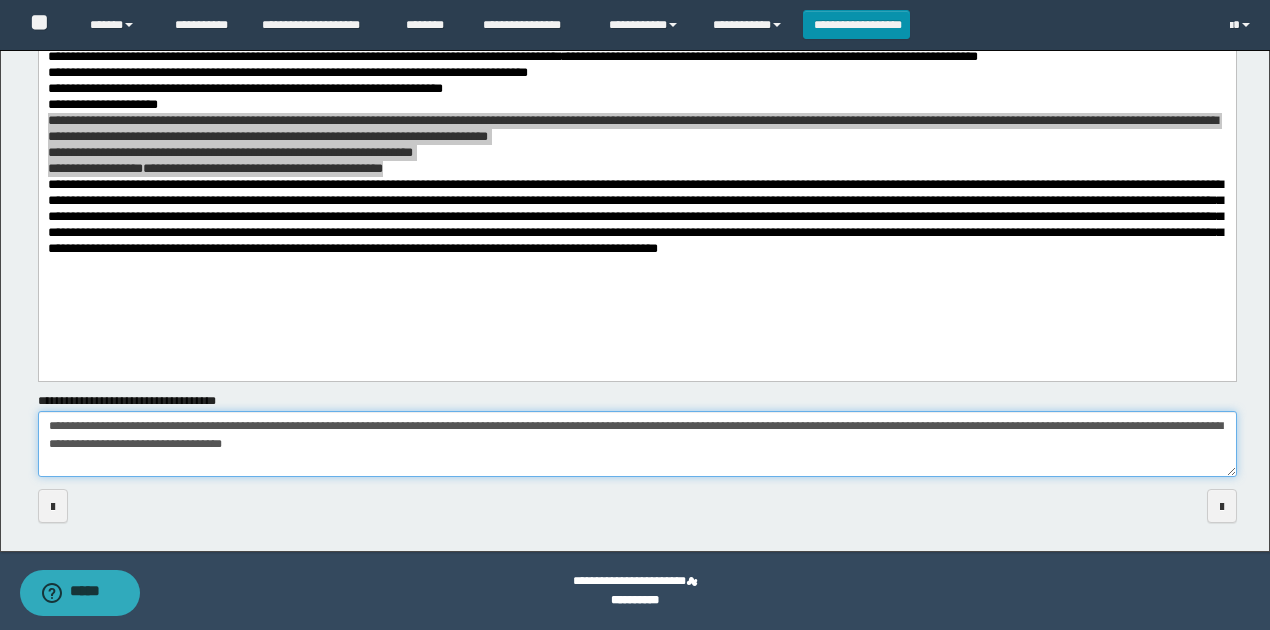 click on "**********" at bounding box center [637, 444] 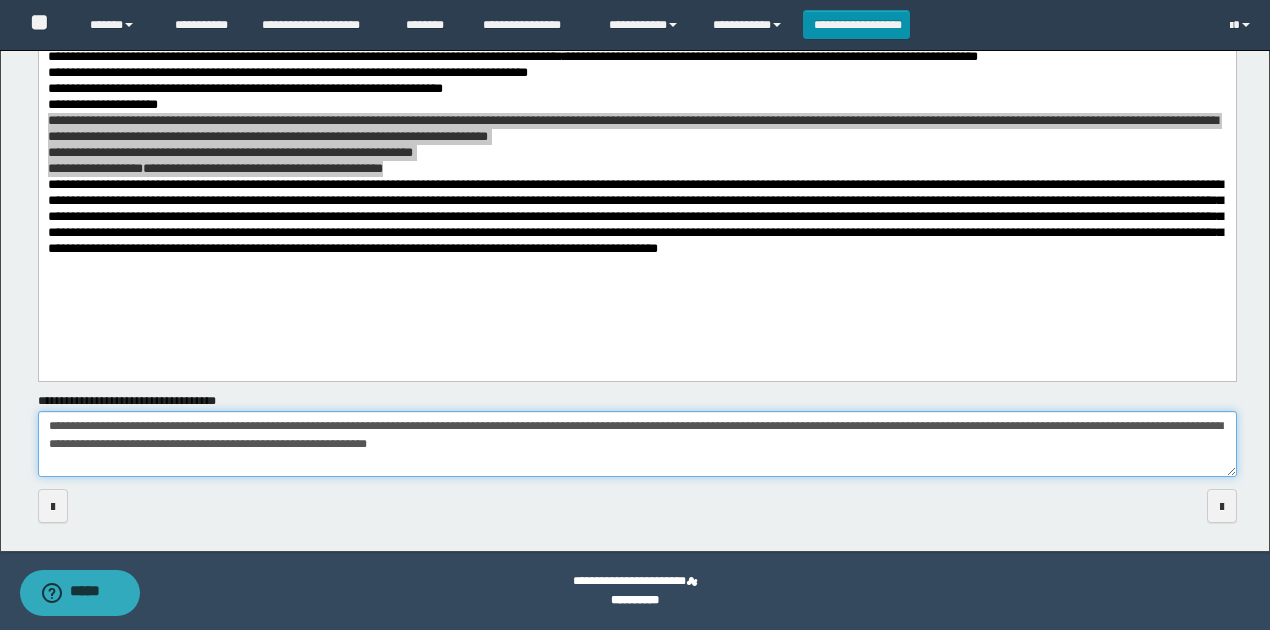drag, startPoint x: 48, startPoint y: 423, endPoint x: 995, endPoint y: 430, distance: 947.0259 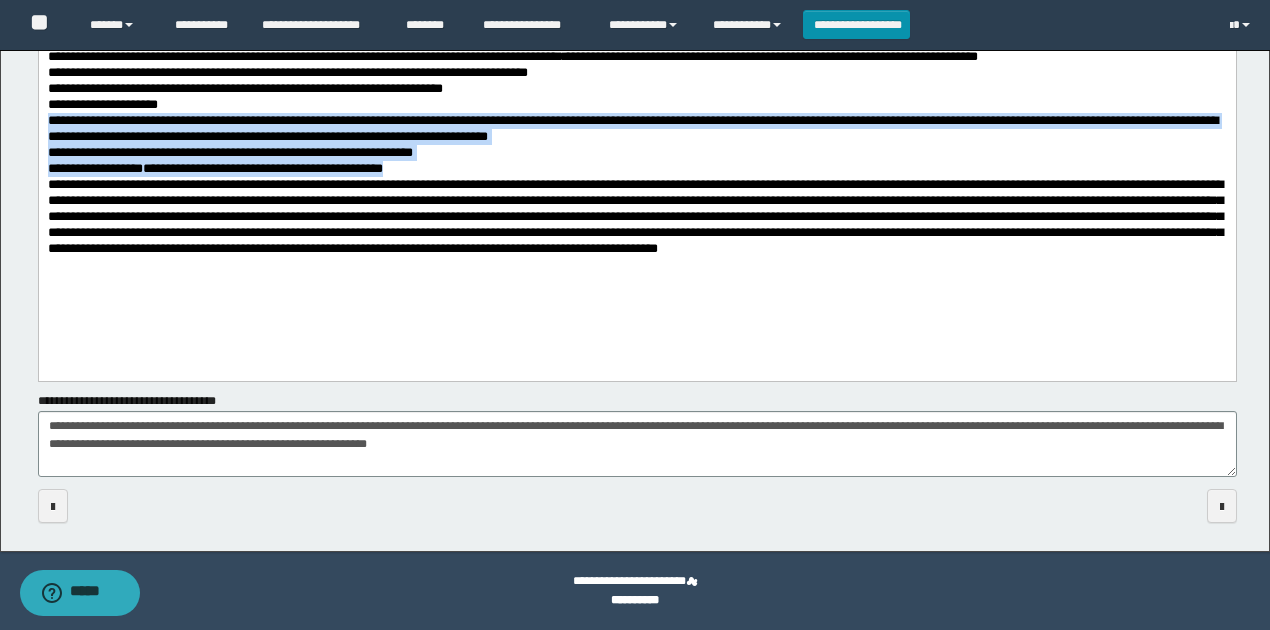 click at bounding box center [634, 215] 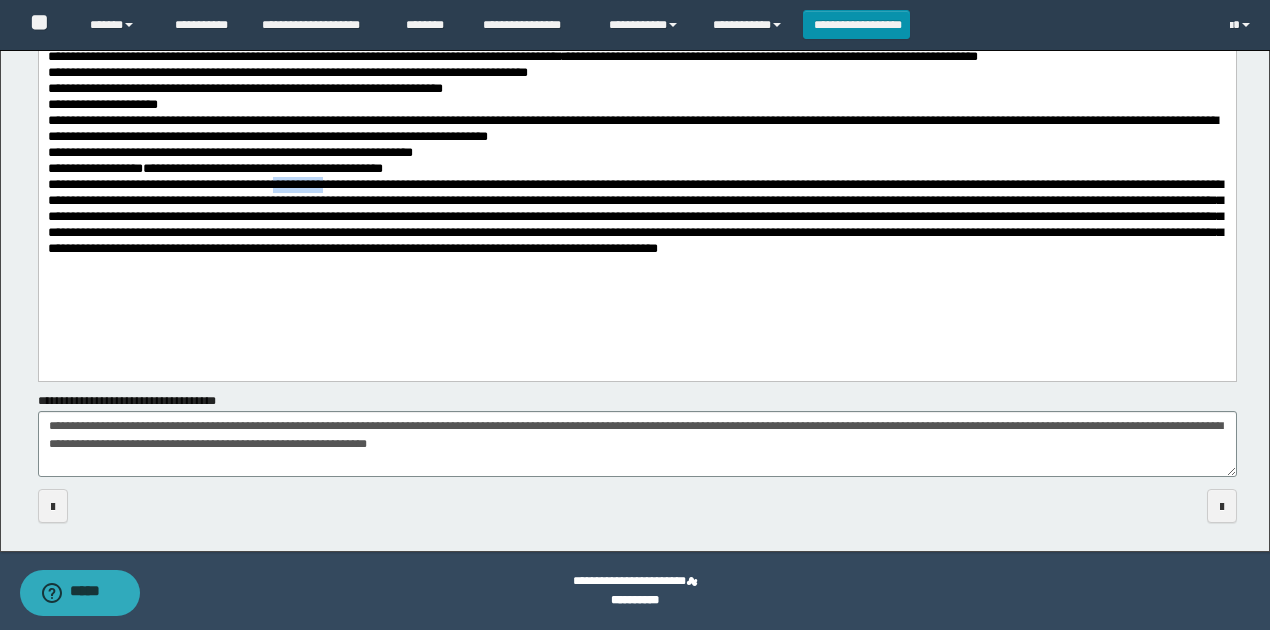 click at bounding box center [634, 215] 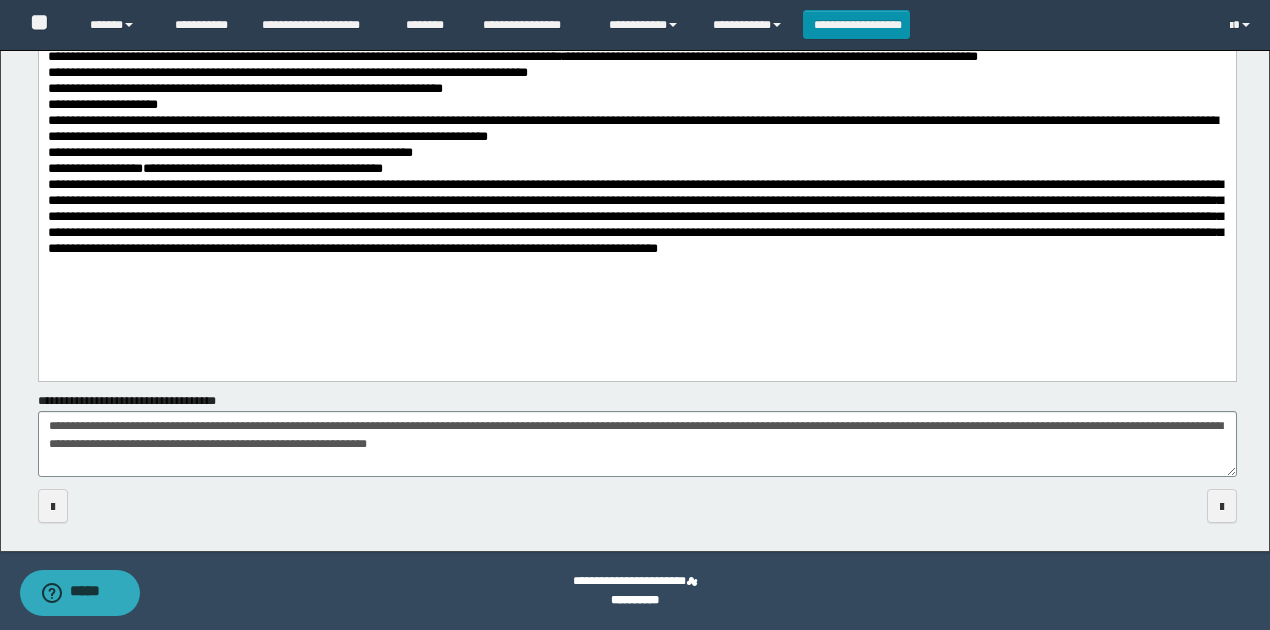click on "**********" at bounding box center [637, 128] 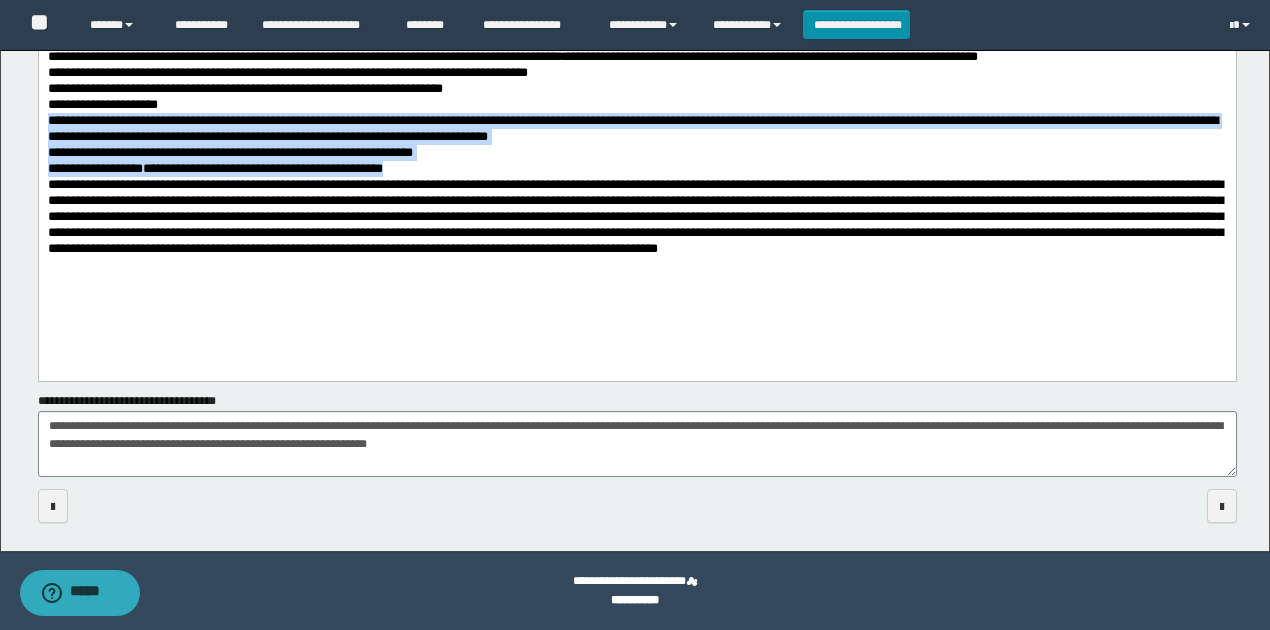 drag, startPoint x: 46, startPoint y: 135, endPoint x: 431, endPoint y: 185, distance: 388.2332 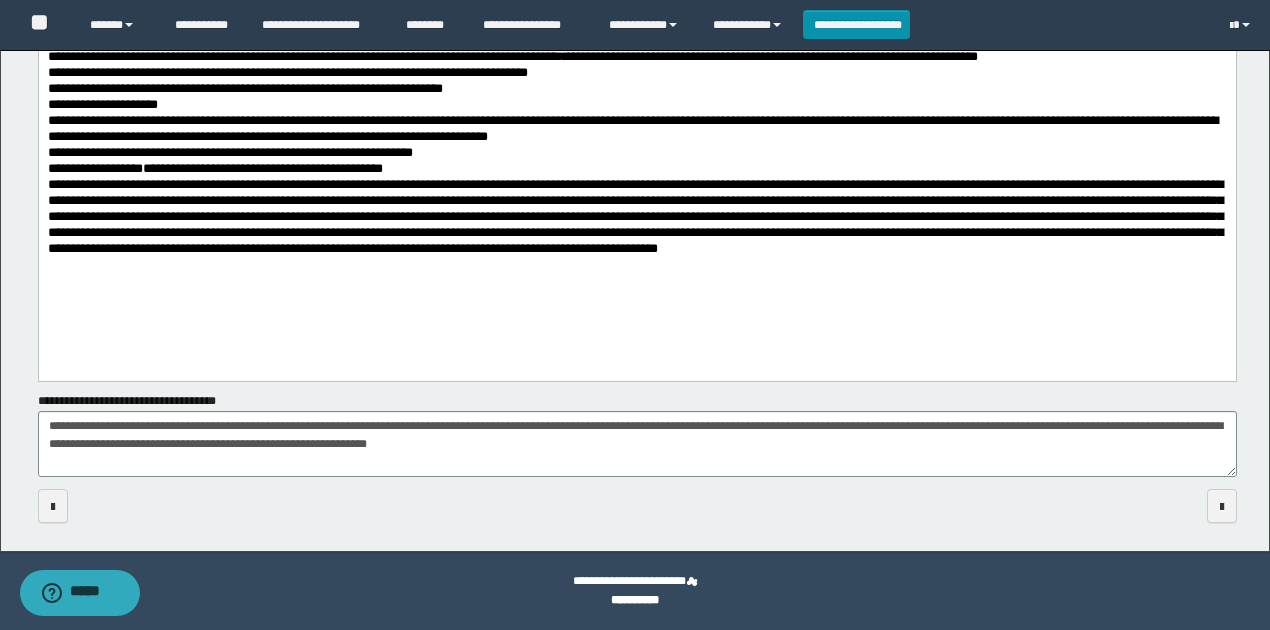 click on "**********" at bounding box center (636, 104) 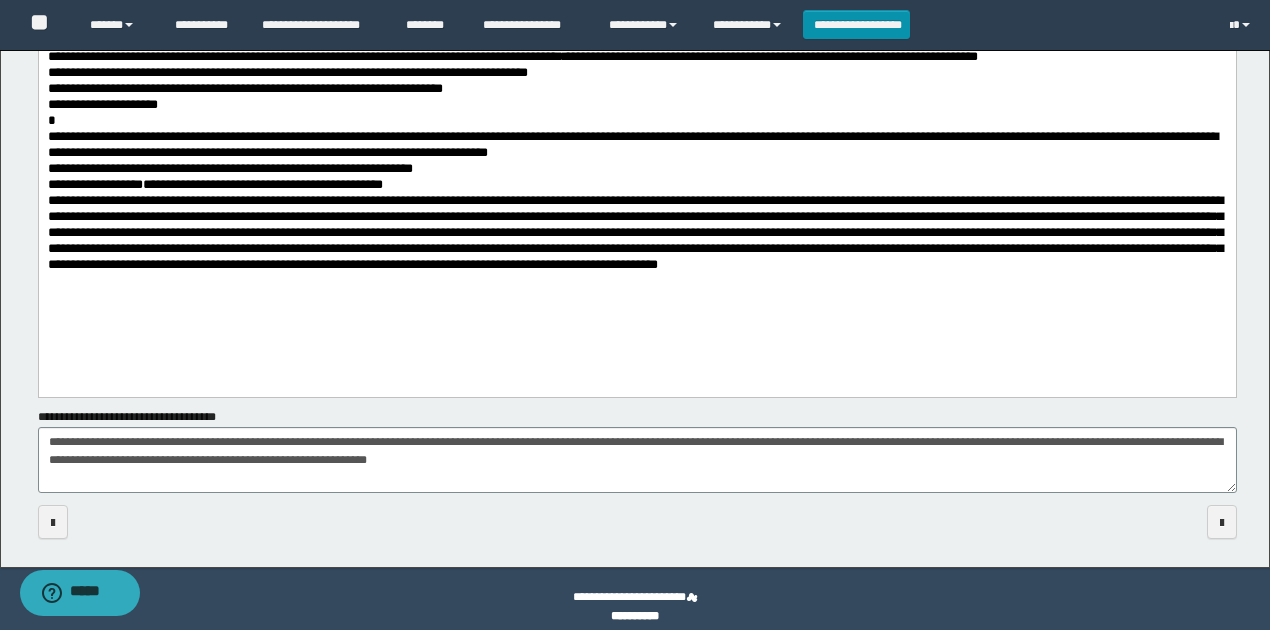 type 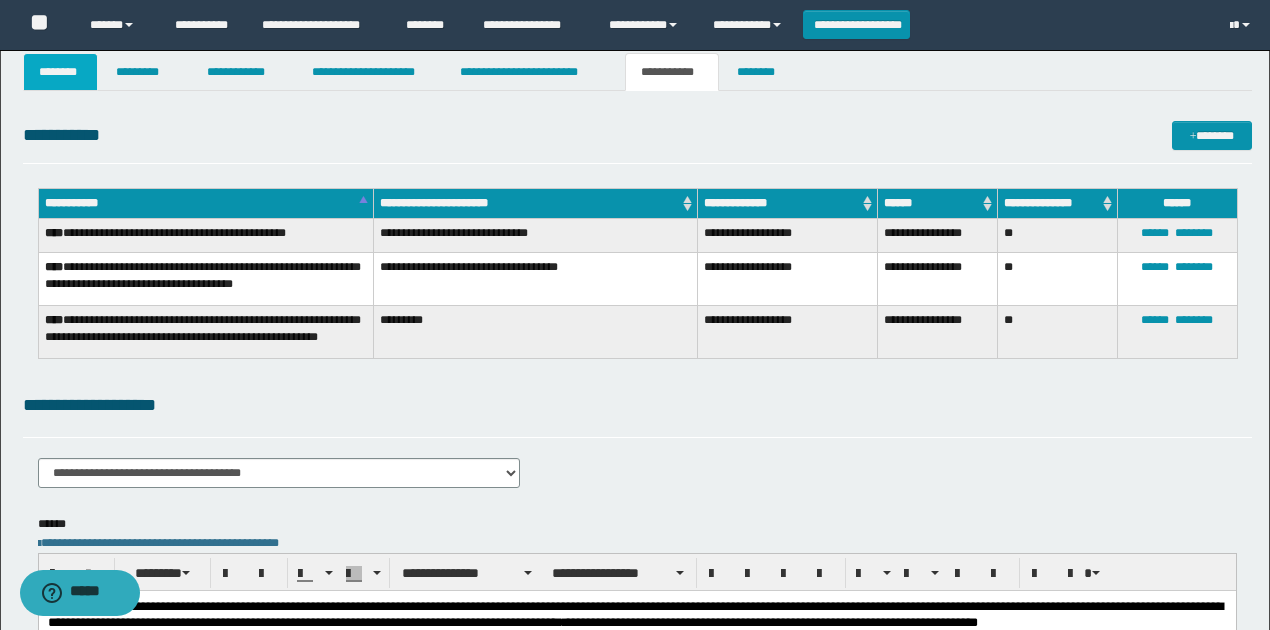 scroll, scrollTop: 0, scrollLeft: 0, axis: both 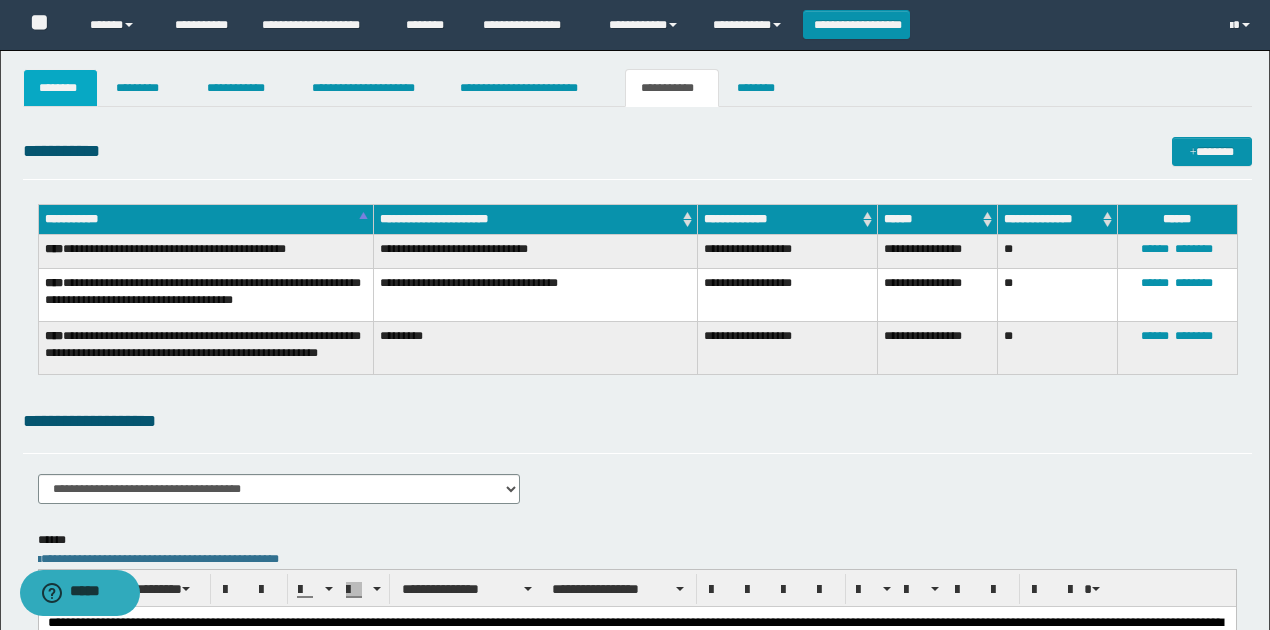 click on "********" at bounding box center [61, 88] 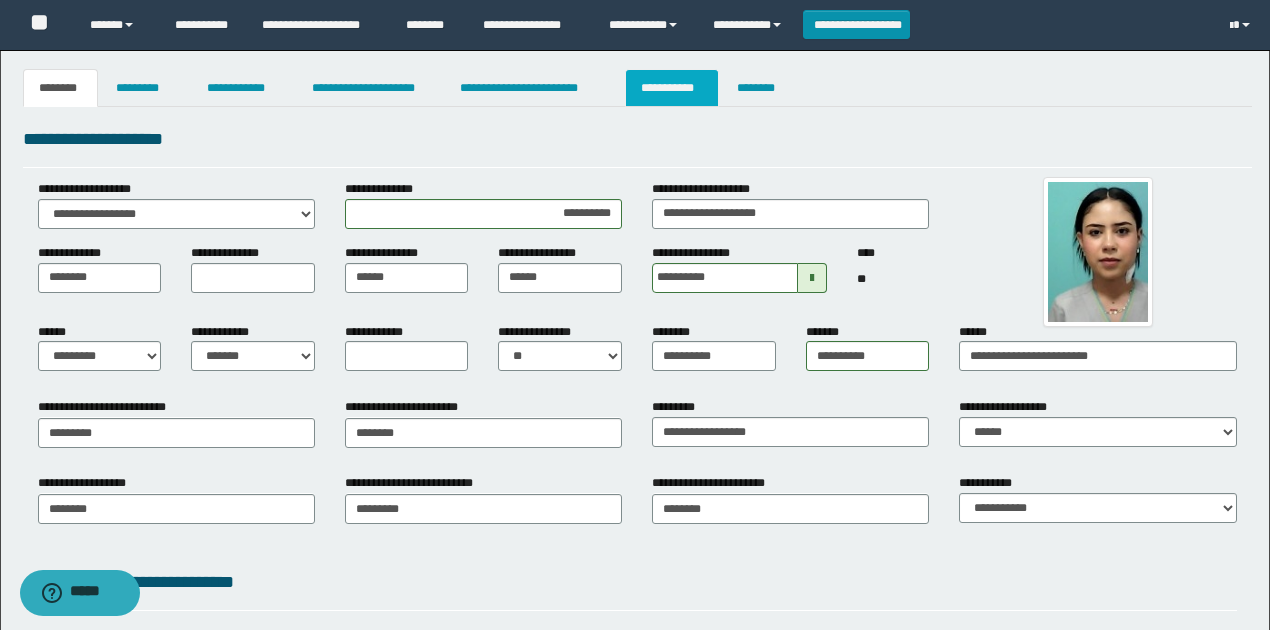 click on "**********" at bounding box center [672, 88] 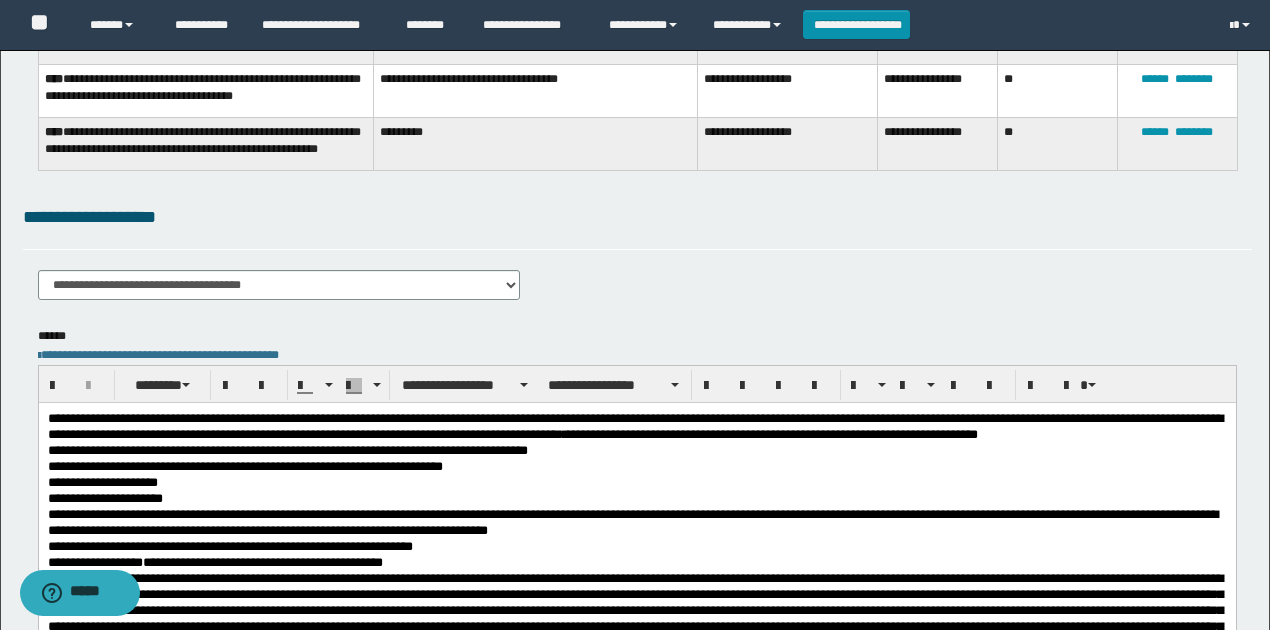 scroll, scrollTop: 400, scrollLeft: 0, axis: vertical 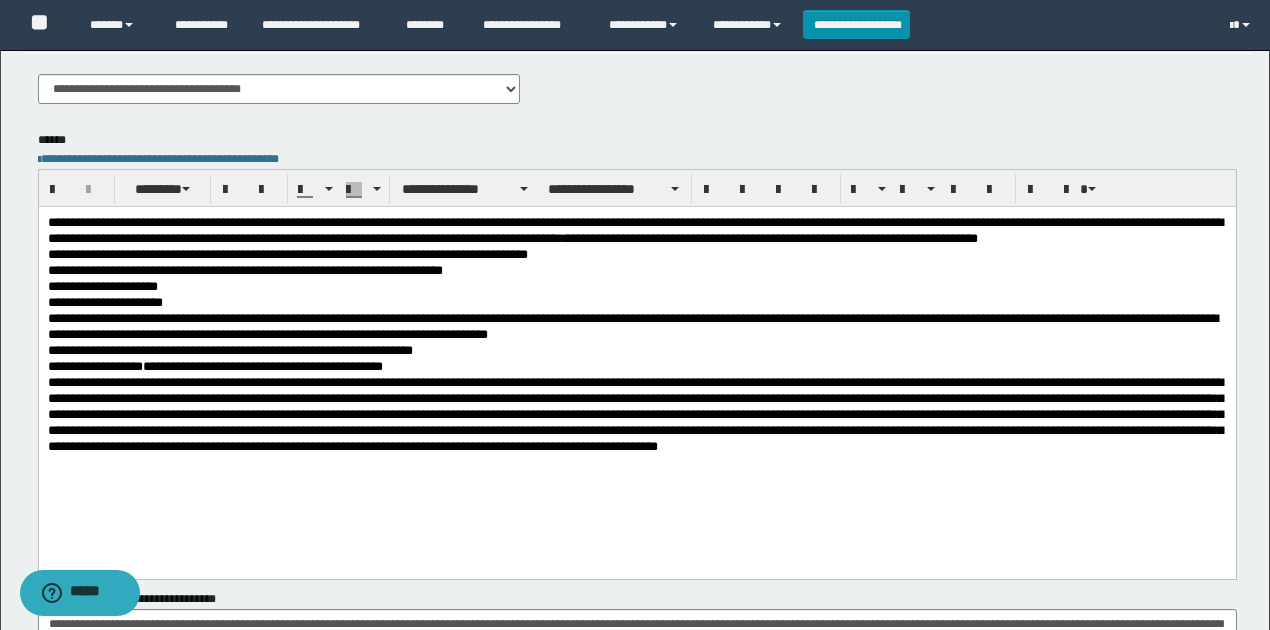 click on "**********" at bounding box center [104, 301] 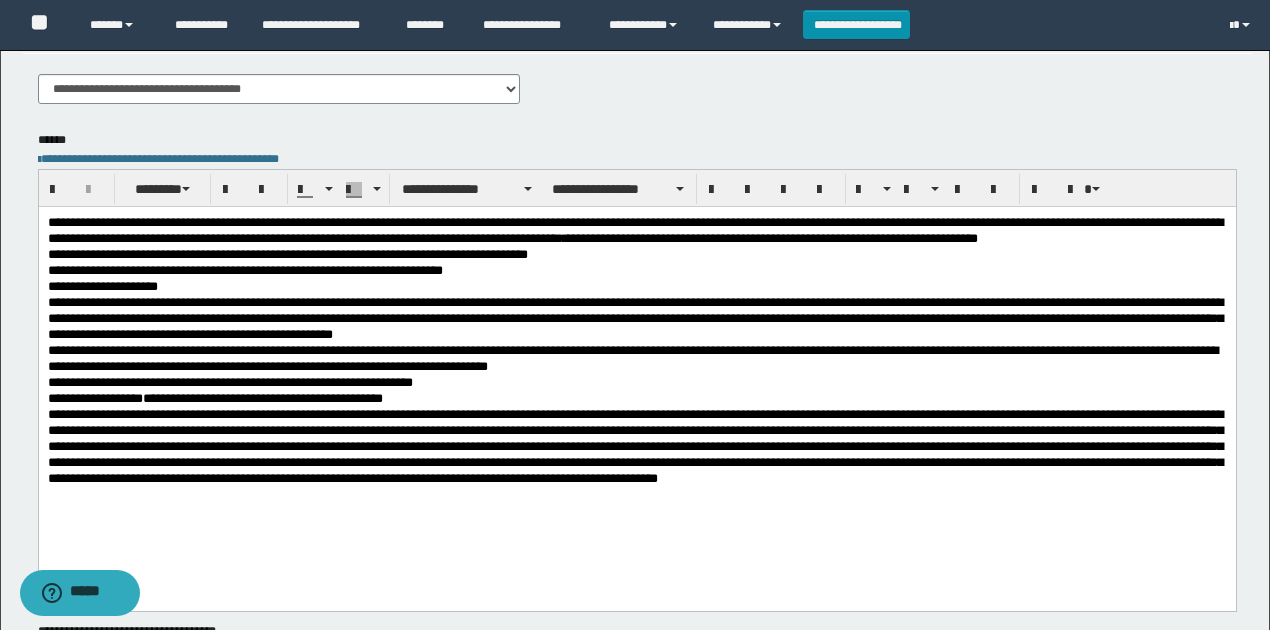 click on "**********" at bounding box center (637, 398) 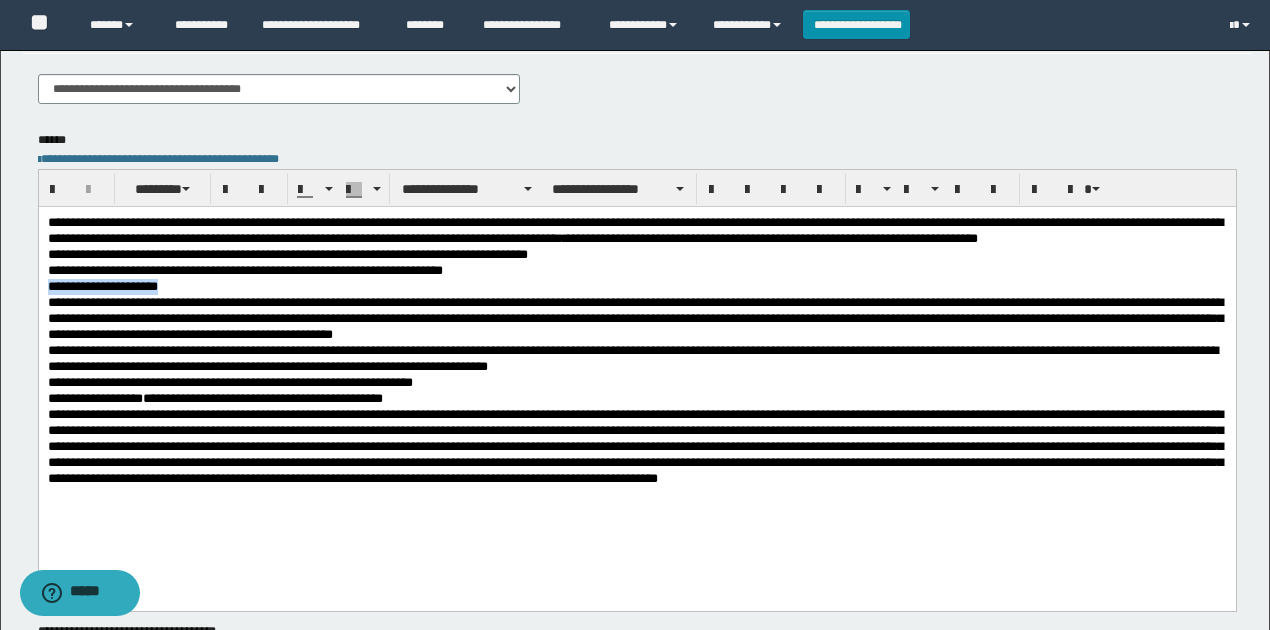 drag, startPoint x: 188, startPoint y: 303, endPoint x: 38, endPoint y: 301, distance: 150.01334 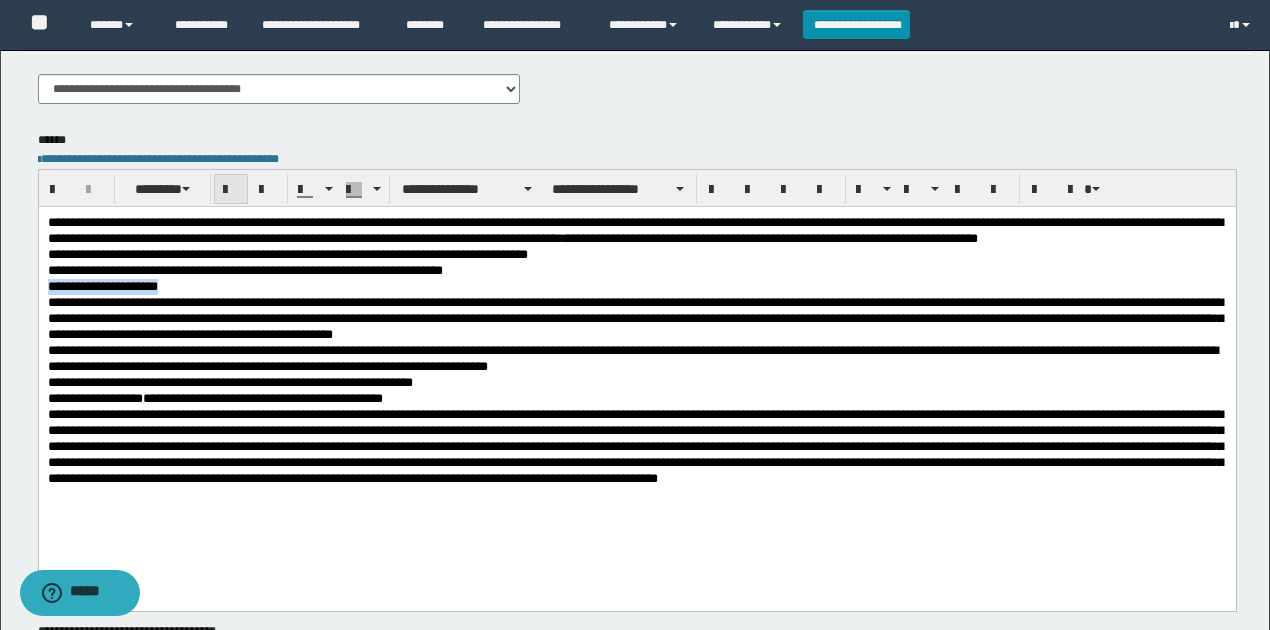 drag, startPoint x: 226, startPoint y: 183, endPoint x: 186, endPoint y: 8, distance: 179.51323 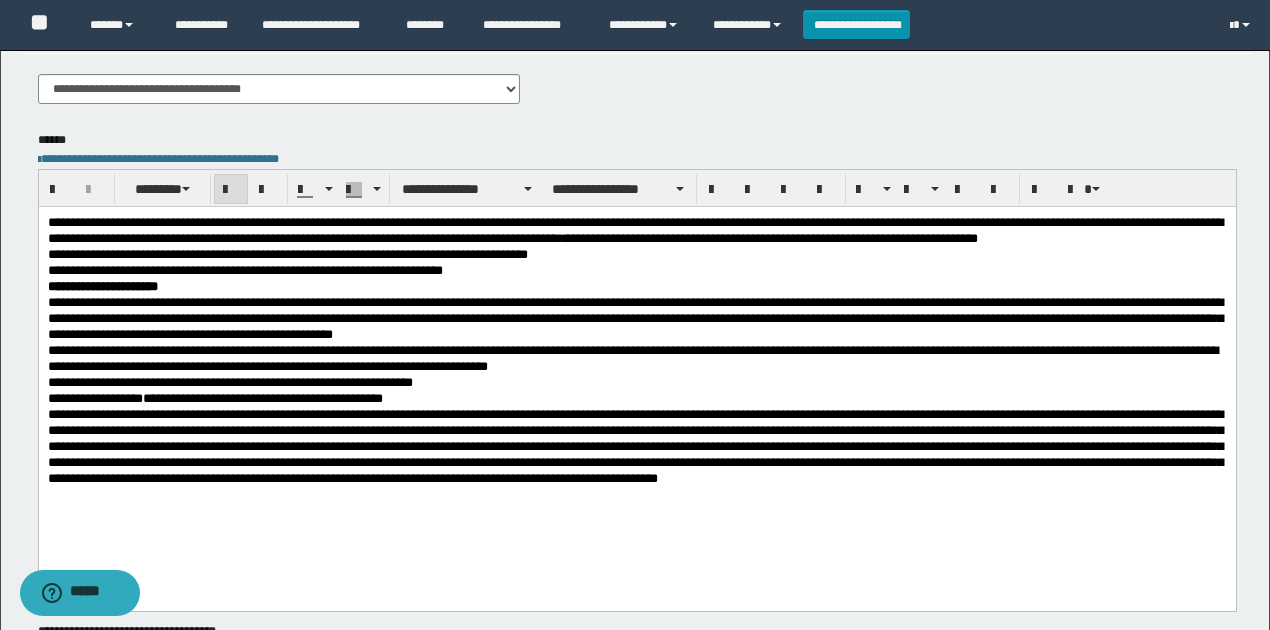 click on "**********" at bounding box center [636, 286] 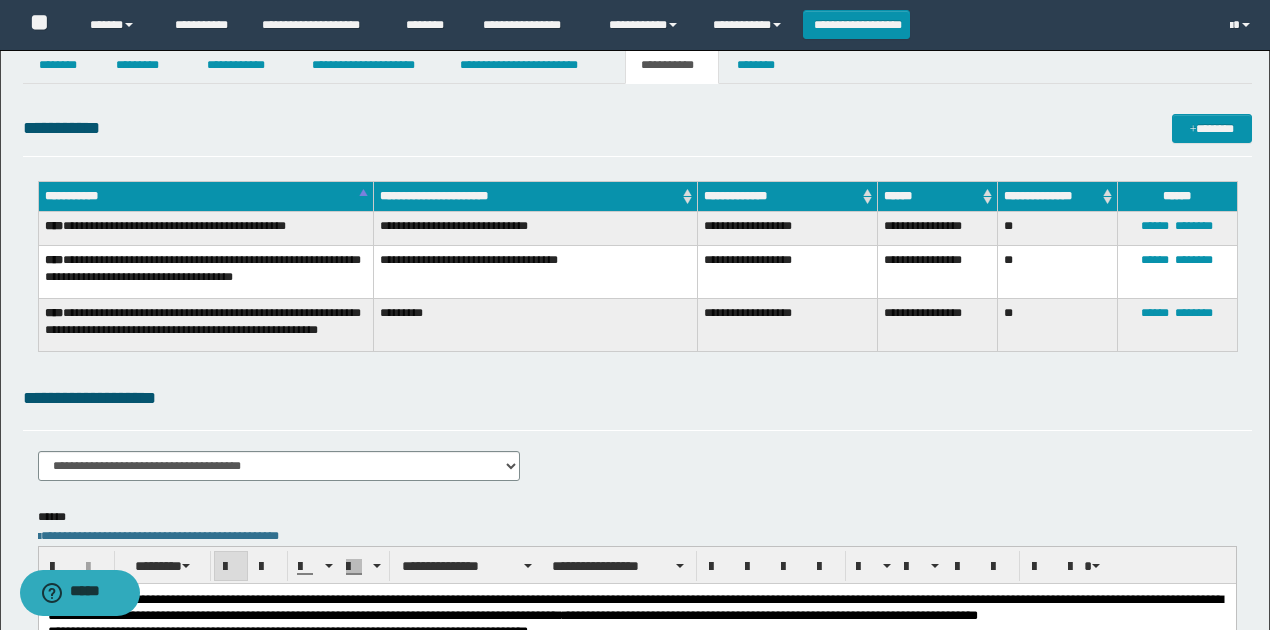scroll, scrollTop: 0, scrollLeft: 0, axis: both 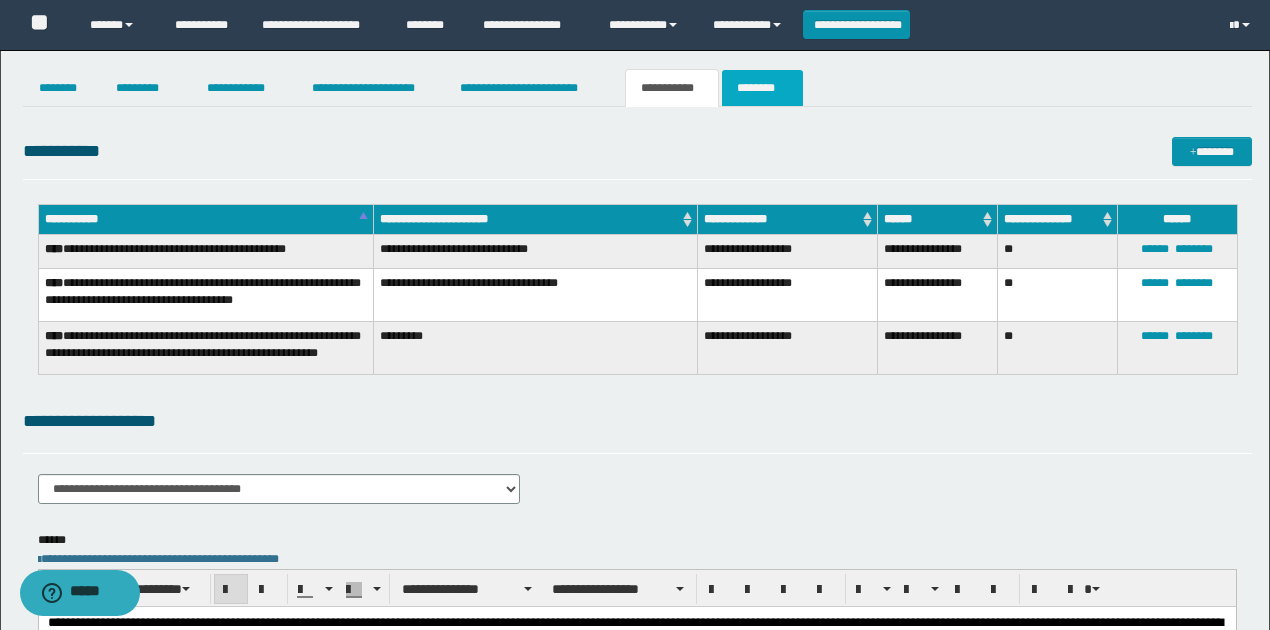 click on "********" at bounding box center [762, 88] 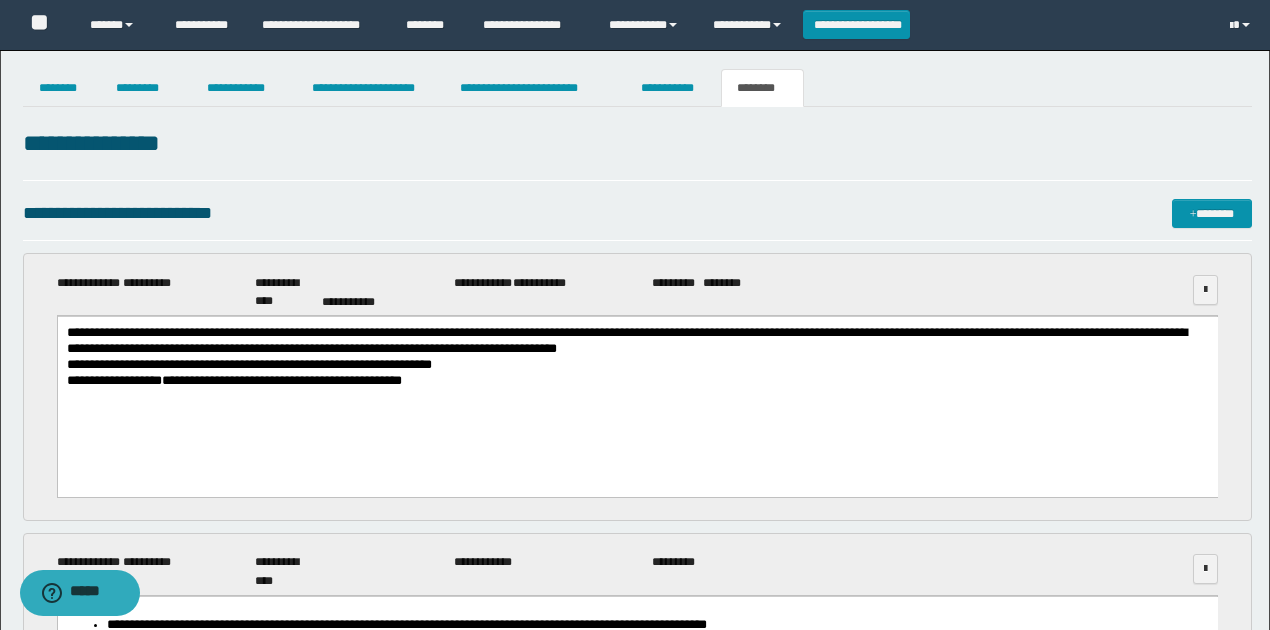 click on "********" at bounding box center [762, 88] 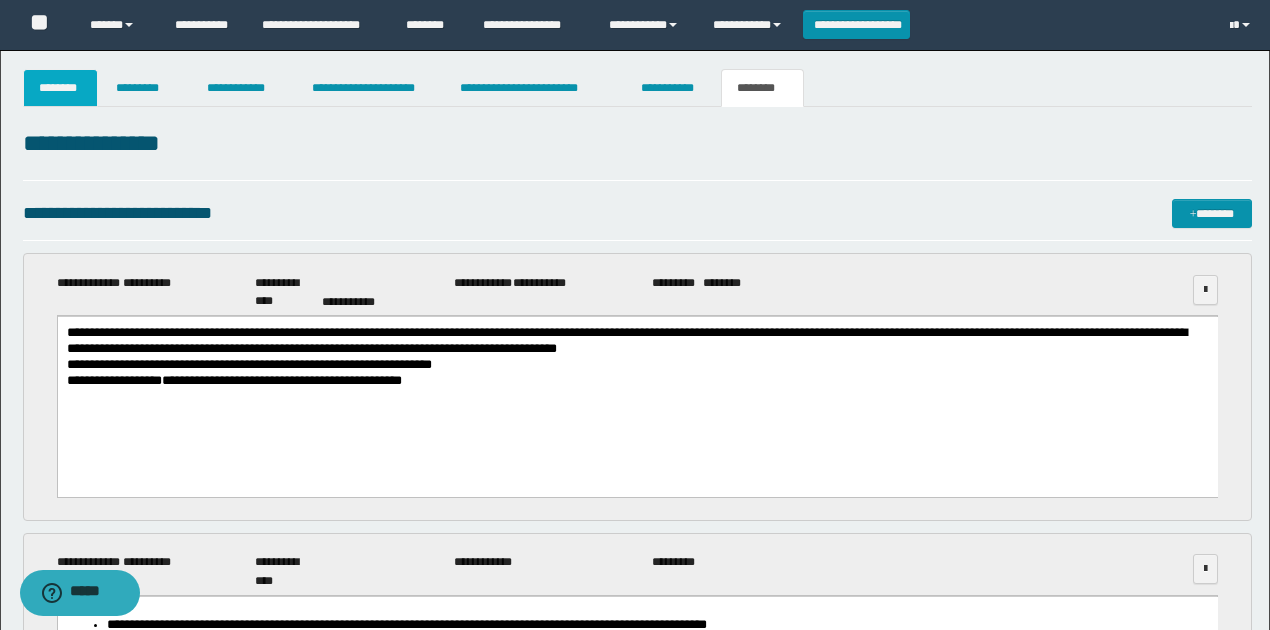 click on "********" at bounding box center [61, 88] 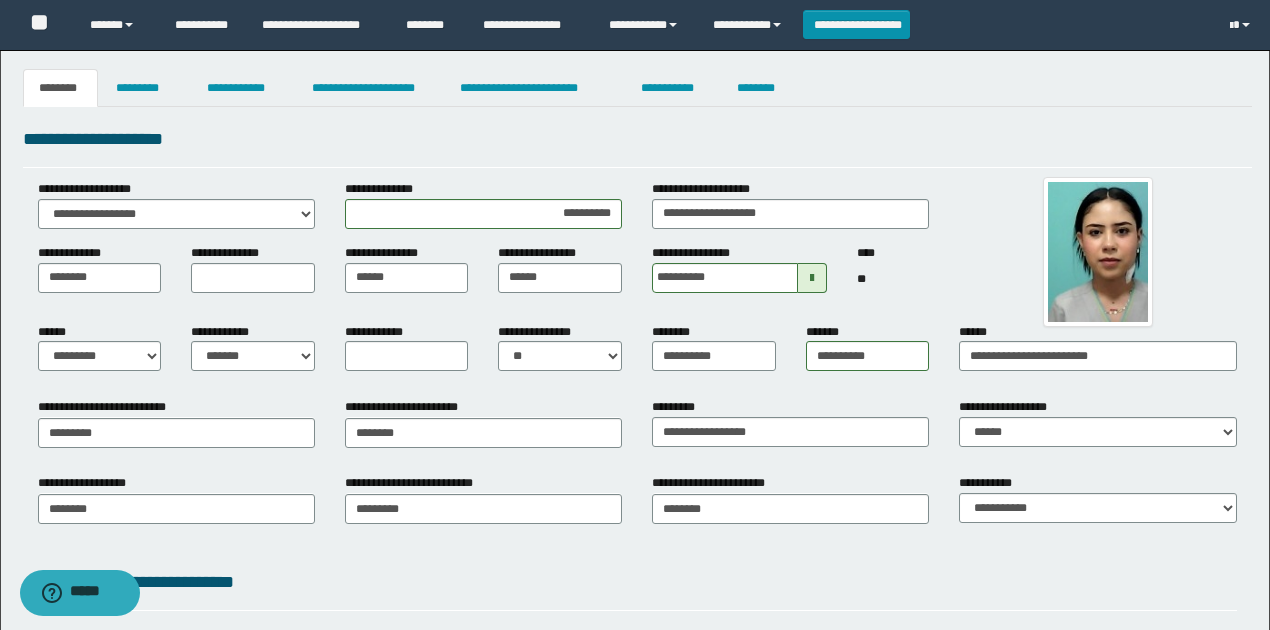 click on "**********" at bounding box center (637, 139) 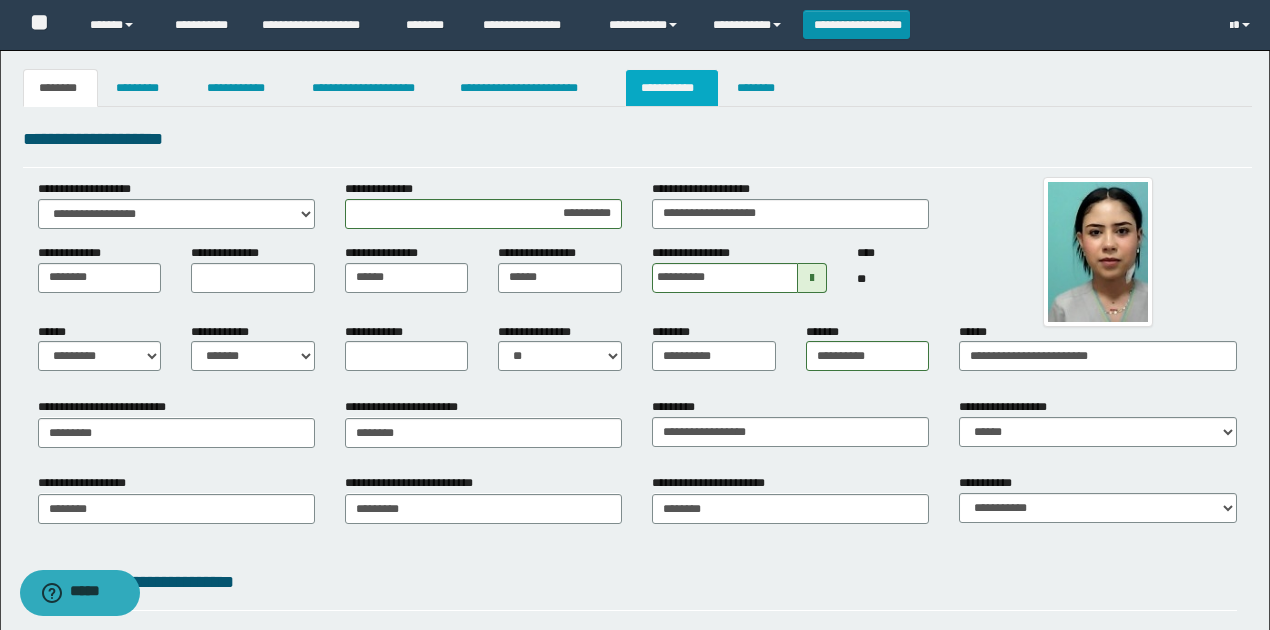 click on "**********" at bounding box center [672, 88] 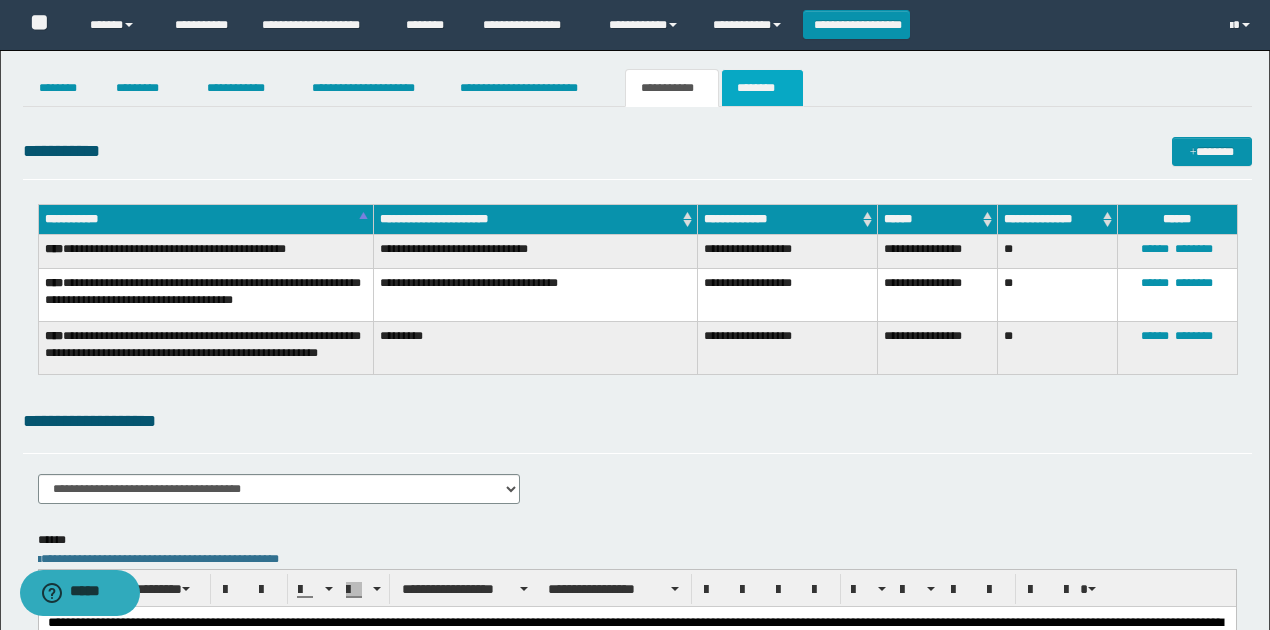 click on "********" at bounding box center [762, 88] 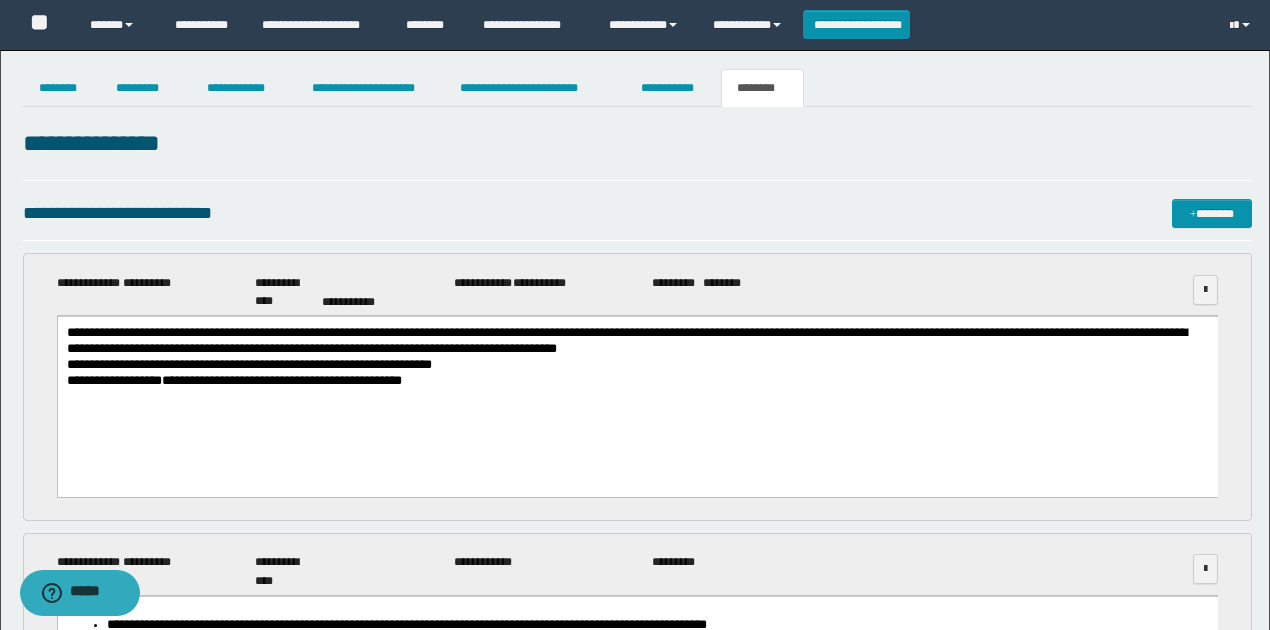 scroll, scrollTop: 0, scrollLeft: 0, axis: both 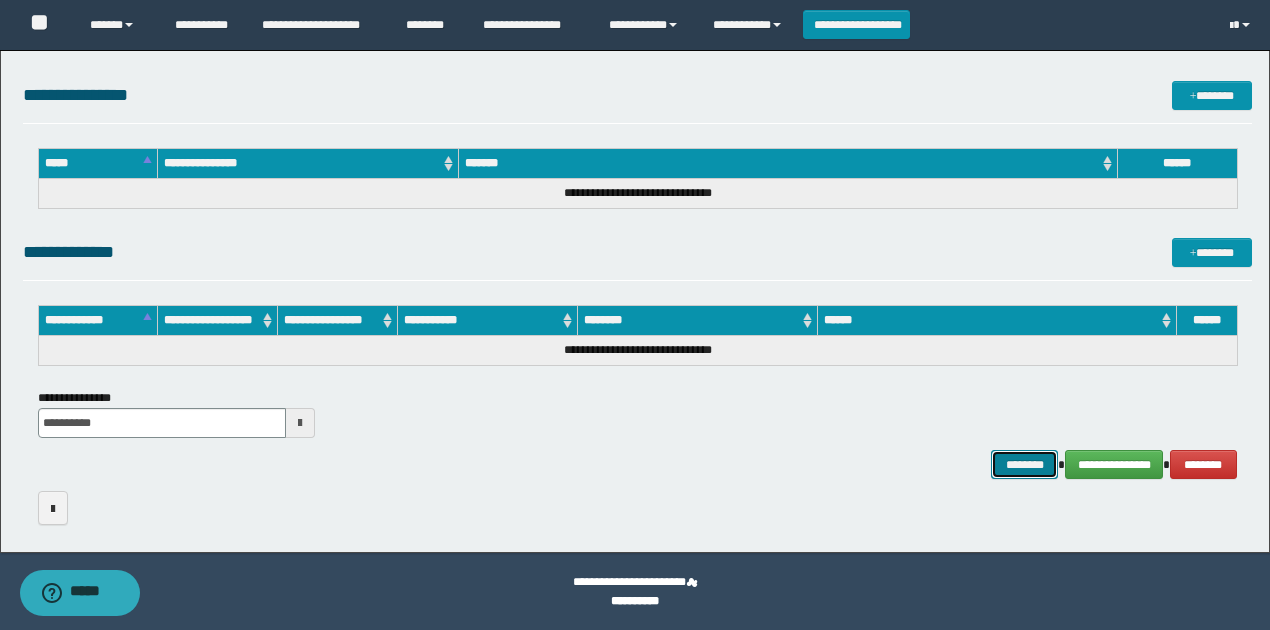 click on "********" at bounding box center [1024, 464] 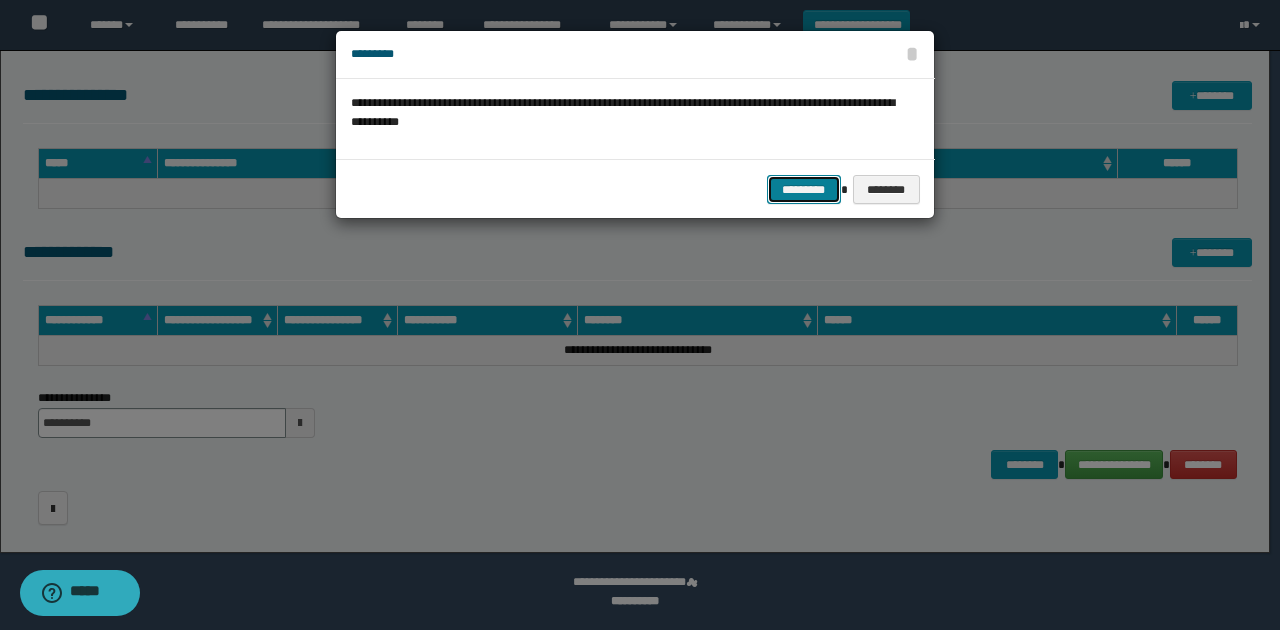 click on "*********" at bounding box center (804, 189) 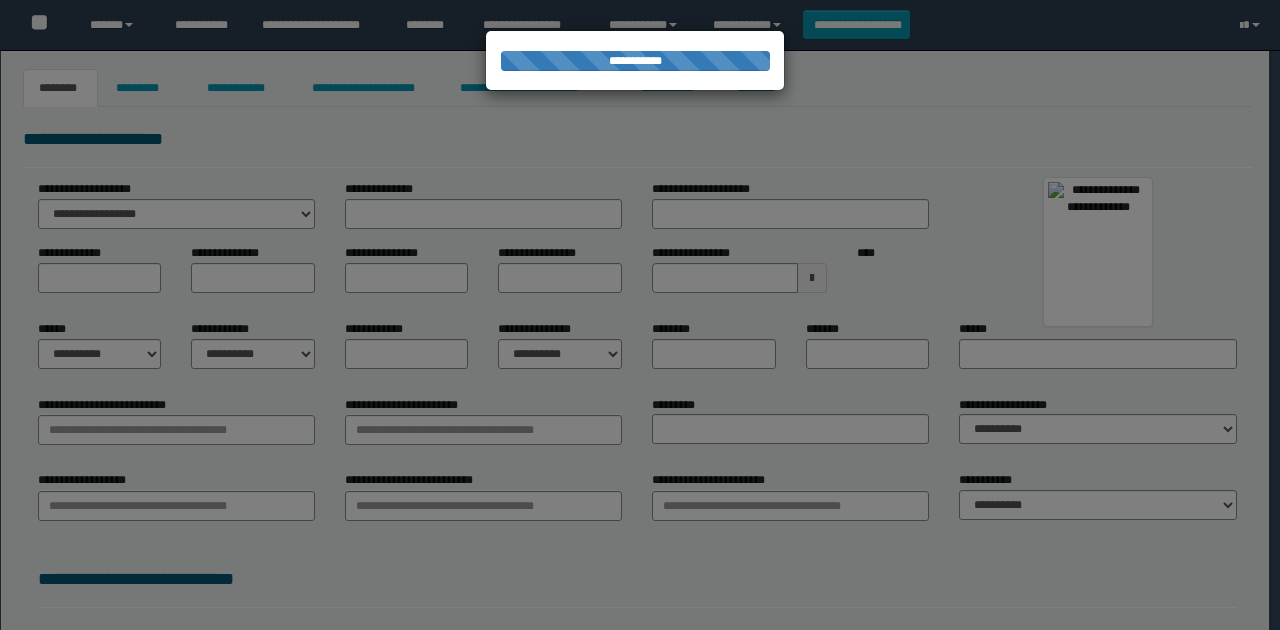 scroll, scrollTop: 0, scrollLeft: 0, axis: both 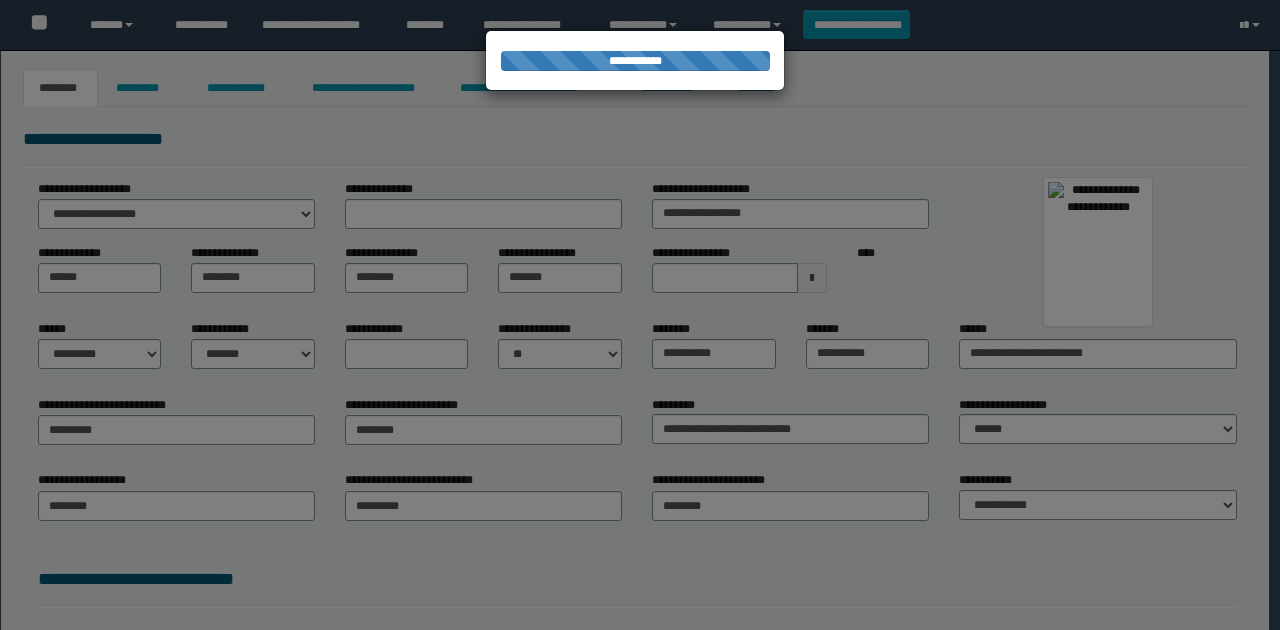 select 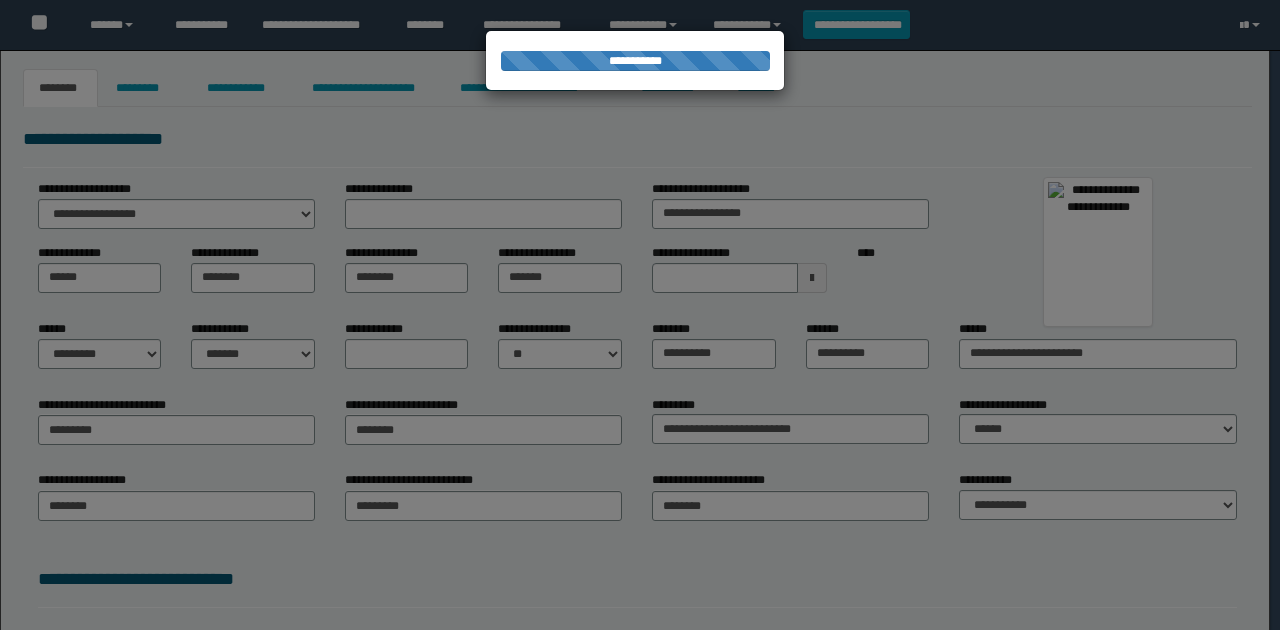 type on "********" 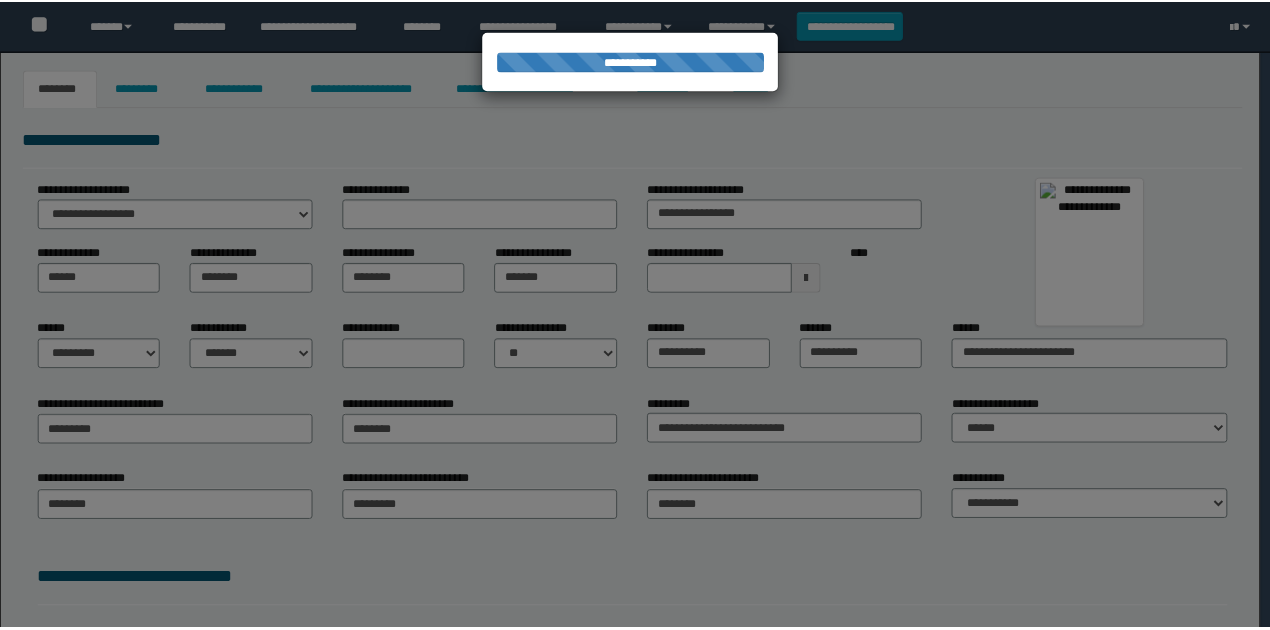 scroll, scrollTop: 0, scrollLeft: 0, axis: both 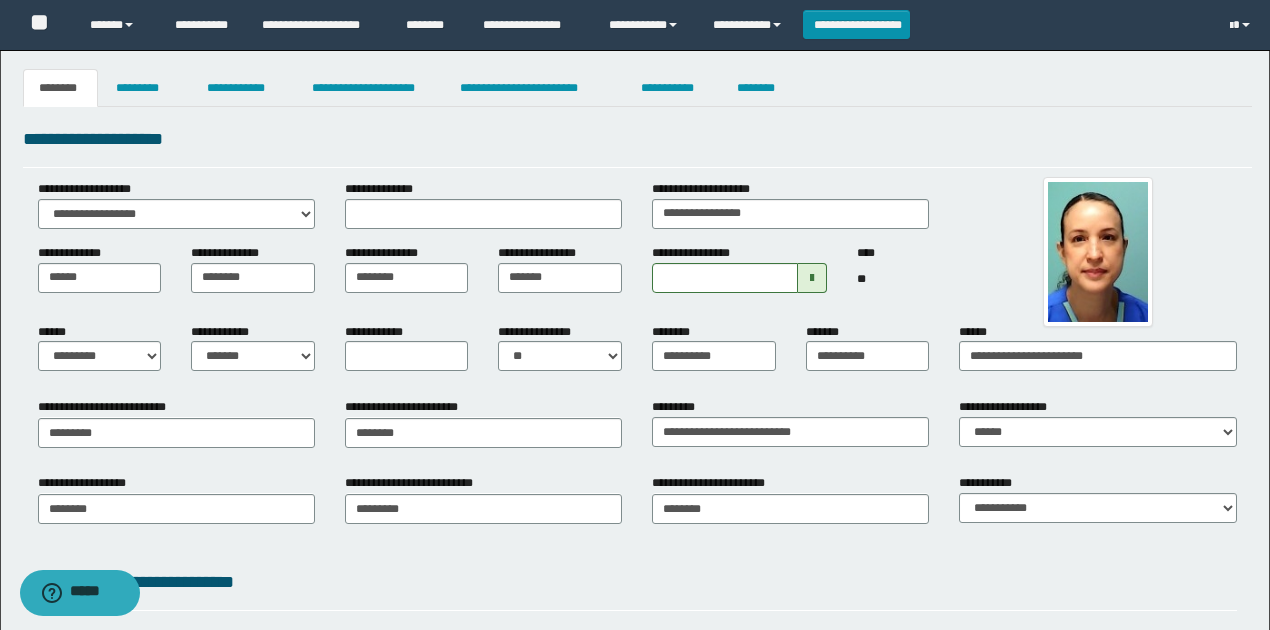 click on "**********" at bounding box center [637, 146] 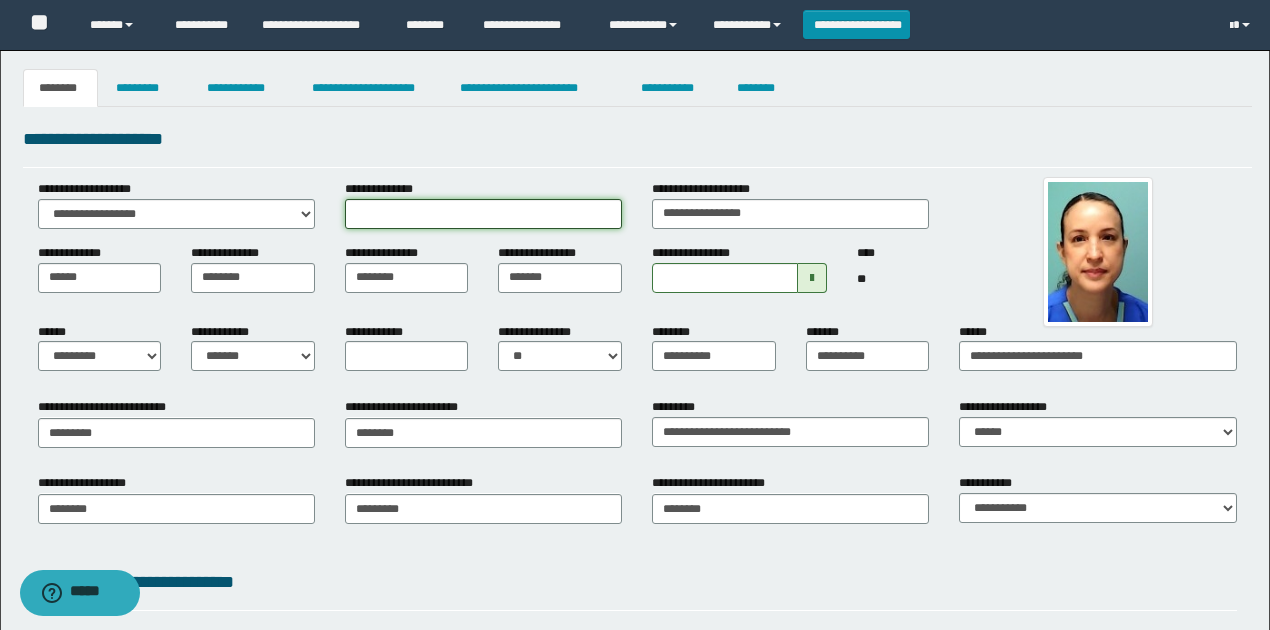 click on "**********" at bounding box center [483, 214] 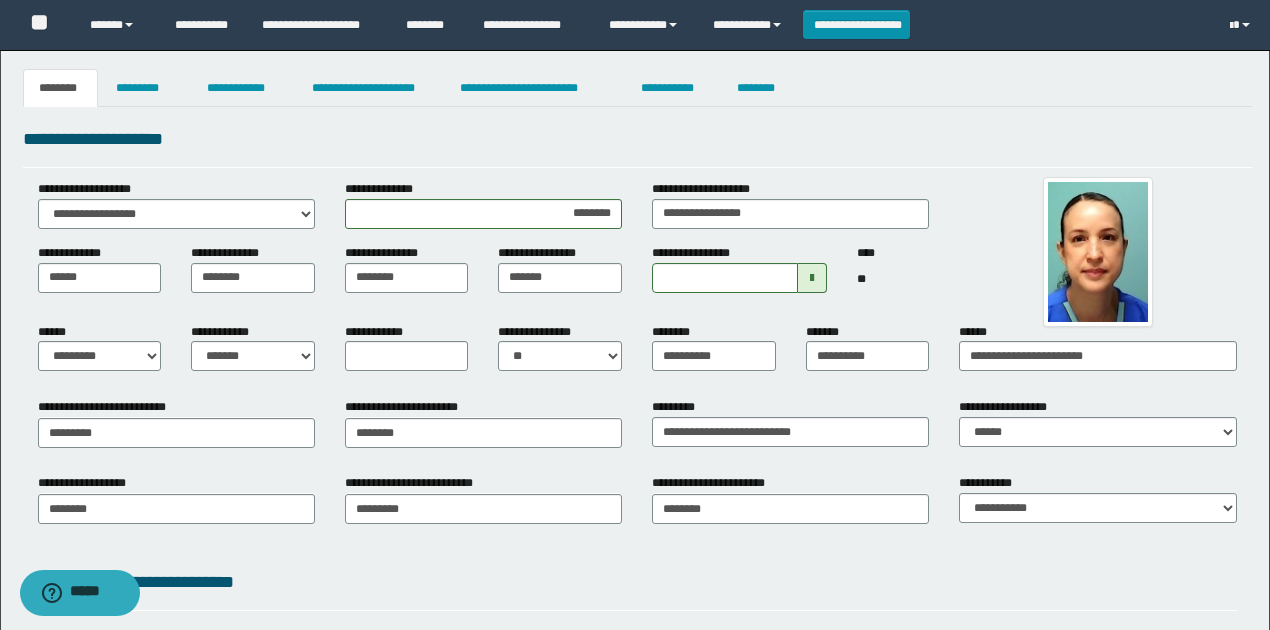 drag, startPoint x: 605, startPoint y: 132, endPoint x: 456, endPoint y: 13, distance: 190.68823 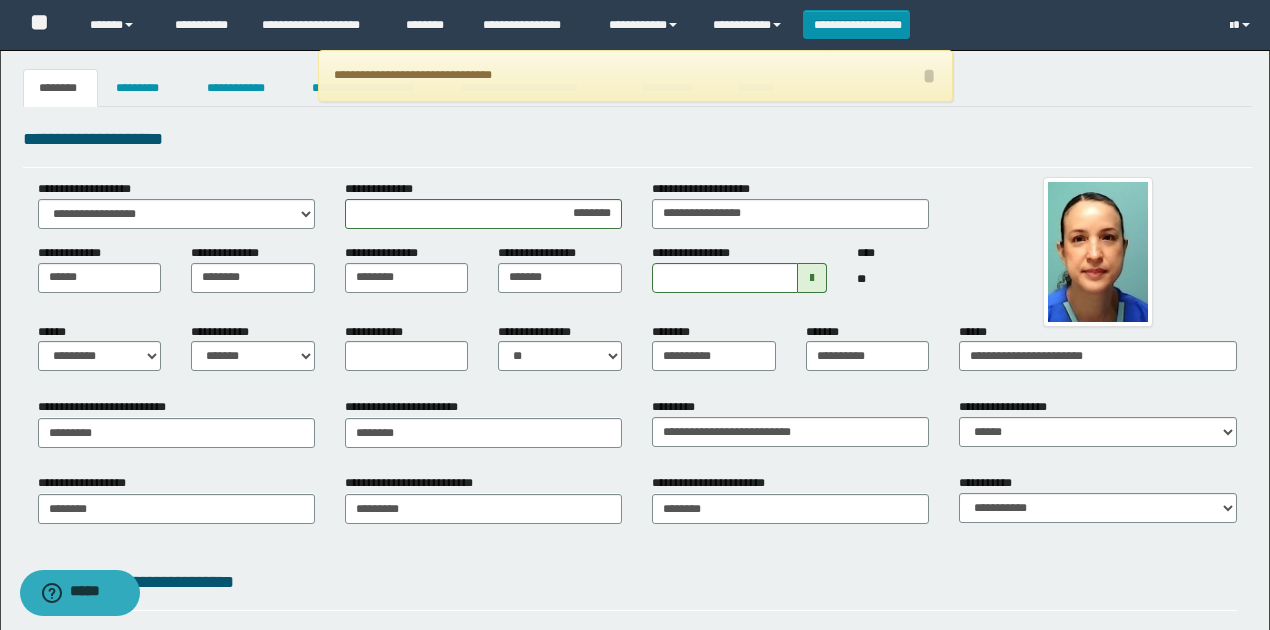 click on "**********" at bounding box center [637, 146] 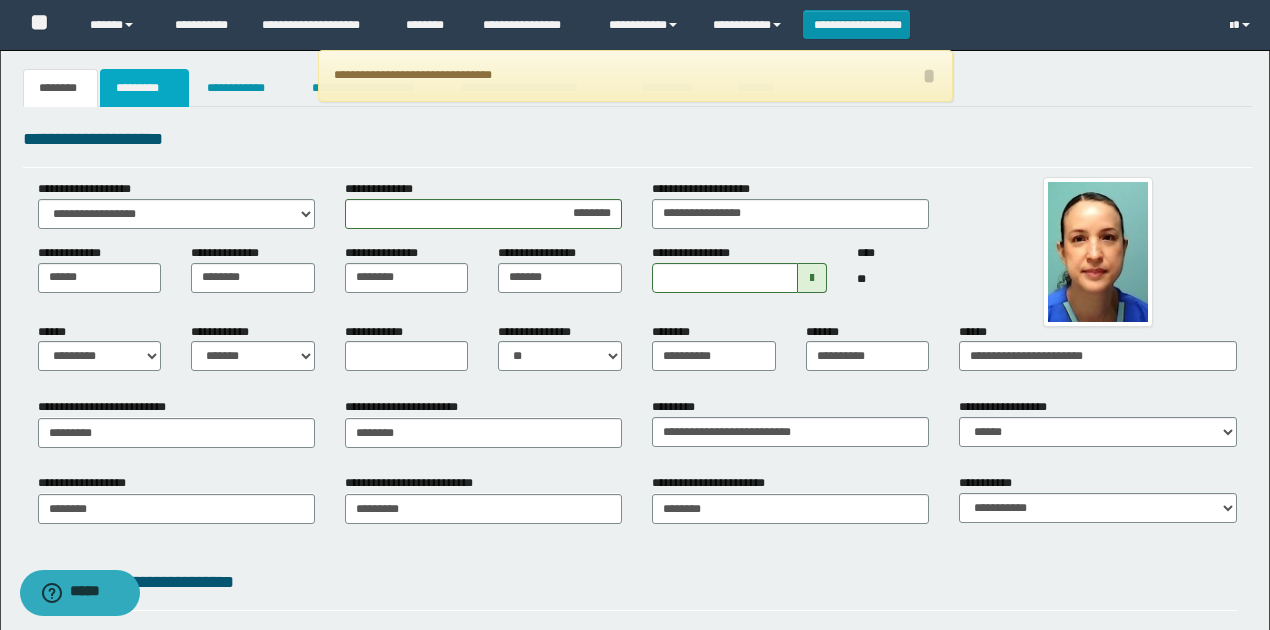 drag, startPoint x: 150, startPoint y: 86, endPoint x: 155, endPoint y: 113, distance: 27.45906 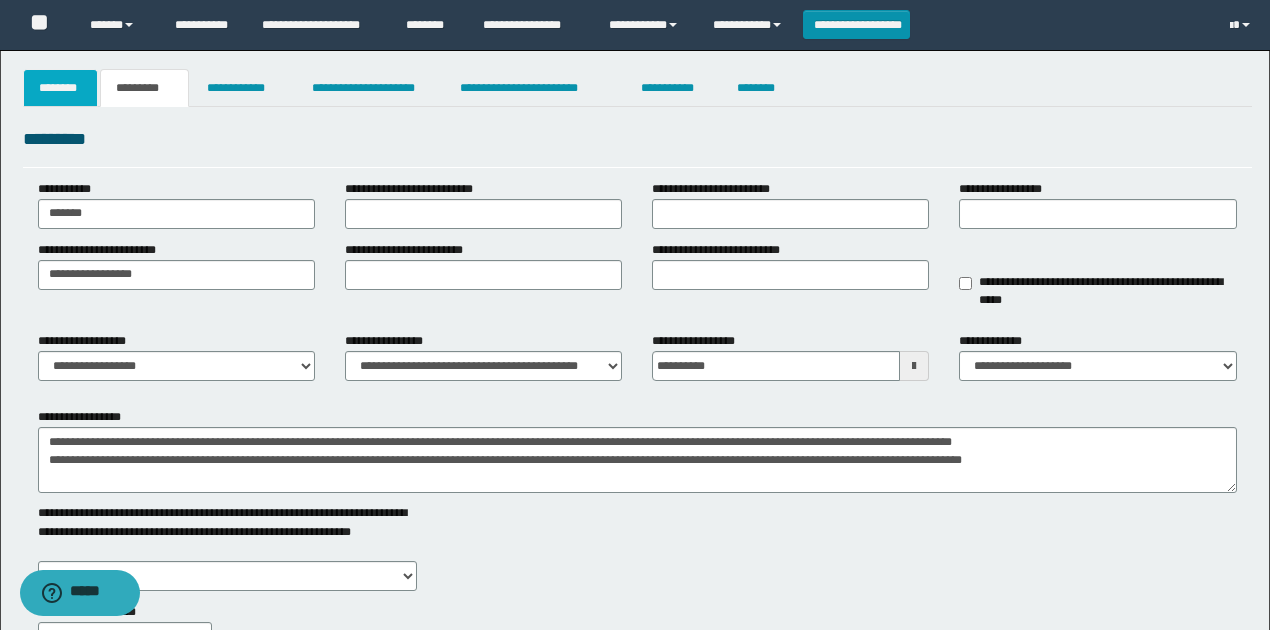 click on "********" at bounding box center [61, 88] 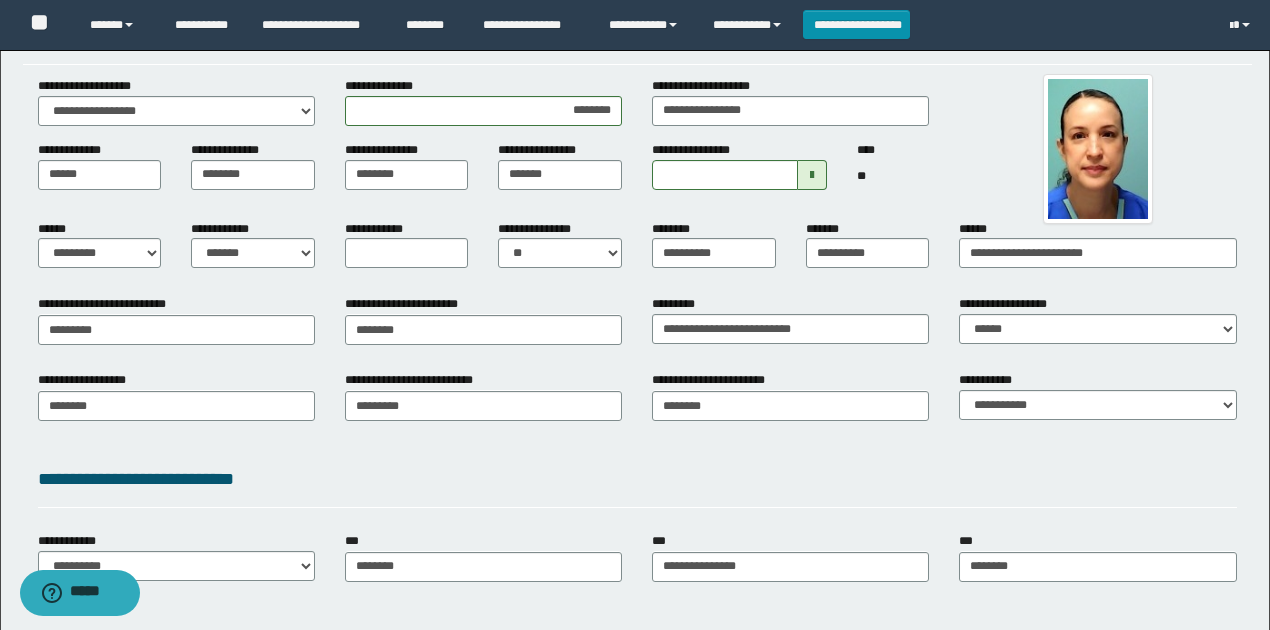 scroll, scrollTop: 200, scrollLeft: 0, axis: vertical 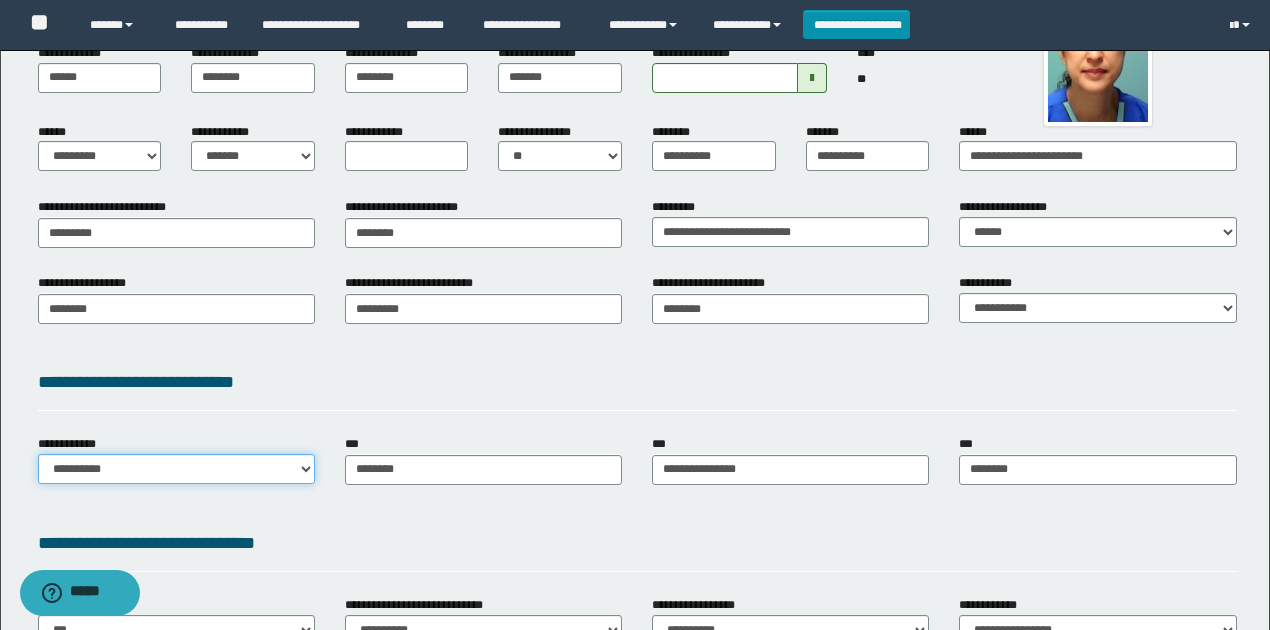 click on "**********" at bounding box center (176, 469) 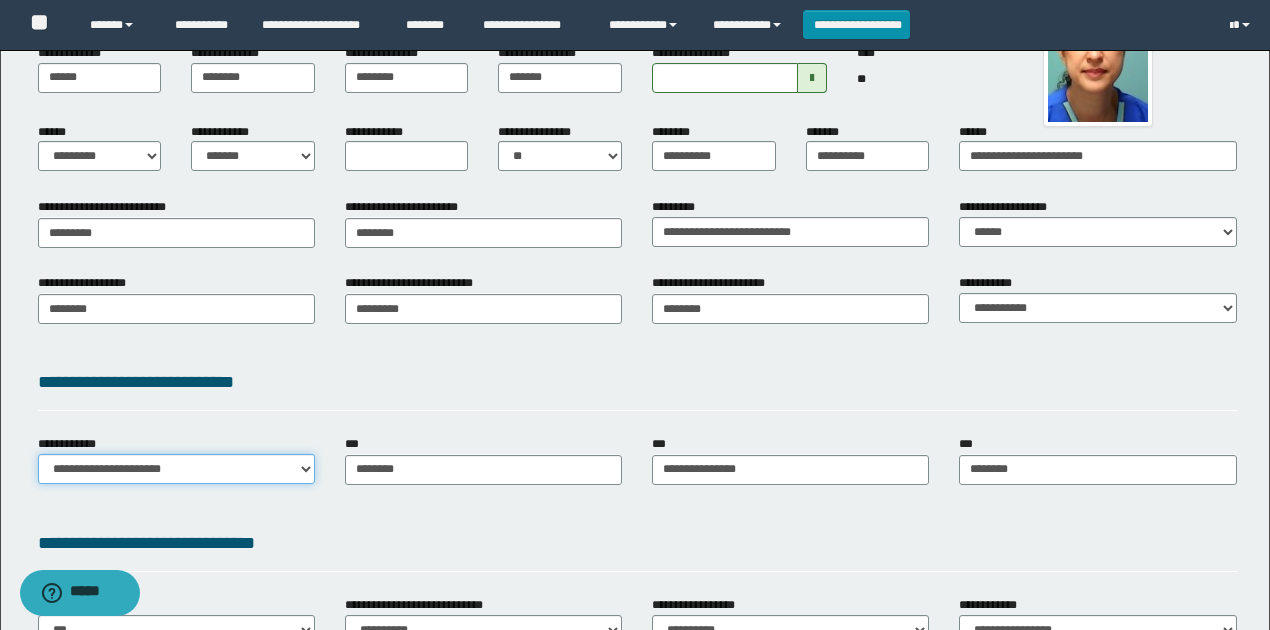 click on "**********" at bounding box center (176, 469) 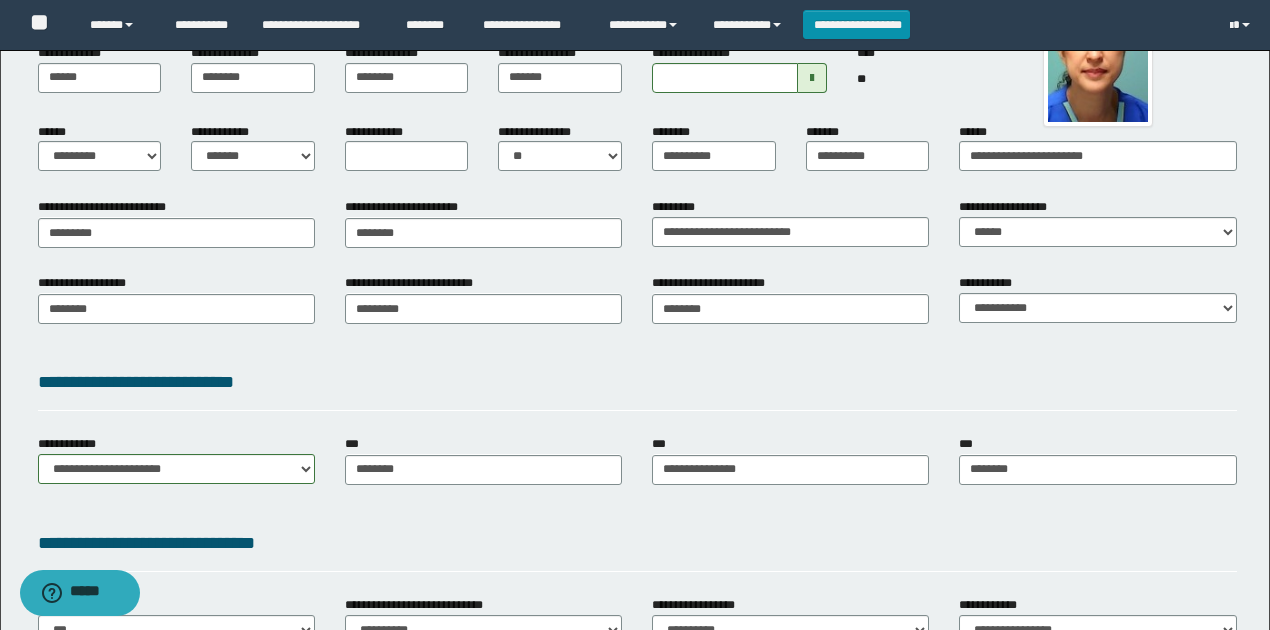 click on "**********" at bounding box center [637, 315] 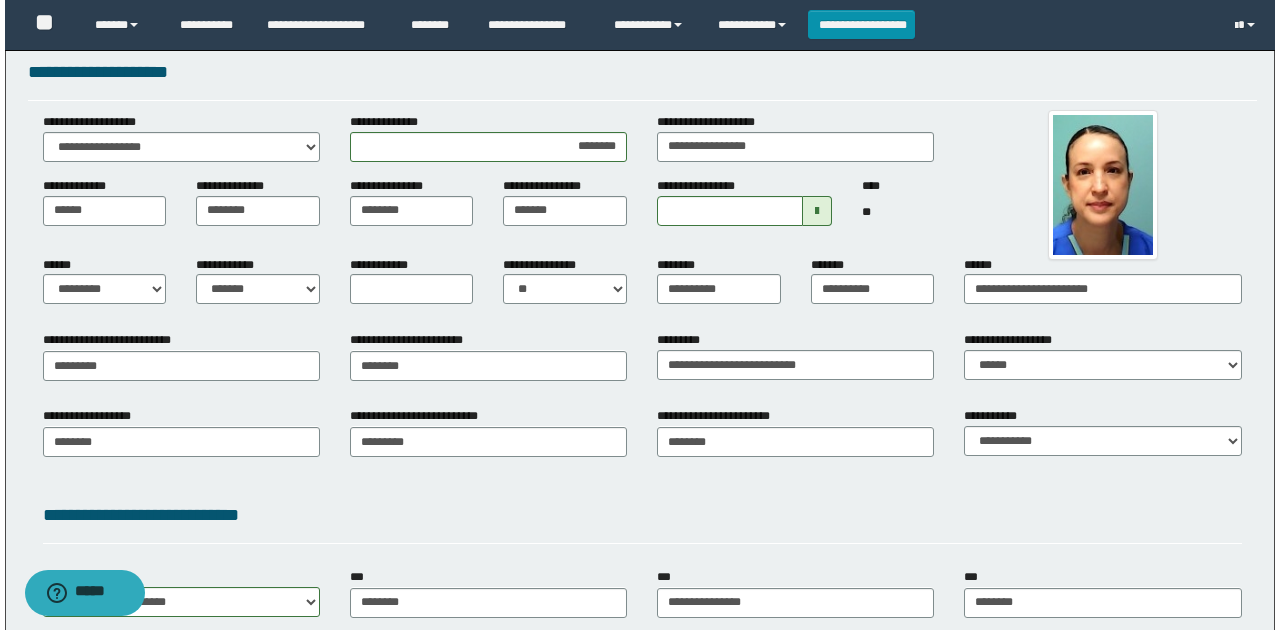 scroll, scrollTop: 0, scrollLeft: 0, axis: both 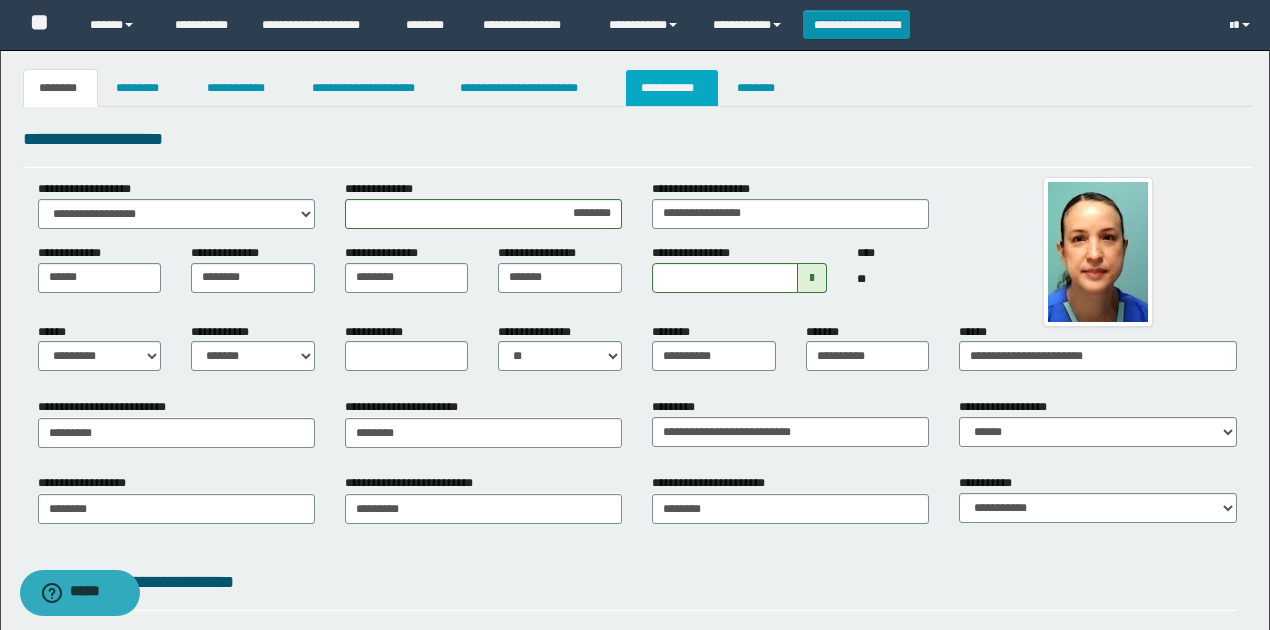 click on "**********" at bounding box center (672, 88) 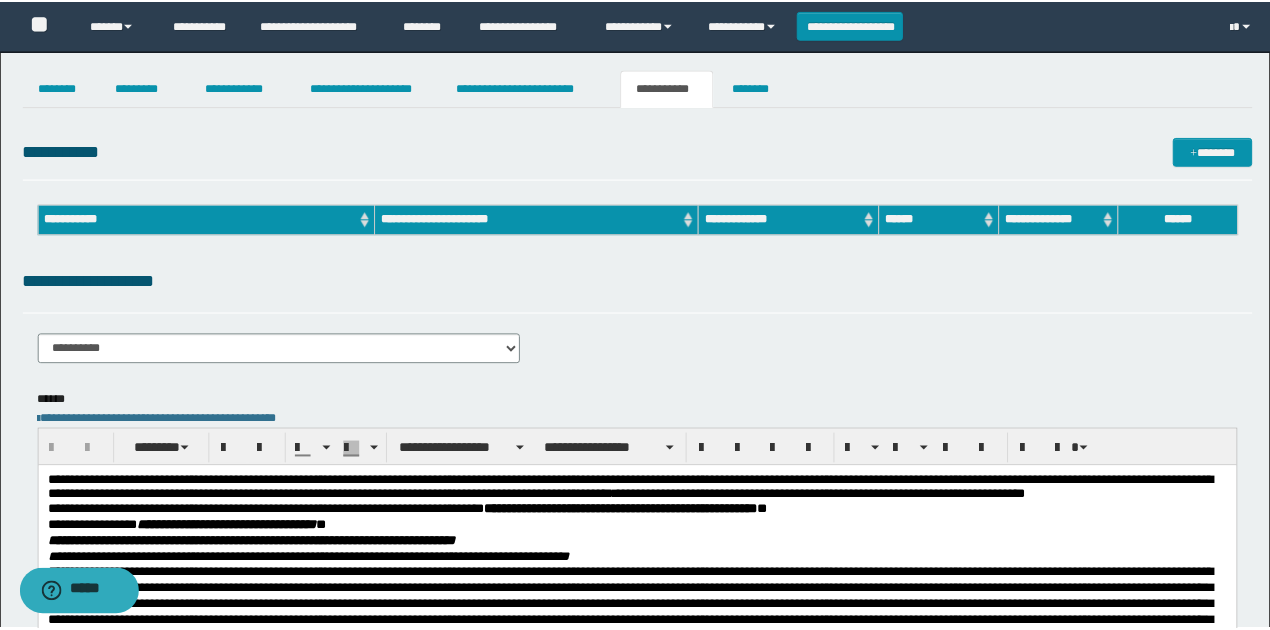 scroll, scrollTop: 0, scrollLeft: 0, axis: both 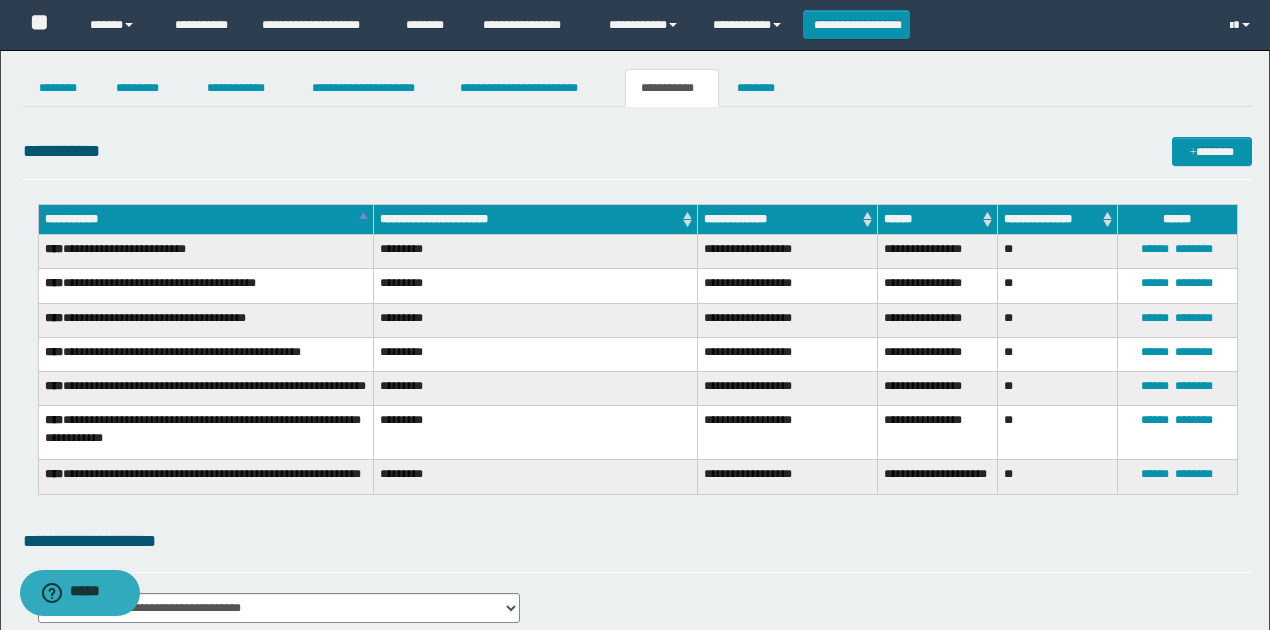 drag, startPoint x: 535, startPoint y: 530, endPoint x: 517, endPoint y: 491, distance: 42.953465 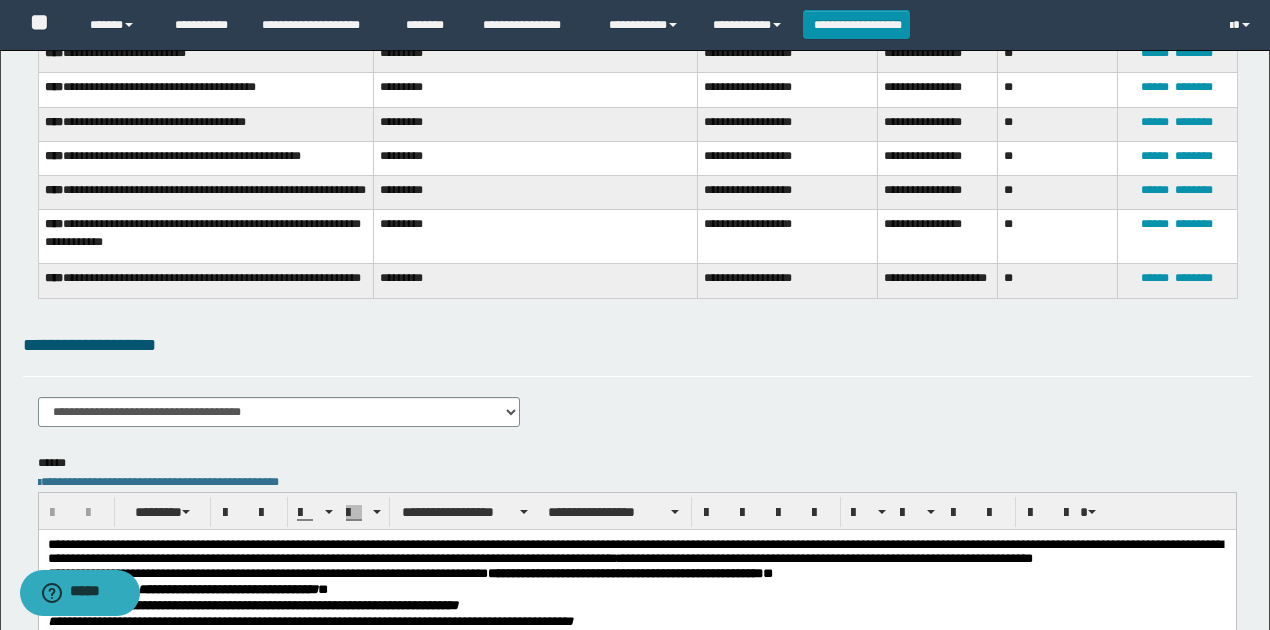 scroll, scrollTop: 333, scrollLeft: 0, axis: vertical 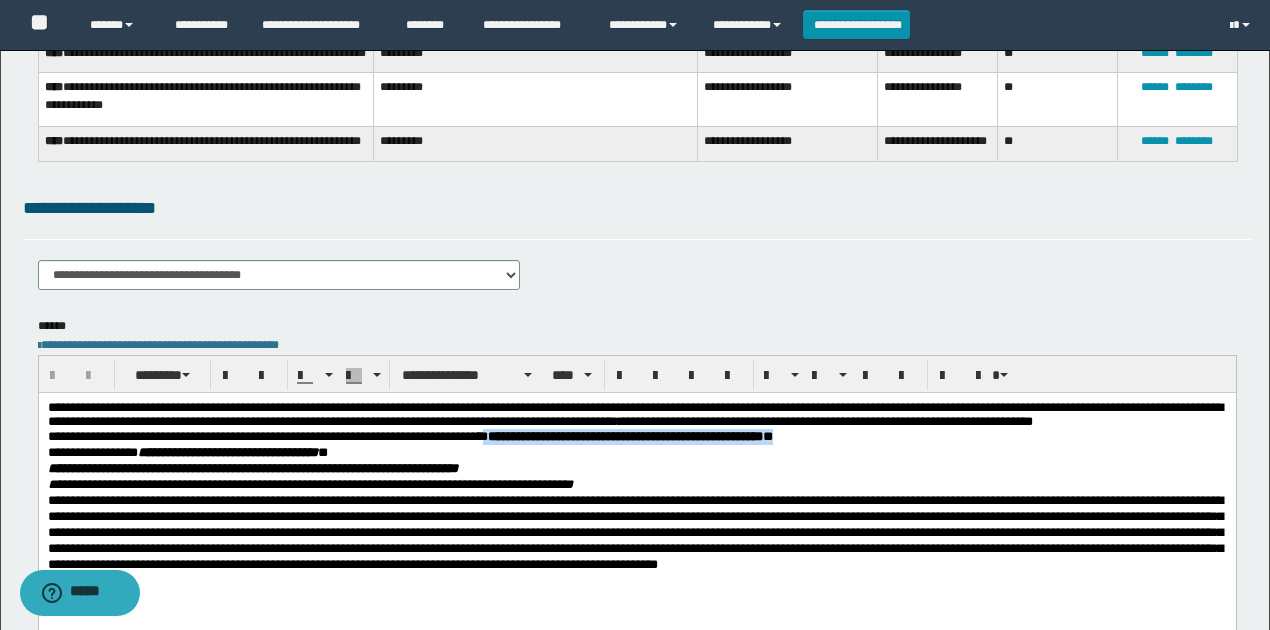 drag, startPoint x: 522, startPoint y: 456, endPoint x: 854, endPoint y: 458, distance: 332.006 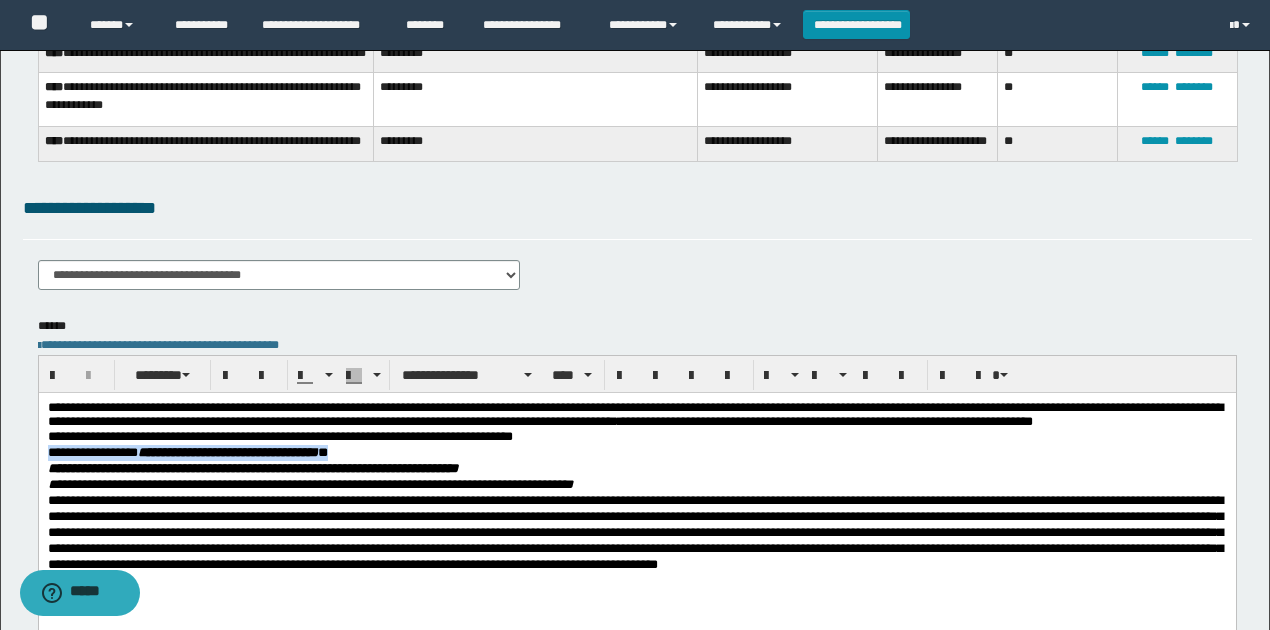 drag, startPoint x: 403, startPoint y: 467, endPoint x: 0, endPoint y: 462, distance: 403.031 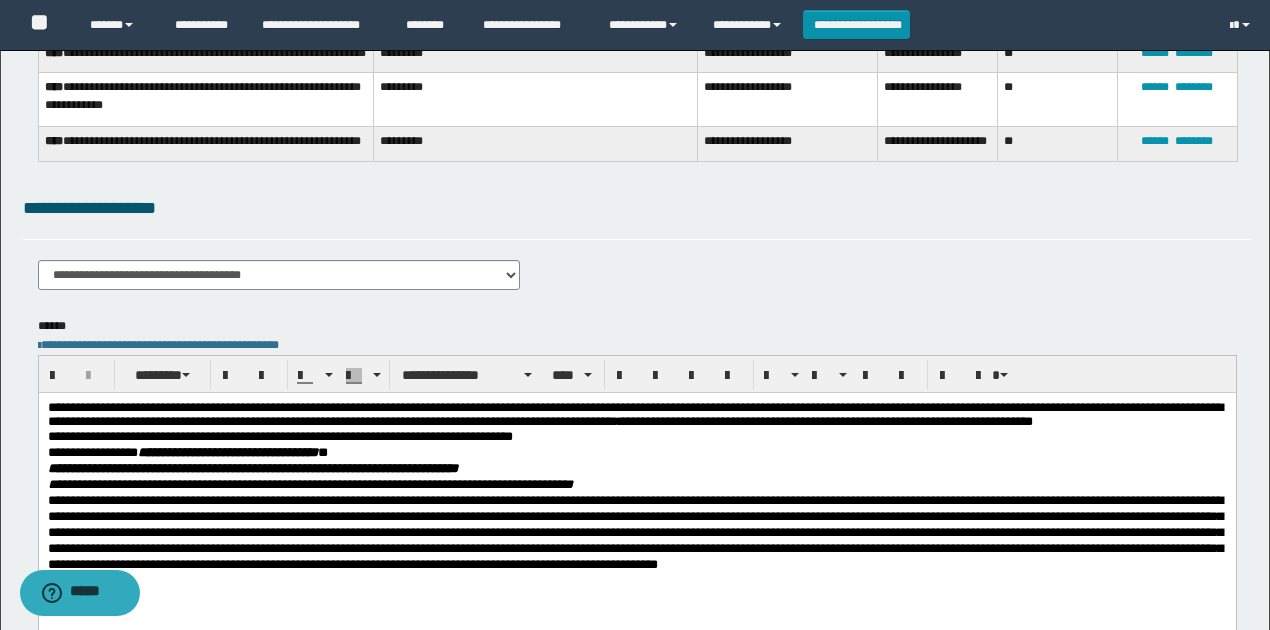 click on "**********" at bounding box center (252, 468) 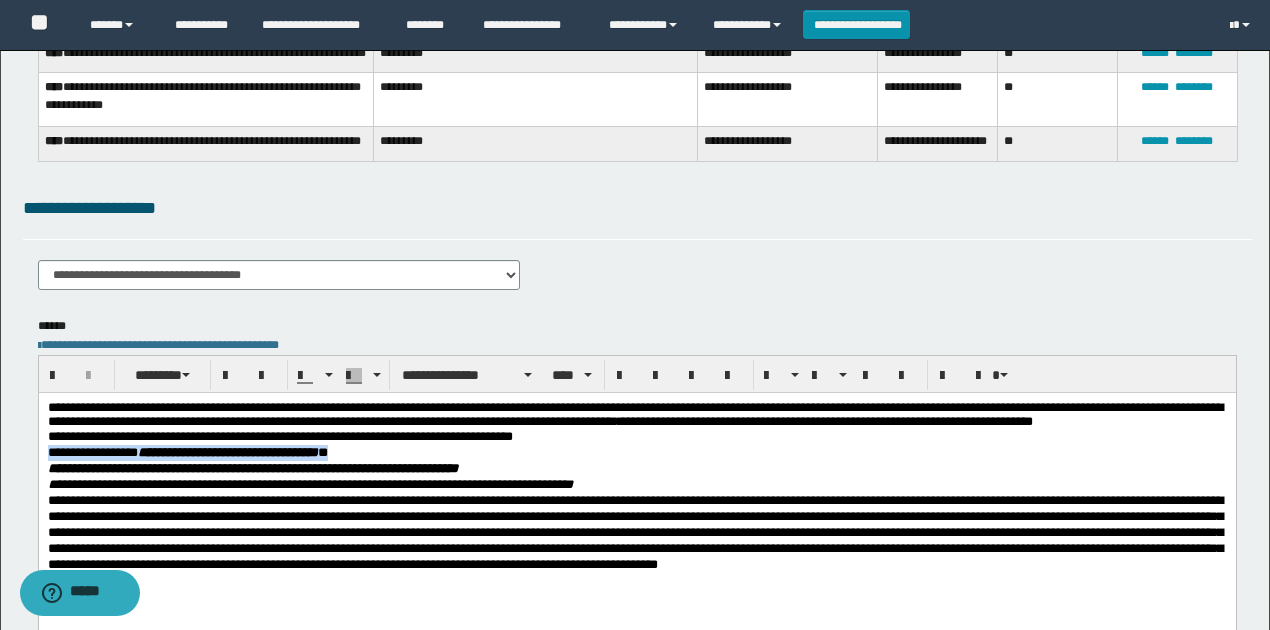 drag, startPoint x: 364, startPoint y: 473, endPoint x: 38, endPoint y: 863, distance: 508.307 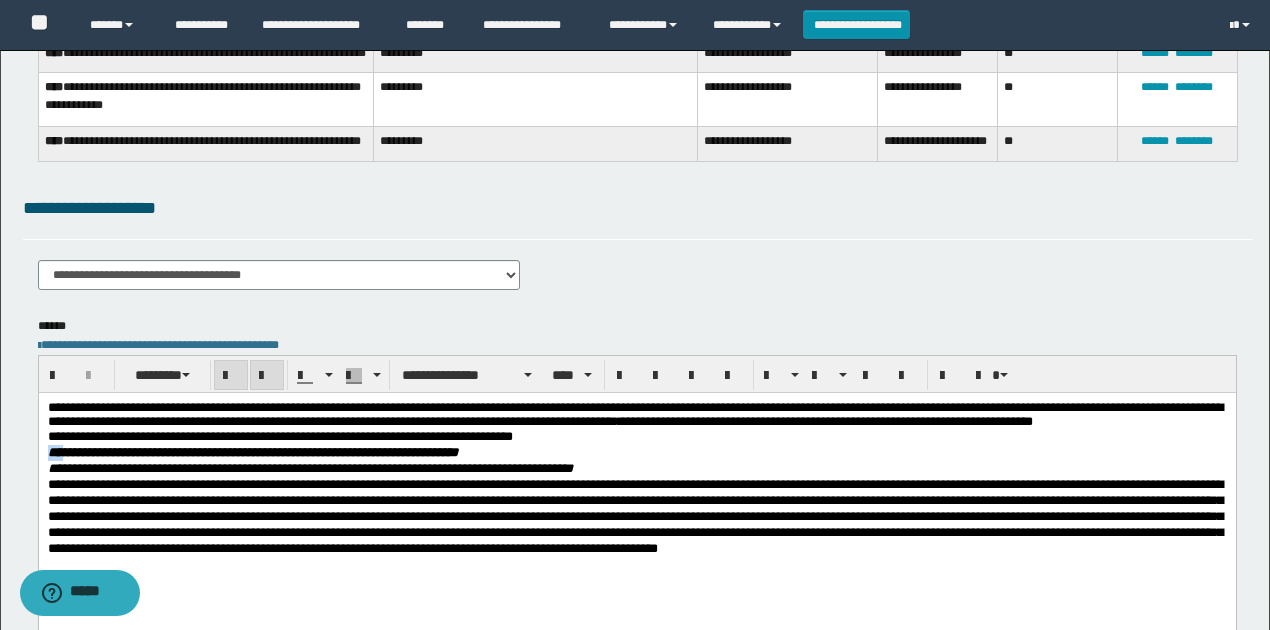drag, startPoint x: 63, startPoint y: 467, endPoint x: 43, endPoint y: 473, distance: 20.880613 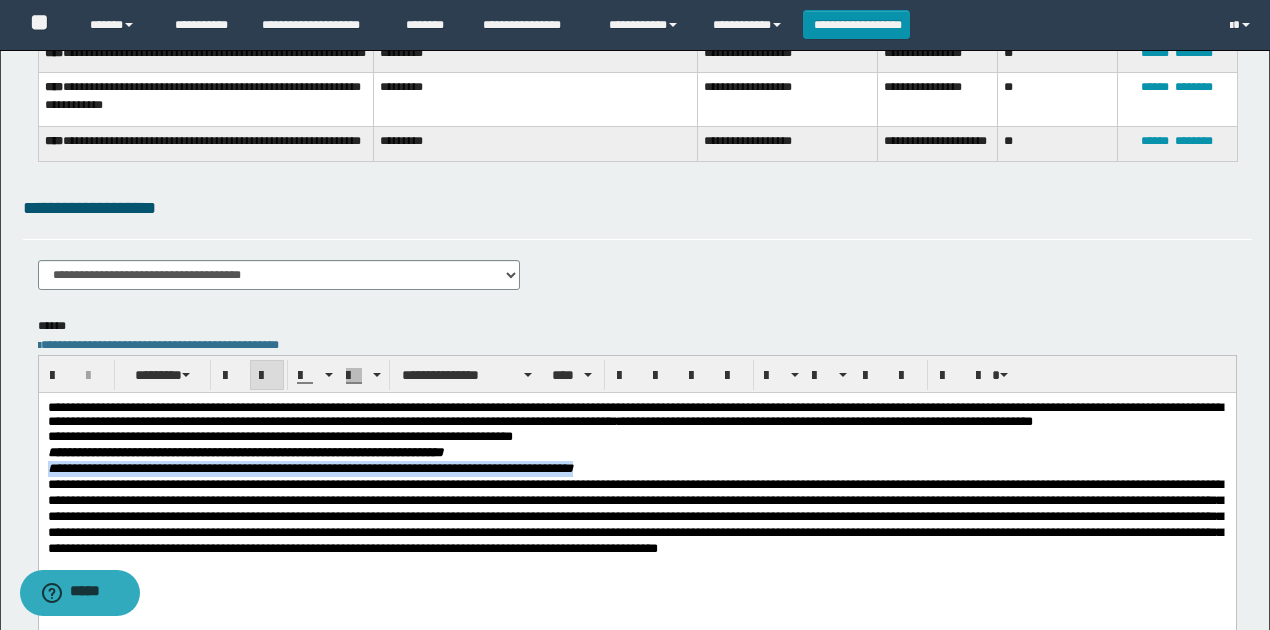 drag, startPoint x: 625, startPoint y: 485, endPoint x: 28, endPoint y: 483, distance: 597.00336 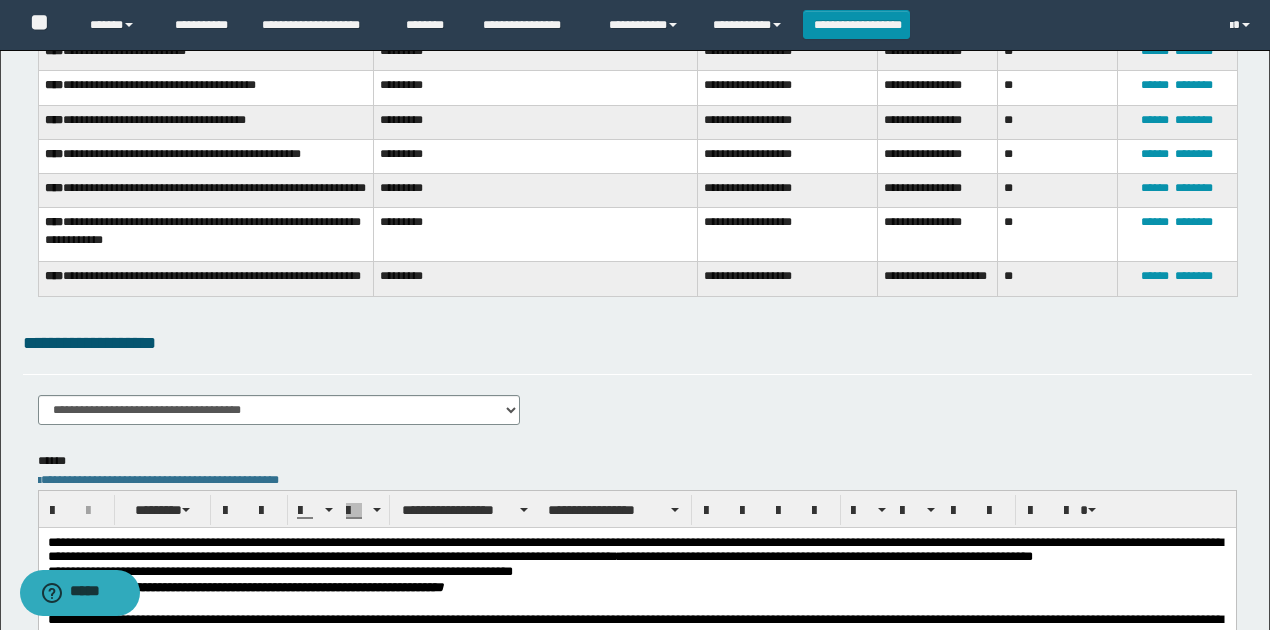 scroll, scrollTop: 0, scrollLeft: 0, axis: both 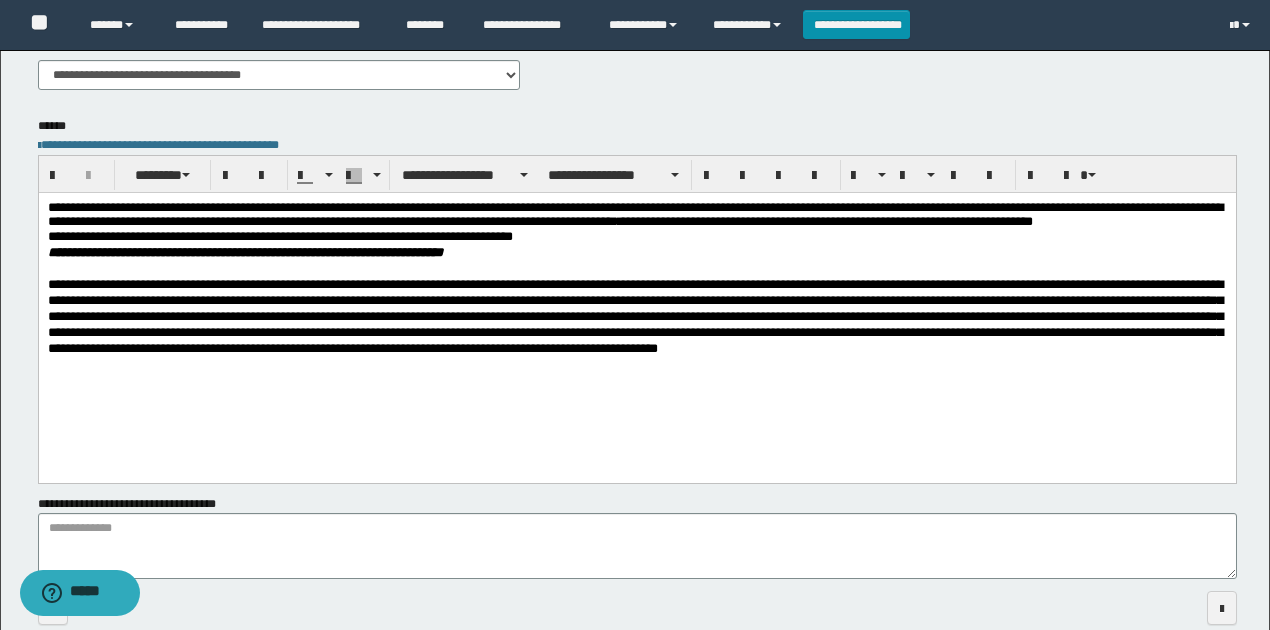 click at bounding box center (636, 269) 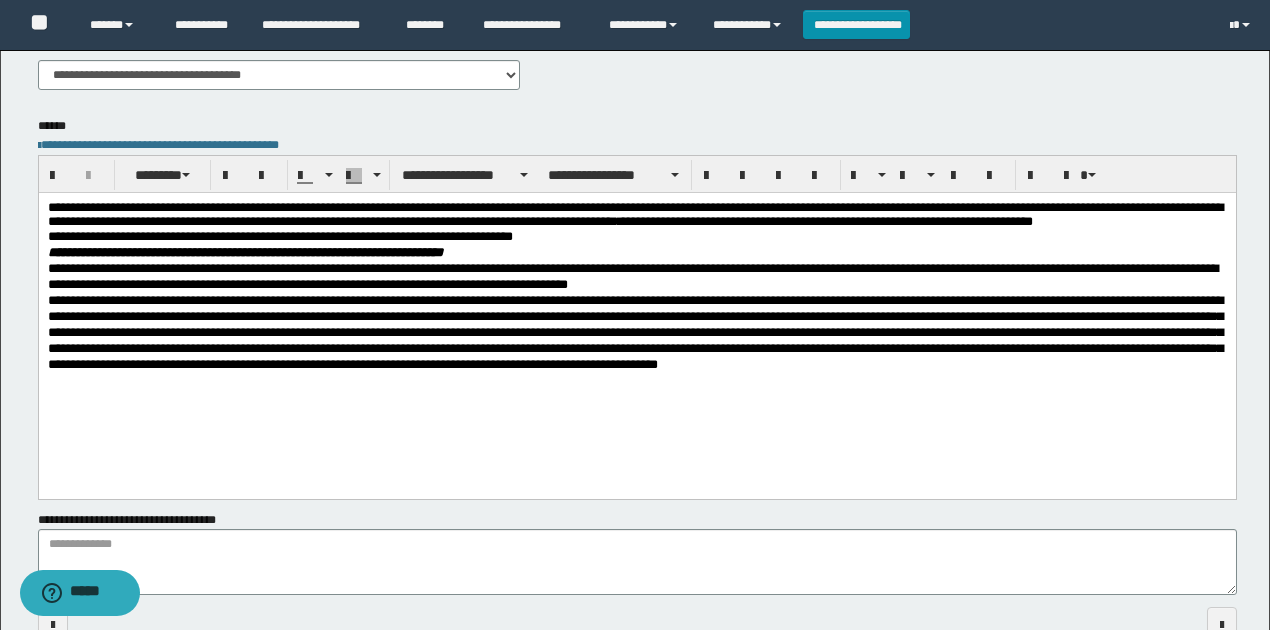 click on "**********" at bounding box center (637, 277) 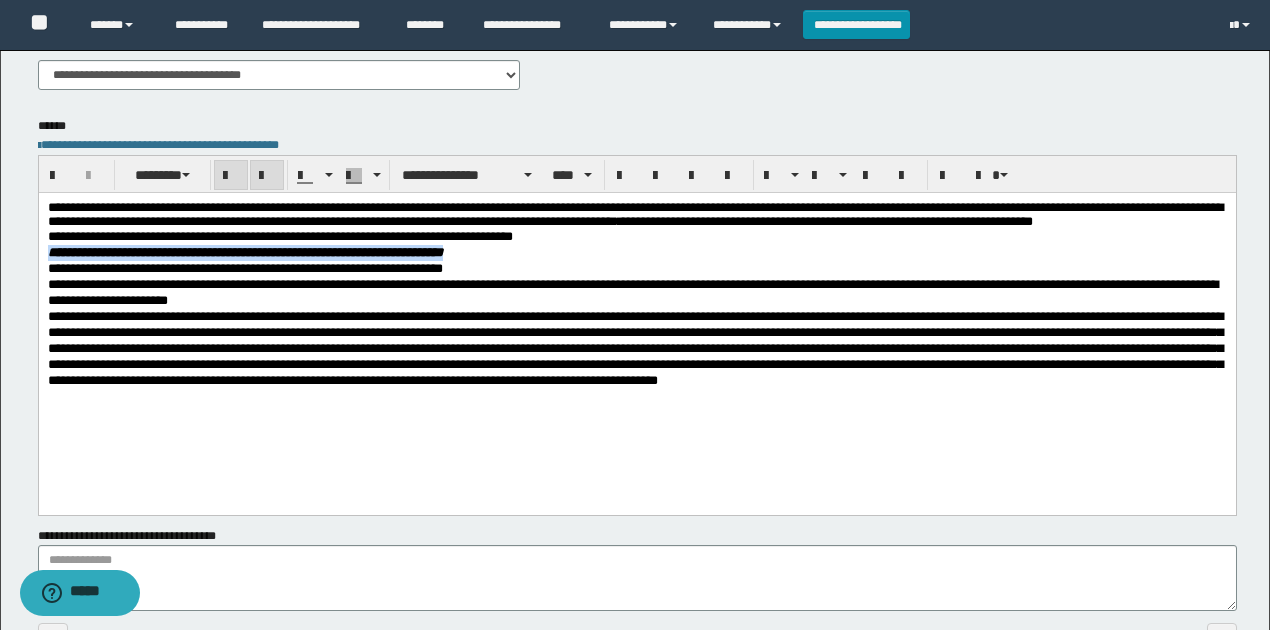 drag, startPoint x: 470, startPoint y: 267, endPoint x: 47, endPoint y: 263, distance: 423.01892 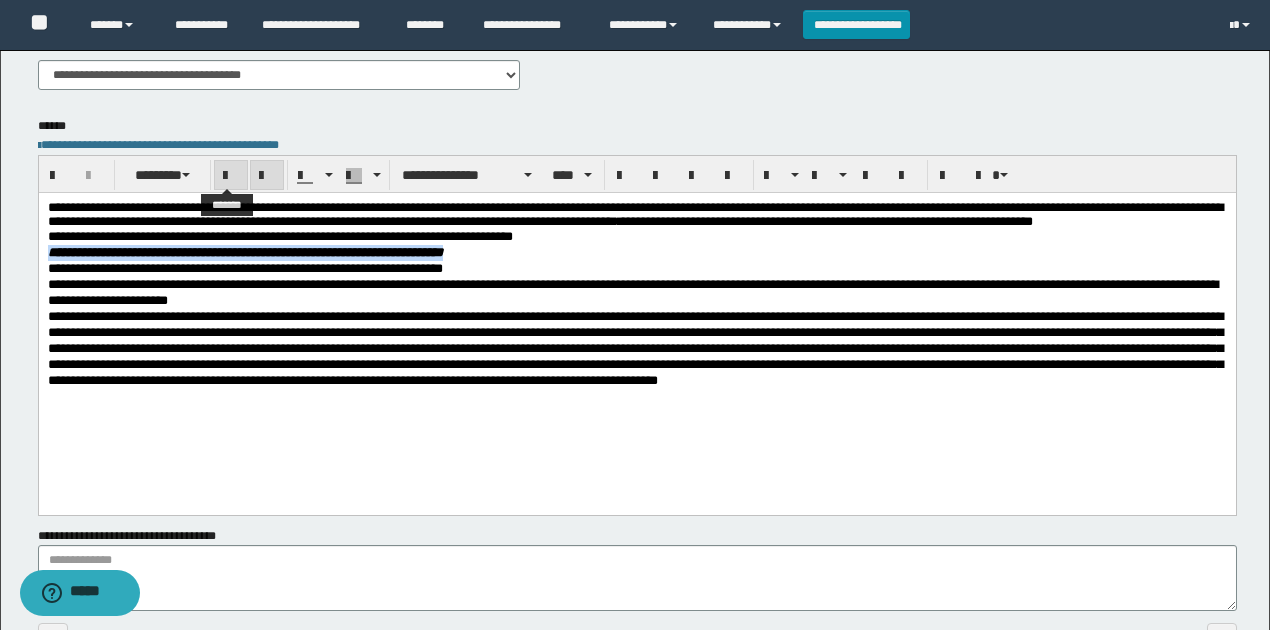 click at bounding box center (231, 176) 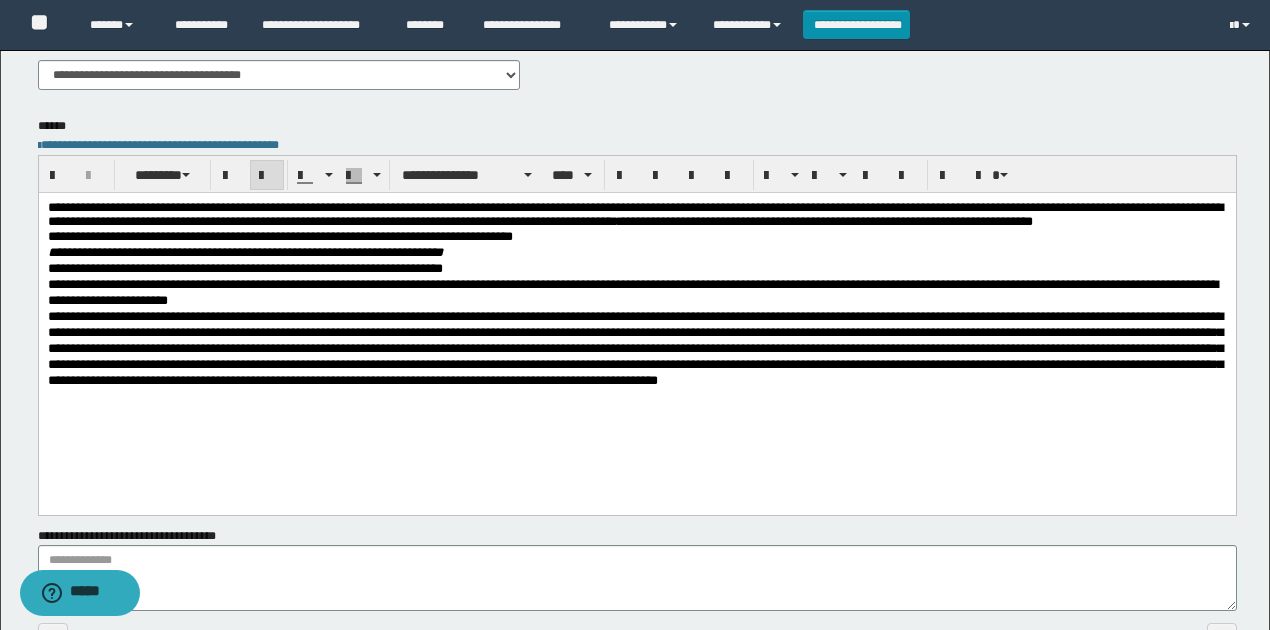 drag, startPoint x: 249, startPoint y: 170, endPoint x: 227, endPoint y: 13, distance: 158.5339 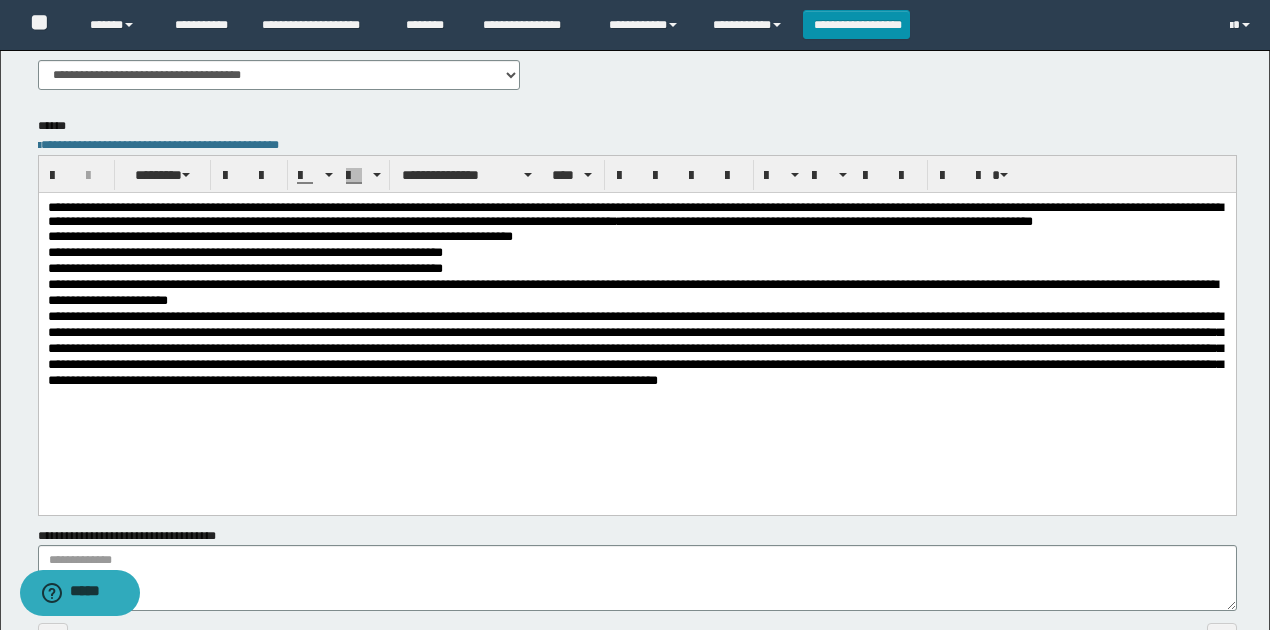 click on "**********" at bounding box center (279, 236) 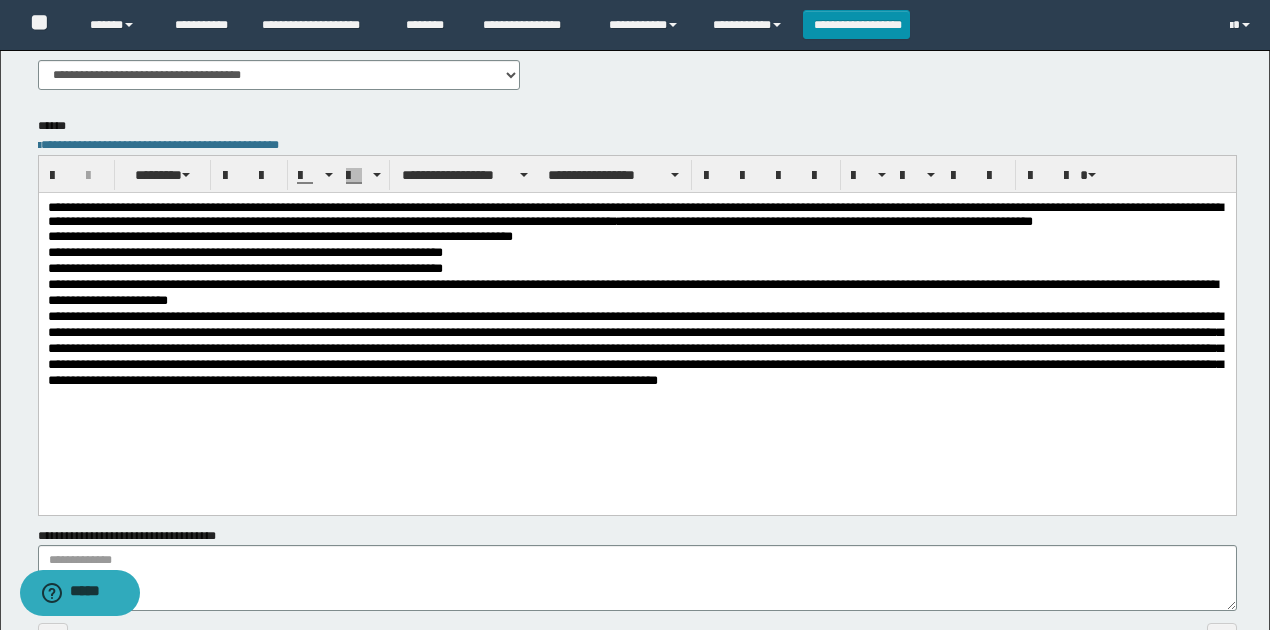 click on "**********" at bounding box center [637, 269] 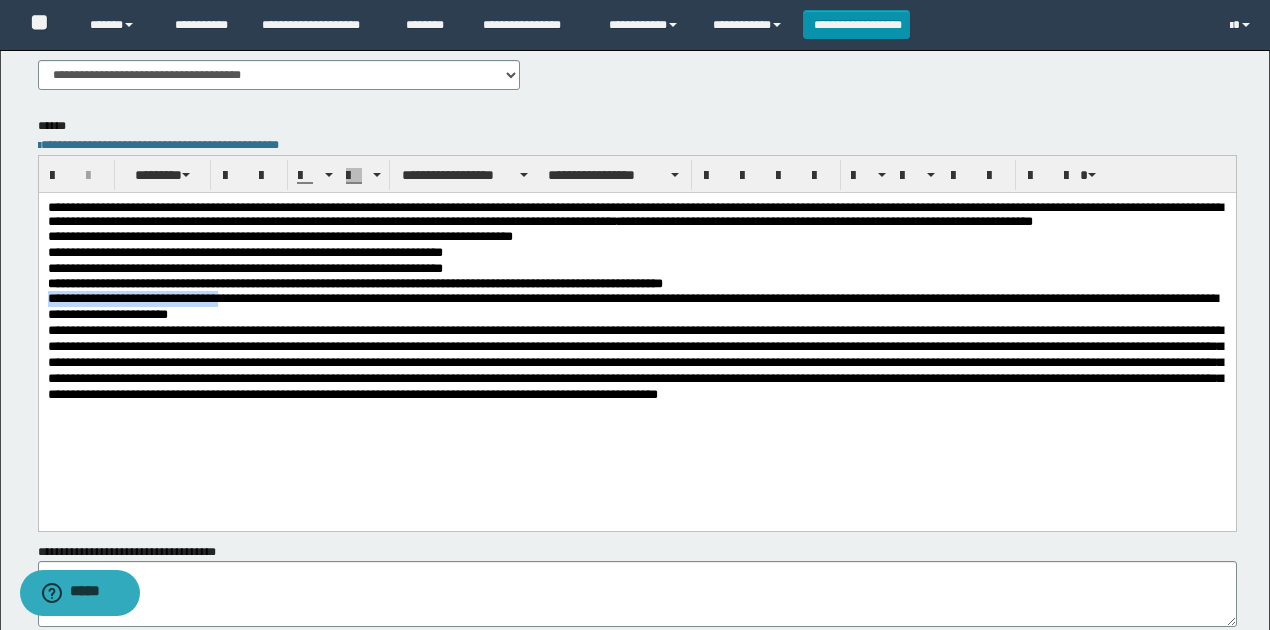 drag, startPoint x: 243, startPoint y: 318, endPoint x: 42, endPoint y: 316, distance: 201.00995 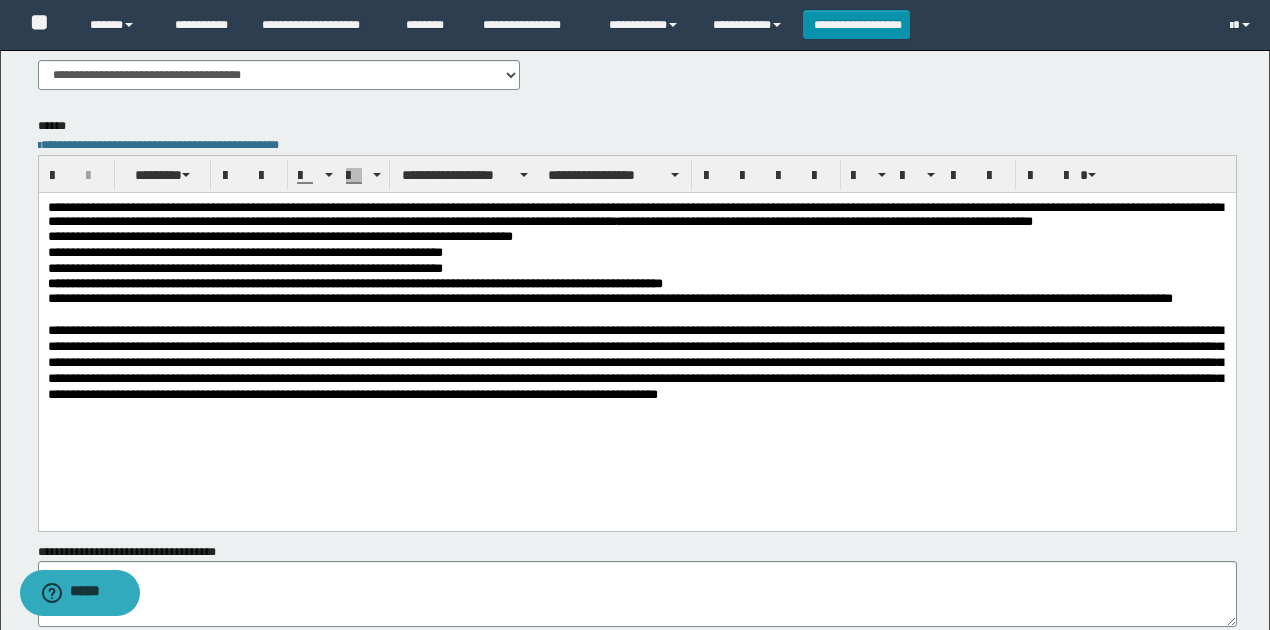 click on "**********" at bounding box center (637, 307) 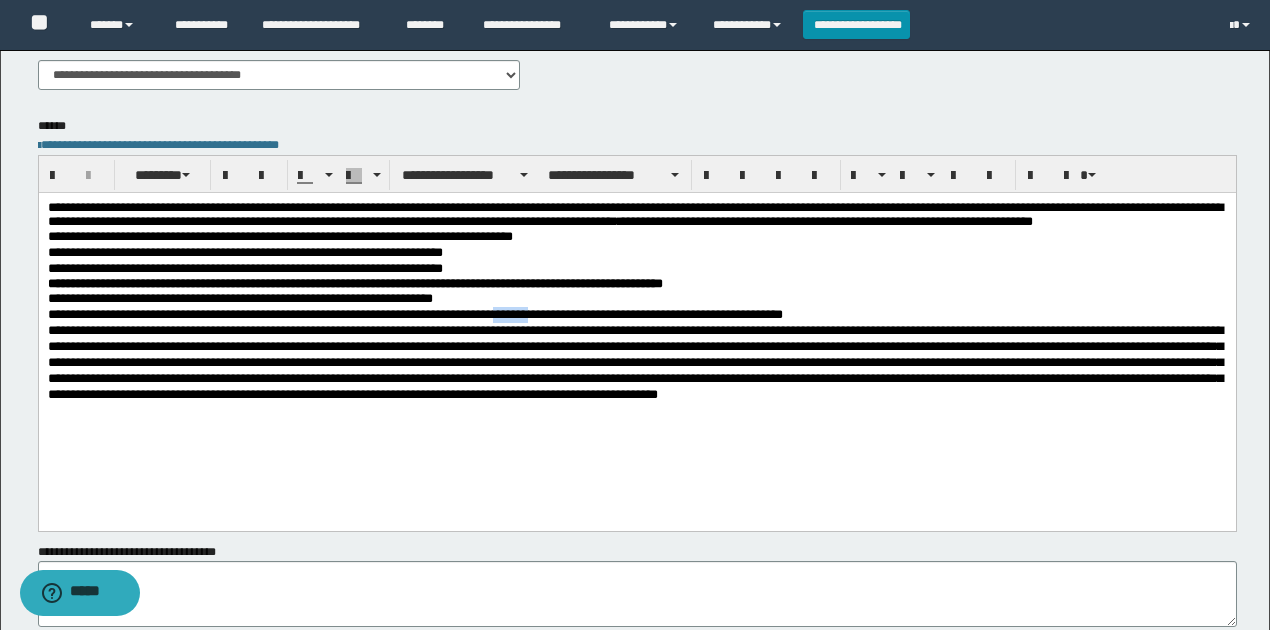 drag, startPoint x: 520, startPoint y: 331, endPoint x: 564, endPoint y: 331, distance: 44 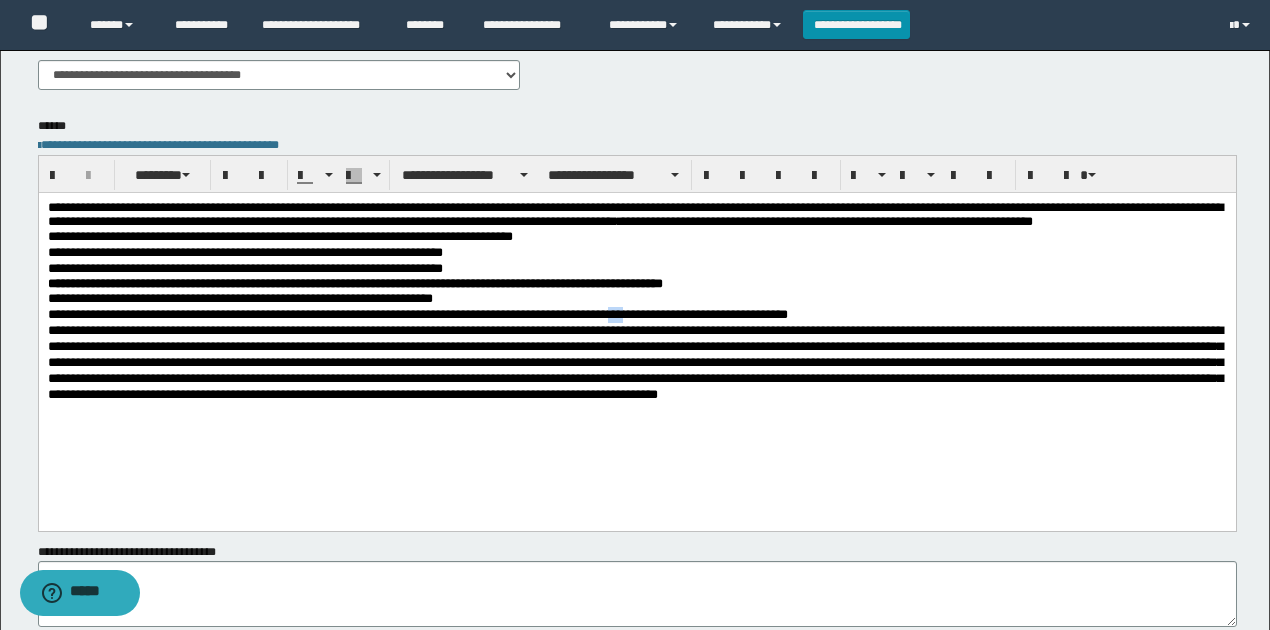 drag, startPoint x: 644, startPoint y: 334, endPoint x: 655, endPoint y: 333, distance: 11.045361 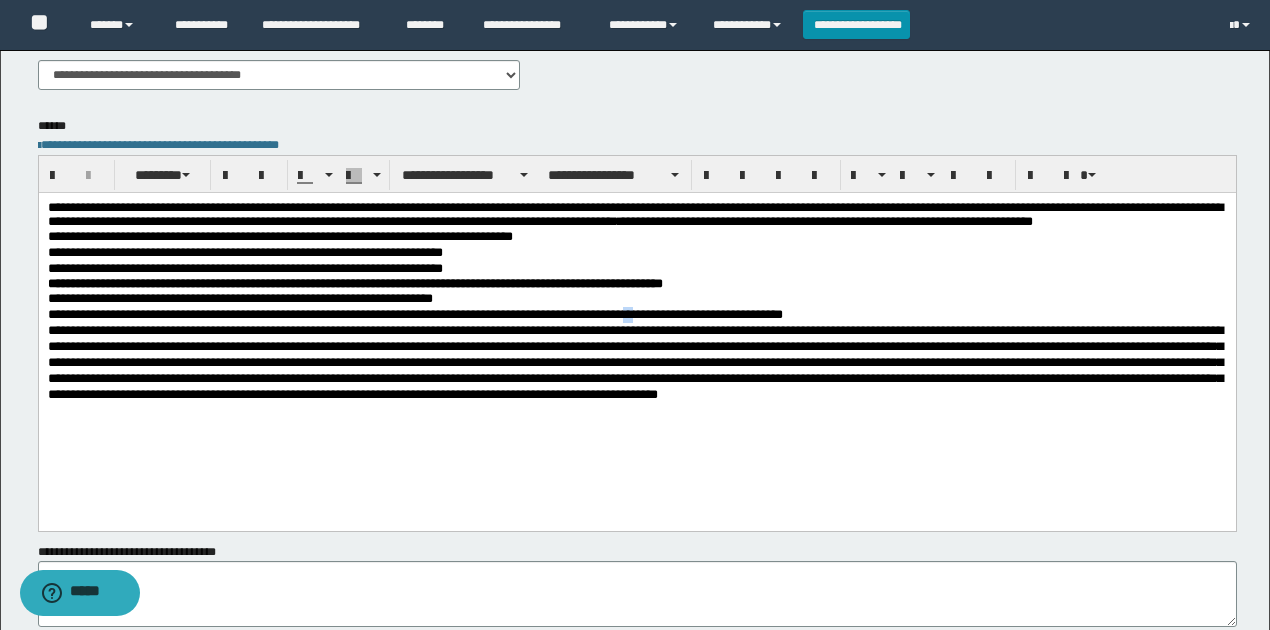 click on "**********" at bounding box center [637, 315] 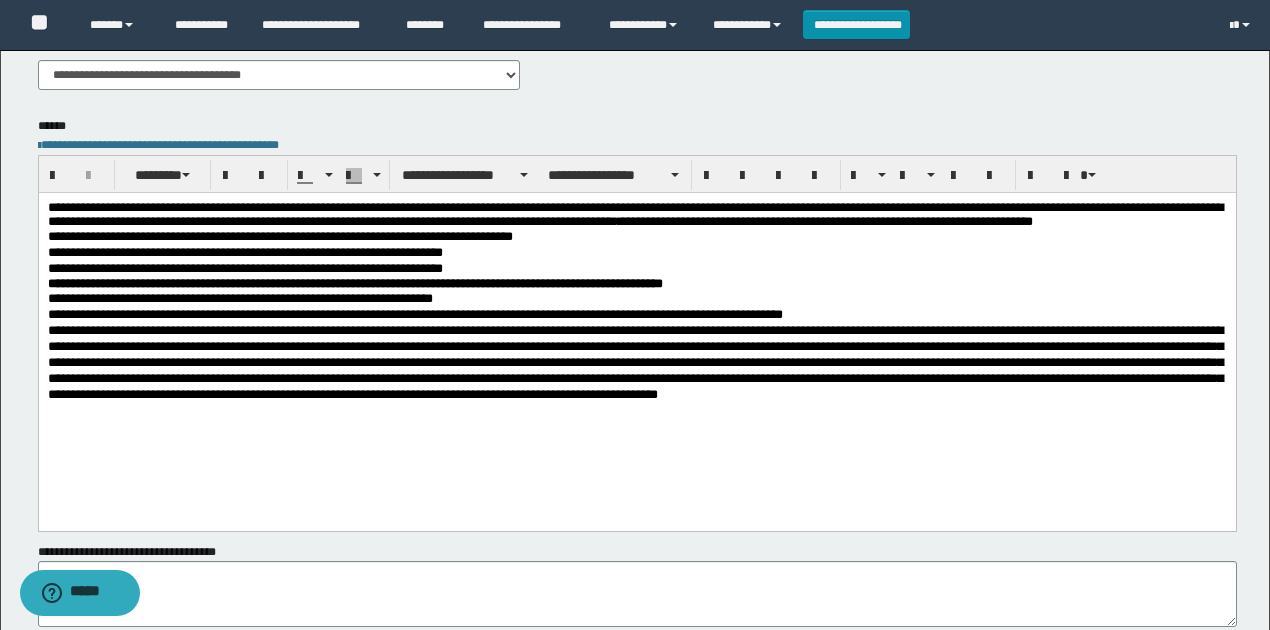 click on "**********" at bounding box center (637, 315) 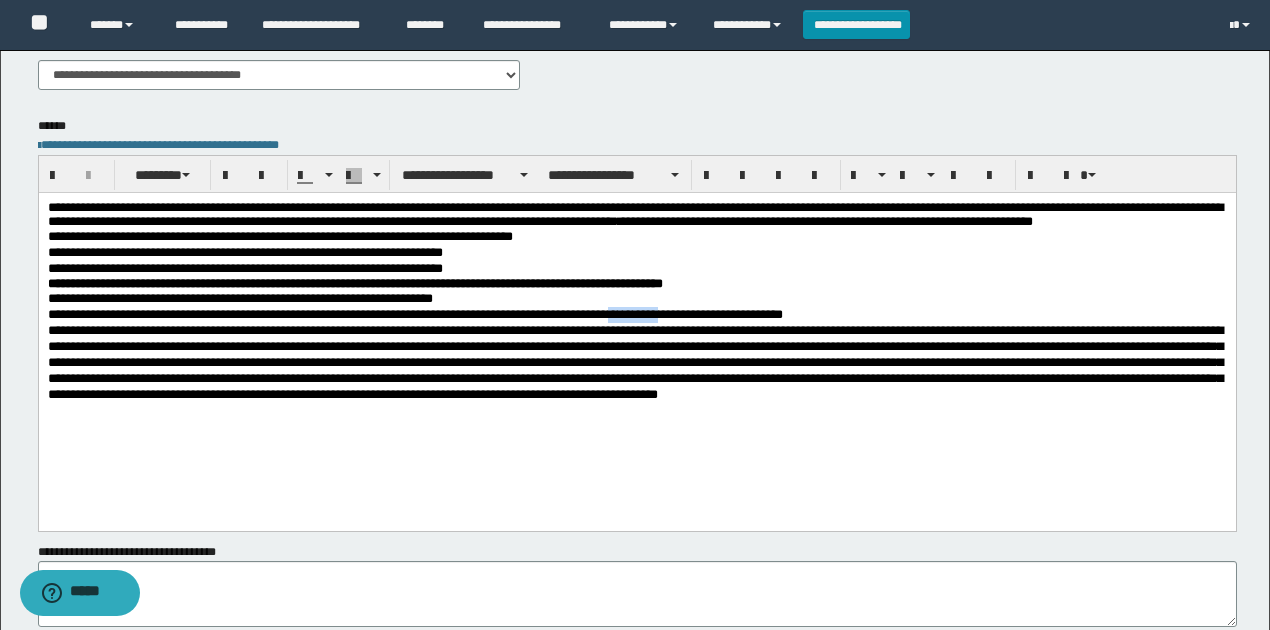 drag, startPoint x: 700, startPoint y: 331, endPoint x: 642, endPoint y: 337, distance: 58.30952 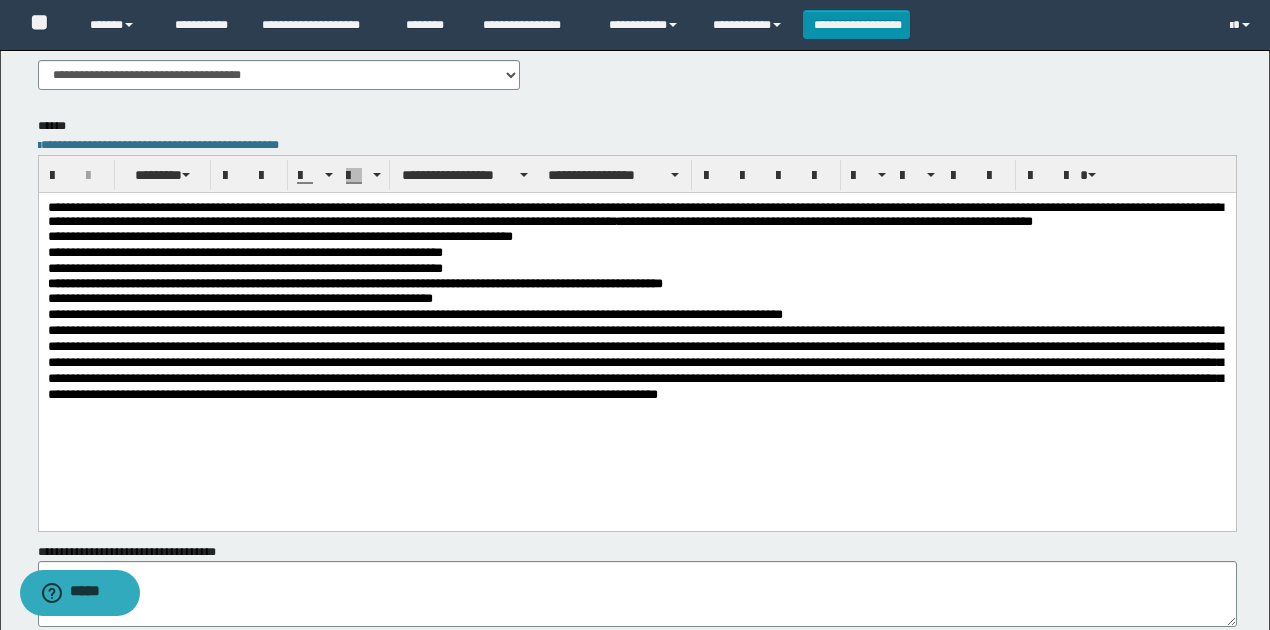 click on "**********" at bounding box center (637, 315) 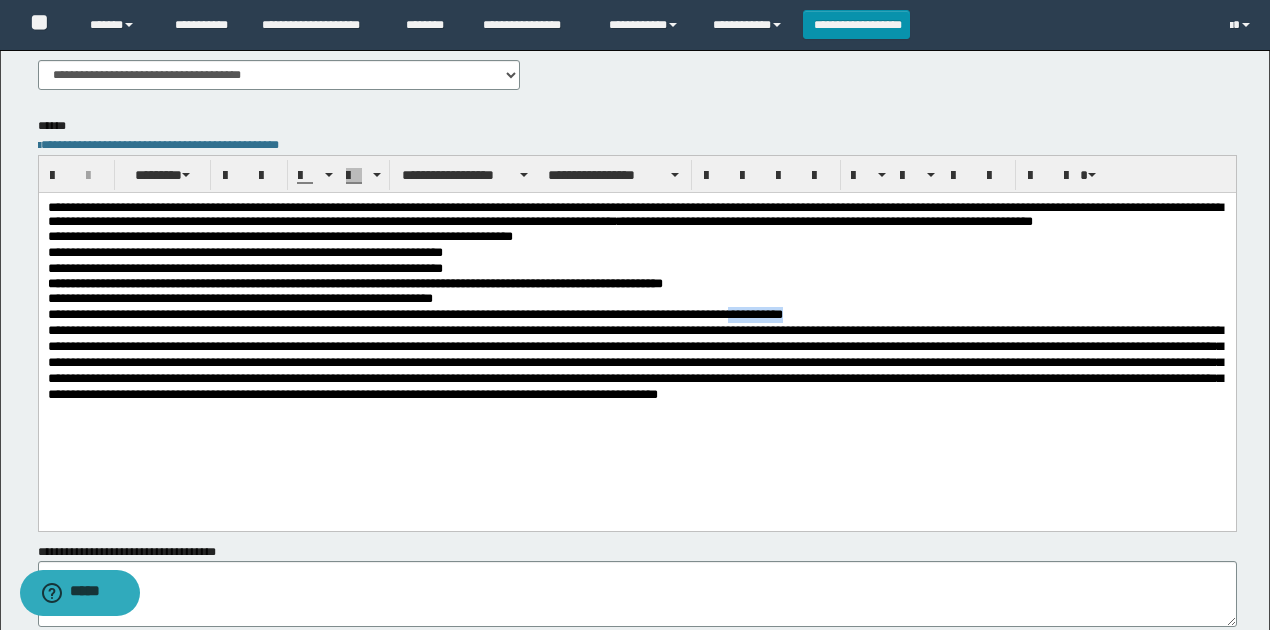 drag, startPoint x: 766, startPoint y: 334, endPoint x: 830, endPoint y: 333, distance: 64.00781 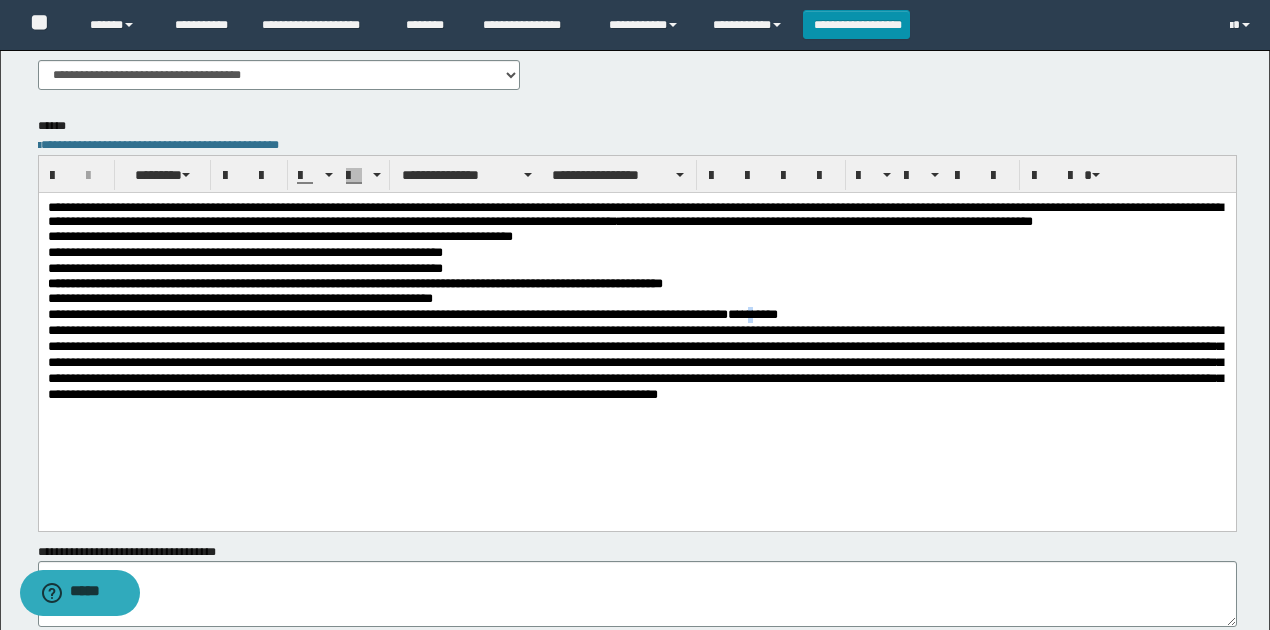 click on "**" at bounding box center (747, 314) 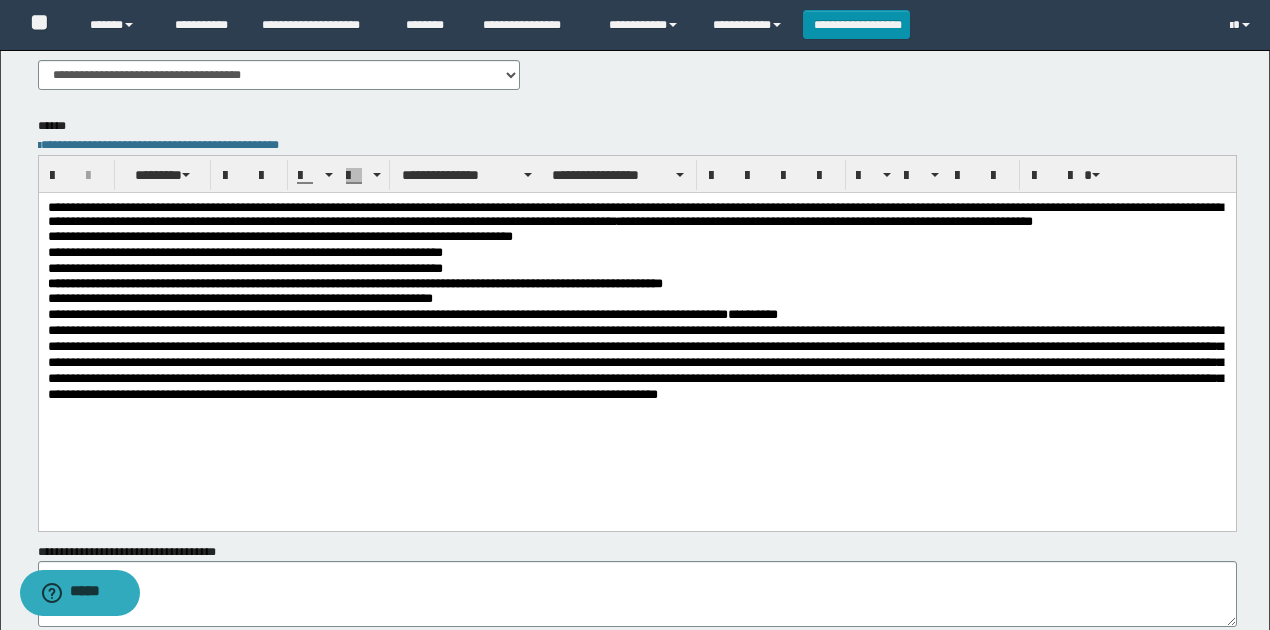 click on "**********" at bounding box center [637, 299] 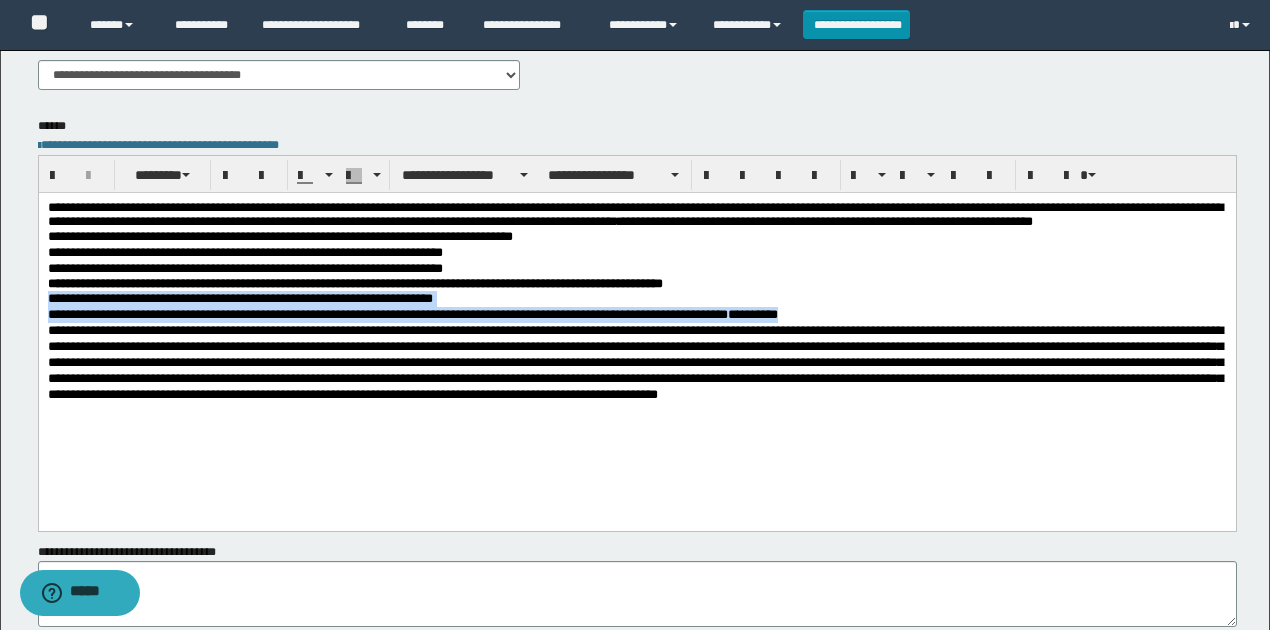 drag, startPoint x: 48, startPoint y: 316, endPoint x: 832, endPoint y: 332, distance: 784.16327 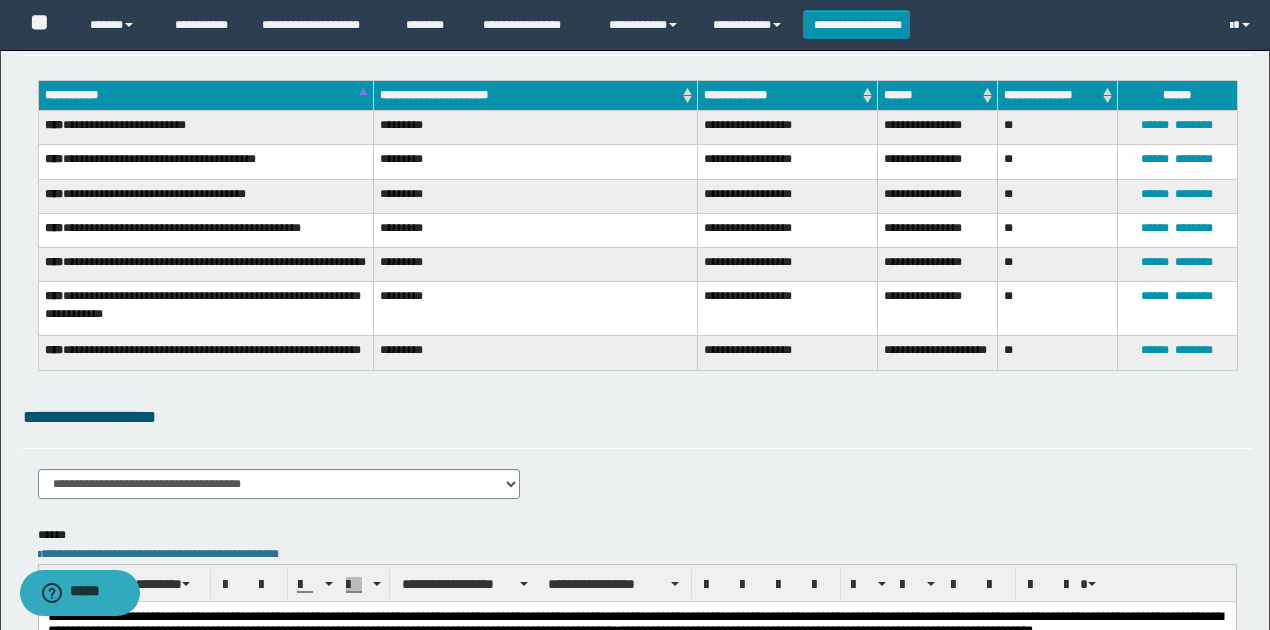 scroll, scrollTop: 0, scrollLeft: 0, axis: both 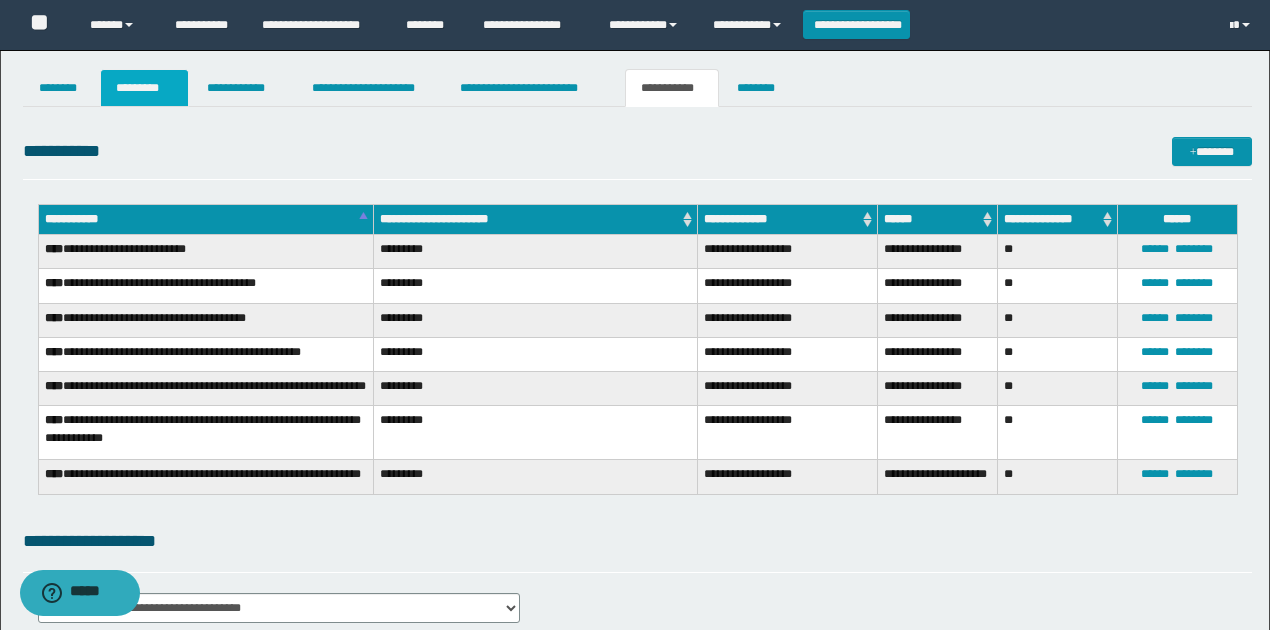 click on "*********" at bounding box center (144, 88) 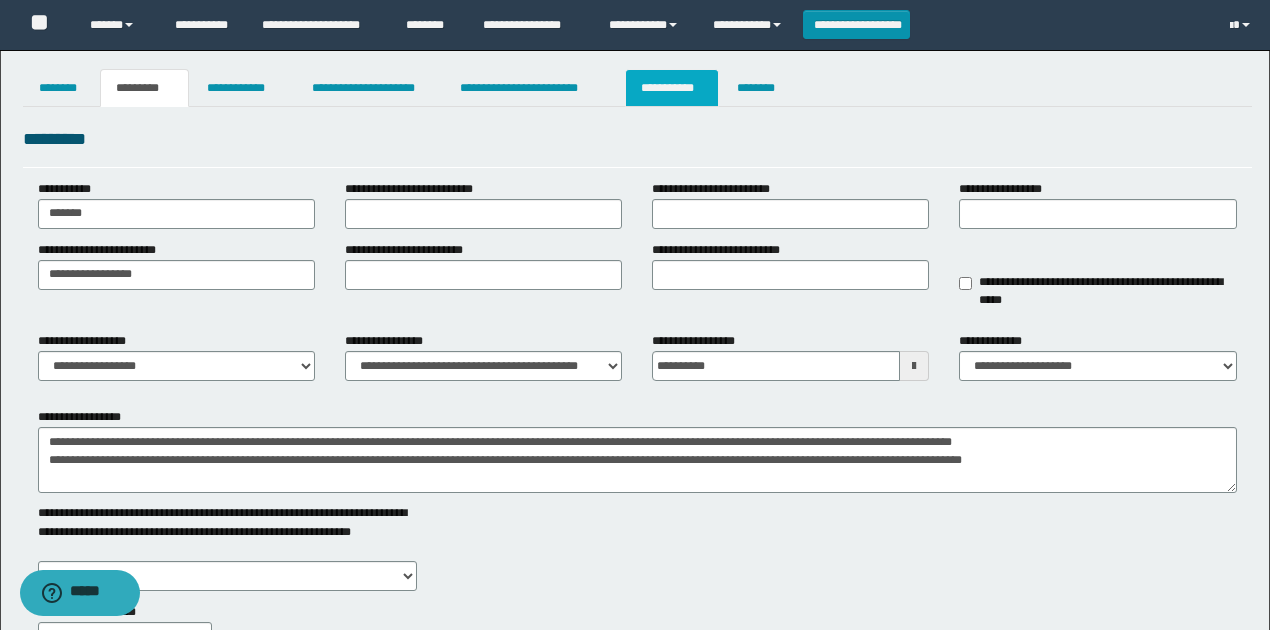 click on "**********" at bounding box center [672, 88] 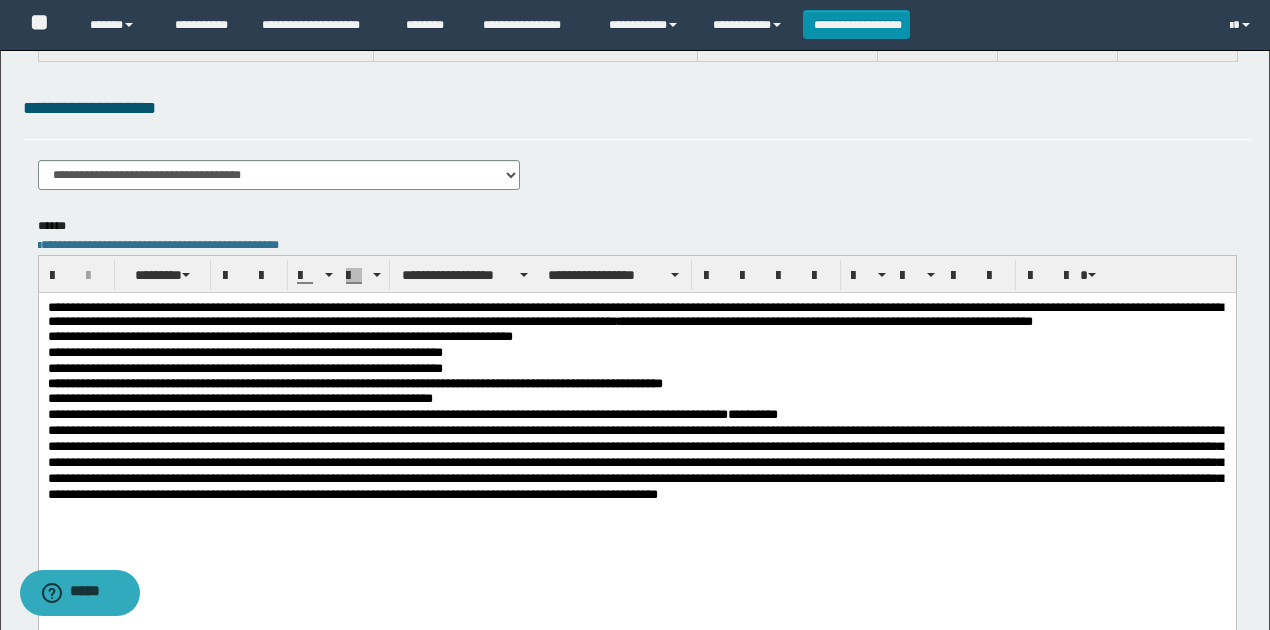 scroll, scrollTop: 533, scrollLeft: 0, axis: vertical 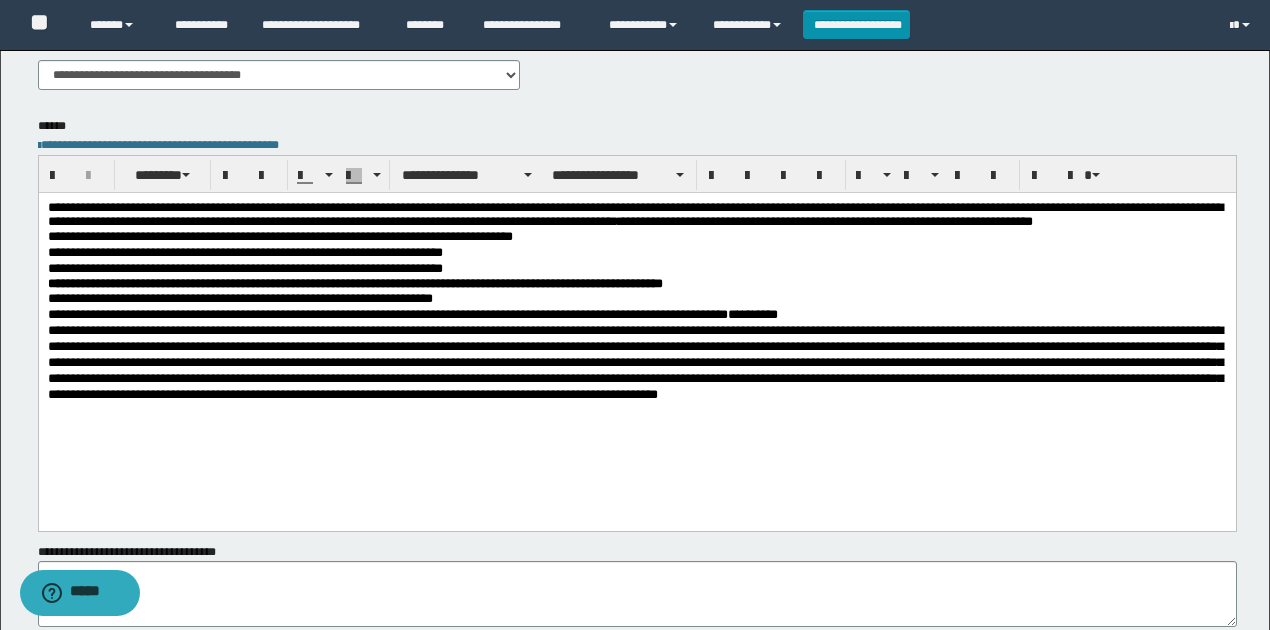 click on "*****" at bounding box center (764, 314) 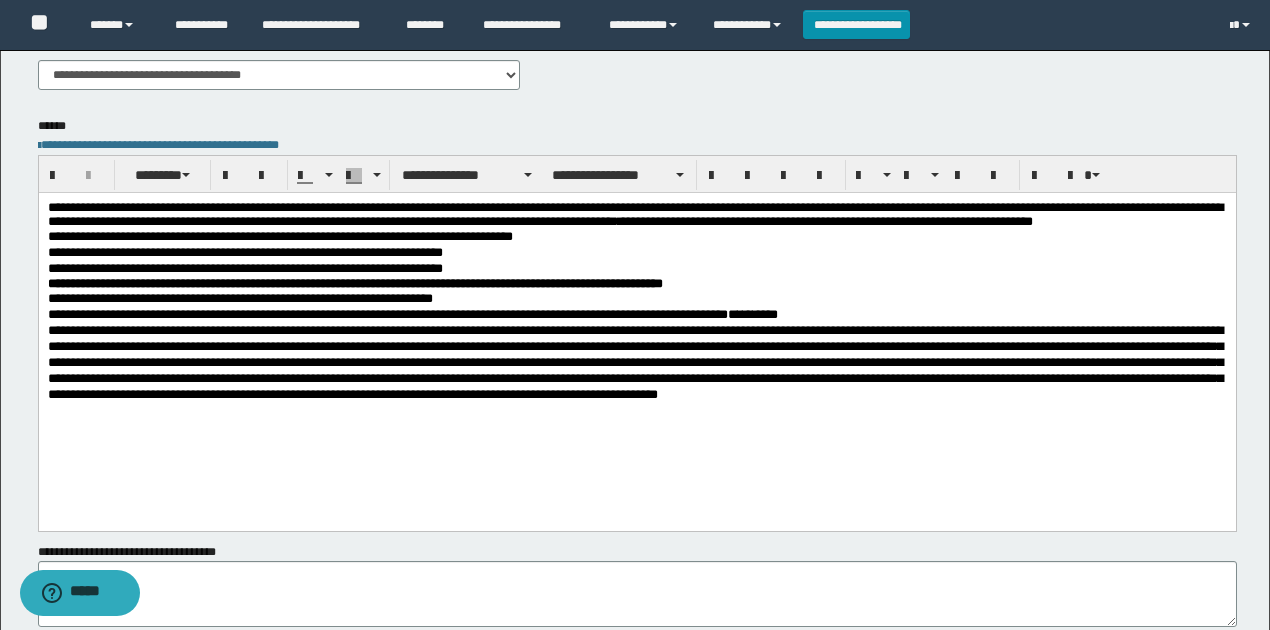 click on "**" at bounding box center (747, 314) 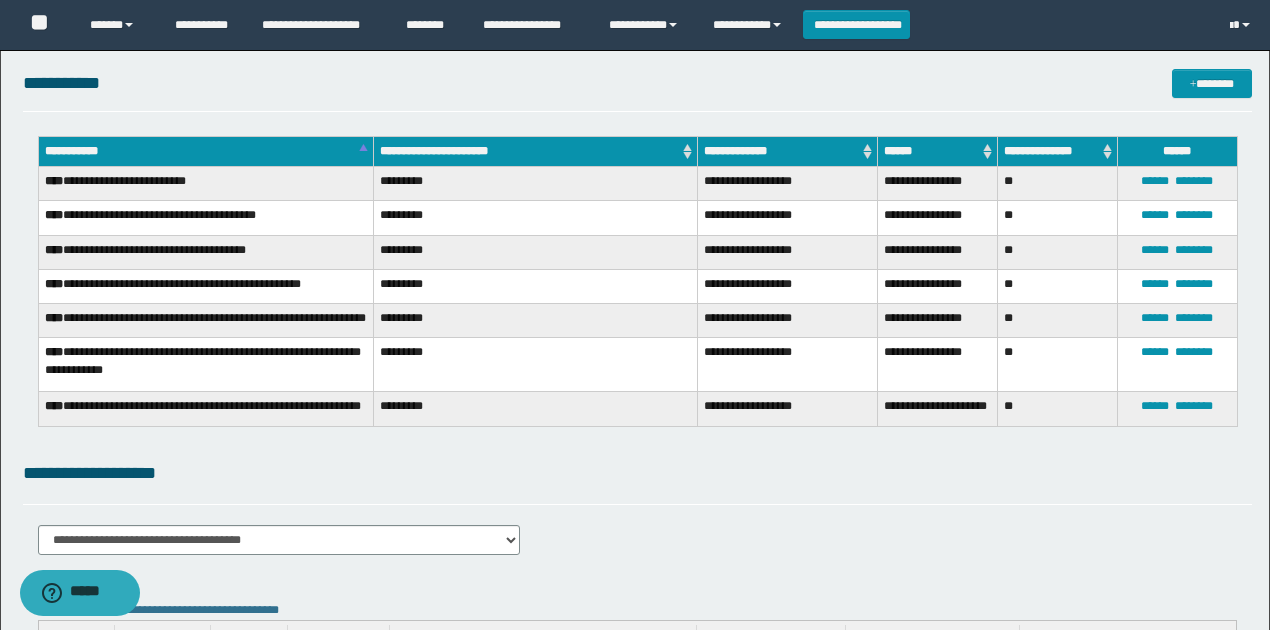 scroll, scrollTop: 0, scrollLeft: 0, axis: both 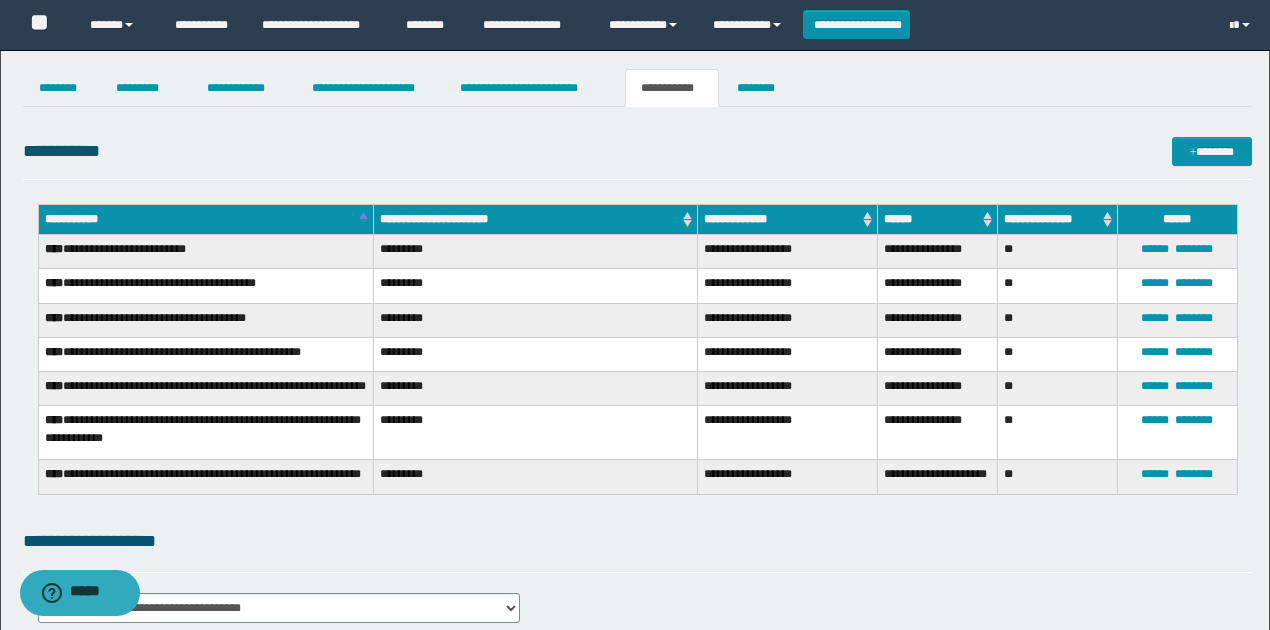 click on "**********" at bounding box center [637, 550] 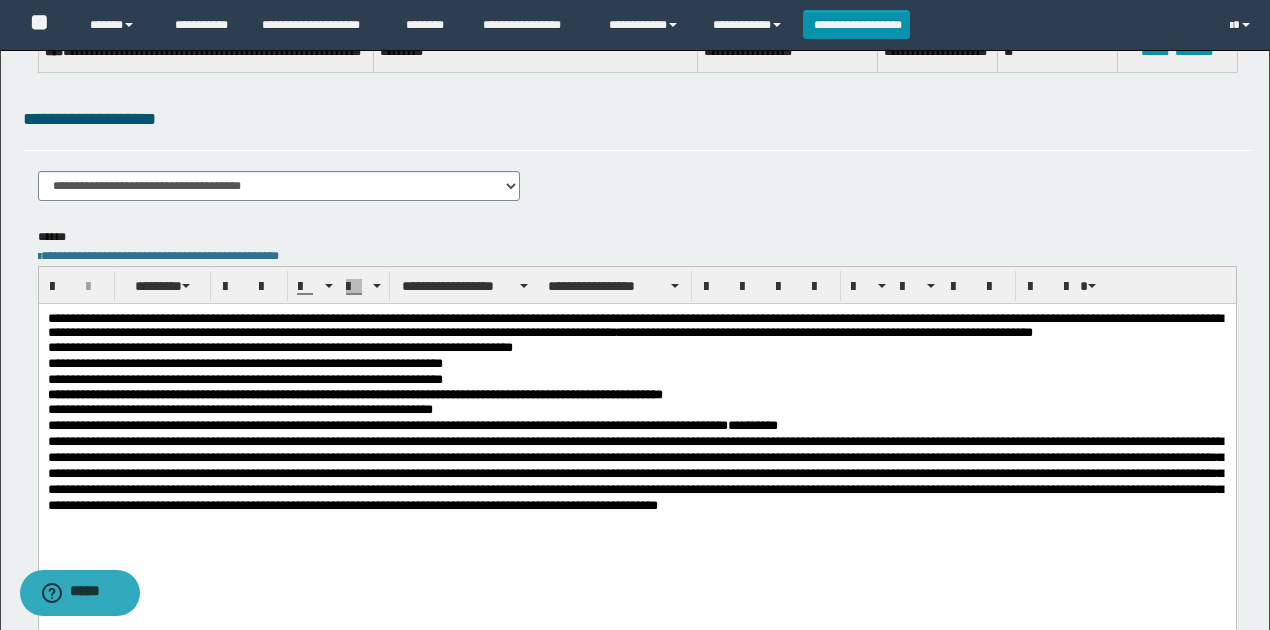 scroll, scrollTop: 600, scrollLeft: 0, axis: vertical 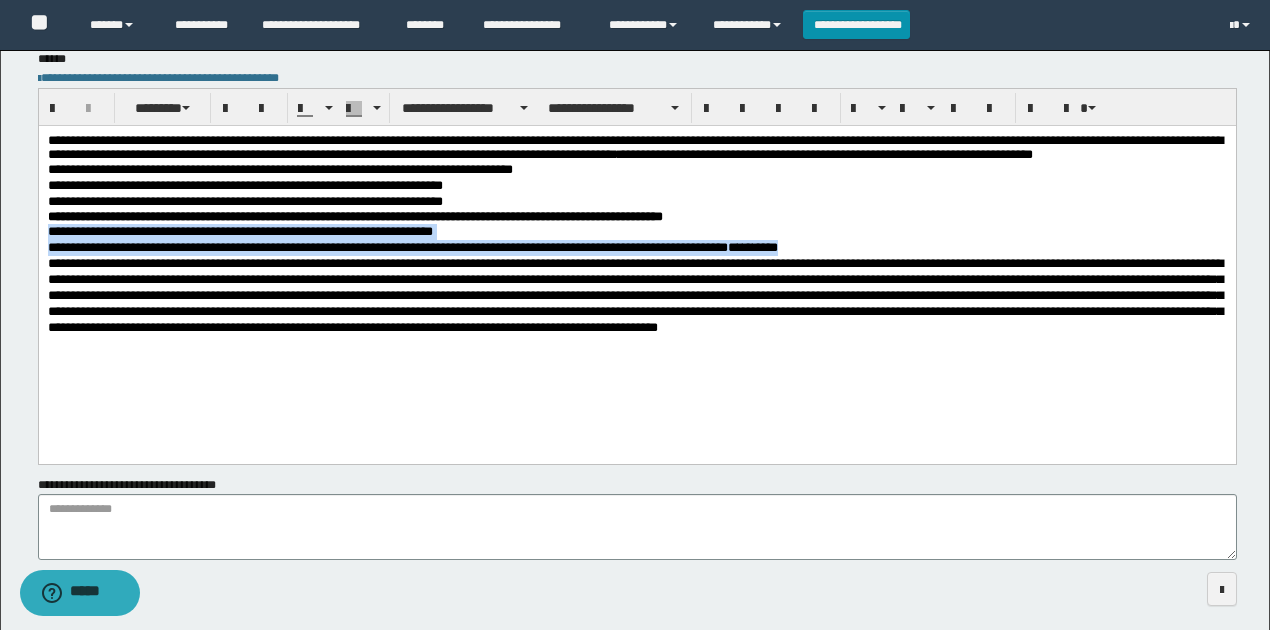 drag, startPoint x: 703, startPoint y: 250, endPoint x: 46, endPoint y: 250, distance: 657 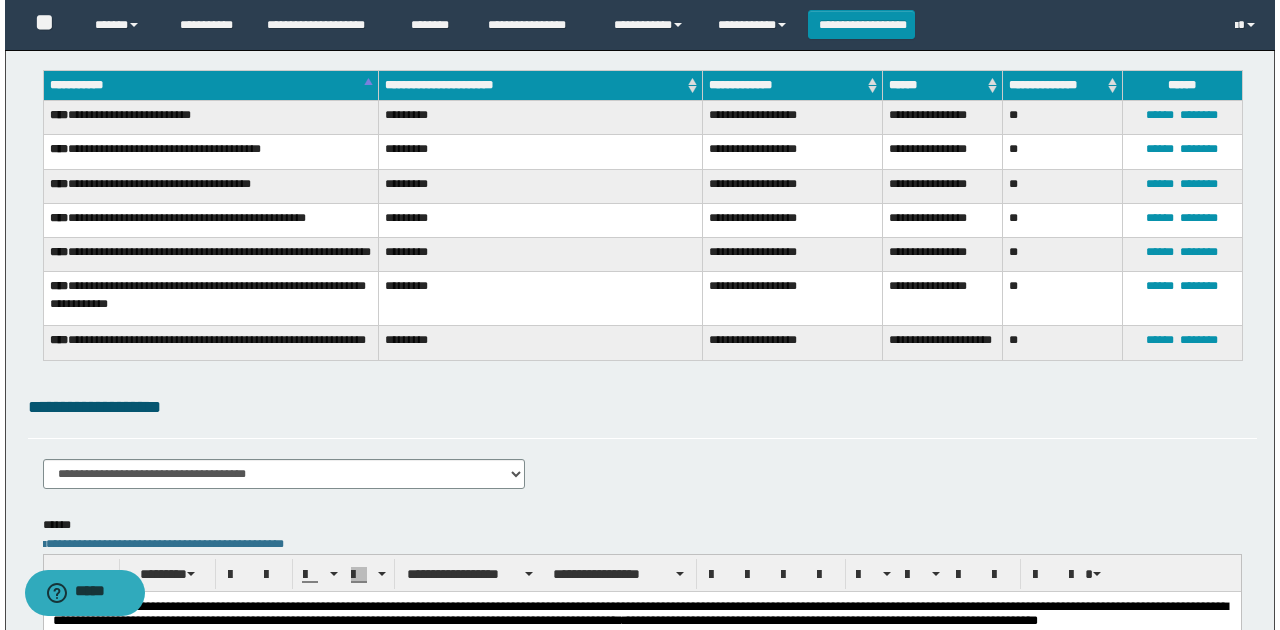 scroll, scrollTop: 0, scrollLeft: 0, axis: both 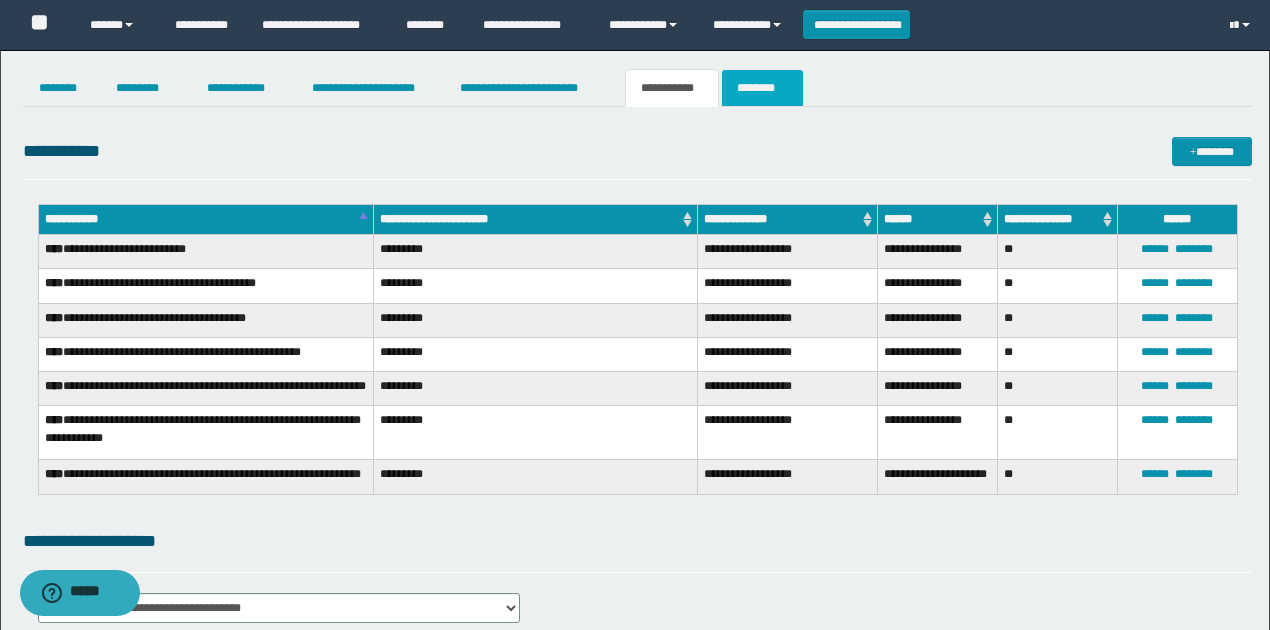 click on "********" at bounding box center (762, 88) 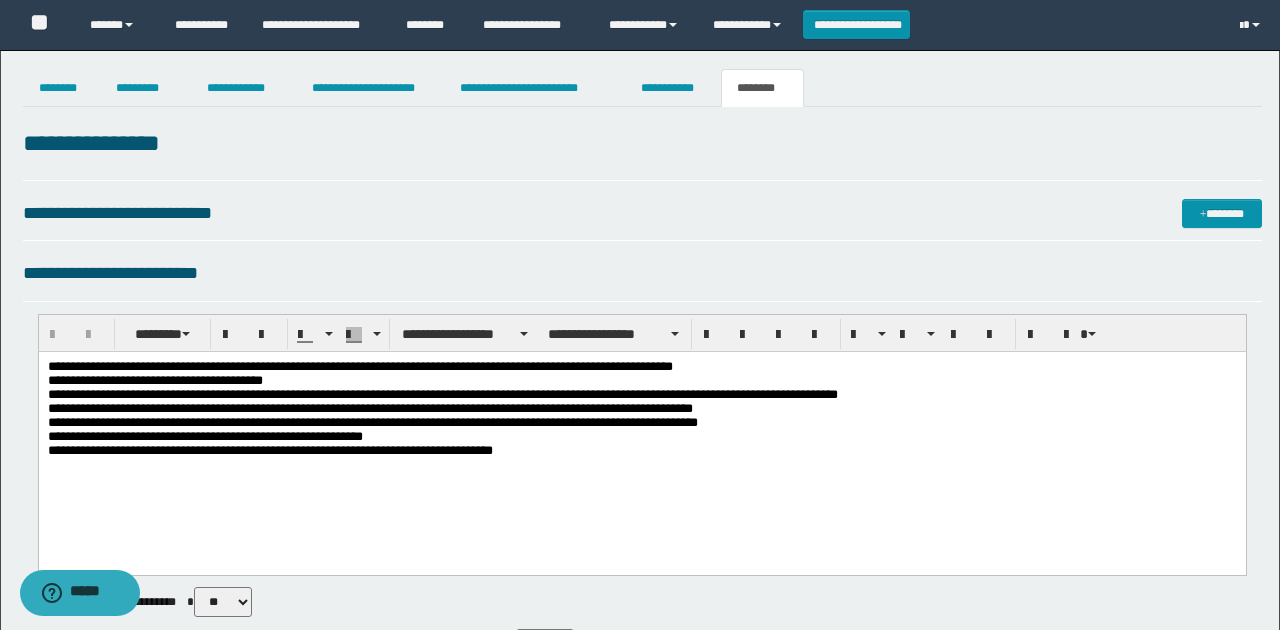 scroll, scrollTop: 0, scrollLeft: 0, axis: both 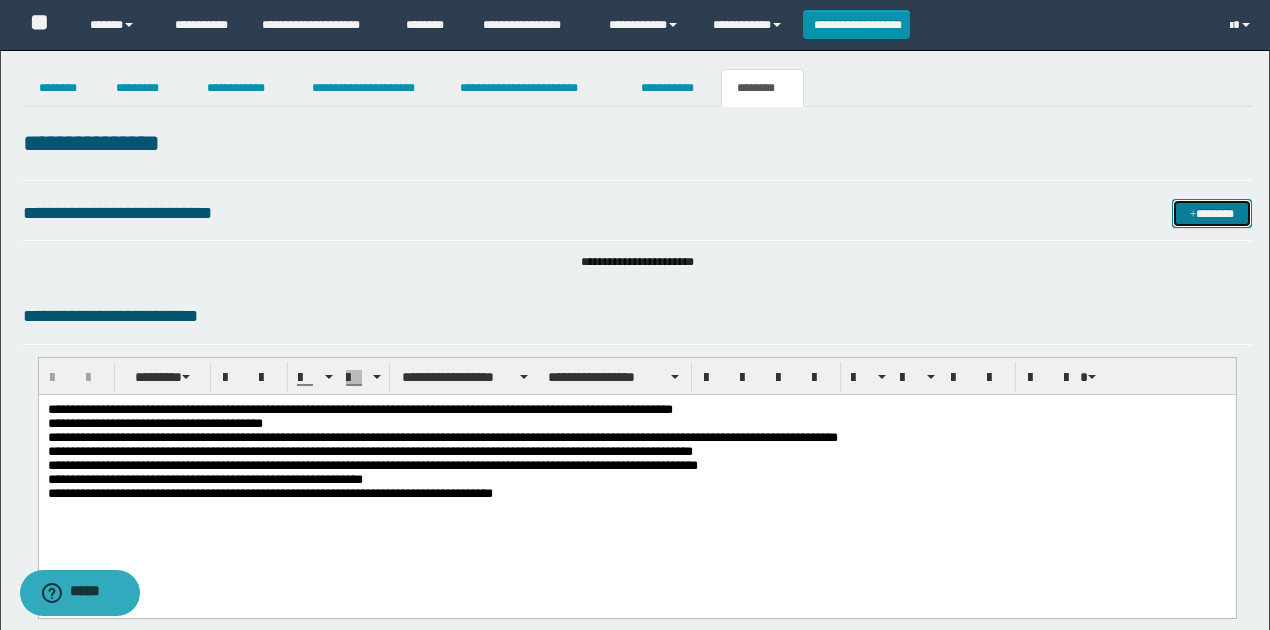 click on "*******" at bounding box center (1211, 213) 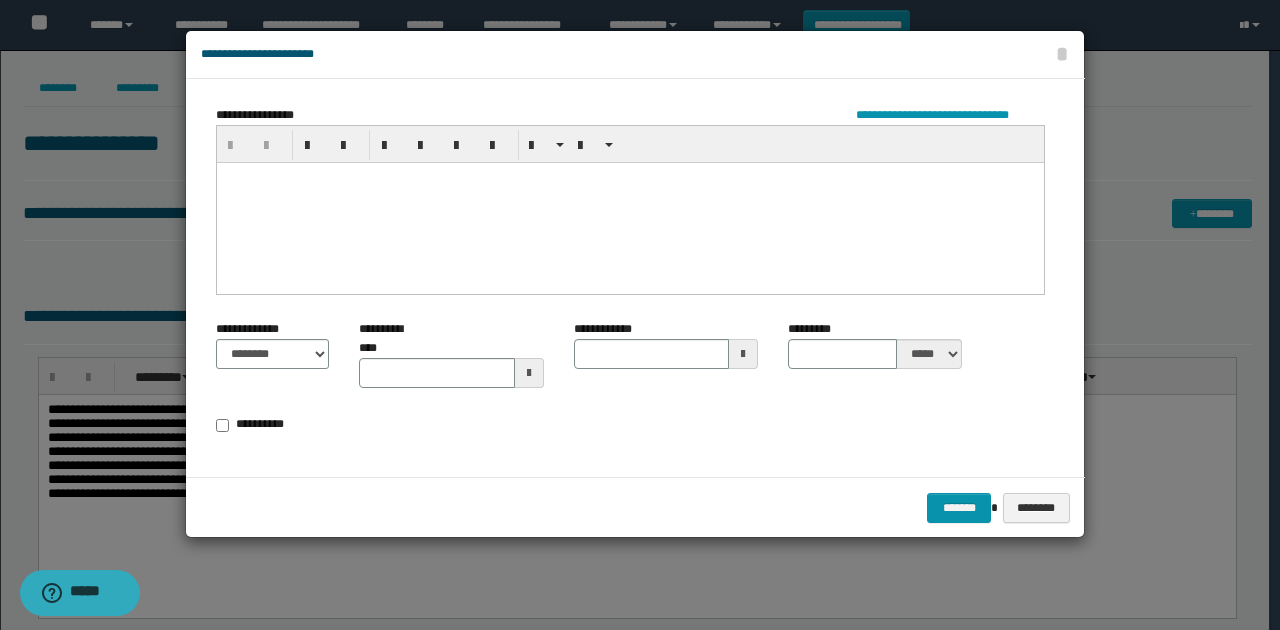 click at bounding box center (630, 202) 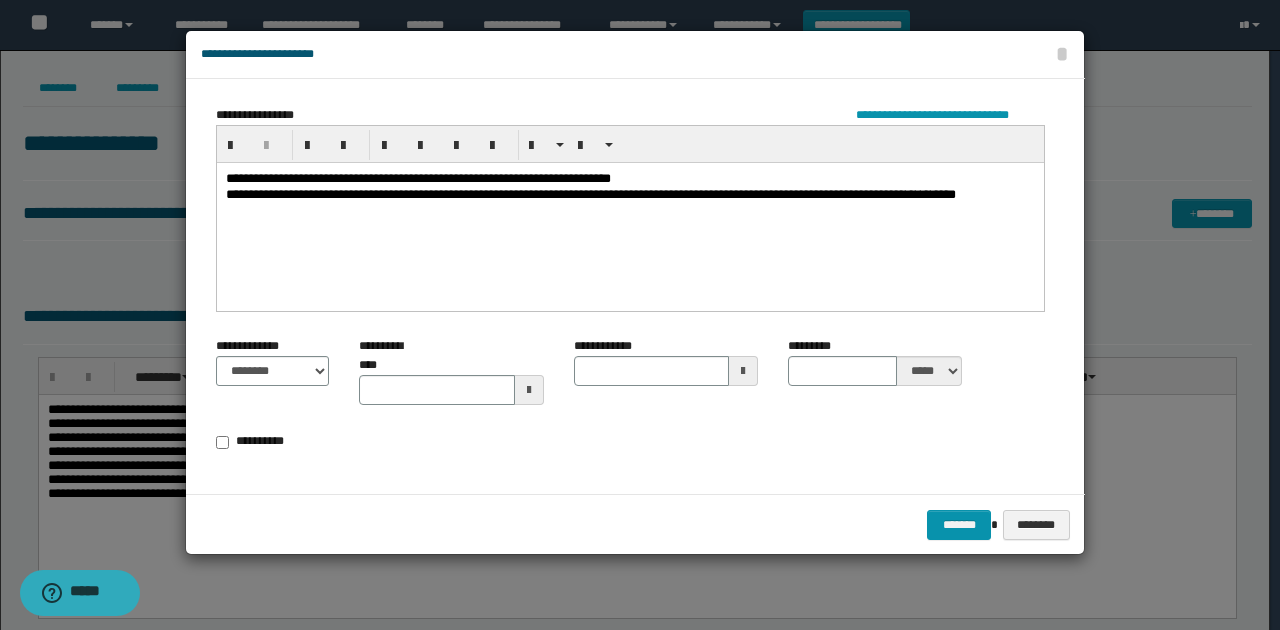 type 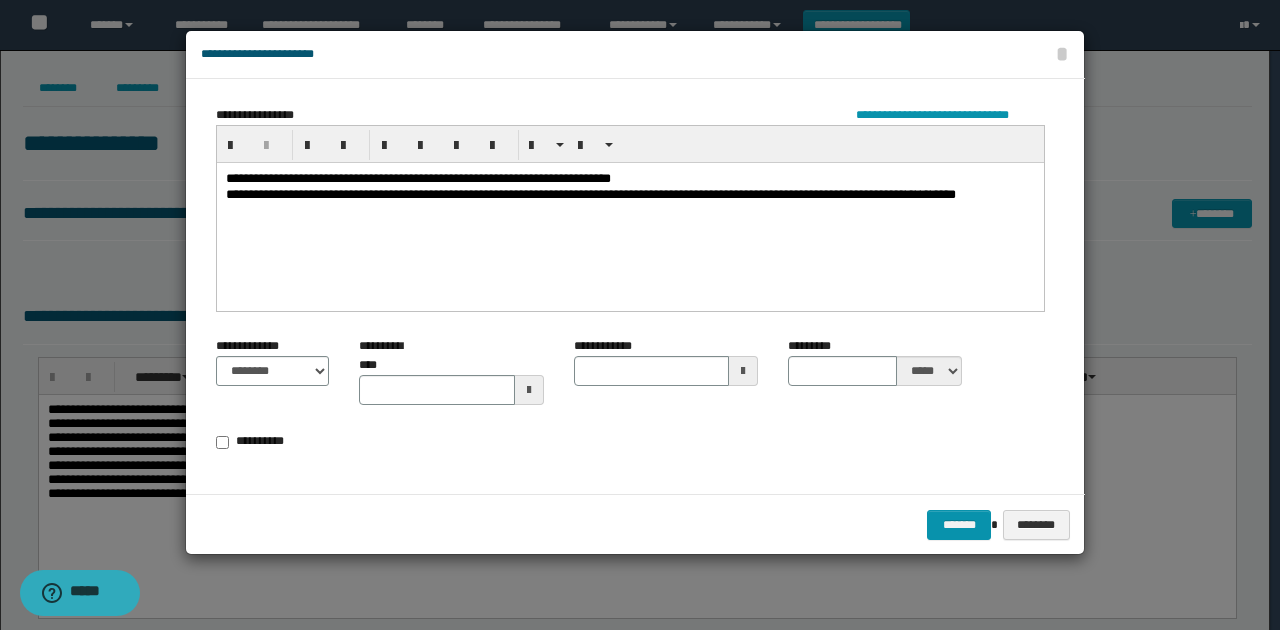 click at bounding box center (529, 390) 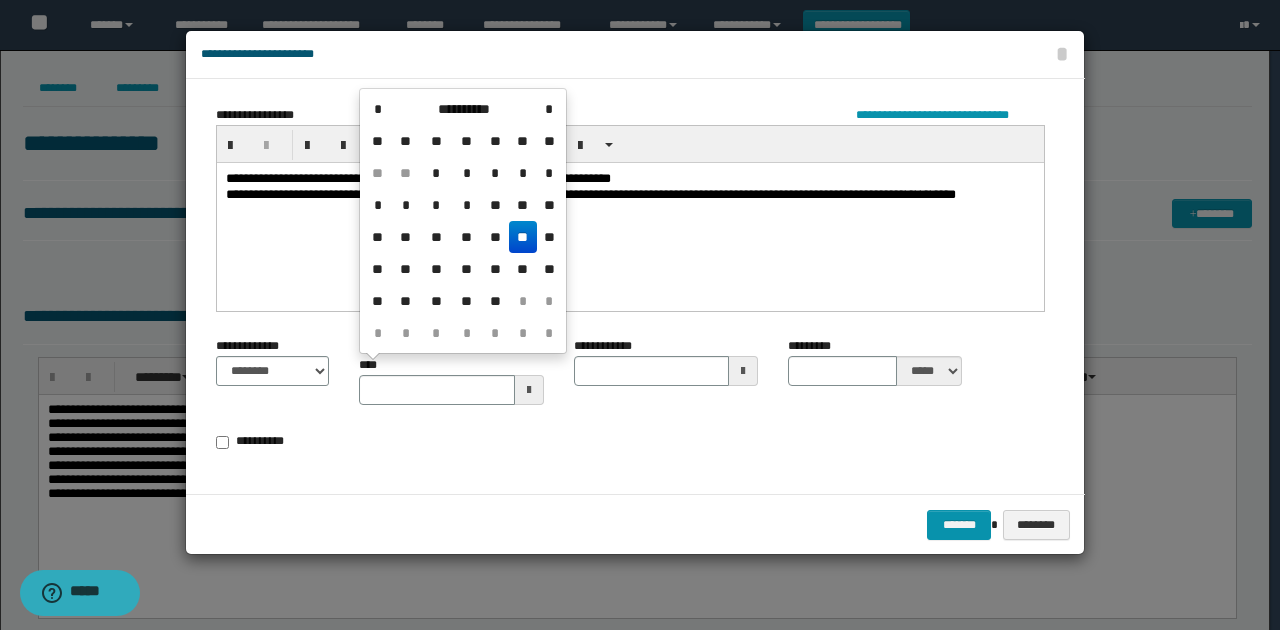 click on "**" at bounding box center [523, 237] 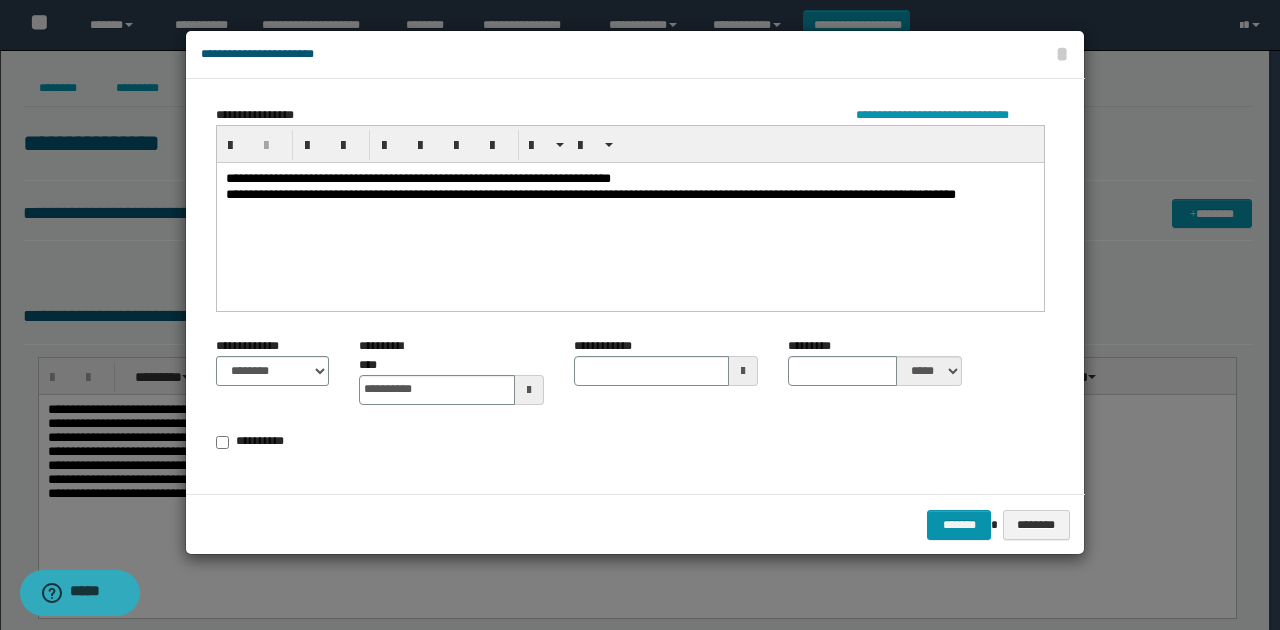 click at bounding box center (743, 371) 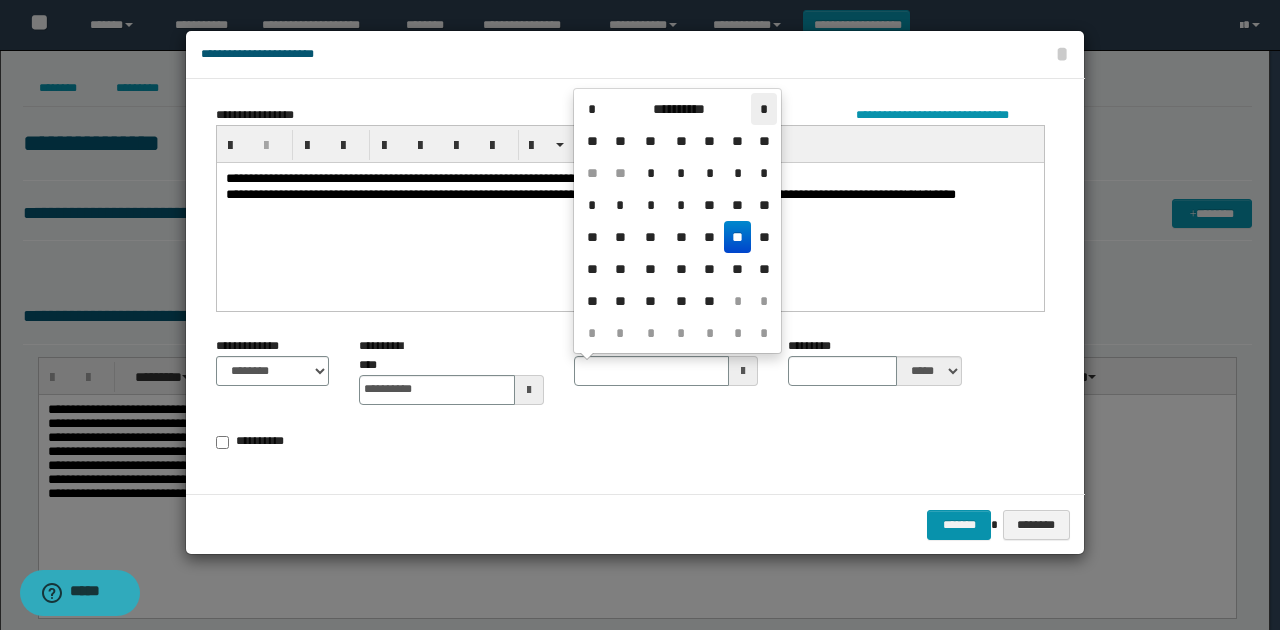 click on "*" at bounding box center (763, 109) 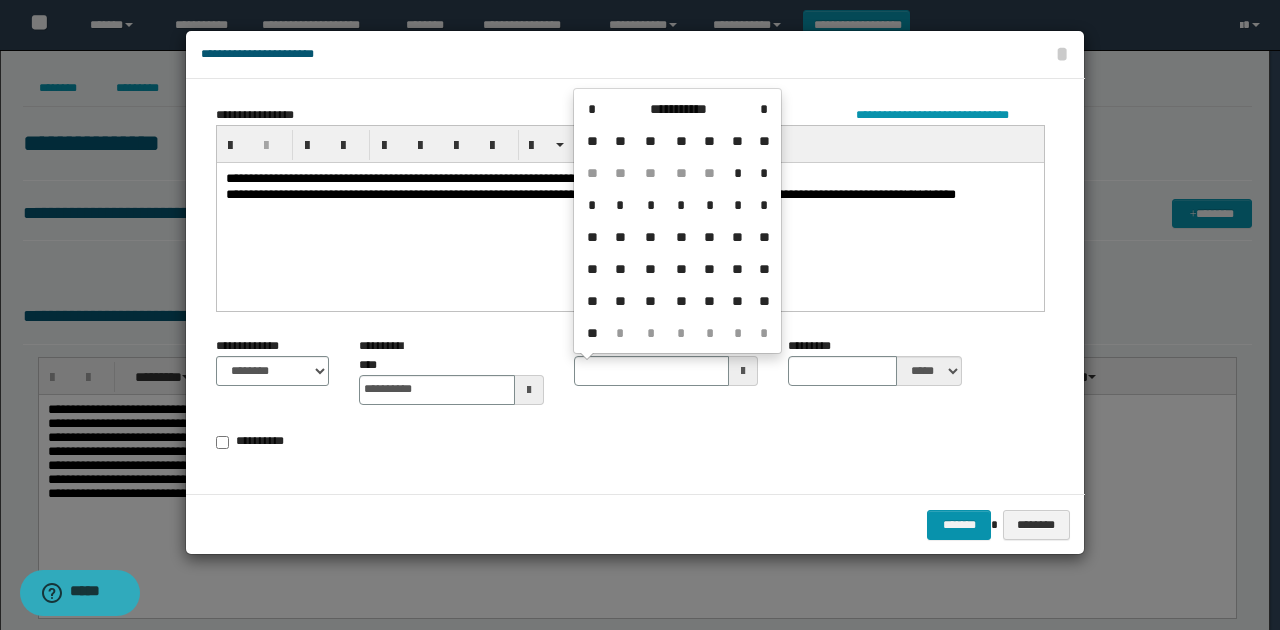 click on "**********" at bounding box center (678, 109) 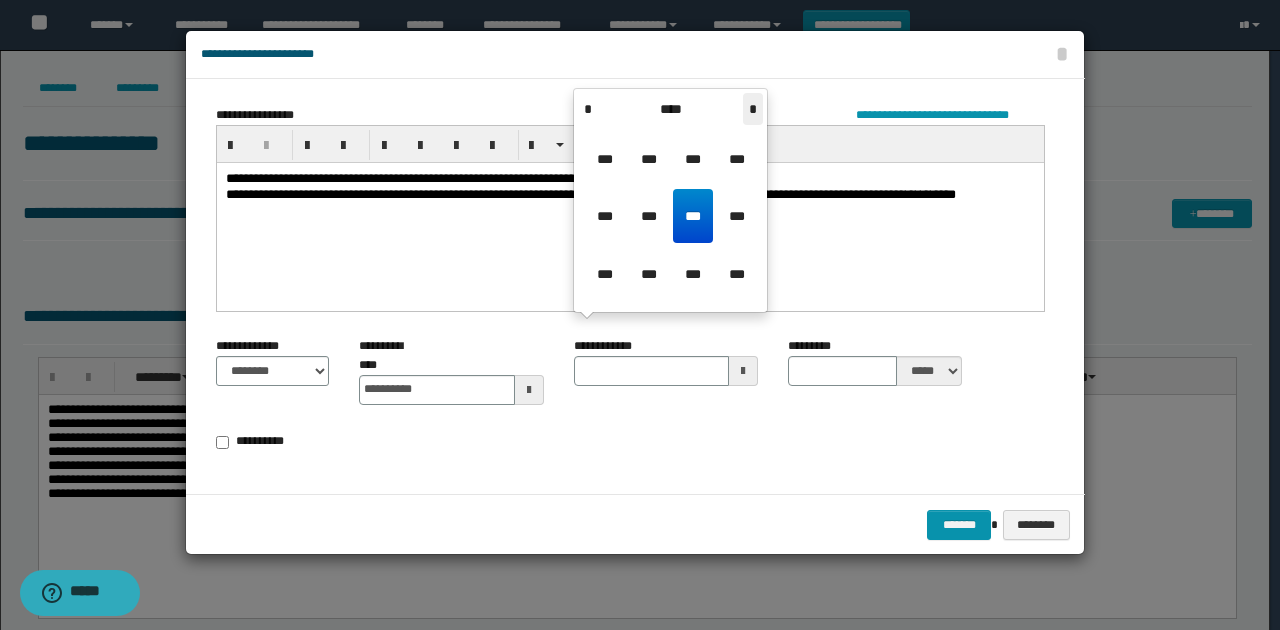 click on "*" at bounding box center (753, 109) 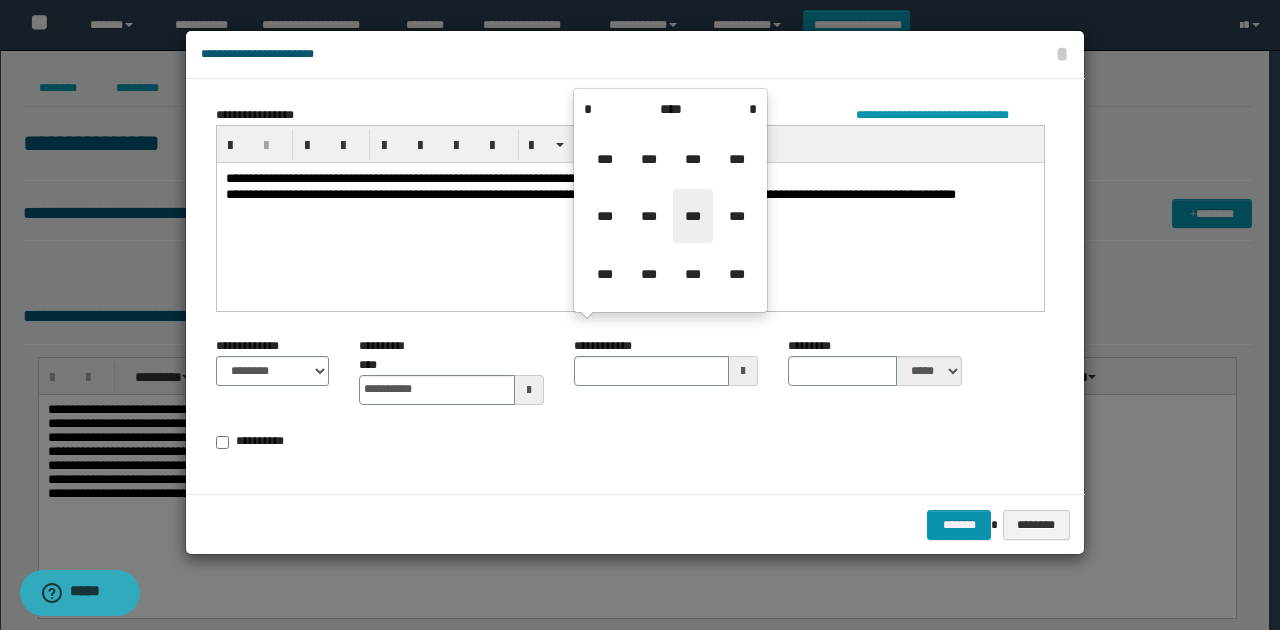 click on "***" at bounding box center (693, 216) 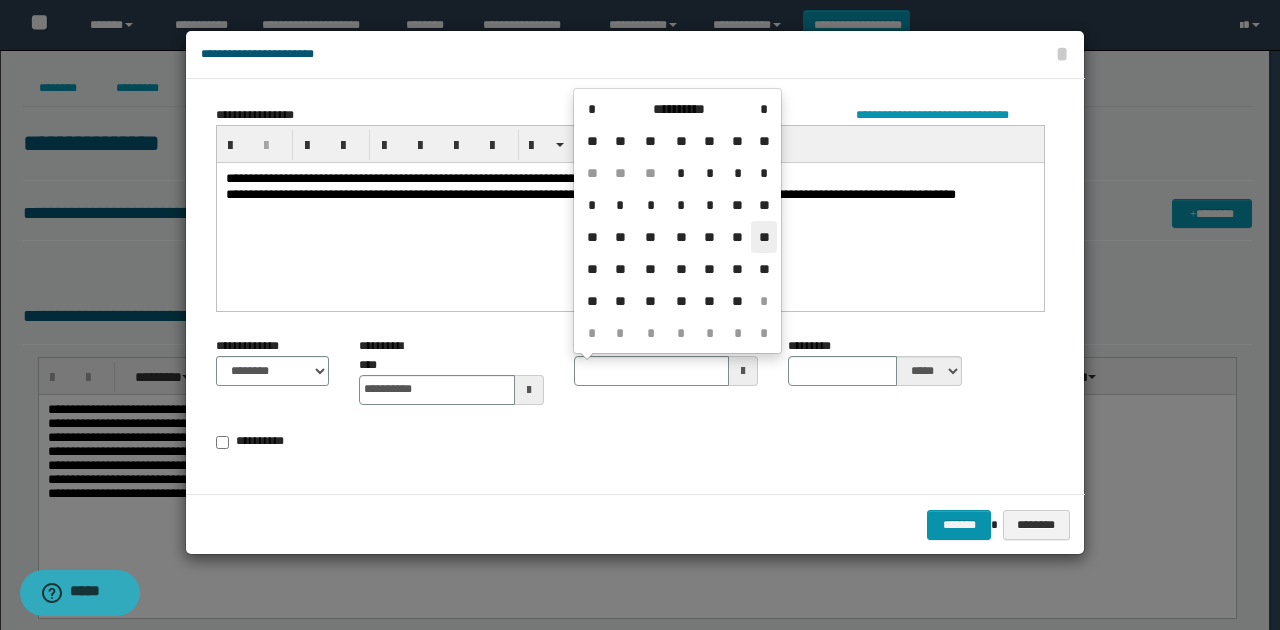 click on "**" at bounding box center (763, 237) 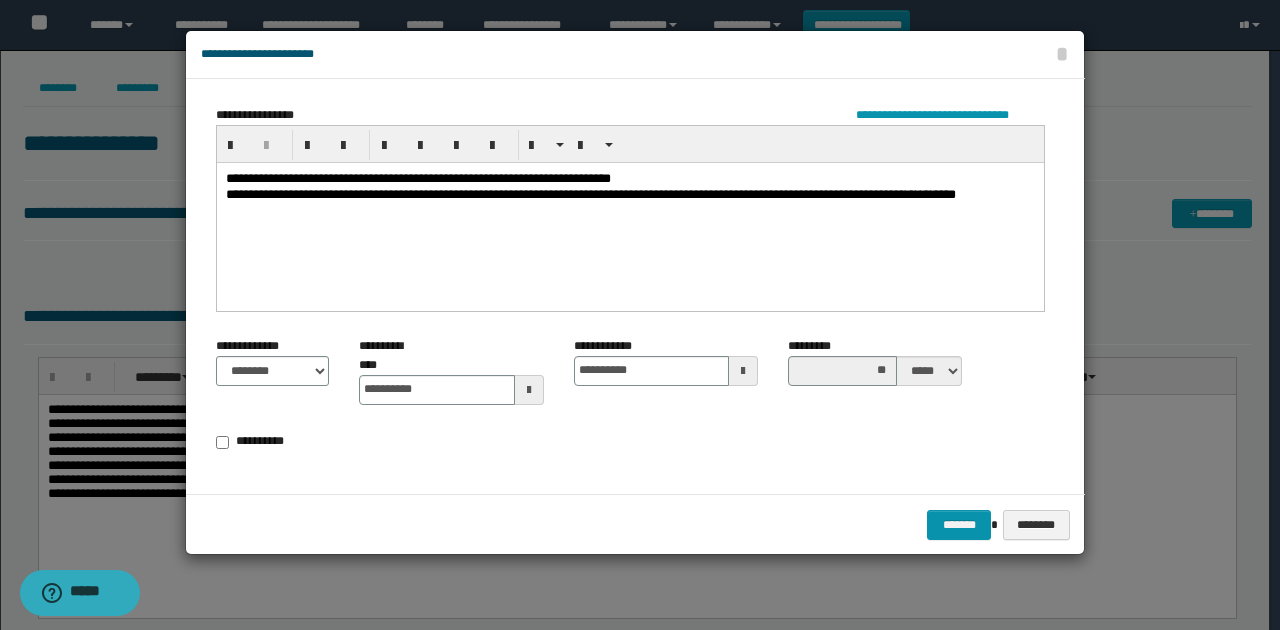 drag, startPoint x: 828, startPoint y: 433, endPoint x: 984, endPoint y: 508, distance: 173.09247 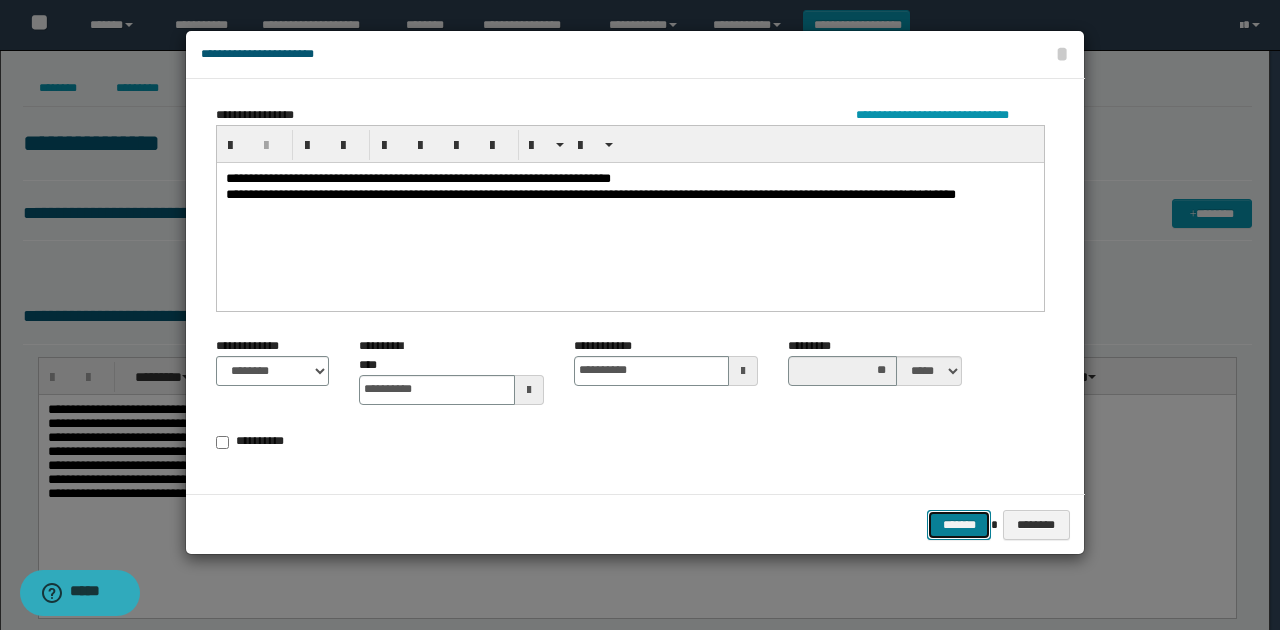 drag, startPoint x: 960, startPoint y: 522, endPoint x: 872, endPoint y: 503, distance: 90.02777 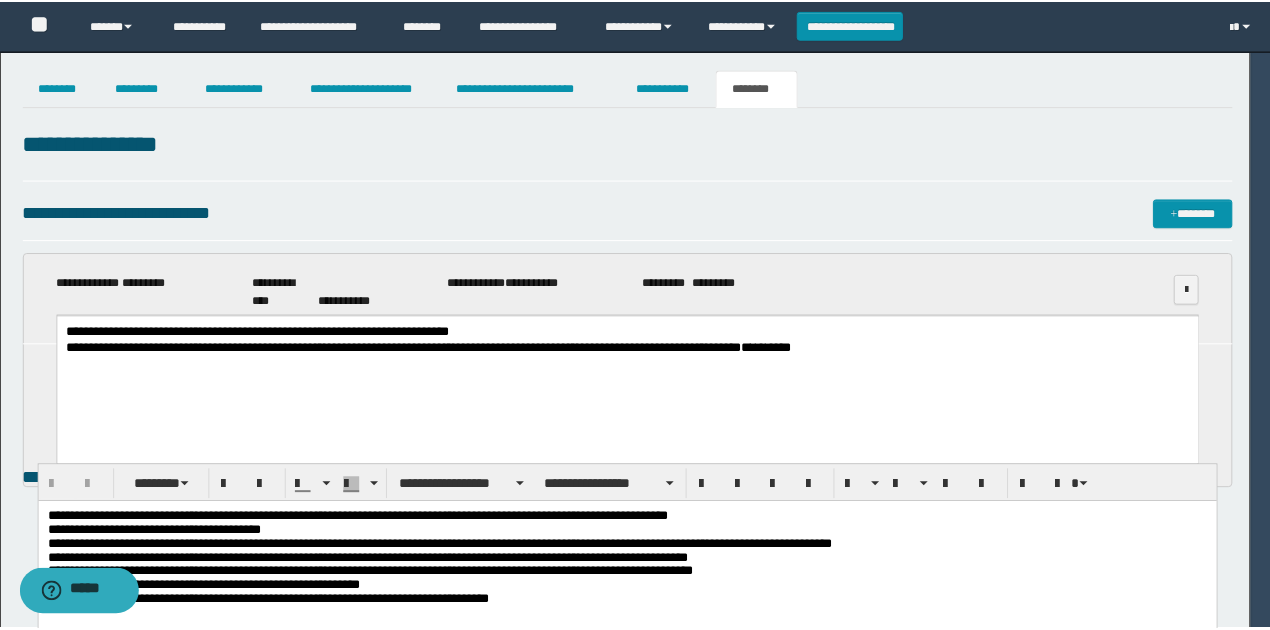 scroll, scrollTop: 0, scrollLeft: 0, axis: both 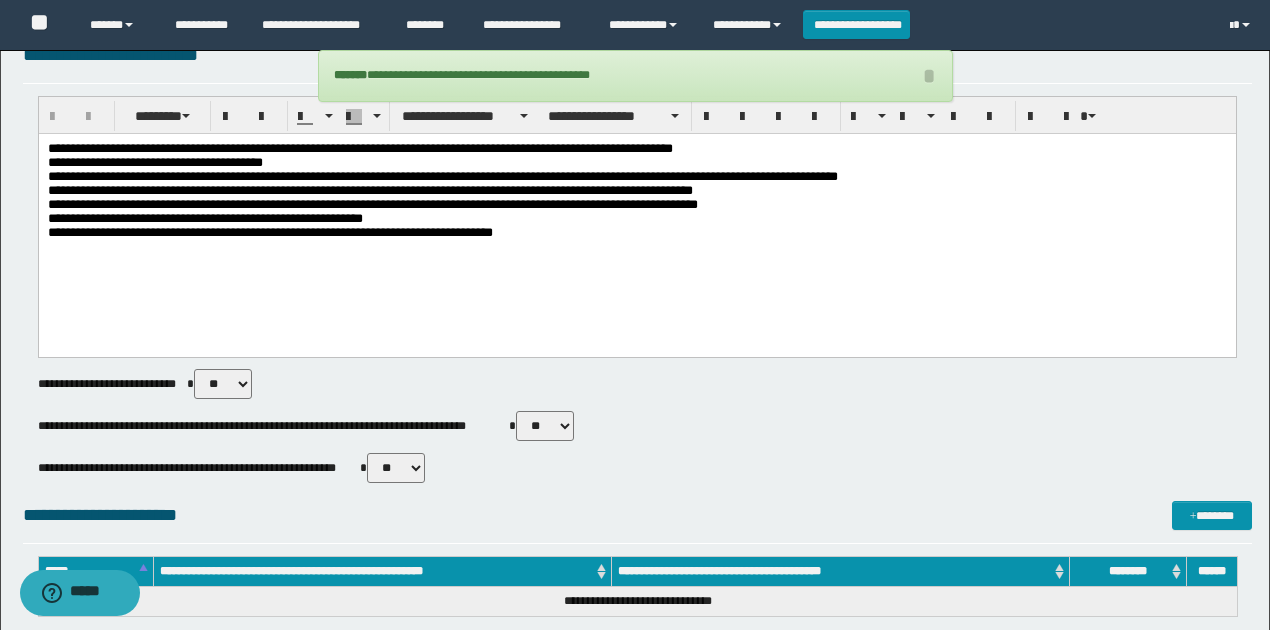 drag, startPoint x: 400, startPoint y: 469, endPoint x: 406, endPoint y: 478, distance: 10.816654 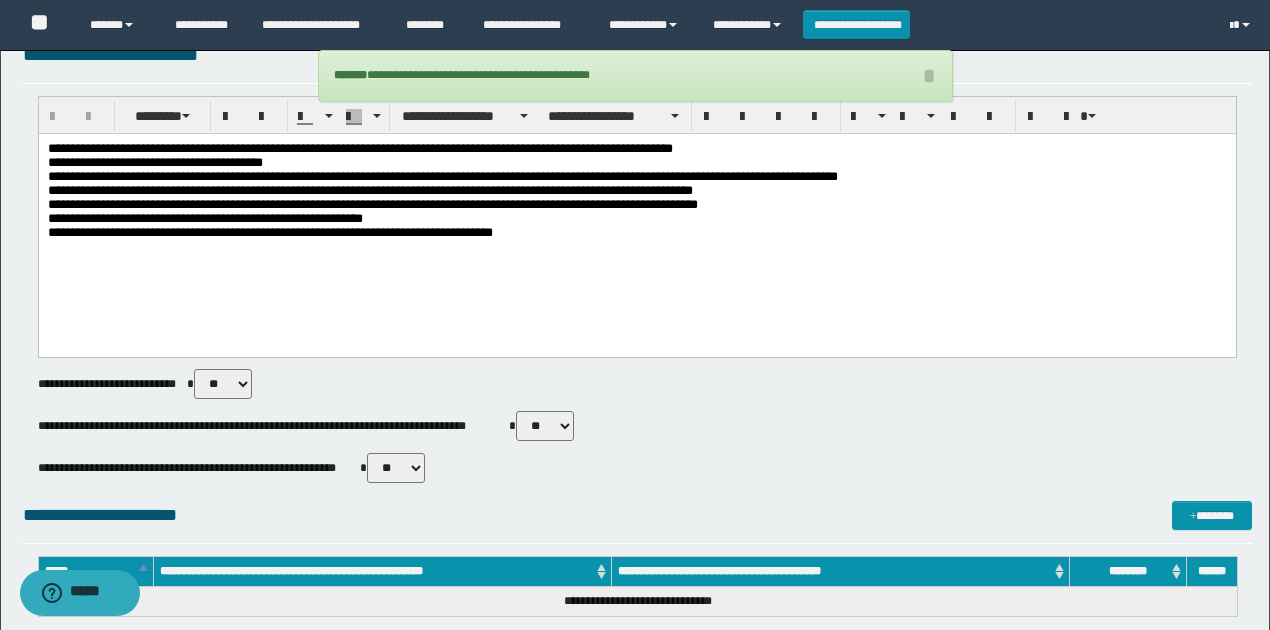 click on "**
**" at bounding box center [396, 468] 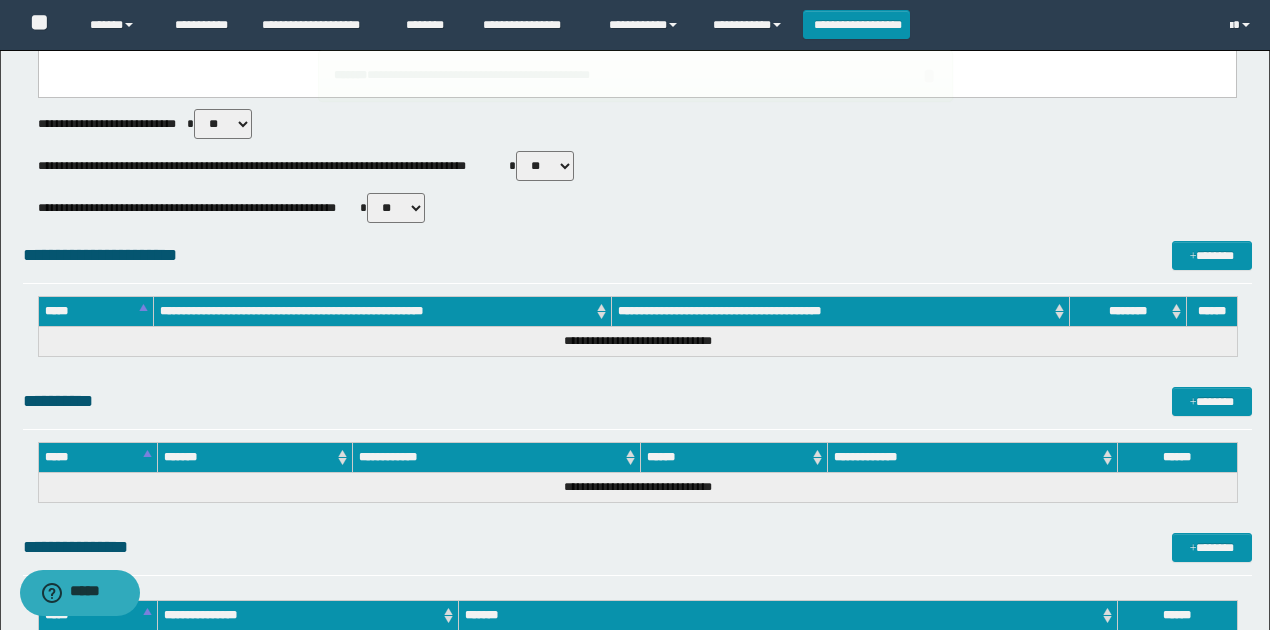 scroll, scrollTop: 733, scrollLeft: 0, axis: vertical 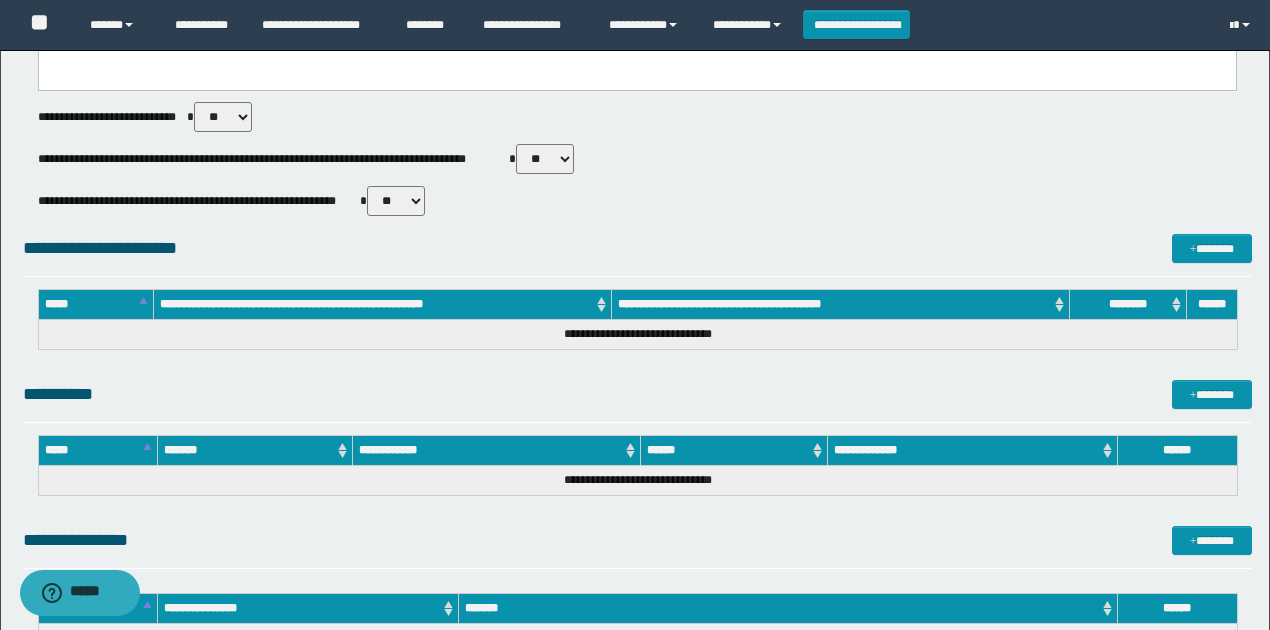 click on "**
**" at bounding box center [545, 159] 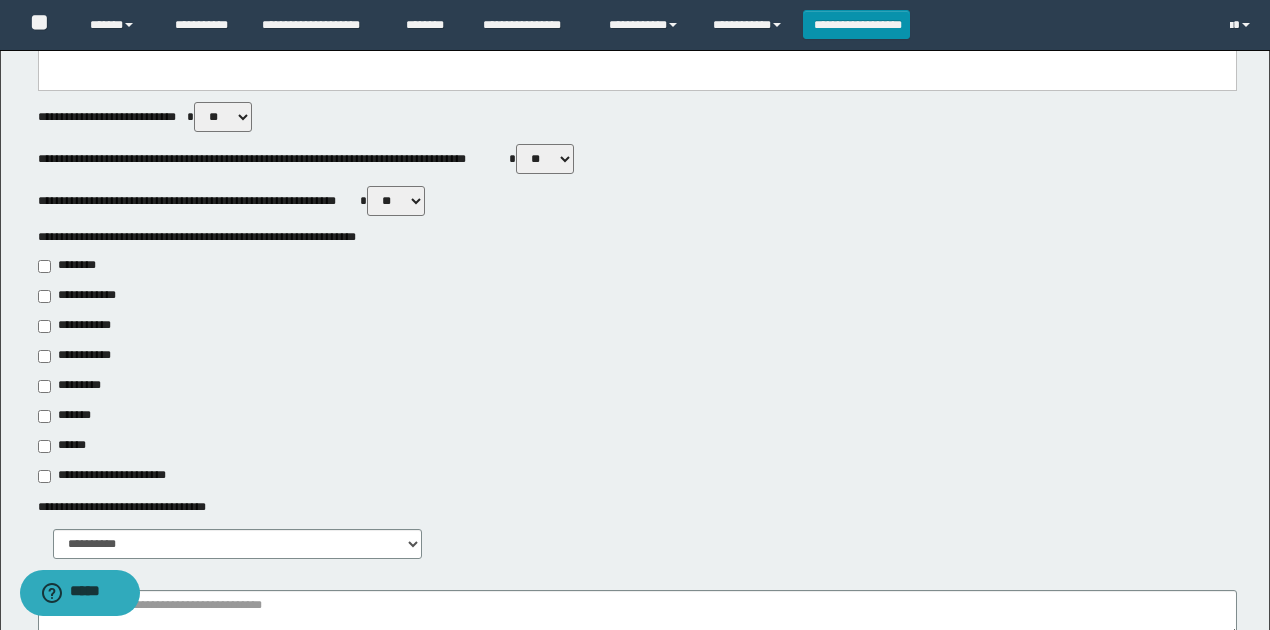 click on "**********" at bounding box center [81, 326] 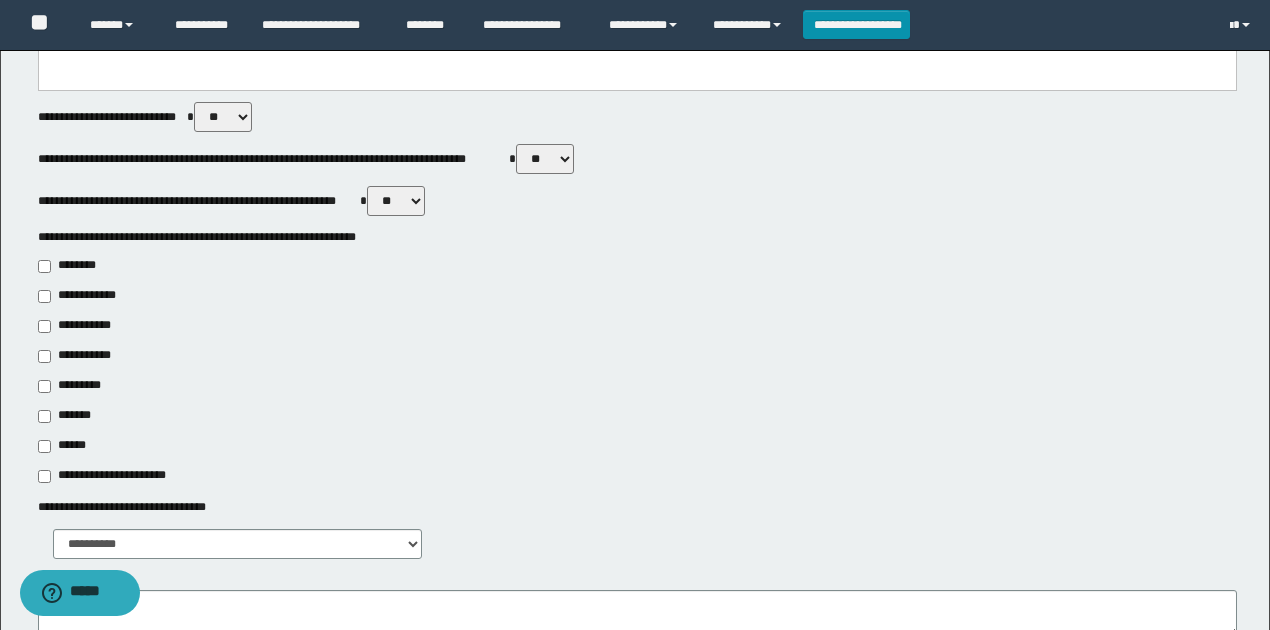 click on "*********" at bounding box center [72, 386] 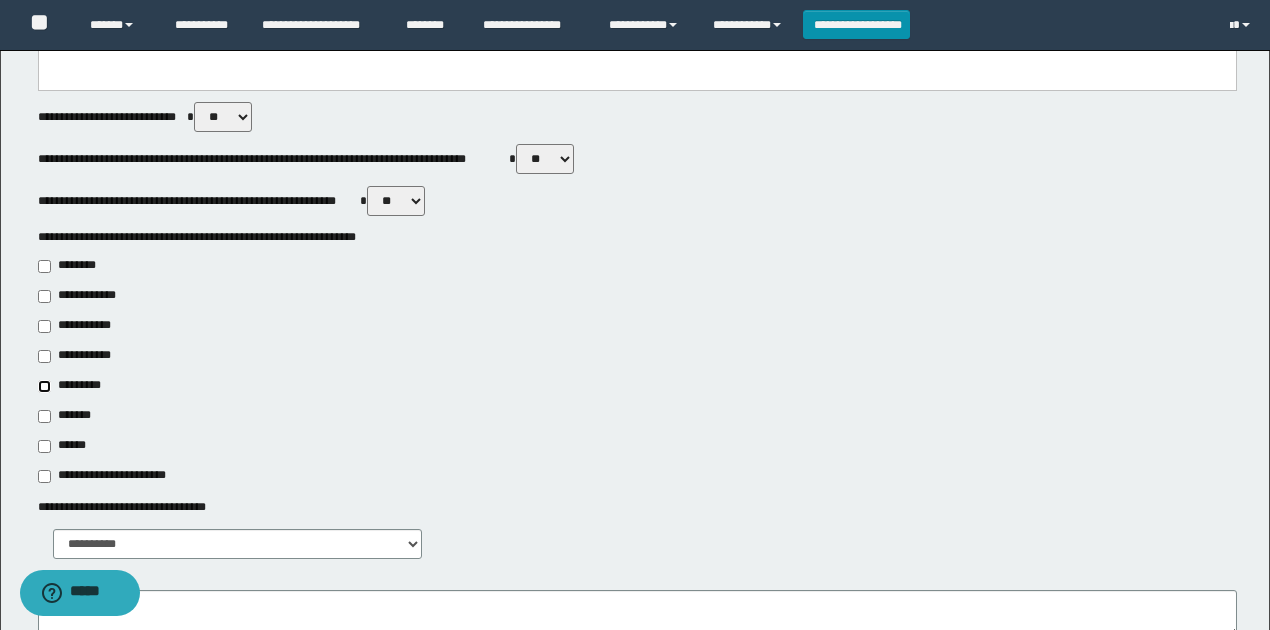 type on "**********" 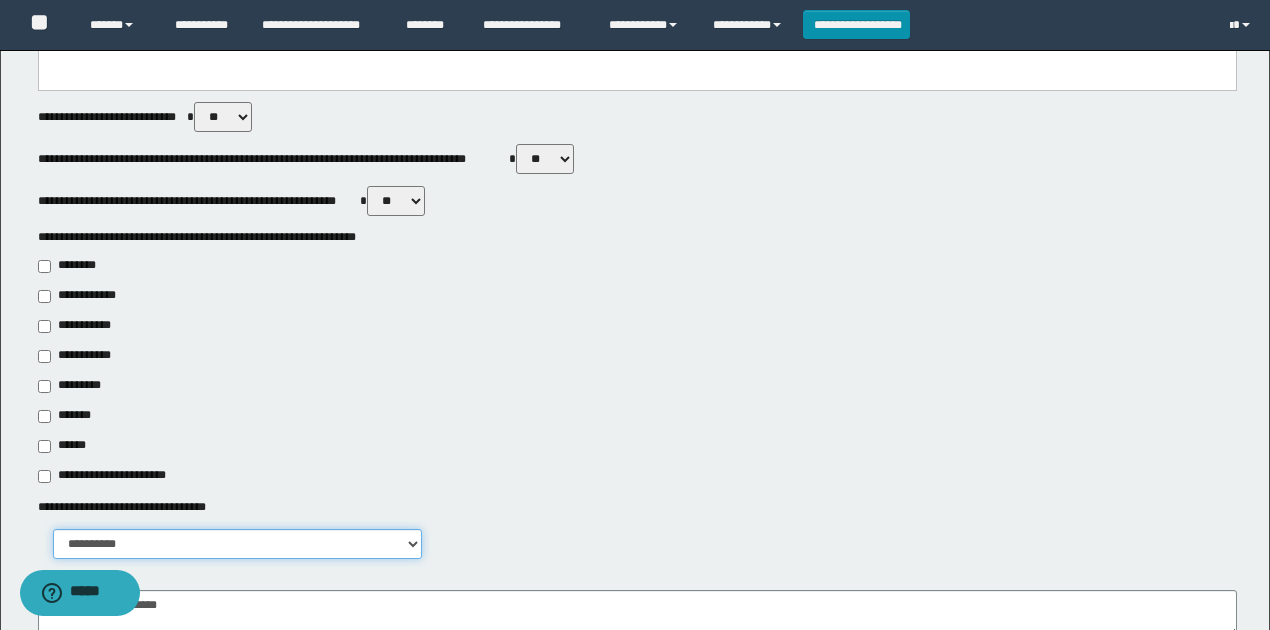 click on "**********" at bounding box center [238, 544] 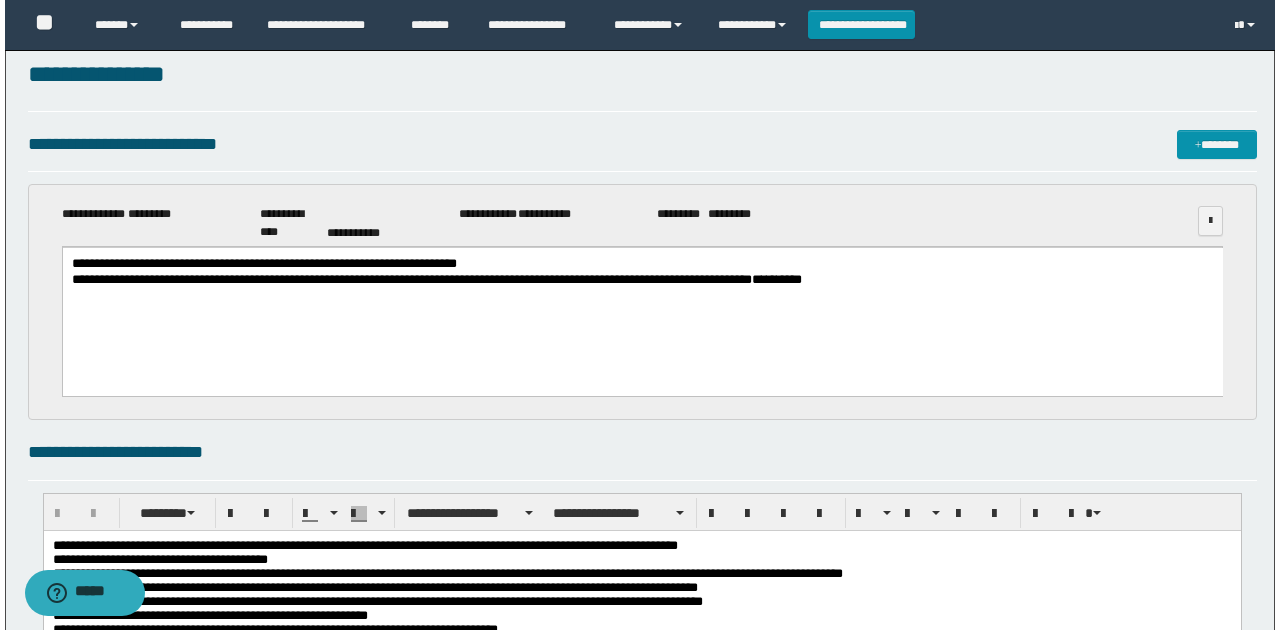 scroll, scrollTop: 0, scrollLeft: 0, axis: both 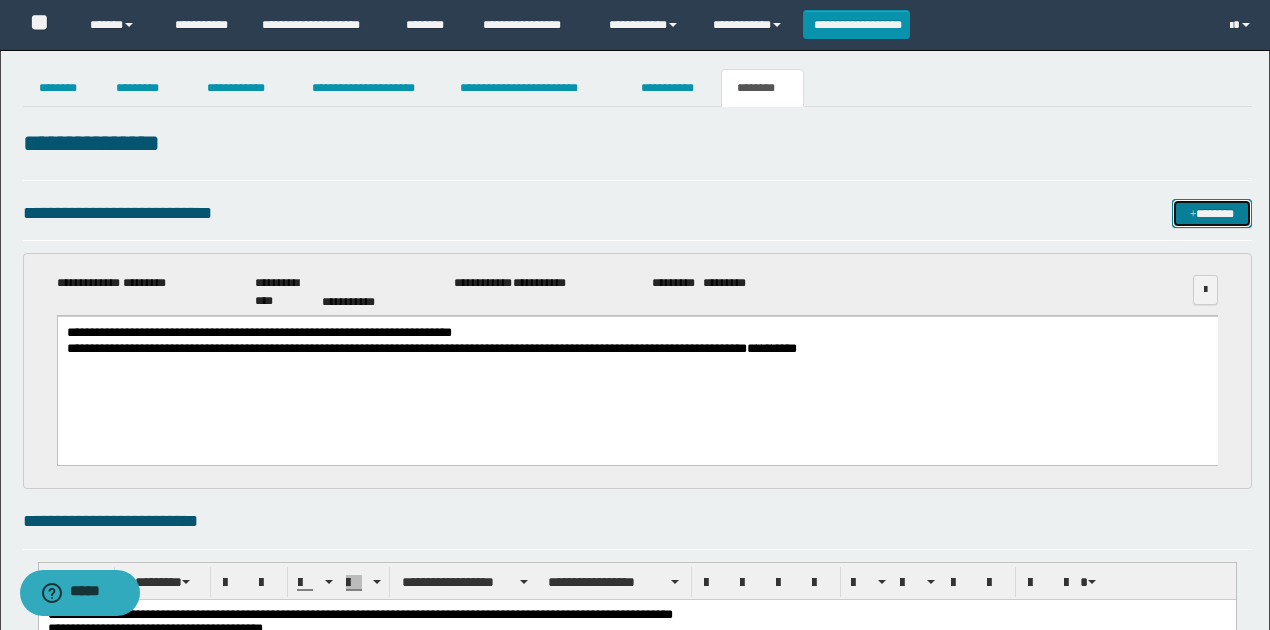 click on "*******" at bounding box center [1211, 213] 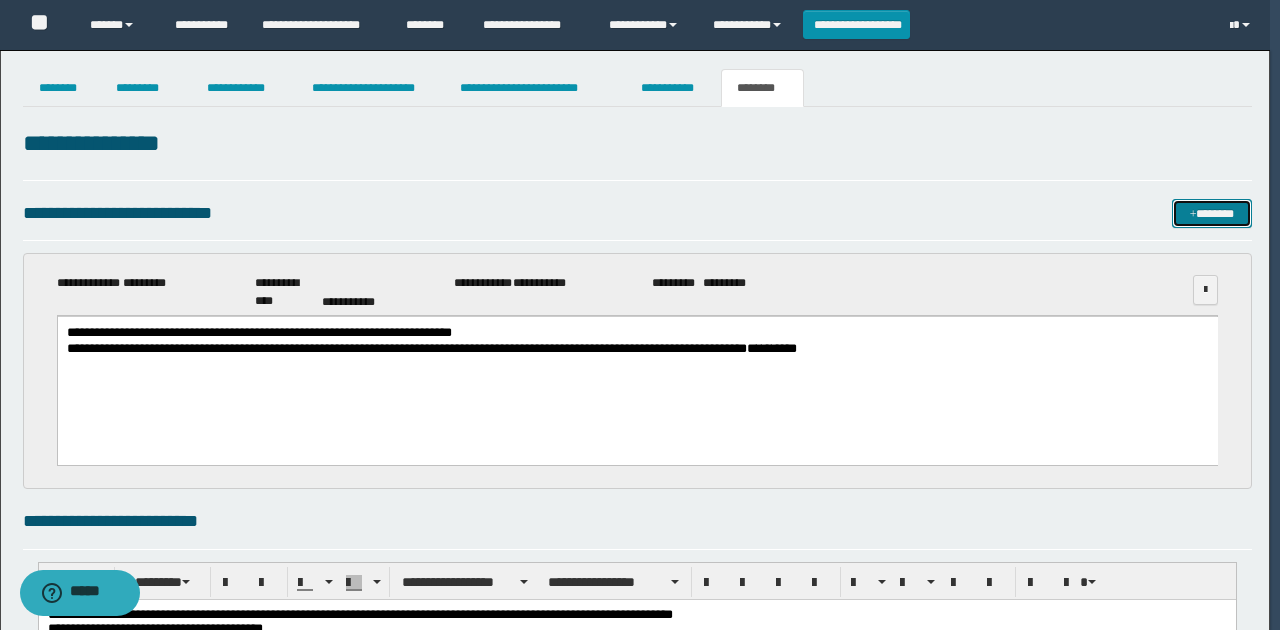 type 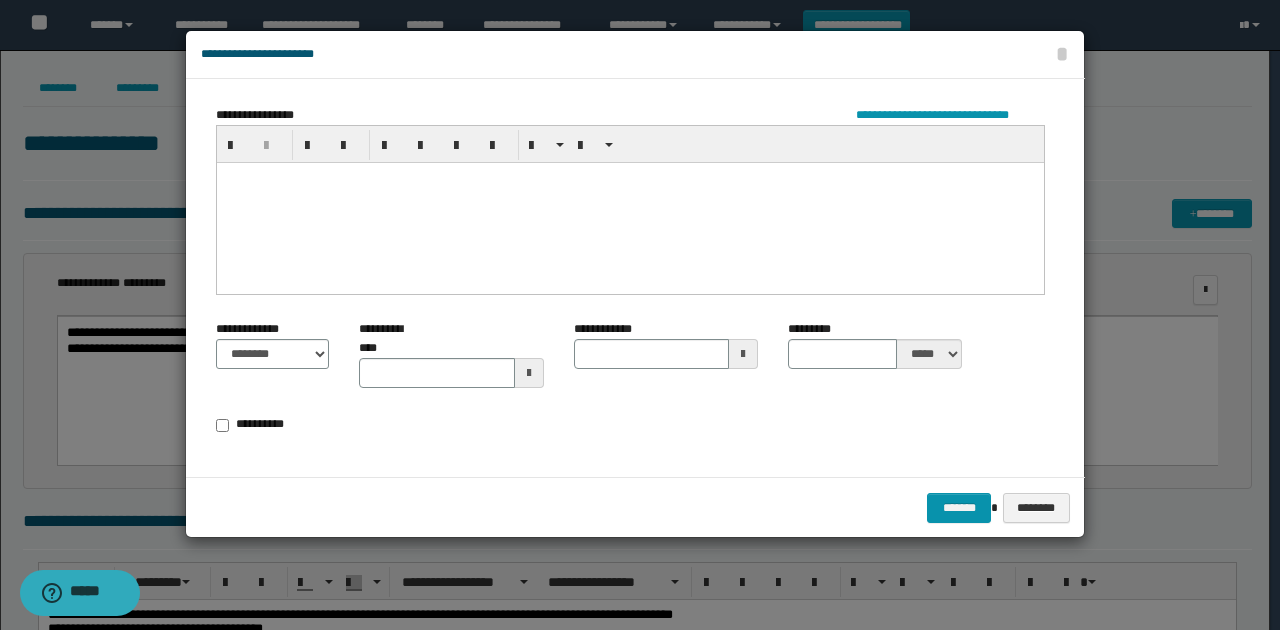 click at bounding box center [630, 202] 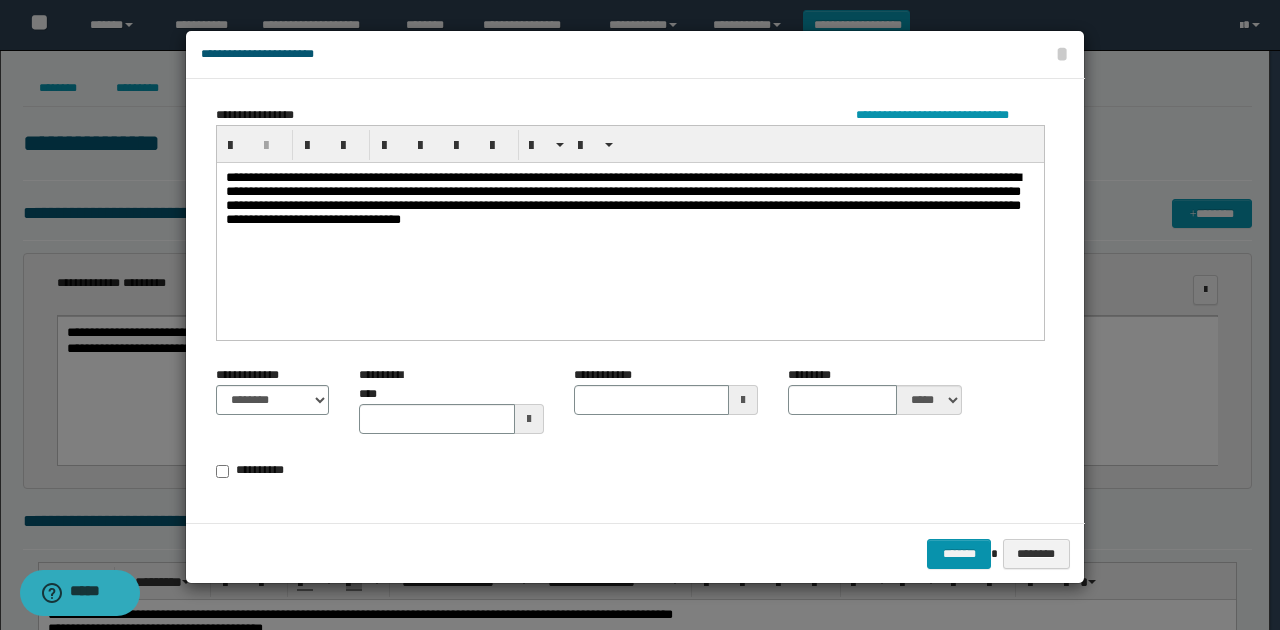 click on "**********" at bounding box center (630, 200) 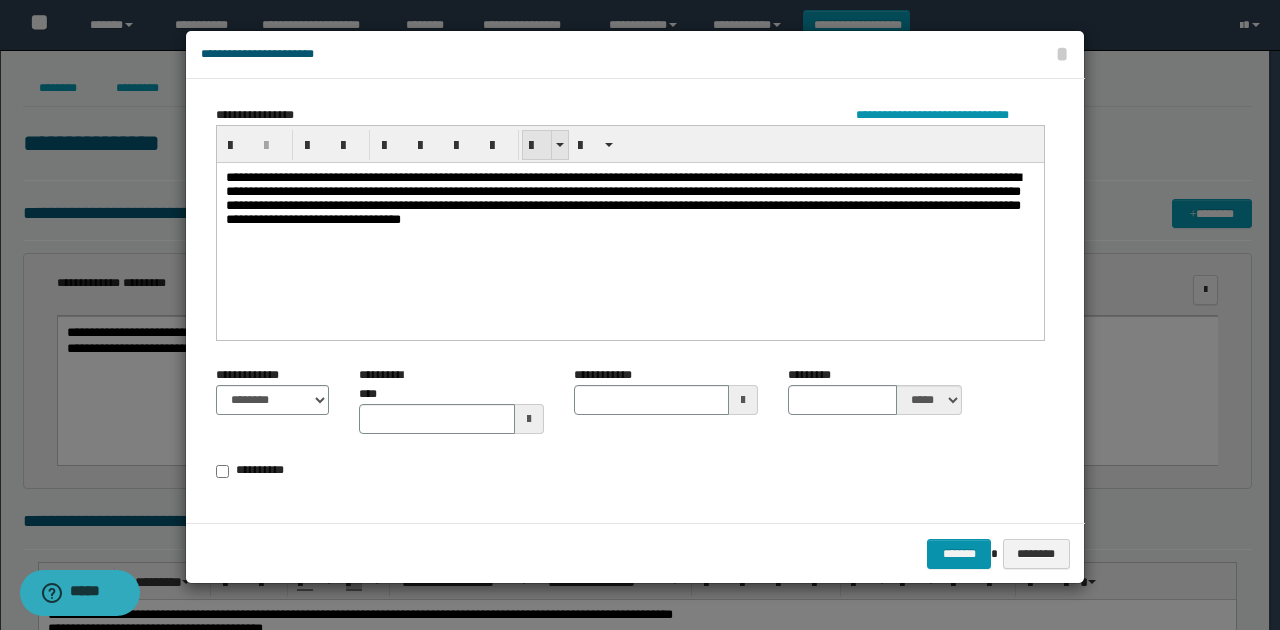 click at bounding box center [537, 146] 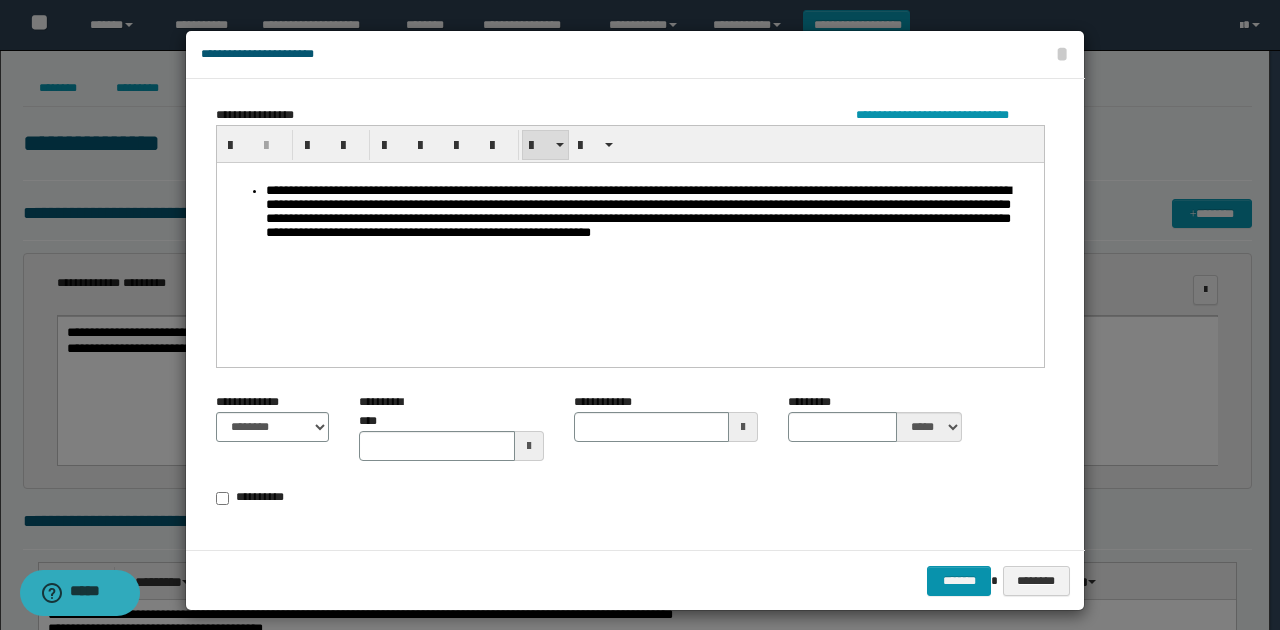 click on "**********" at bounding box center (650, 213) 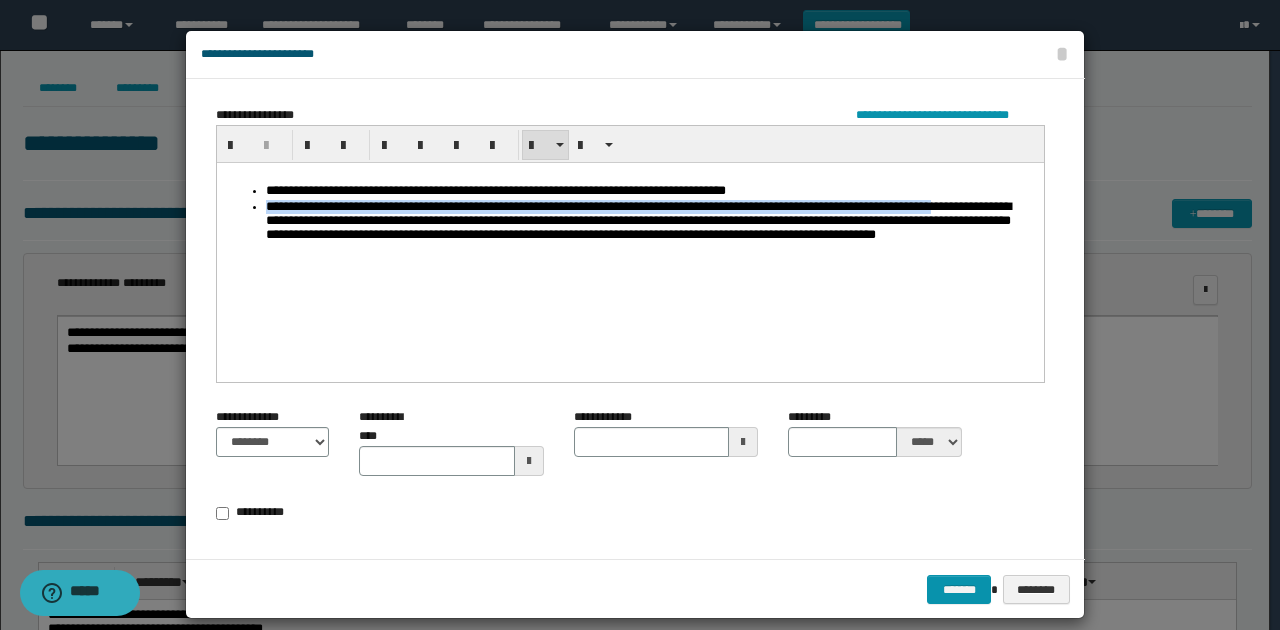 drag, startPoint x: 987, startPoint y: 205, endPoint x: 257, endPoint y: 202, distance: 730.00616 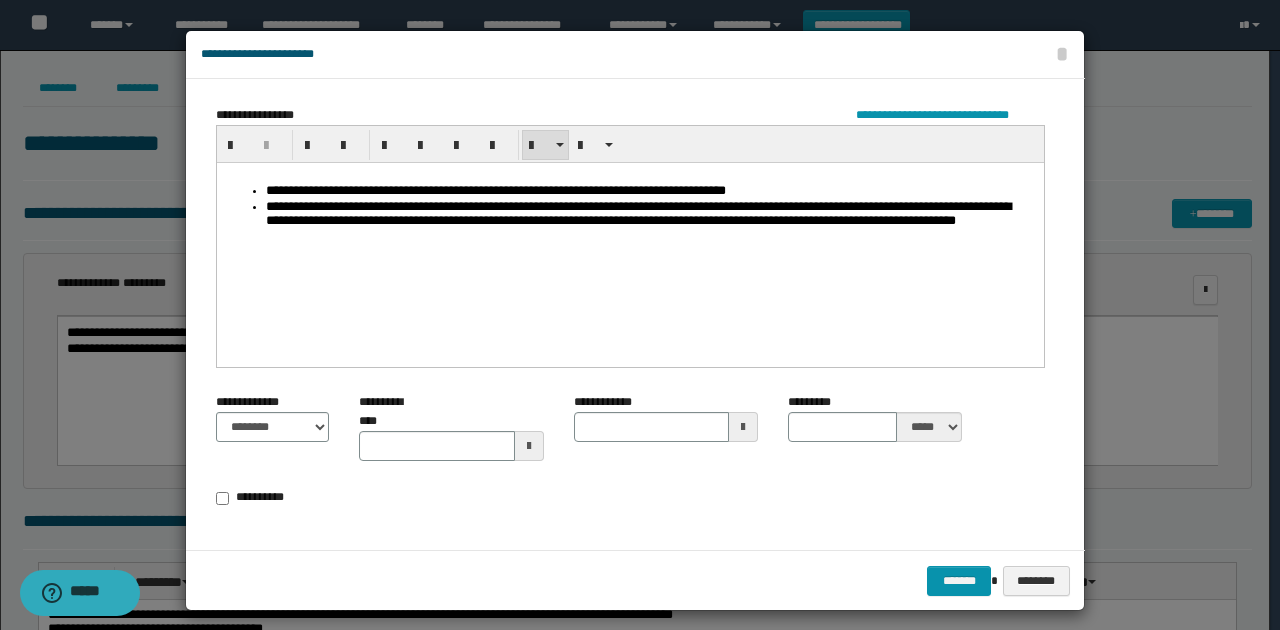 click on "**********" at bounding box center (650, 222) 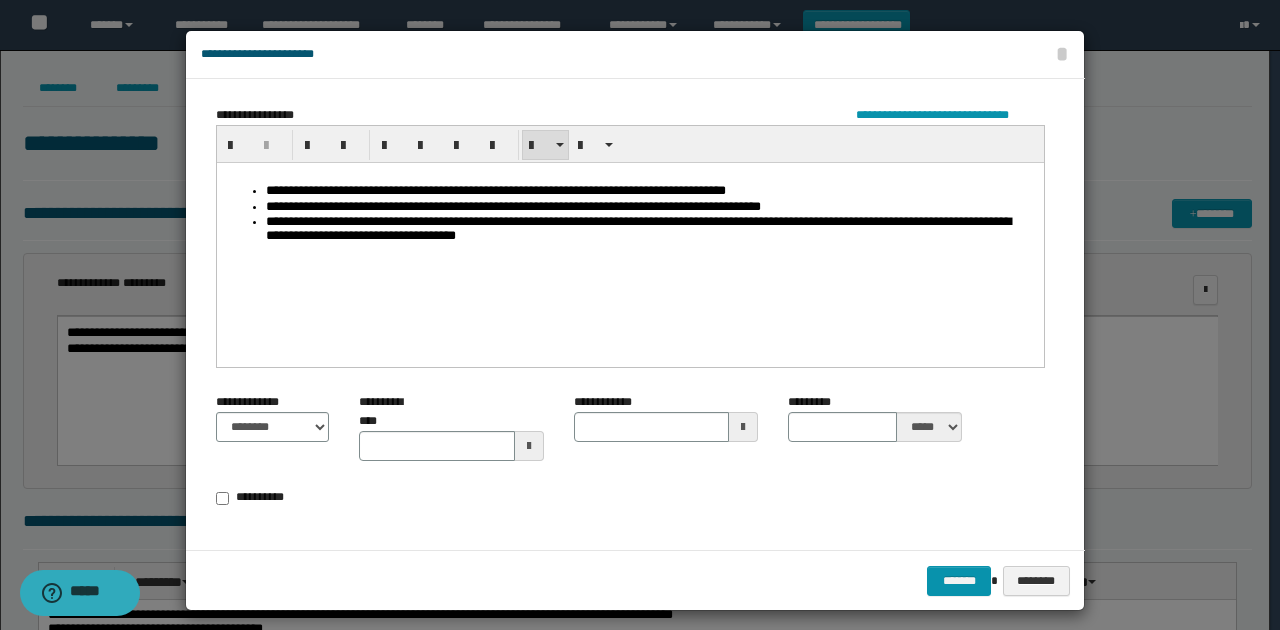 click on "**********" at bounding box center [650, 229] 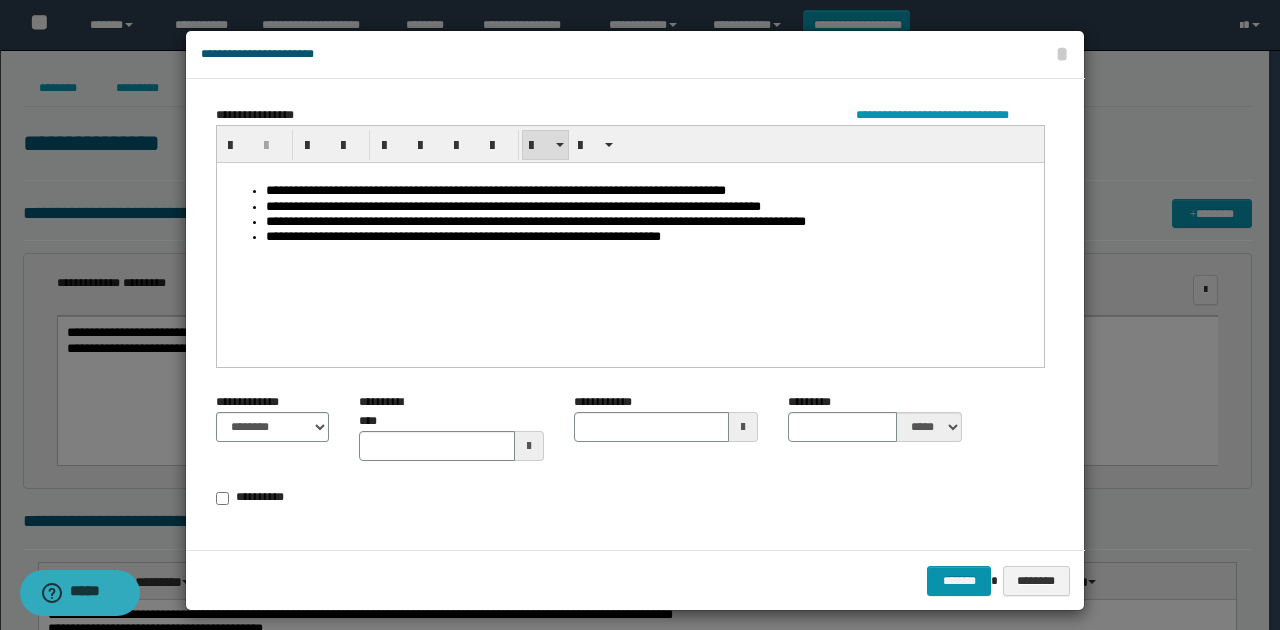 click on "**********" at bounding box center [650, 236] 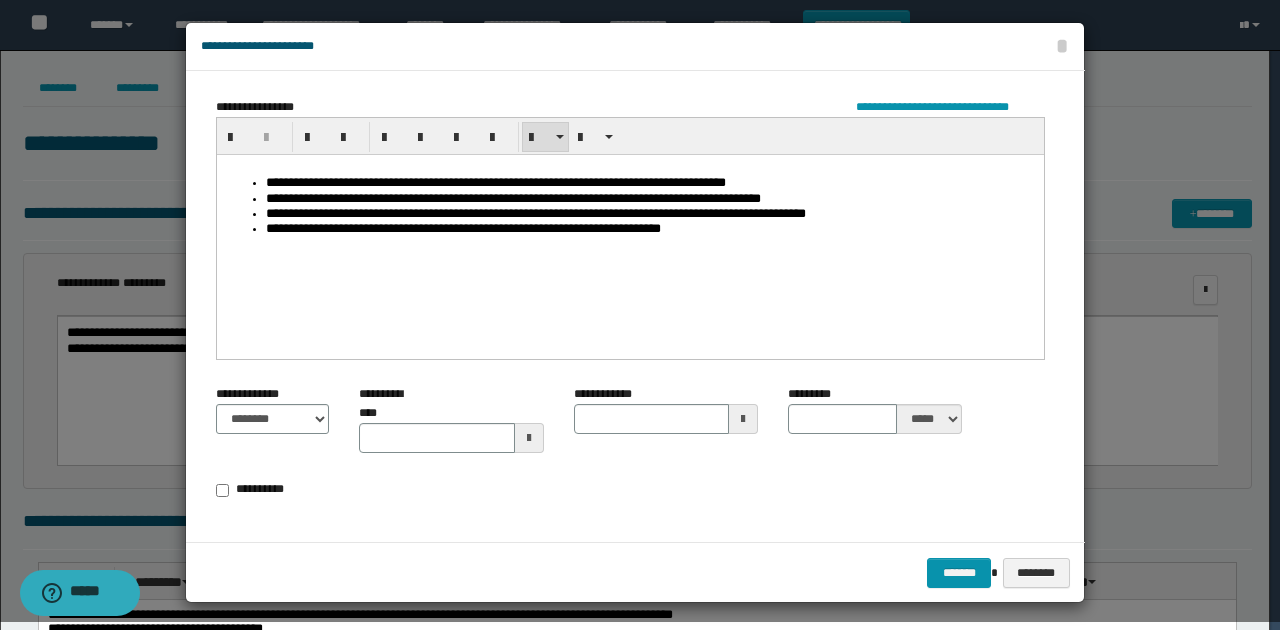 scroll, scrollTop: 10, scrollLeft: 0, axis: vertical 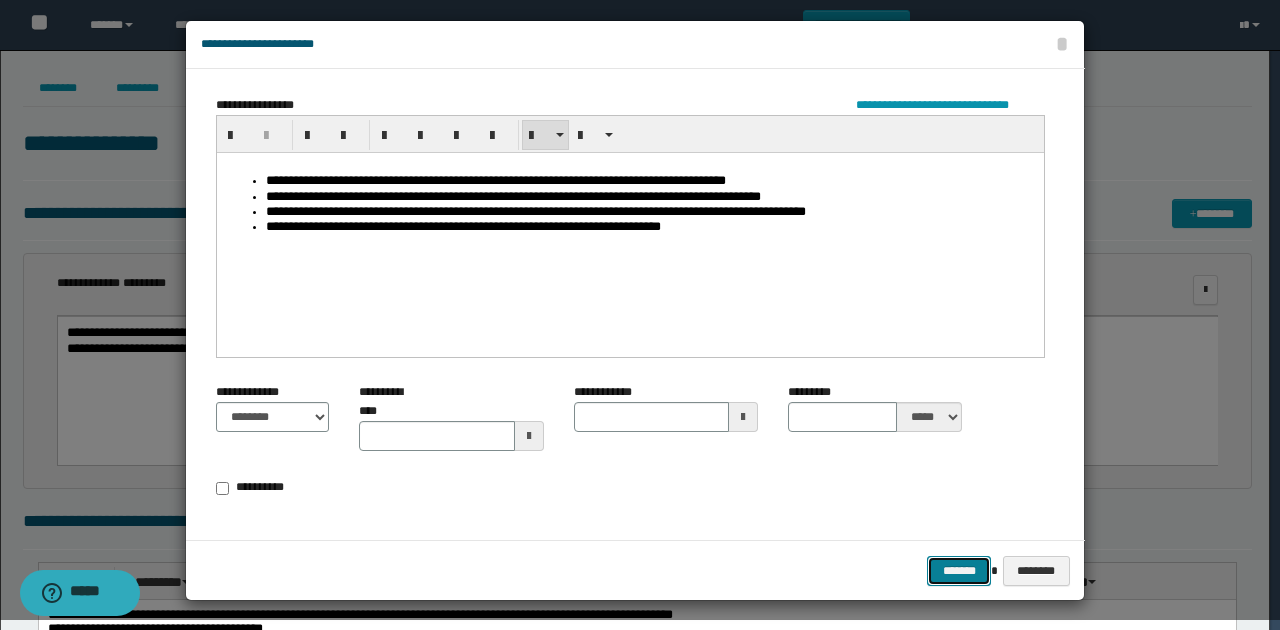 click on "*******" at bounding box center [959, 570] 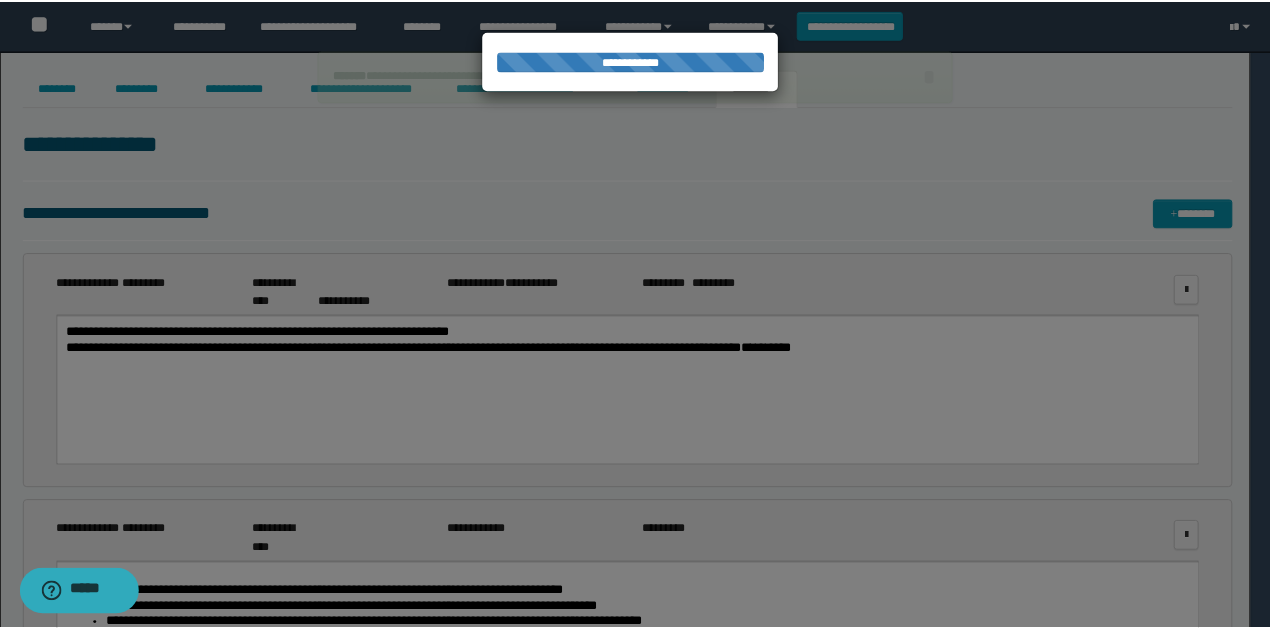 scroll, scrollTop: 0, scrollLeft: 0, axis: both 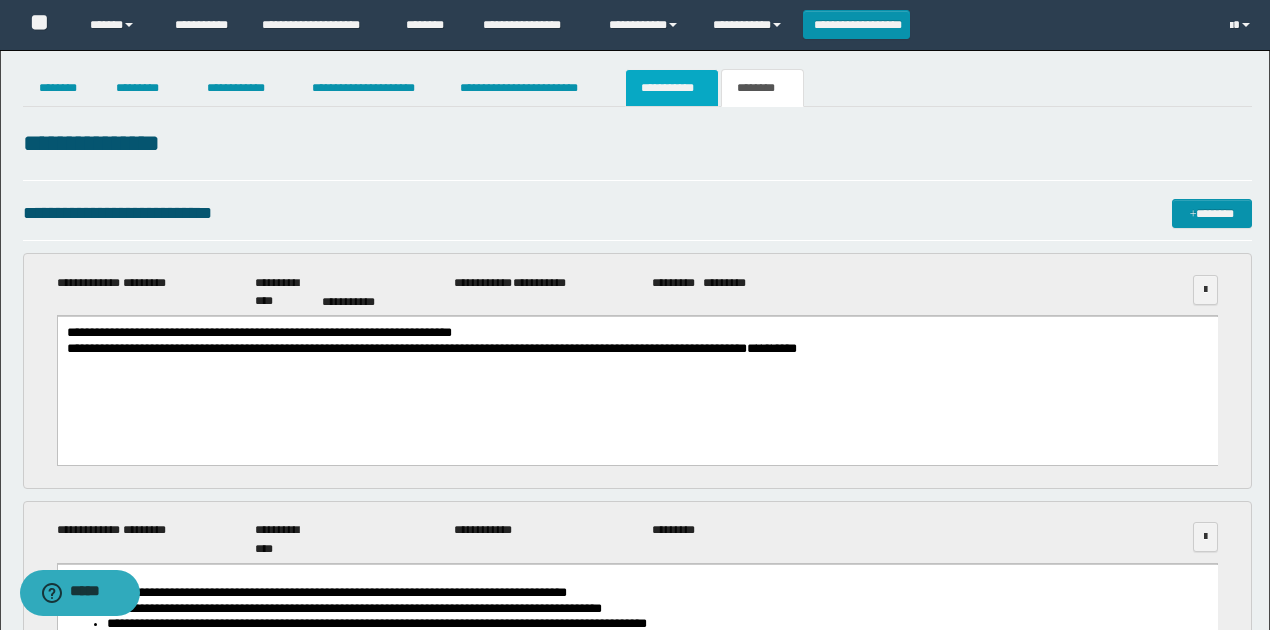 drag, startPoint x: 695, startPoint y: 86, endPoint x: 626, endPoint y: 126, distance: 79.755875 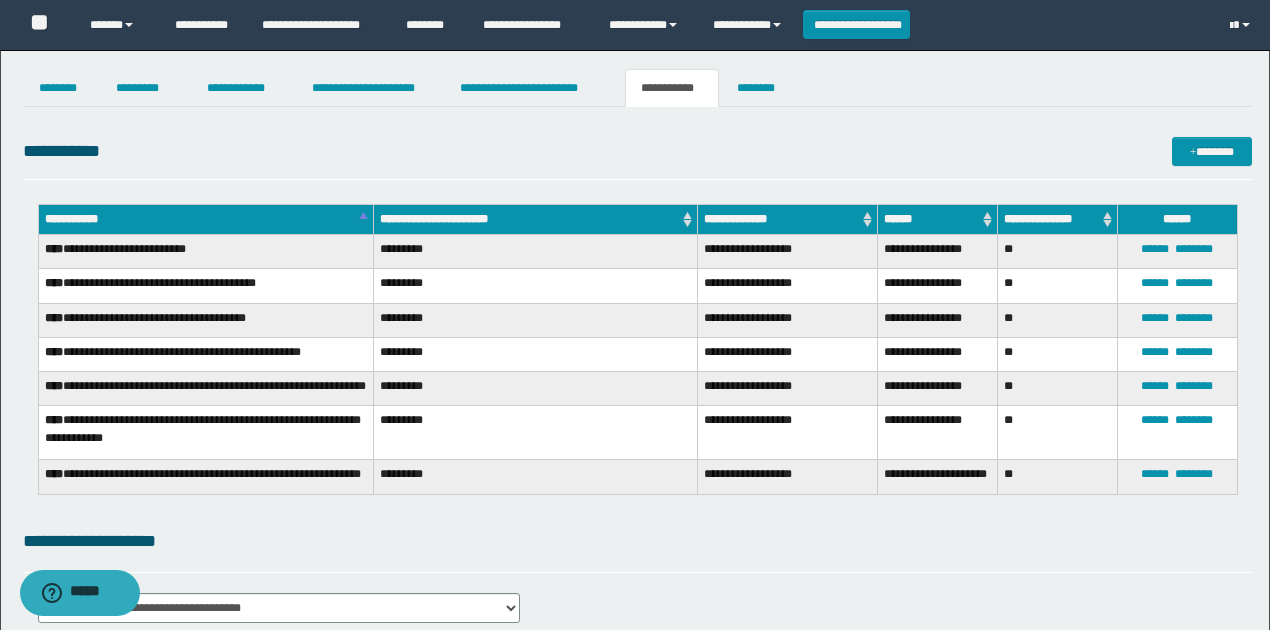 drag, startPoint x: 527, startPoint y: 512, endPoint x: 509, endPoint y: 506, distance: 18.973665 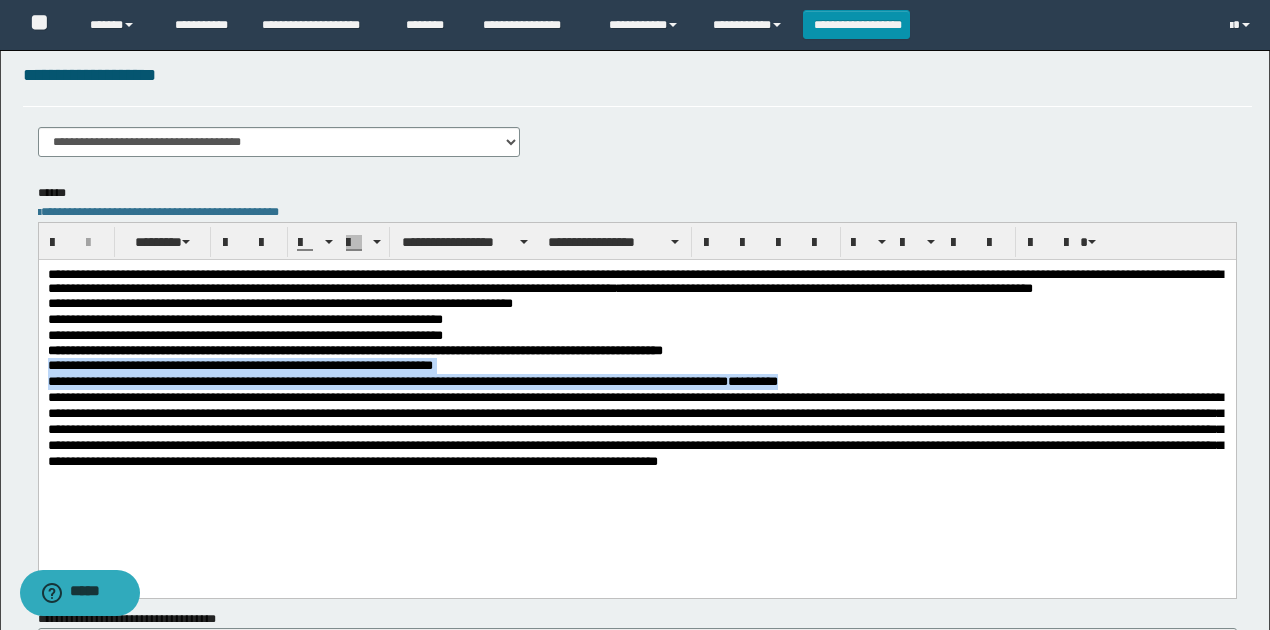 click on "**********" at bounding box center [637, 382] 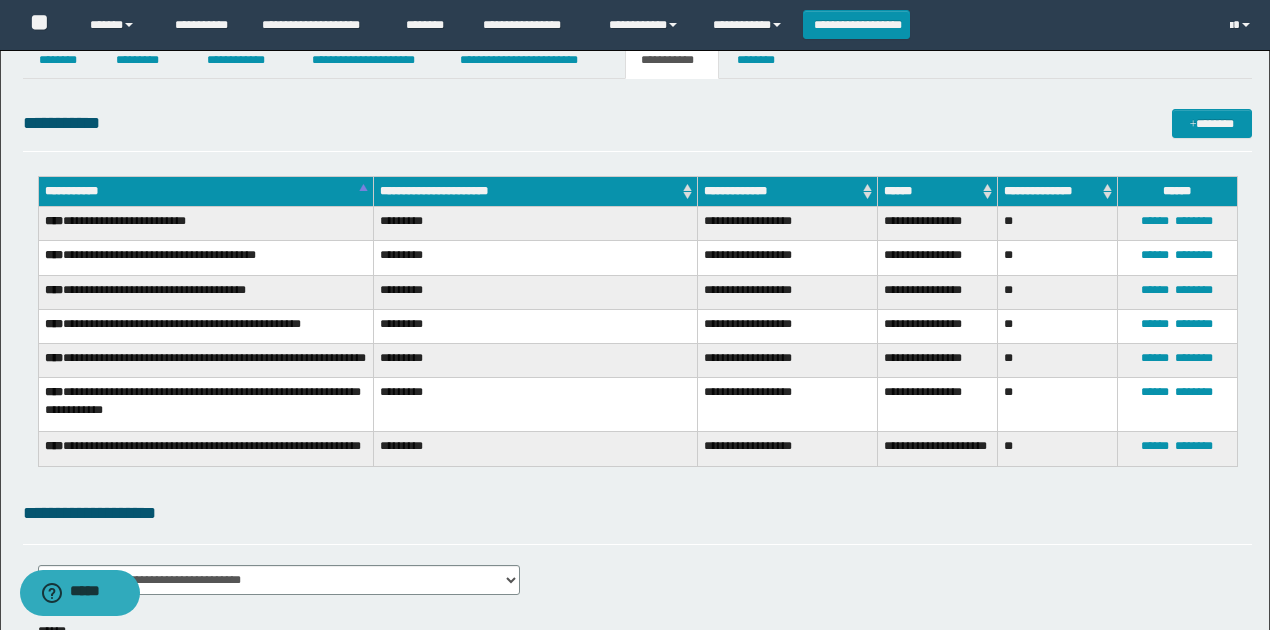 scroll, scrollTop: 0, scrollLeft: 0, axis: both 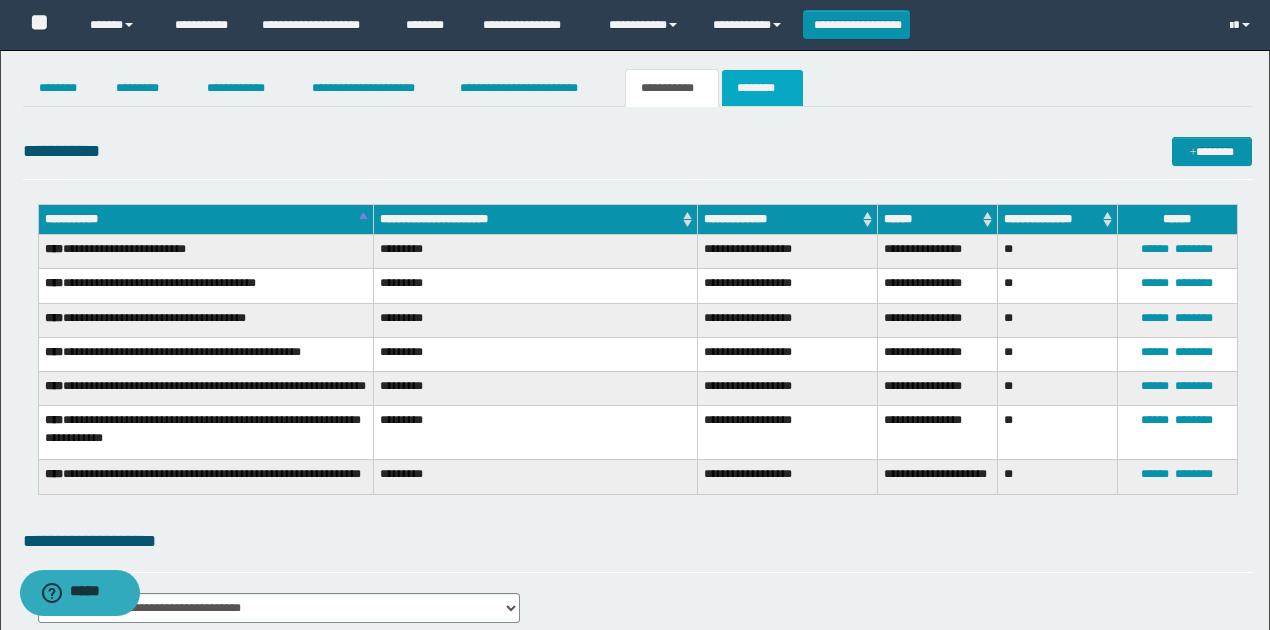 click on "********" at bounding box center [762, 88] 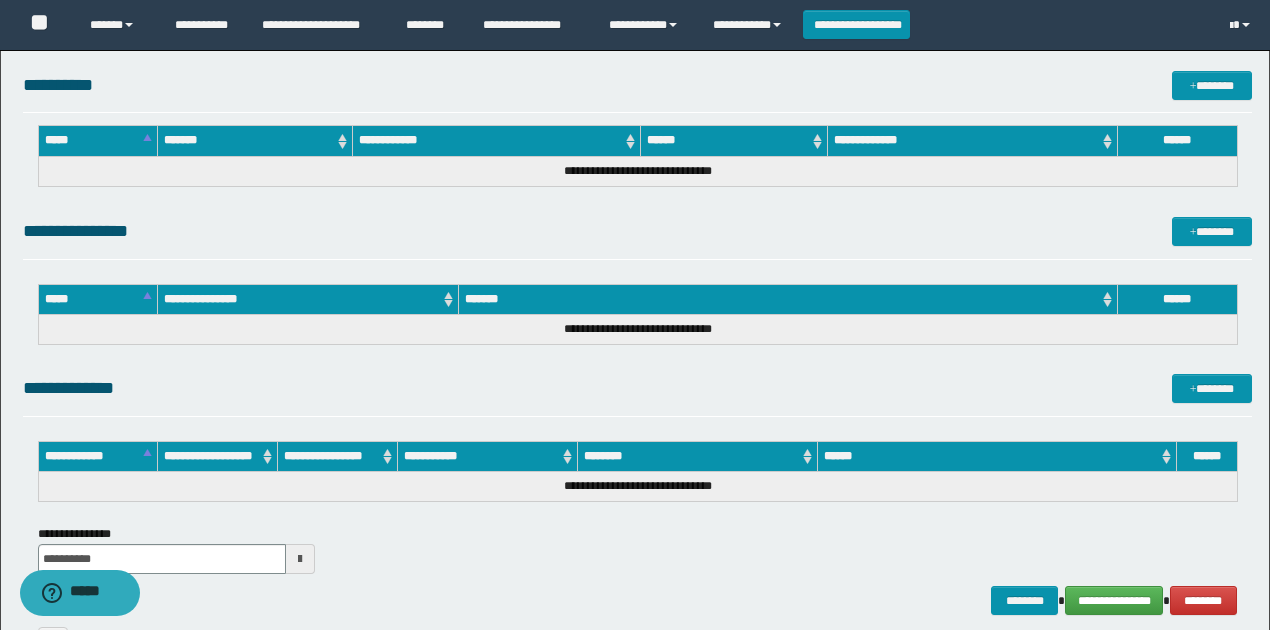scroll, scrollTop: 1666, scrollLeft: 0, axis: vertical 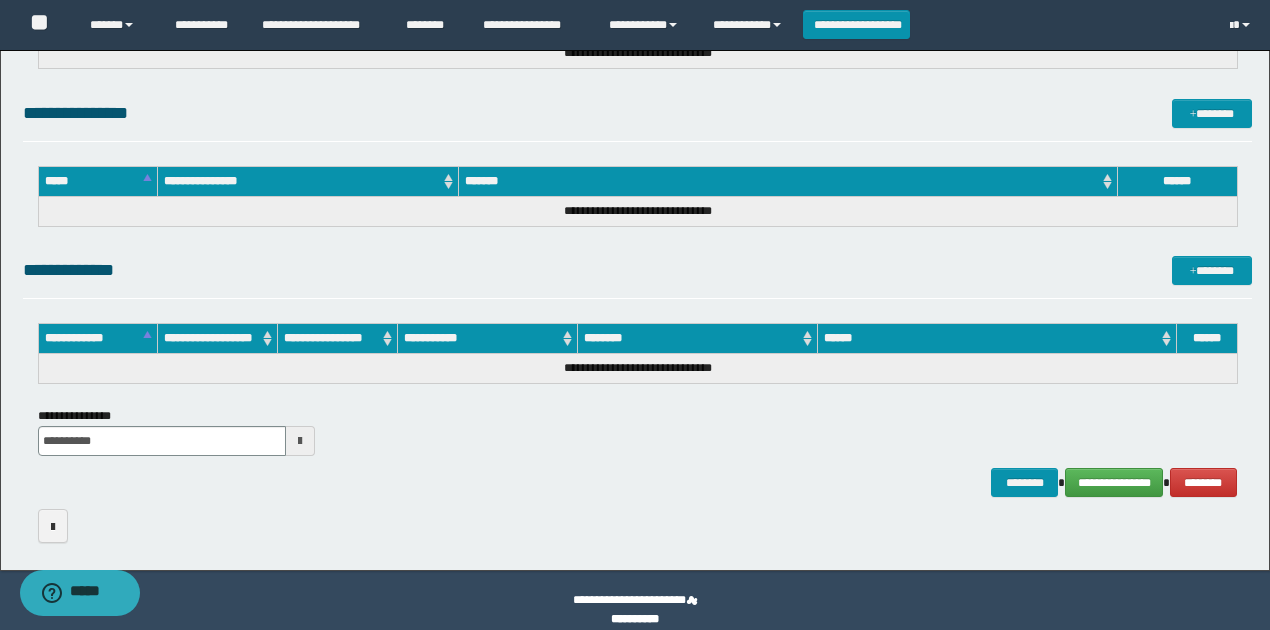 click on "**********" at bounding box center (637, 482) 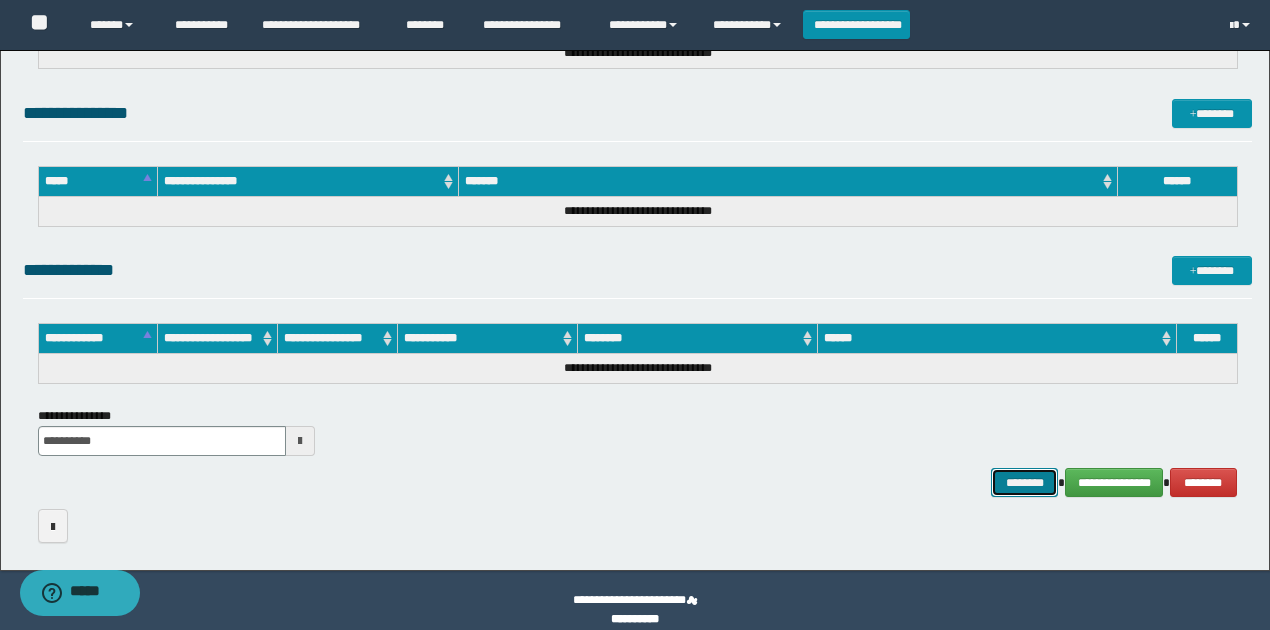 click on "********" at bounding box center (1024, 482) 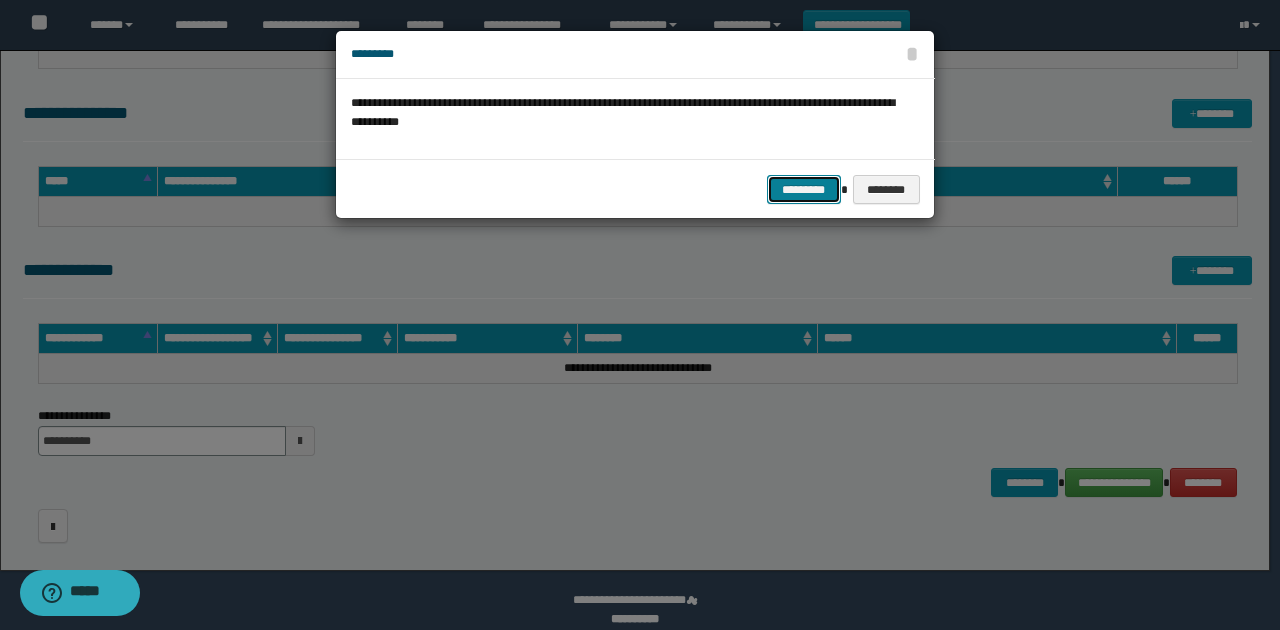 click on "*********" at bounding box center [804, 189] 